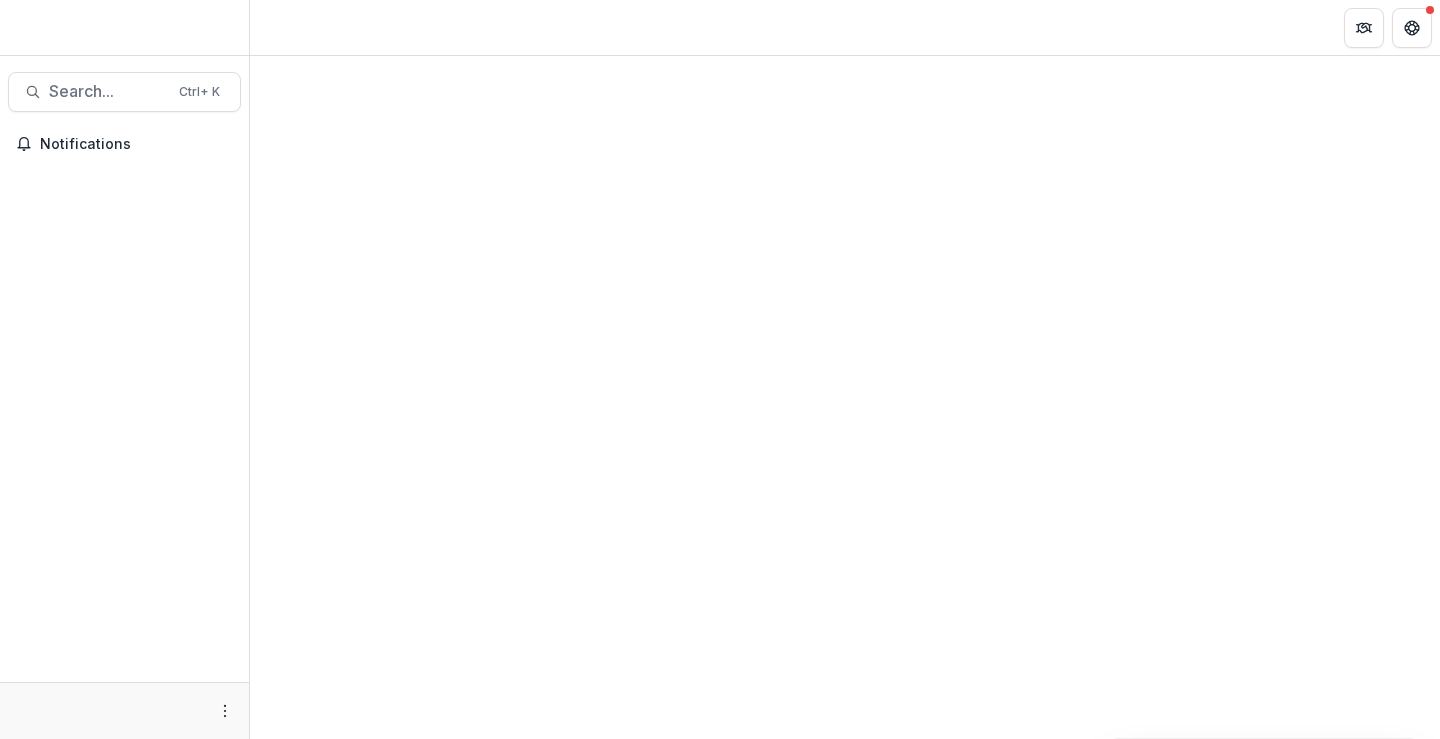 scroll, scrollTop: 0, scrollLeft: 0, axis: both 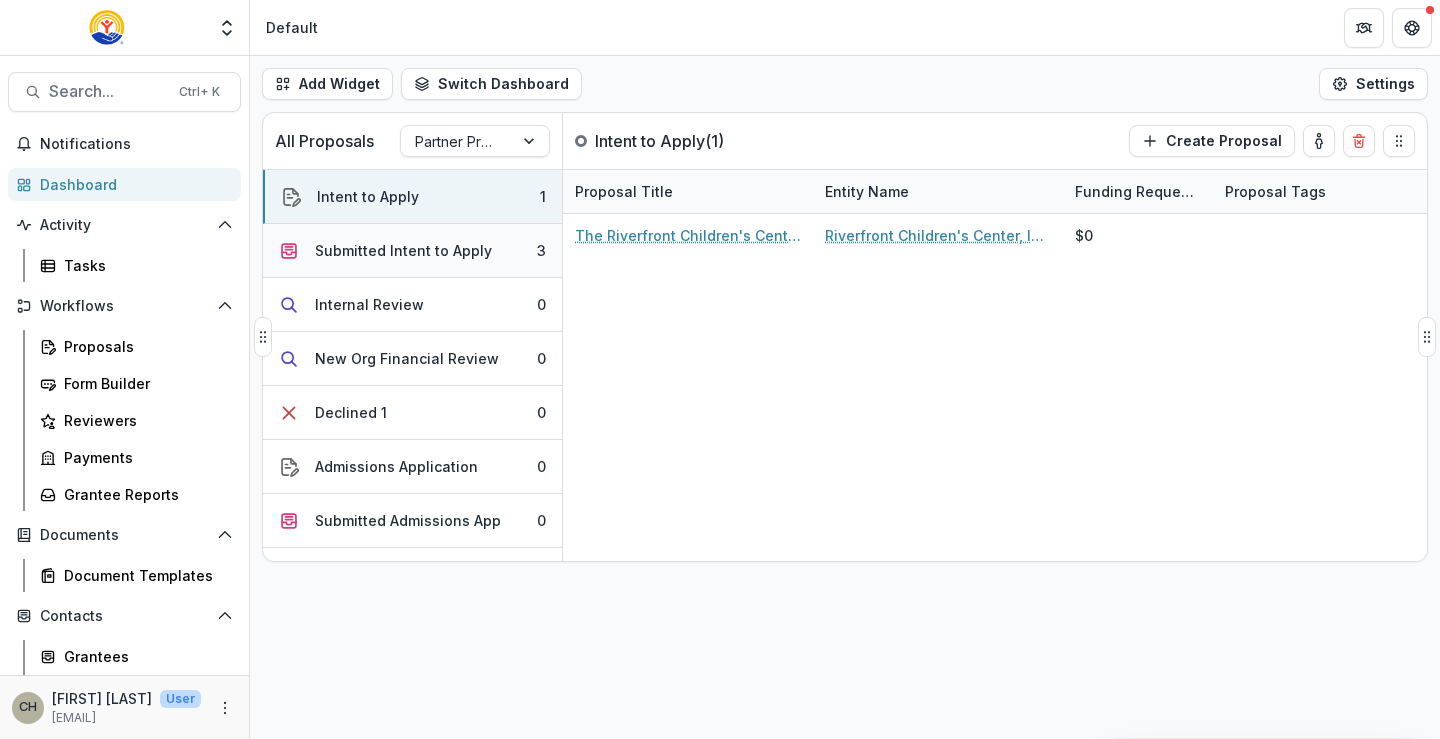 click on "Submitted Intent to Apply" at bounding box center [403, 250] 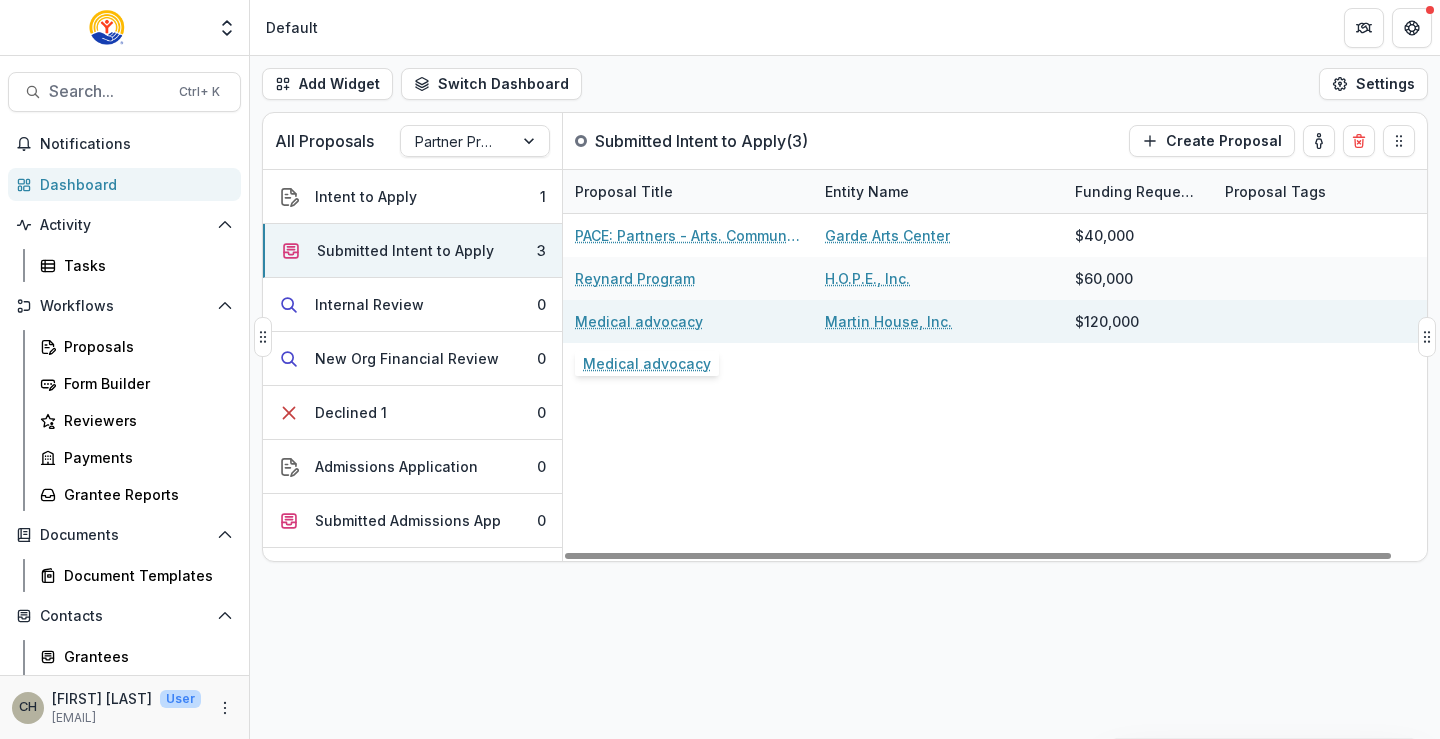 click on "Medical advocacy" at bounding box center [639, 321] 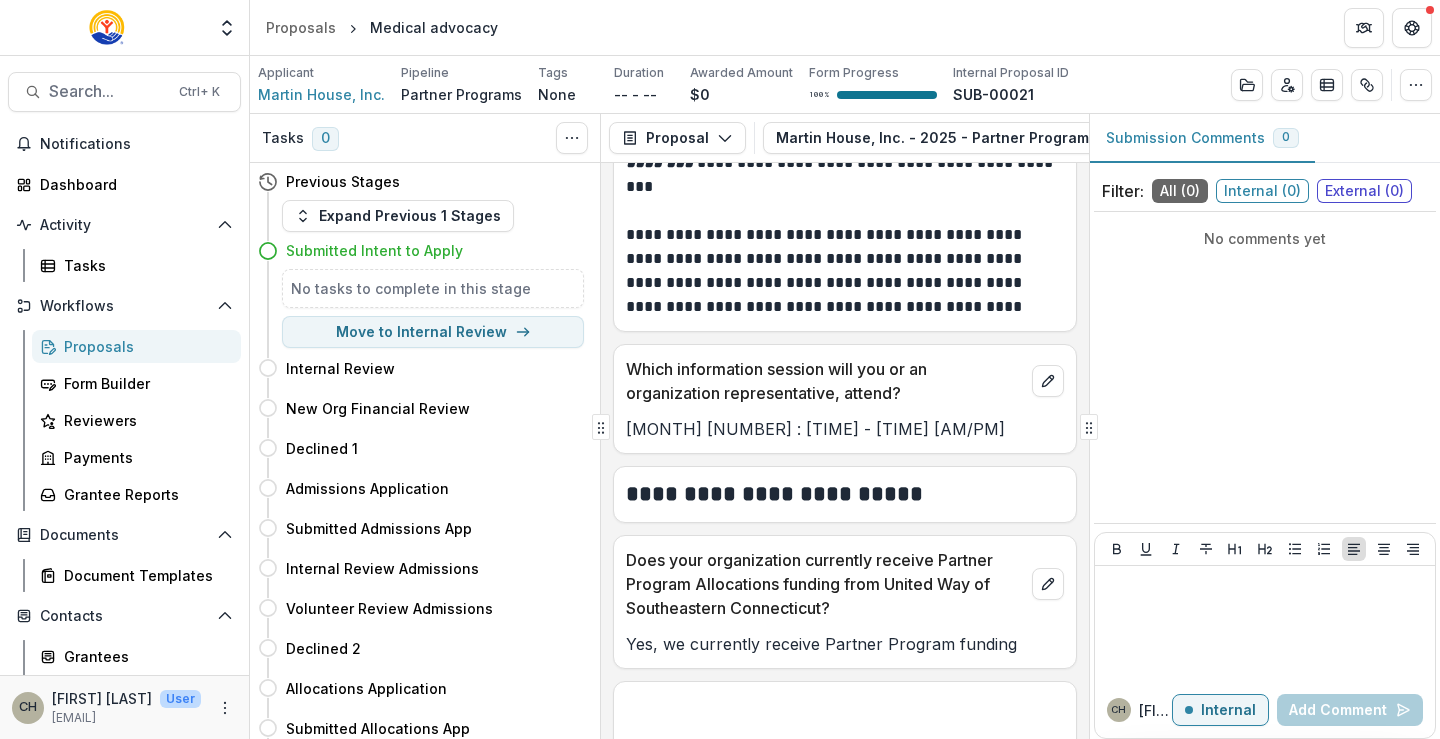 scroll, scrollTop: 1700, scrollLeft: 0, axis: vertical 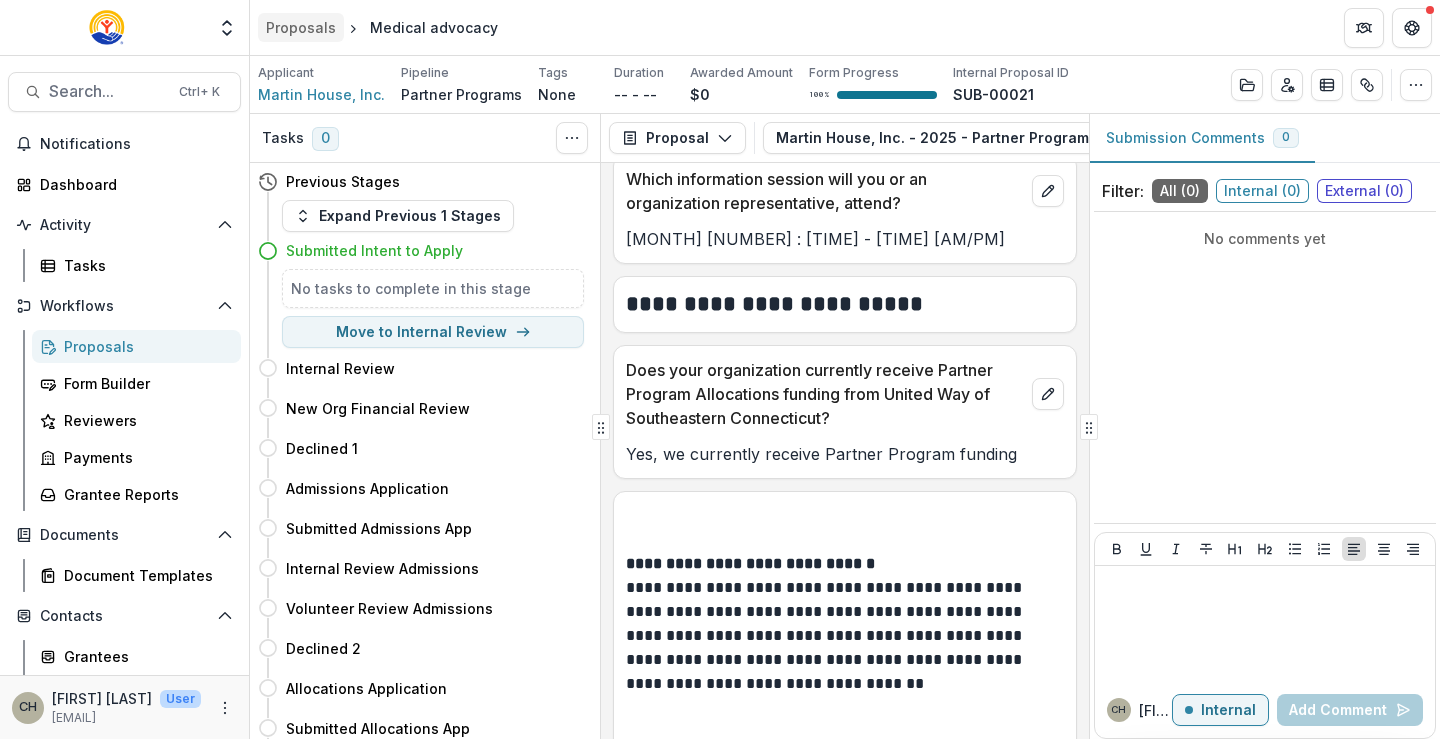 click on "Proposals" at bounding box center [301, 27] 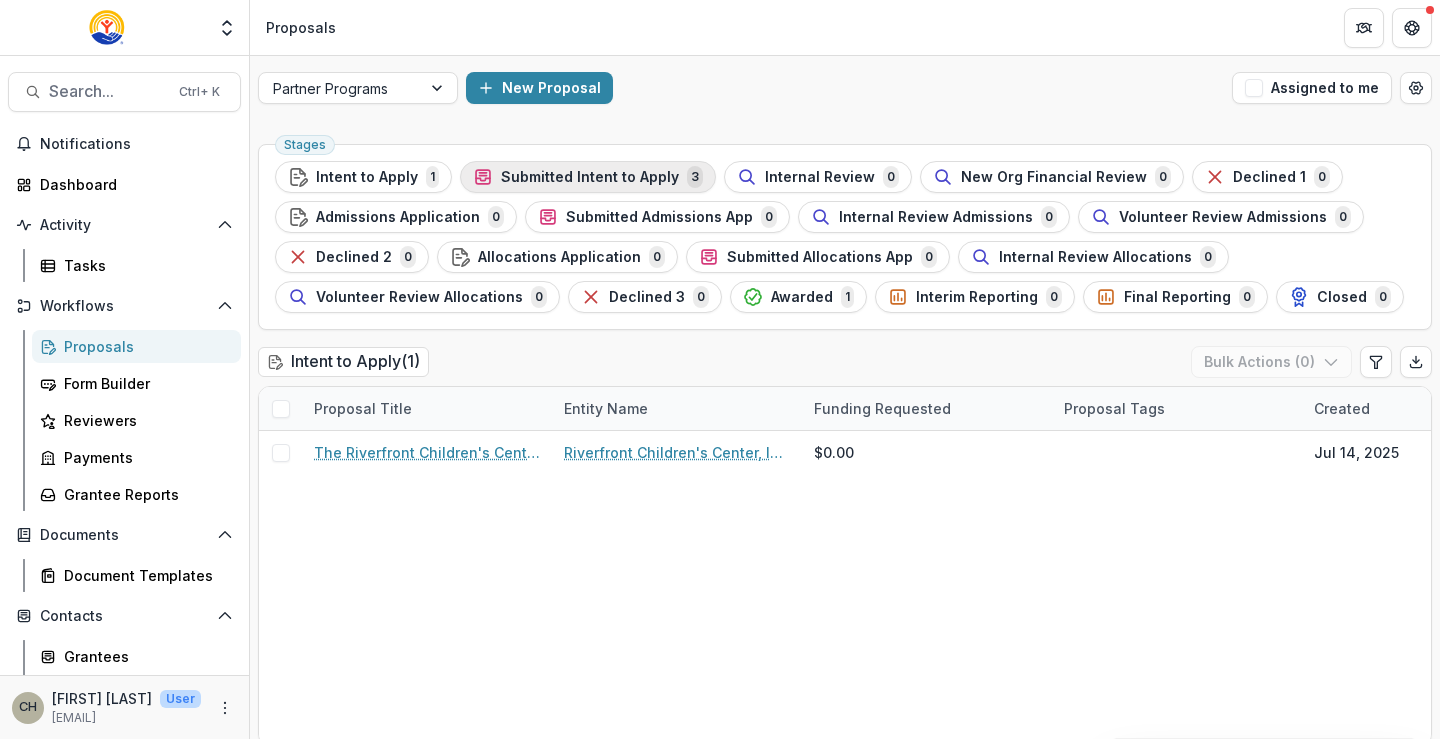 click on "Submitted Intent to Apply" at bounding box center (590, 177) 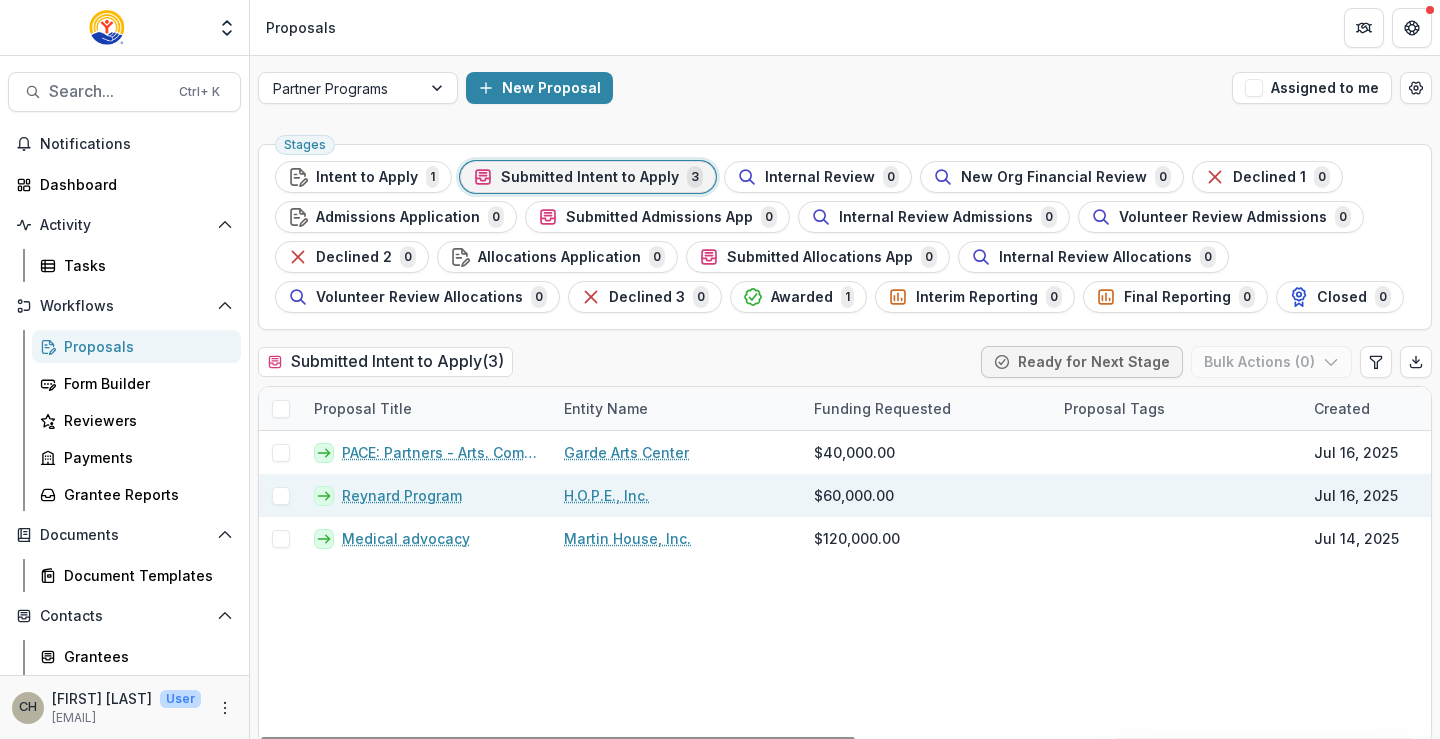 click on "Reynard Program" at bounding box center [402, 495] 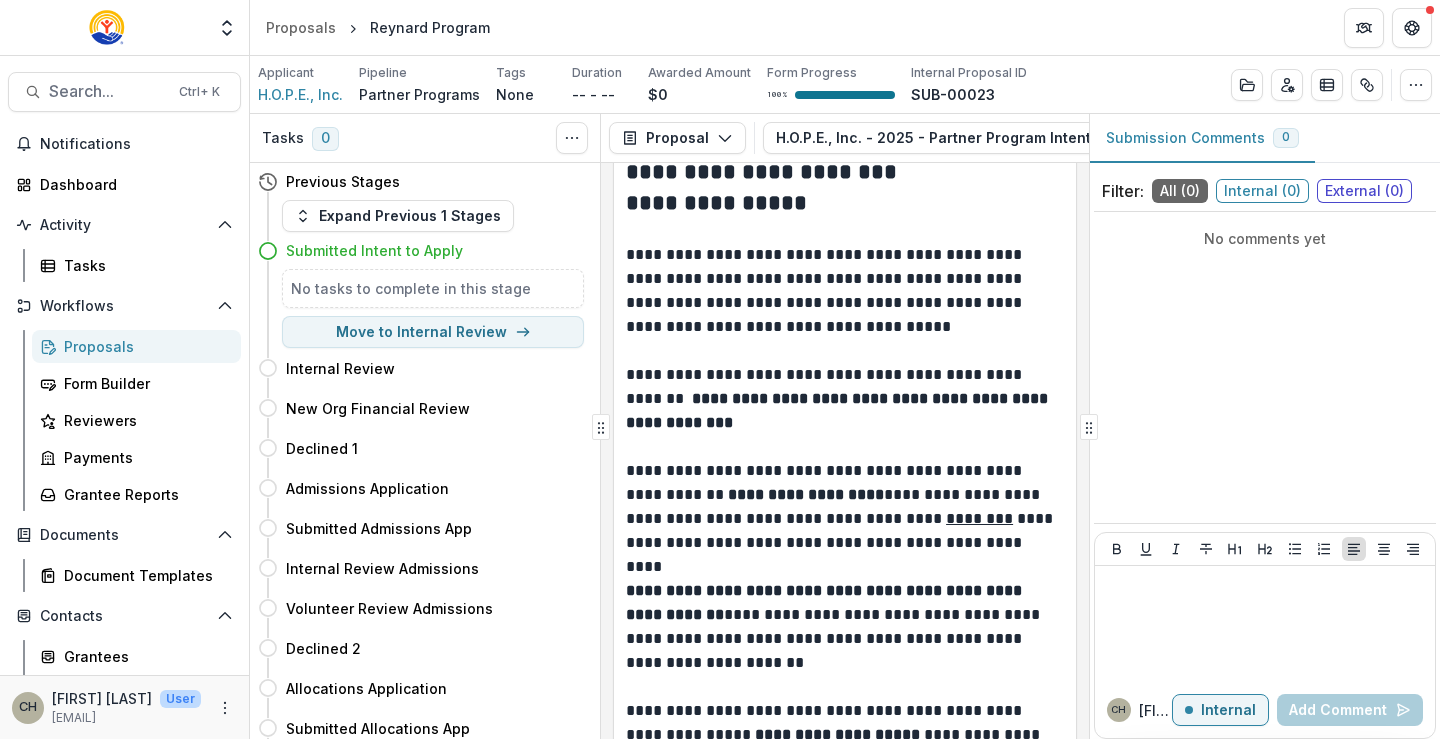 scroll, scrollTop: 0, scrollLeft: 0, axis: both 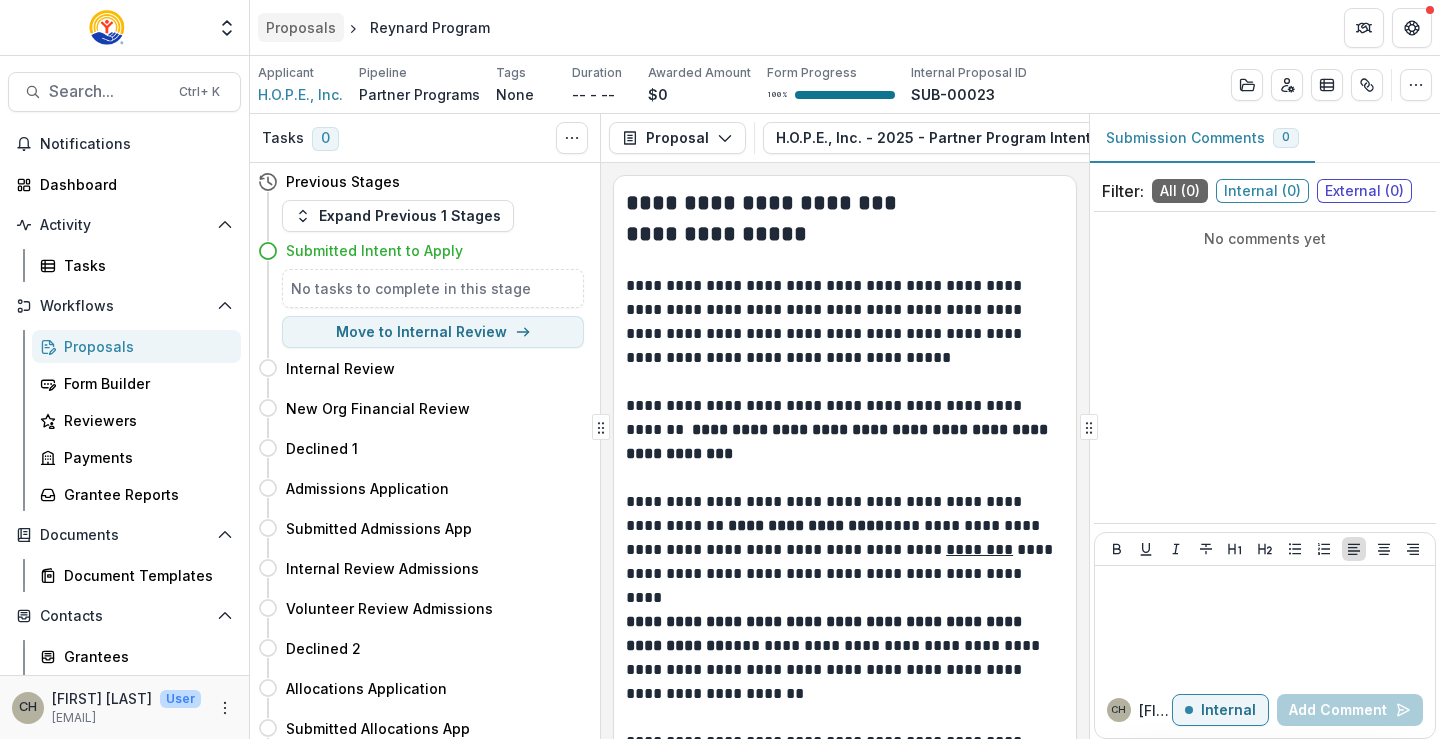 click on "Proposals" at bounding box center [301, 27] 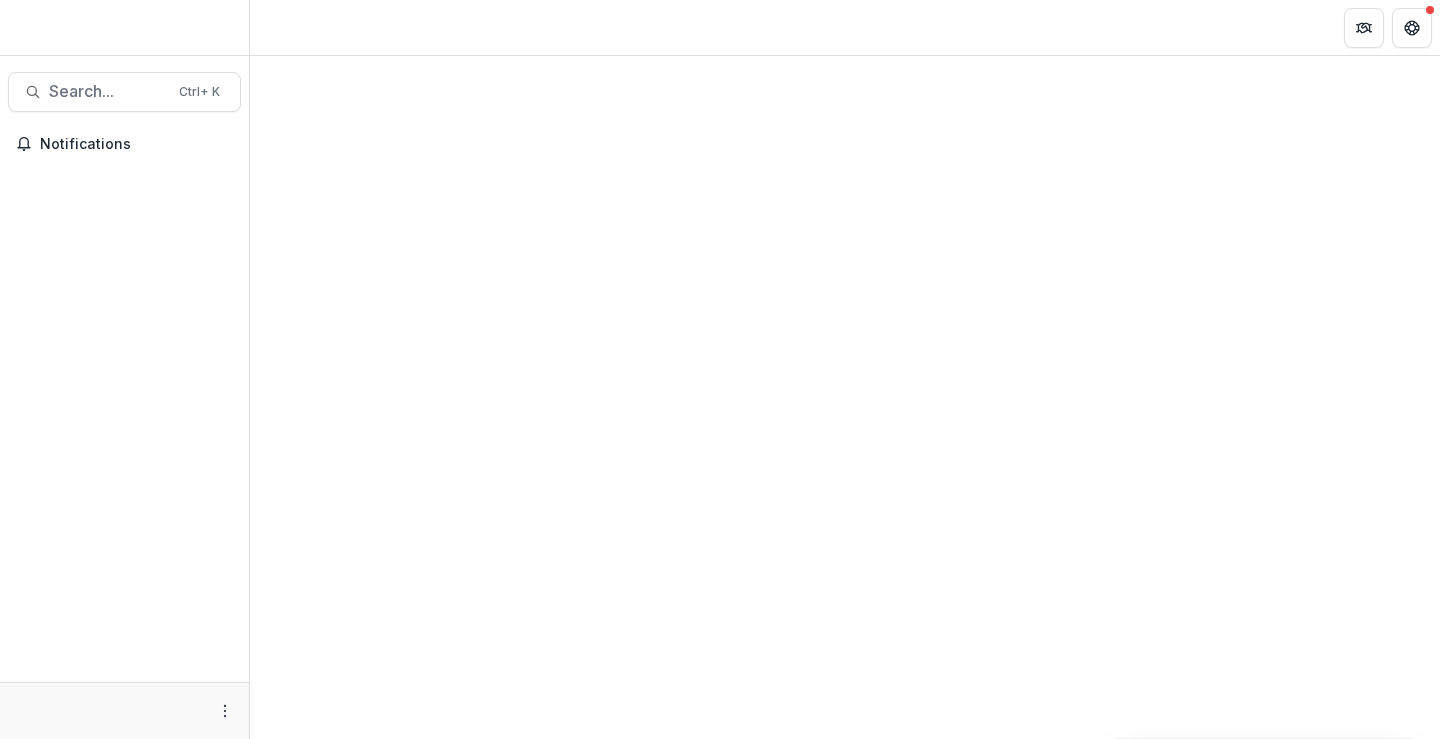 scroll, scrollTop: 0, scrollLeft: 0, axis: both 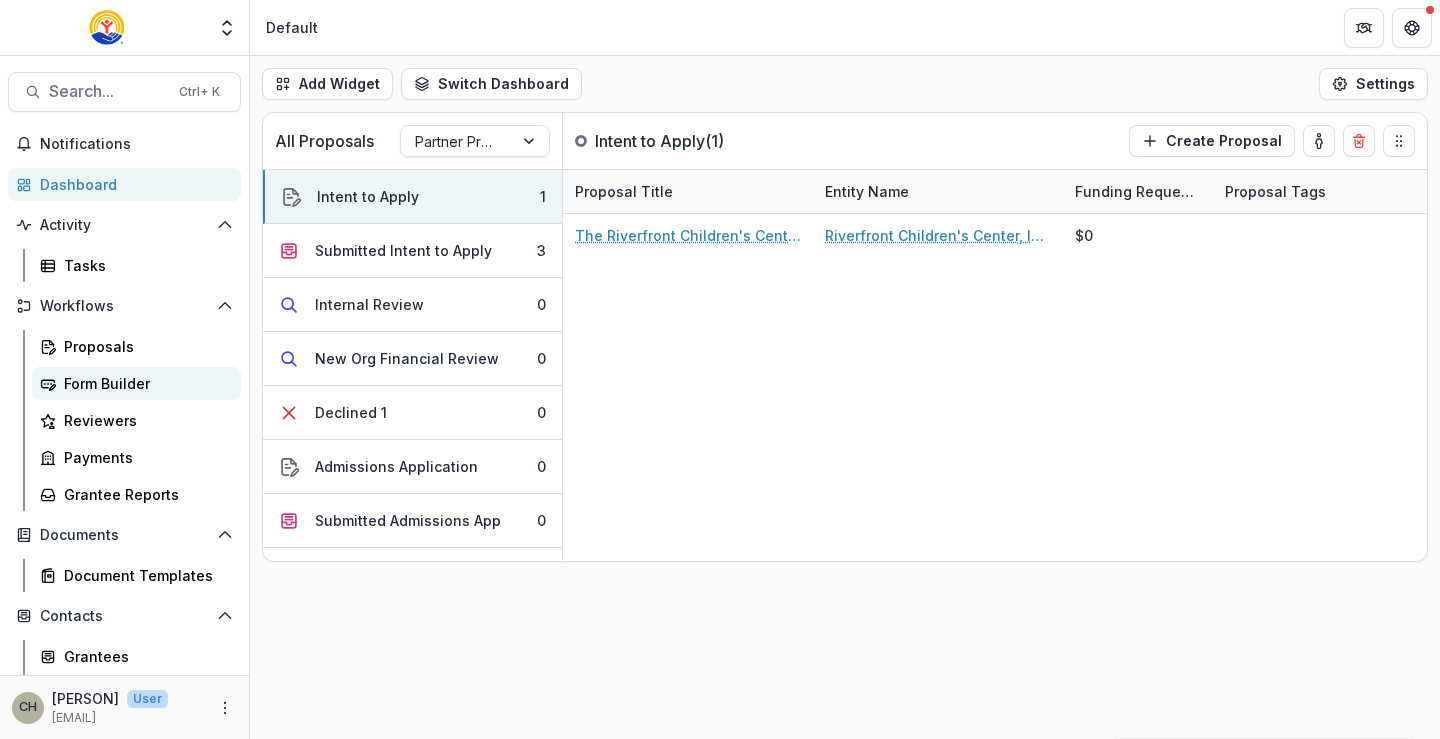click on "Form Builder" at bounding box center (144, 383) 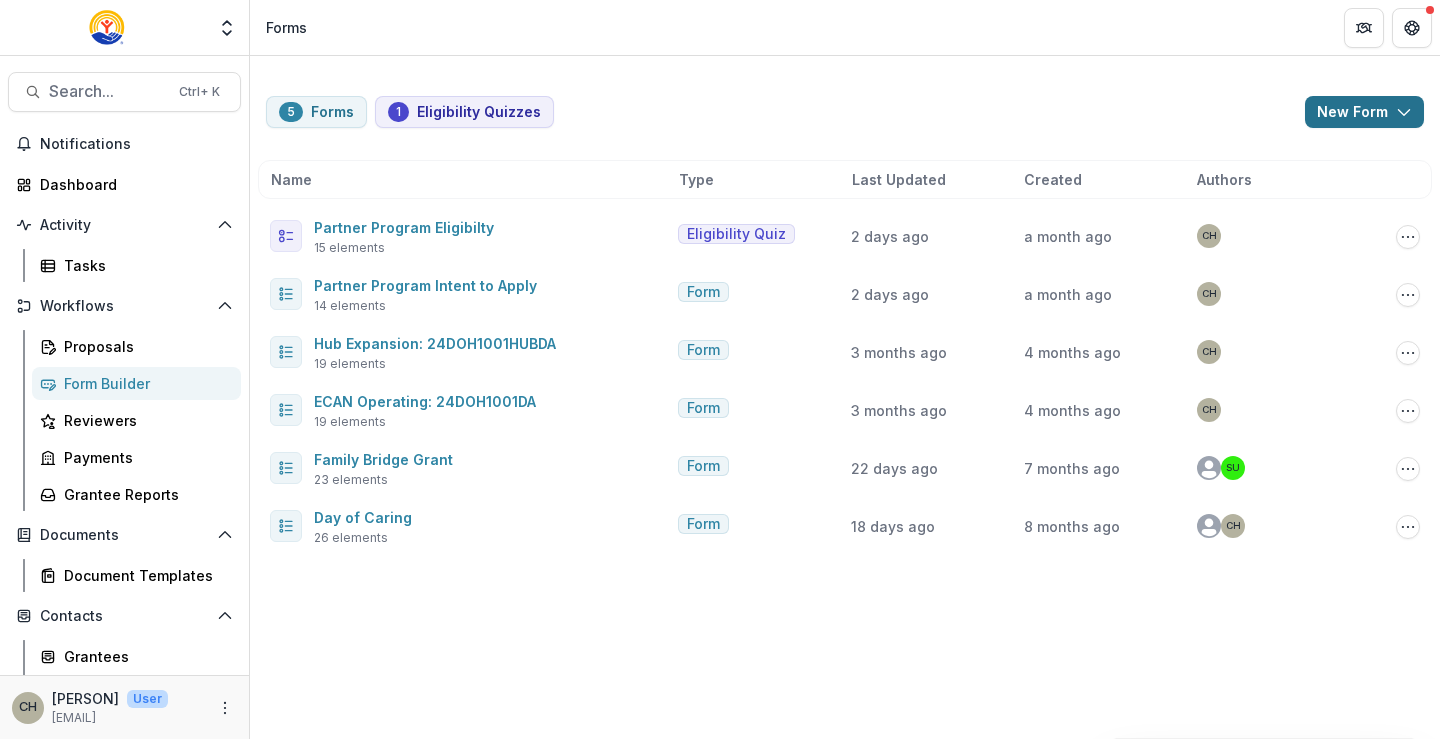 click on "New Form" at bounding box center (1364, 112) 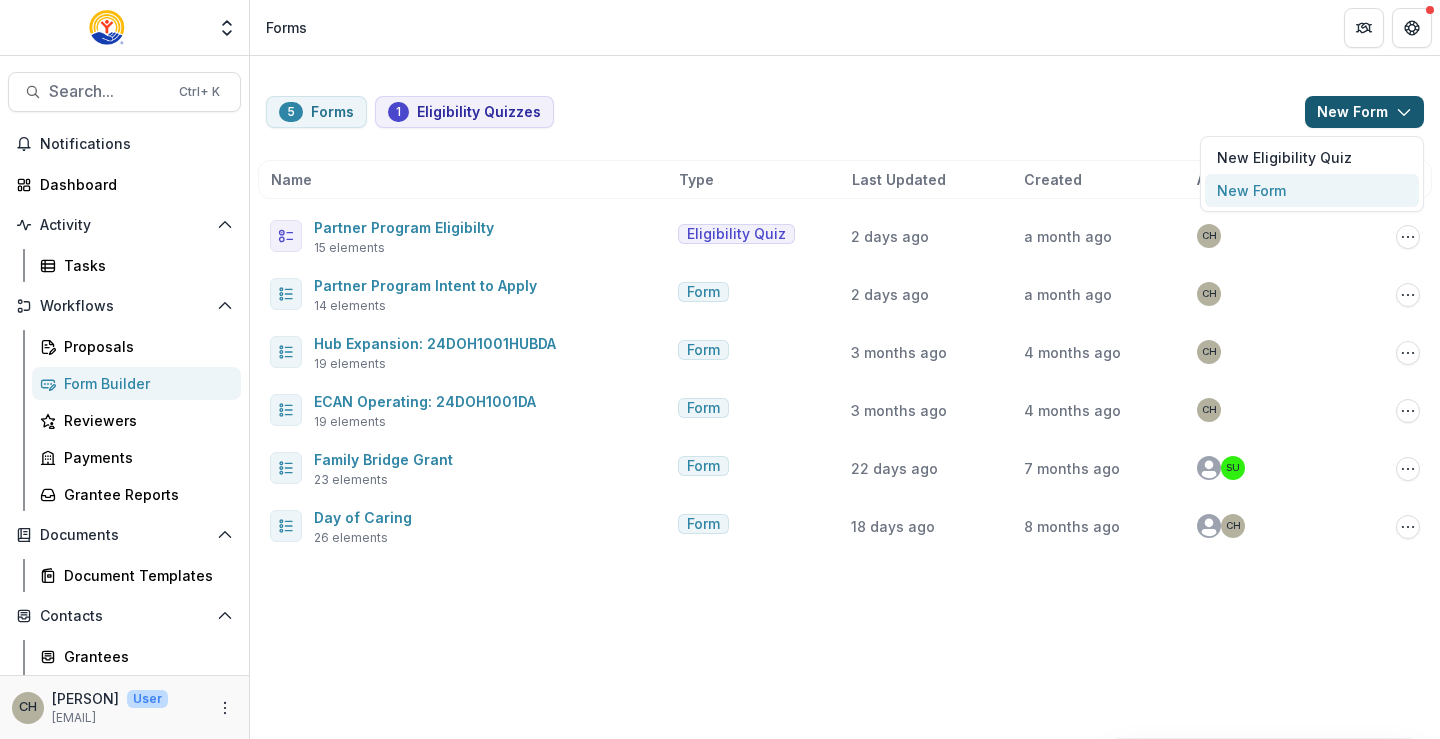 click on "New Form" at bounding box center (1312, 190) 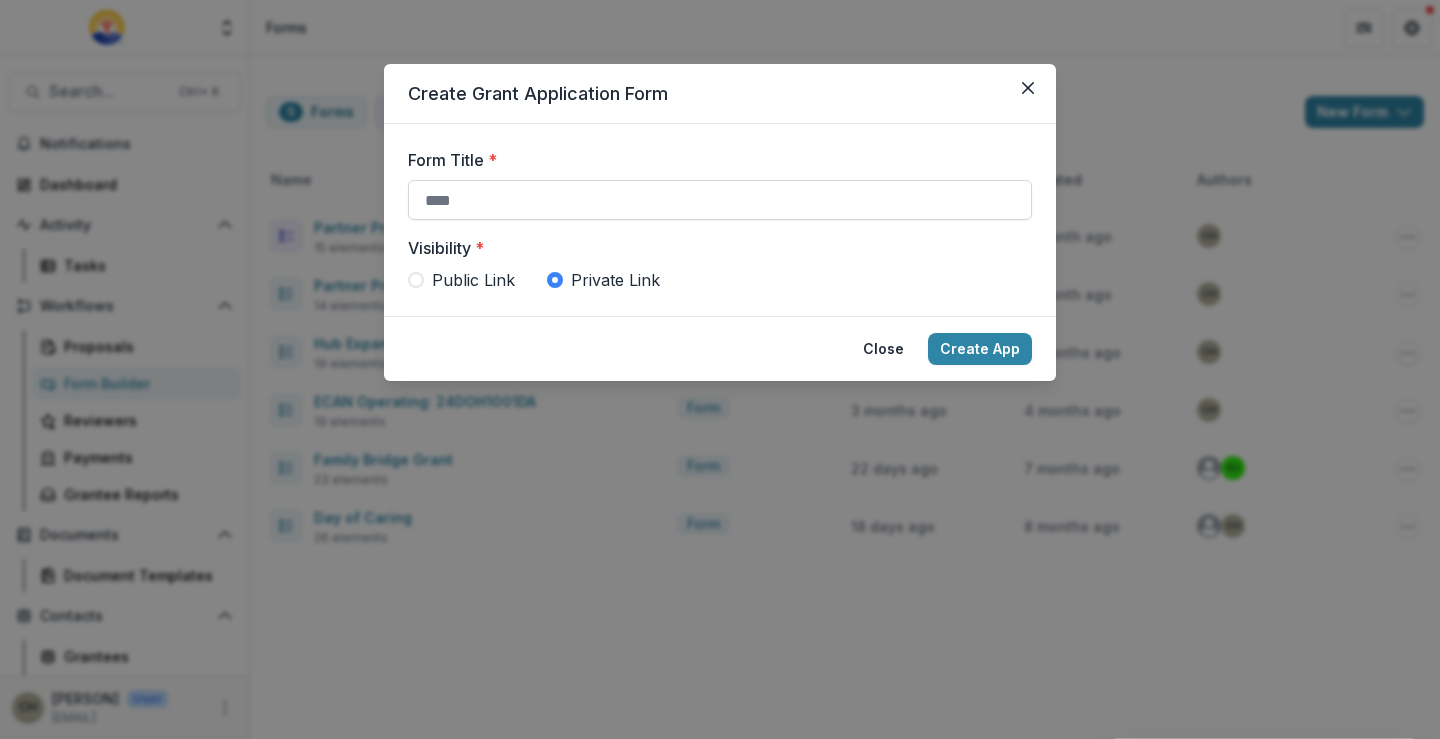 click on "Form Title *" at bounding box center (720, 200) 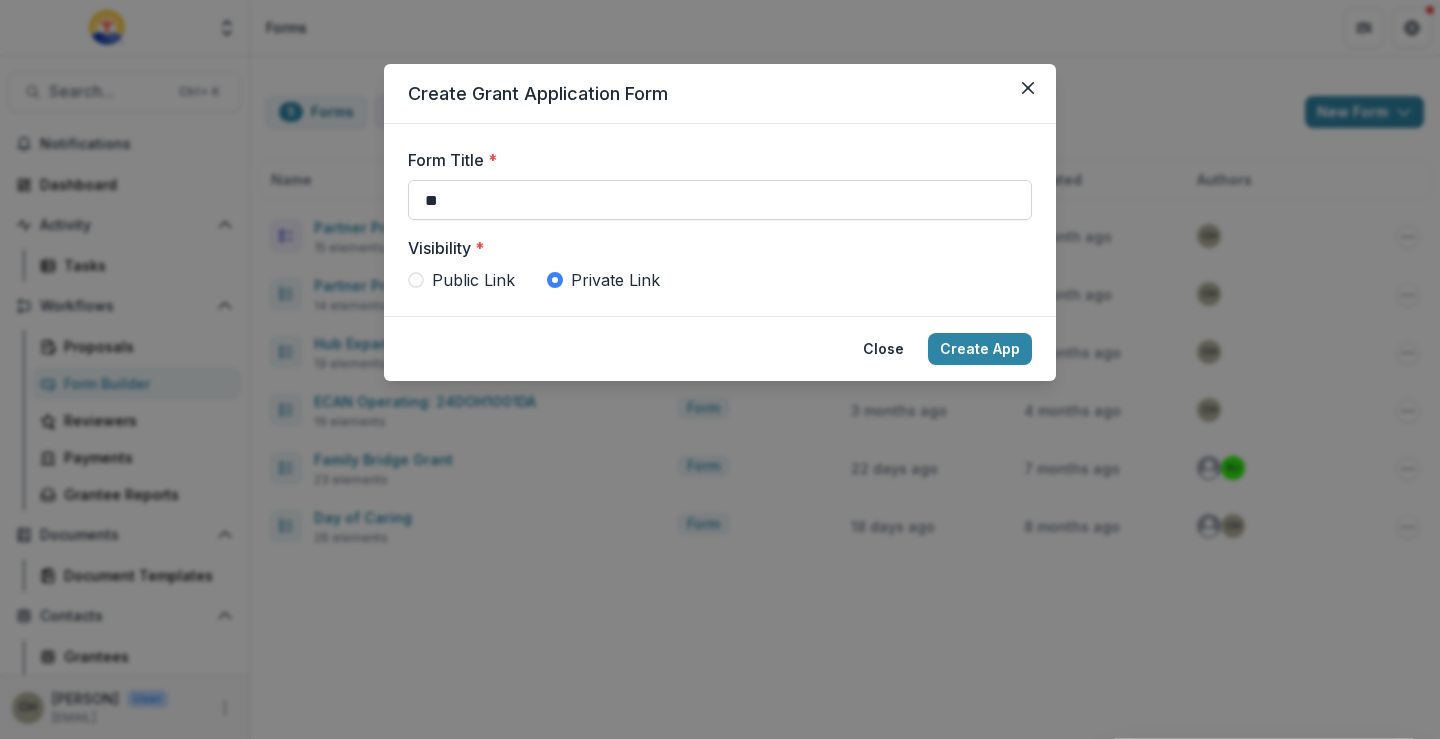 type on "*" 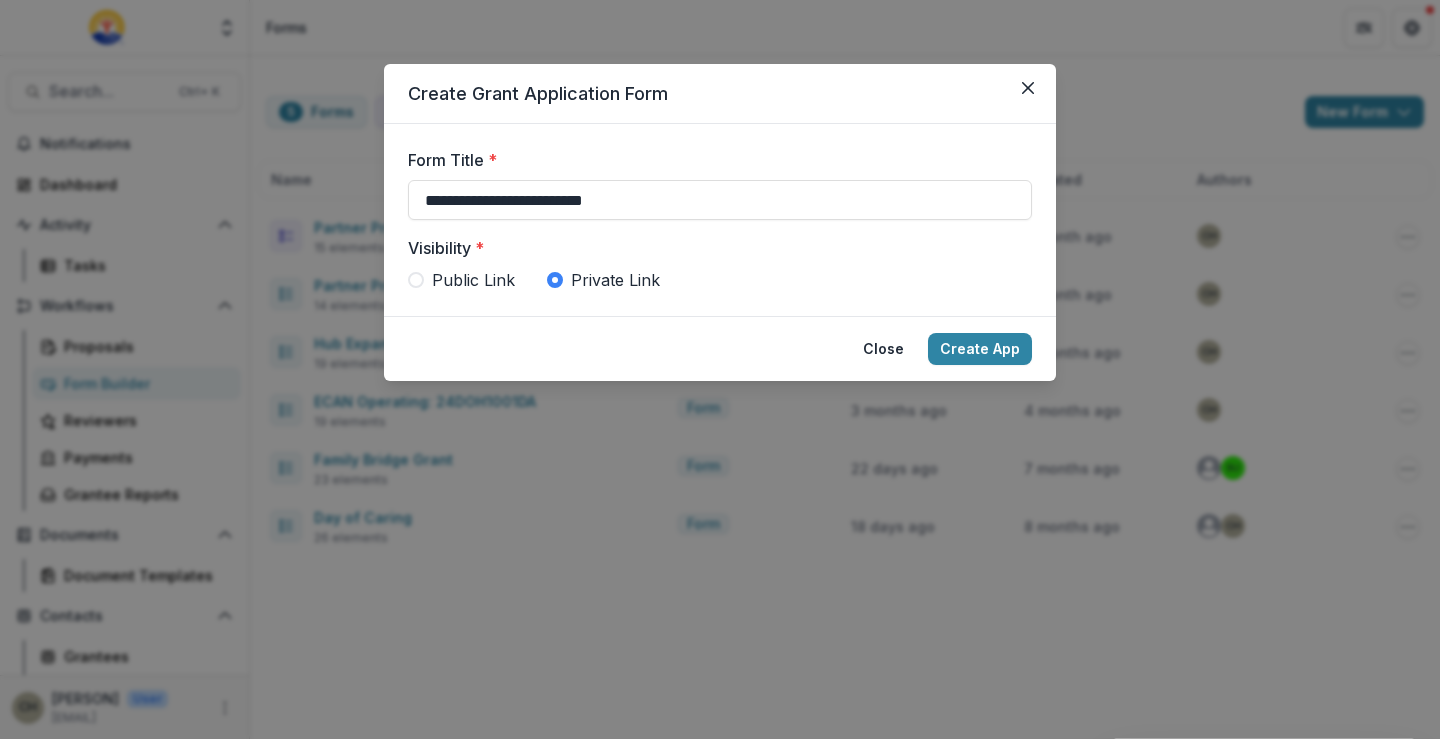 click on "Public Link" at bounding box center [473, 280] 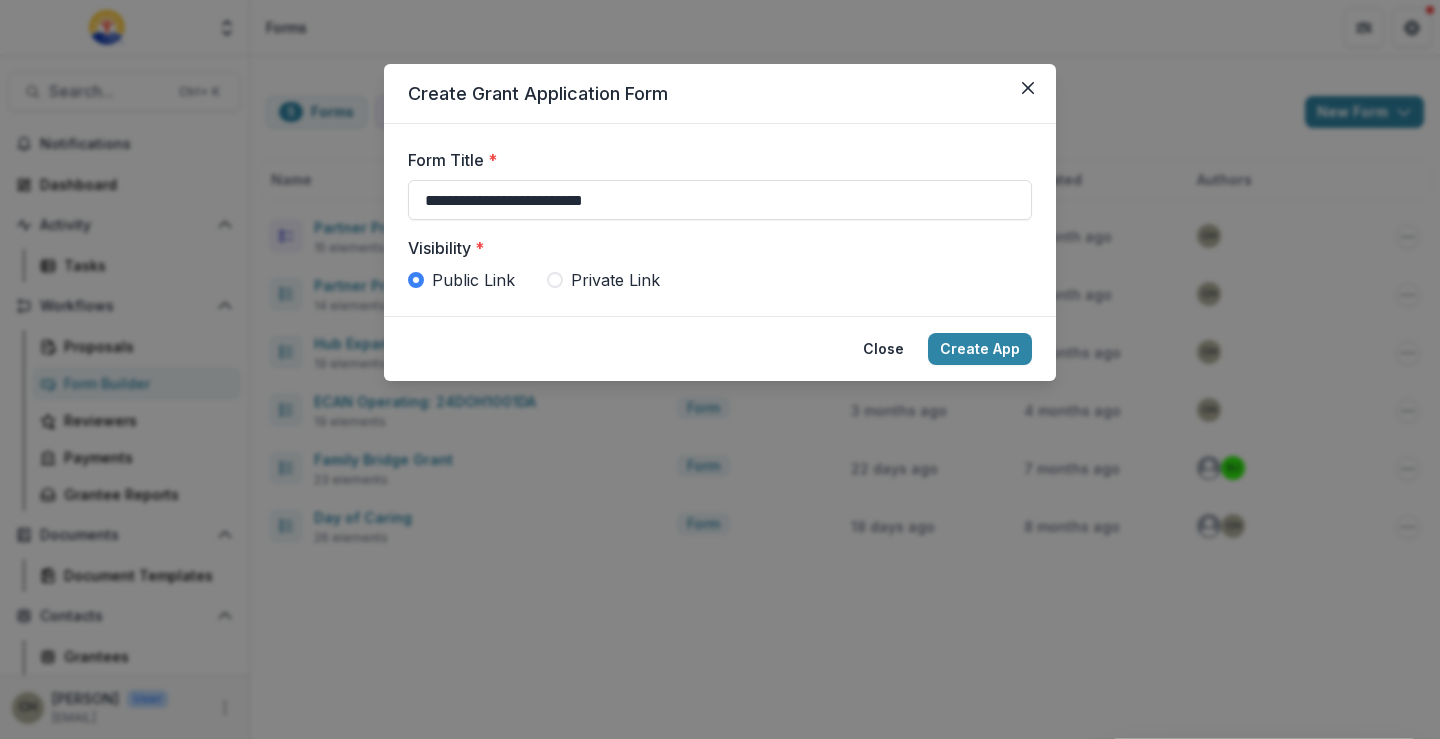 click on "Private Link" at bounding box center [615, 280] 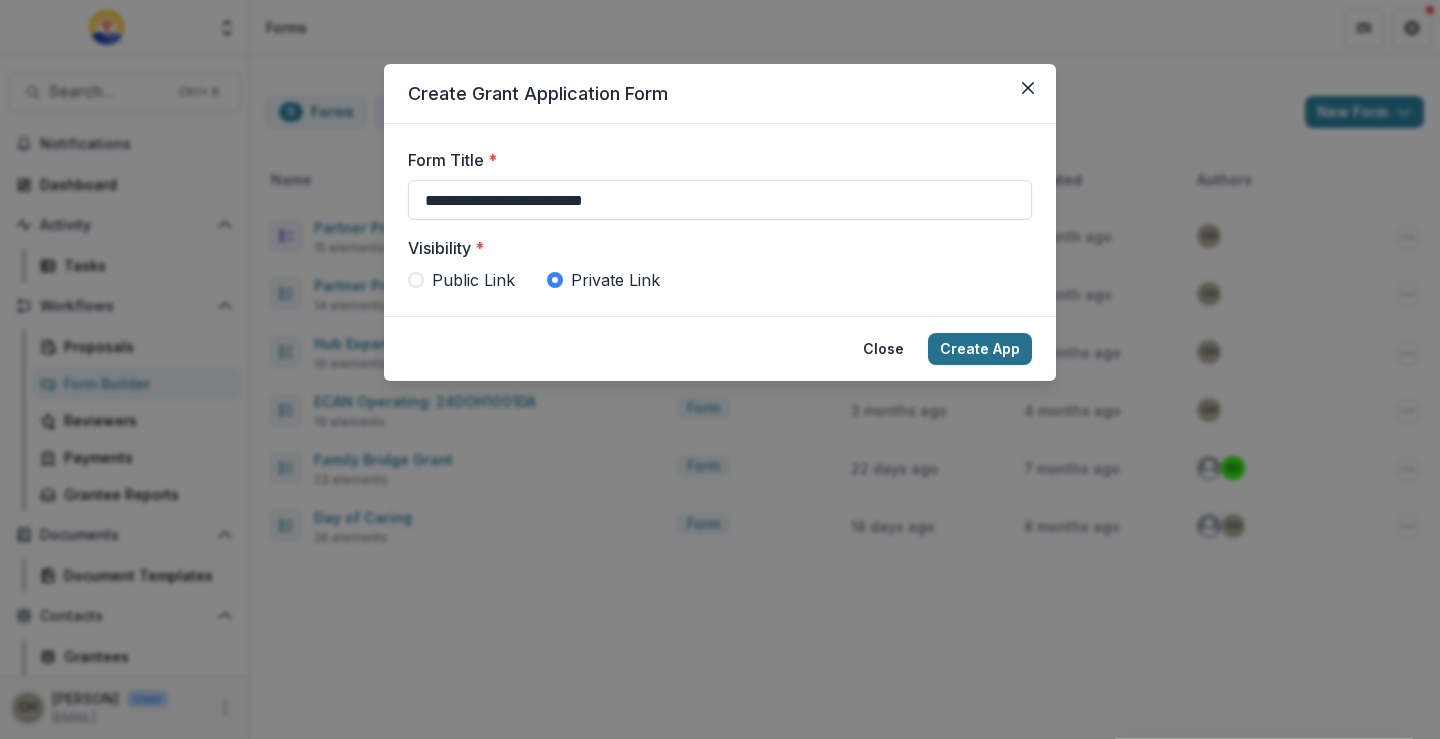 click on "Create App" at bounding box center [980, 349] 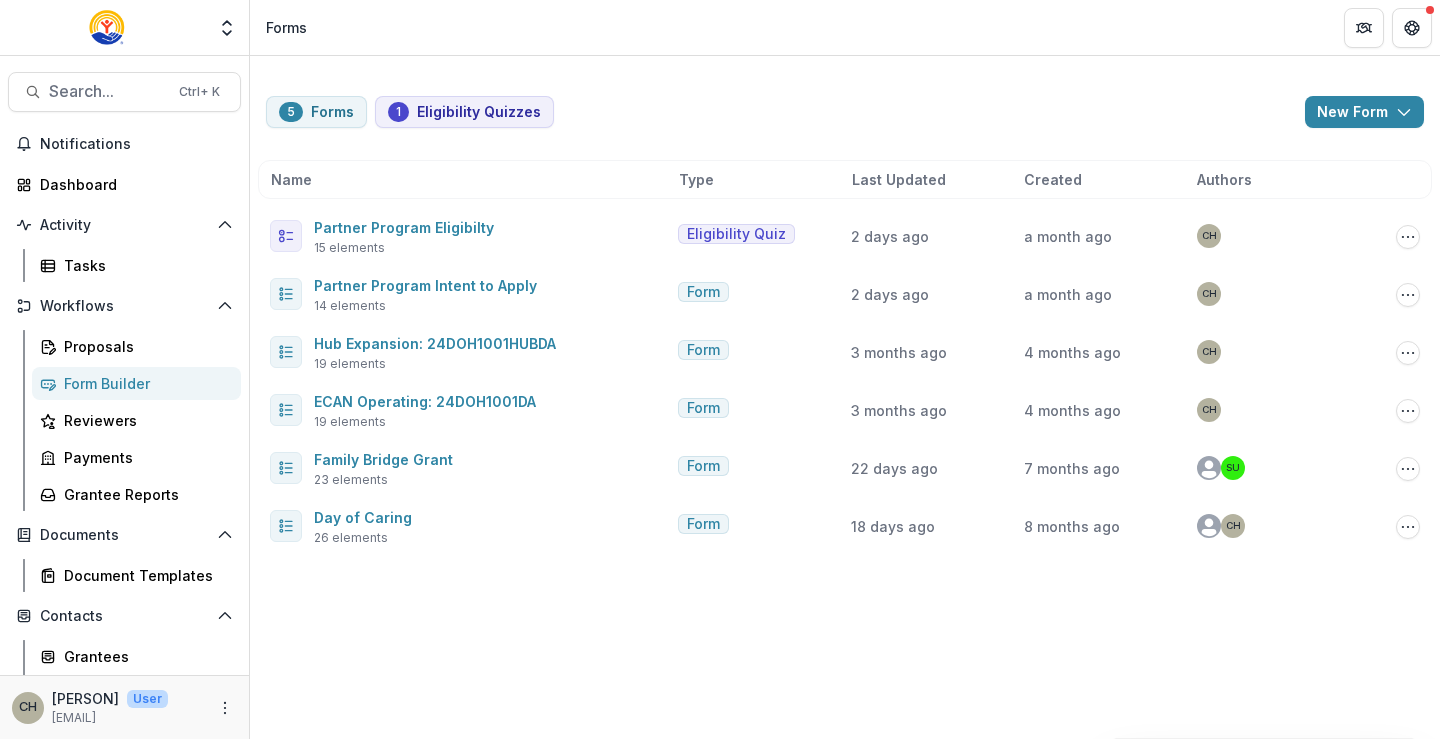 type 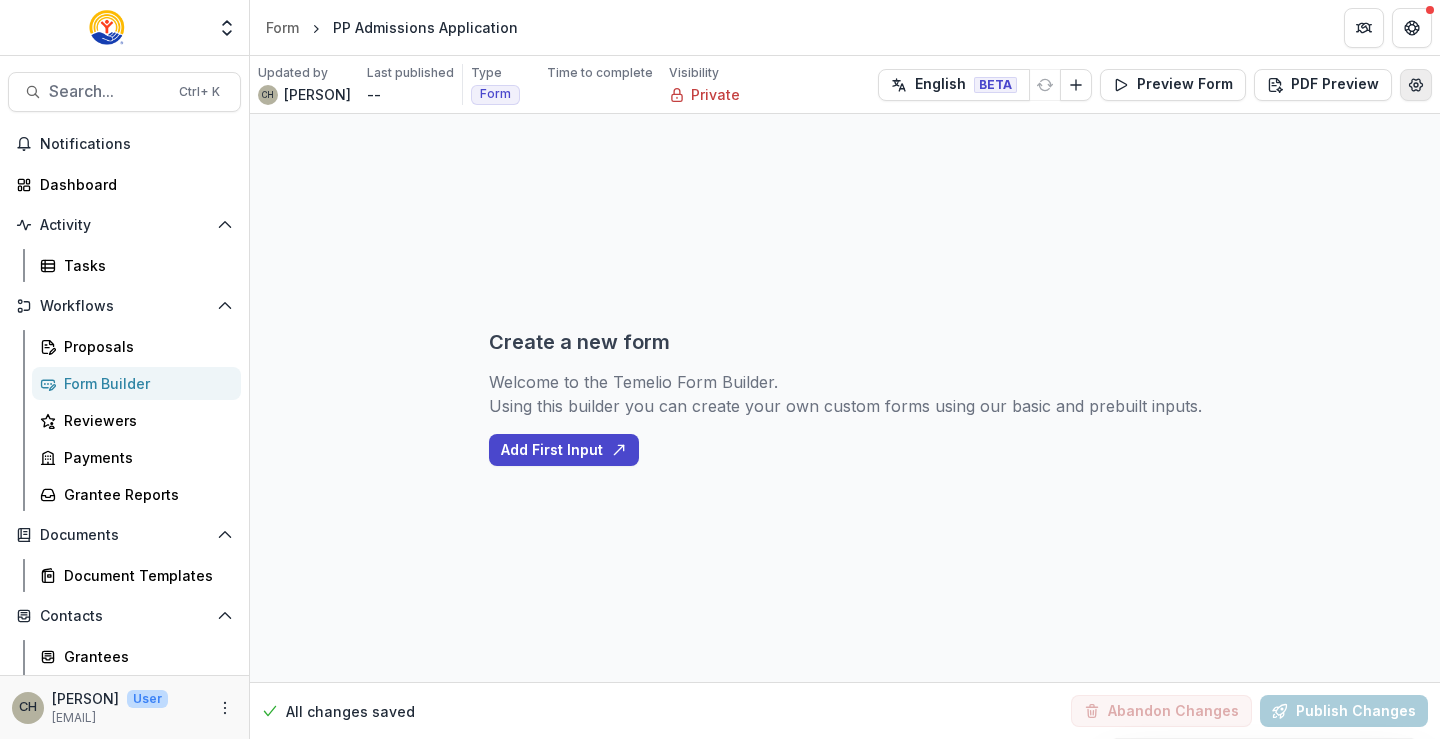 click 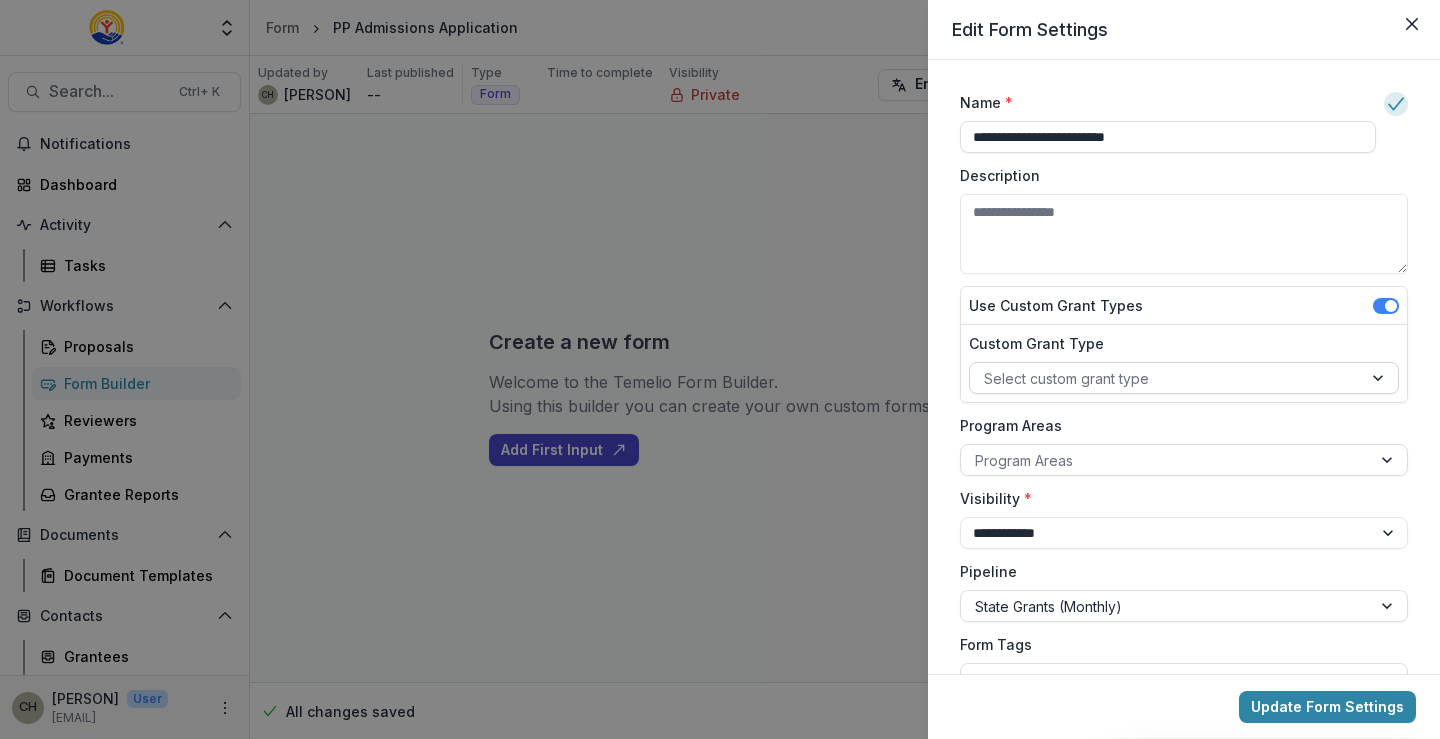 click at bounding box center (1166, 378) 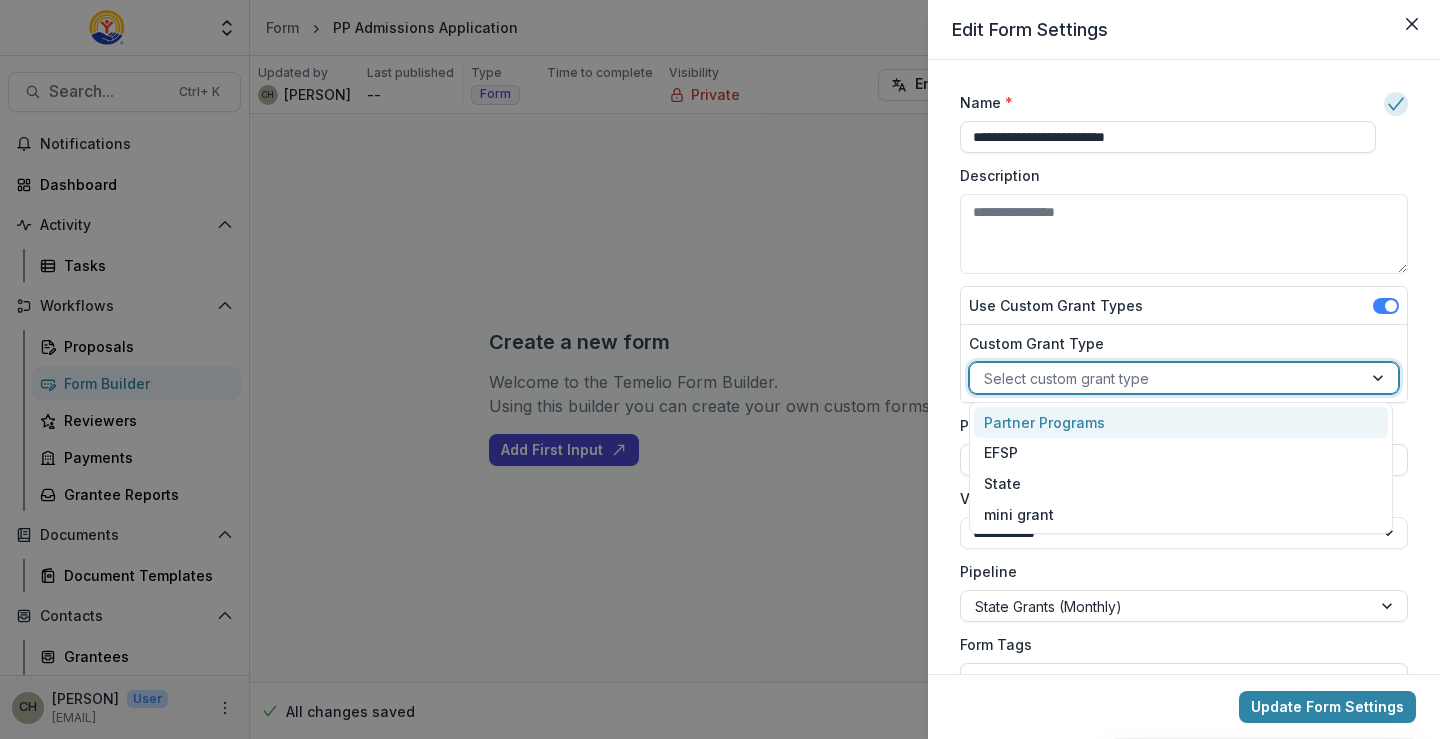click on "Partner Programs" at bounding box center [1181, 422] 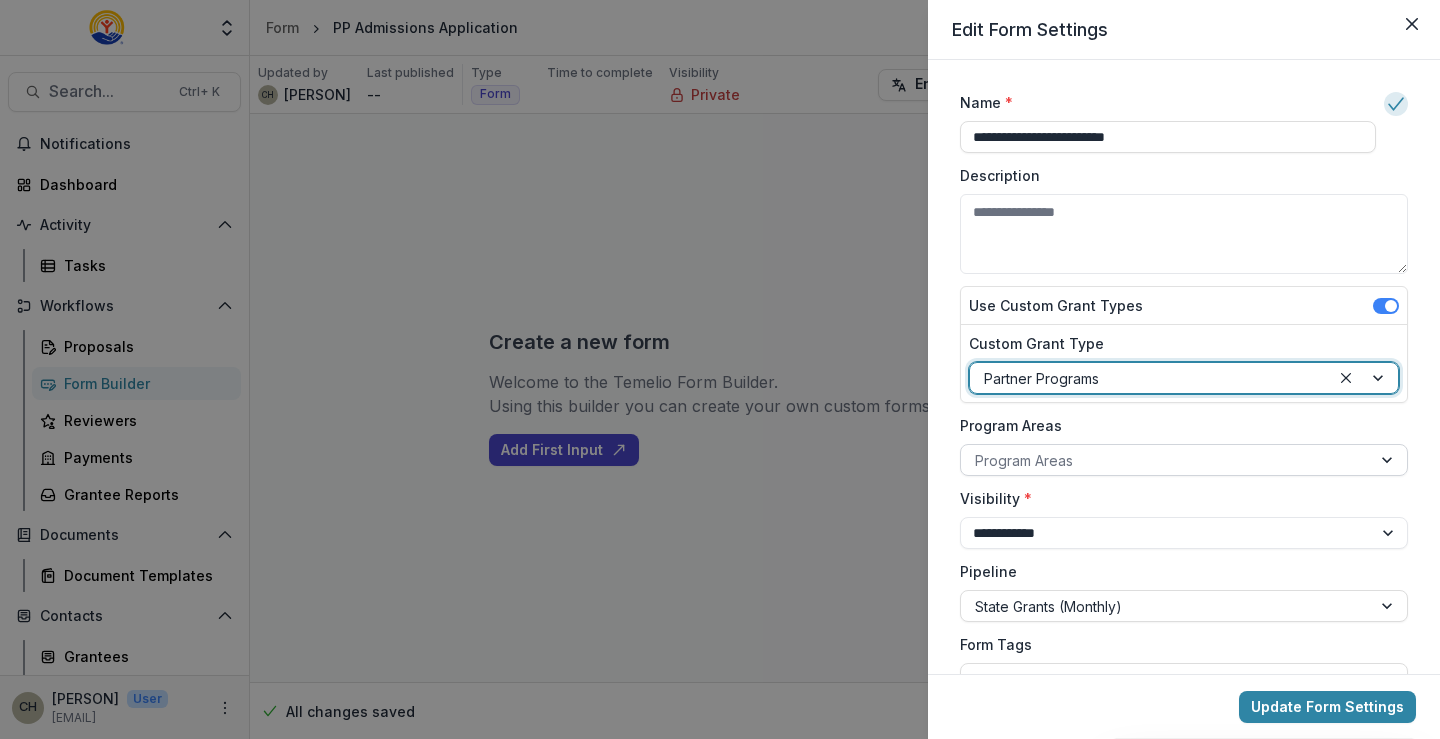 click at bounding box center [1166, 460] 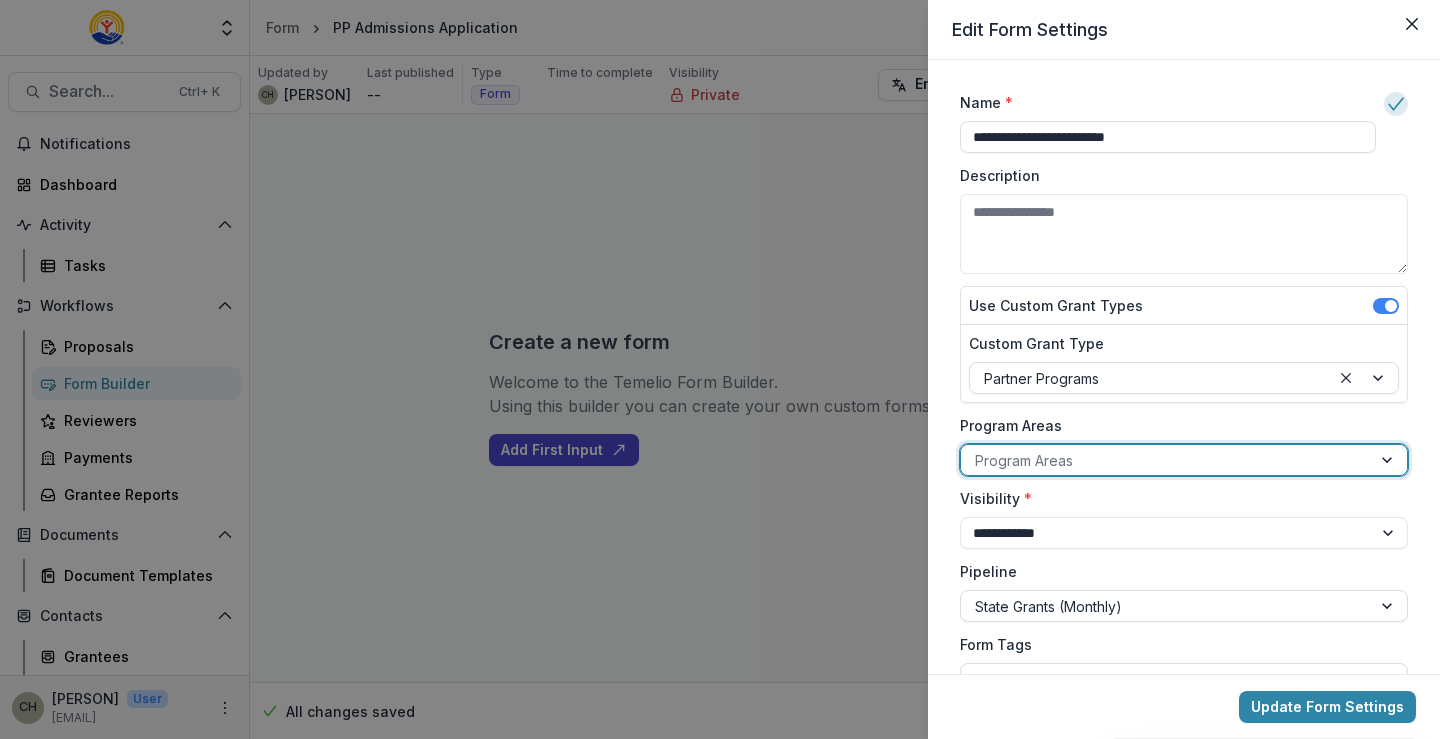 click at bounding box center [1166, 460] 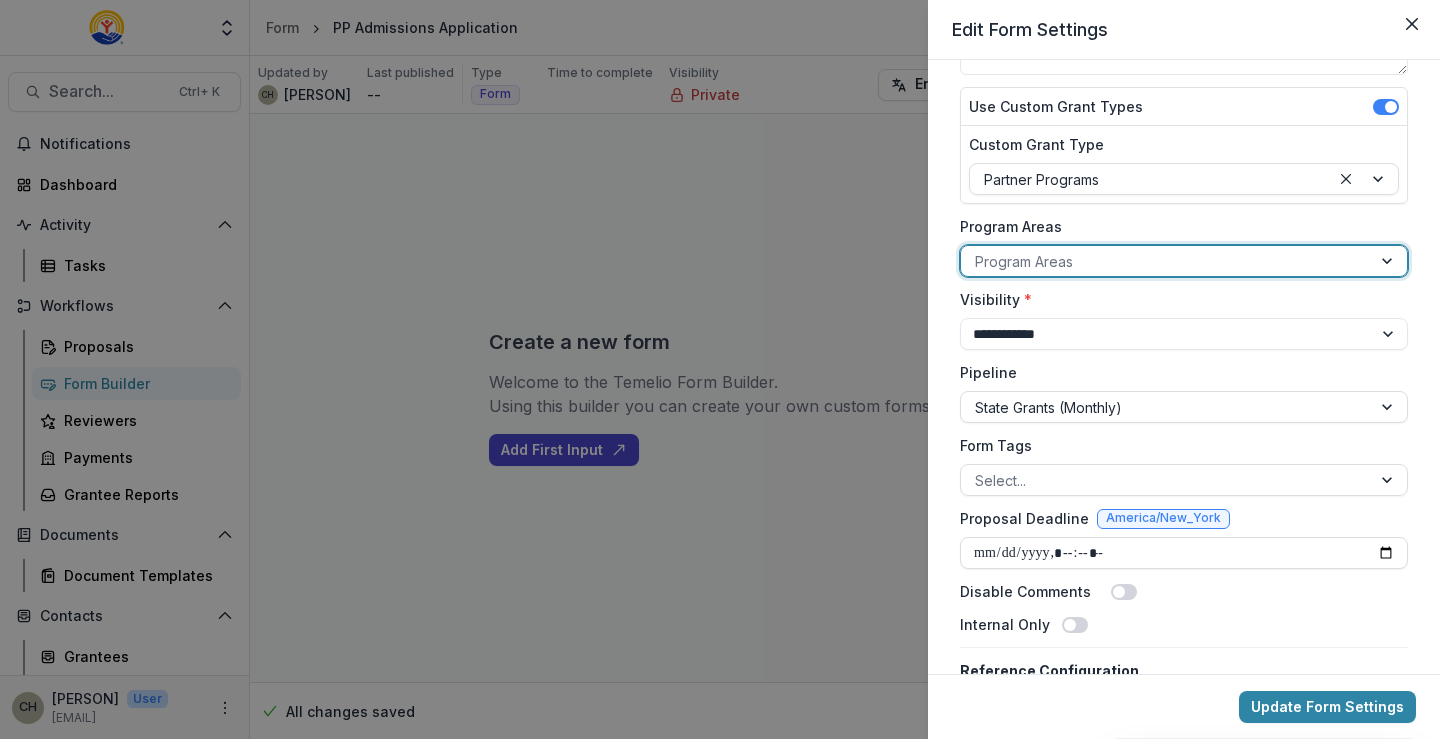 scroll, scrollTop: 200, scrollLeft: 0, axis: vertical 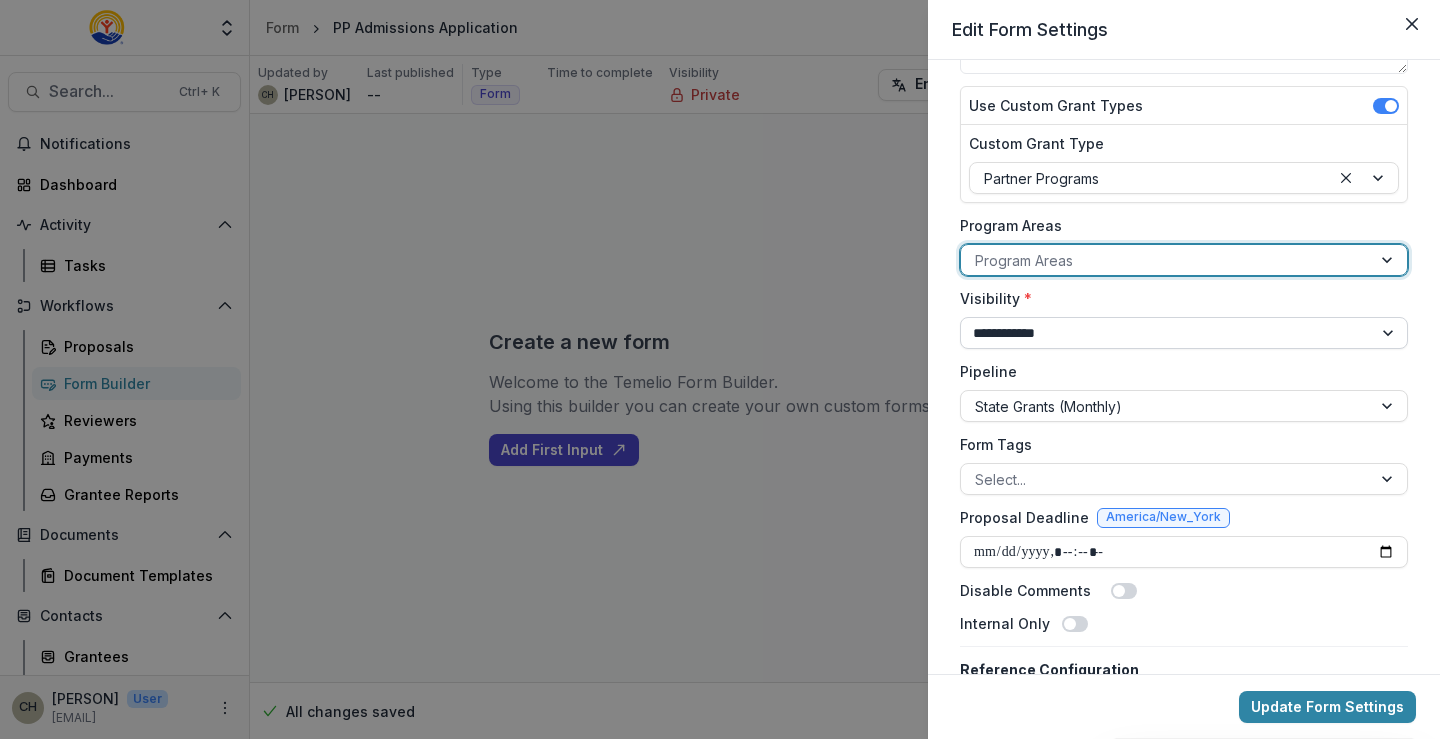 click on "**********" at bounding box center (1184, 333) 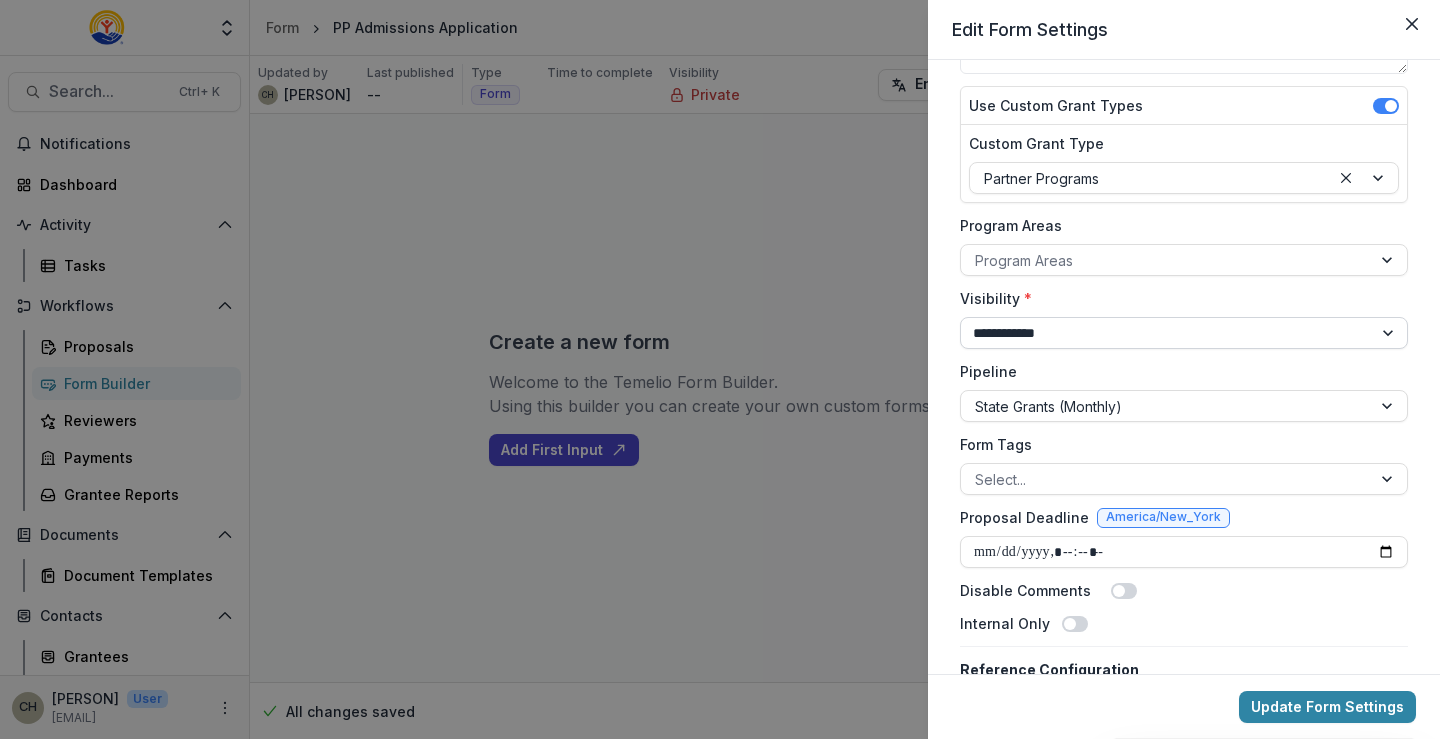 click on "**********" at bounding box center (1184, 333) 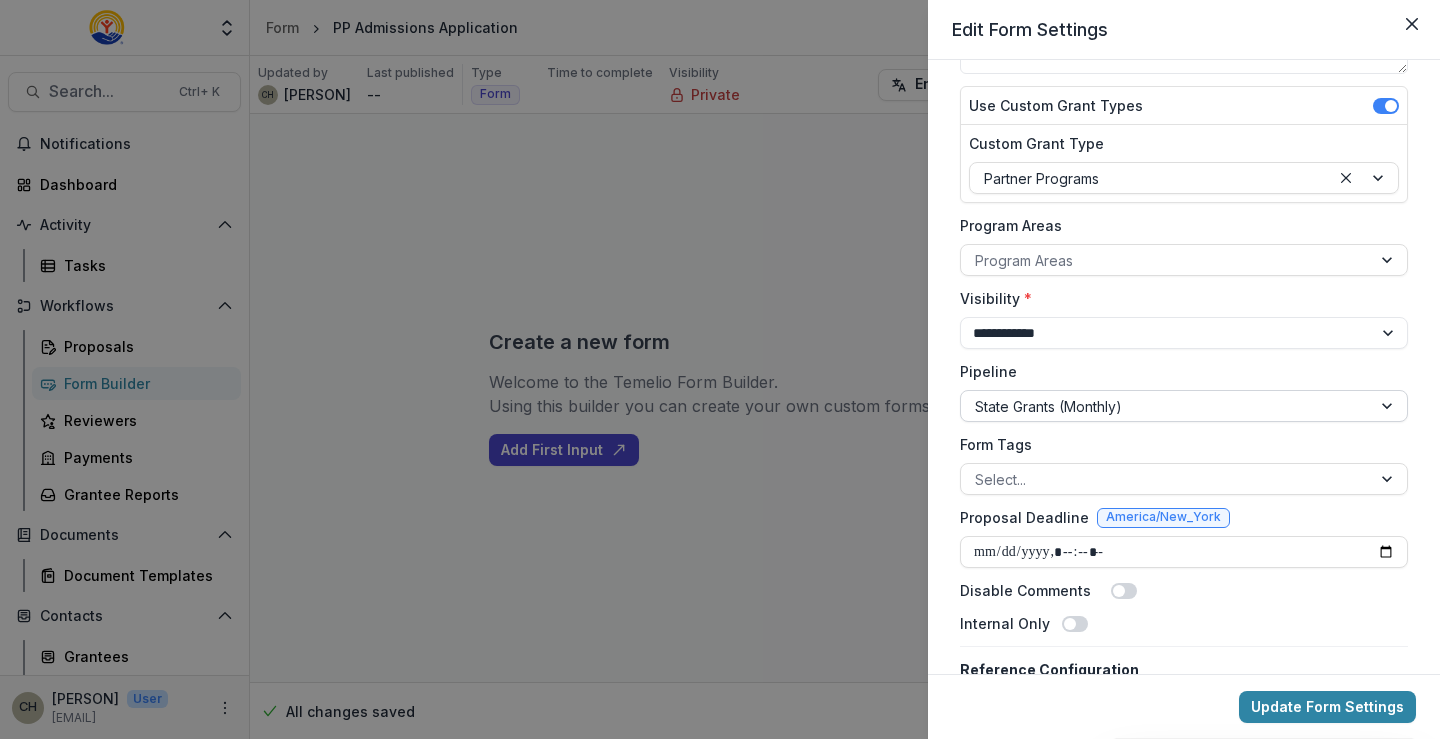 click at bounding box center (1166, 406) 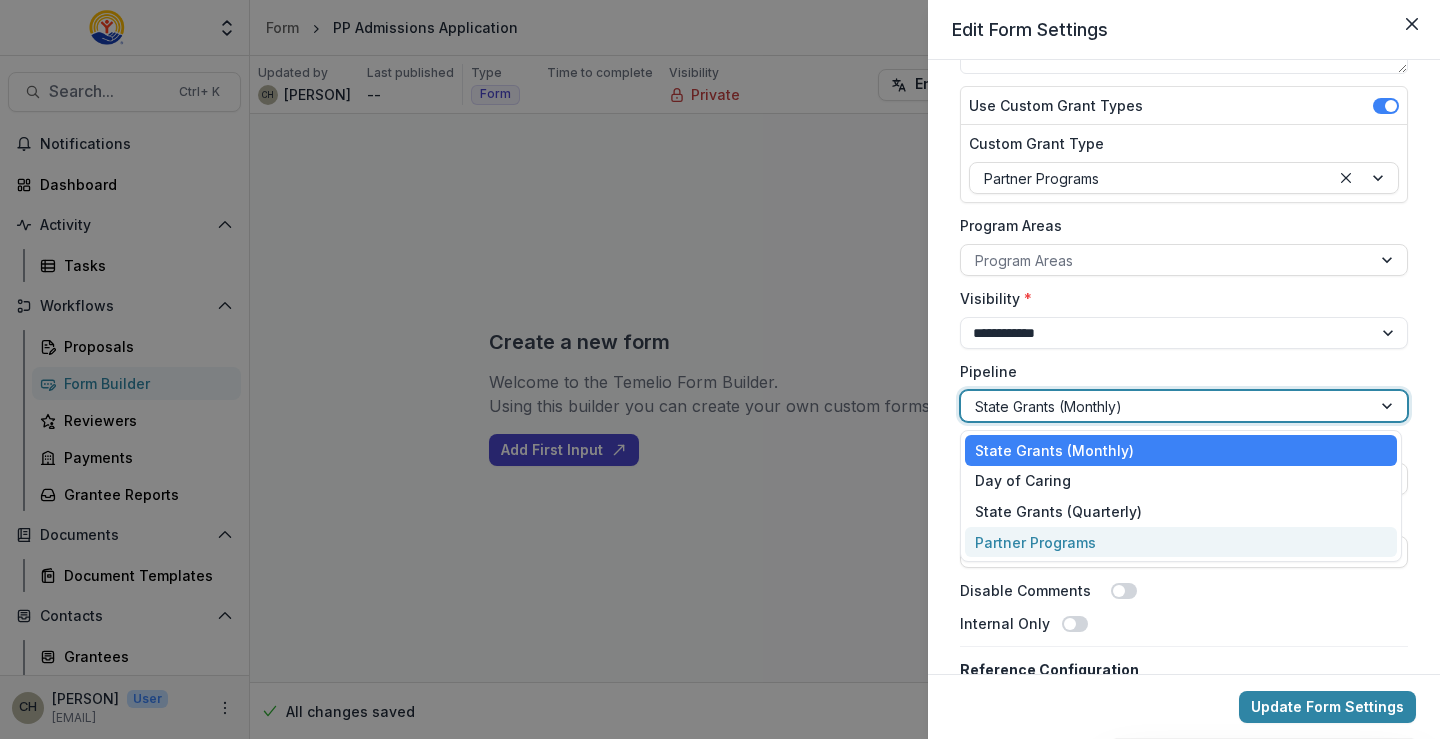click on "Partner Programs" at bounding box center [1181, 542] 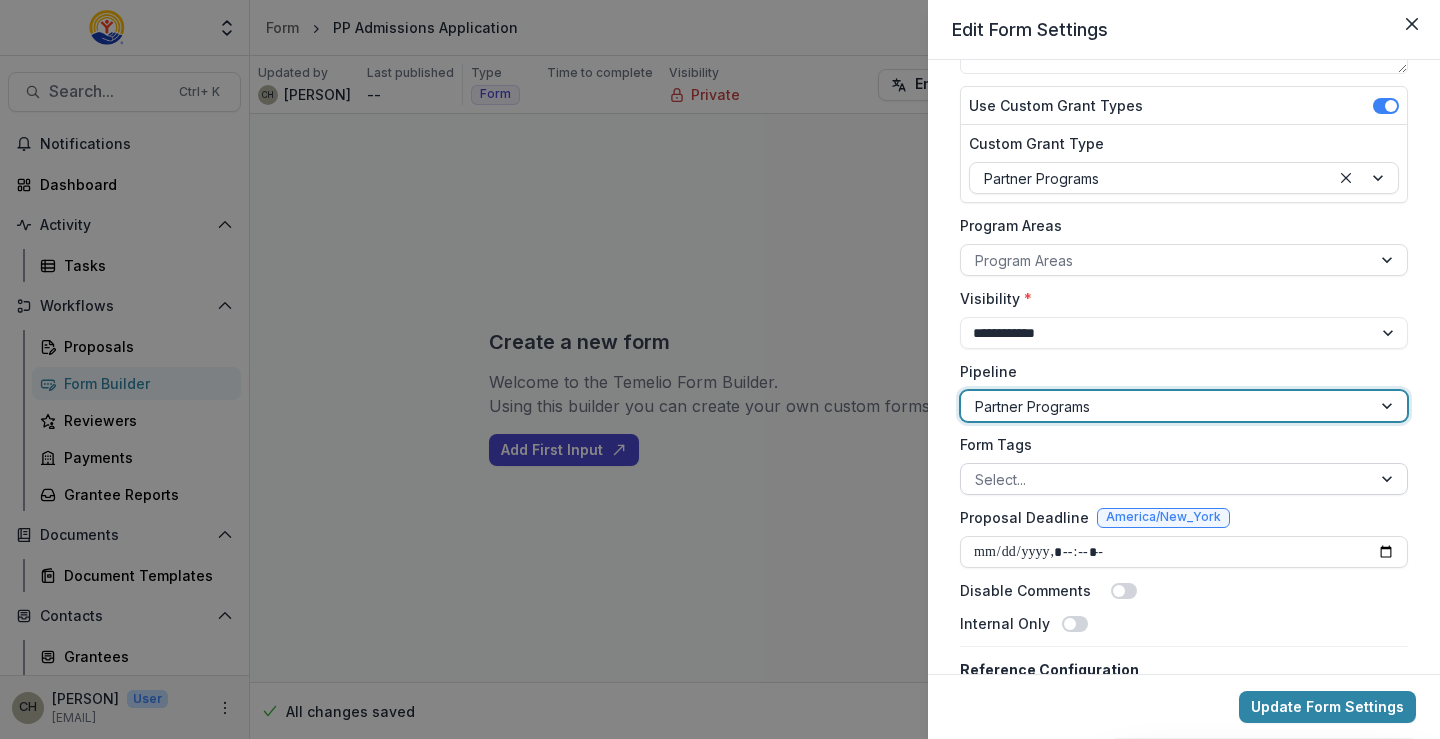 click at bounding box center (1166, 479) 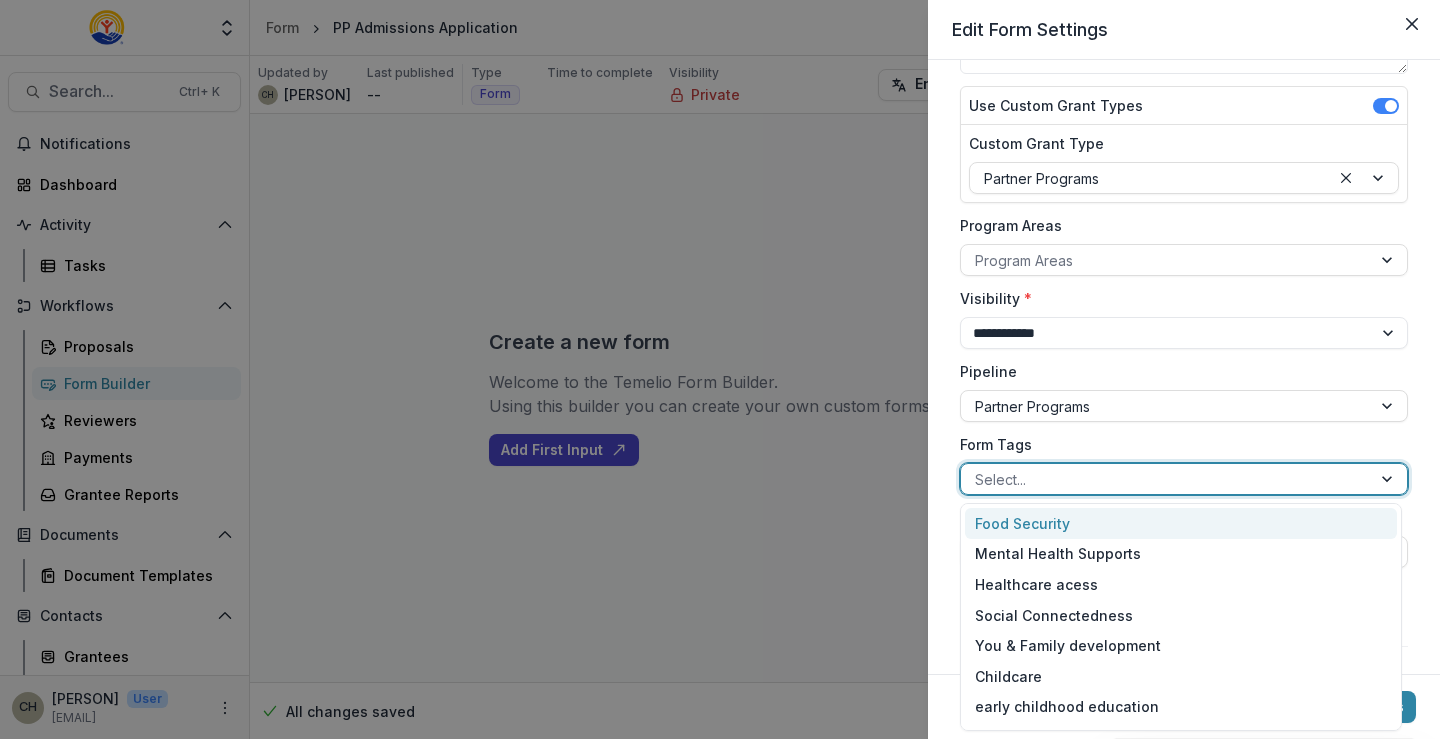 scroll, scrollTop: 278, scrollLeft: 0, axis: vertical 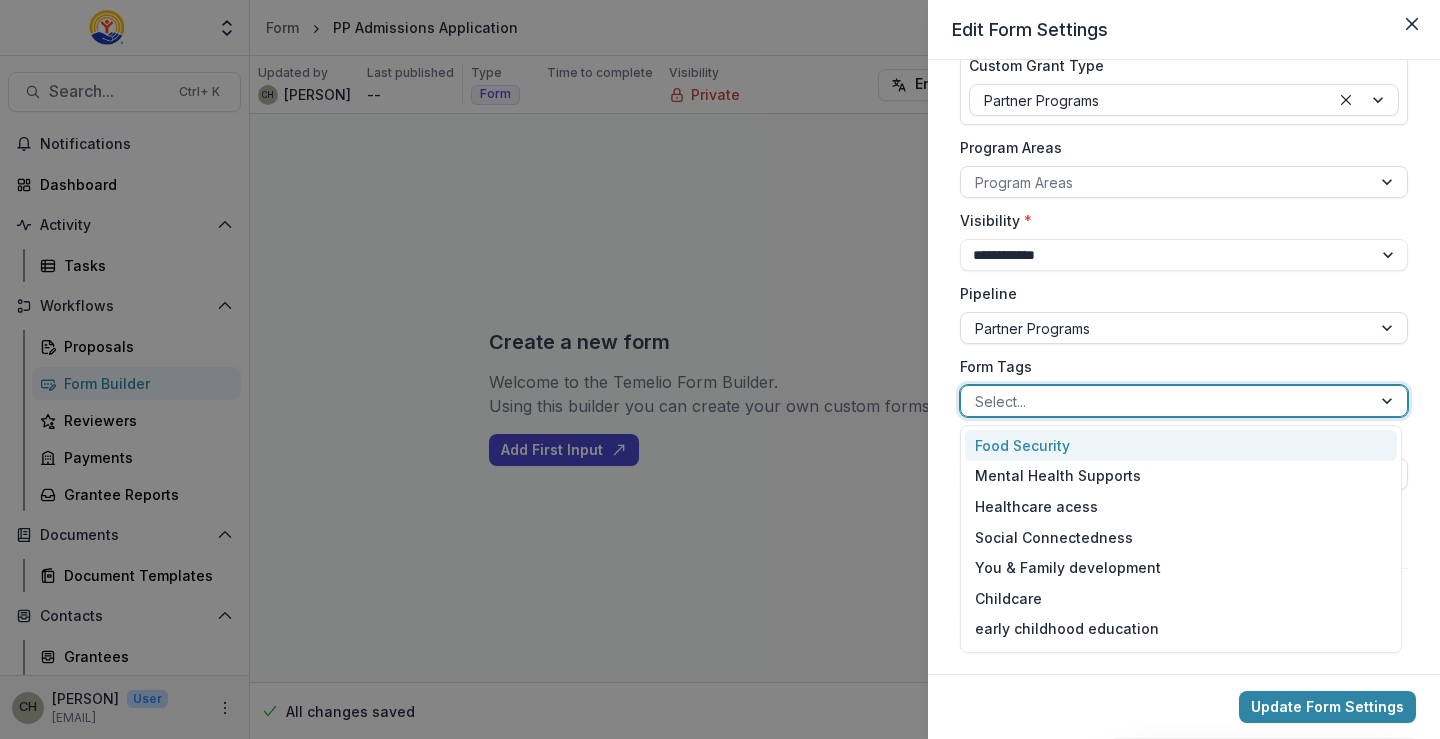 click on "Form Tags" at bounding box center [1178, 366] 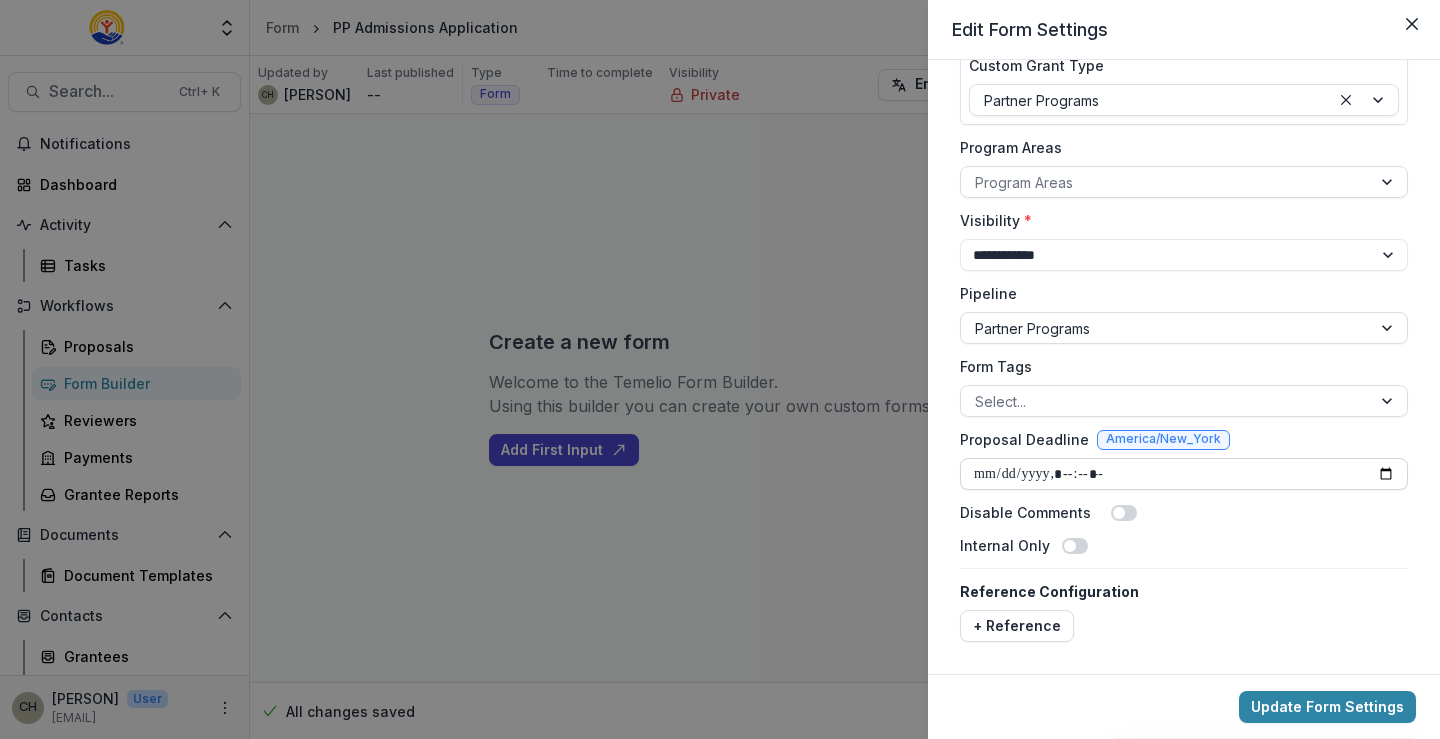 click on "Proposal Deadline" at bounding box center [1184, 474] 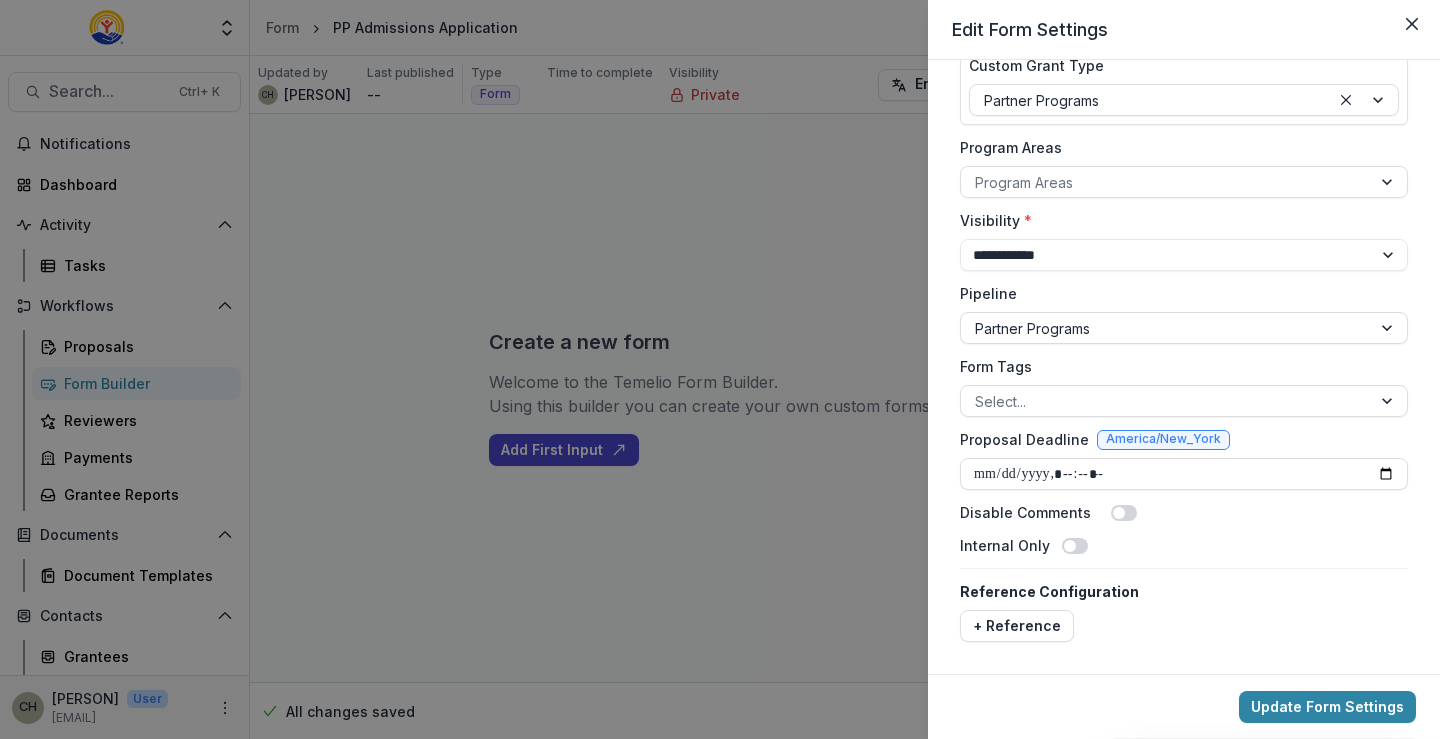 click on "Disable Comments" at bounding box center [1184, 512] 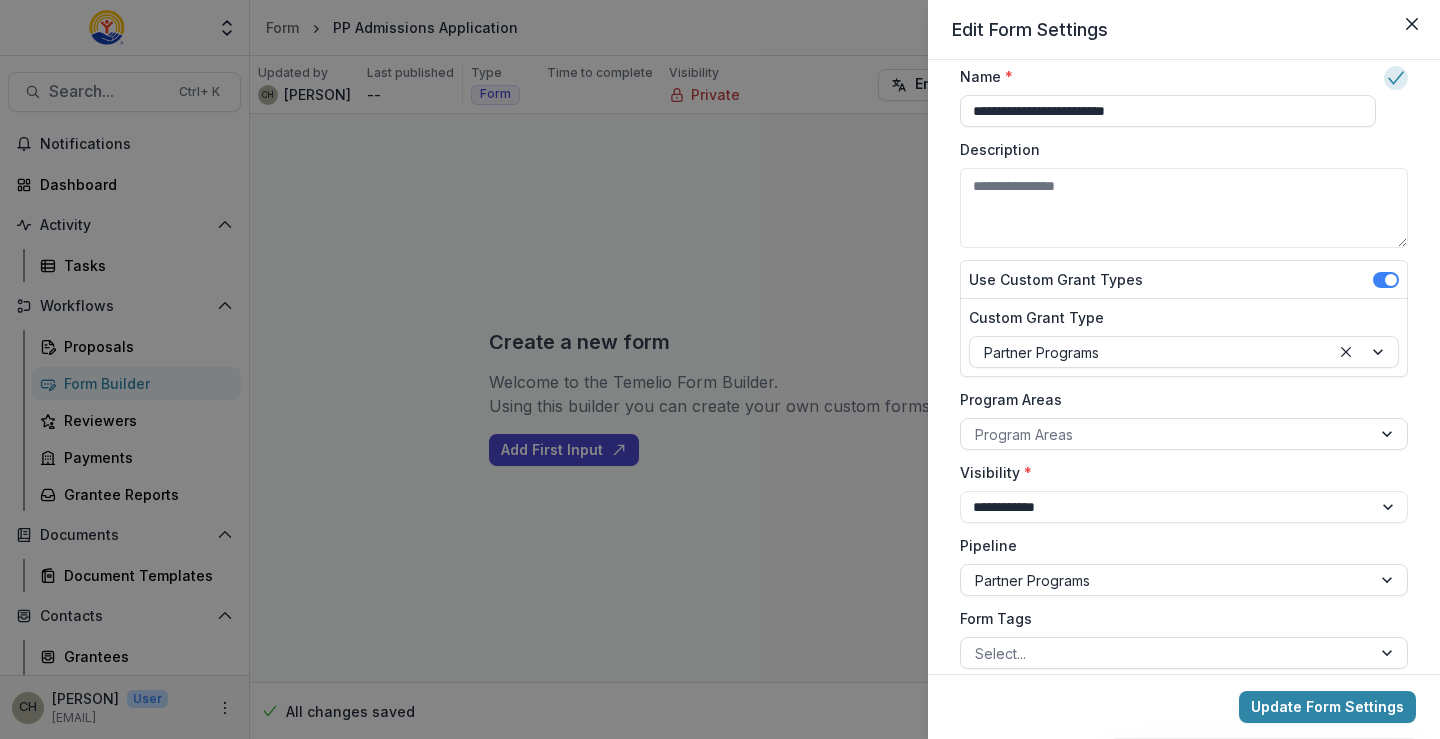 scroll, scrollTop: 0, scrollLeft: 0, axis: both 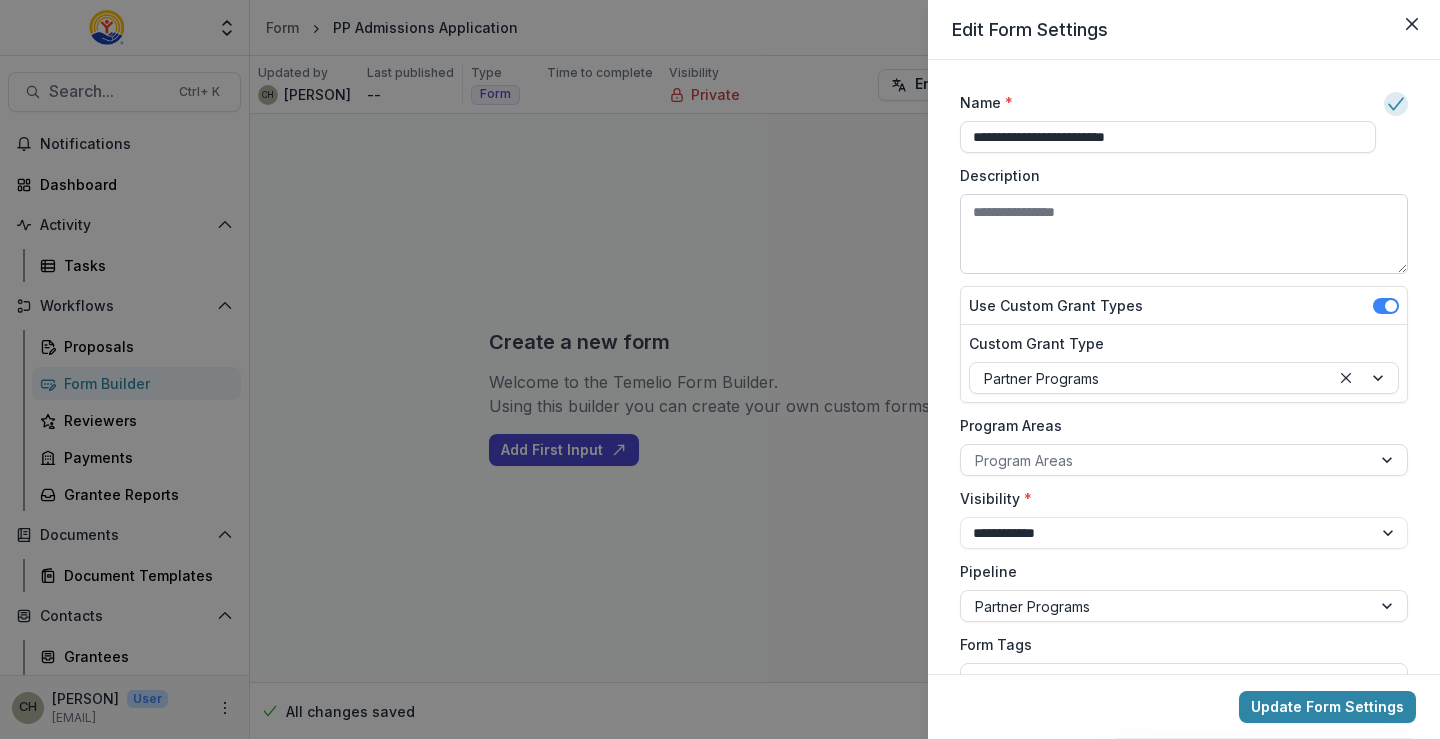 click on "Description" at bounding box center (1184, 234) 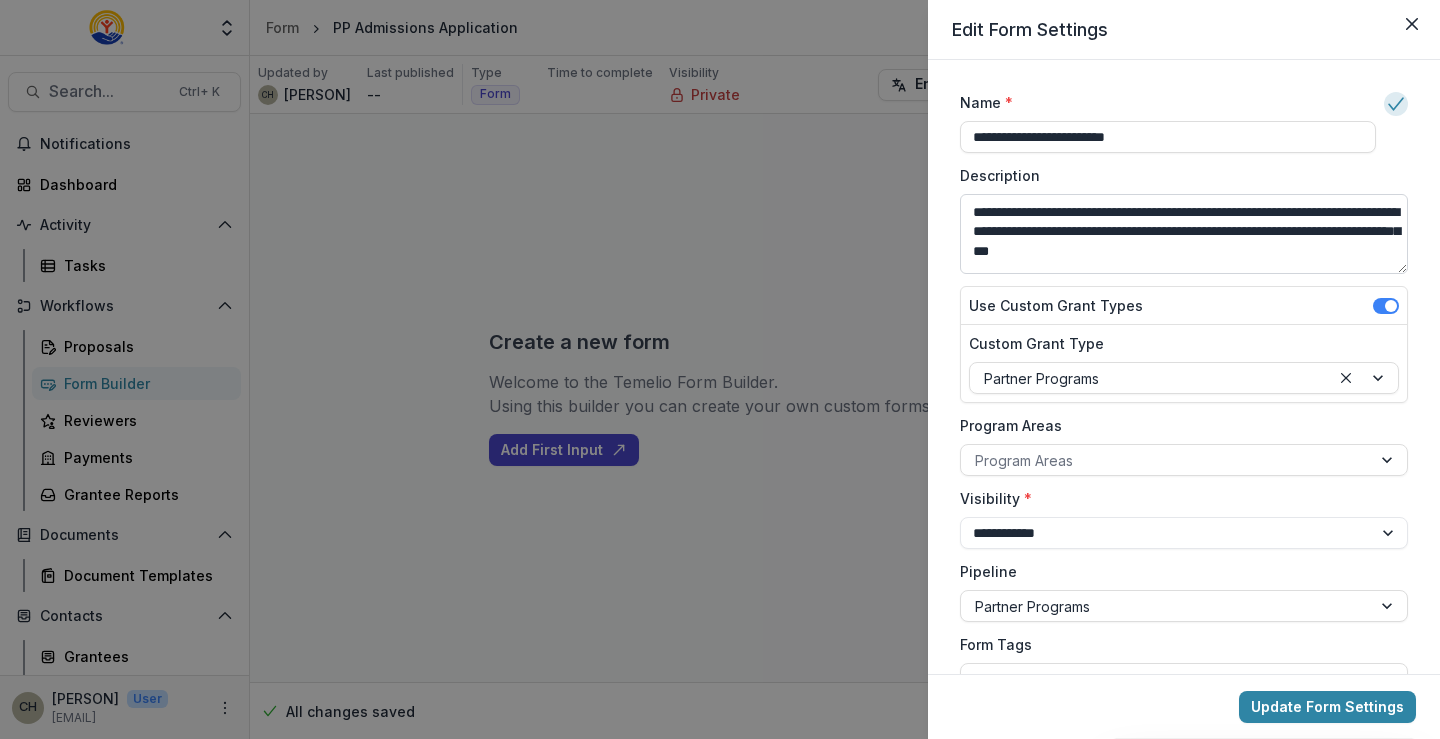 scroll, scrollTop: 6, scrollLeft: 0, axis: vertical 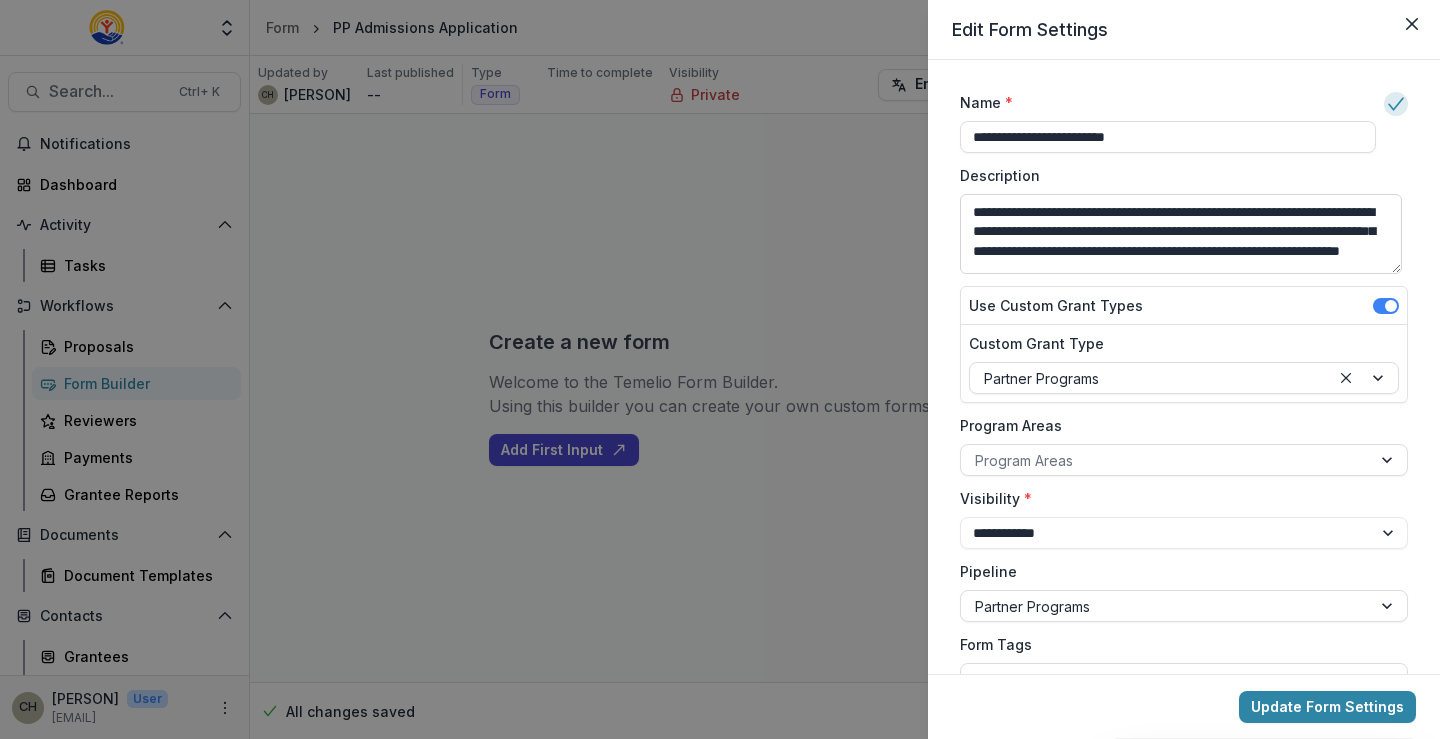 drag, startPoint x: 1144, startPoint y: 265, endPoint x: 1167, endPoint y: 251, distance: 26.925823 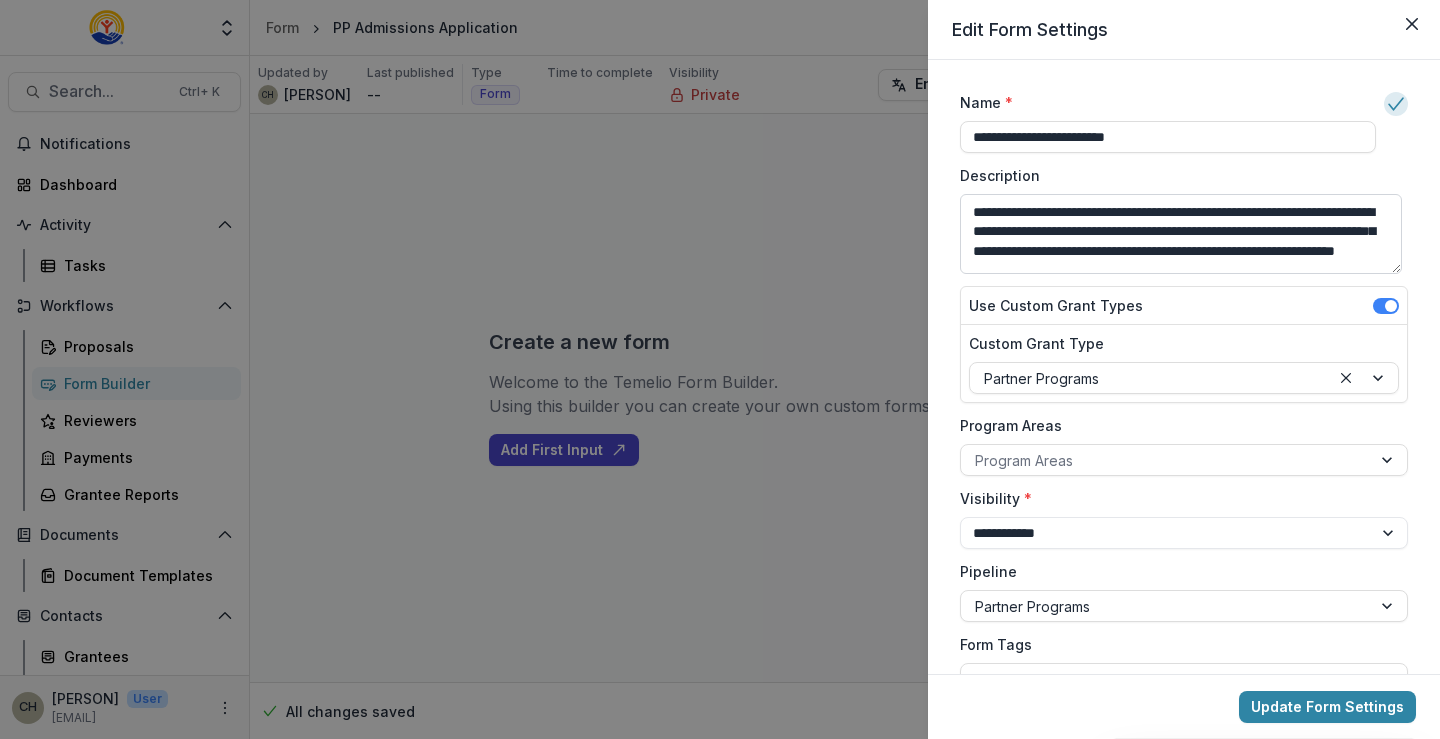 click on "**********" at bounding box center [1181, 234] 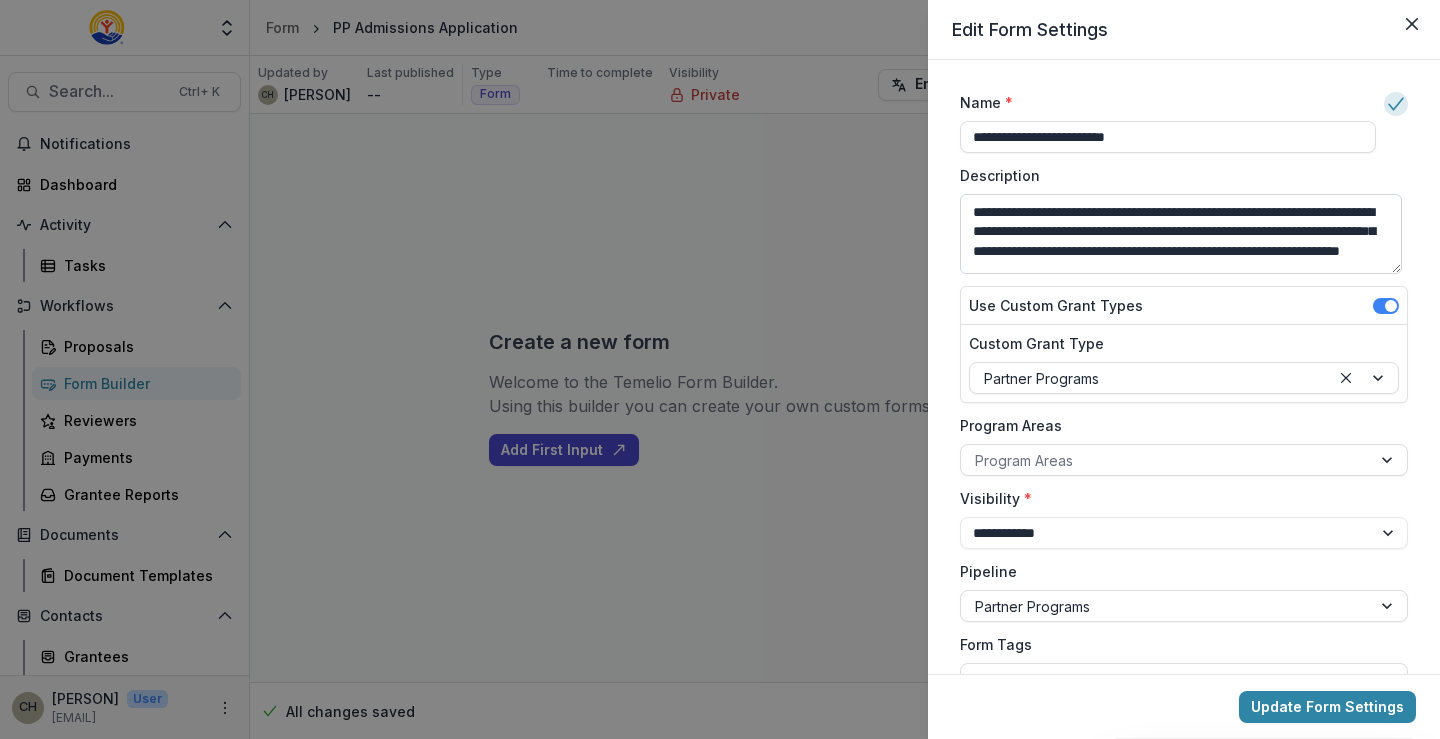 click on "**********" at bounding box center (1181, 234) 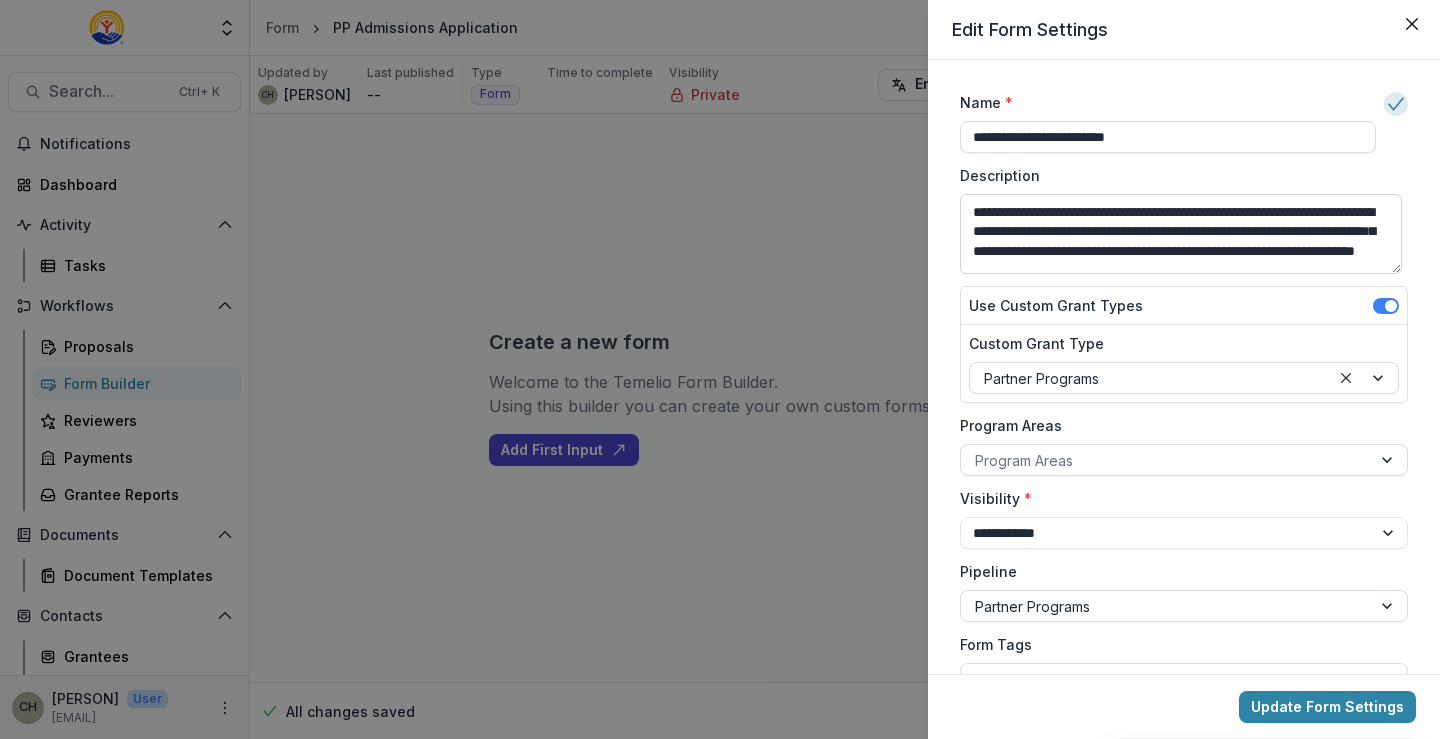 scroll, scrollTop: 25, scrollLeft: 0, axis: vertical 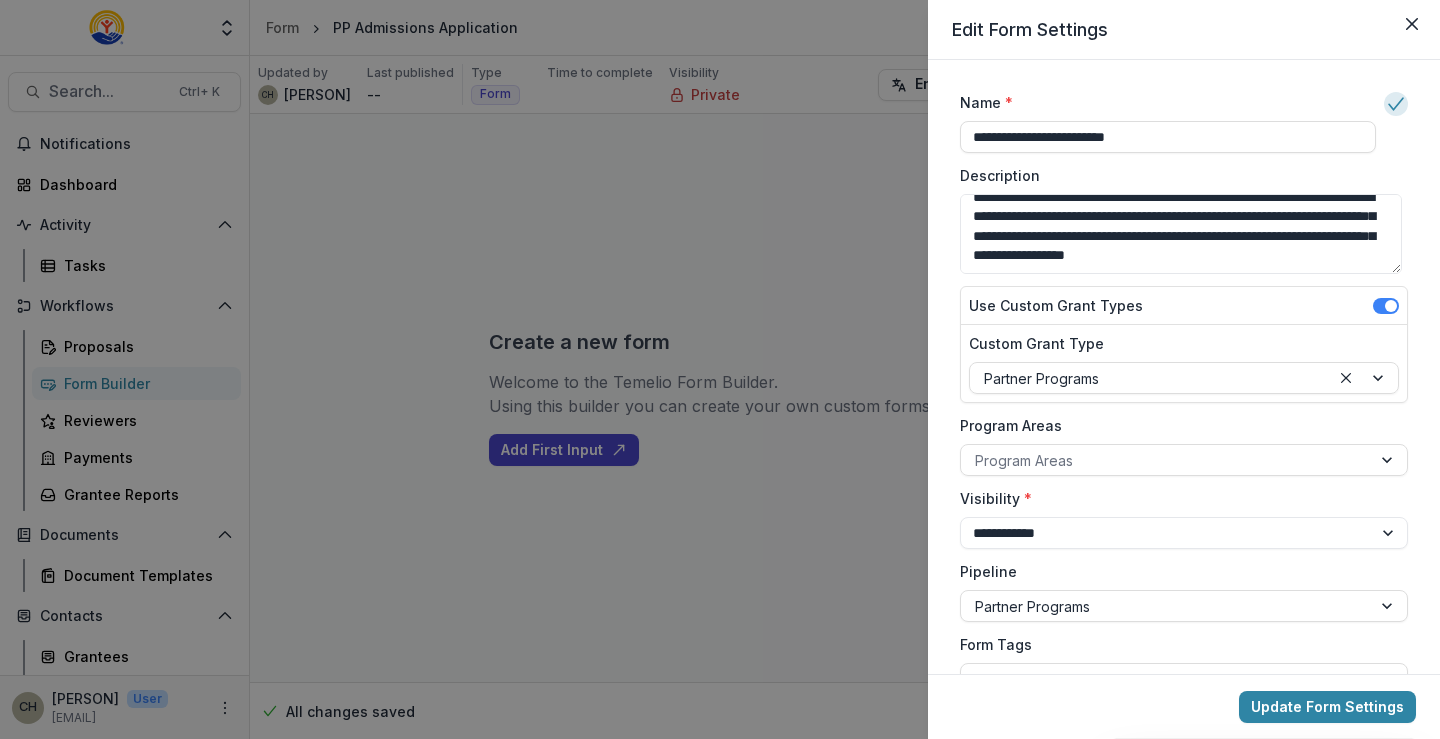click on "**********" at bounding box center [1184, 122] 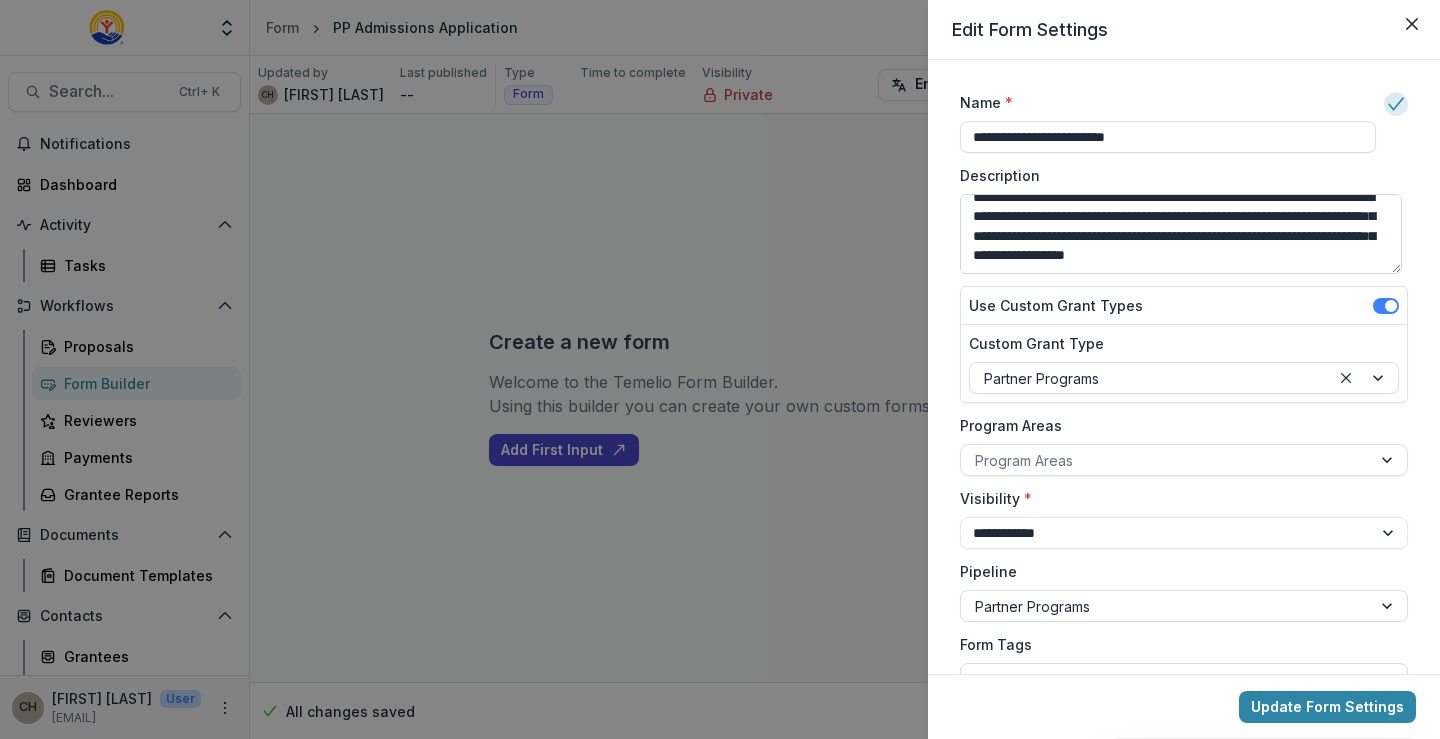 click on "**********" at bounding box center [1181, 234] 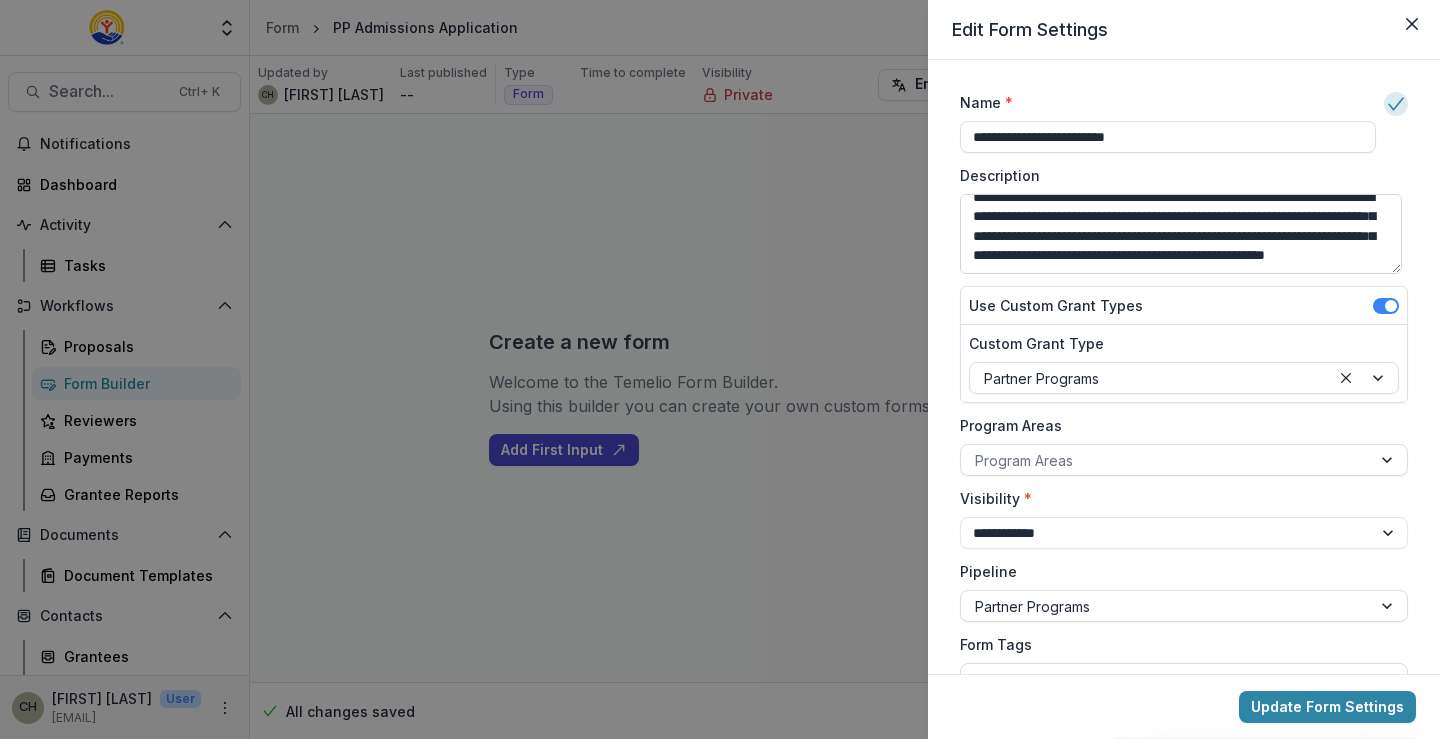 scroll, scrollTop: 45, scrollLeft: 0, axis: vertical 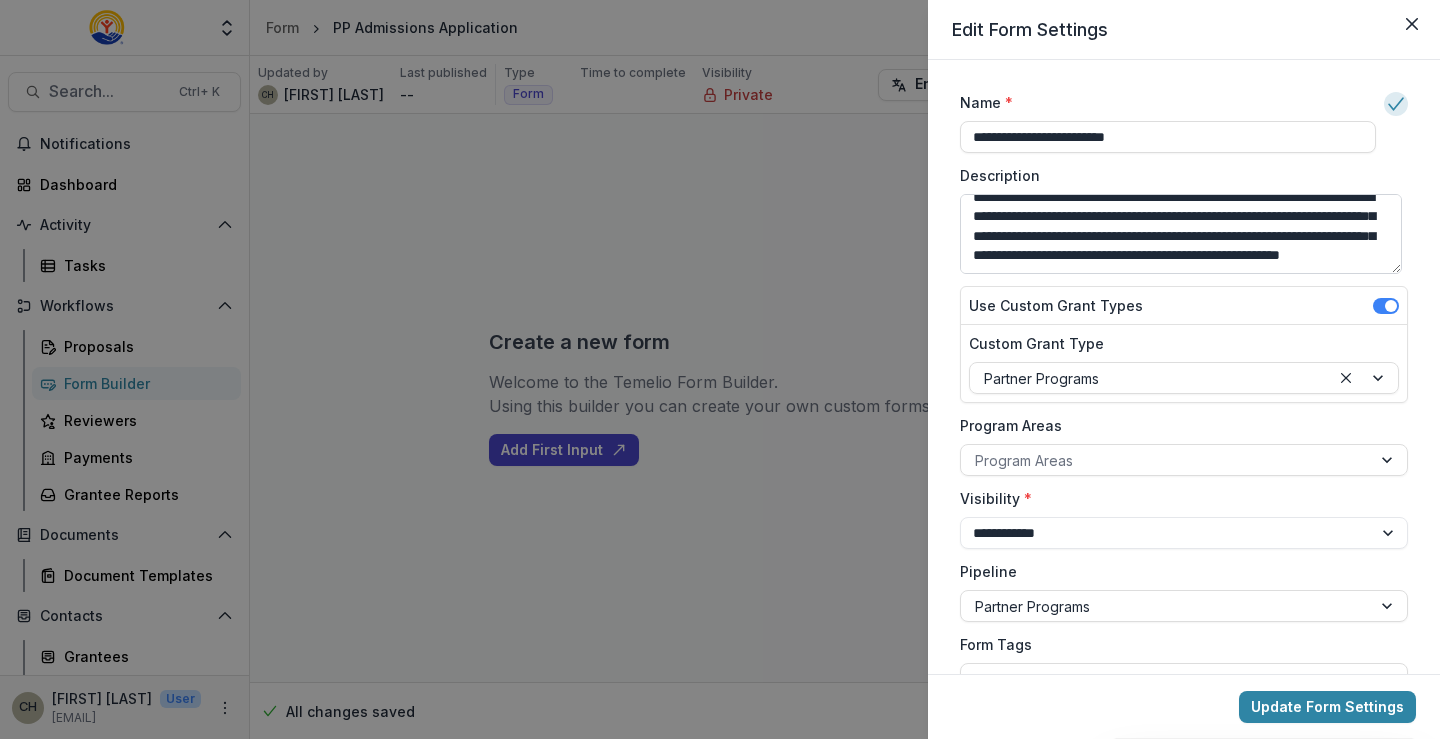 click on "**********" at bounding box center [1181, 234] 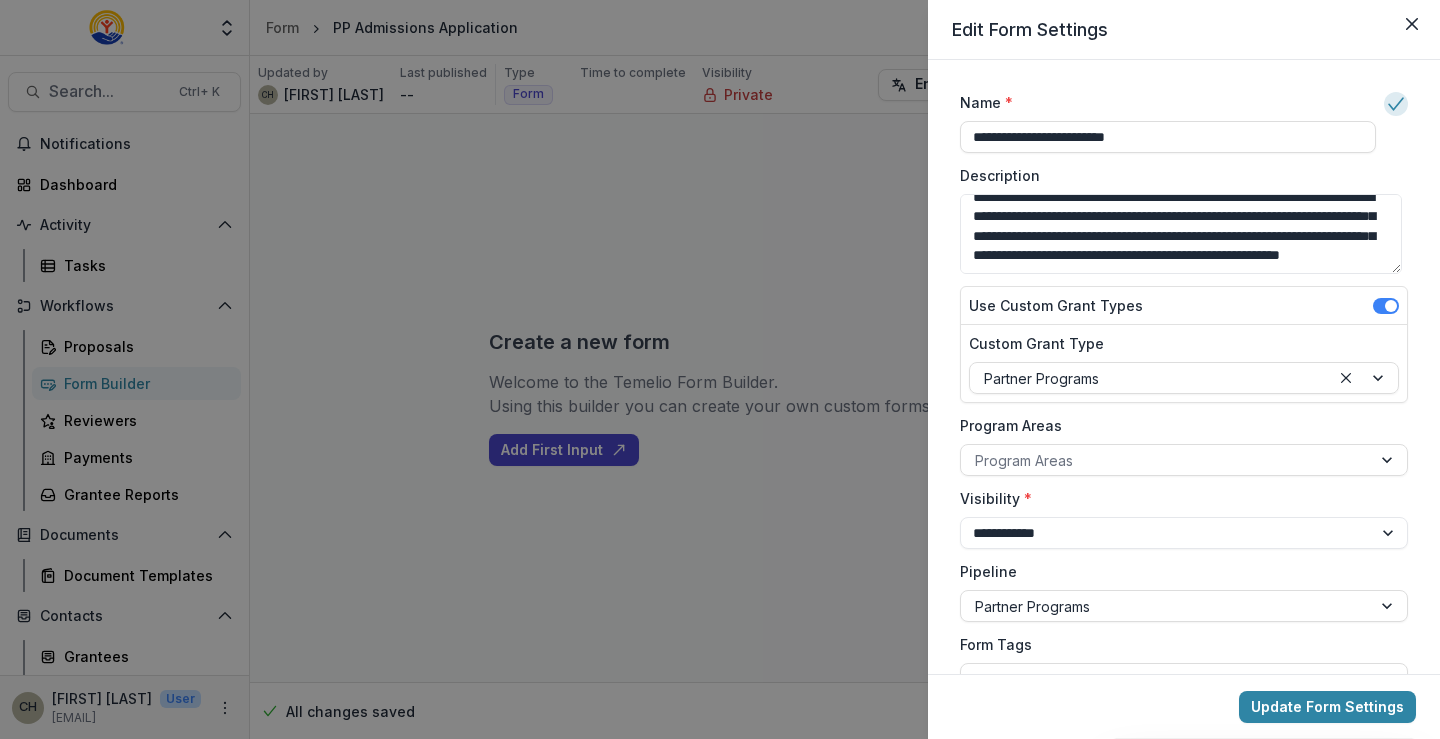 click on "Description" at bounding box center (1178, 175) 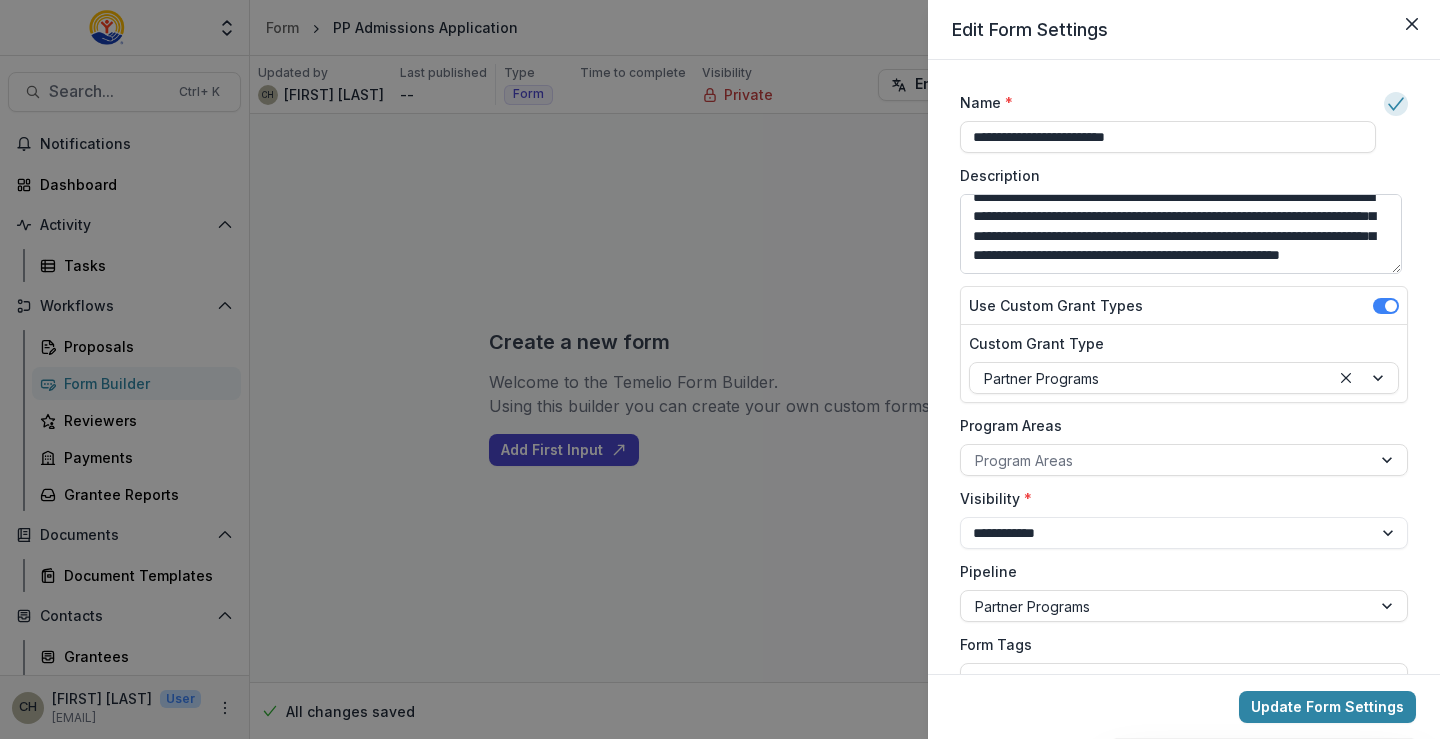 click on "**********" at bounding box center (1181, 234) 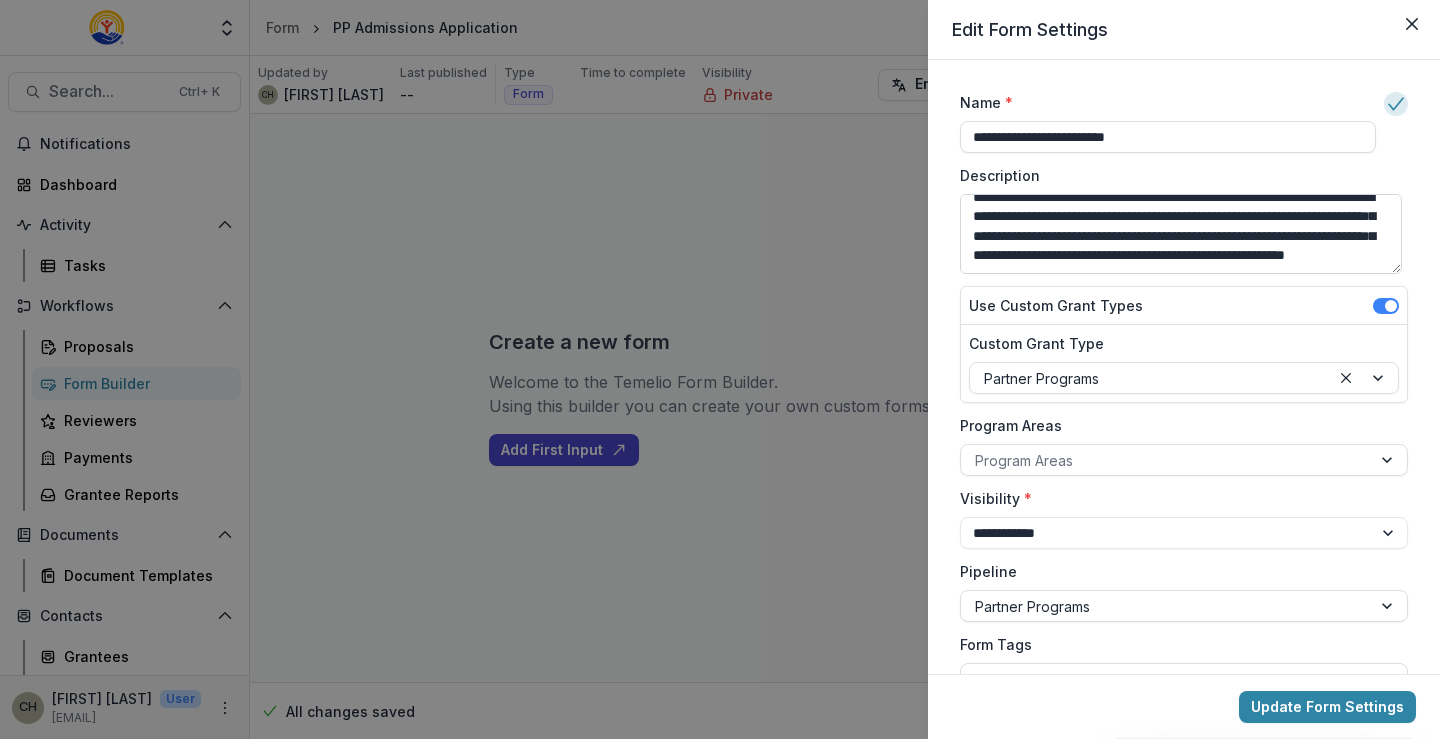 click on "**********" at bounding box center [1181, 234] 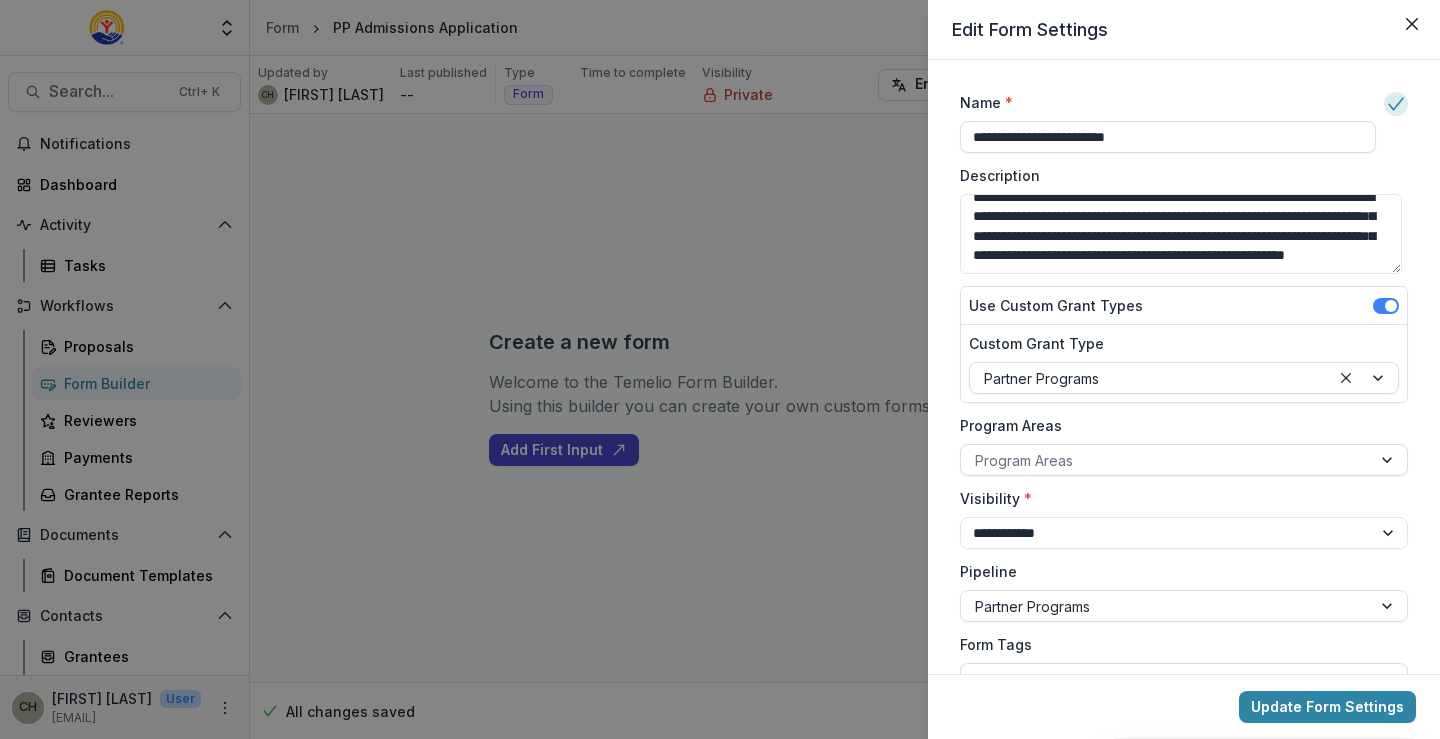 type on "**********" 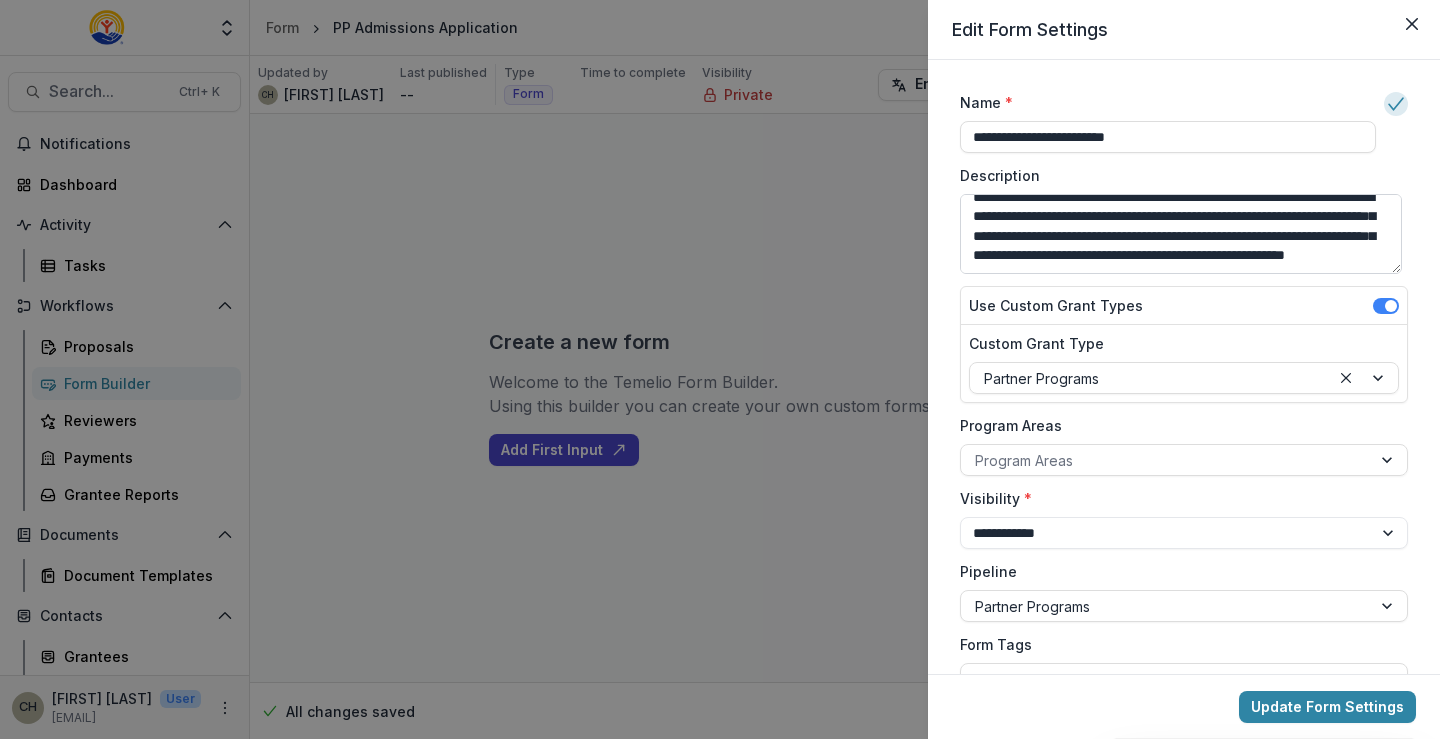 click on "**********" at bounding box center (1181, 234) 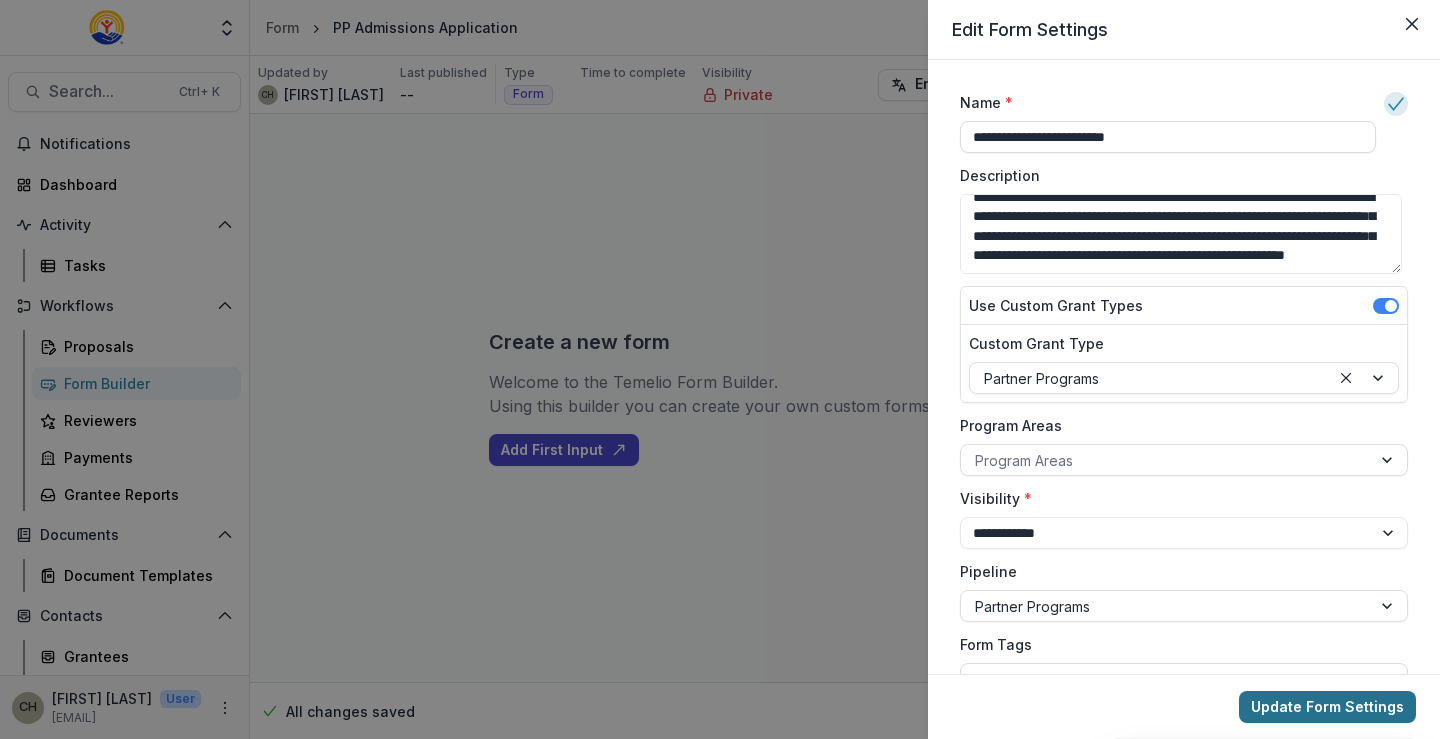 click on "Update Form Settings" at bounding box center (1327, 707) 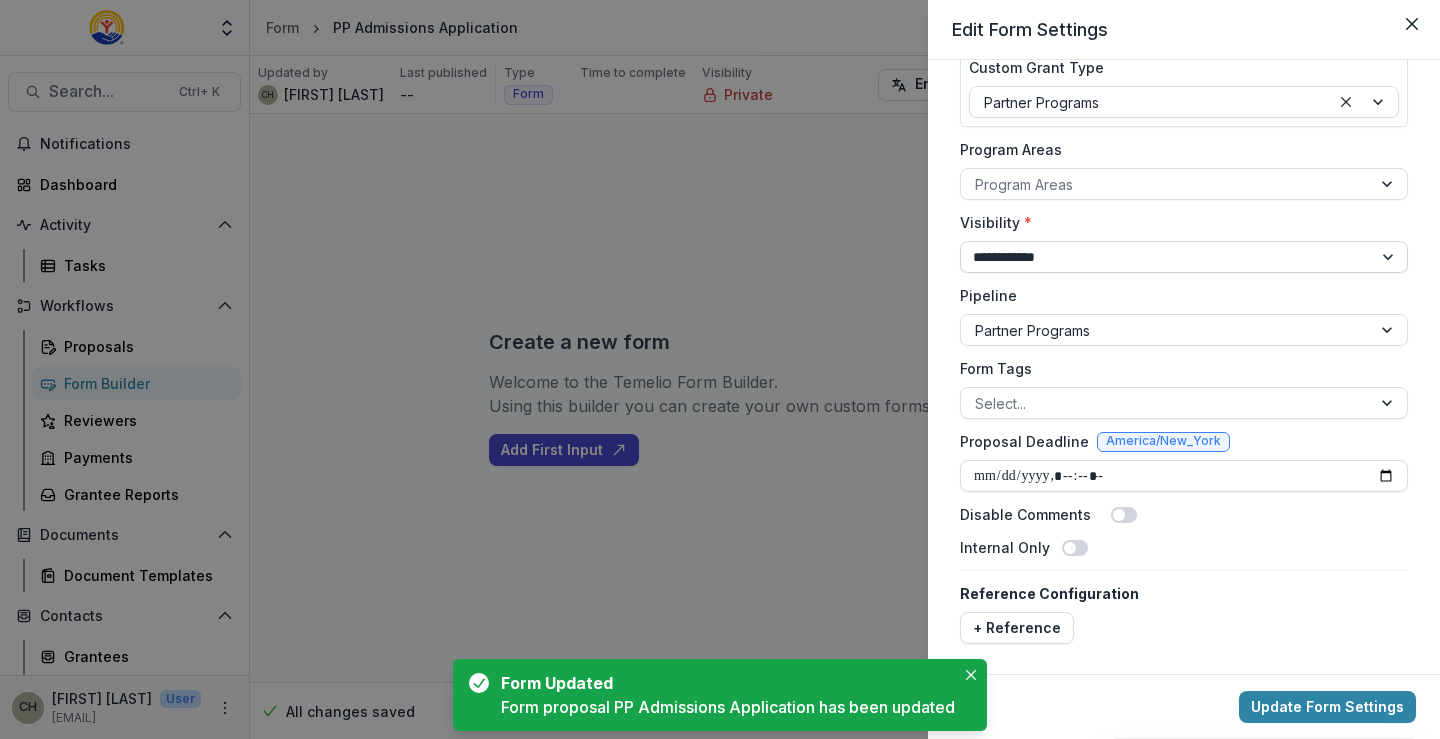 scroll, scrollTop: 278, scrollLeft: 0, axis: vertical 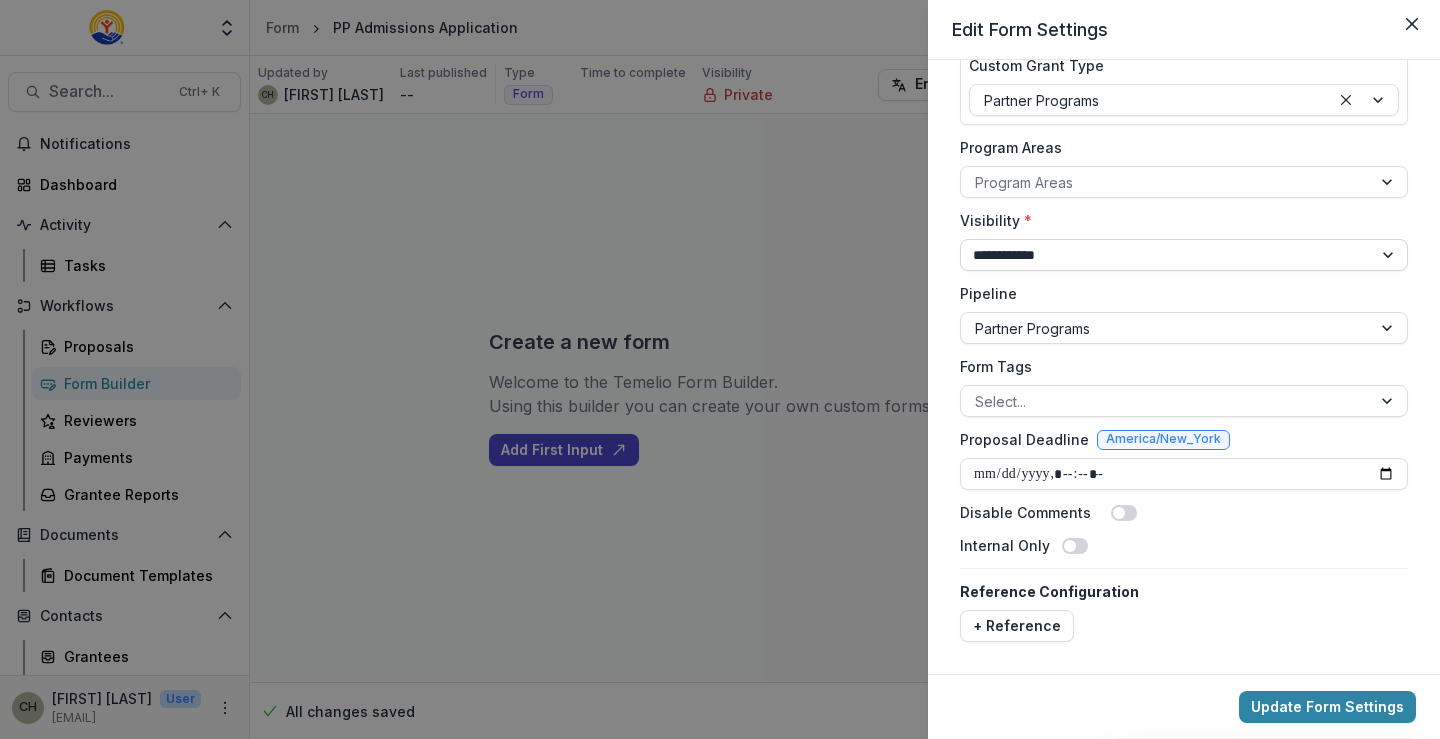 click on "**********" at bounding box center [1184, 255] 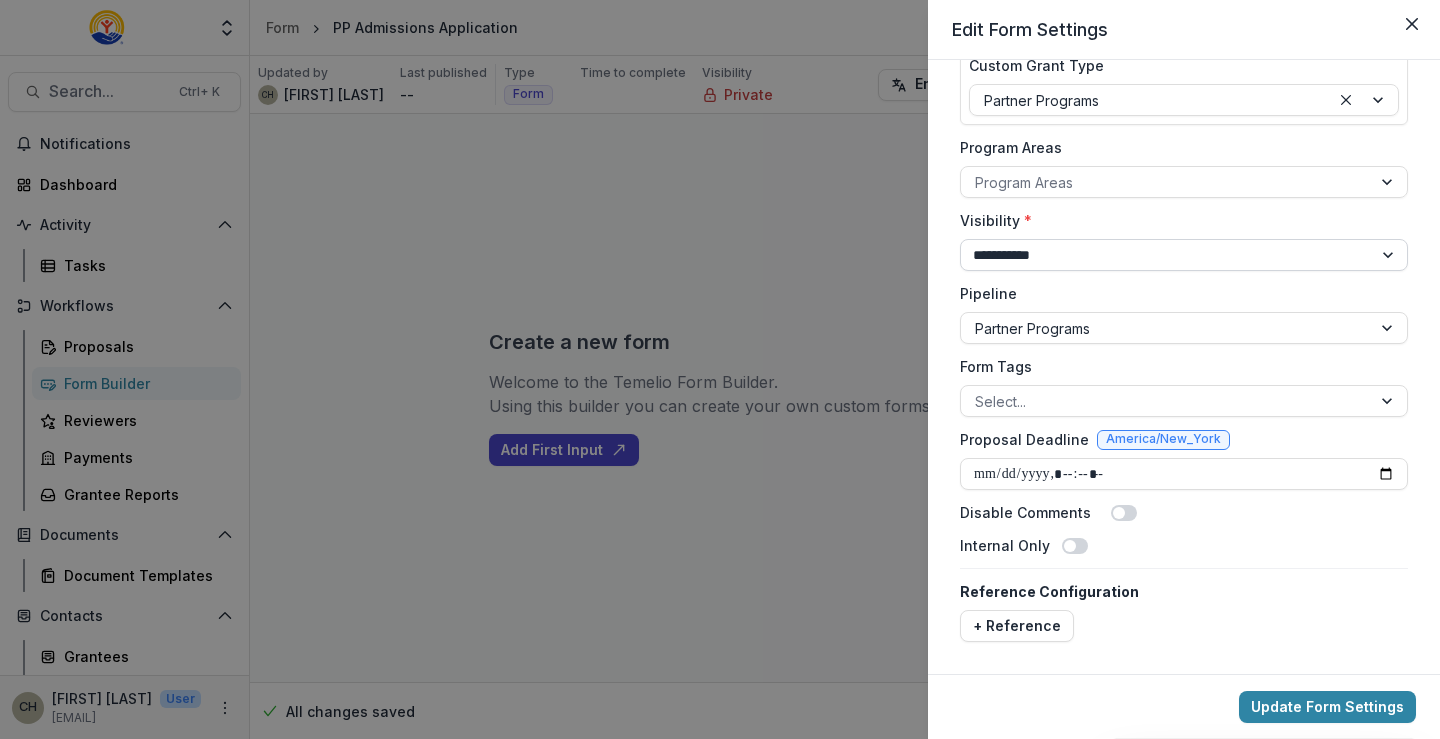 click on "**********" at bounding box center [1184, 255] 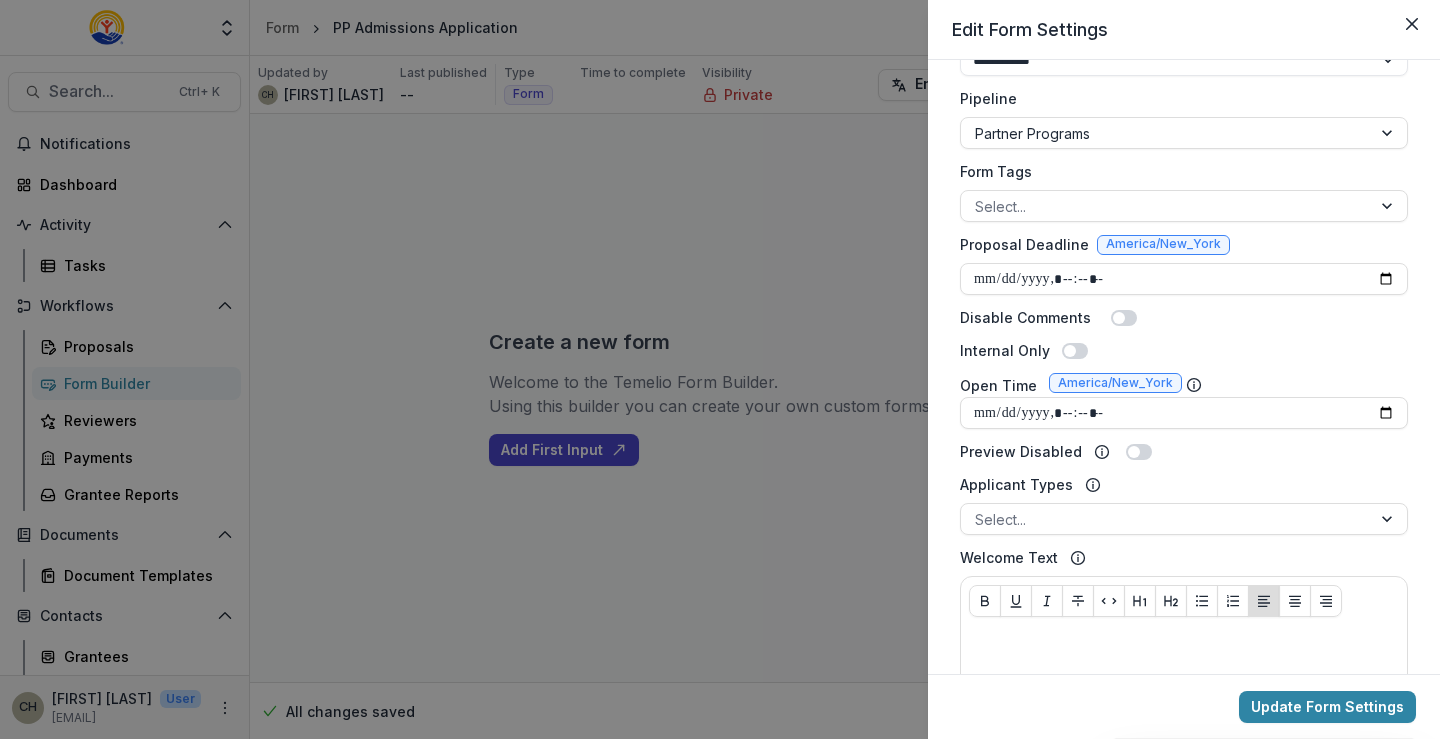 scroll, scrollTop: 514, scrollLeft: 0, axis: vertical 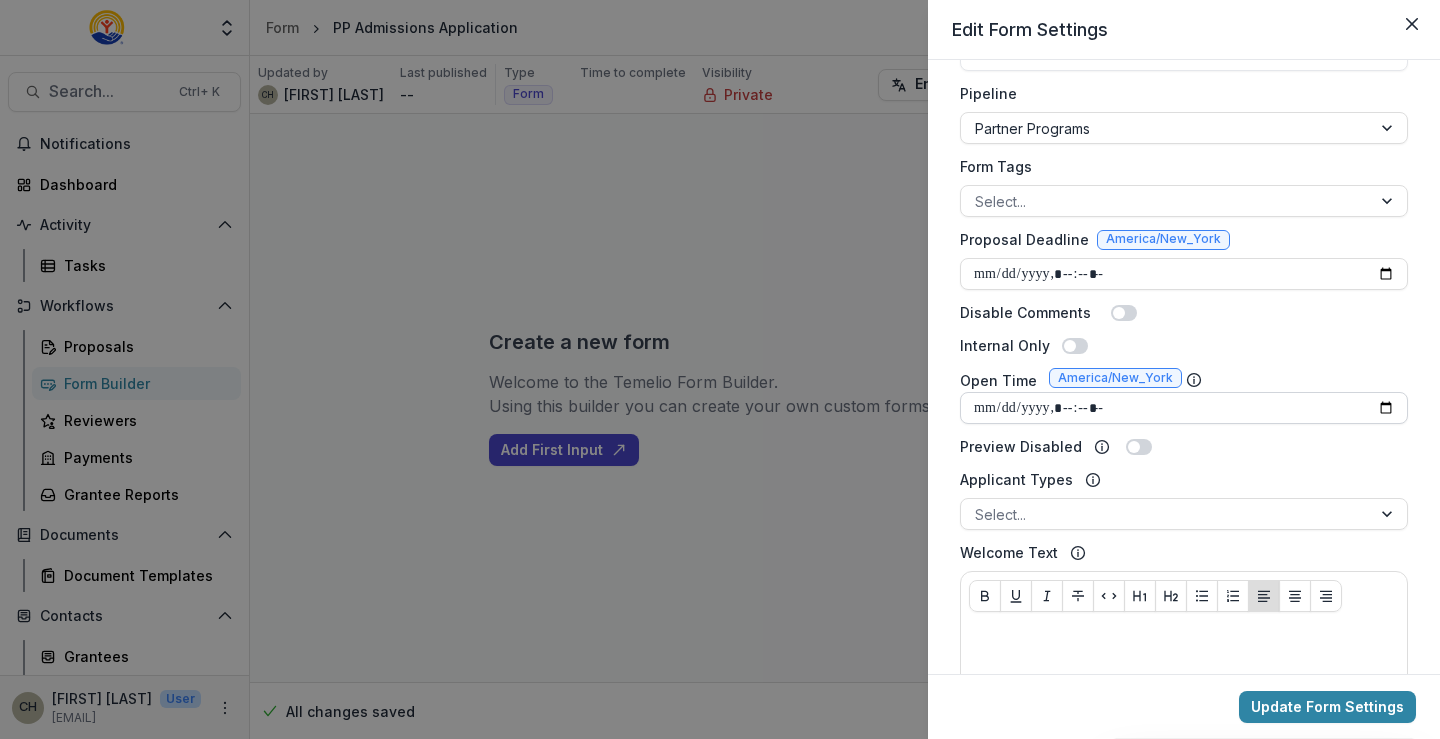 click on "Open Time" at bounding box center (1184, 408) 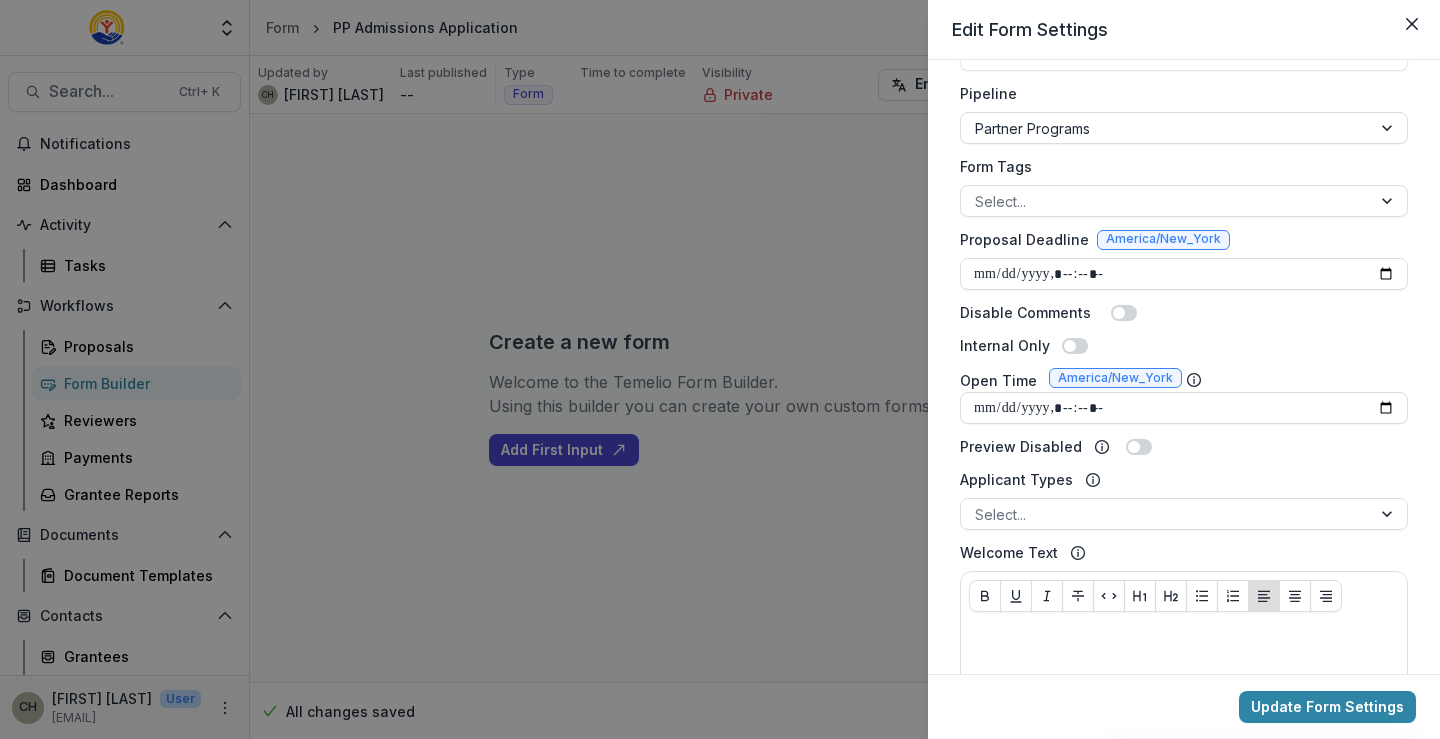 click on "**********" at bounding box center [1184, 300] 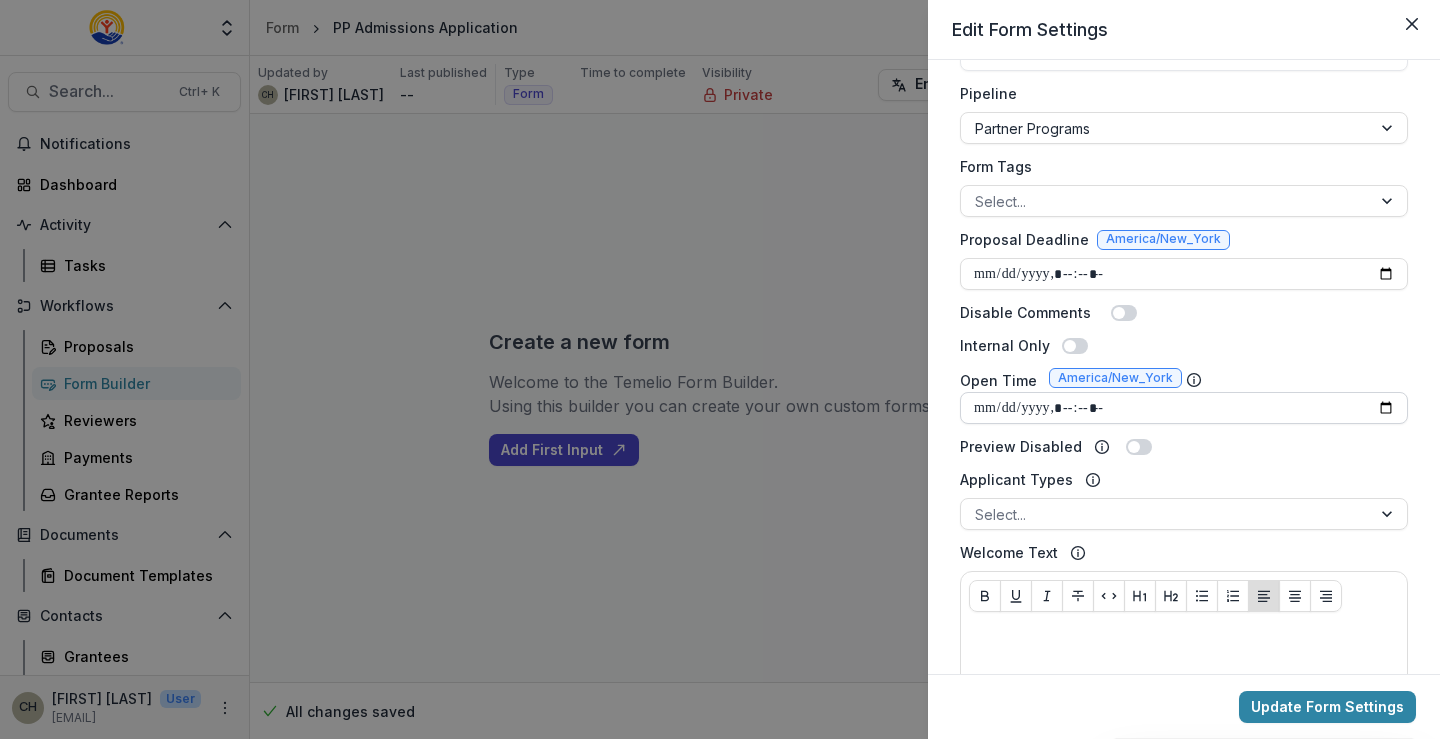 click on "Open Time" at bounding box center [1184, 408] 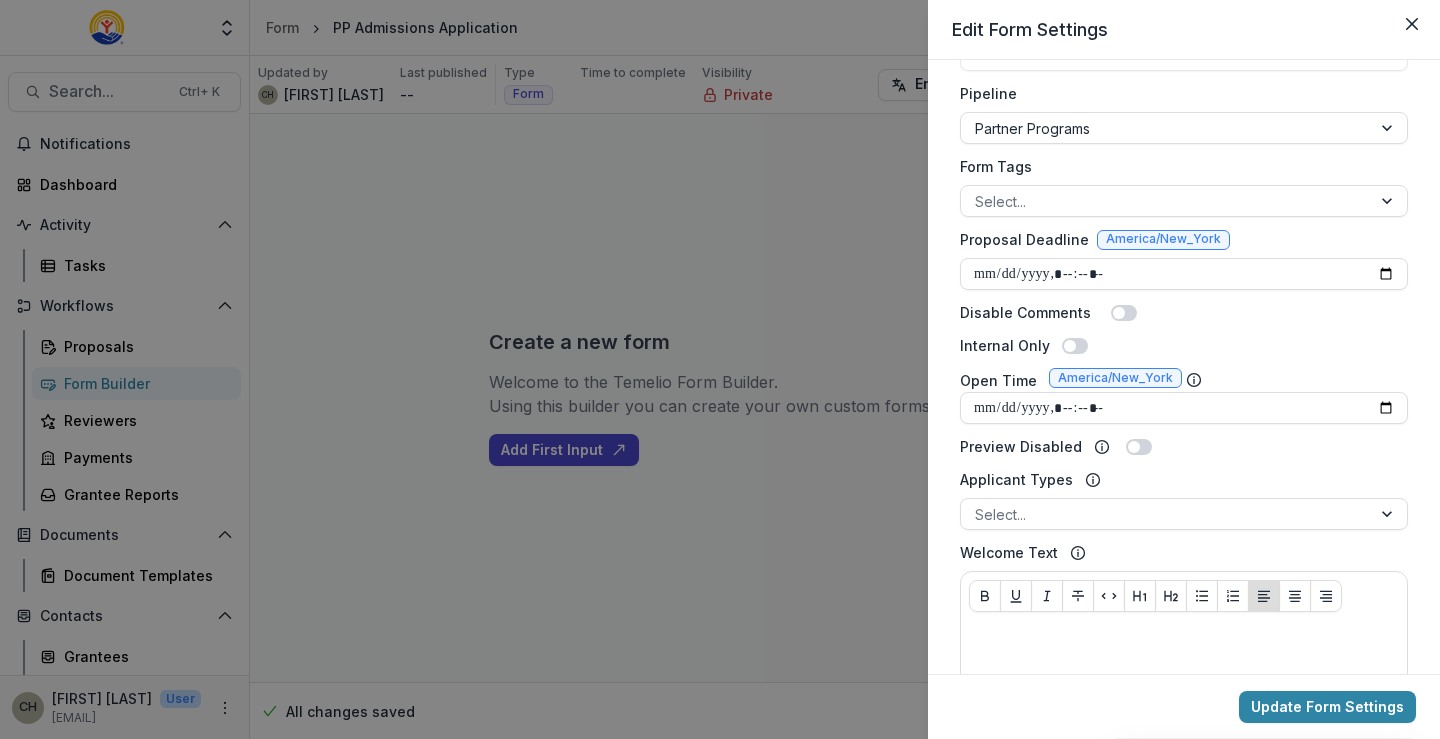 type on "**********" 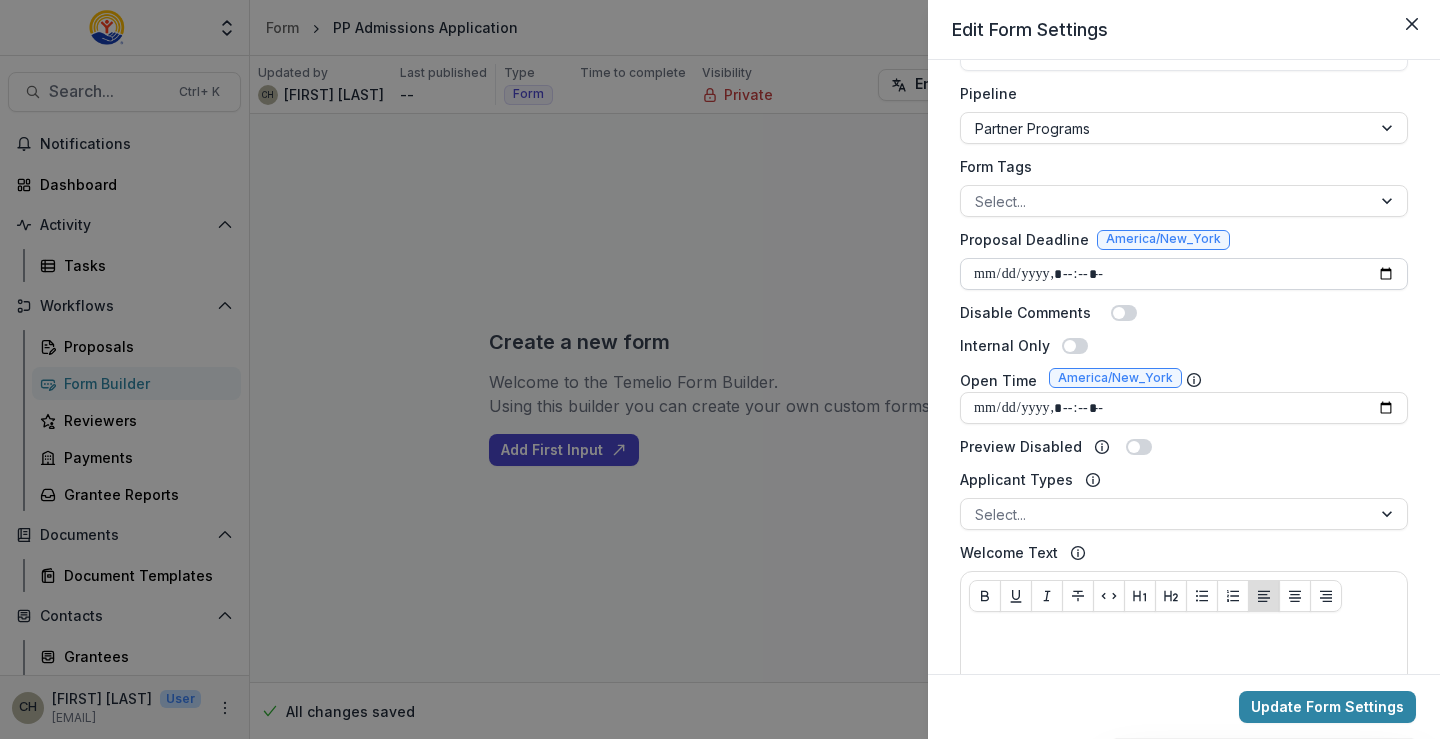 click on "Proposal Deadline" at bounding box center [1184, 274] 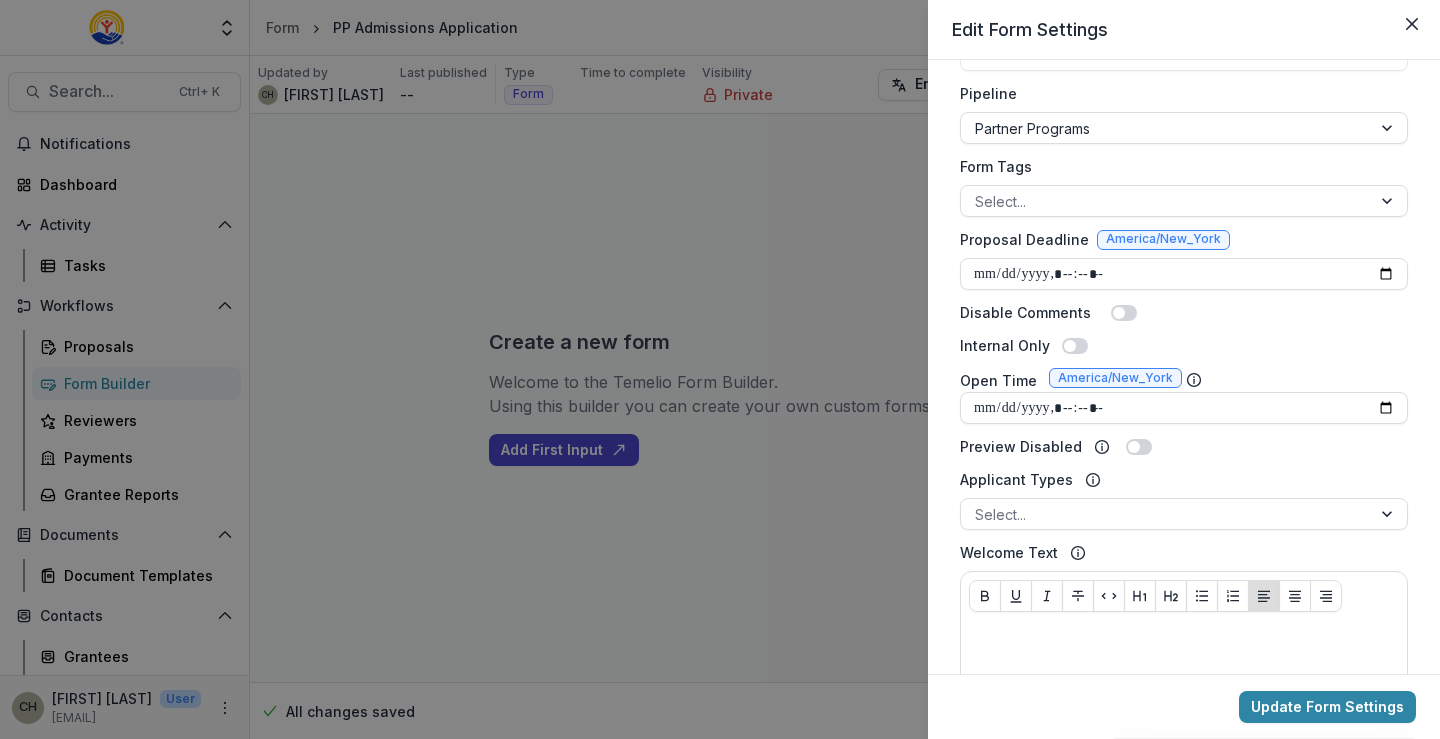 type on "**********" 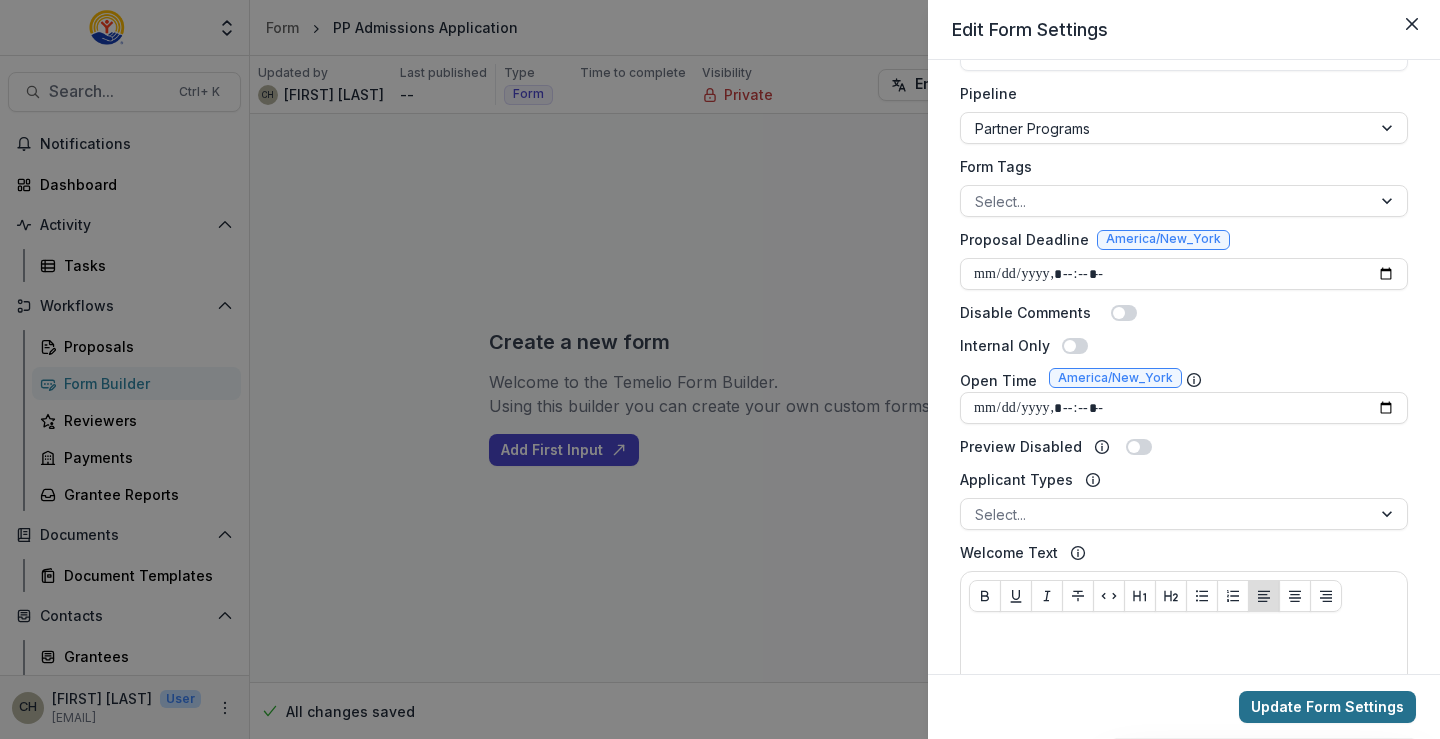click on "Update Form Settings" at bounding box center (1327, 707) 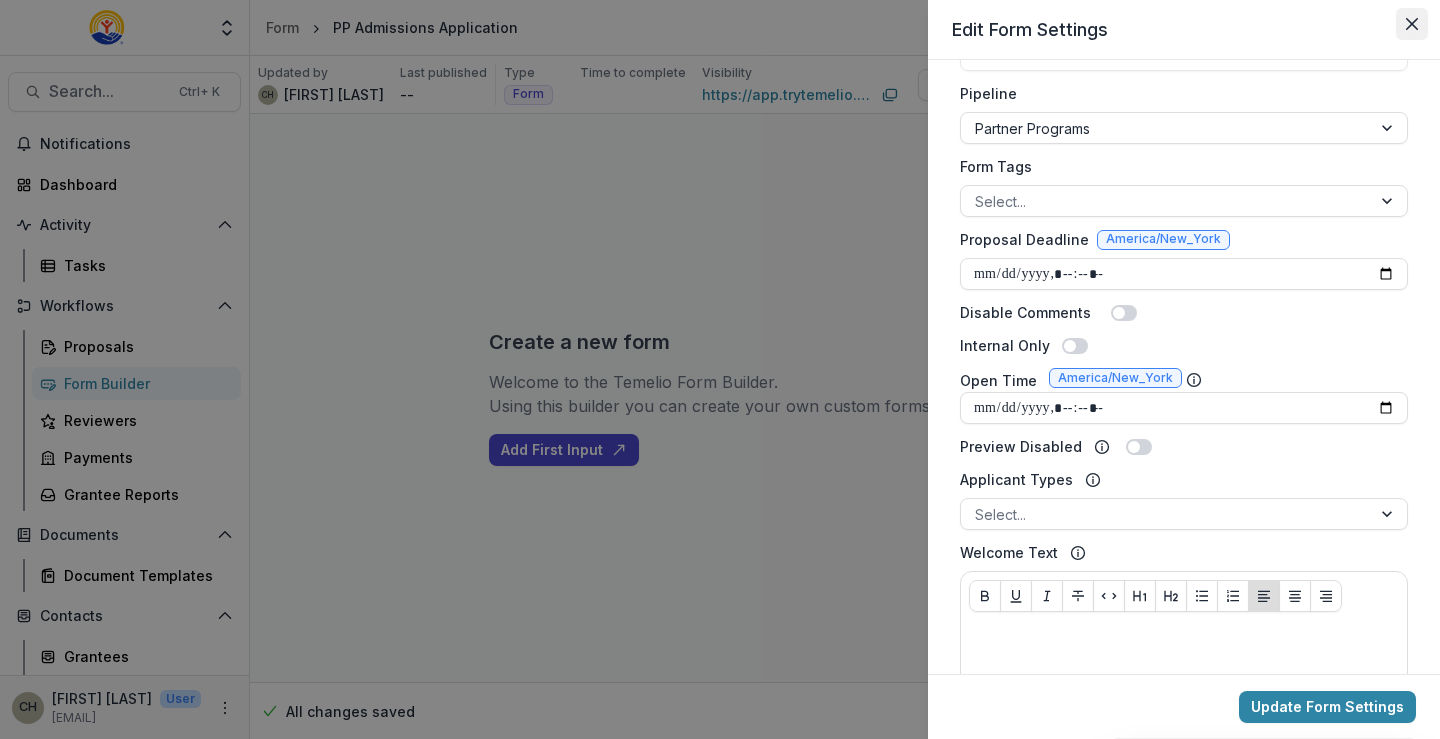 click at bounding box center [1412, 24] 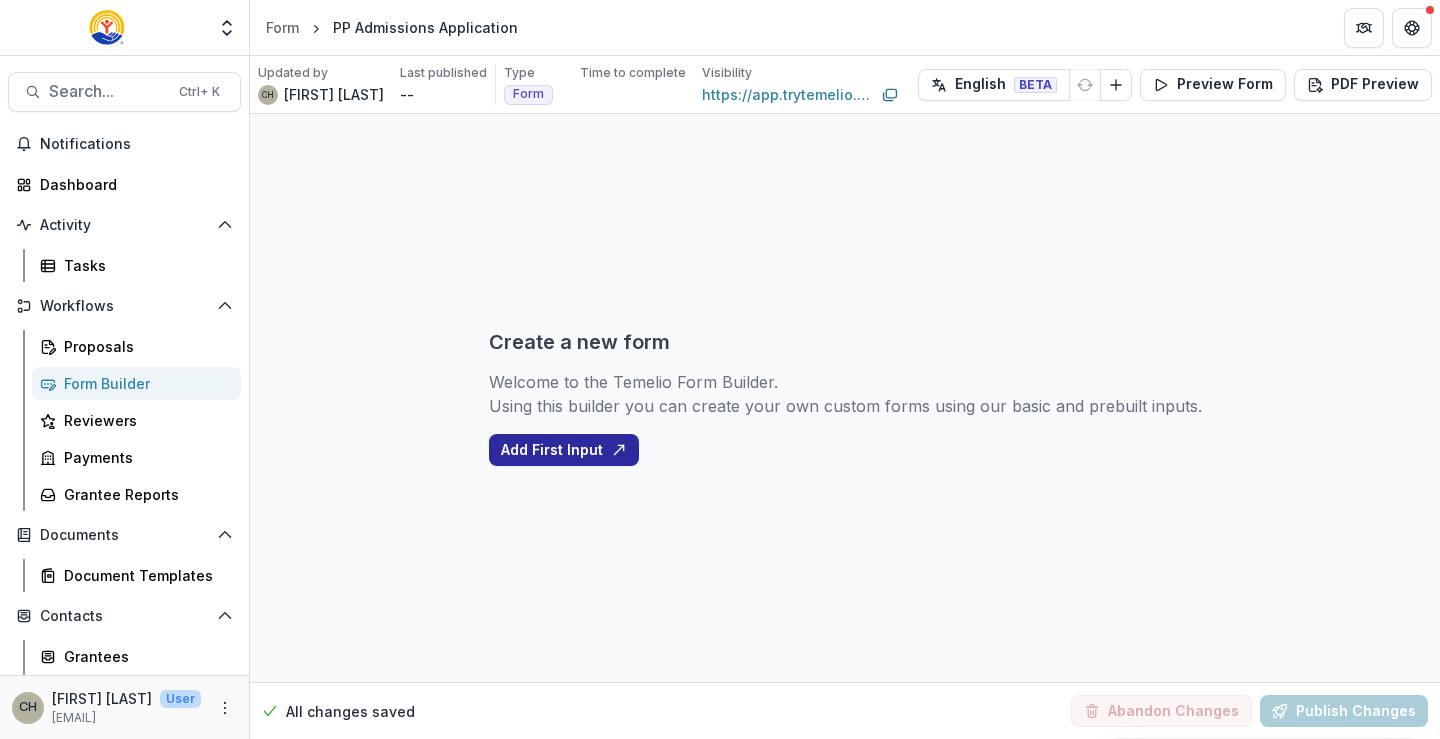 click on "Add First Input" at bounding box center (564, 450) 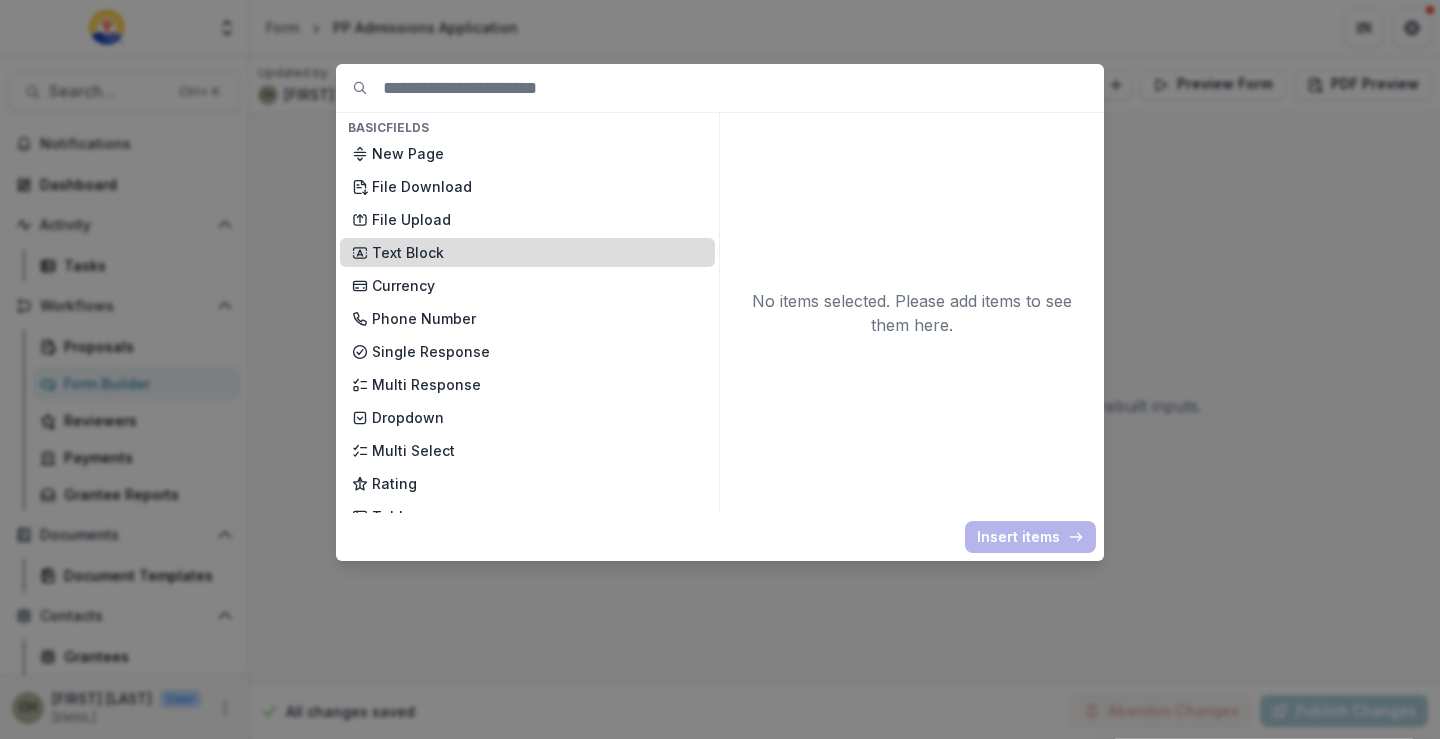 click on "Text Block" at bounding box center (537, 252) 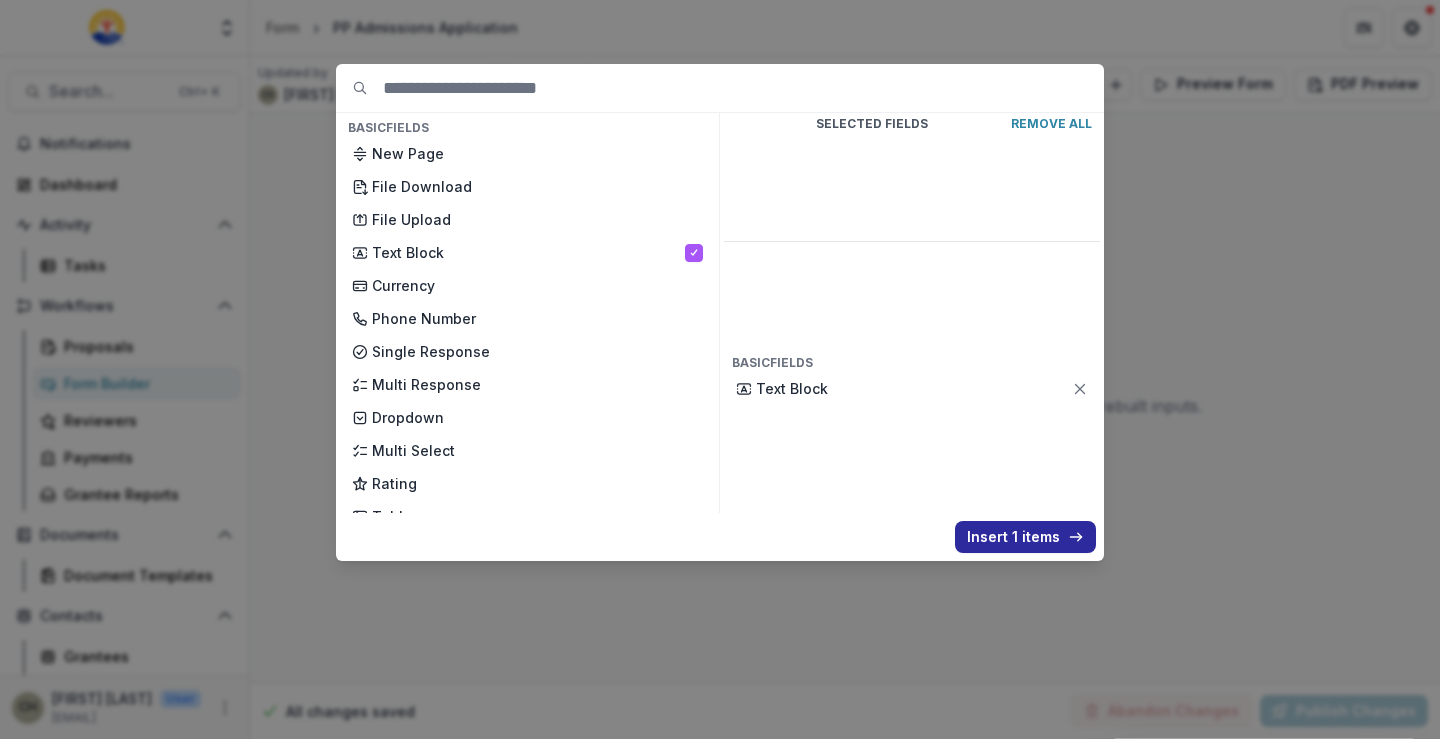 click on "Insert 1 items" at bounding box center [1025, 537] 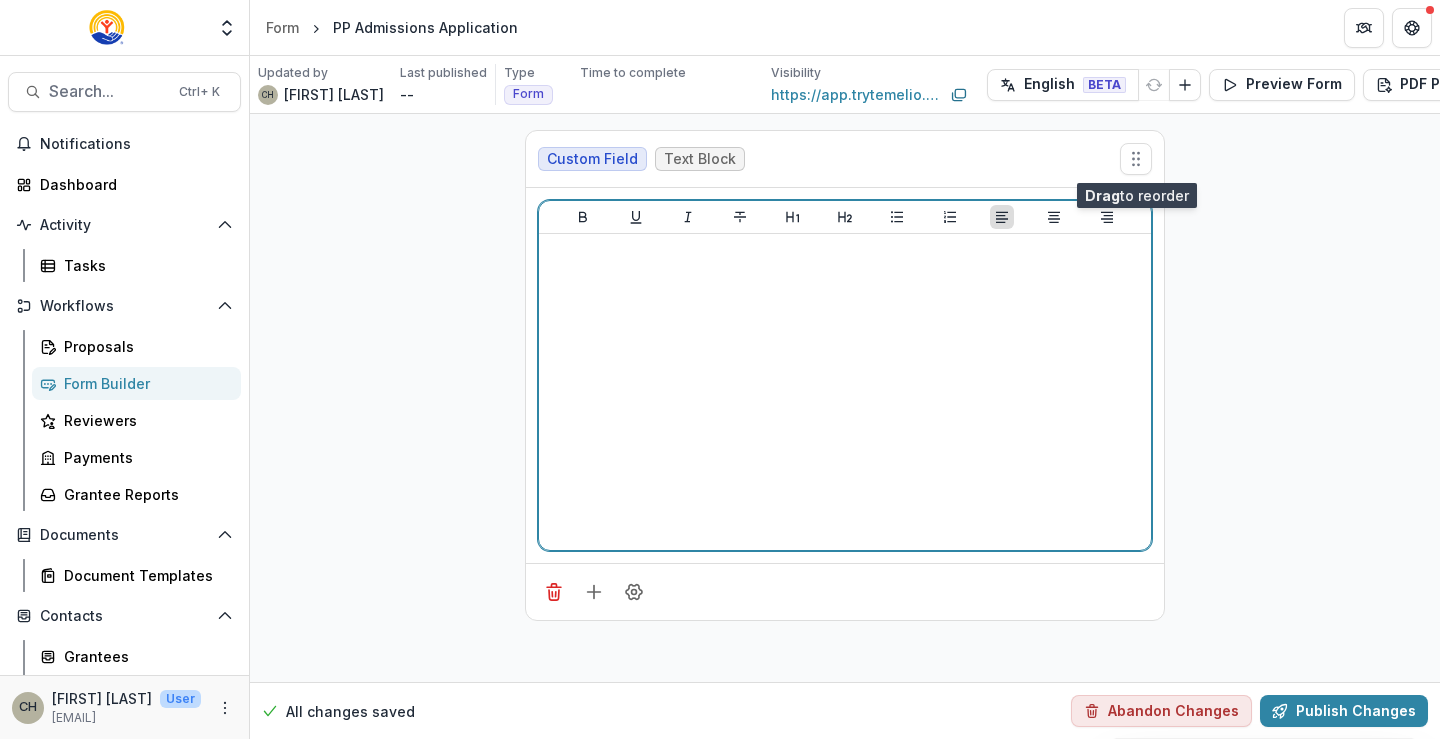 click at bounding box center [845, 392] 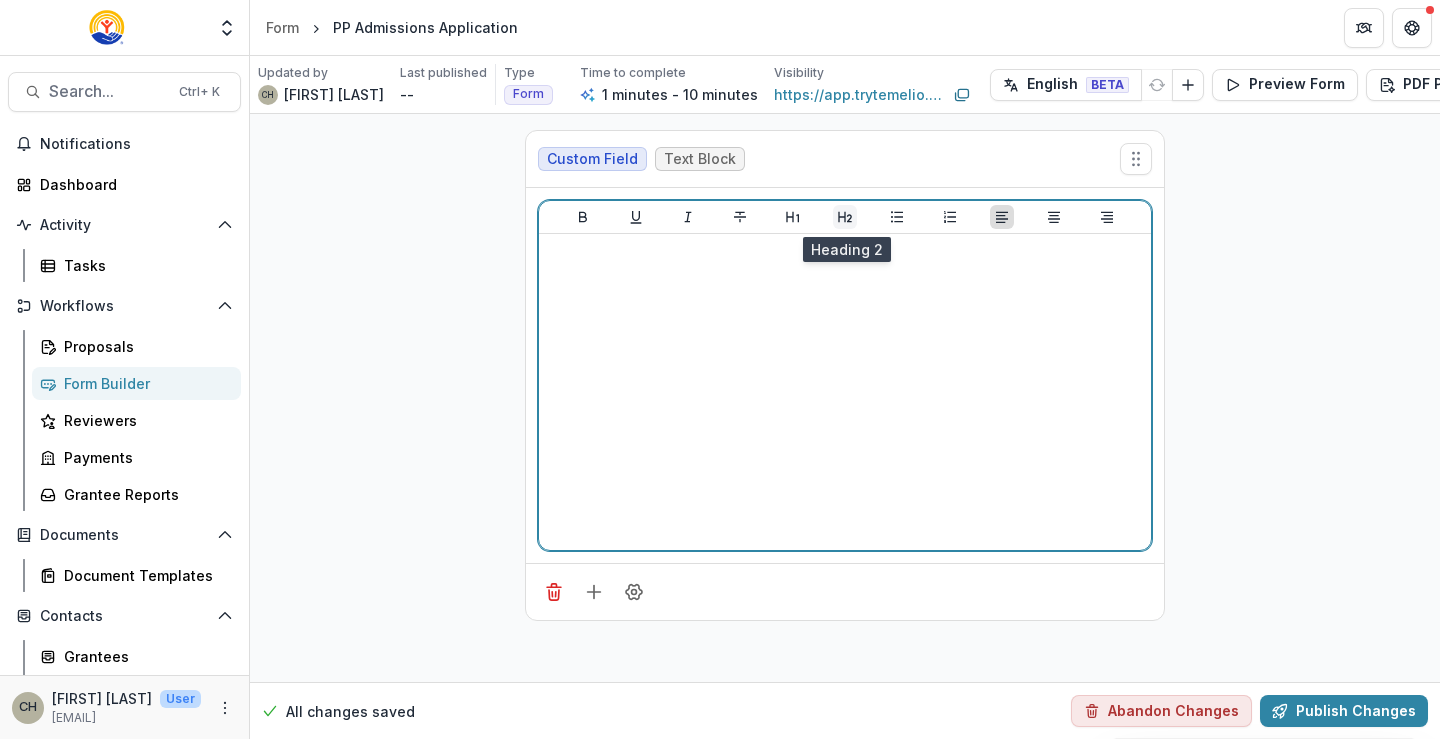 click 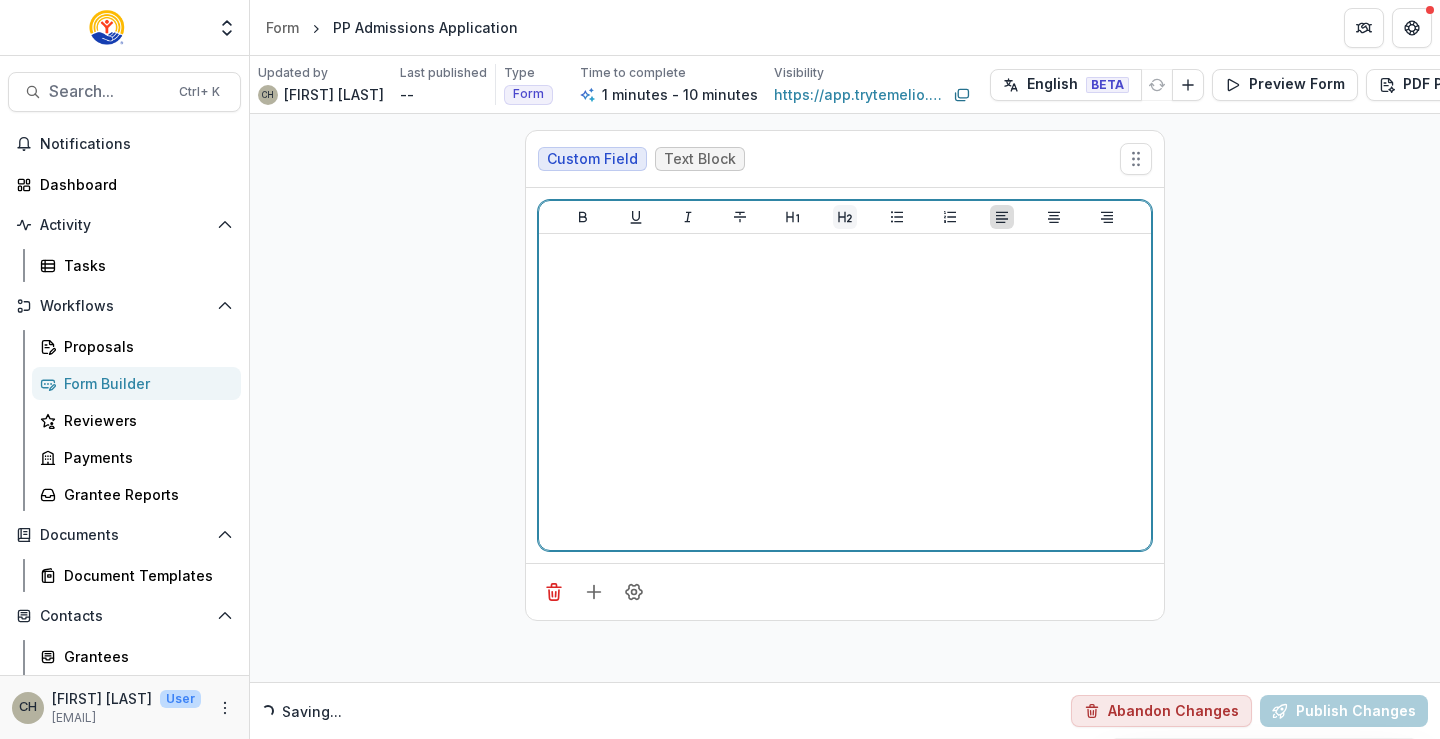 type 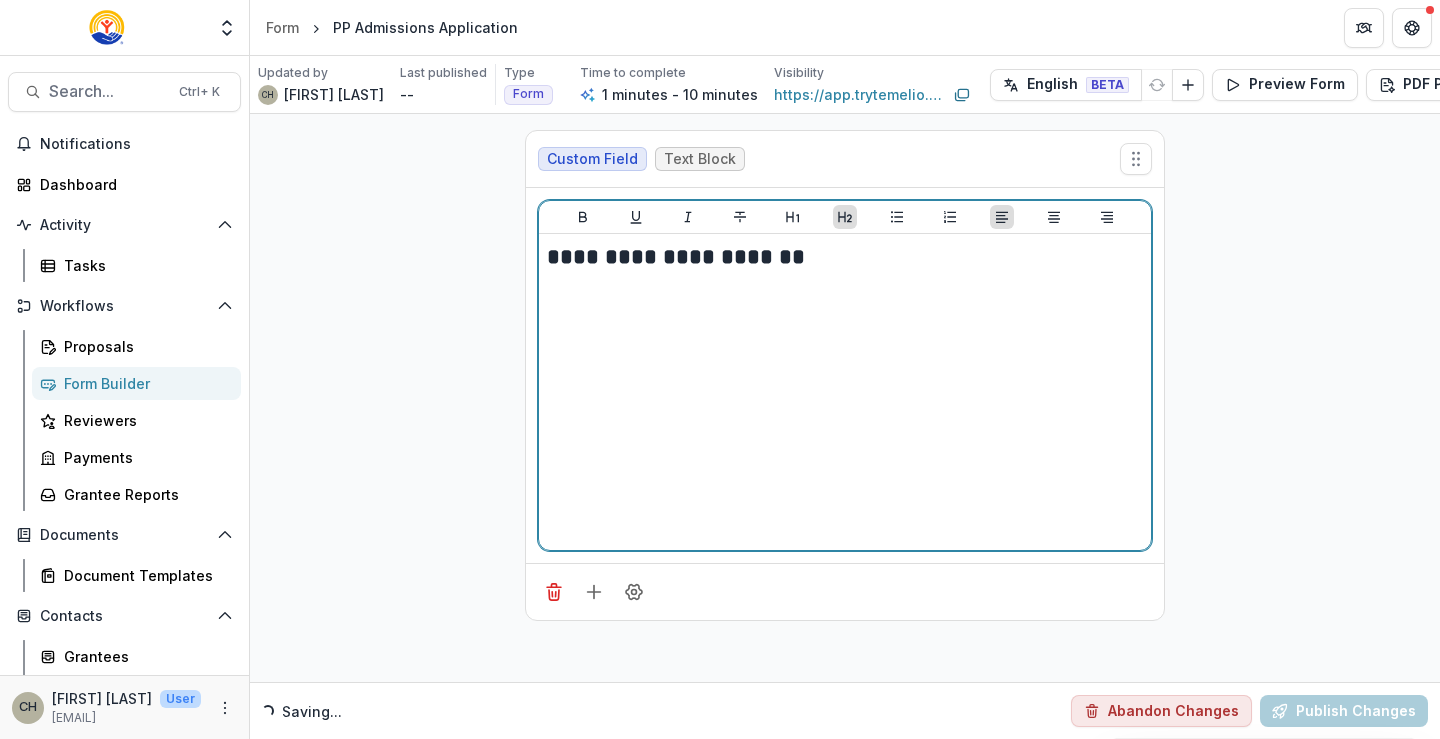 click on "**********" at bounding box center [845, 257] 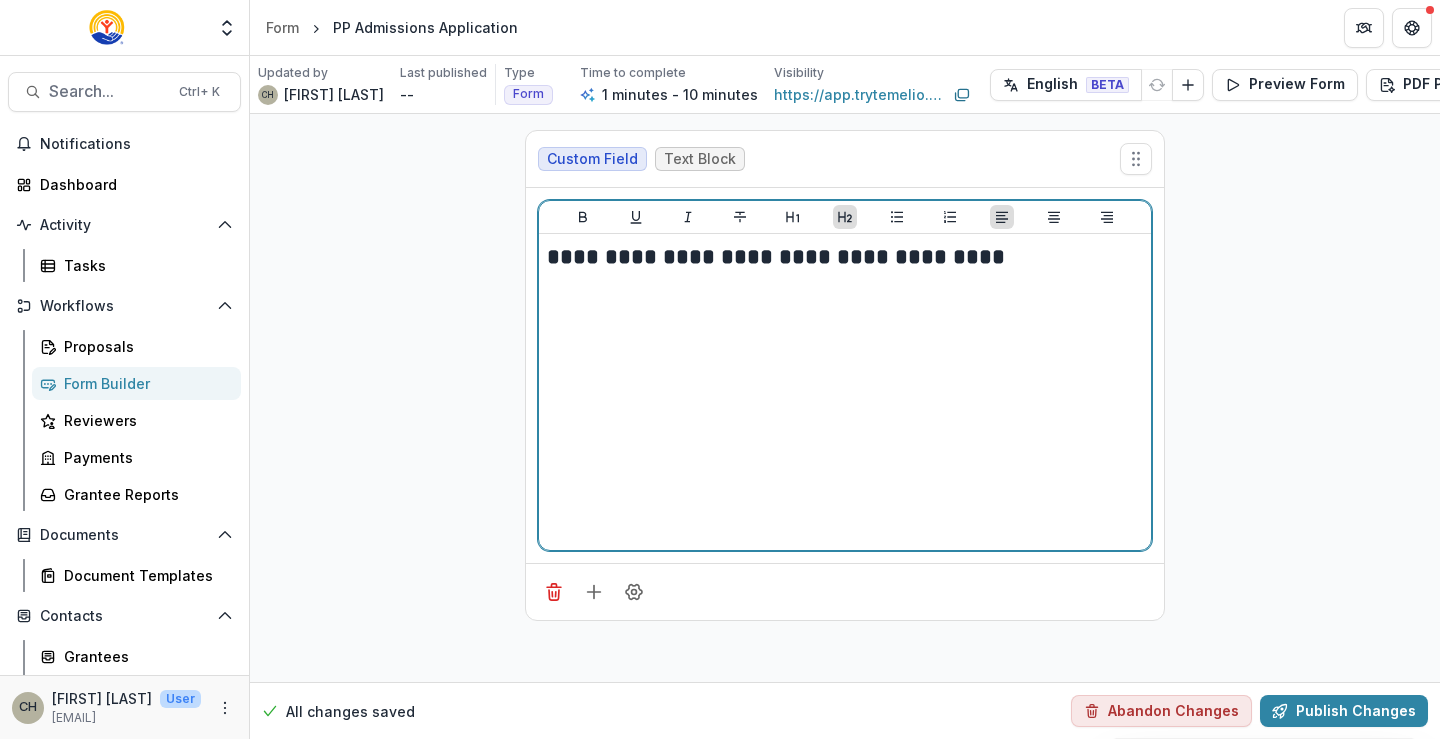 click on "**********" at bounding box center (845, 257) 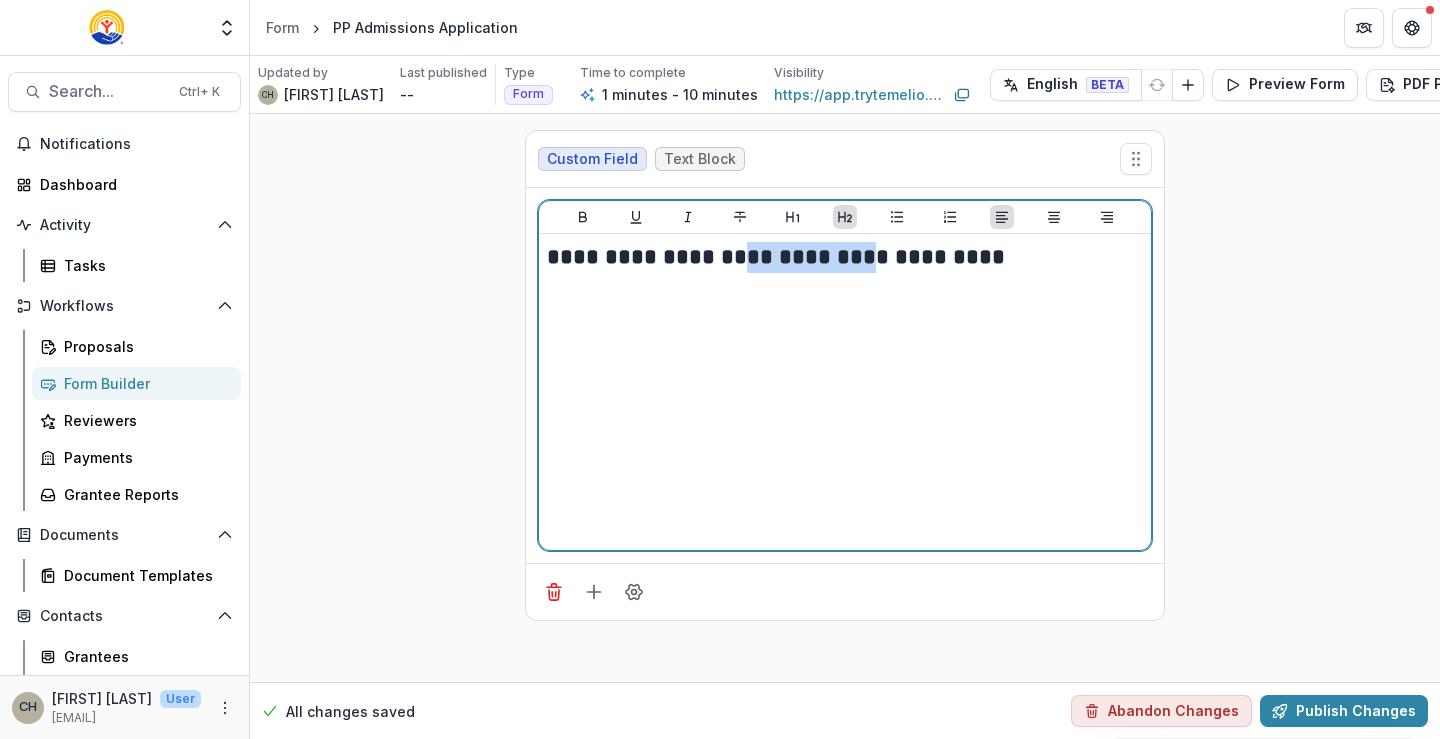 click on "**********" at bounding box center [845, 257] 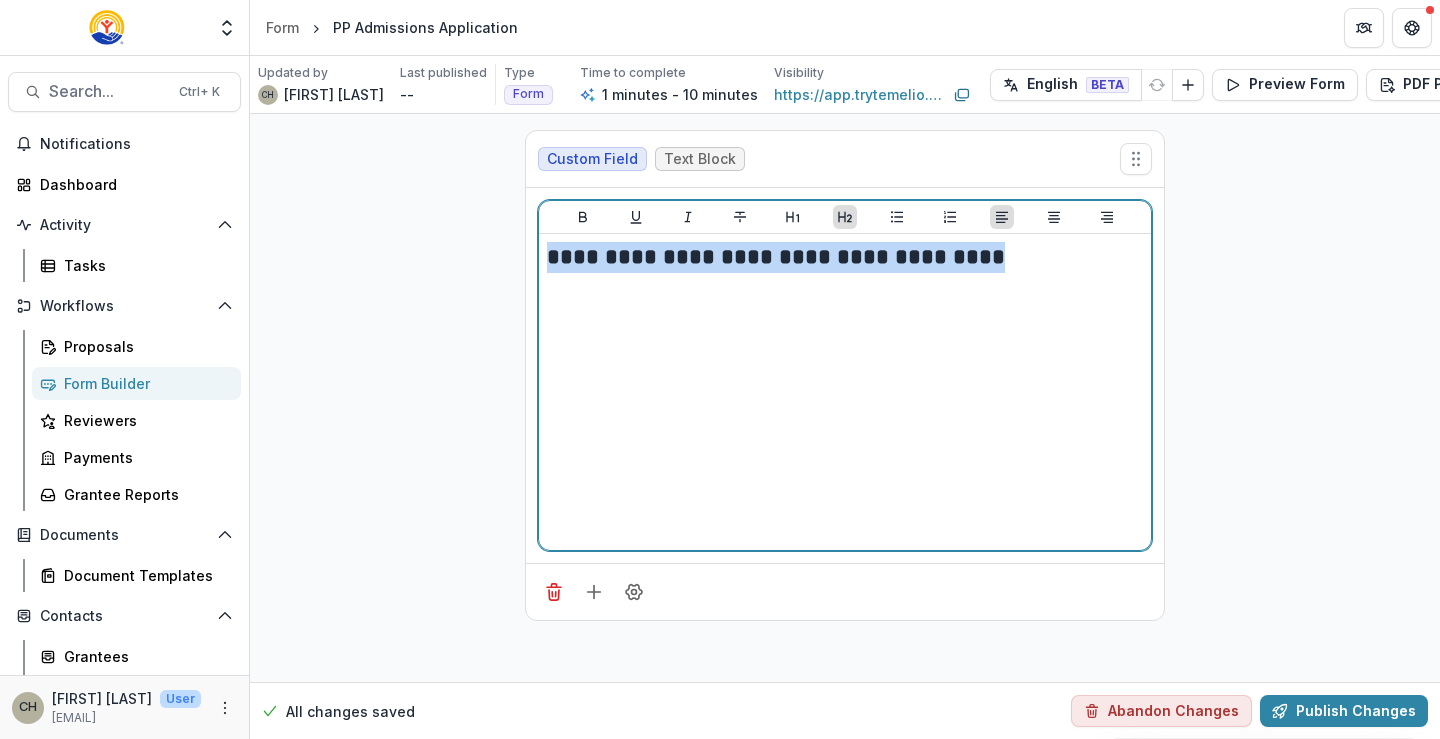 click on "**********" at bounding box center [845, 257] 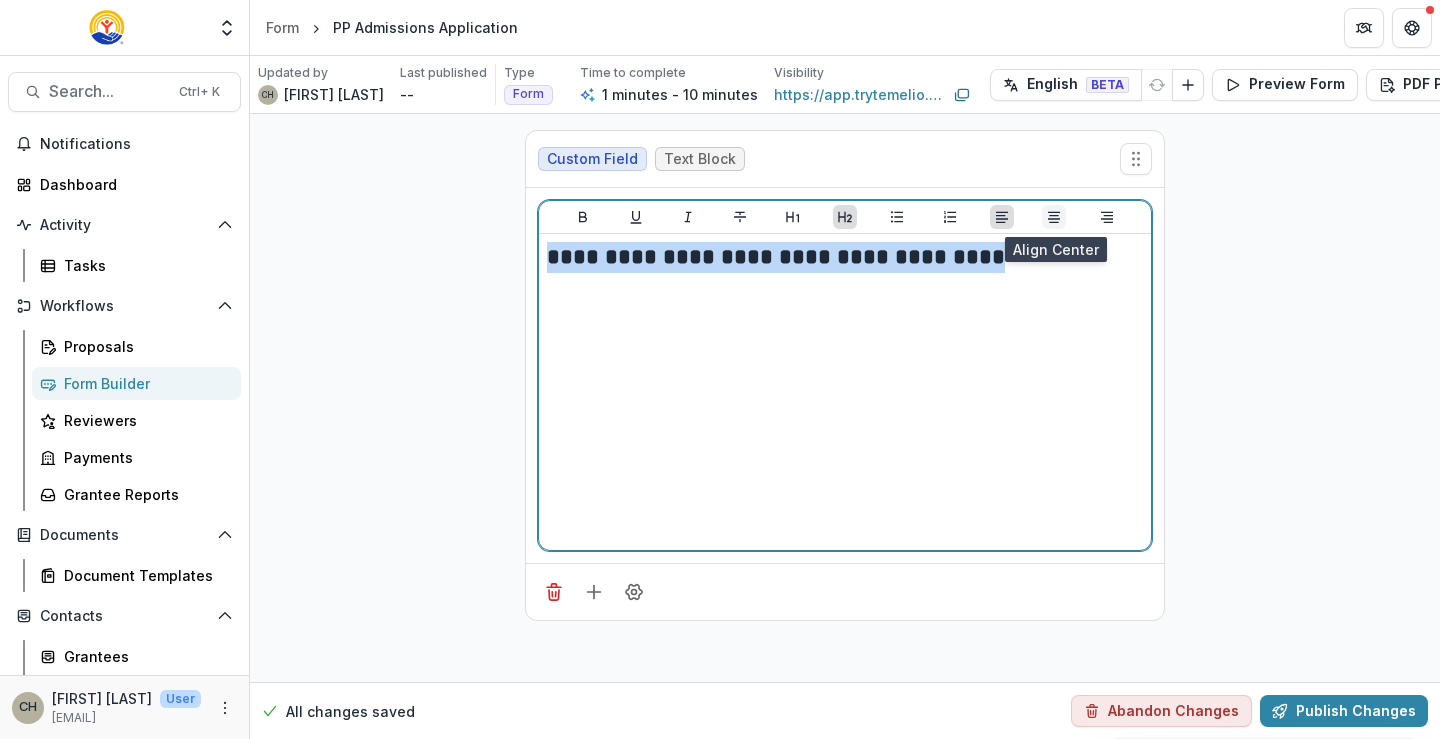 click at bounding box center (1054, 217) 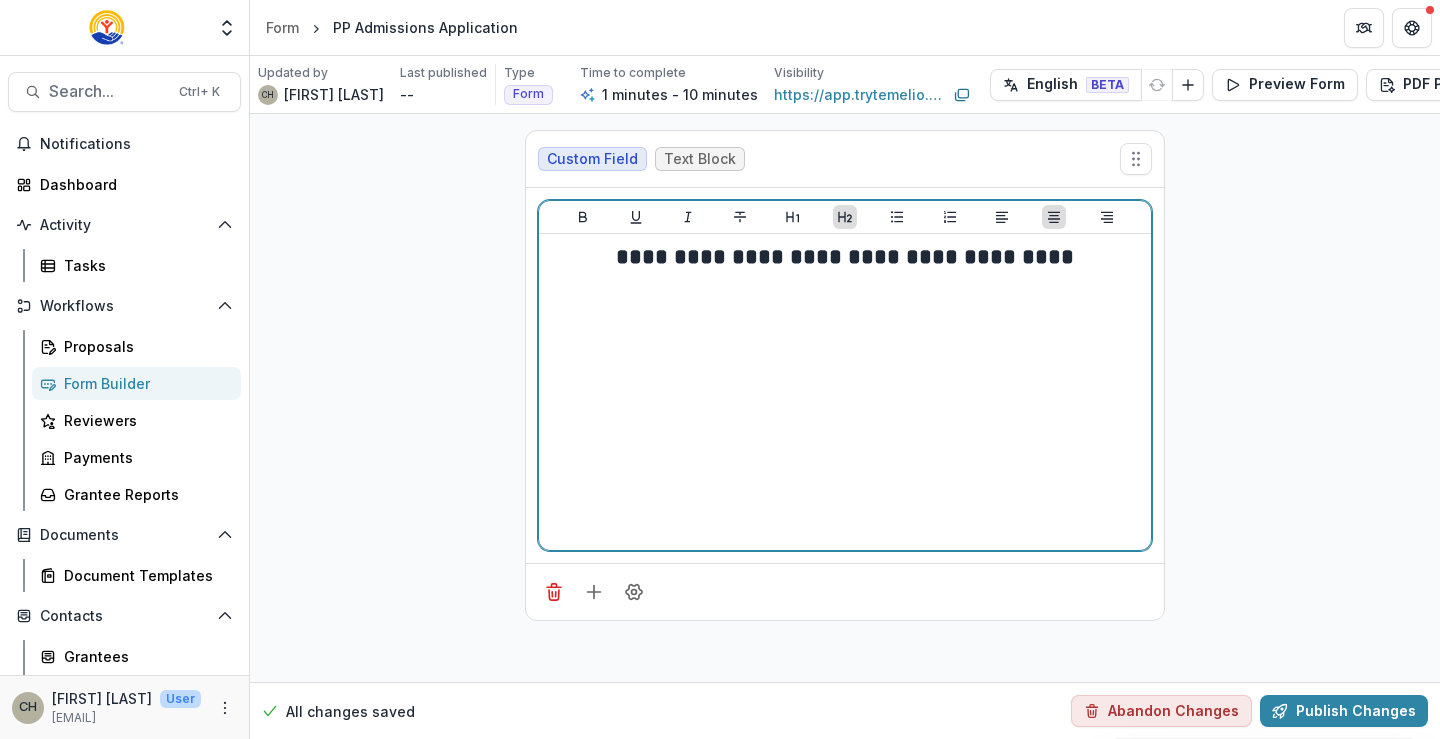 click on "**********" at bounding box center [845, 392] 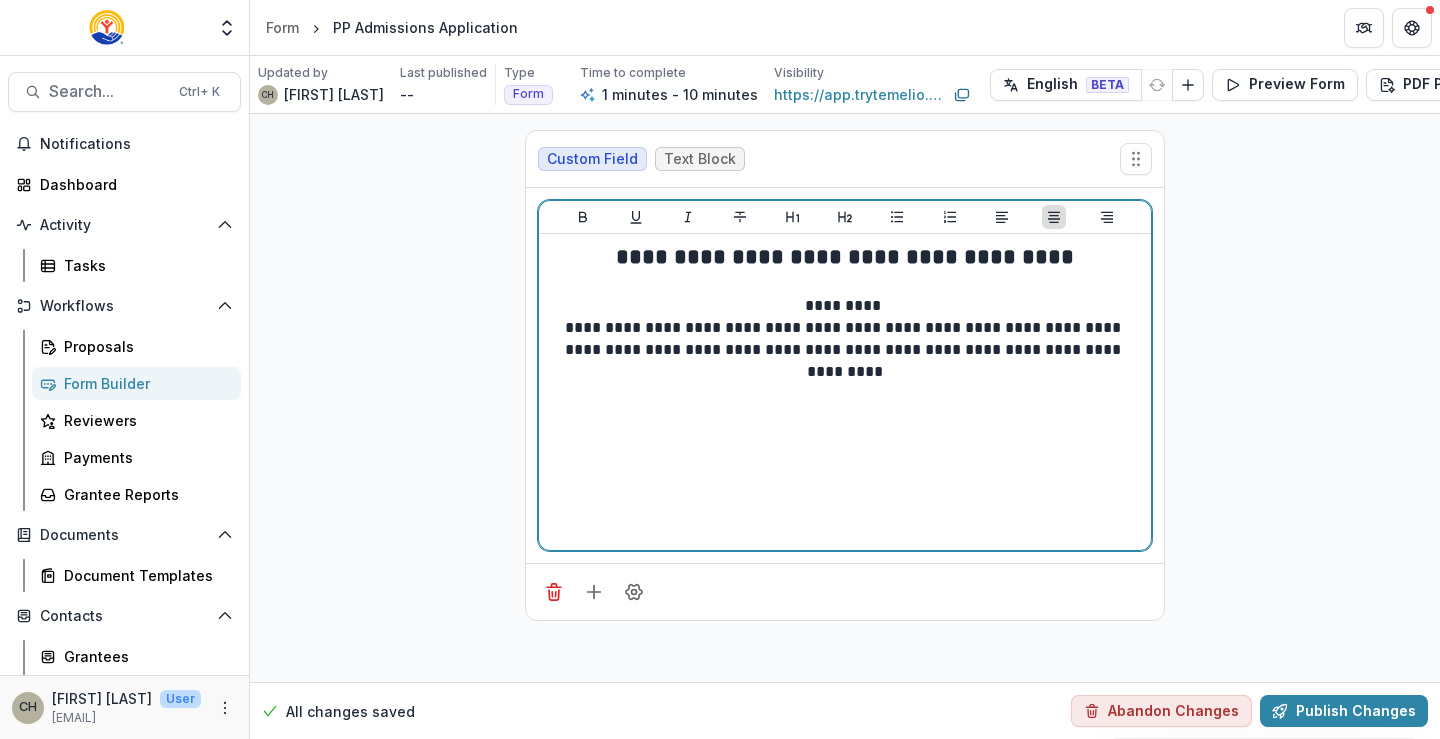 click on "**********" at bounding box center [845, 339] 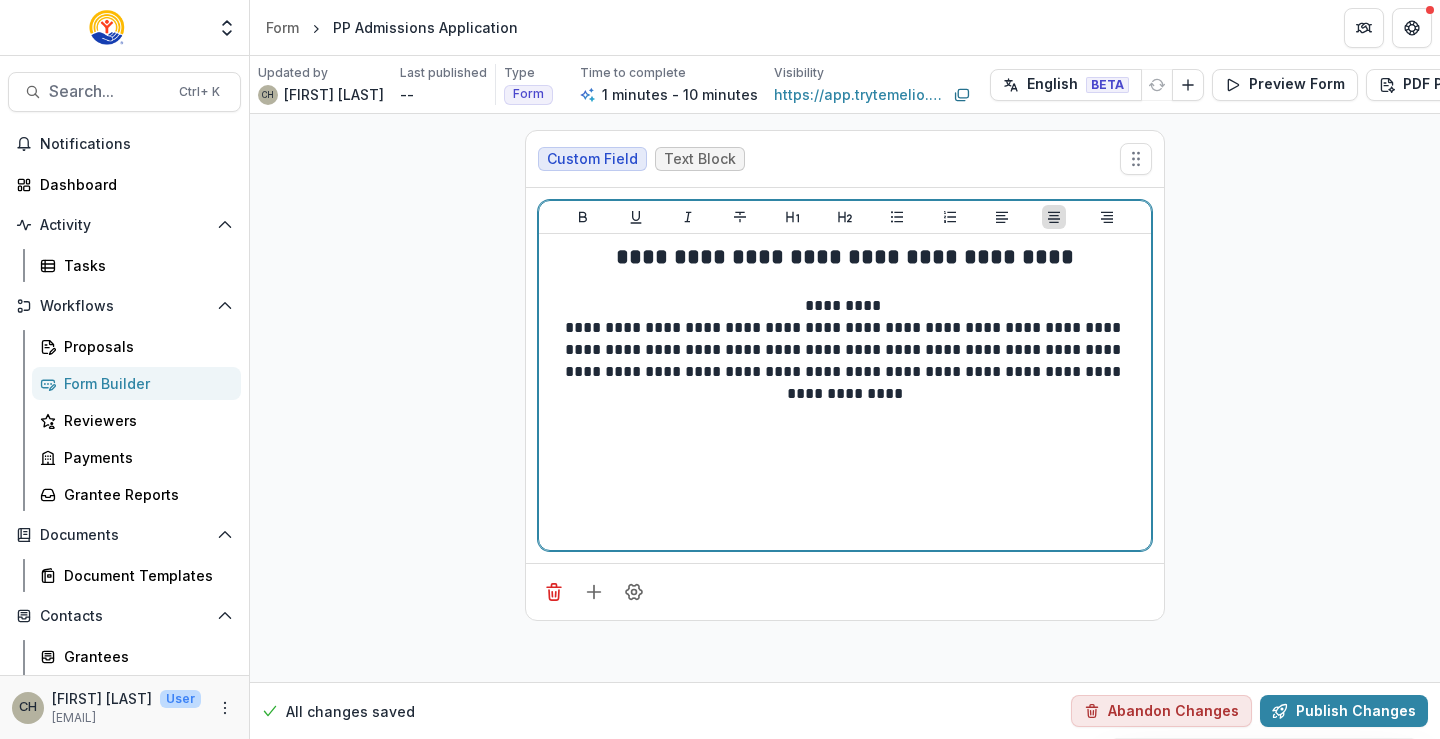 click on "**********" at bounding box center [845, 350] 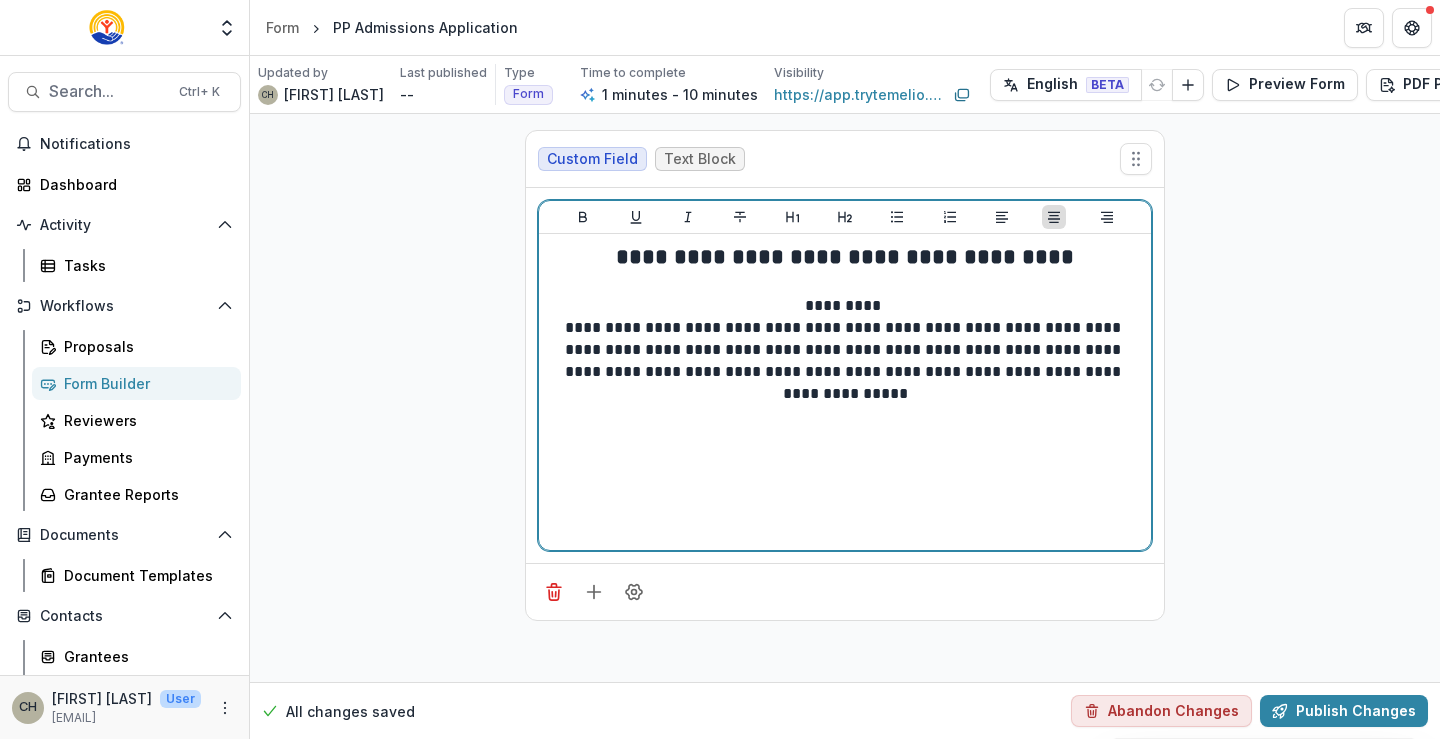 click on "**********" at bounding box center [845, 350] 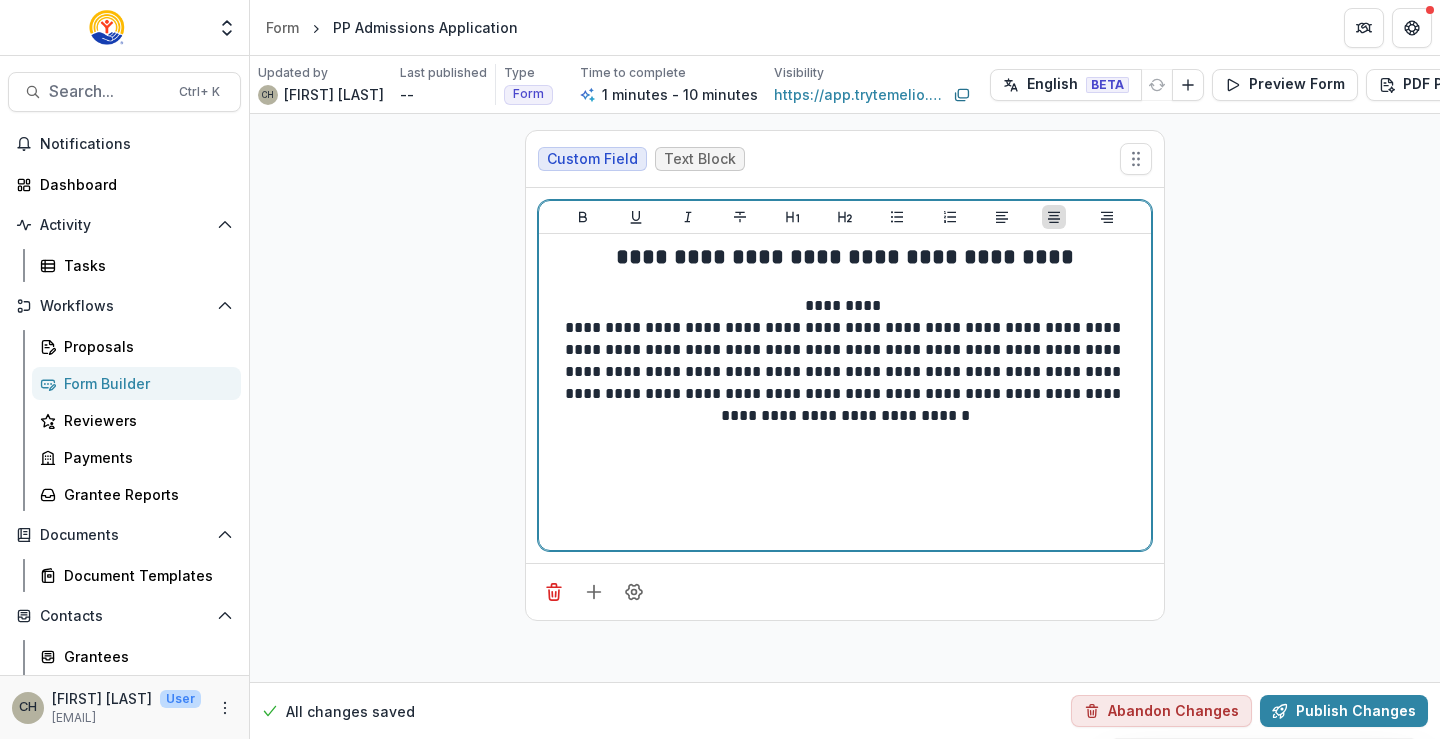 click on "*********" at bounding box center [845, 306] 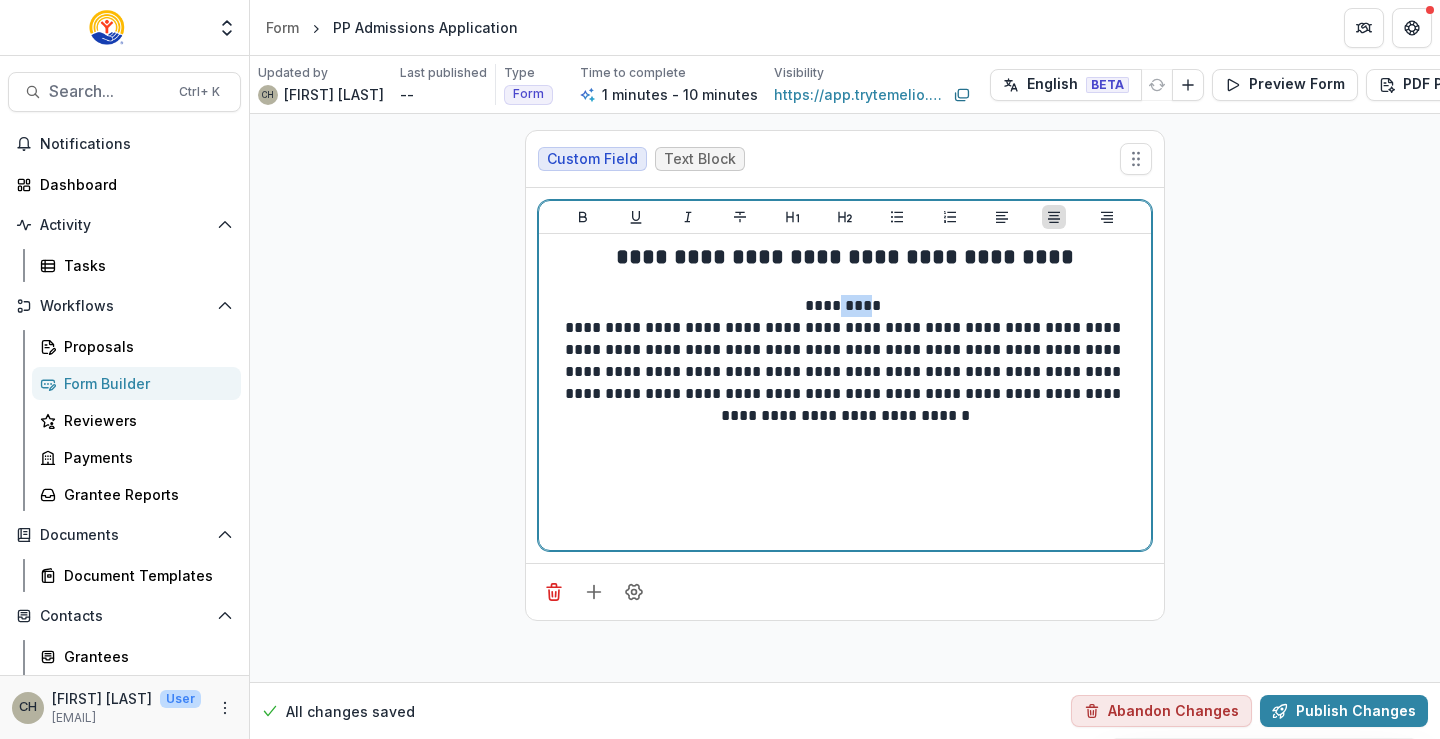 click on "*********" at bounding box center [845, 306] 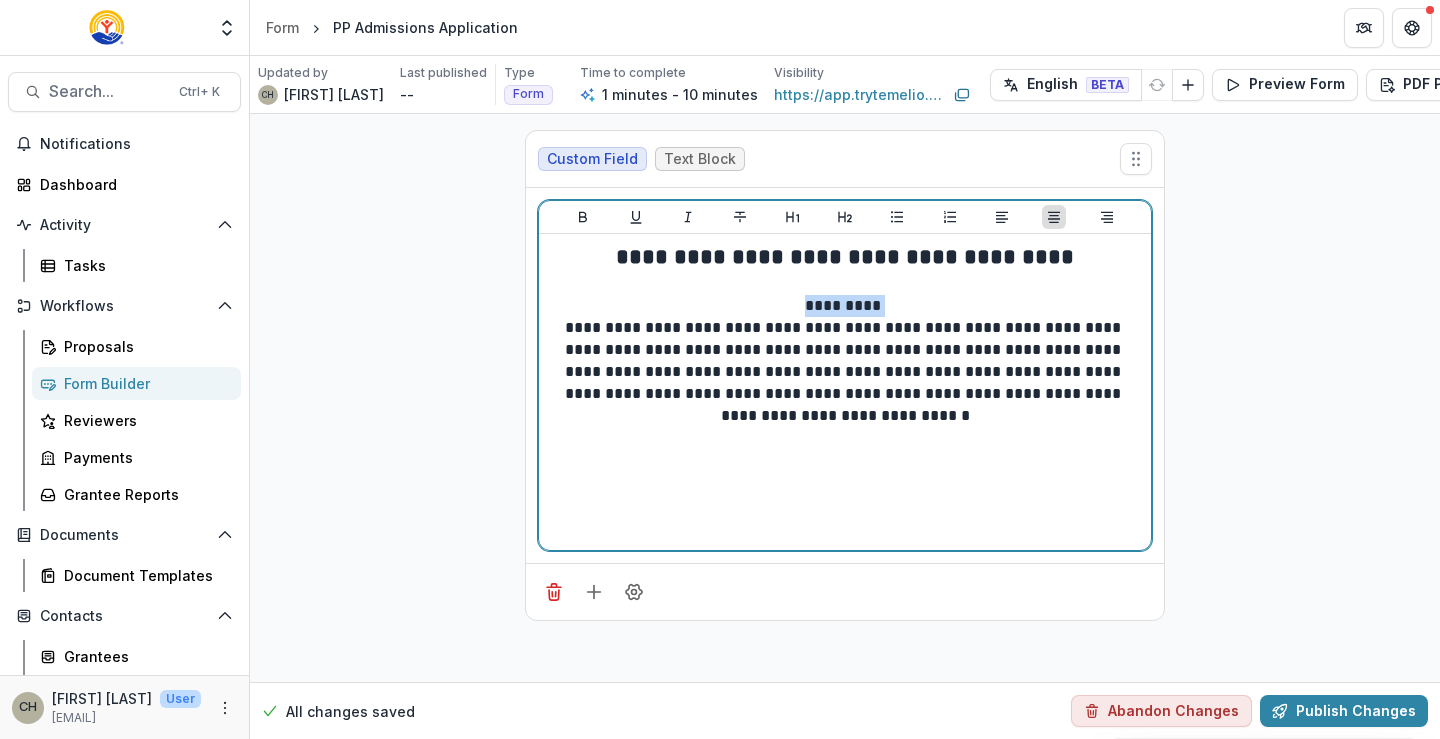 click on "*********" at bounding box center (845, 306) 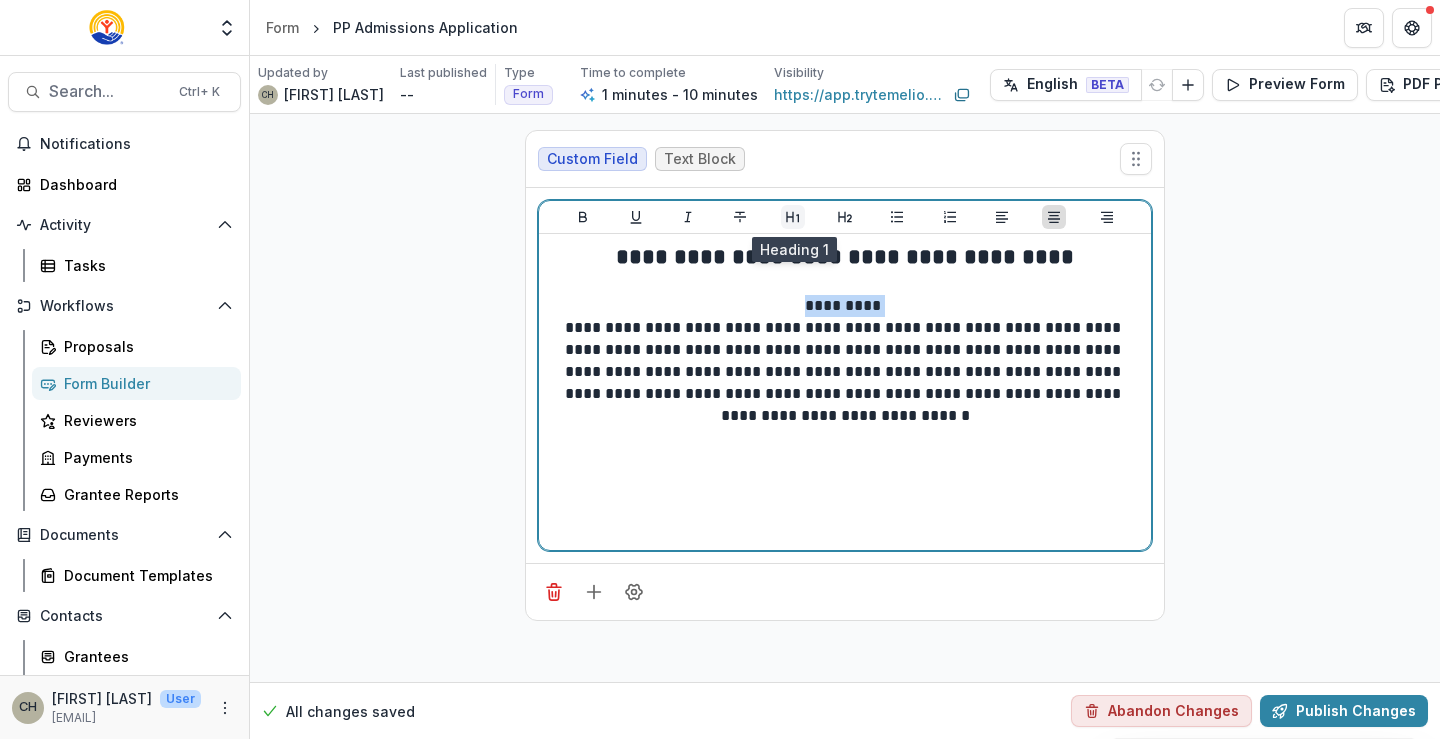 click 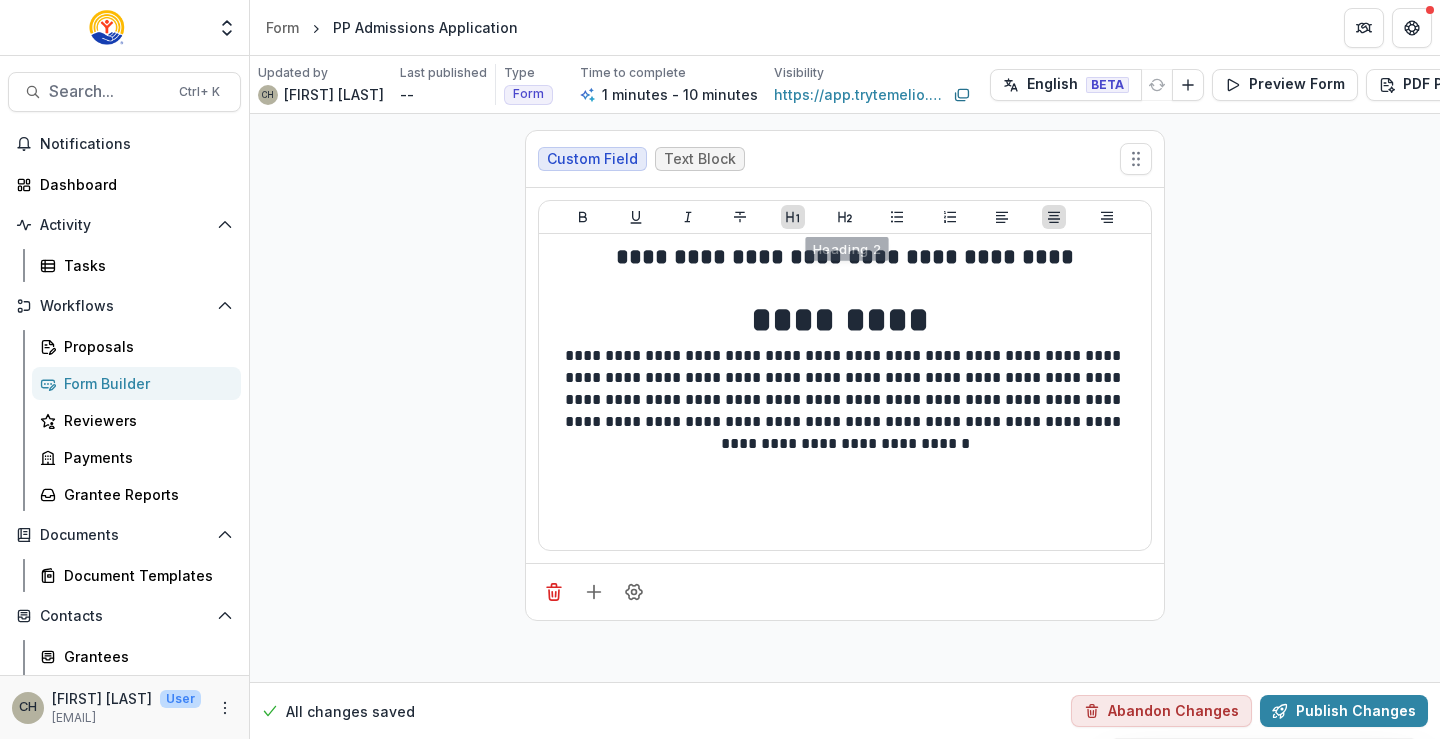 click at bounding box center [845, 217] 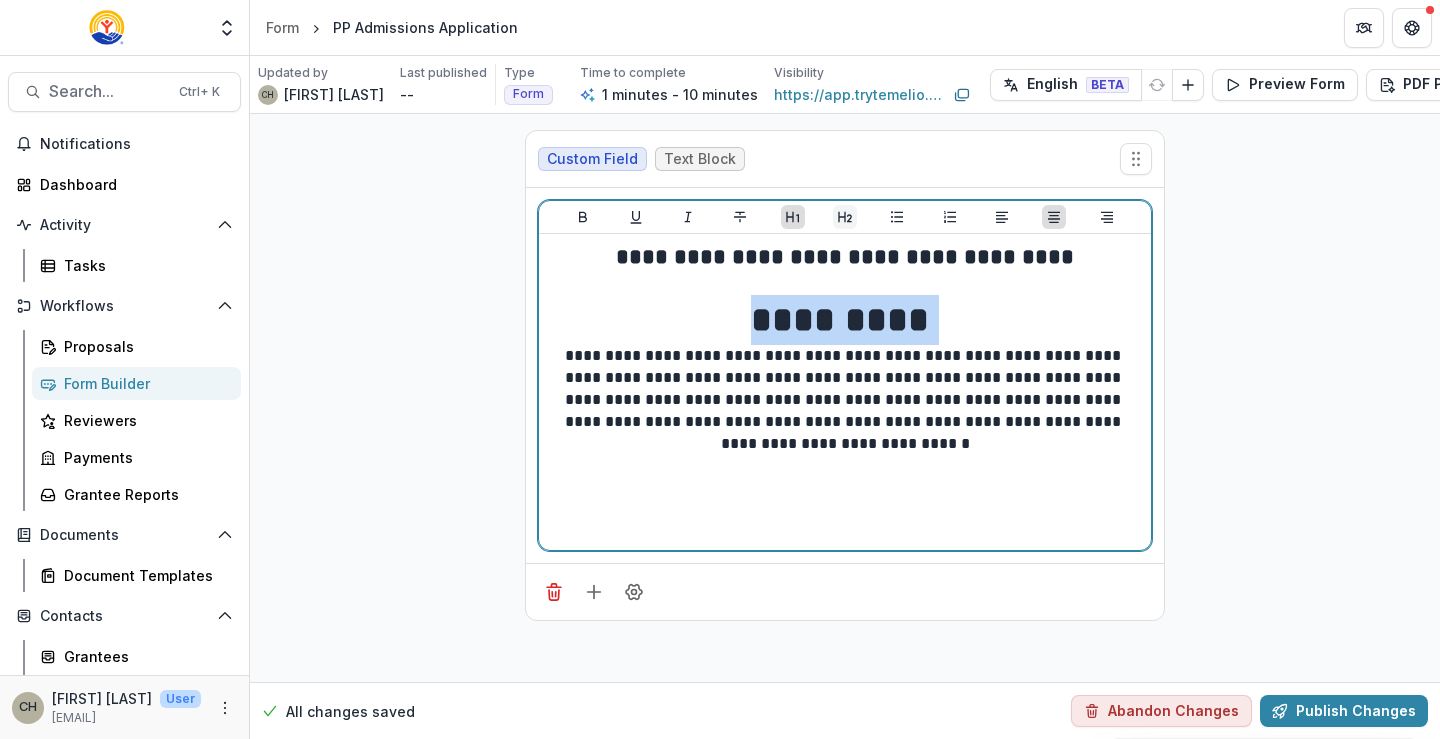 click at bounding box center (845, 217) 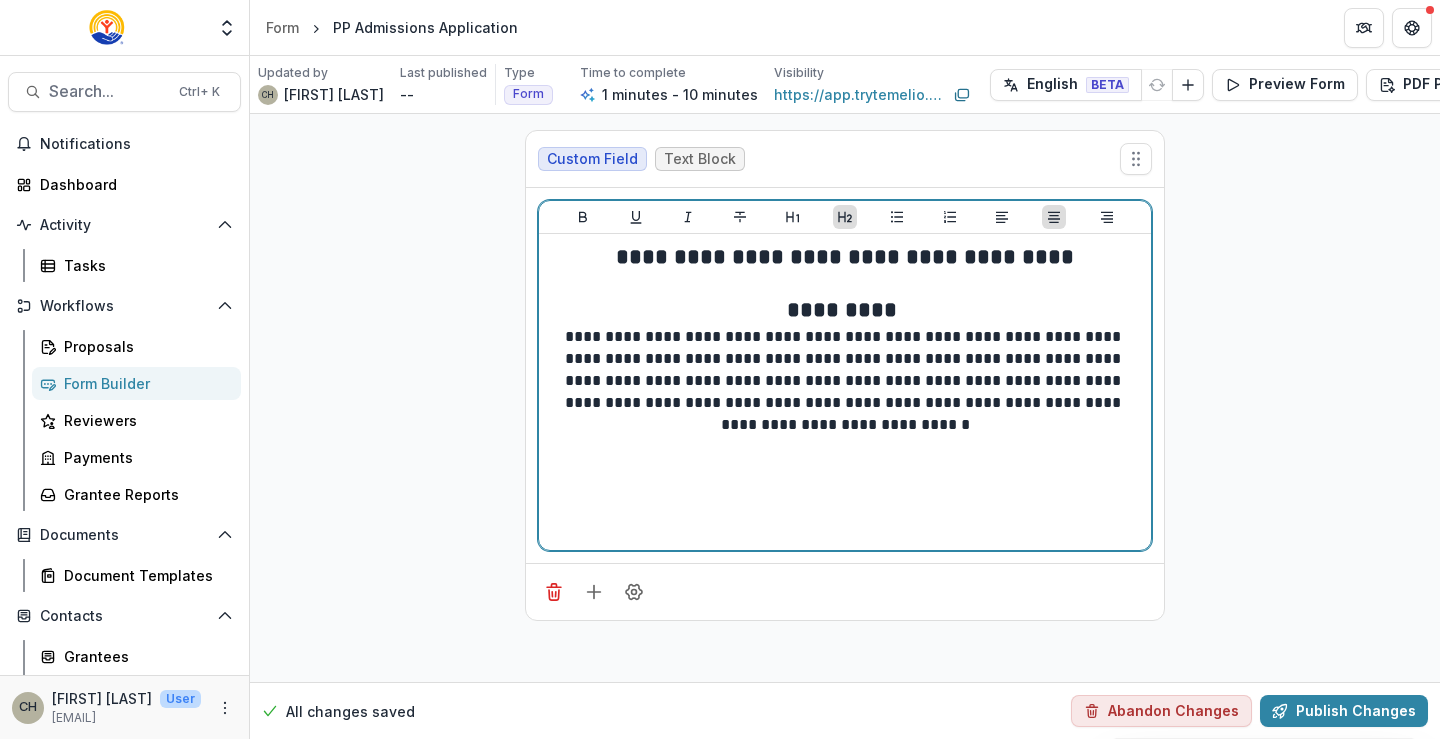 click on "**********" at bounding box center (845, 257) 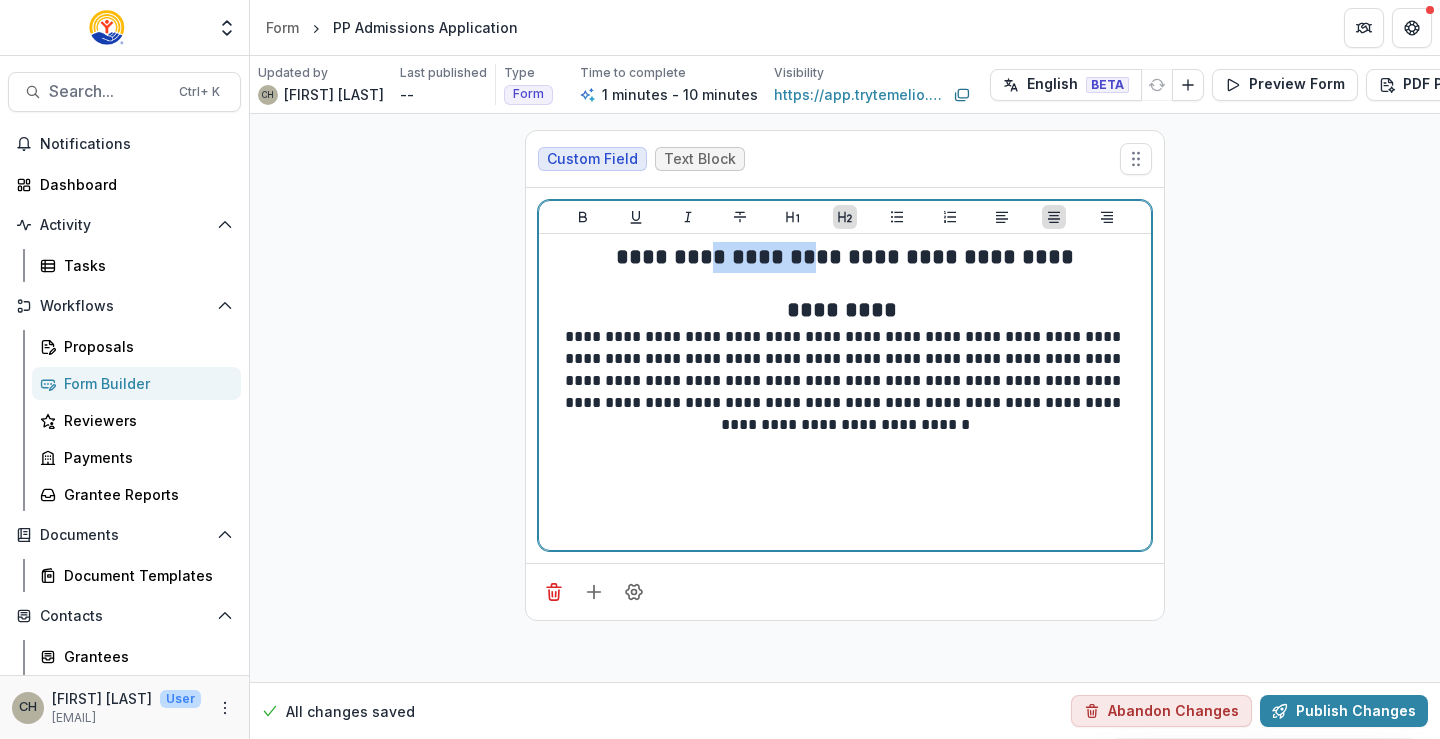 click on "**********" at bounding box center [845, 257] 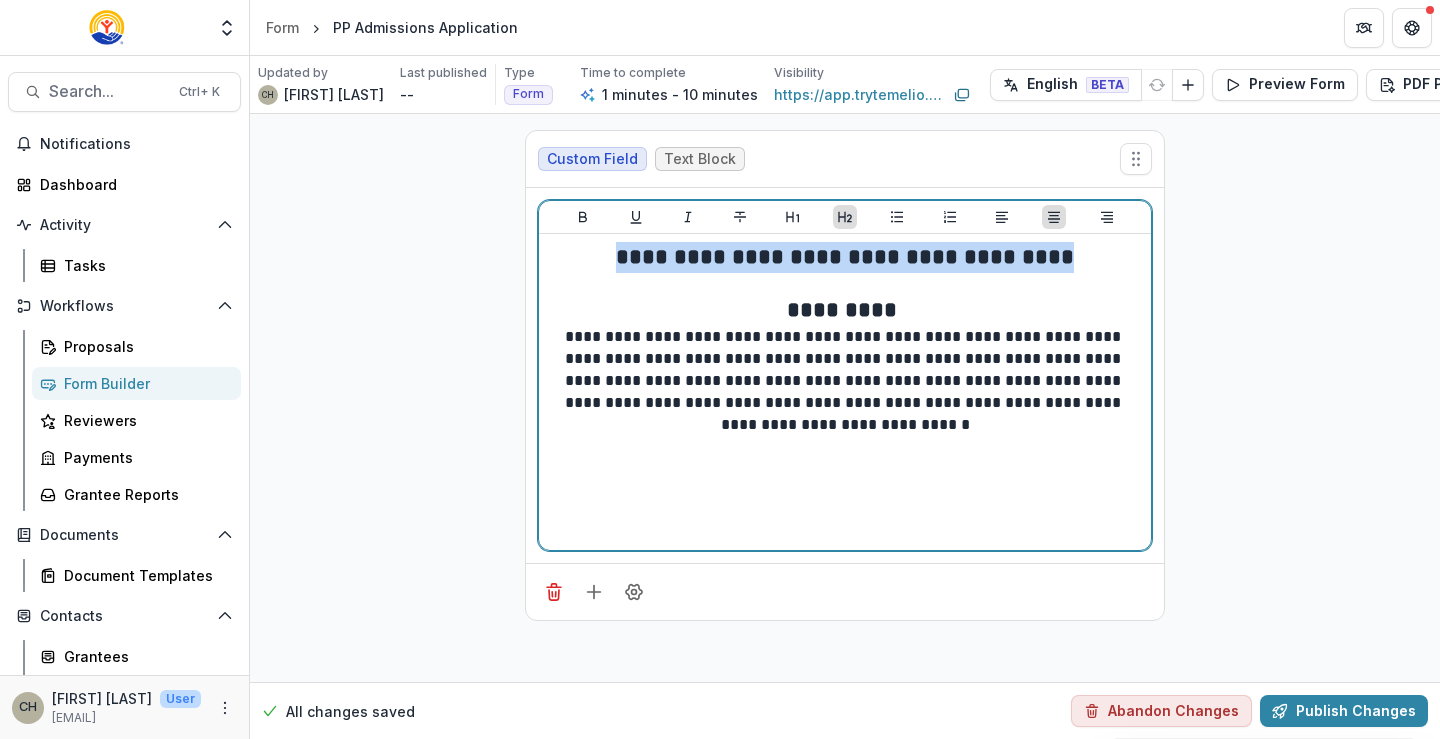 click on "**********" at bounding box center [845, 257] 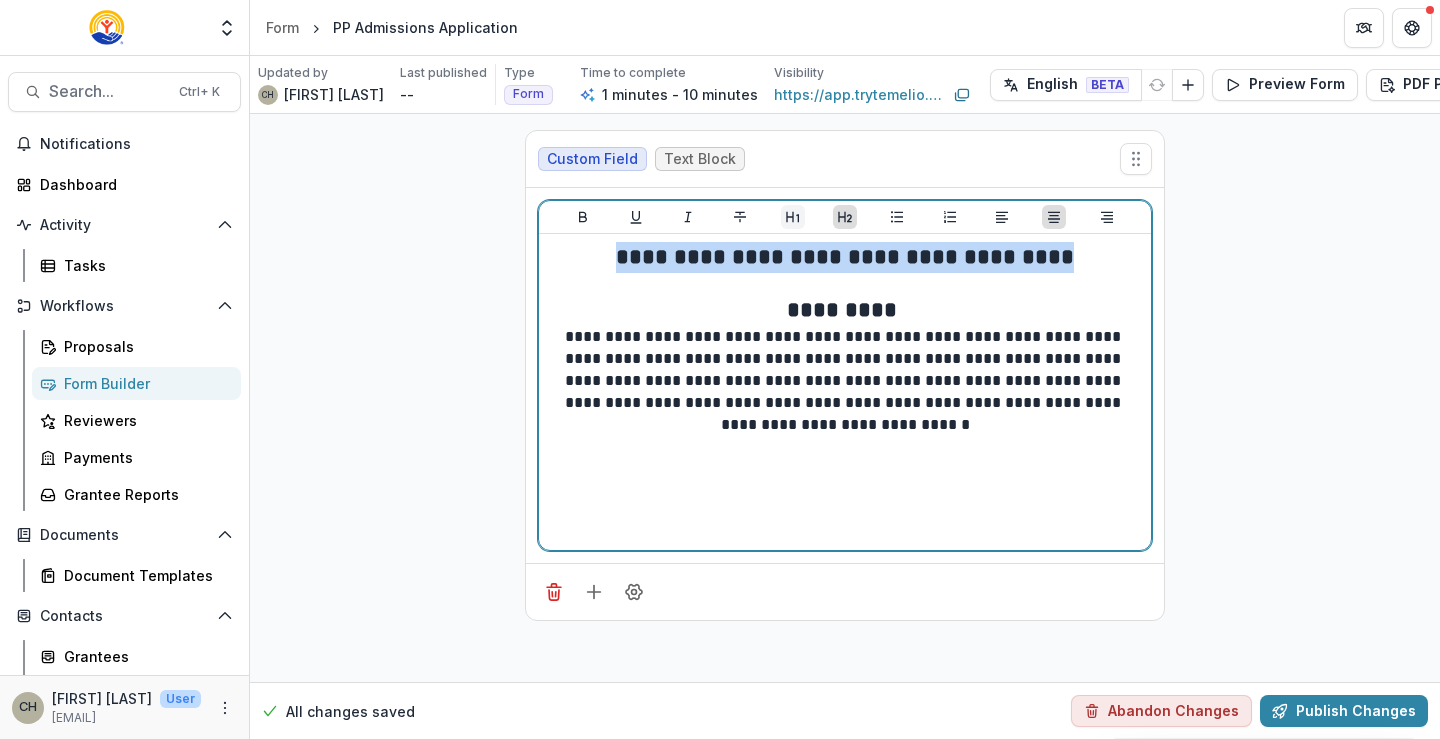 click at bounding box center [793, 217] 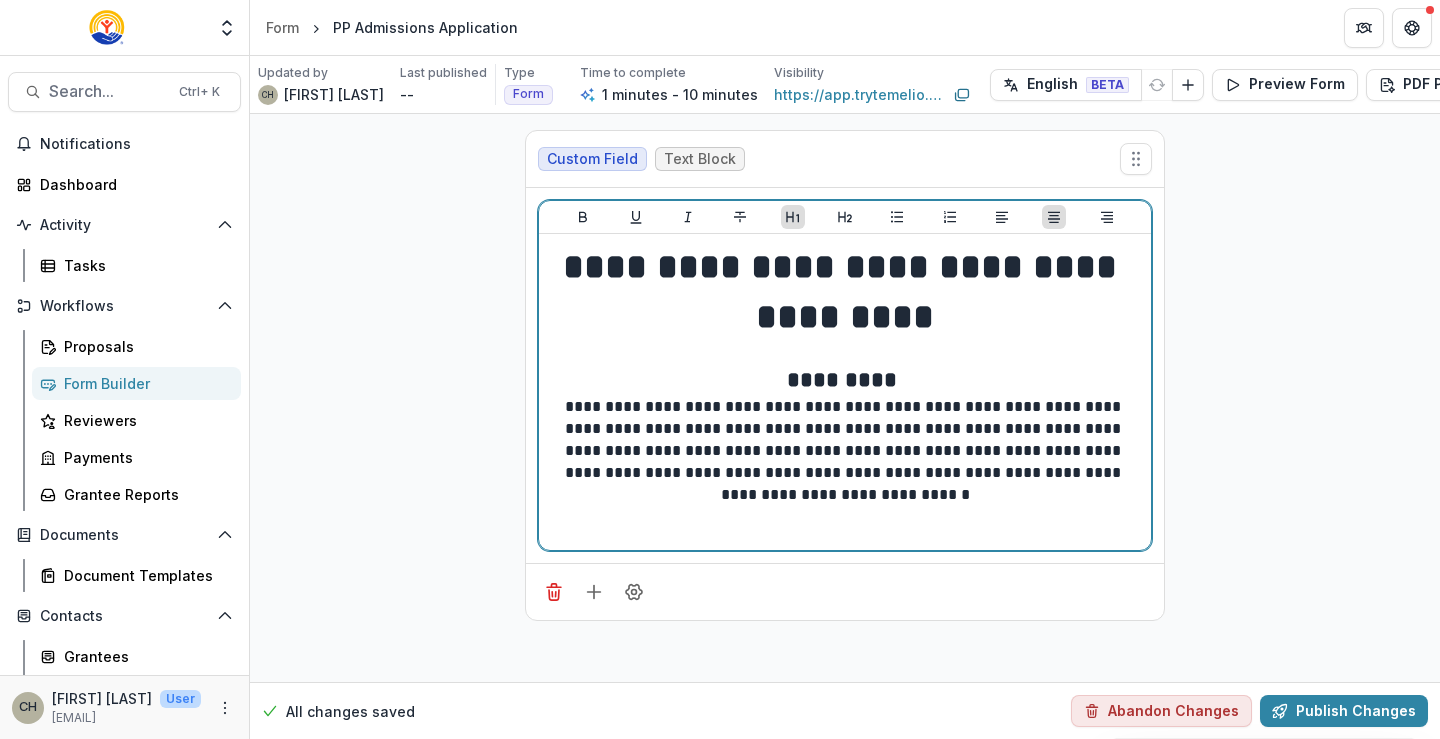 click on "**********" at bounding box center [845, 292] 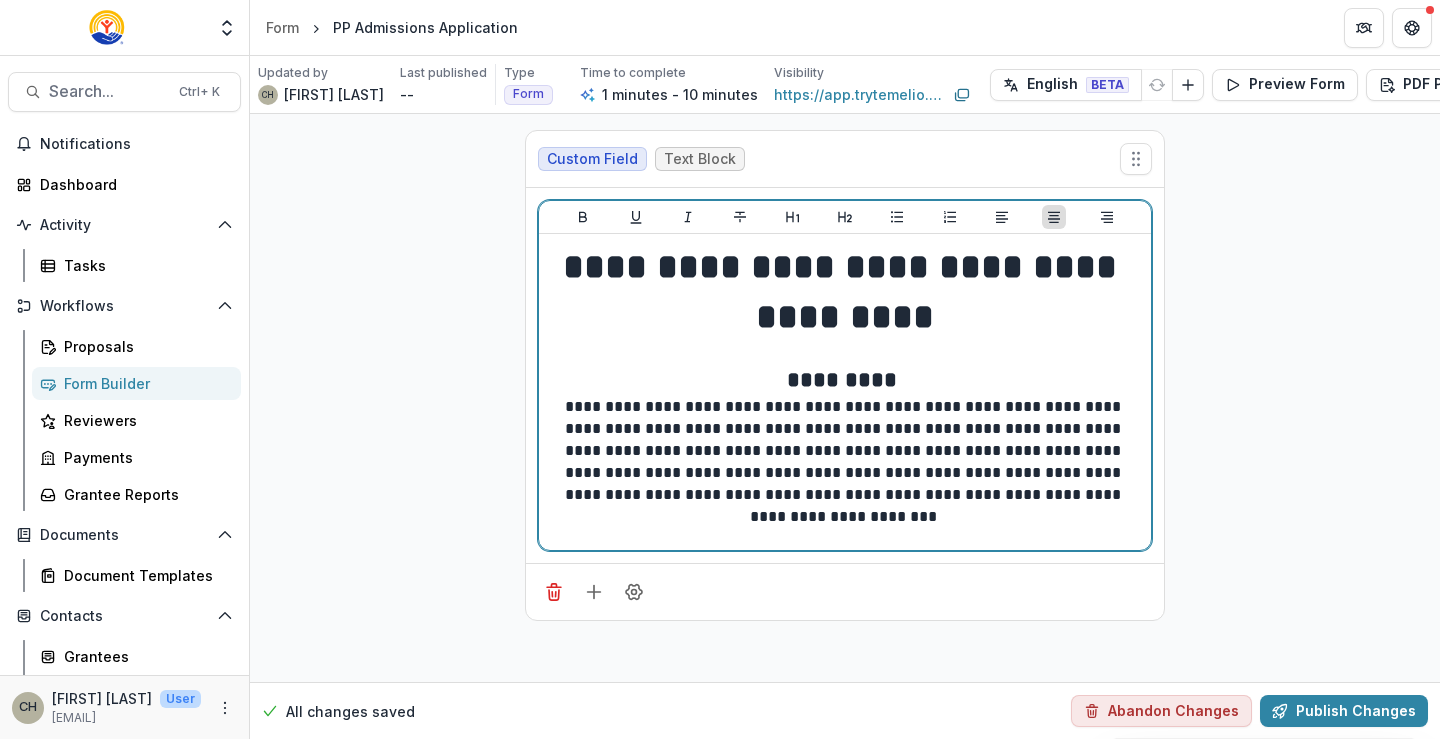 click on "**********" at bounding box center (845, 451) 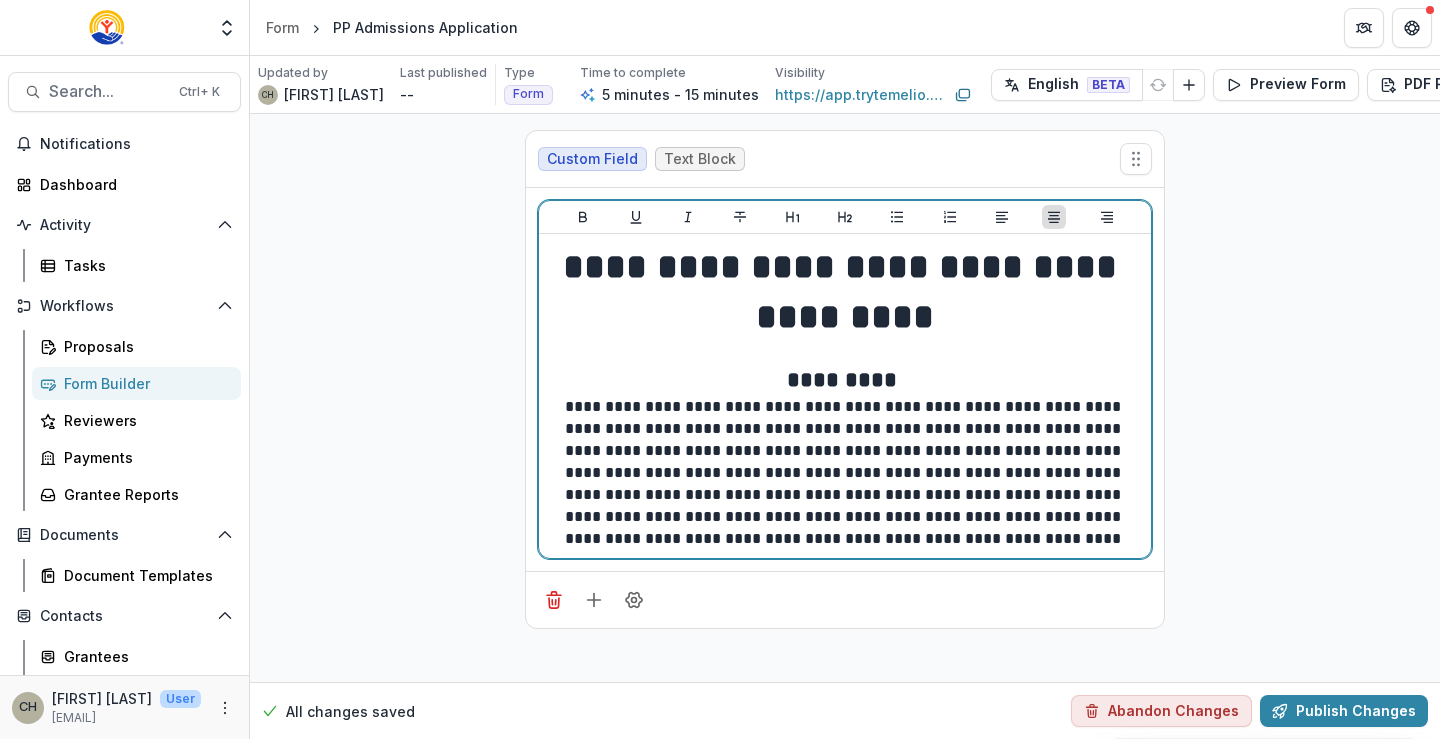 click on "**********" at bounding box center (845, 473) 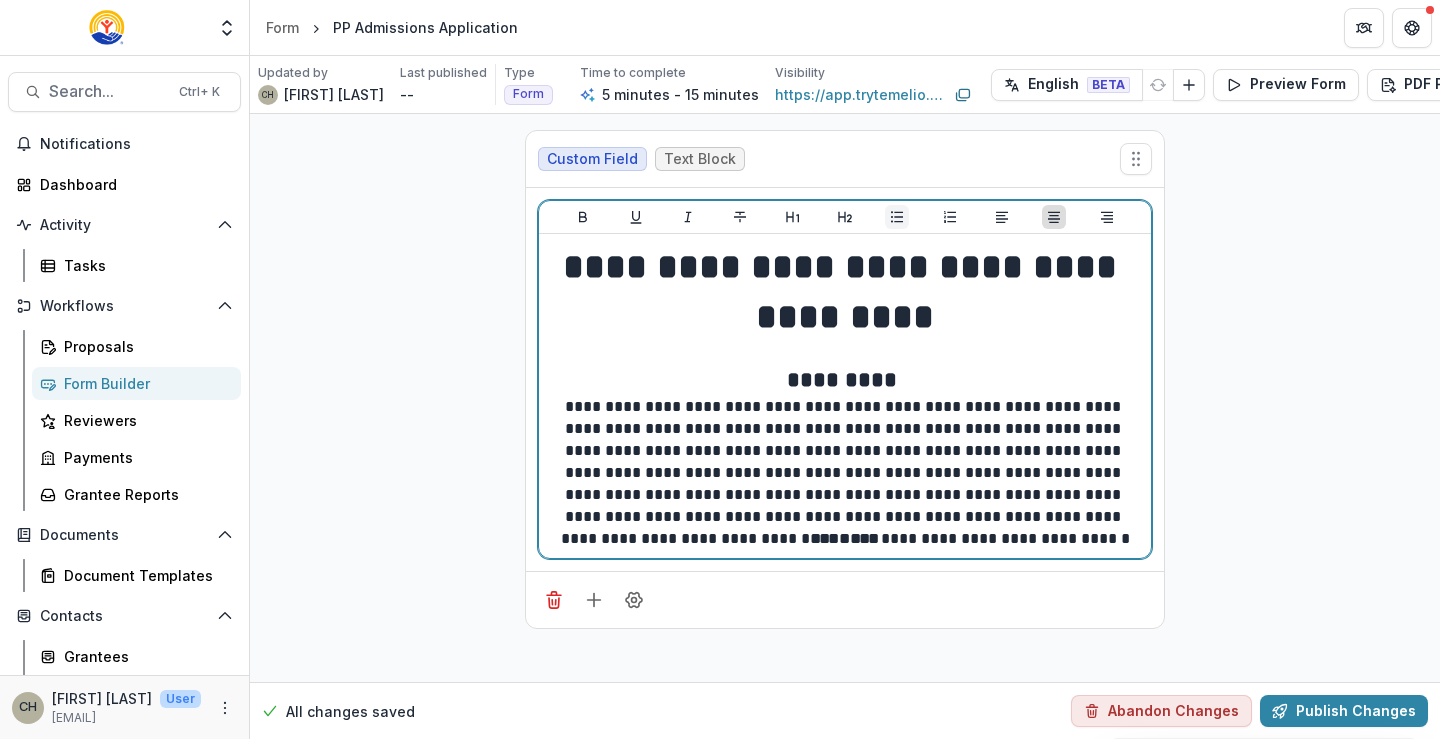 click 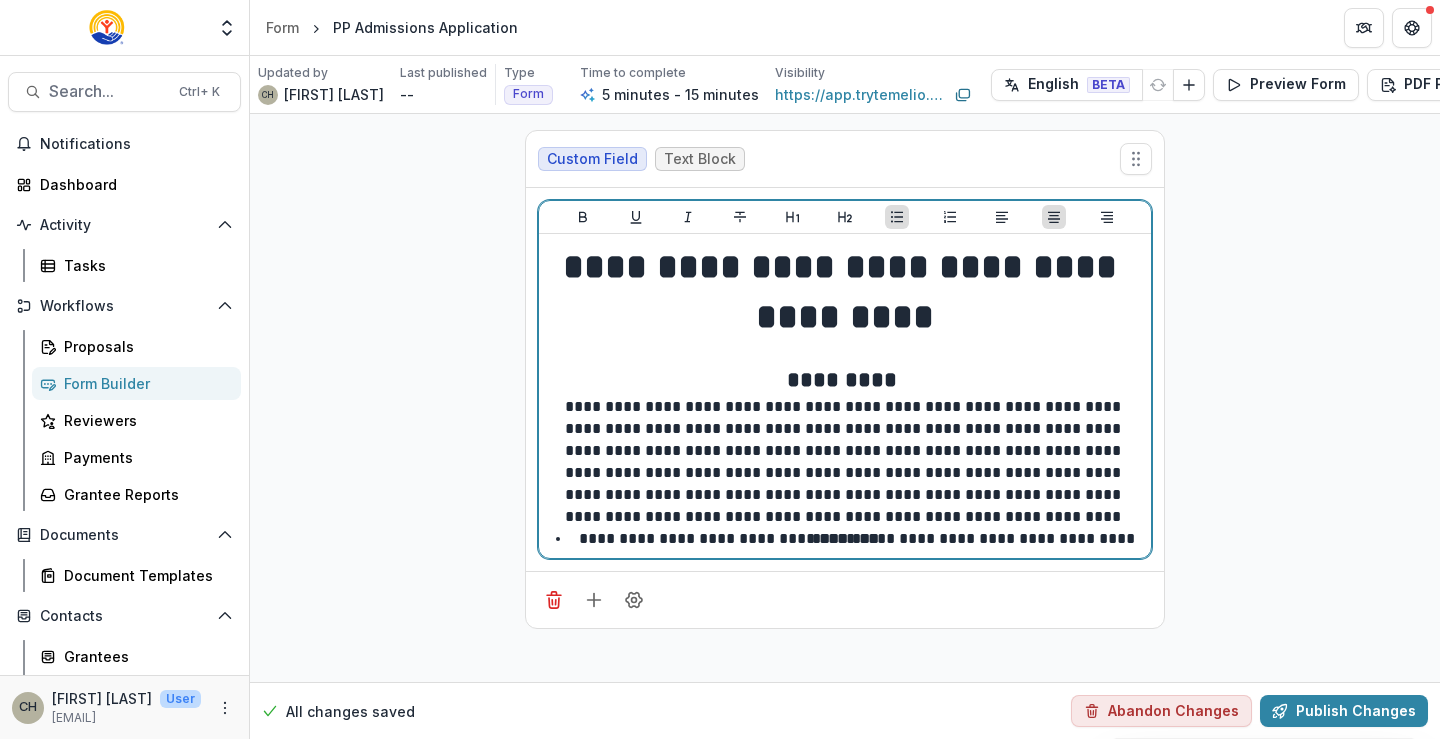 click on "**********" at bounding box center [857, 539] 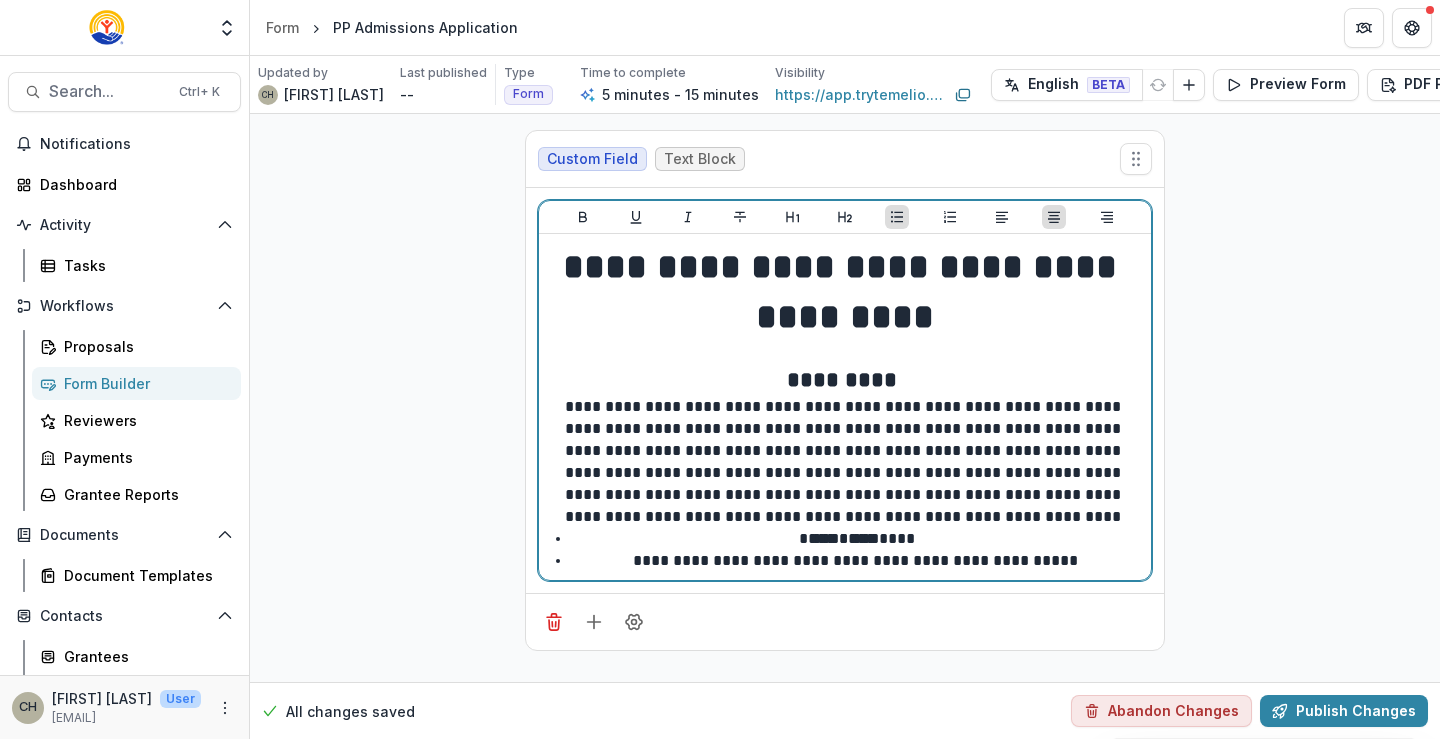 click on "**********" at bounding box center (857, 561) 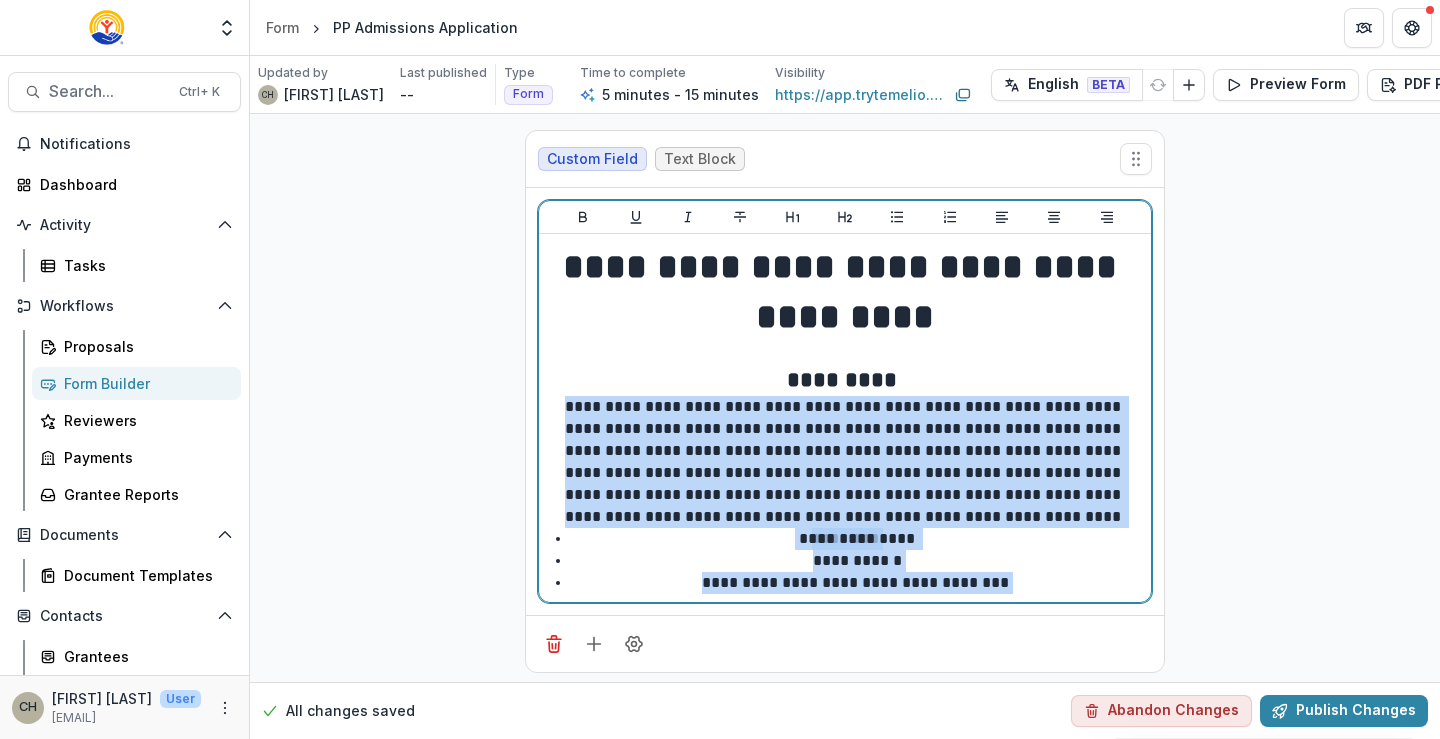 drag, startPoint x: 1006, startPoint y: 585, endPoint x: 547, endPoint y: 403, distance: 493.76614 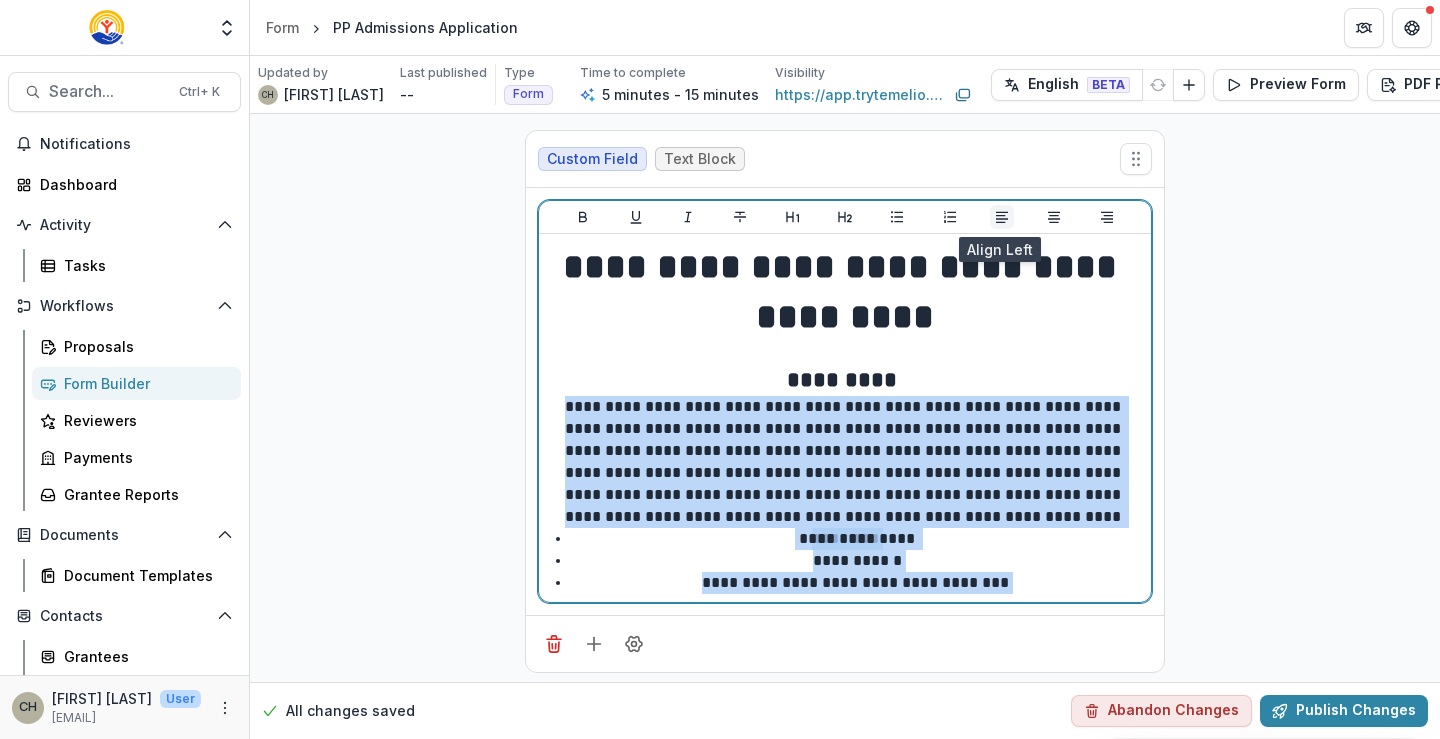 click 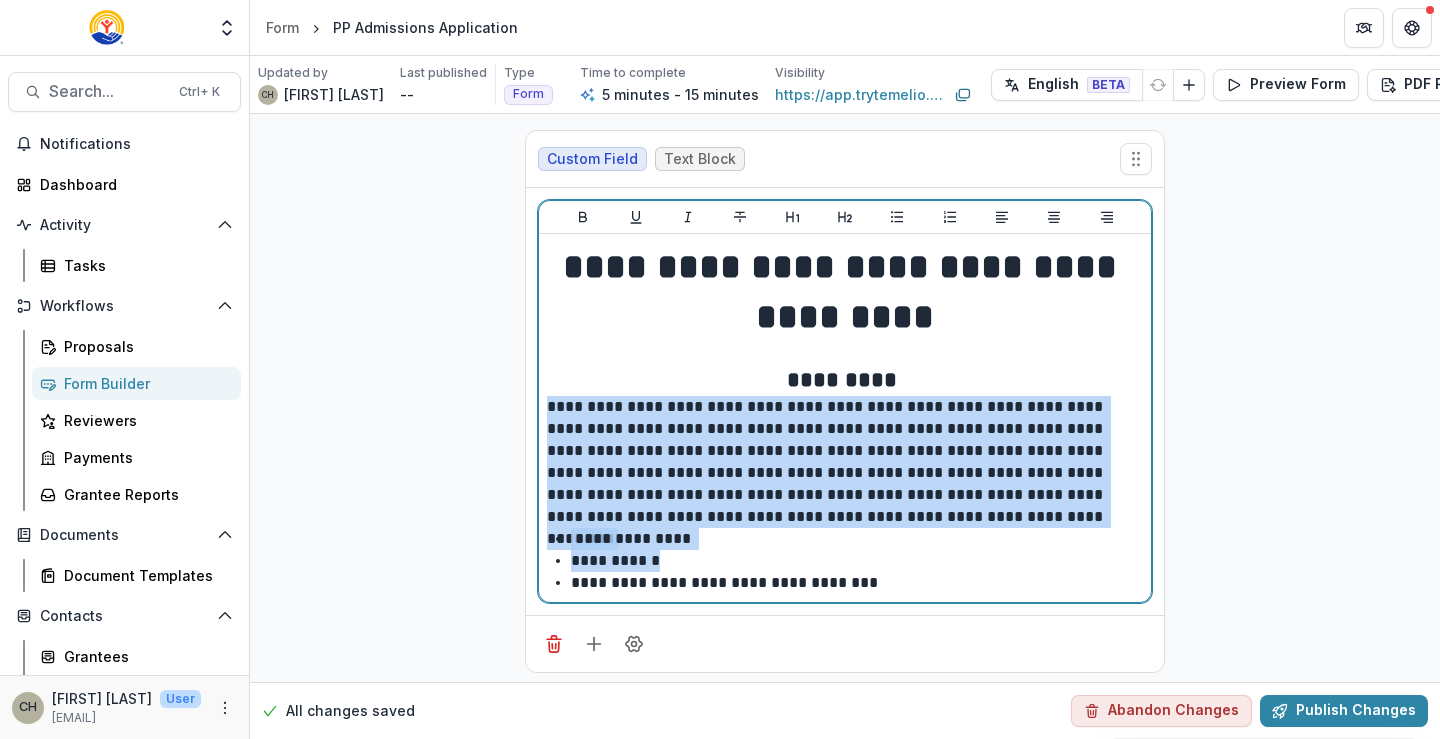 click on "**********" at bounding box center [845, 462] 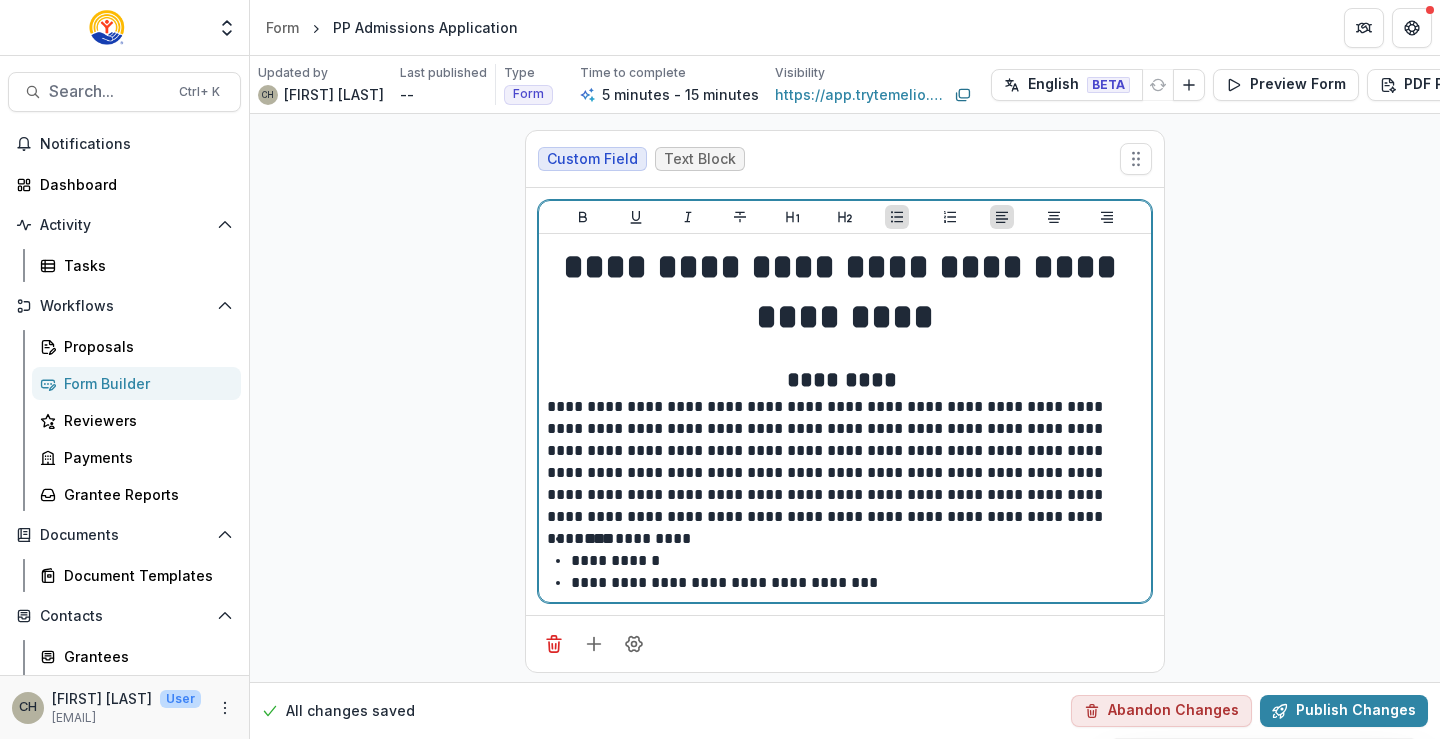 click on "**********" at bounding box center (857, 583) 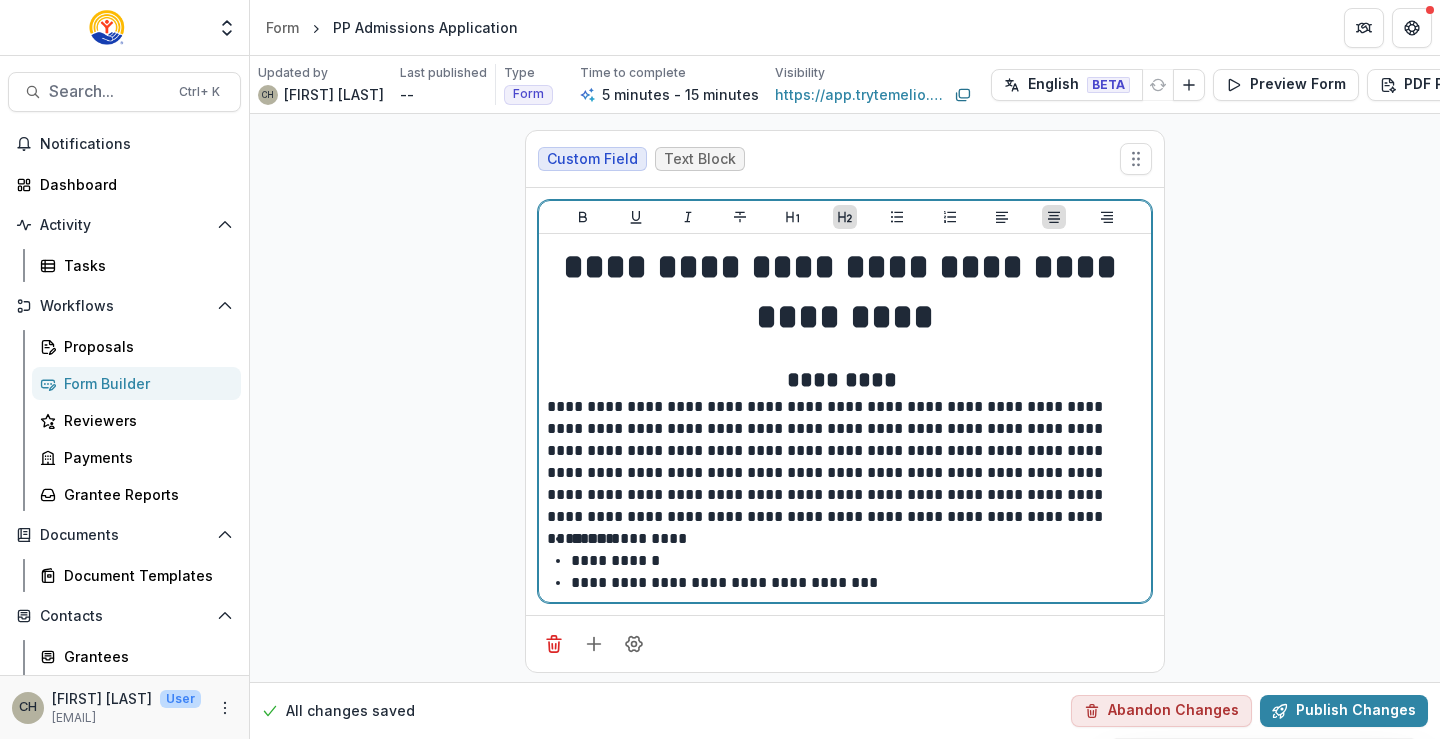 click on "*********" at bounding box center (845, 380) 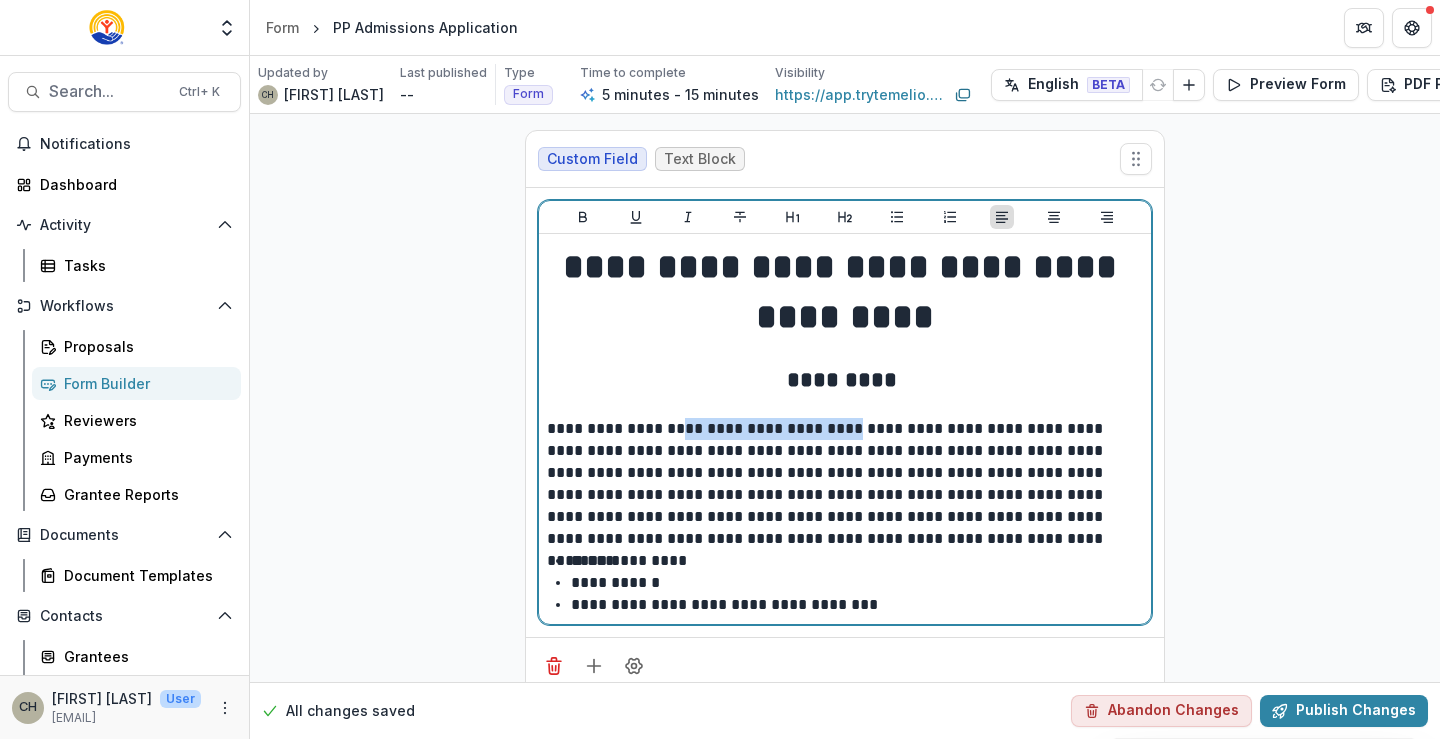 drag, startPoint x: 841, startPoint y: 427, endPoint x: 670, endPoint y: 416, distance: 171.35344 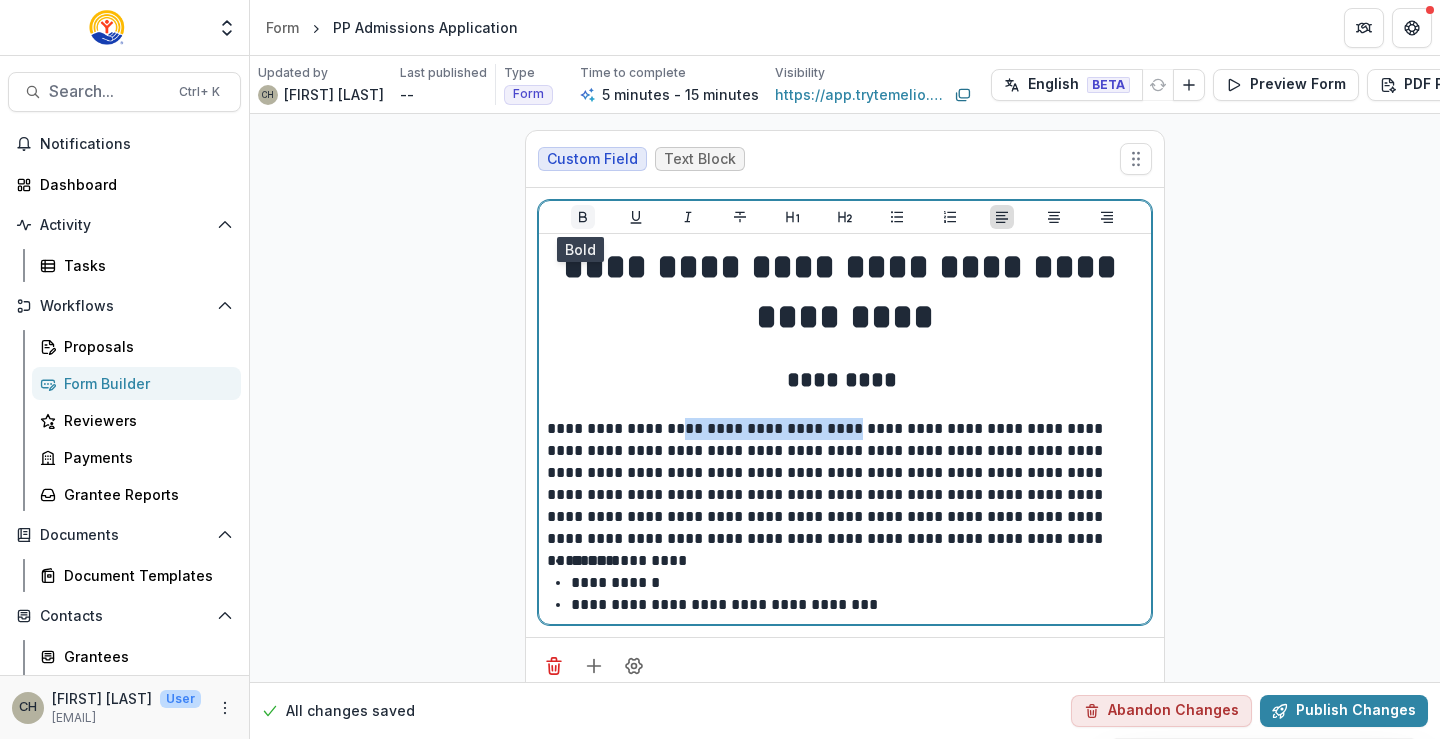 click 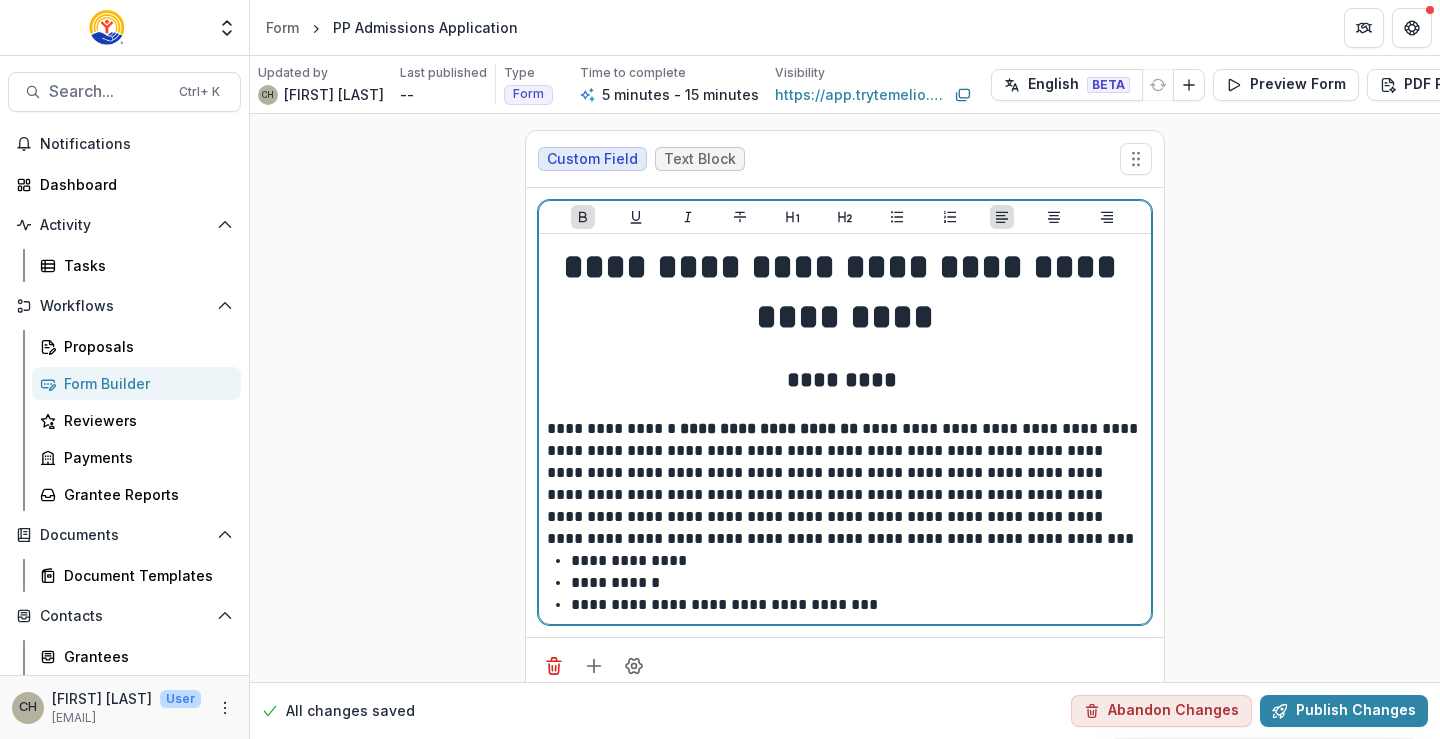 click on "**********" at bounding box center (845, 484) 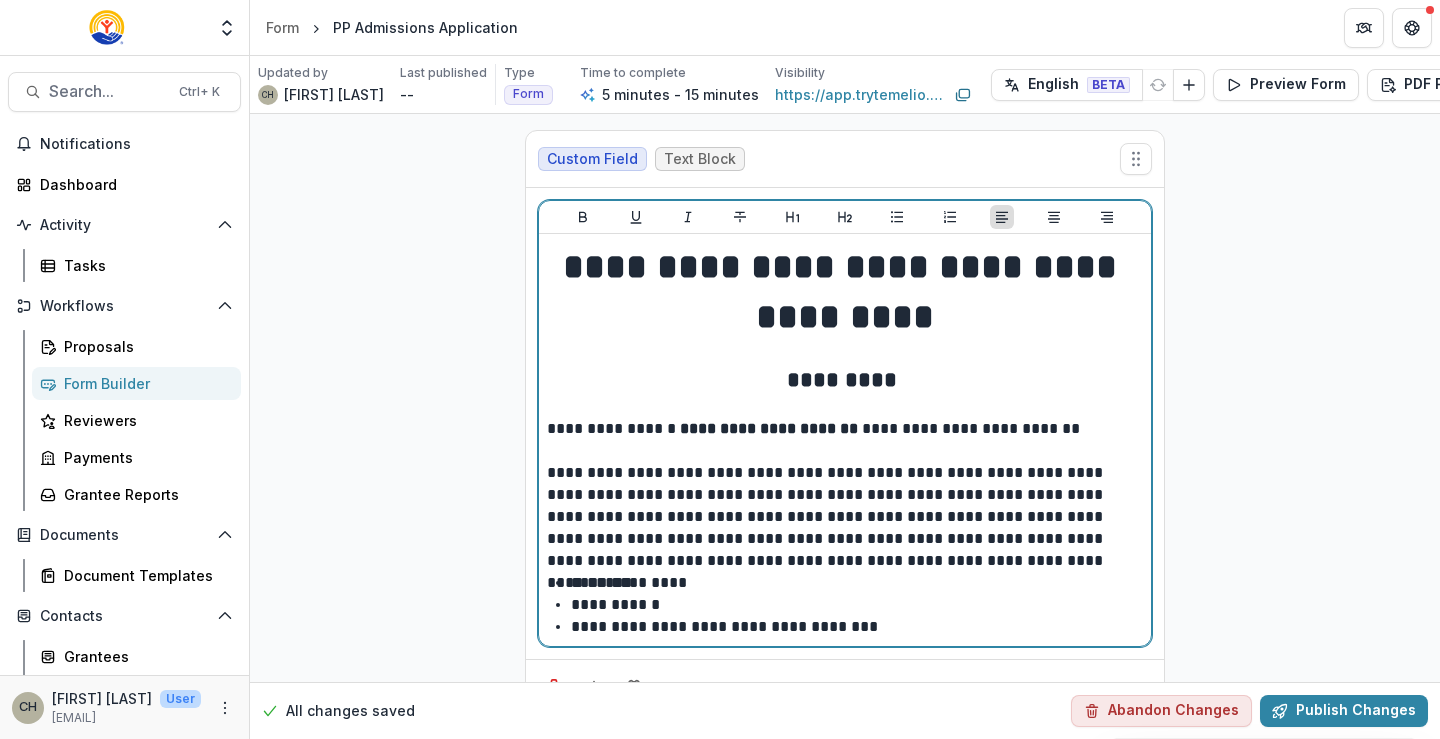 click on "**********" at bounding box center (845, 429) 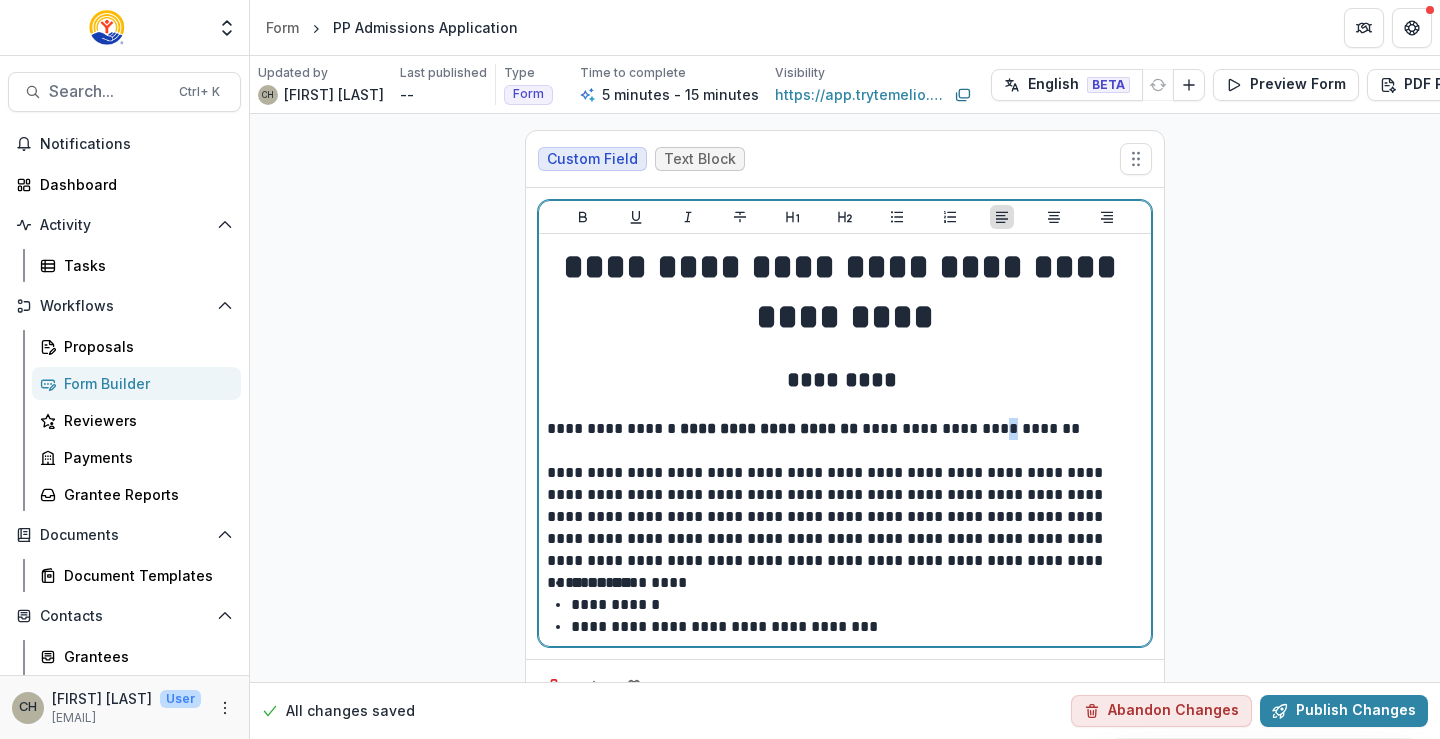 click on "**********" at bounding box center (845, 429) 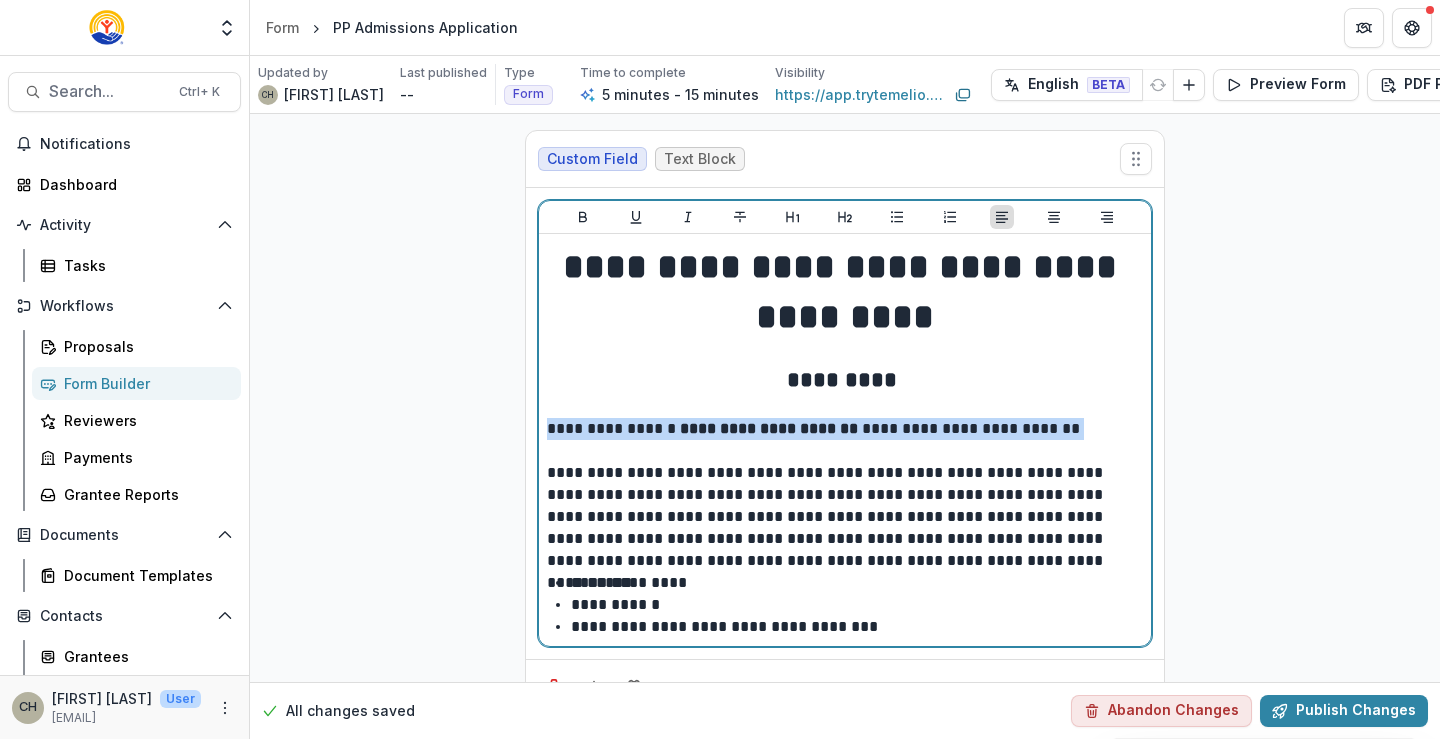 click on "**********" at bounding box center [845, 429] 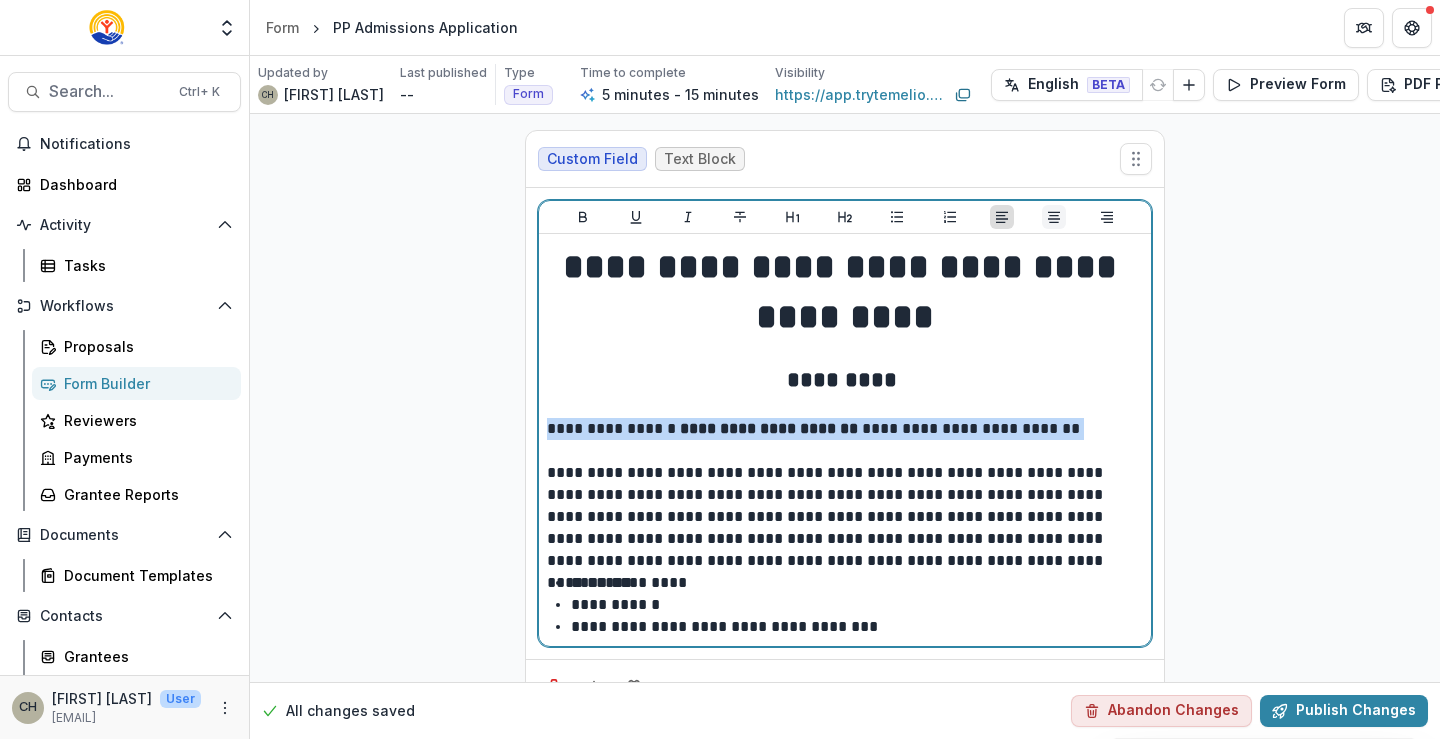 click 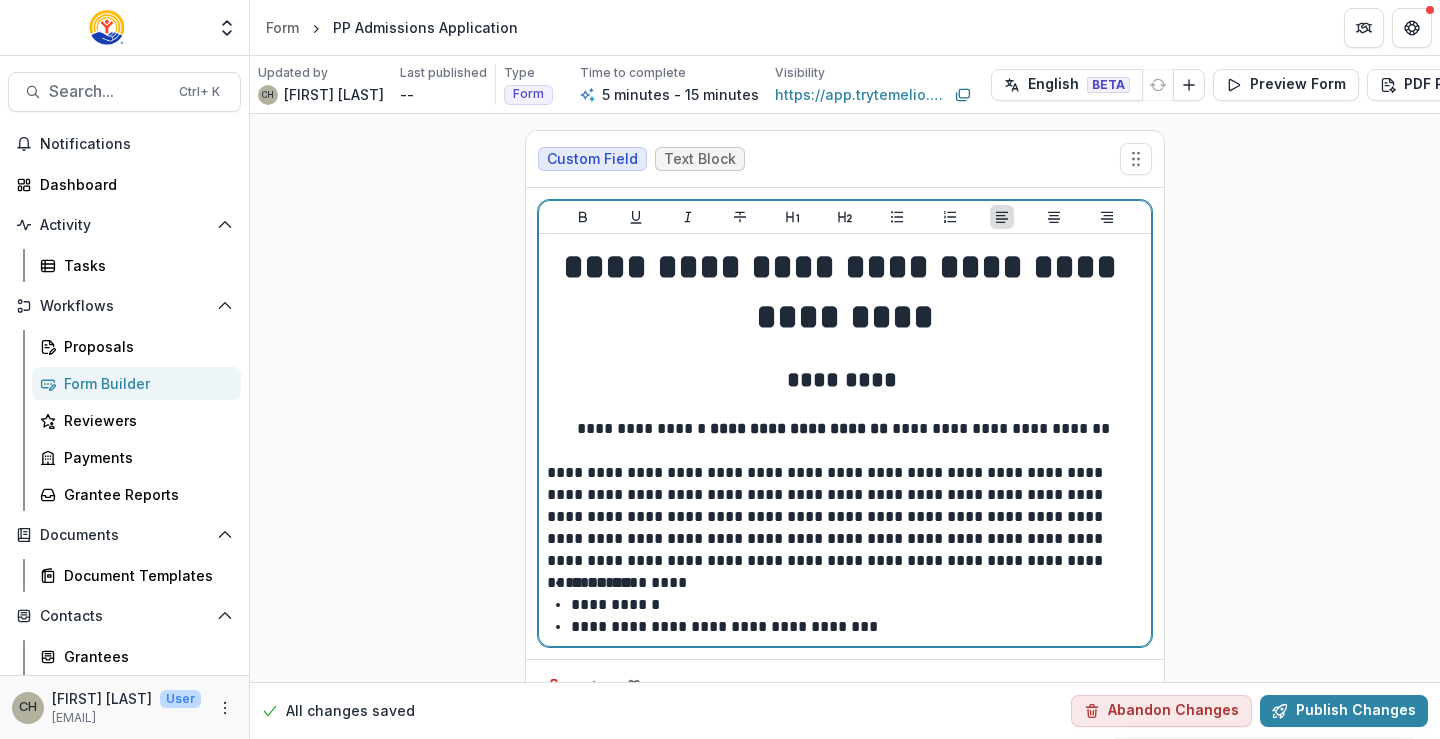 click on "**********" at bounding box center [845, 517] 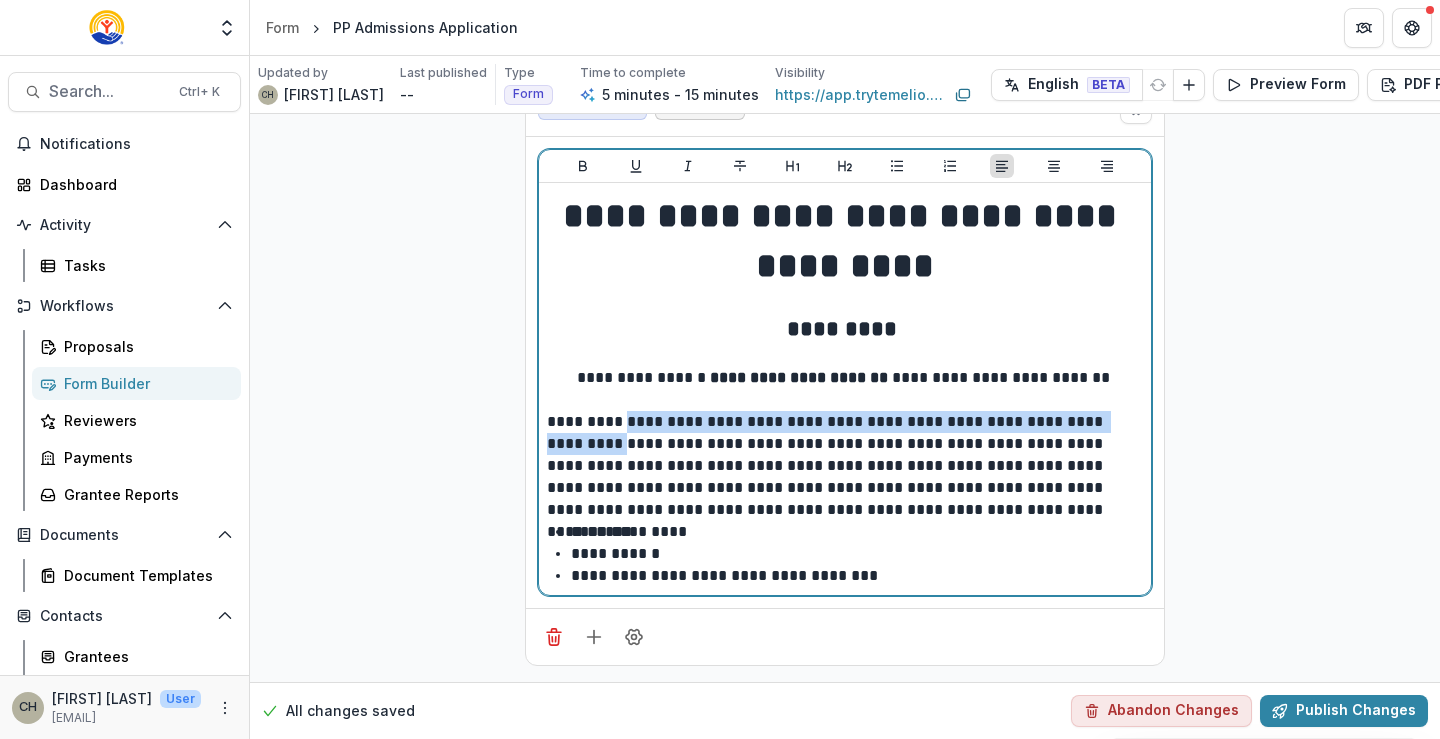 drag, startPoint x: 609, startPoint y: 426, endPoint x: 642, endPoint y: 416, distance: 34.48188 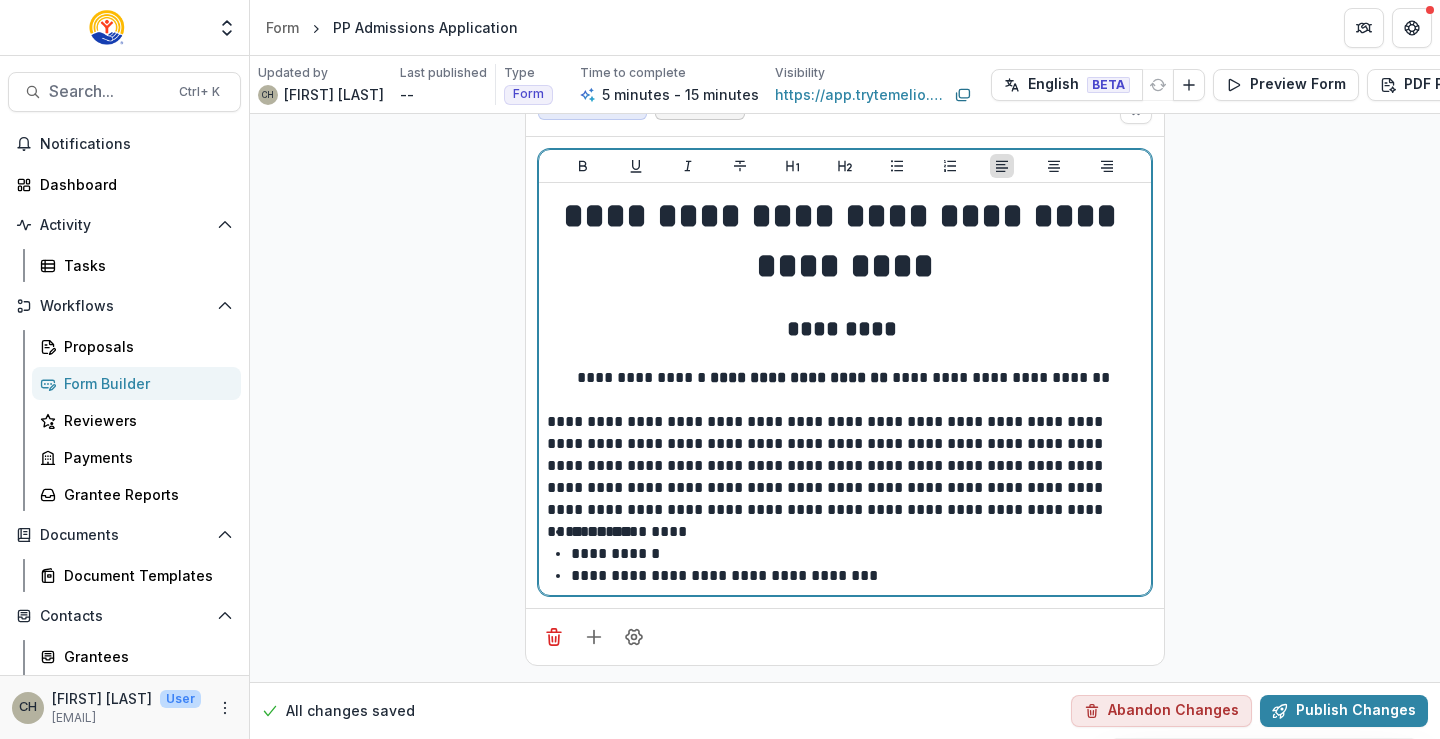 click on "**********" at bounding box center (845, 466) 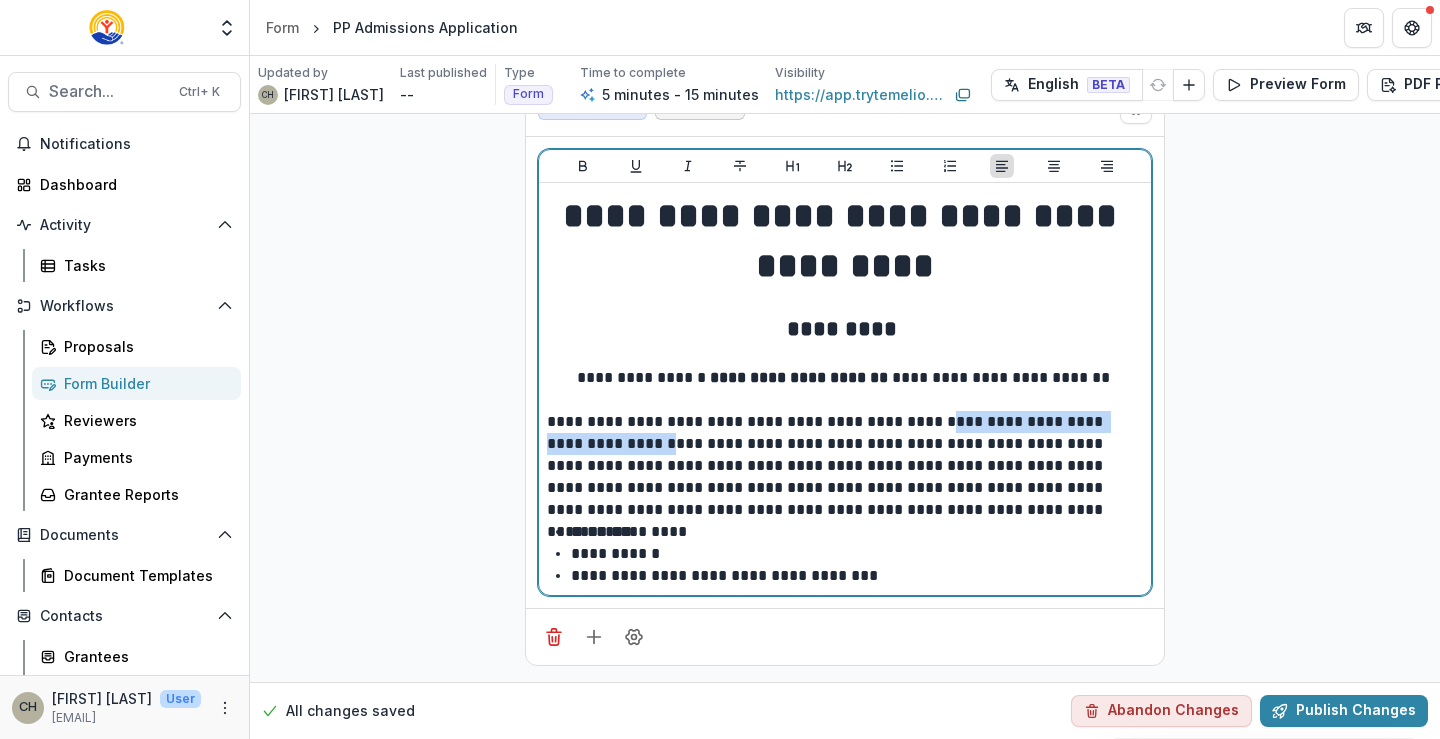 drag, startPoint x: 617, startPoint y: 431, endPoint x: 969, endPoint y: 399, distance: 353.45154 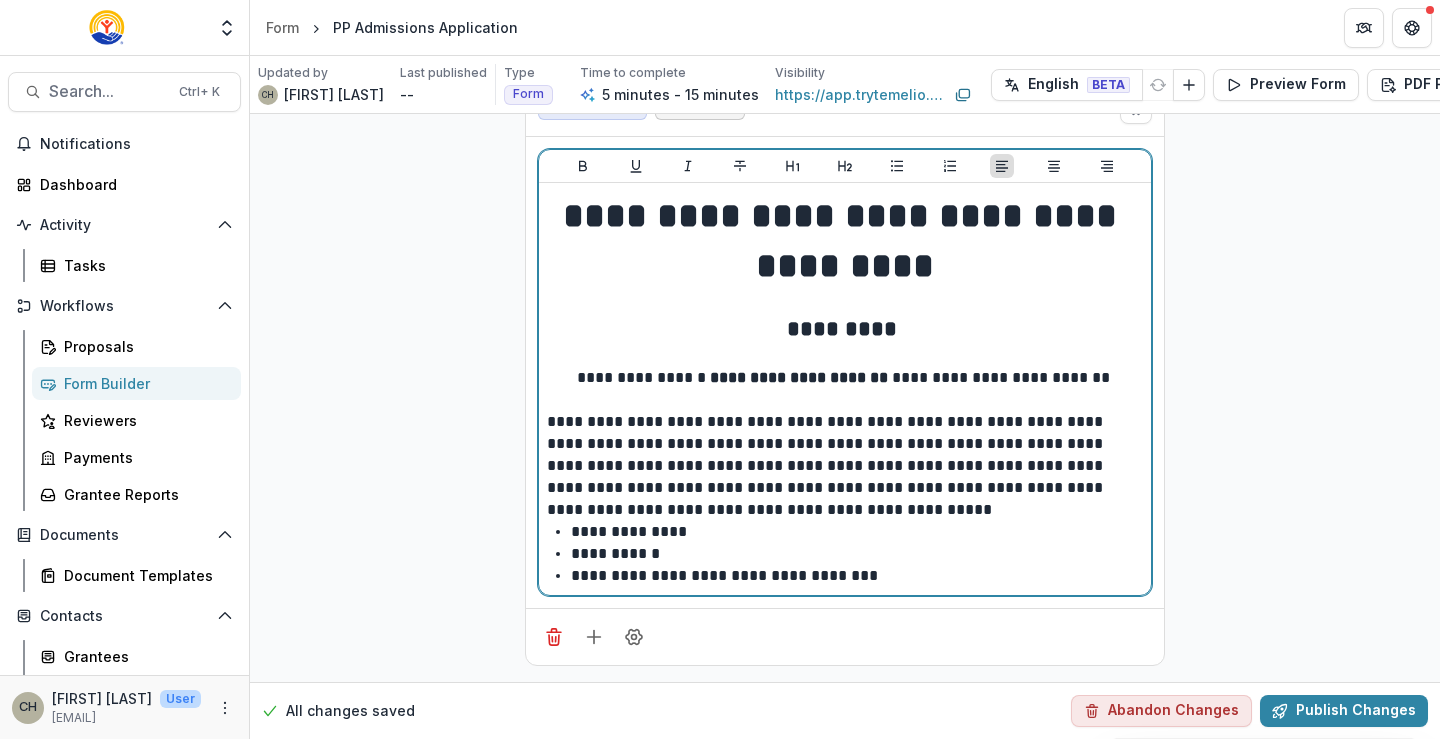 click on "**********" at bounding box center [845, 466] 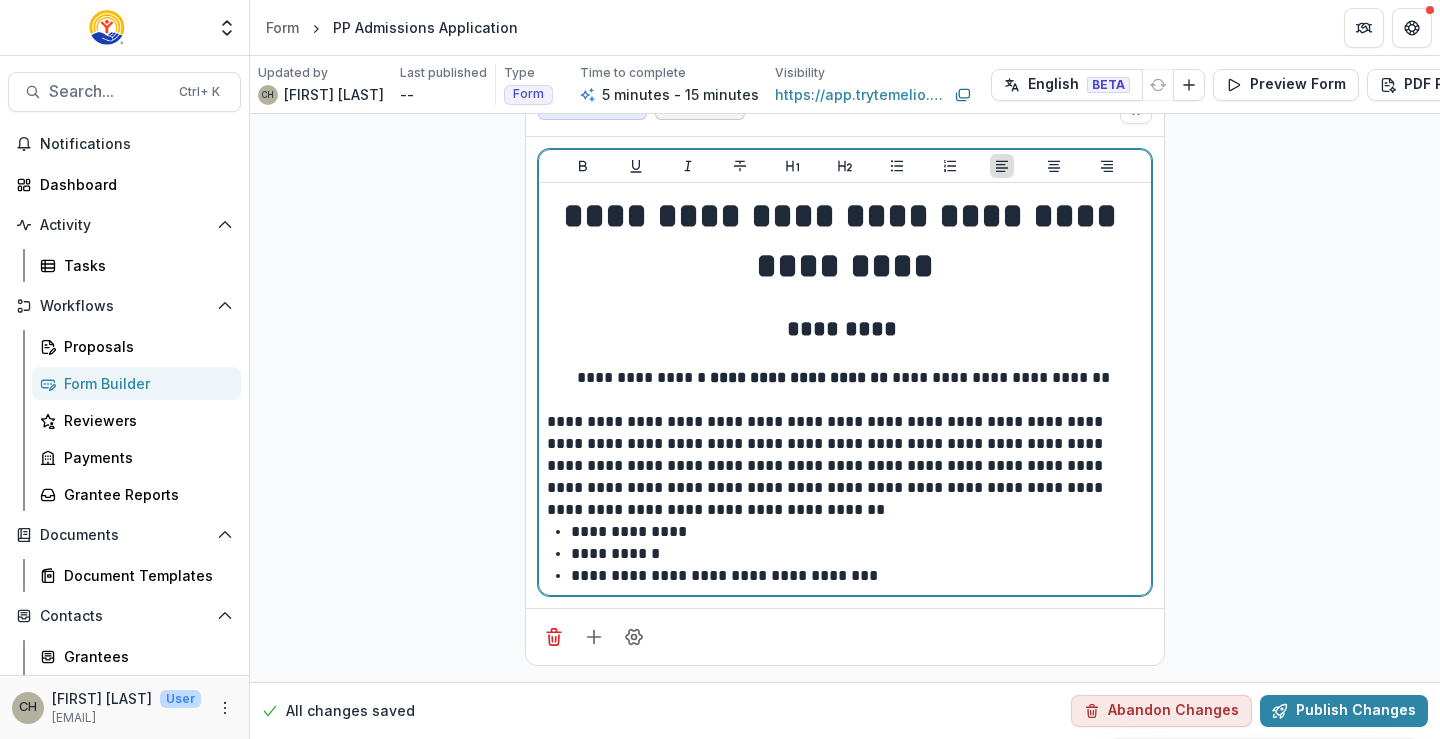 click on "**********" at bounding box center (845, 466) 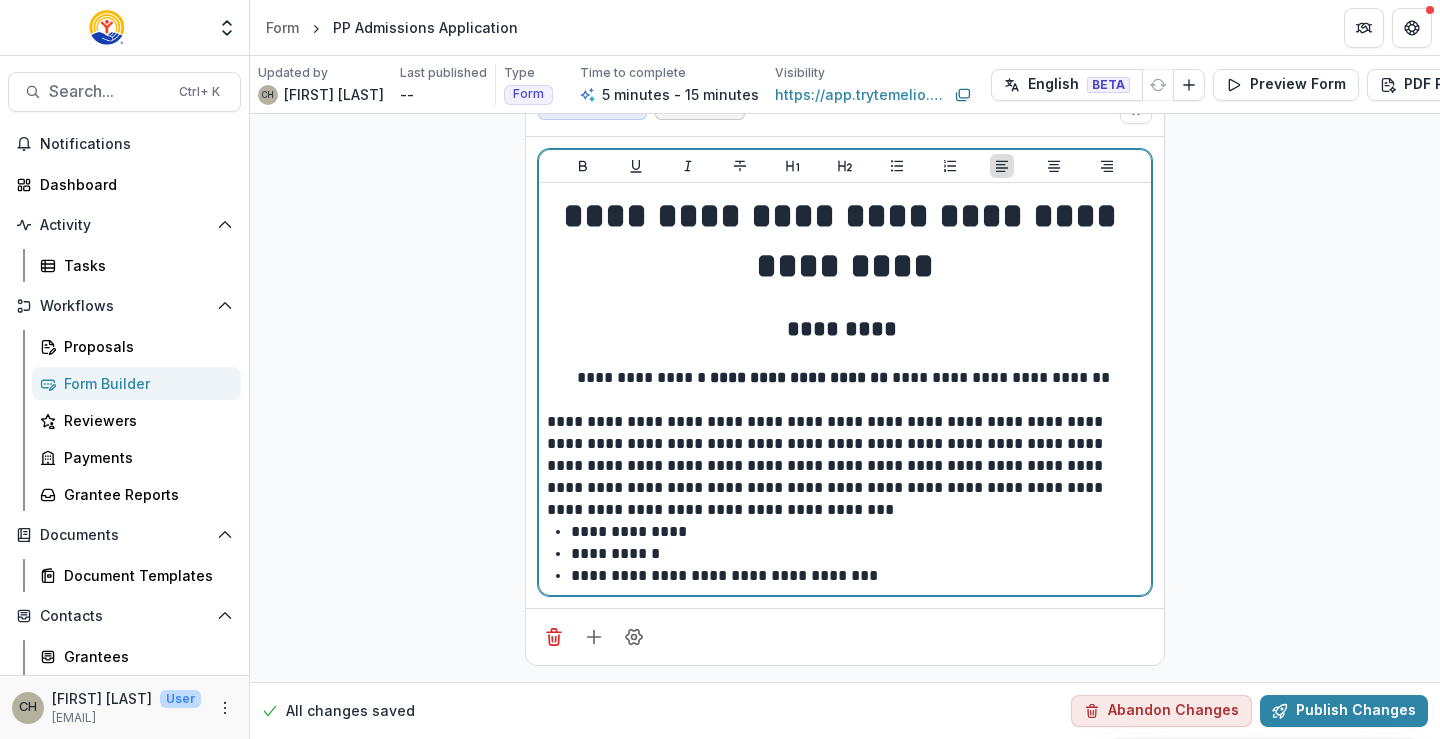 click on "**********" at bounding box center (845, 466) 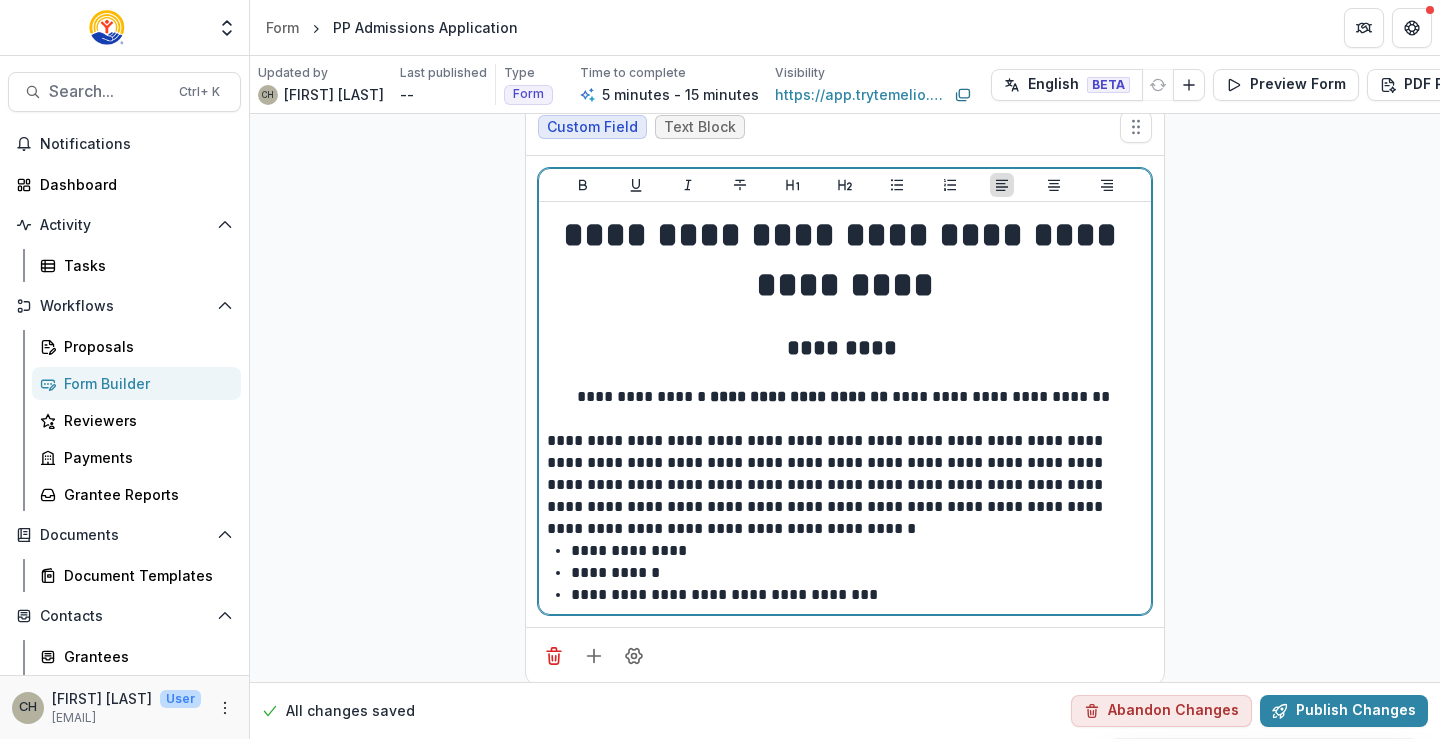 scroll, scrollTop: 0, scrollLeft: 0, axis: both 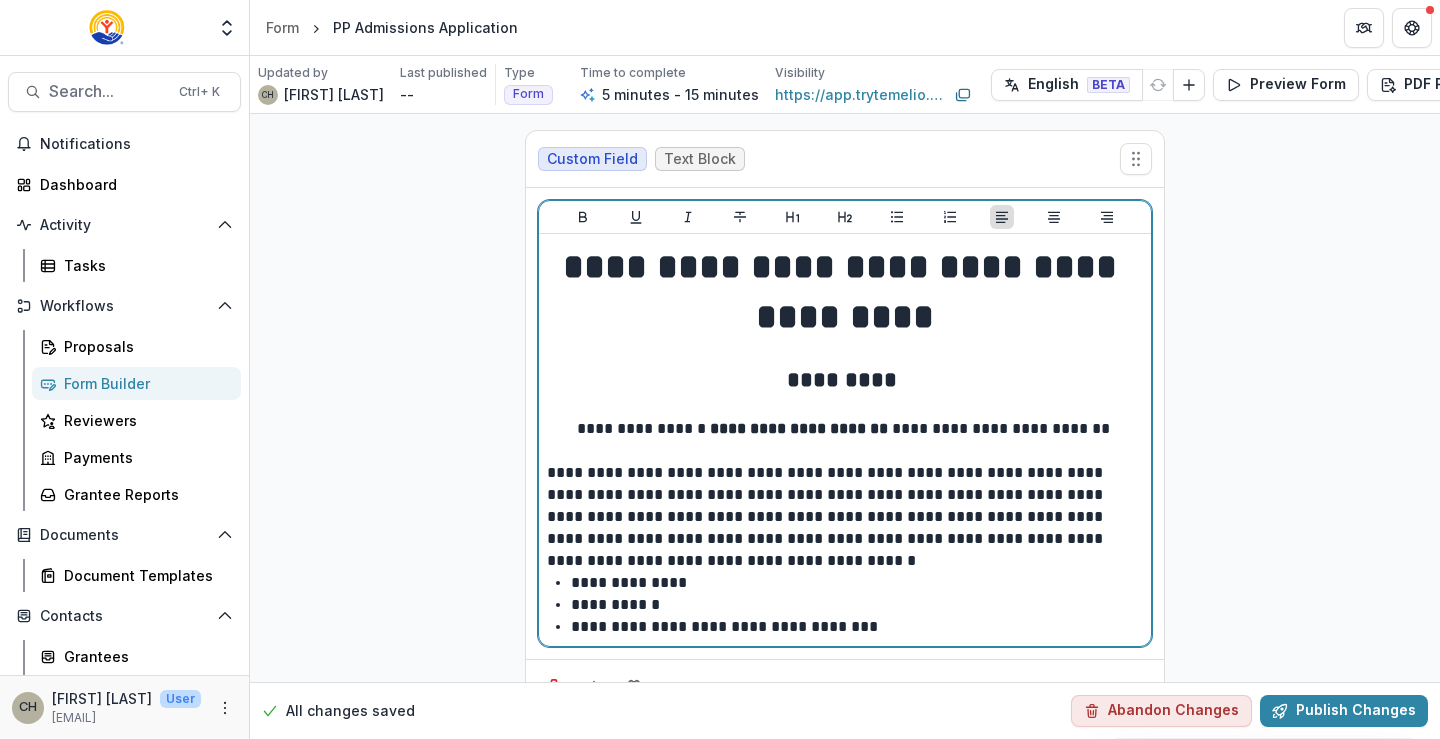 click on "**********" at bounding box center [845, 517] 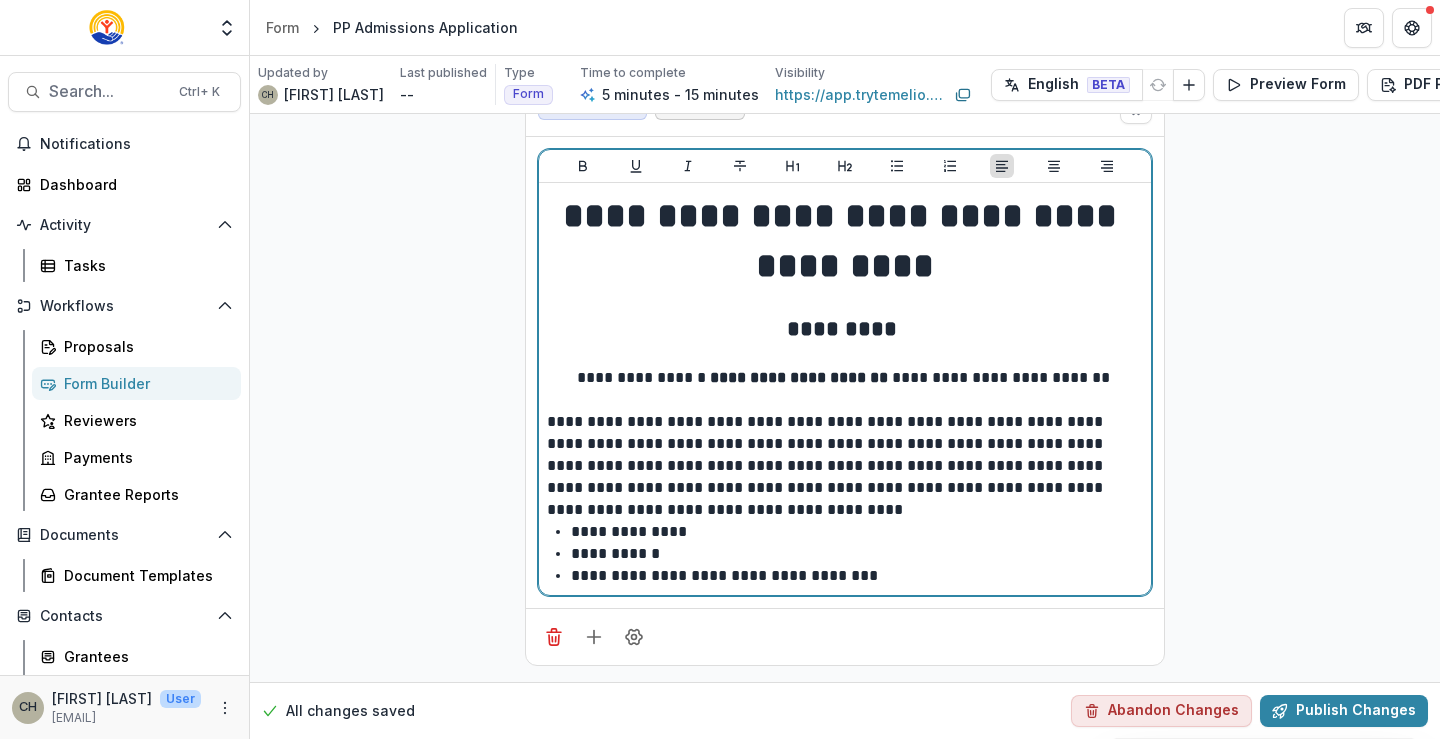 scroll, scrollTop: 66, scrollLeft: 0, axis: vertical 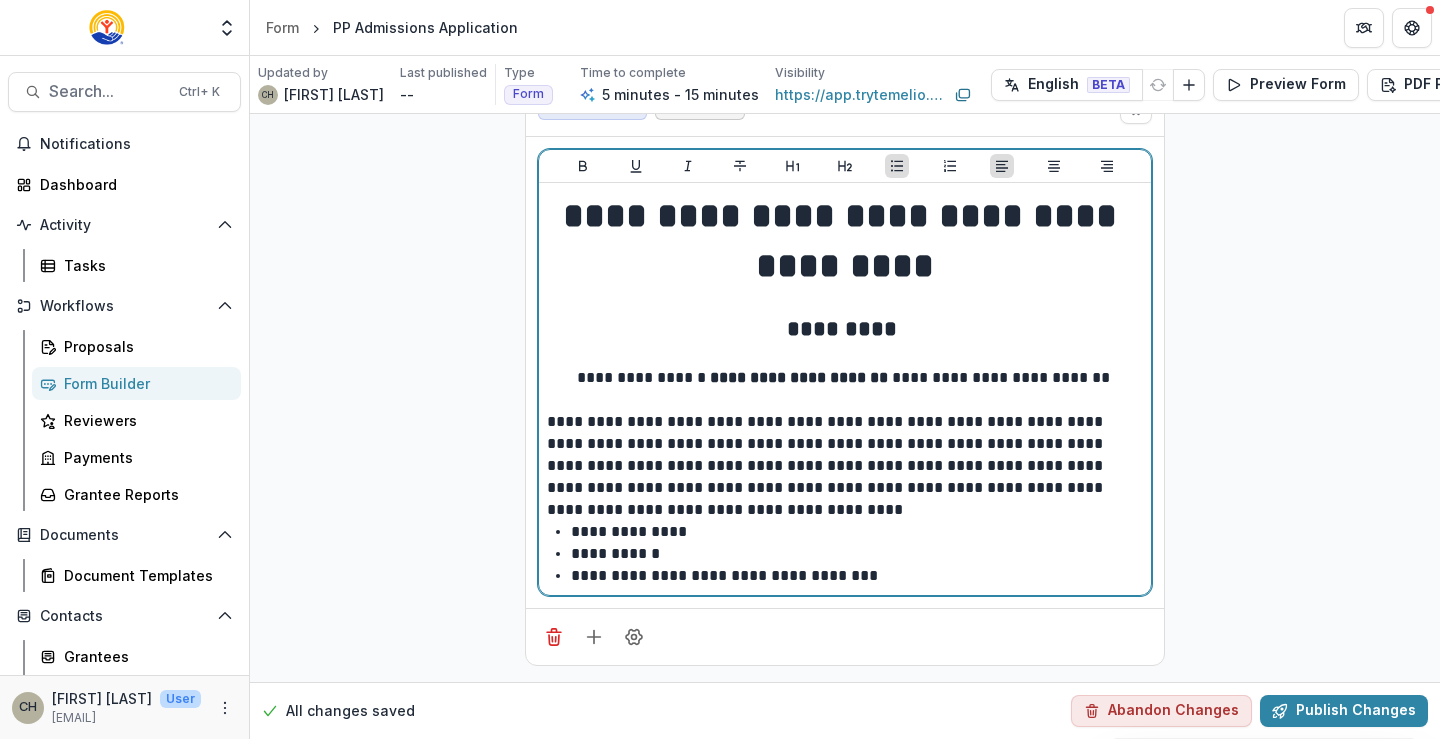 click on "**********" at bounding box center [857, 576] 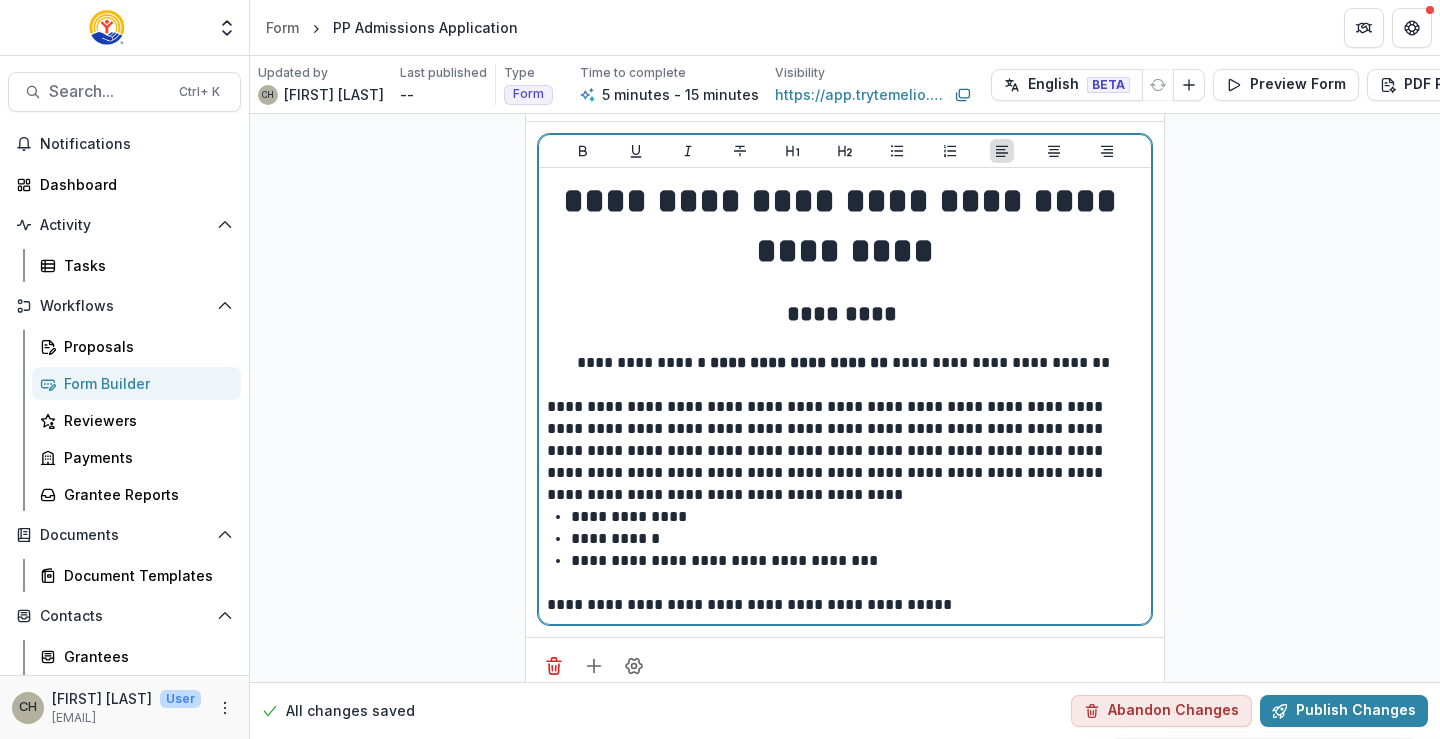 click on "**********" at bounding box center (845, 605) 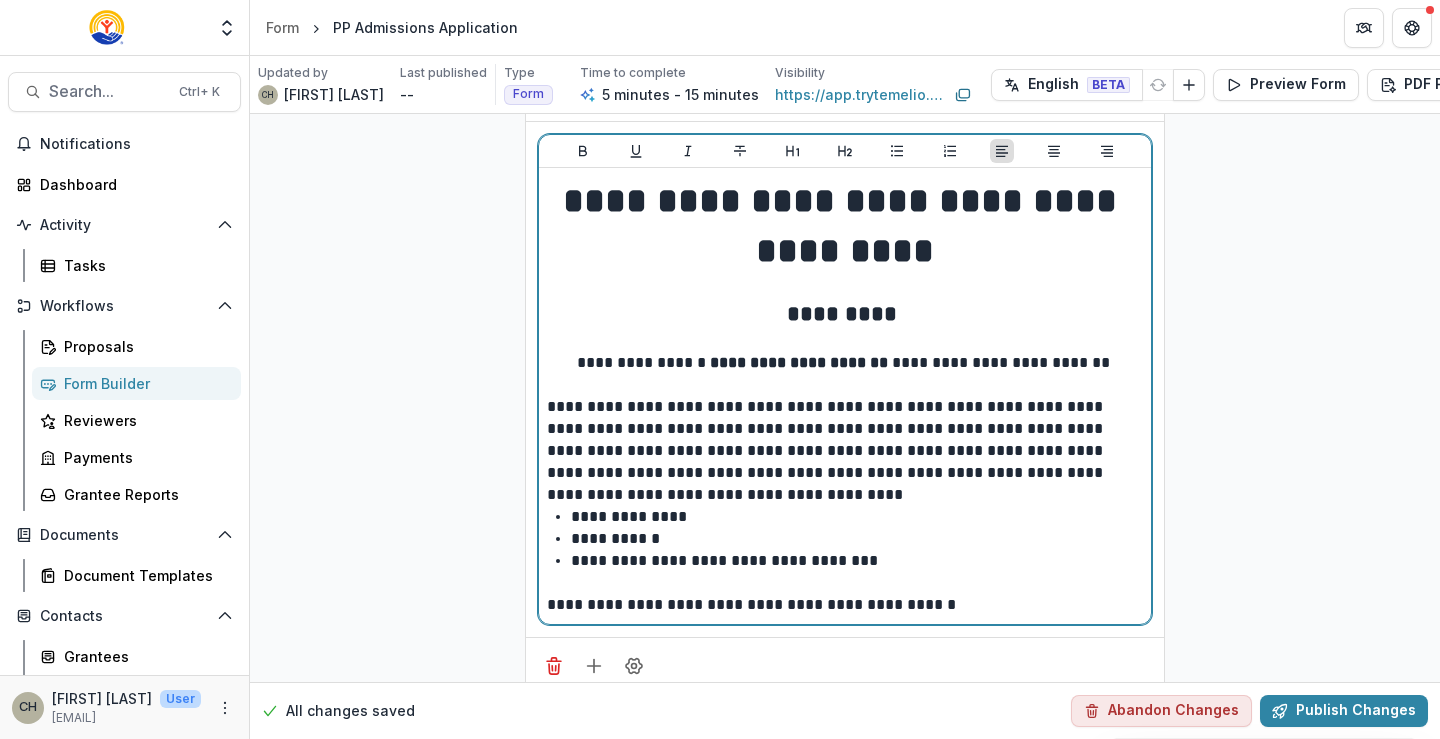 click on "**********" at bounding box center (845, 605) 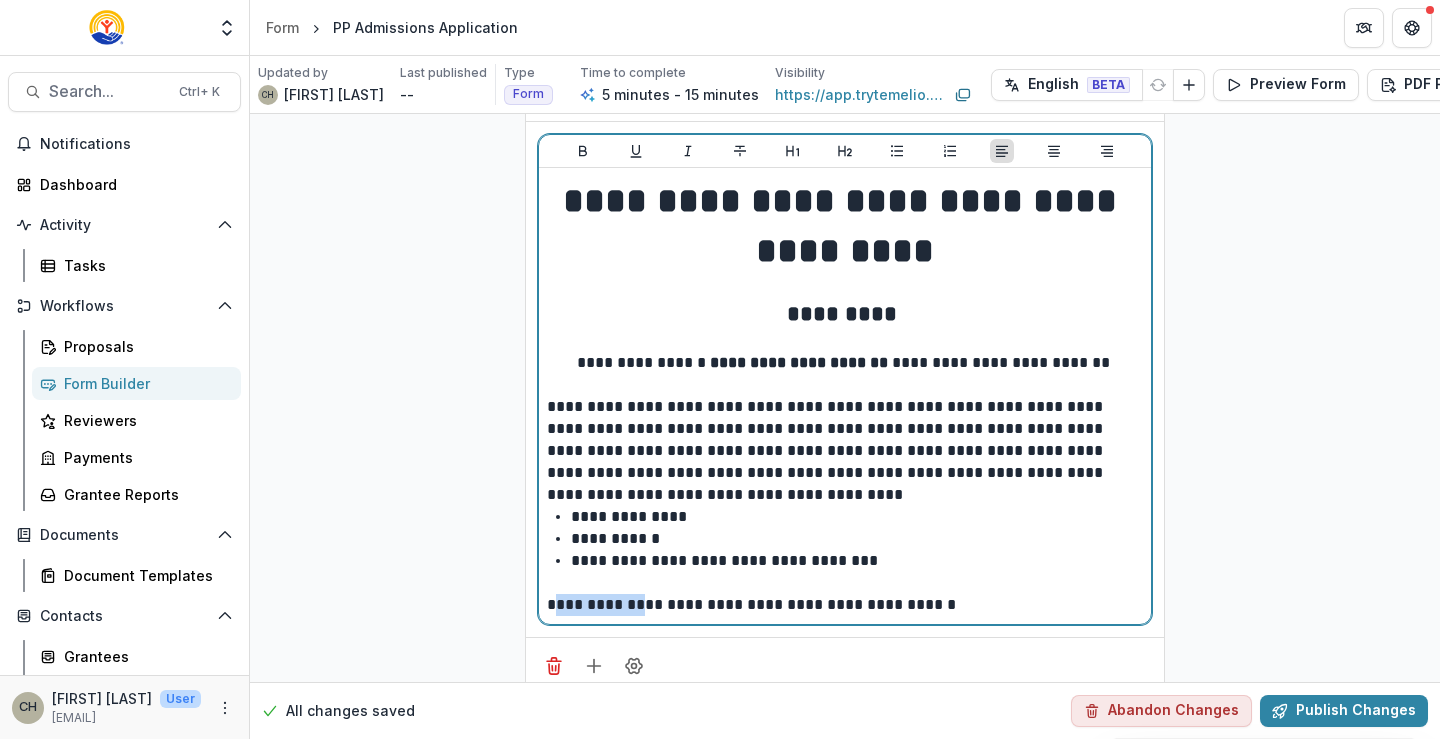 click on "**********" at bounding box center (845, 605) 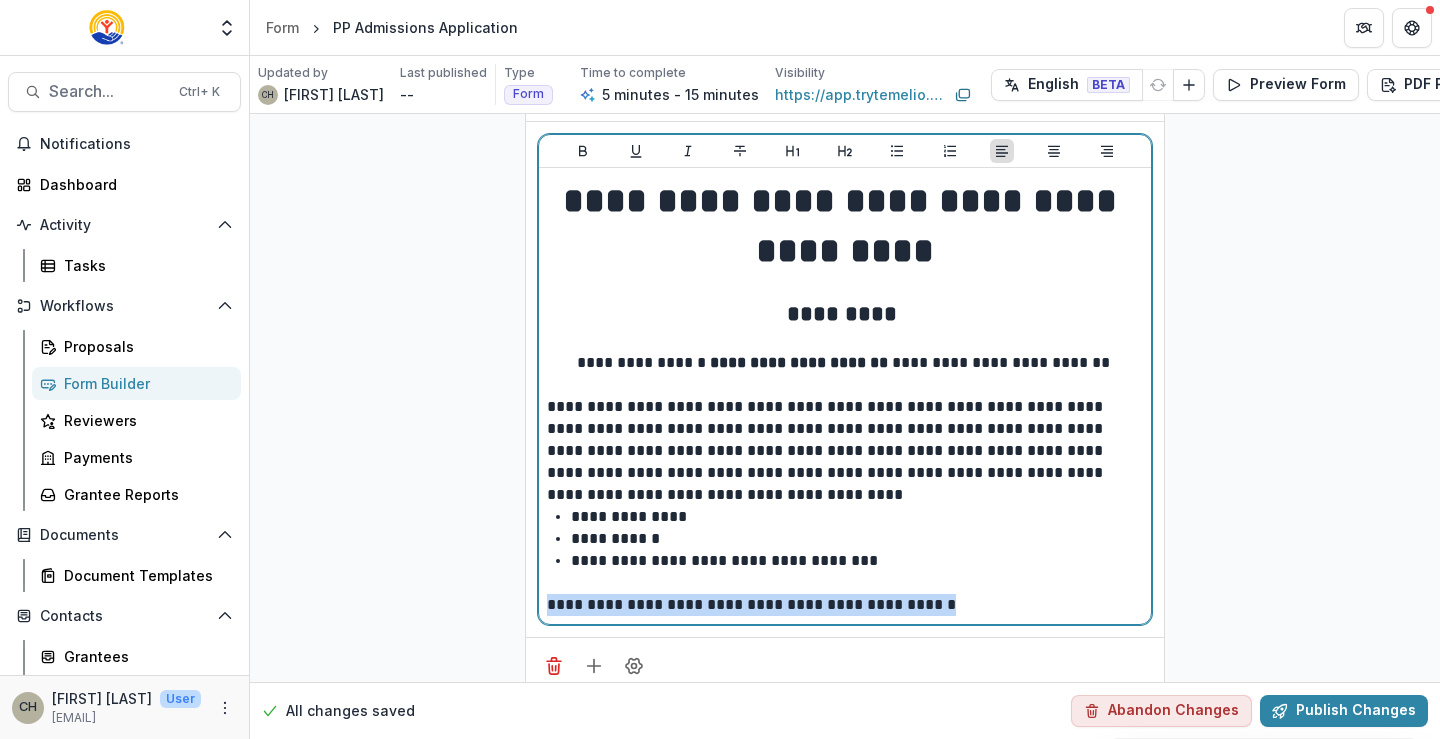 click on "**********" at bounding box center (845, 605) 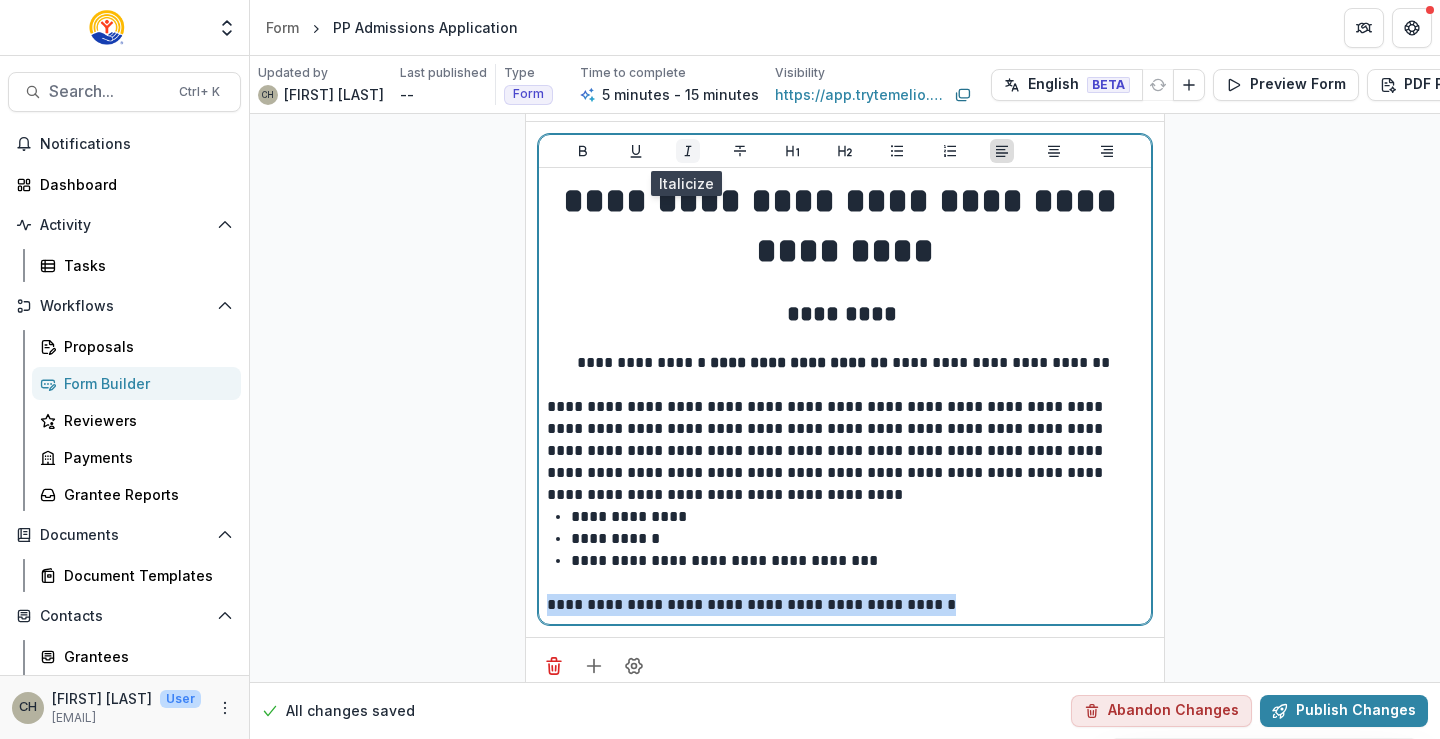 click 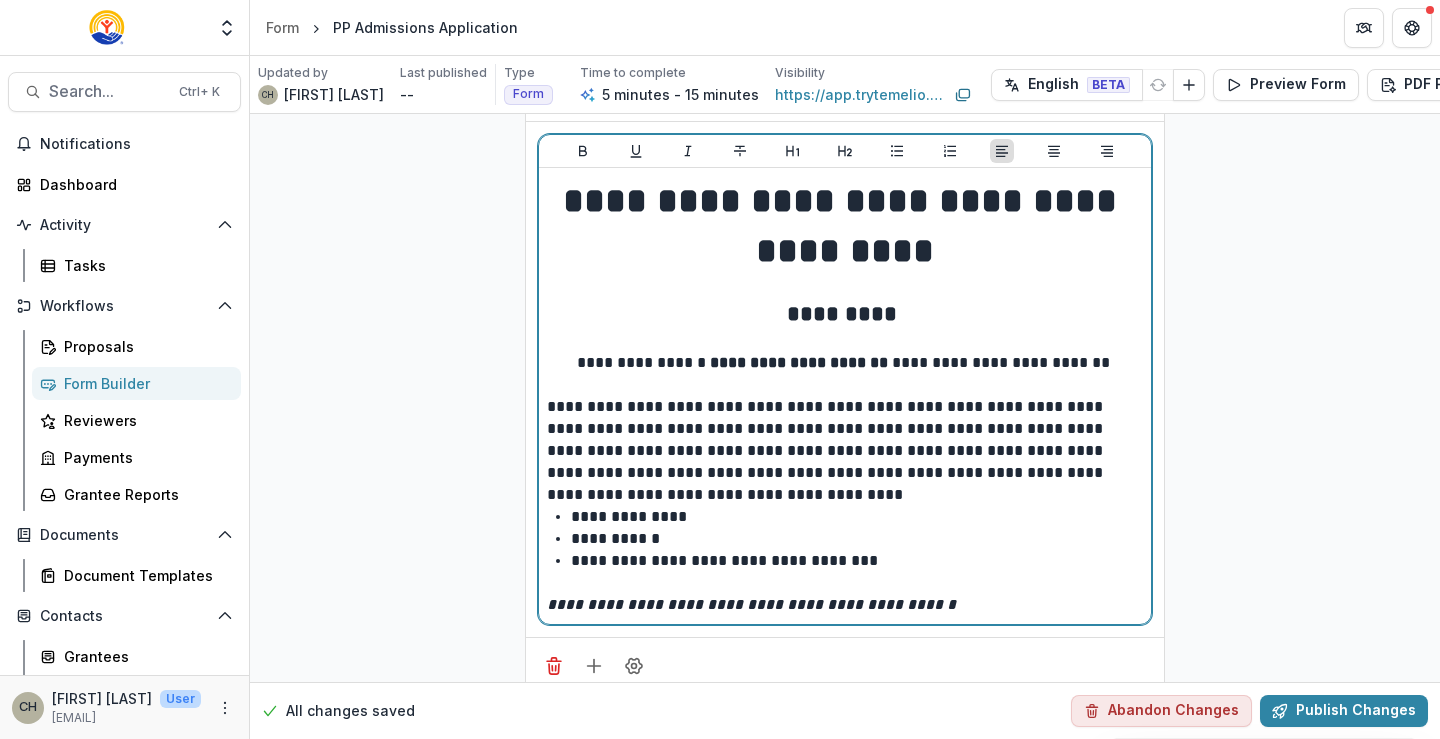 click at bounding box center [845, 583] 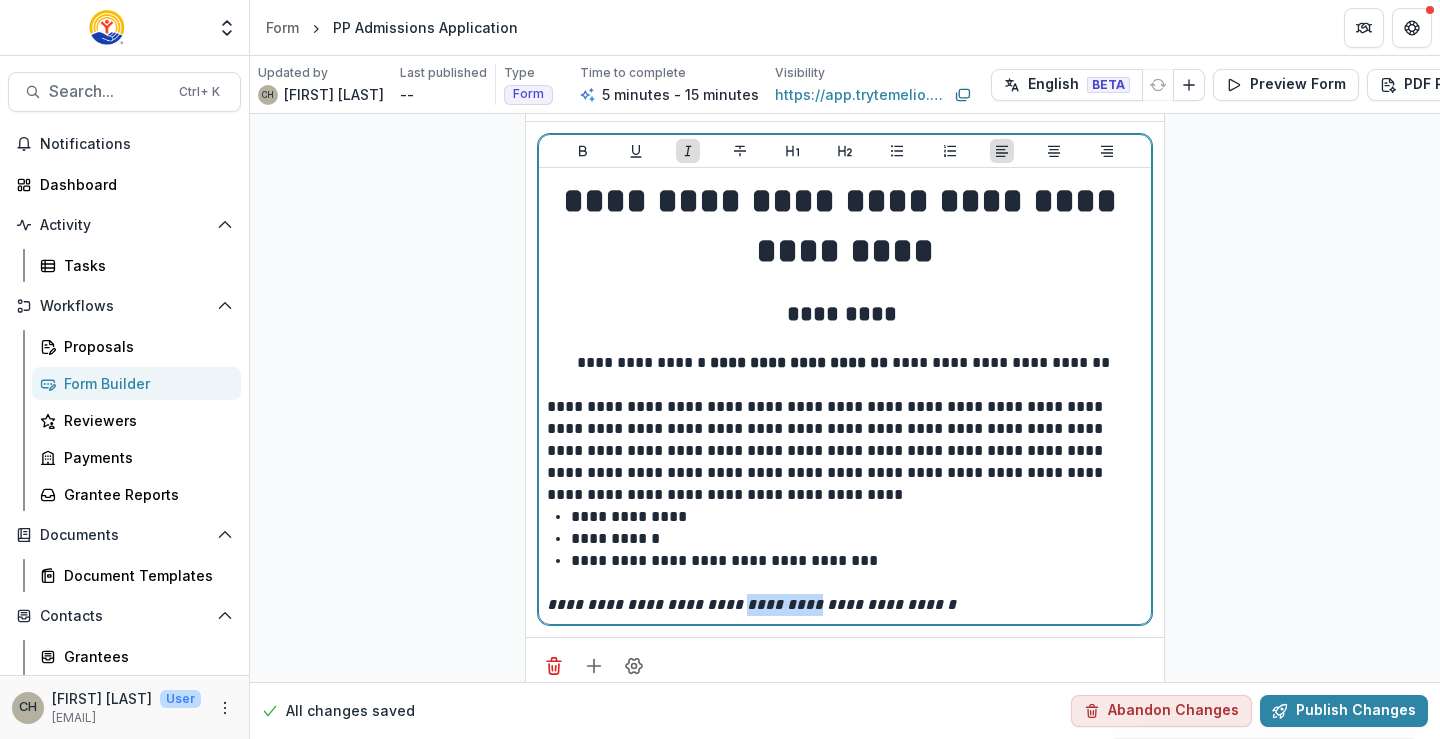 drag, startPoint x: 810, startPoint y: 603, endPoint x: 736, endPoint y: 607, distance: 74.10803 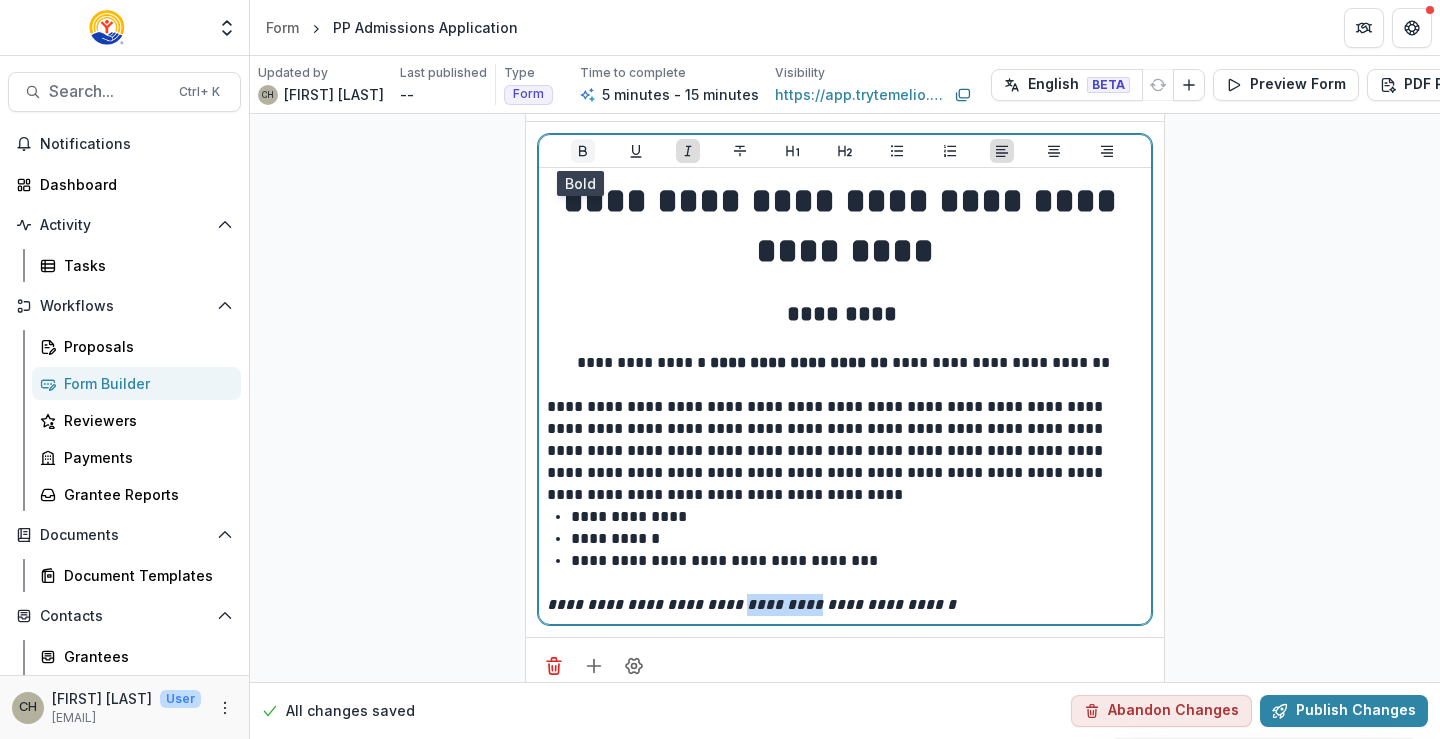 click at bounding box center [583, 151] 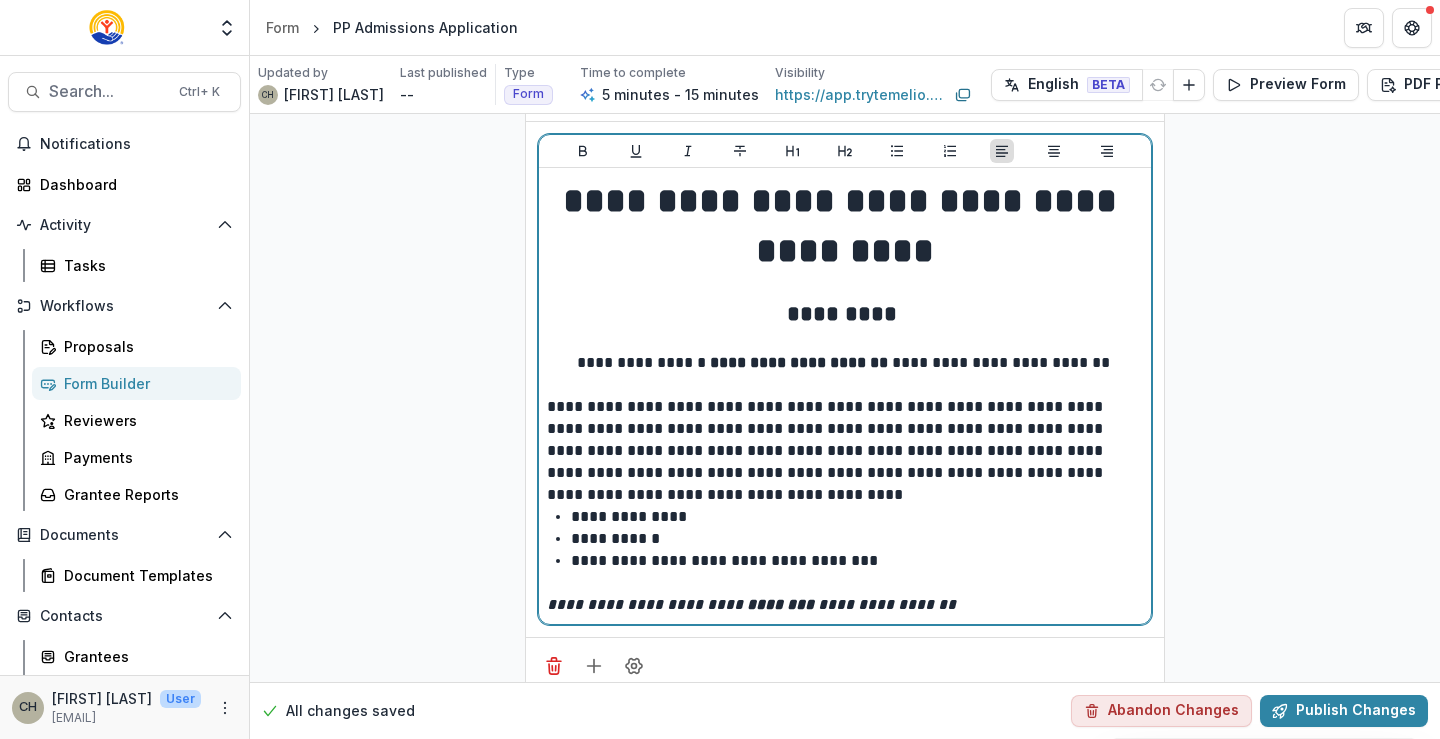click on "**********" at bounding box center [845, 451] 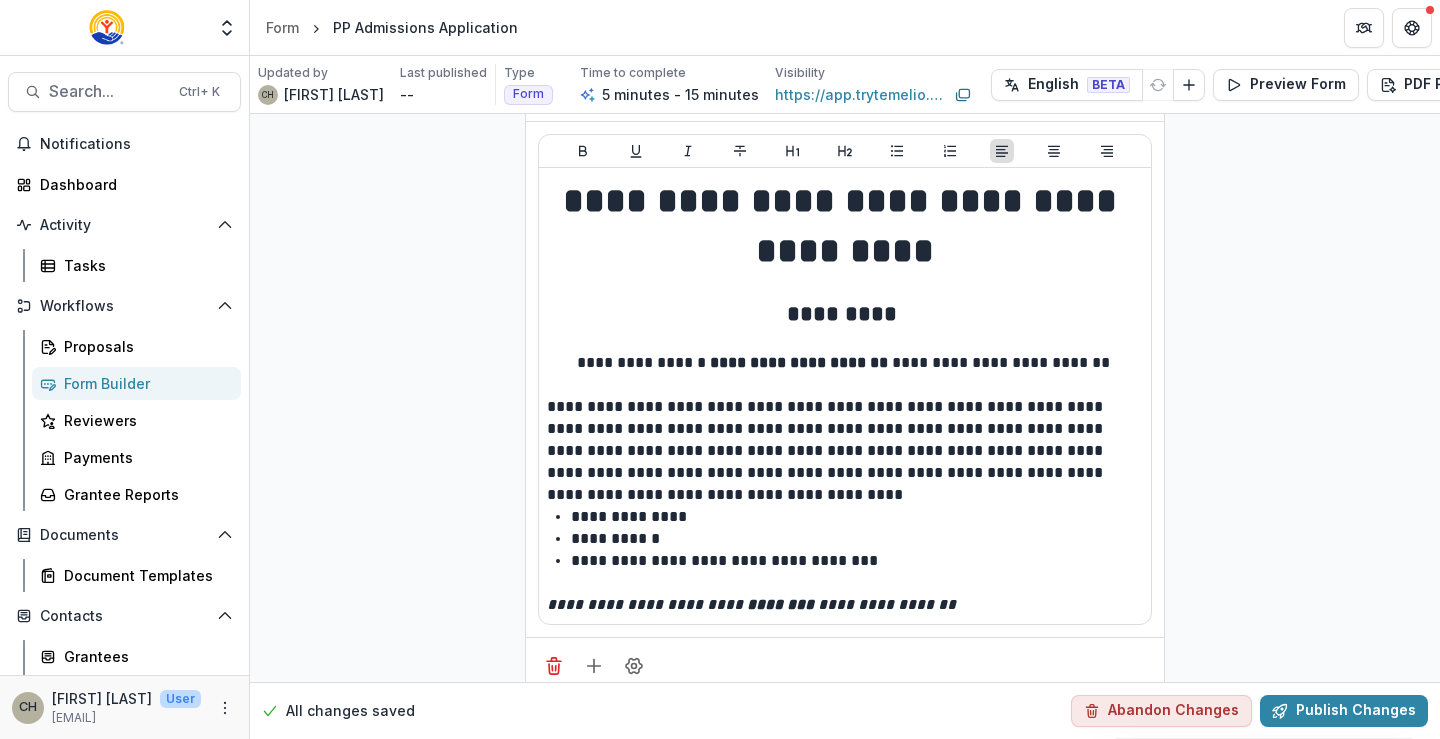 click on "**********" at bounding box center (845, 379) 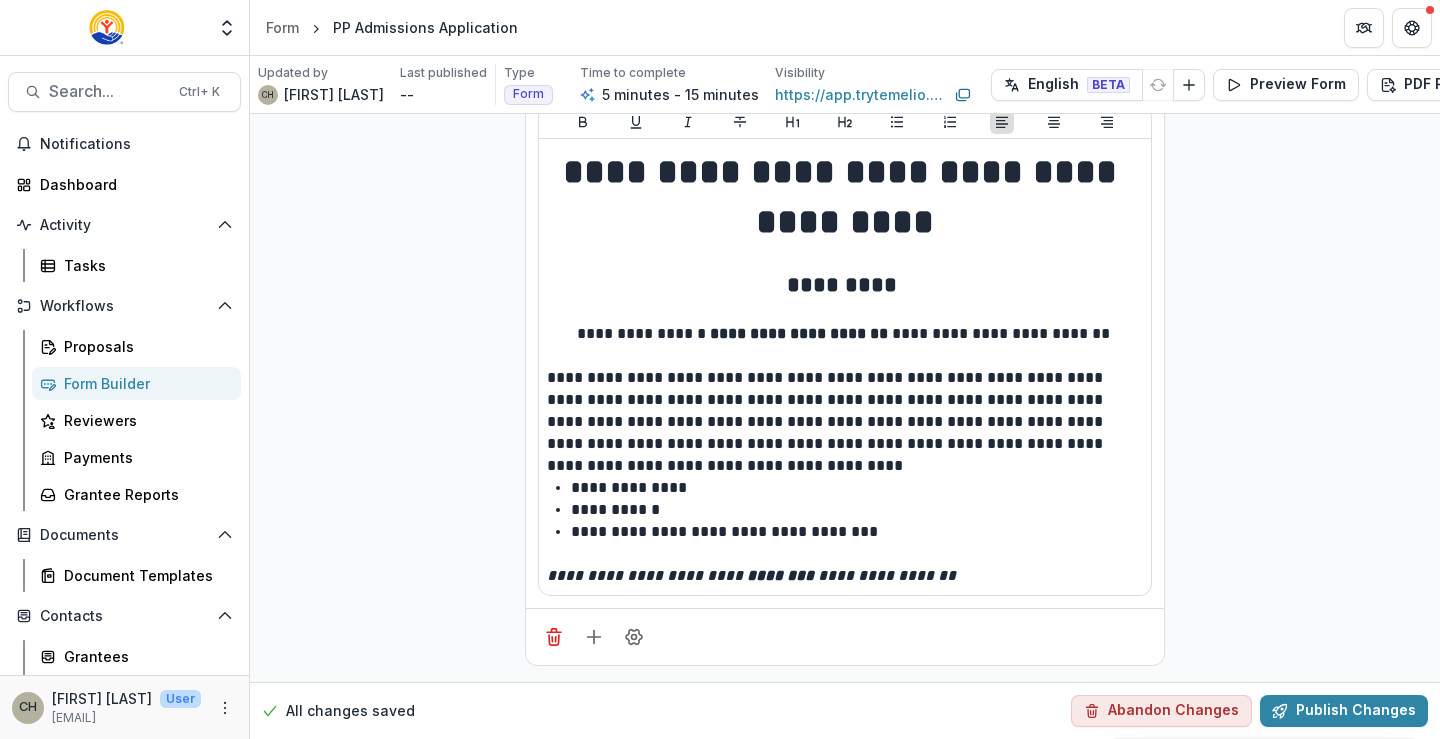 scroll, scrollTop: 110, scrollLeft: 0, axis: vertical 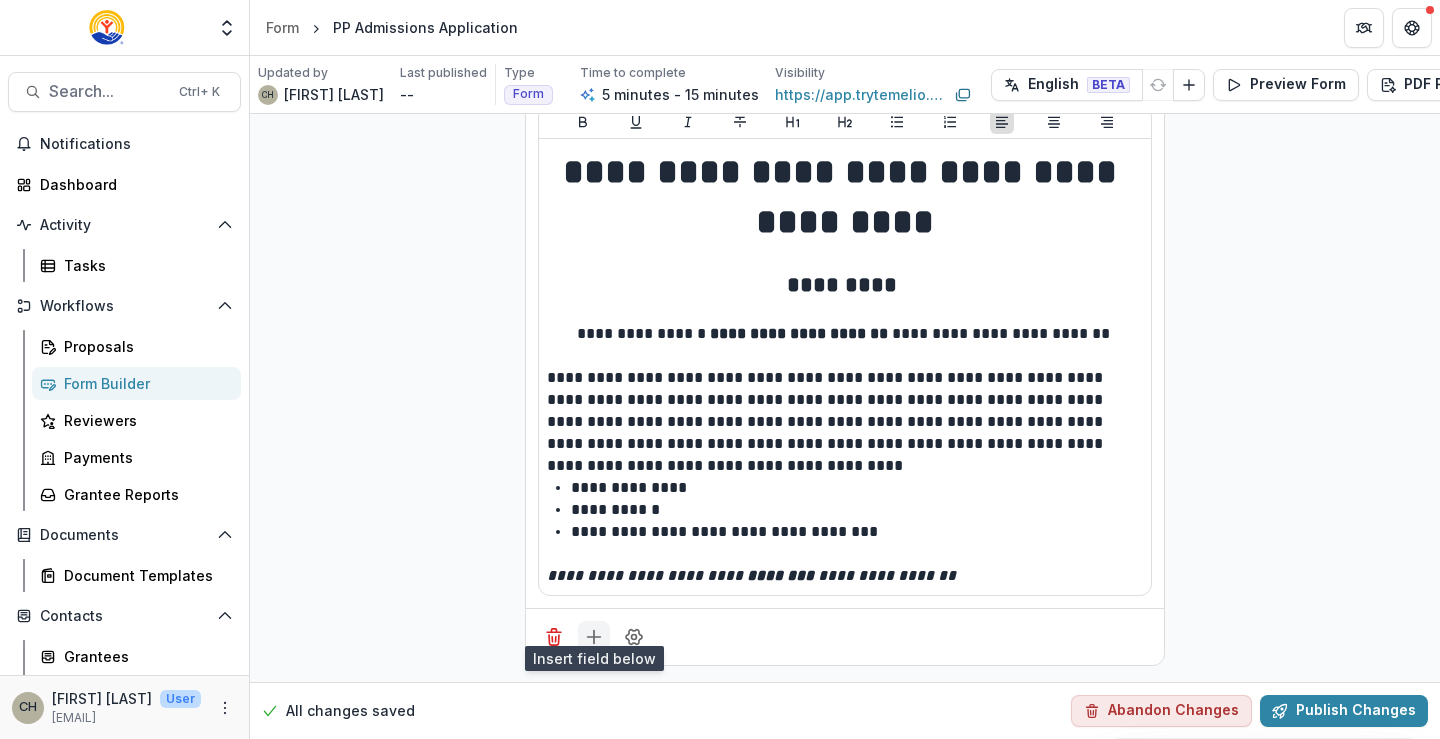 click 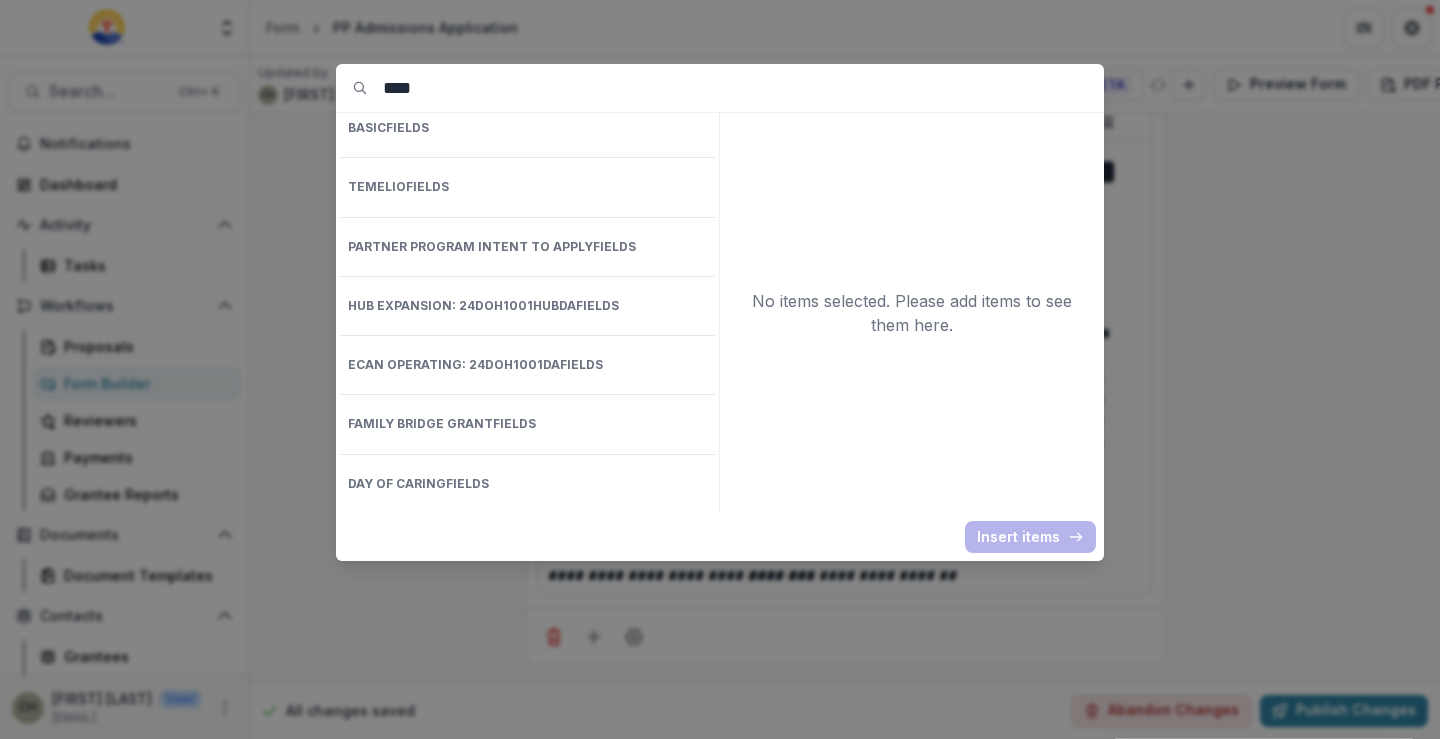click on "Partner Program Intent to Apply   Fields" at bounding box center [527, 247] 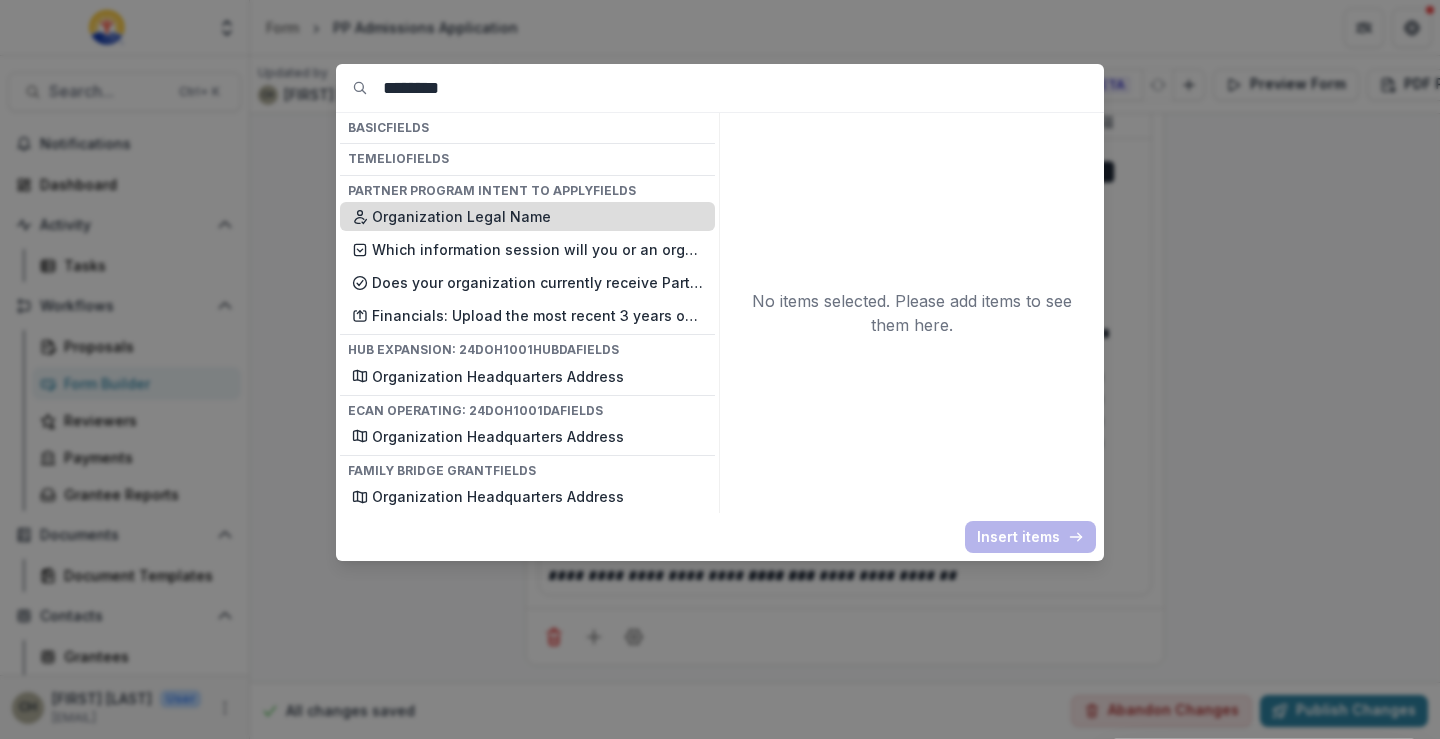 type on "********" 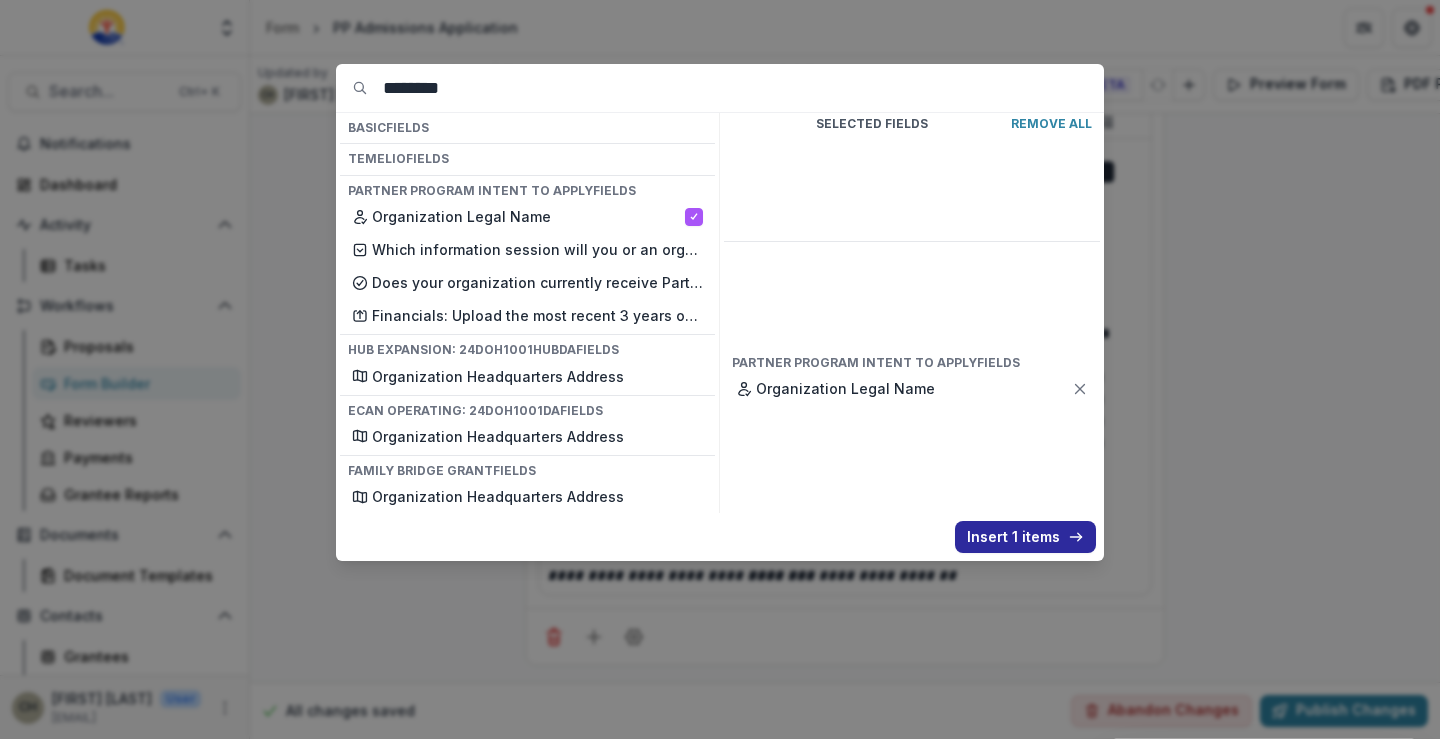 click on "Insert 1 items" at bounding box center (1025, 537) 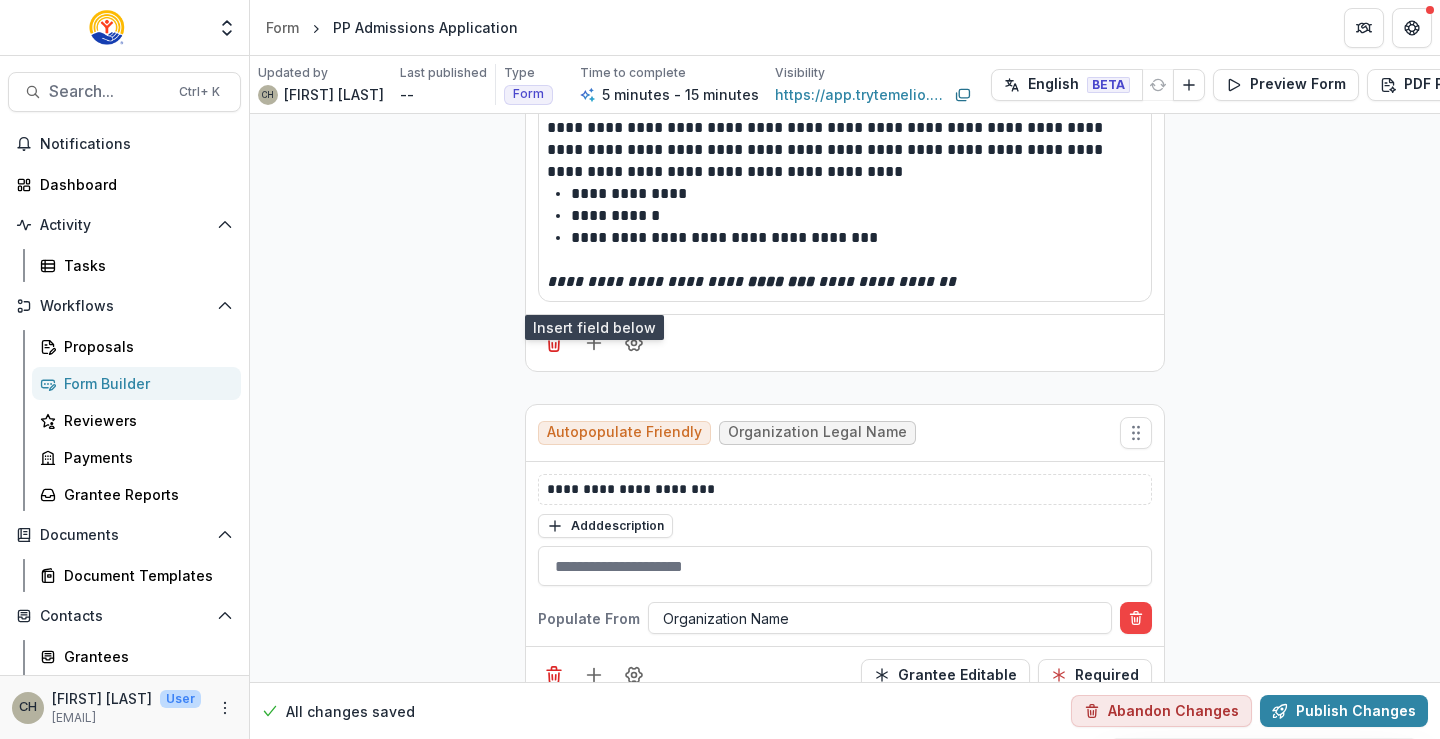 scroll, scrollTop: 442, scrollLeft: 0, axis: vertical 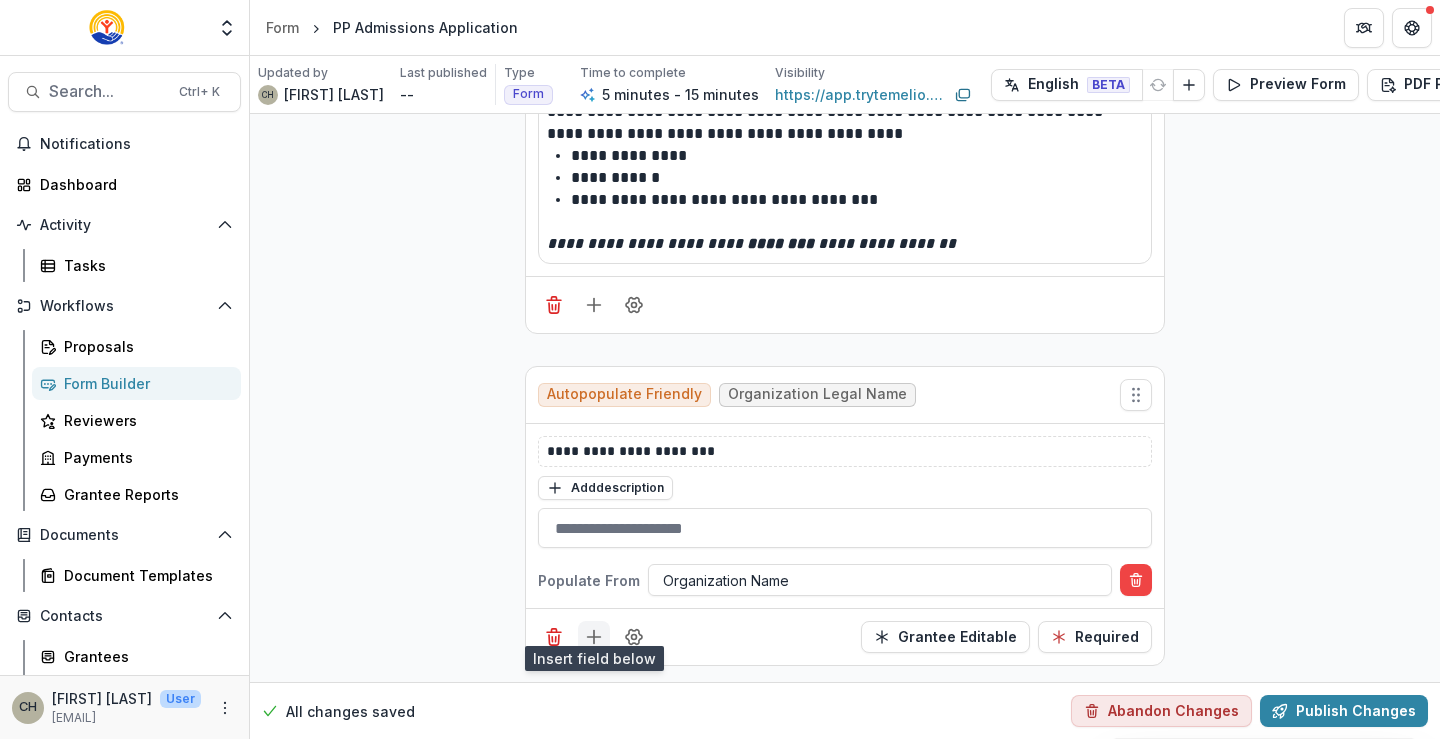 click 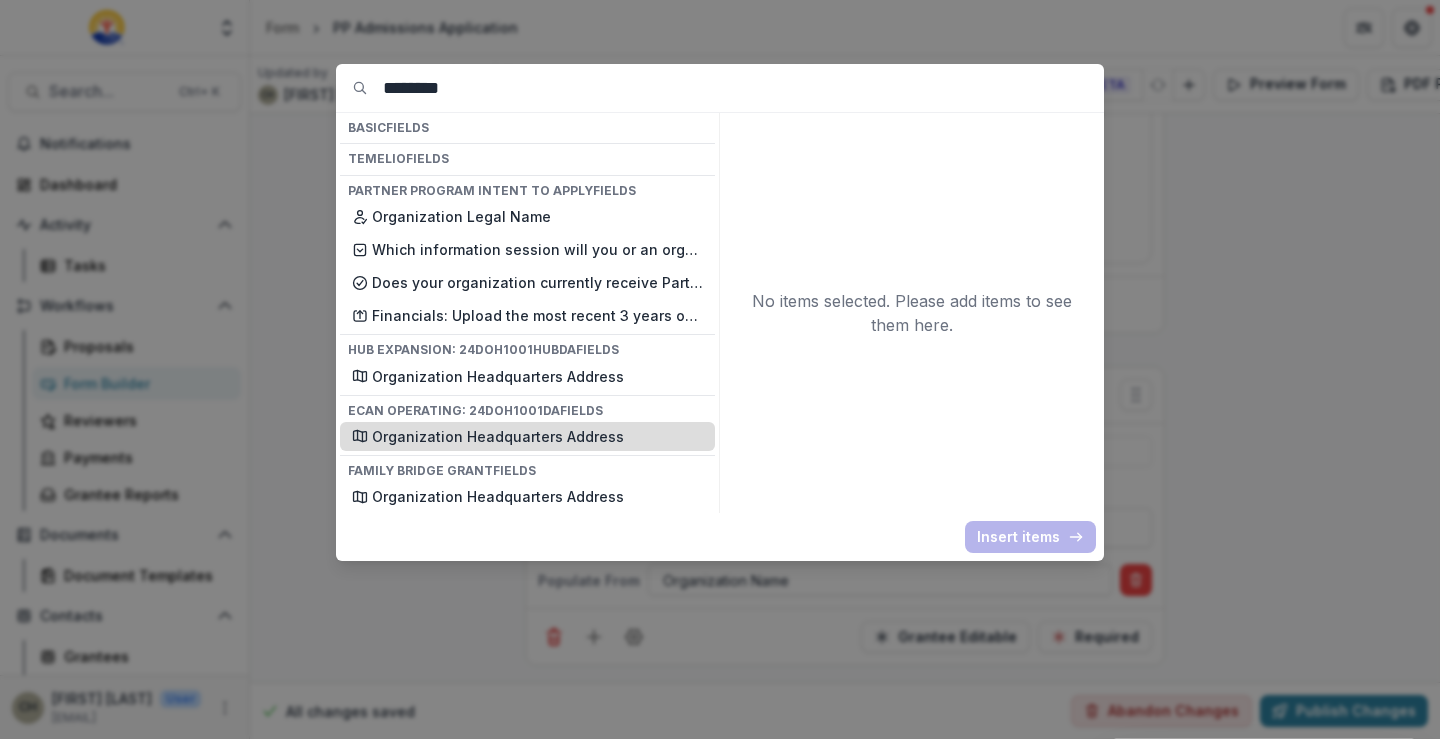 click on "Organization Headquarters Address" at bounding box center [537, 436] 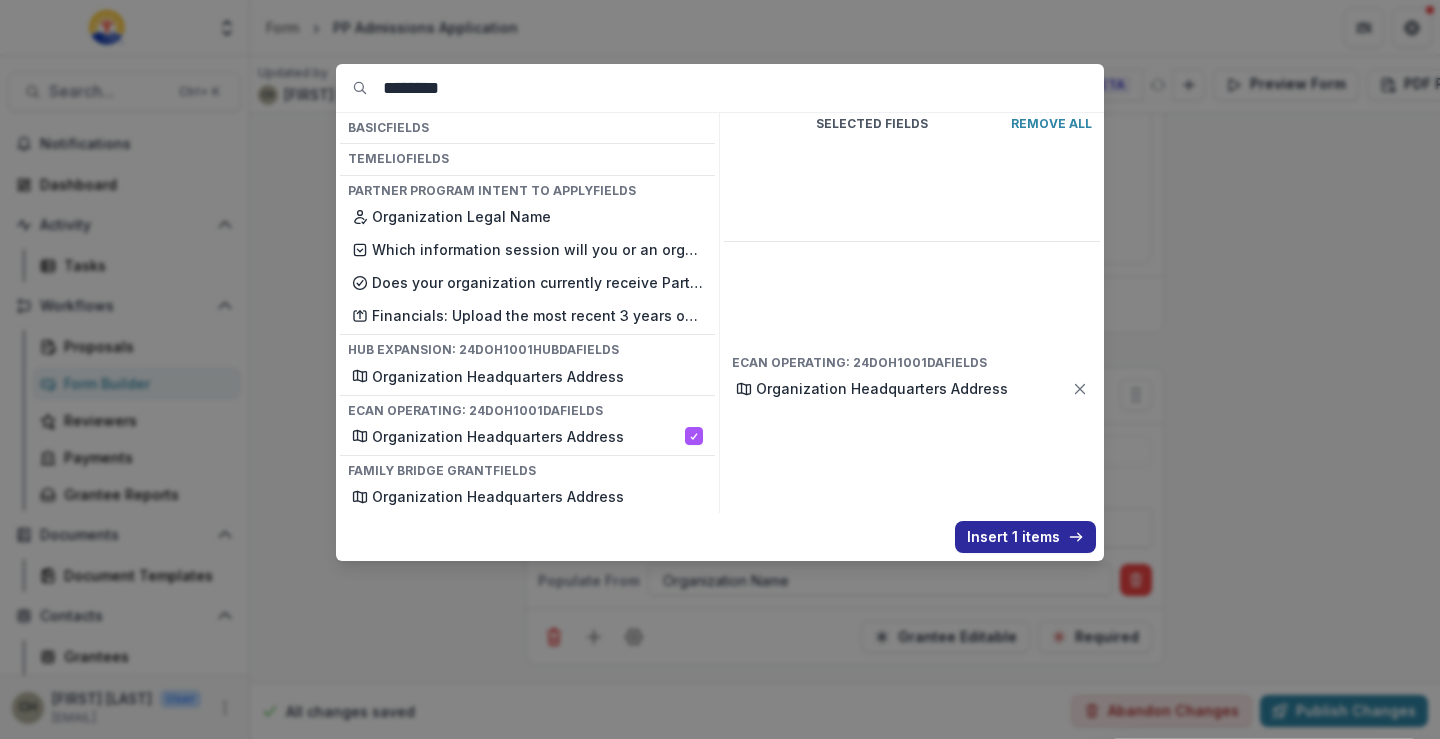 click on "Insert 1 items" at bounding box center [1025, 537] 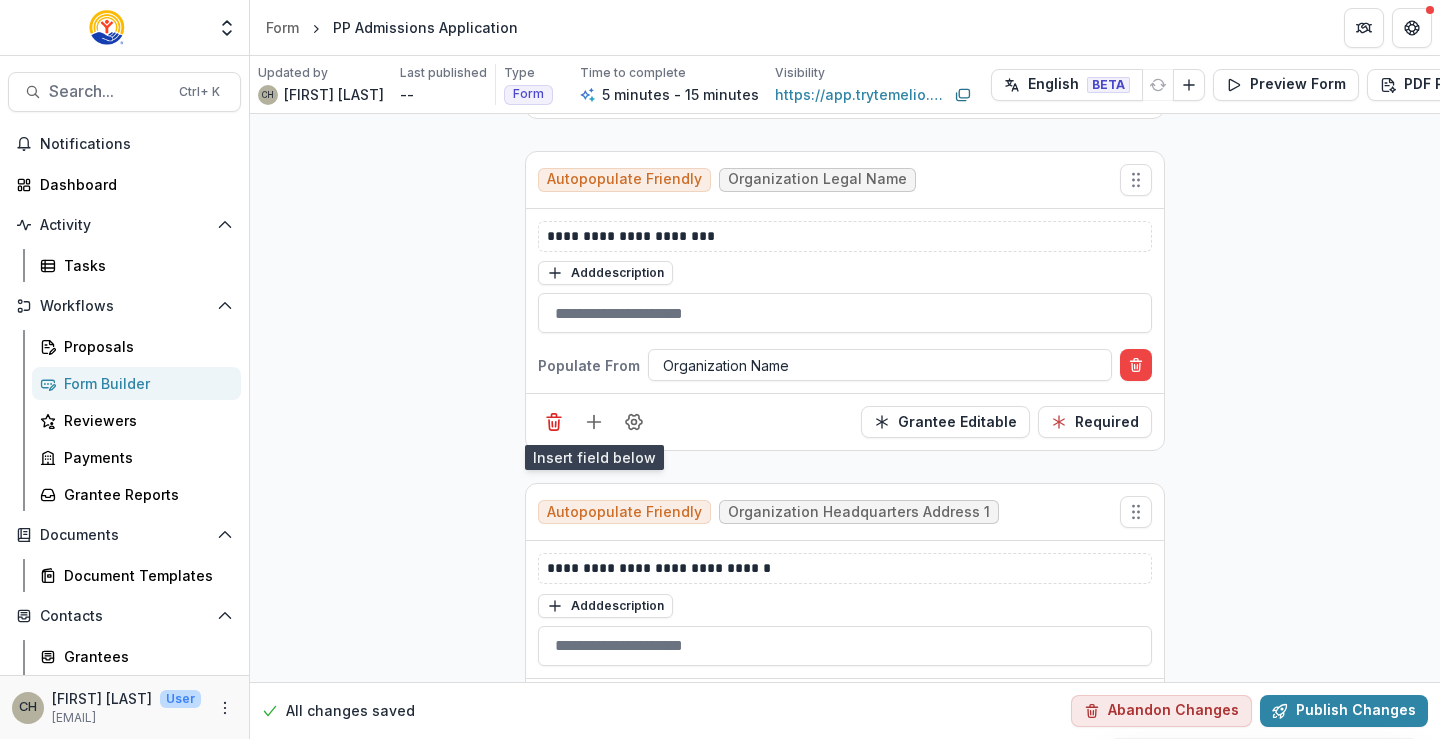 scroll, scrollTop: 727, scrollLeft: 0, axis: vertical 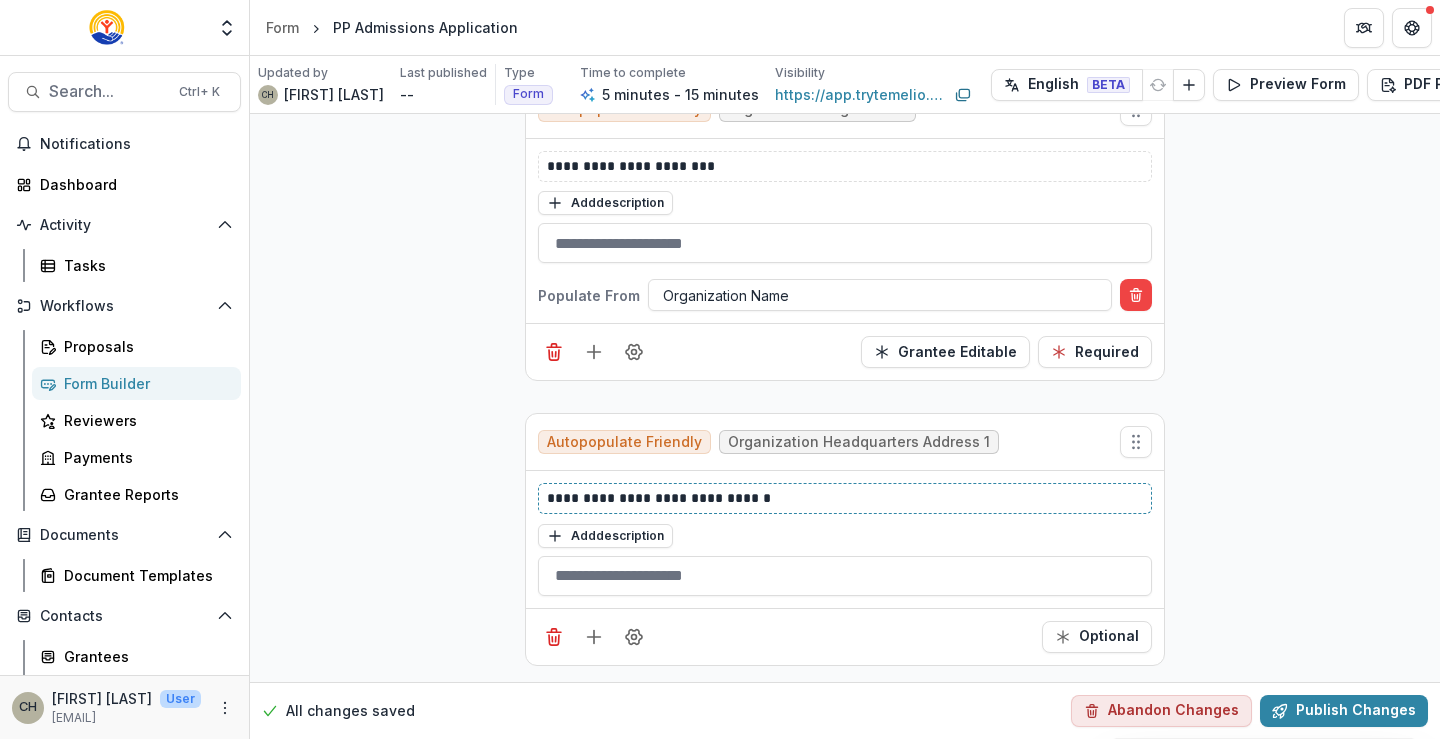 click on "**********" at bounding box center [845, 498] 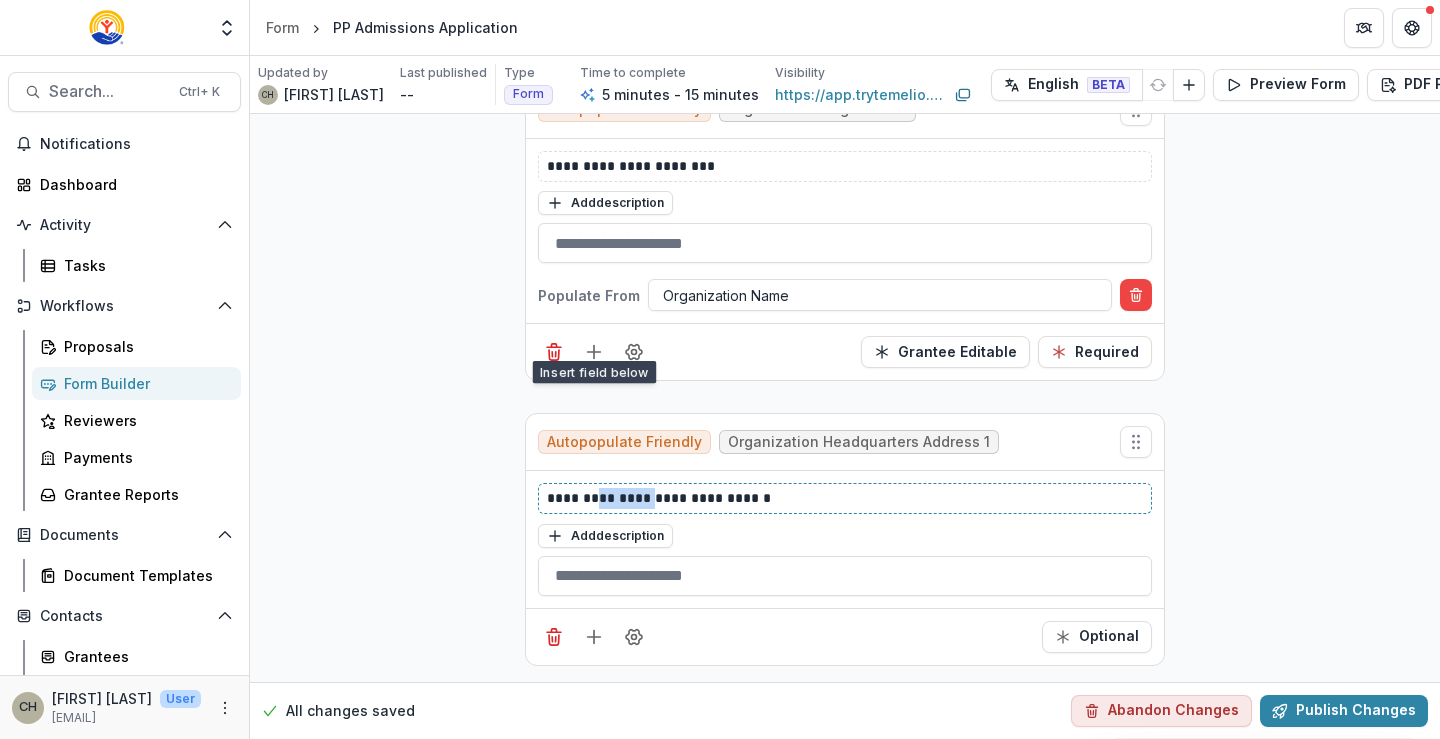 click on "**********" at bounding box center (845, 498) 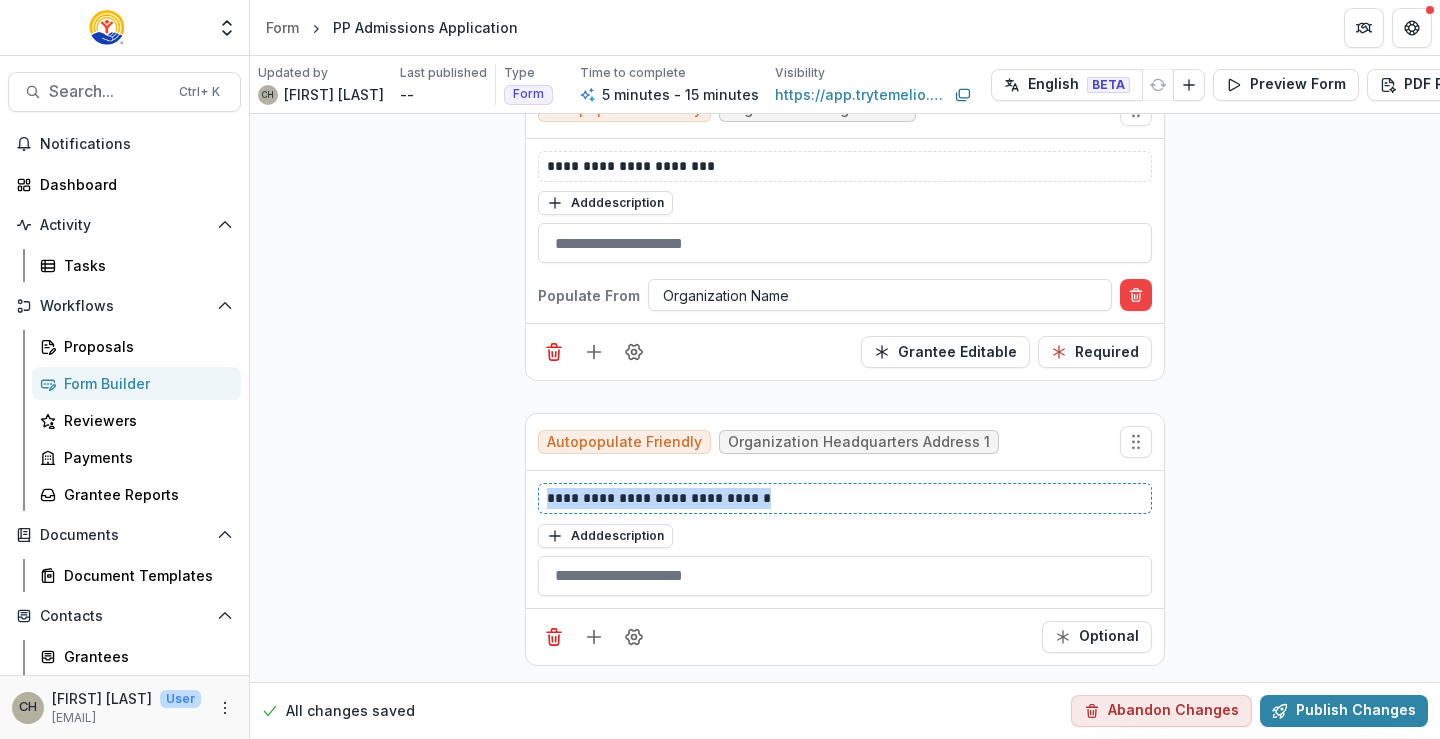 click on "**********" at bounding box center (845, 498) 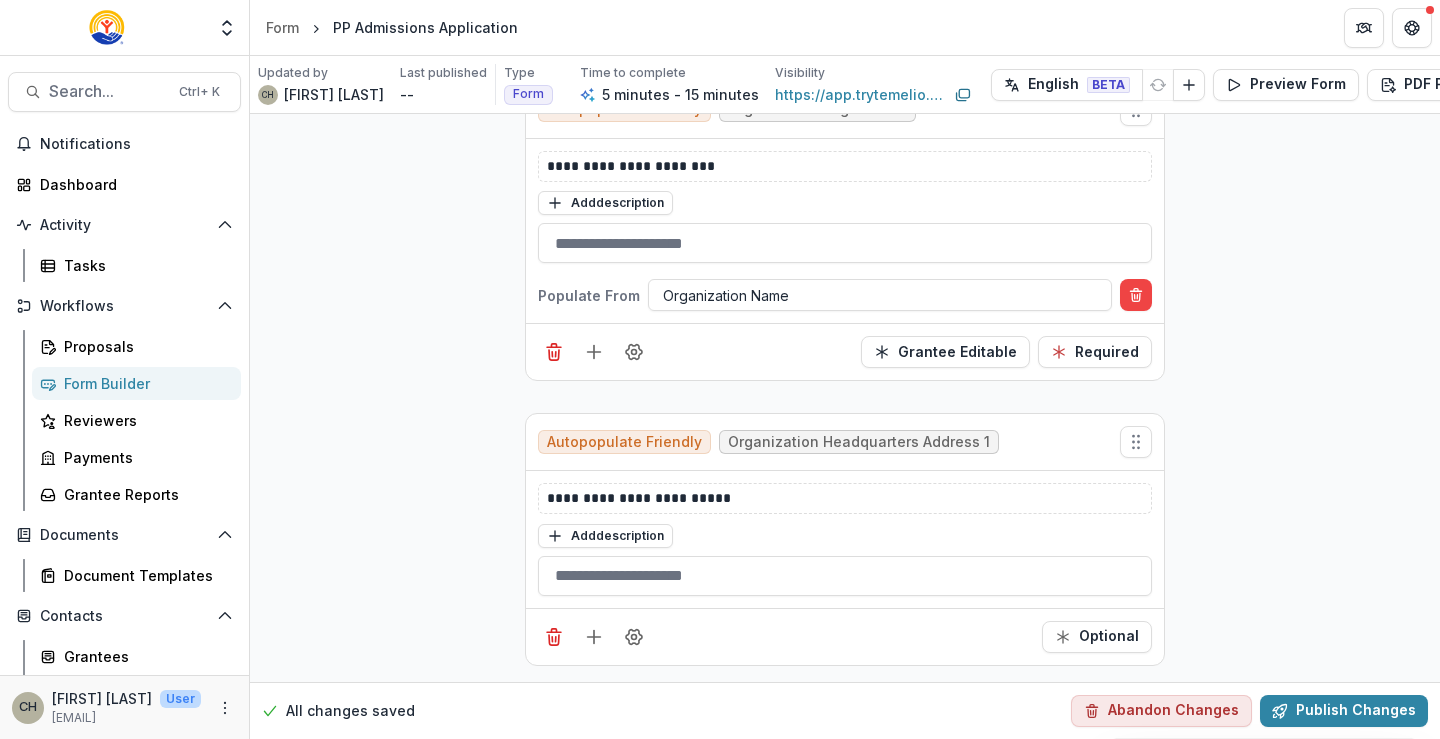 drag, startPoint x: 1358, startPoint y: 445, endPoint x: 1338, endPoint y: 441, distance: 20.396078 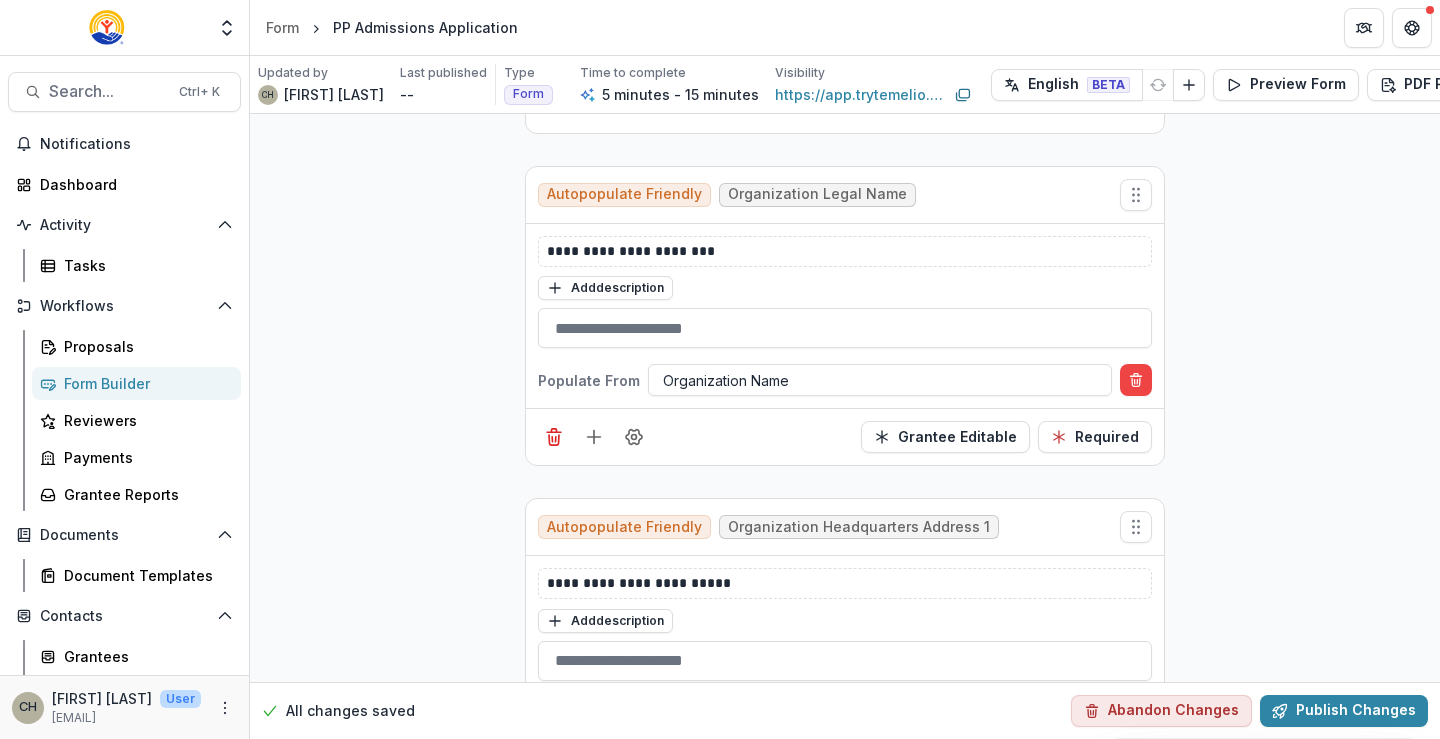 scroll, scrollTop: 727, scrollLeft: 0, axis: vertical 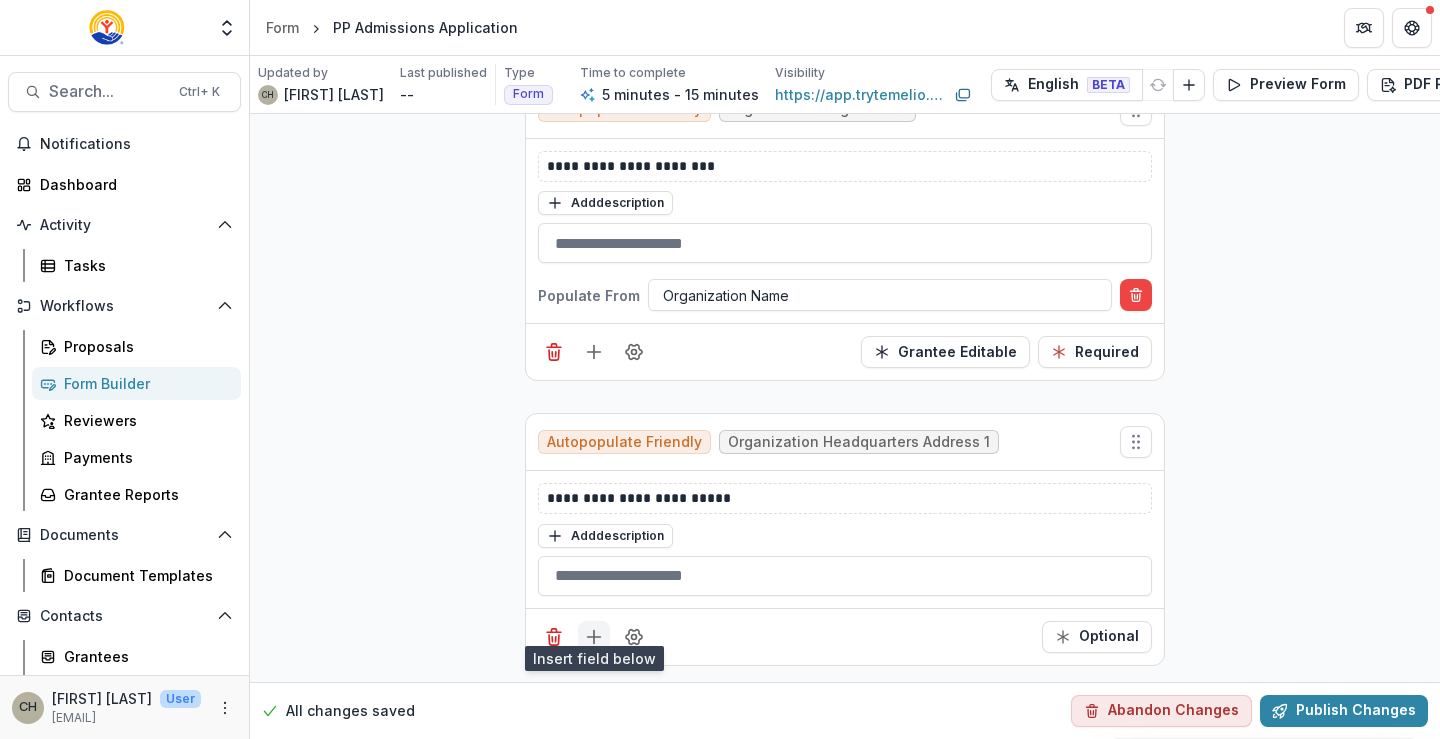 click 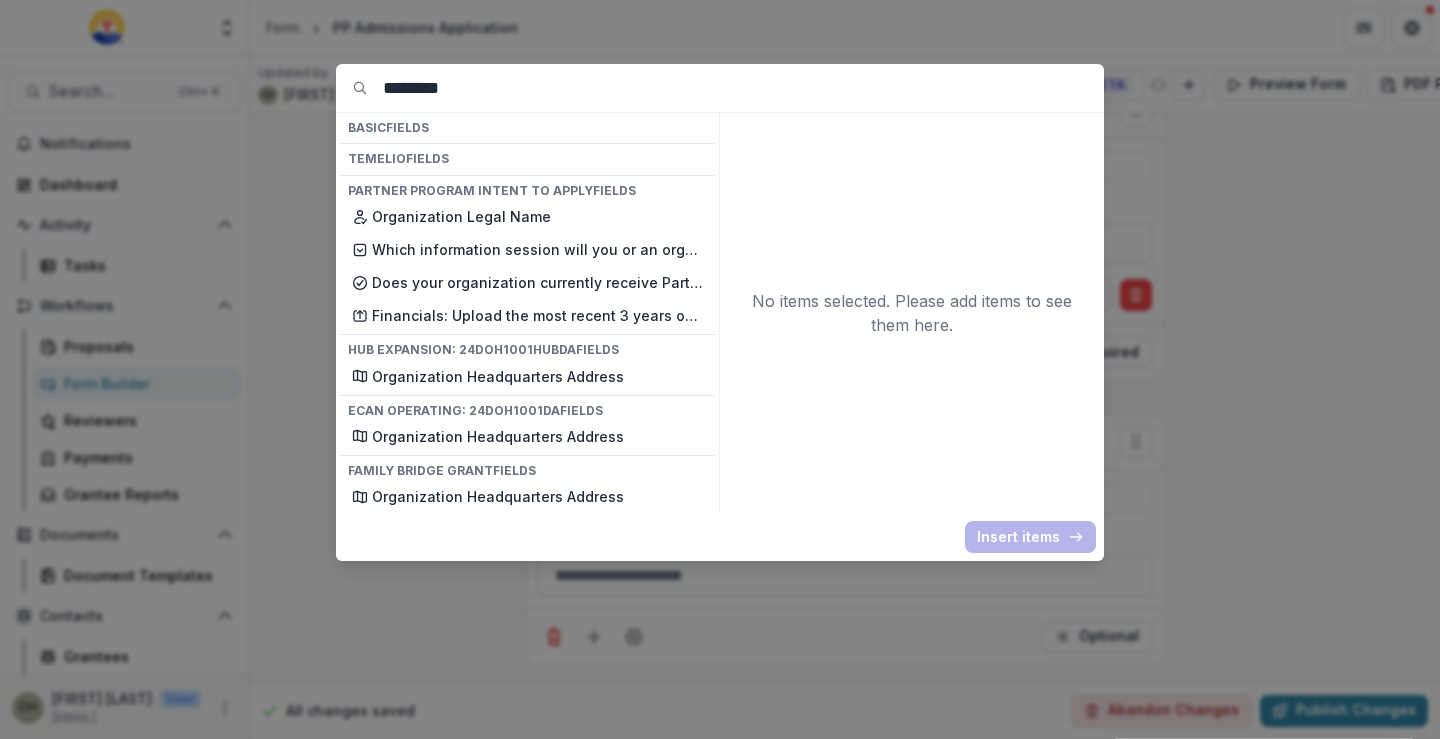 drag, startPoint x: 411, startPoint y: 98, endPoint x: 331, endPoint y: 98, distance: 80 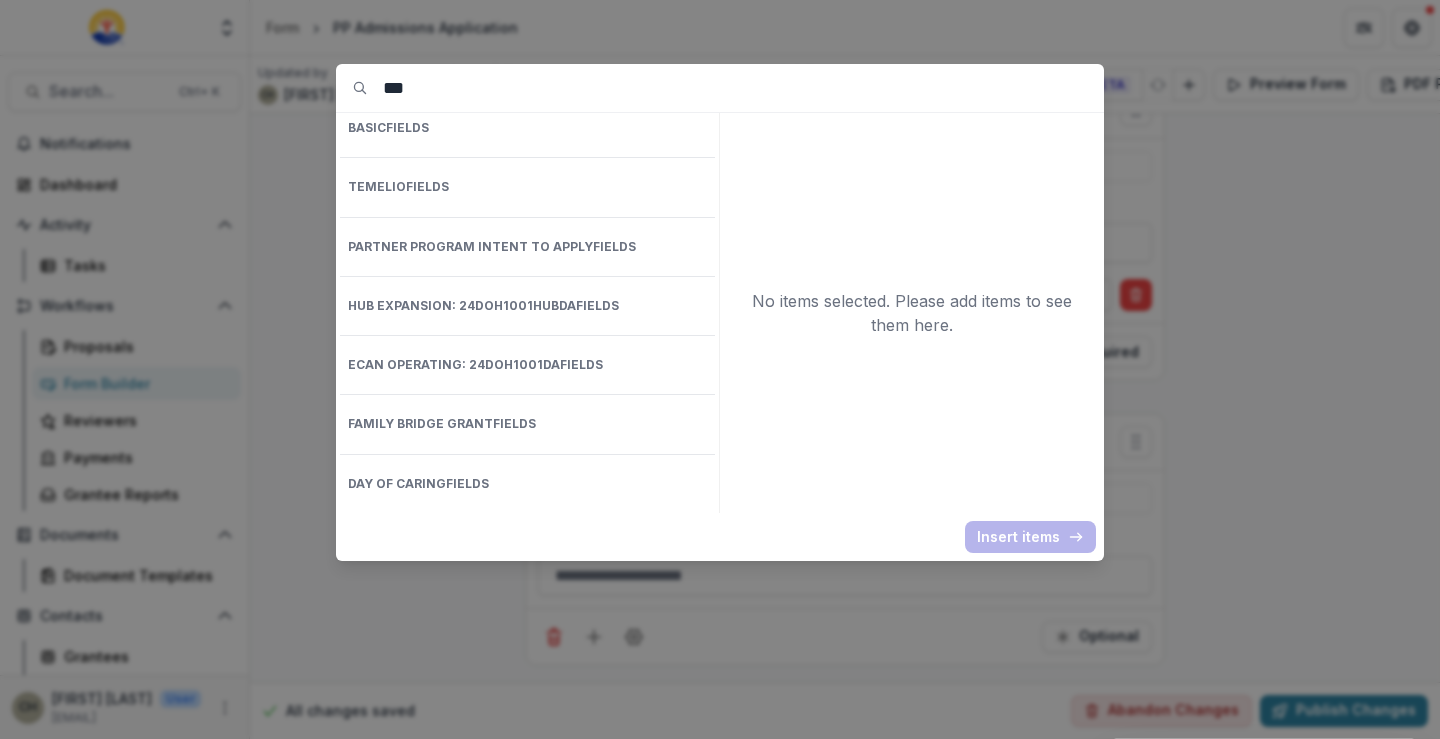 drag, startPoint x: 379, startPoint y: 96, endPoint x: 337, endPoint y: 102, distance: 42.426407 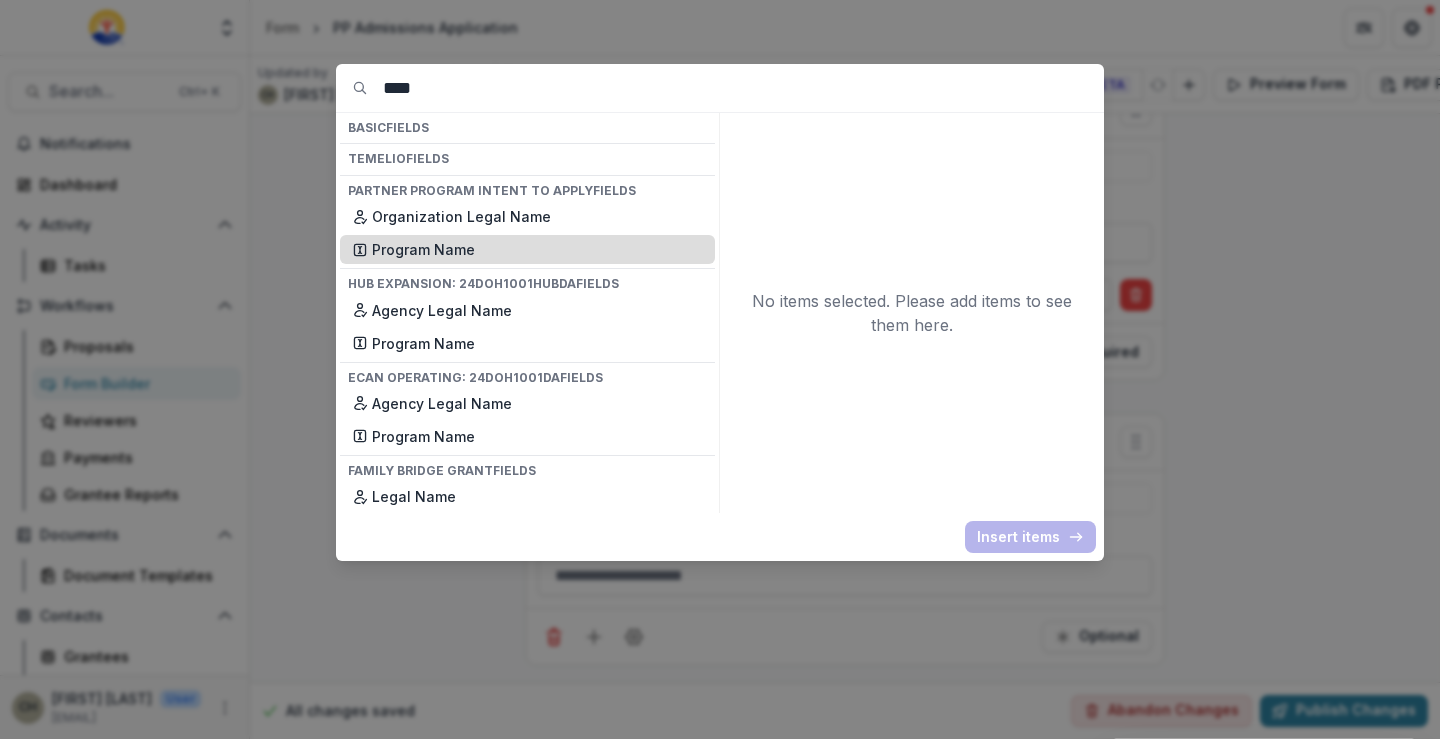 type on "****" 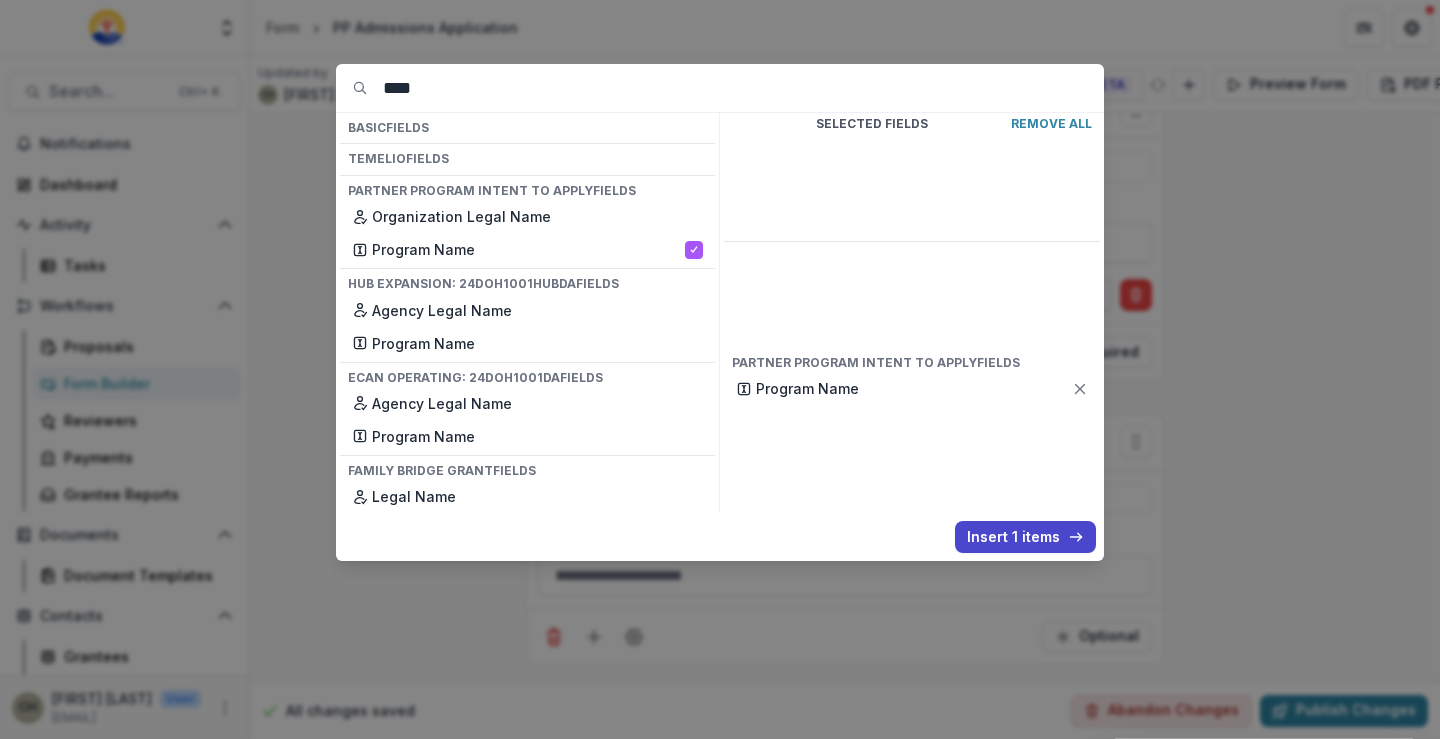 click on "**** Basic Fields Temelio Fields Partner Program Intent to Apply Fields Organization Legal Name Program Name Hub Expansion: 24DOH1001HUBDA Fields Agency Legal Name Program Name ECAN Operating: 24DOH1001DA Fields Agency Legal Name Program Name Family Bridge Grant Fields Legal Name Program Name Day of Caring Fields Organization Name Program Name Project Primary Contact Name Selected Fields Remove All Partner Program Intent to Apply Fields Program Name Insert 1 items" at bounding box center [720, 308] 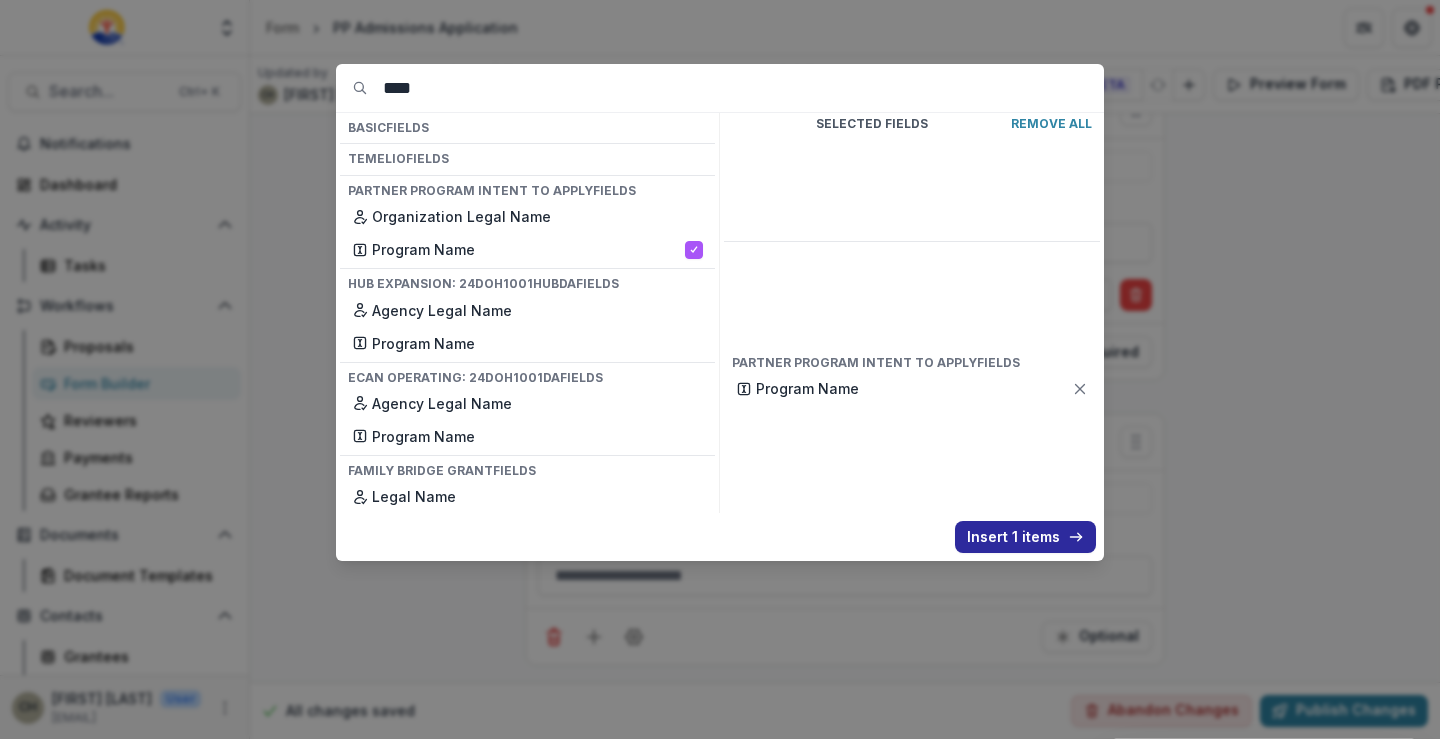 click on "Insert 1 items" at bounding box center [1025, 537] 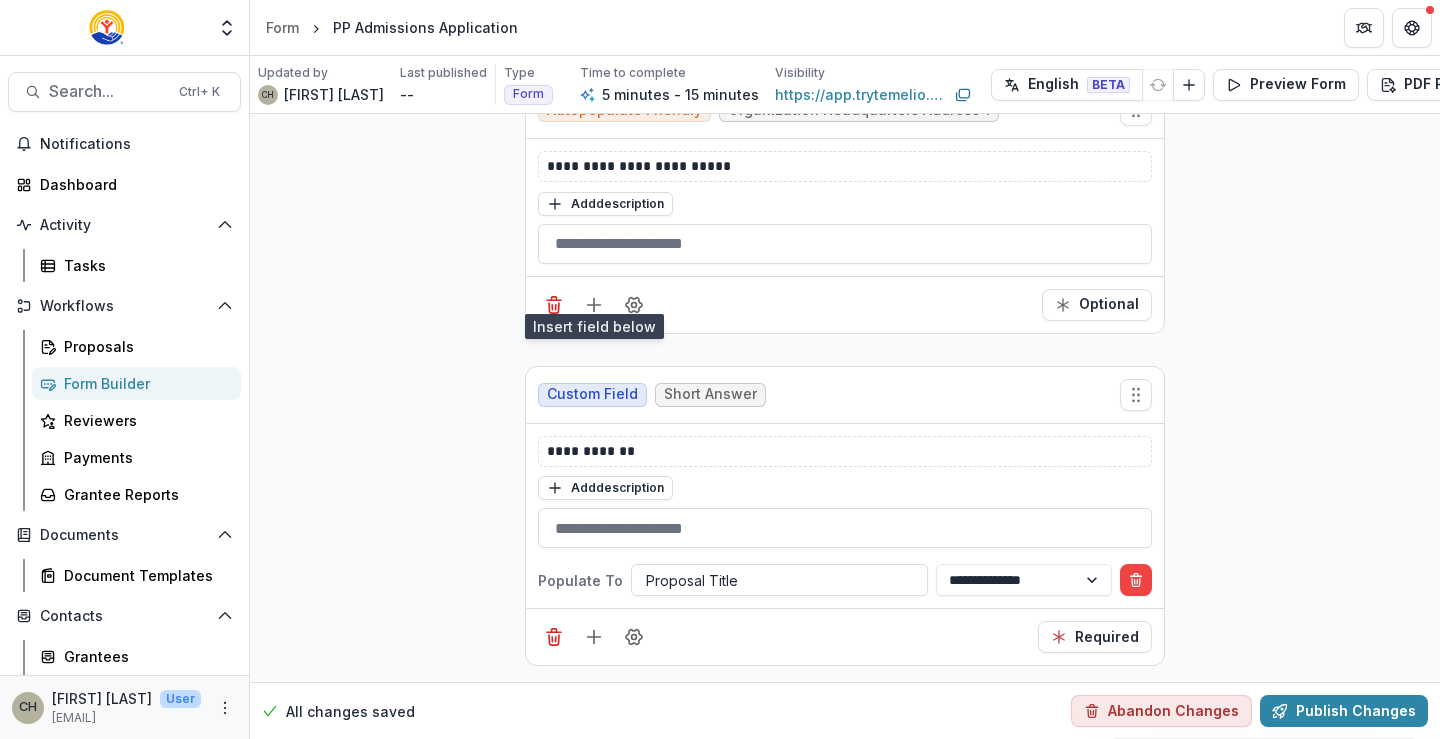 scroll, scrollTop: 1059, scrollLeft: 0, axis: vertical 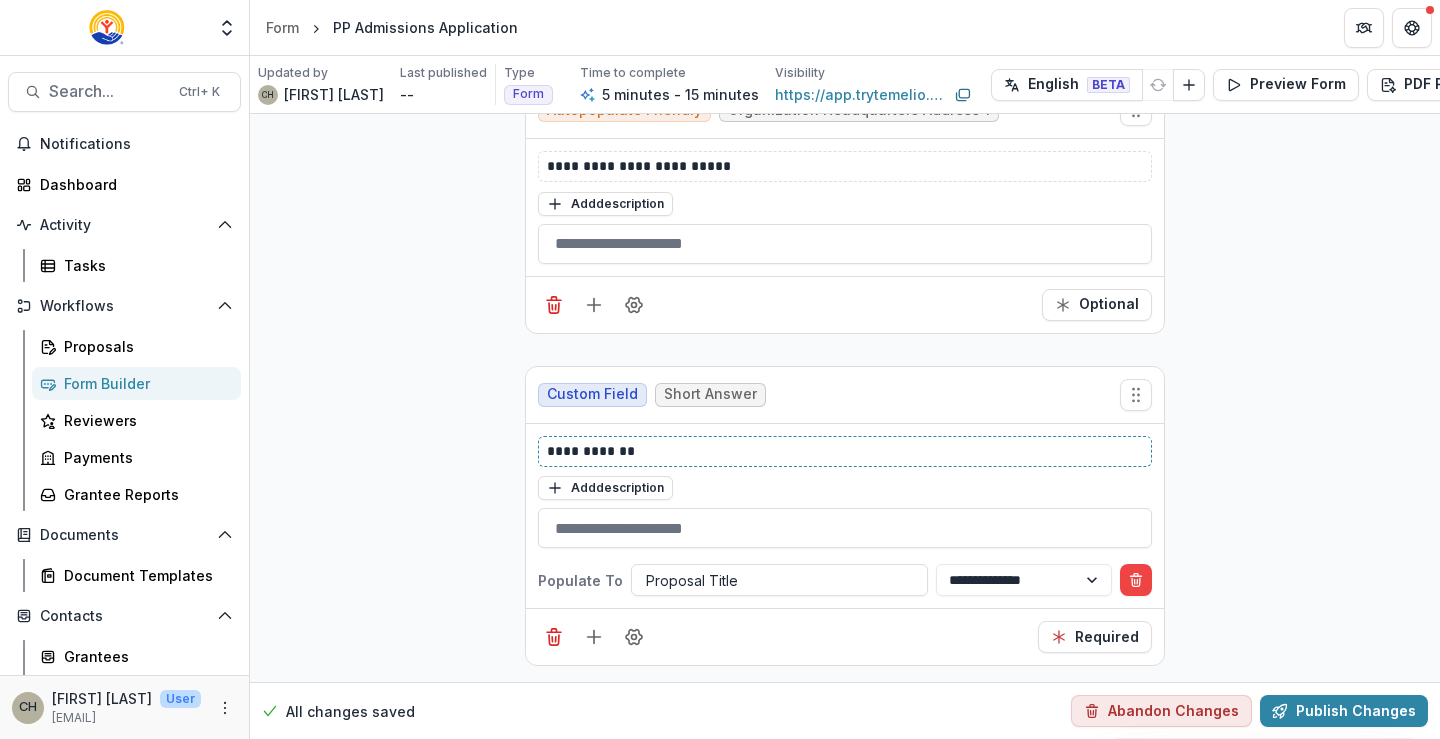 click on "**********" at bounding box center [845, 451] 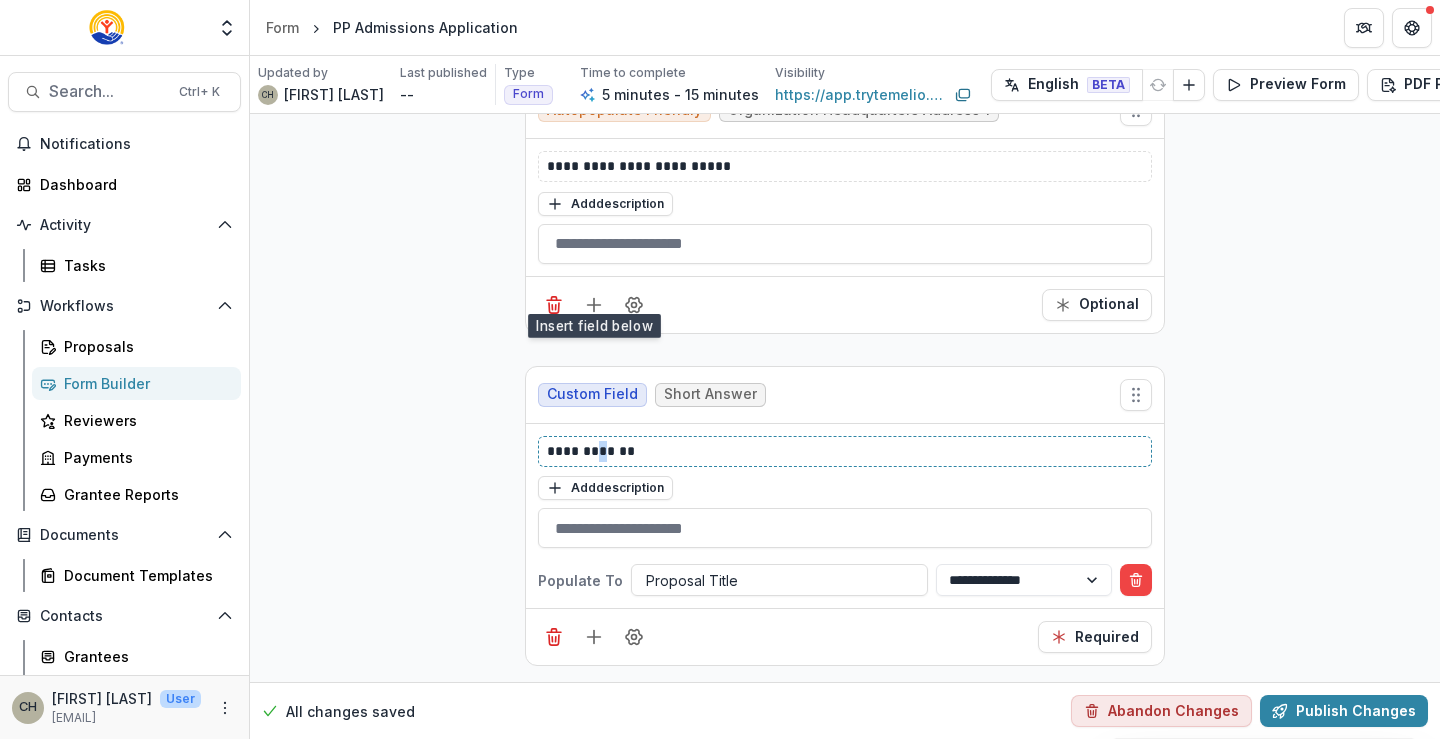 click on "**********" at bounding box center (845, 451) 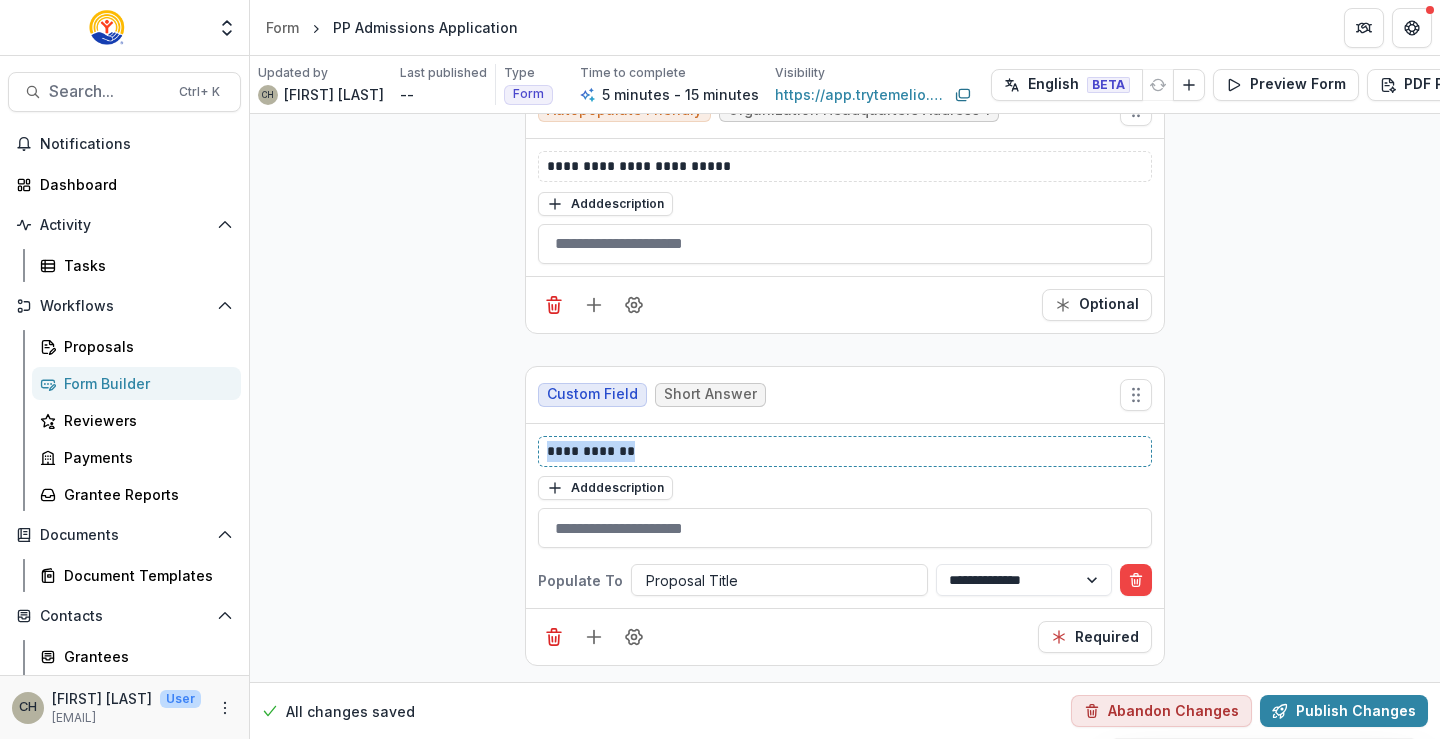 click on "**********" at bounding box center [845, 451] 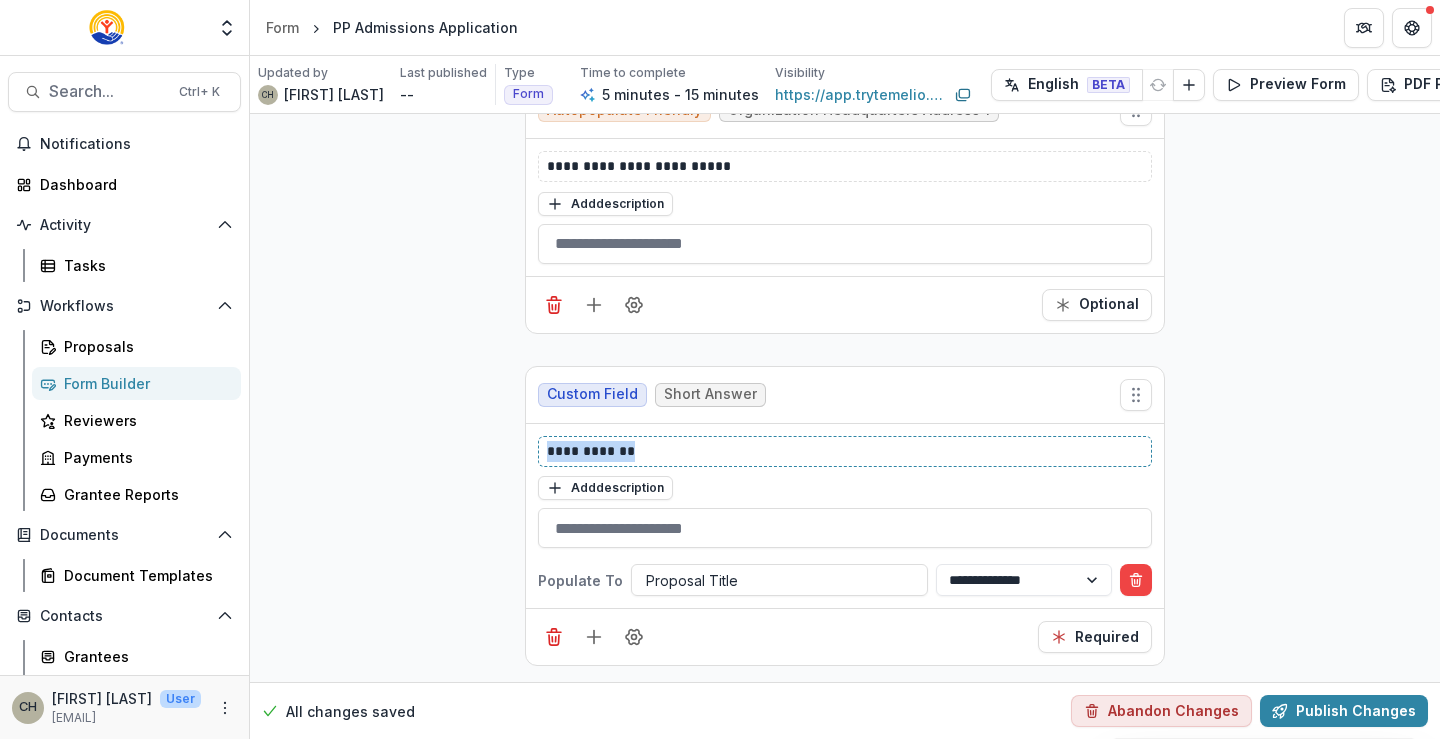 type 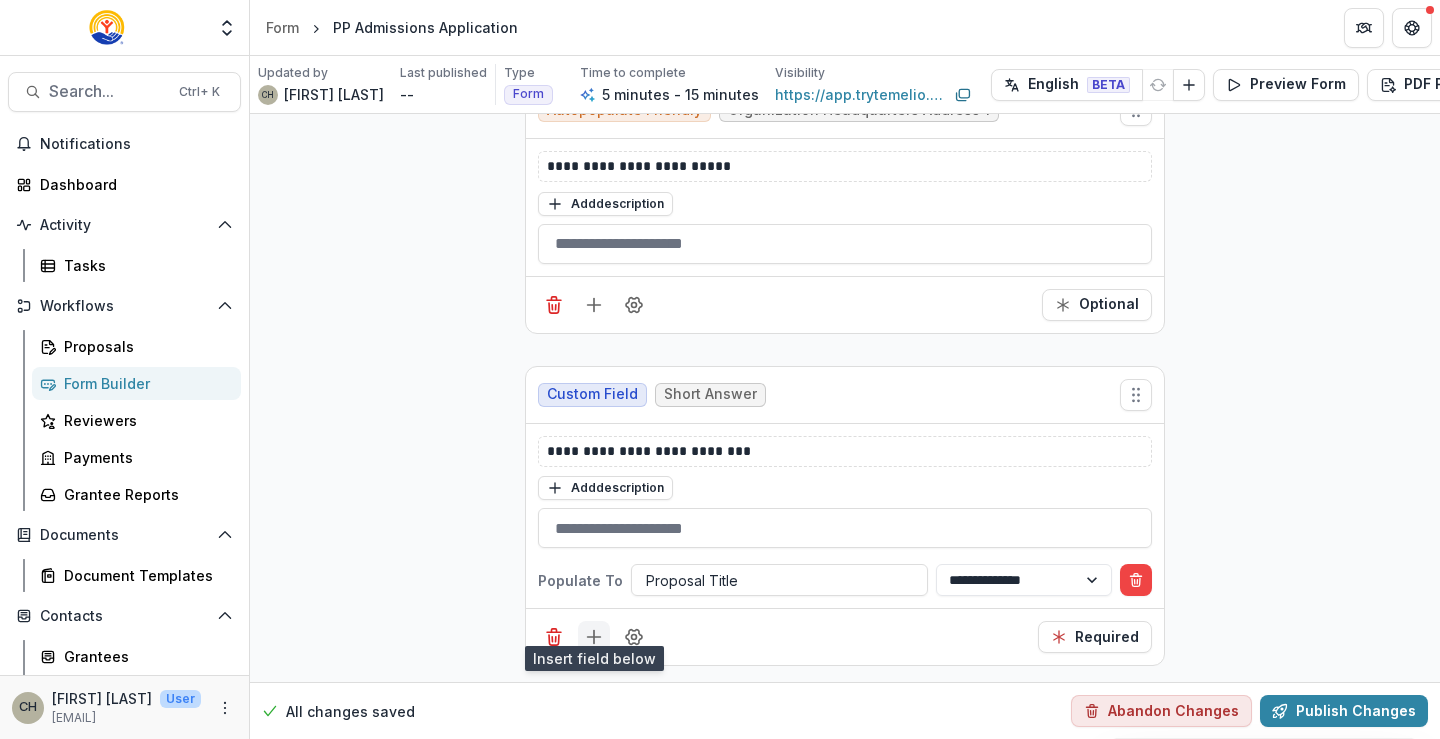 click 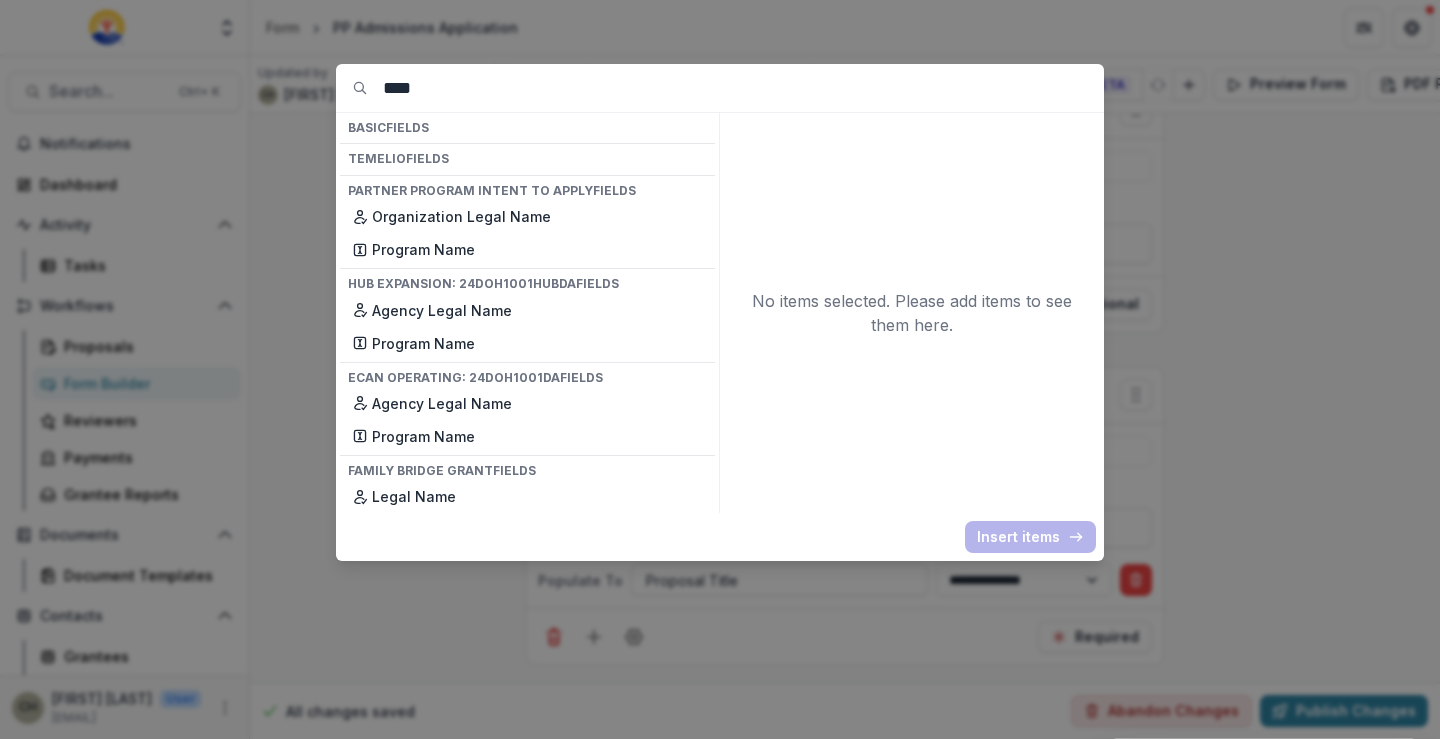 drag, startPoint x: 442, startPoint y: 87, endPoint x: 323, endPoint y: 91, distance: 119.06721 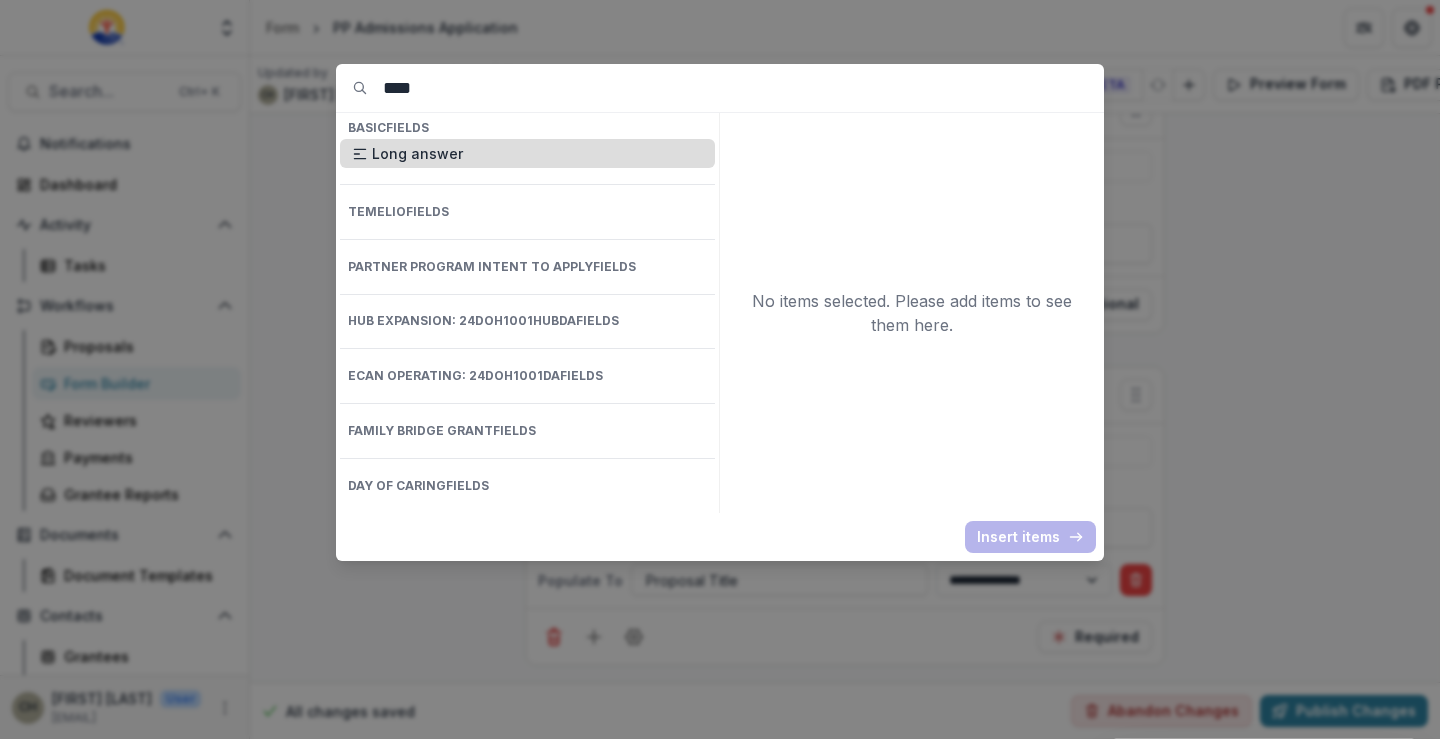 type on "****" 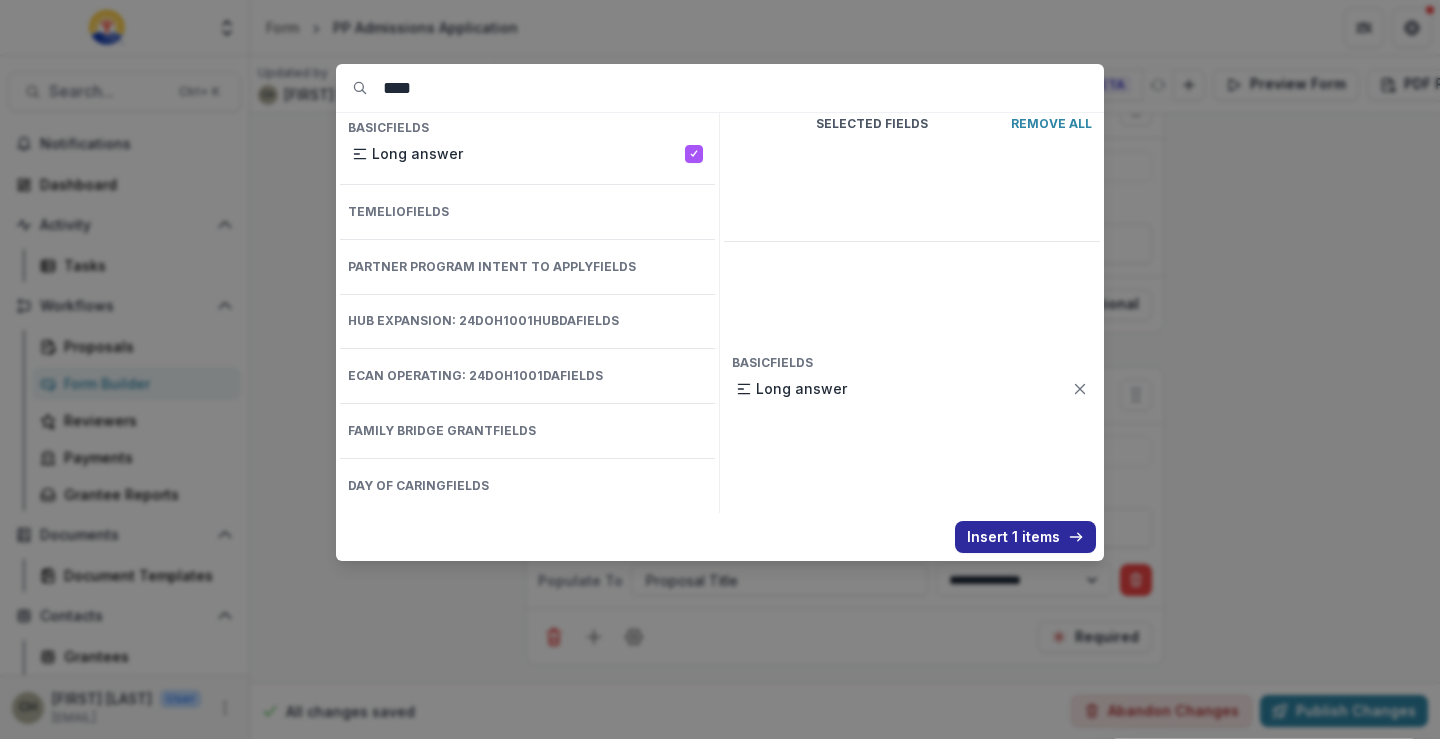 click on "Insert 1 items" at bounding box center [1025, 537] 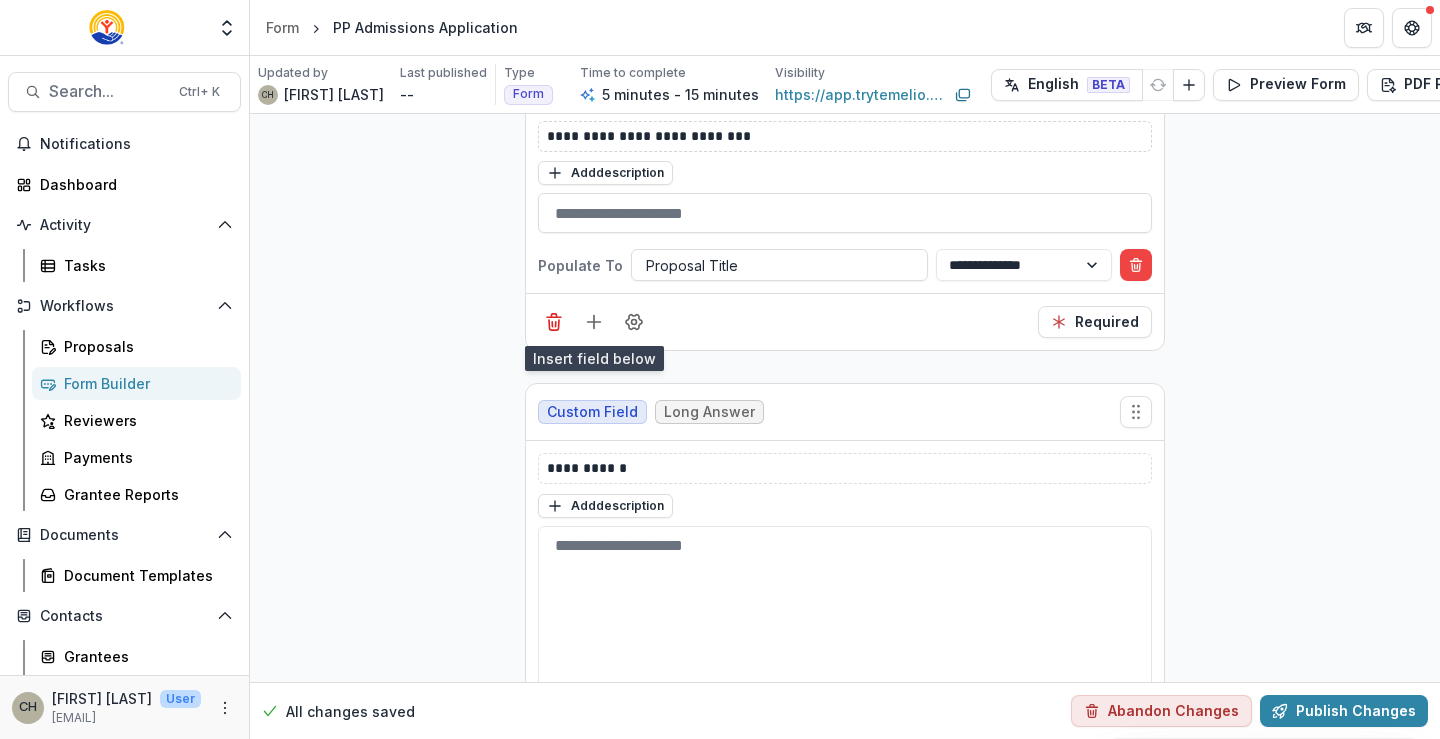 scroll, scrollTop: 1554, scrollLeft: 0, axis: vertical 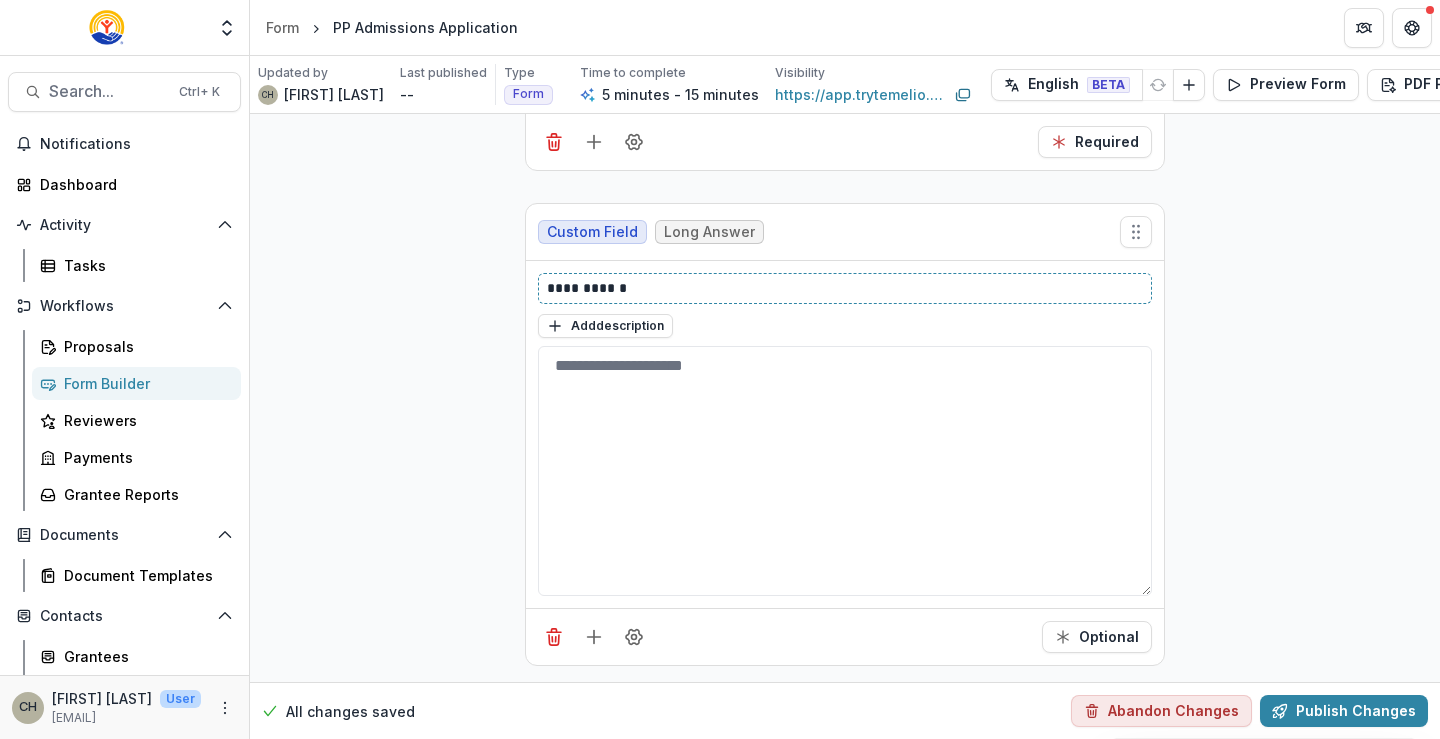 click on "**********" at bounding box center [845, 288] 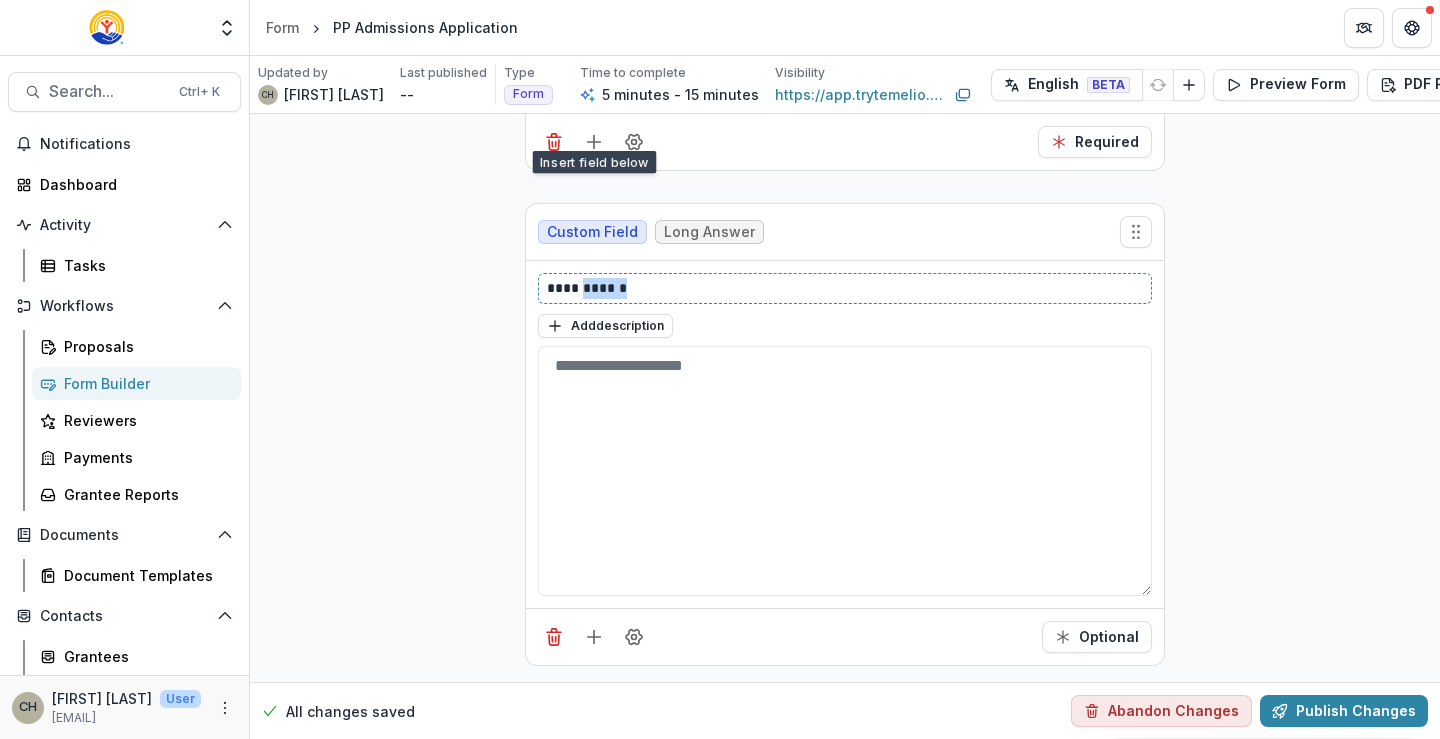 click on "**********" at bounding box center (845, 288) 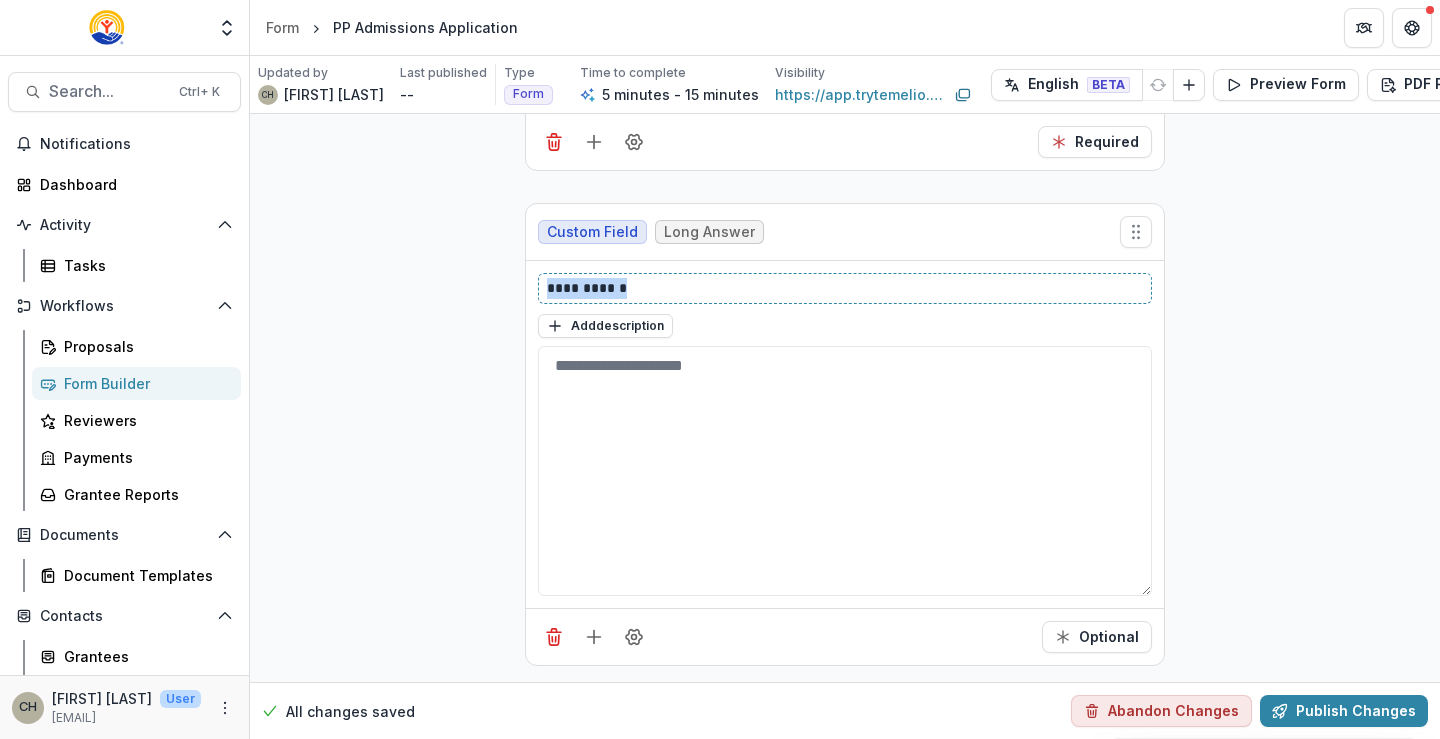 click on "**********" at bounding box center [845, 288] 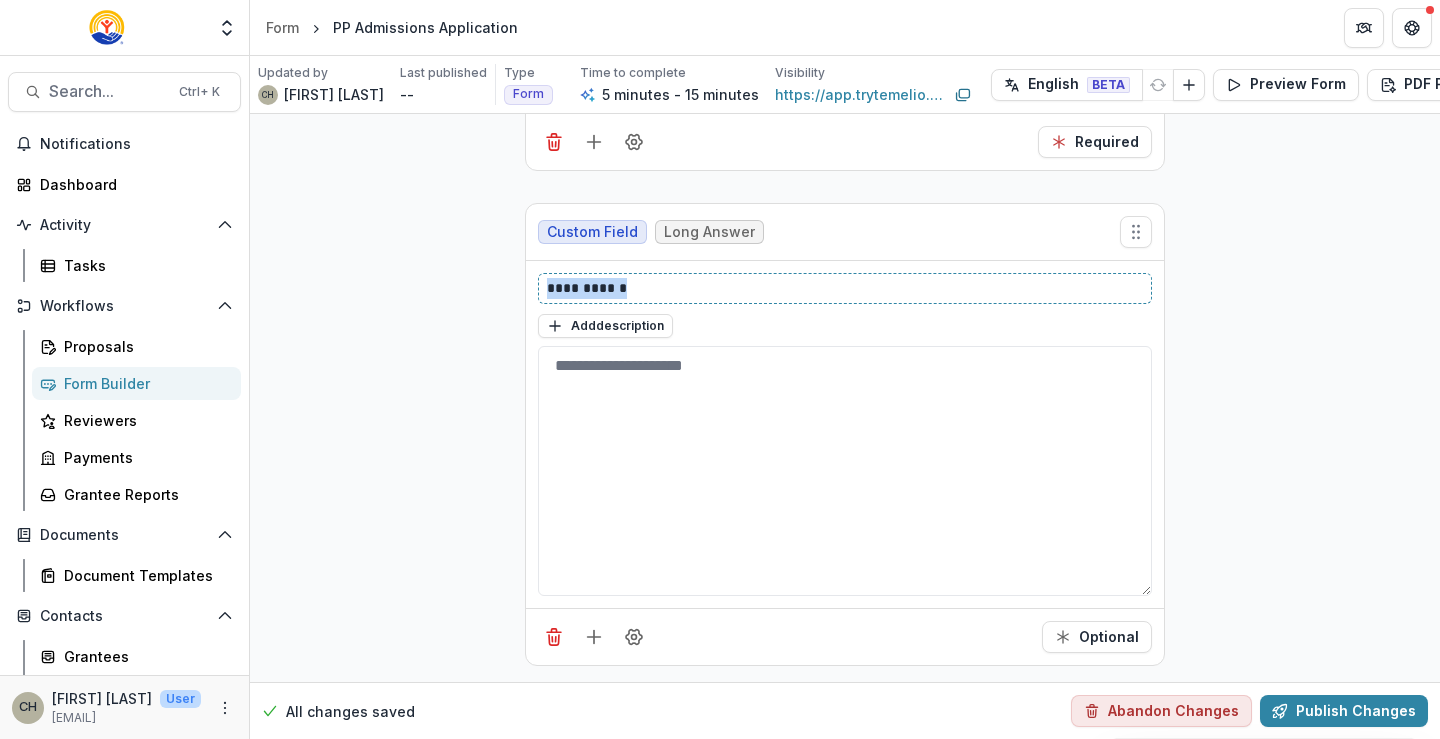 type 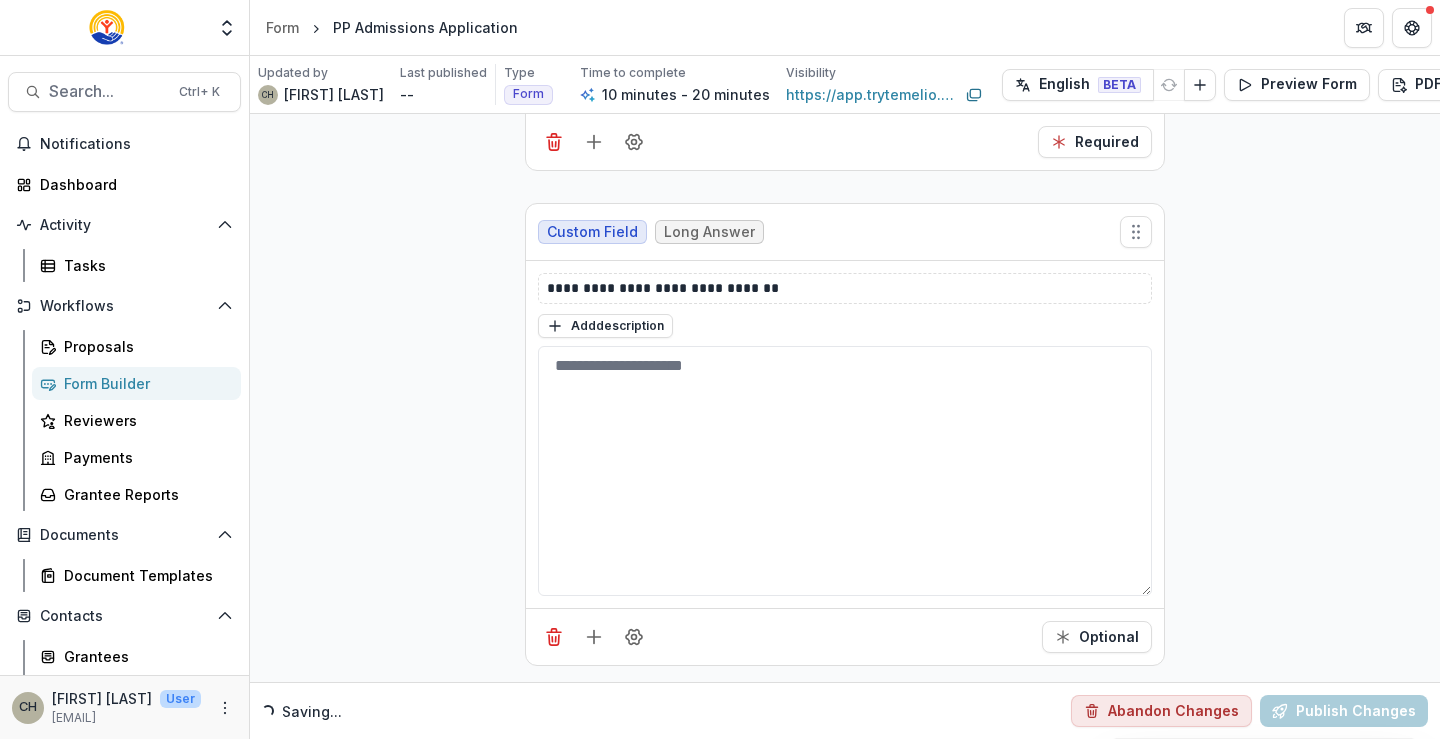 click on "**********" at bounding box center (845, -372) 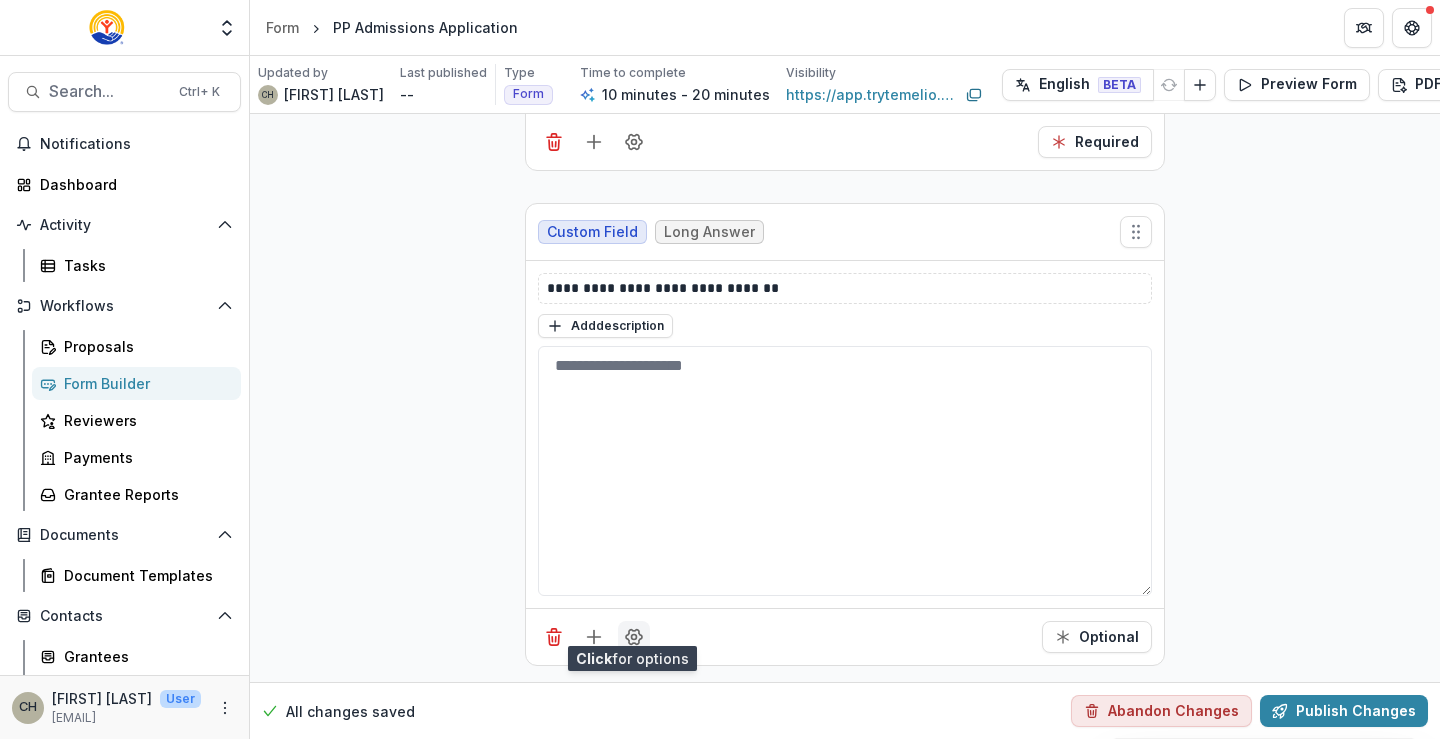 click 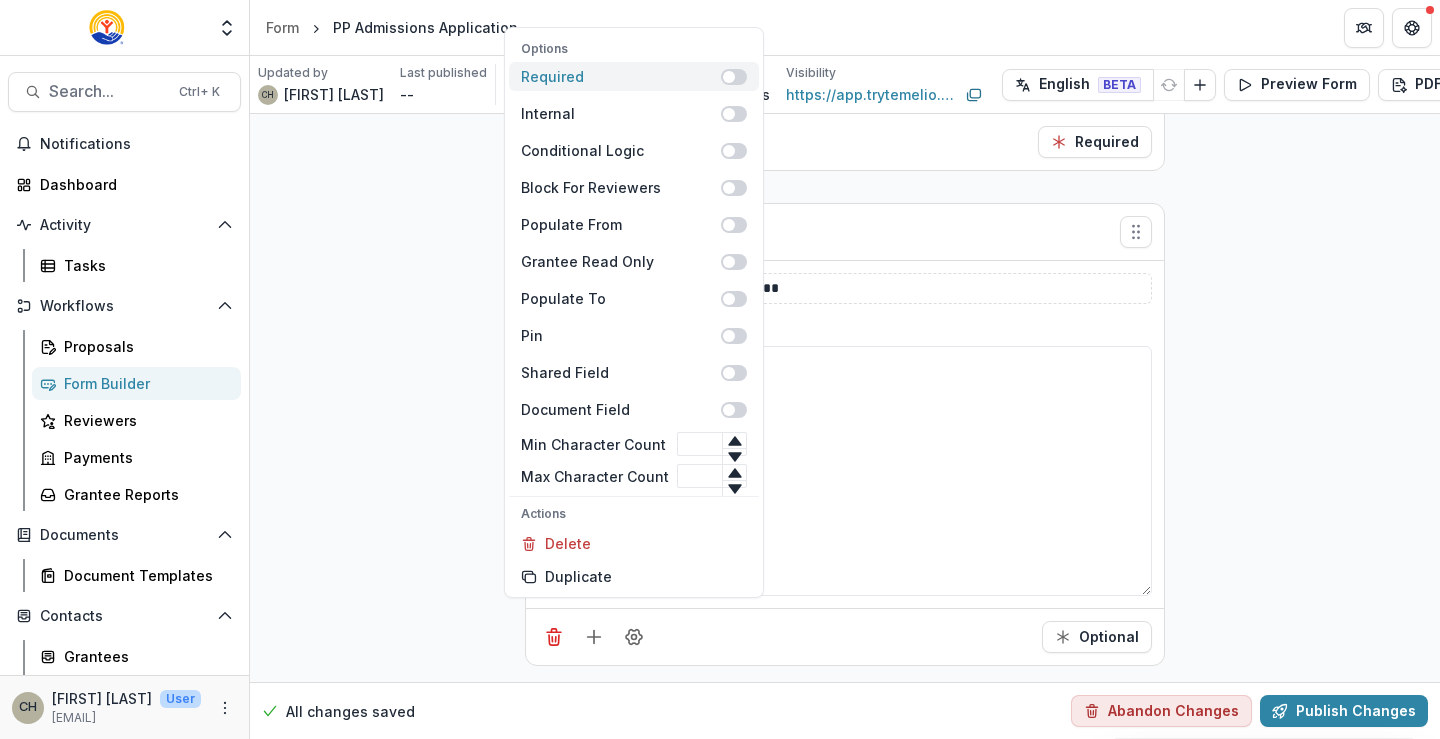 click at bounding box center (734, 77) 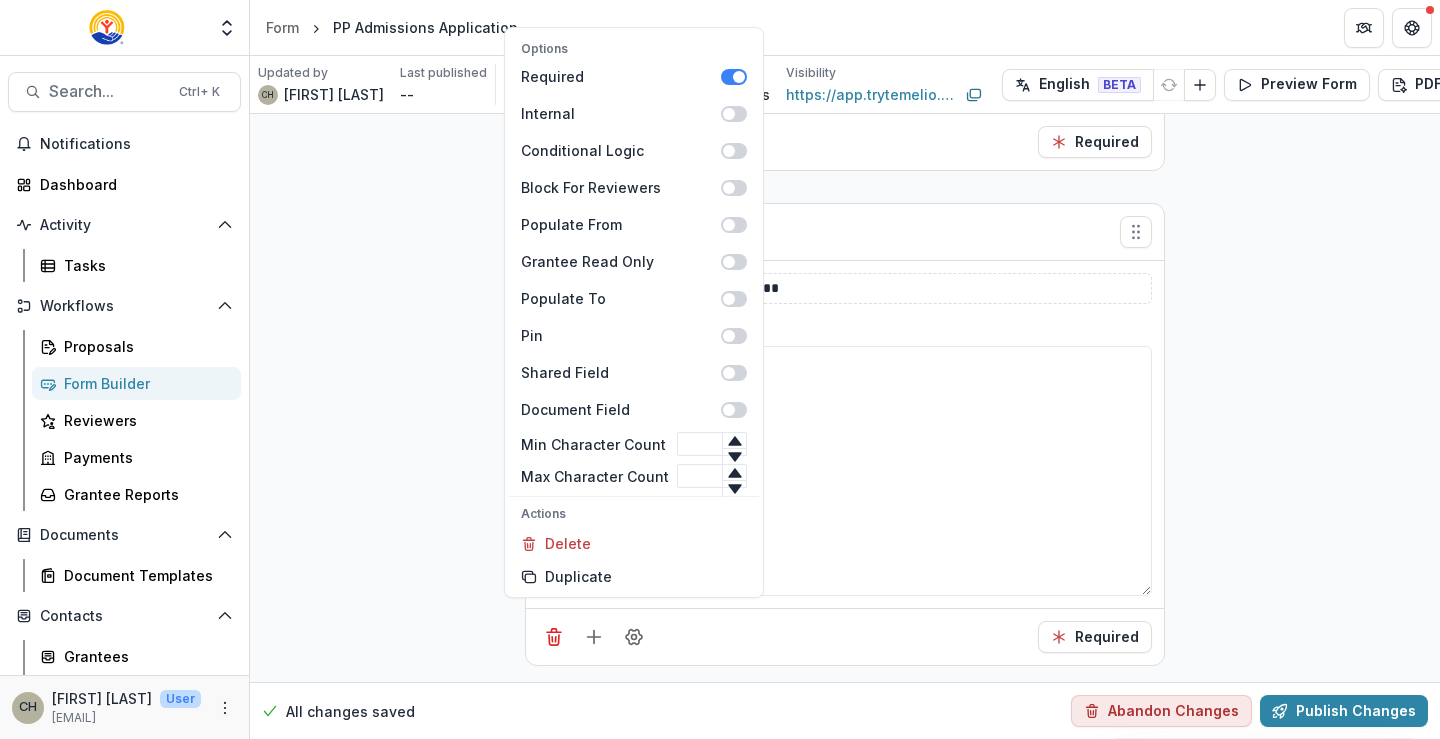 click on "**********" at bounding box center (845, -372) 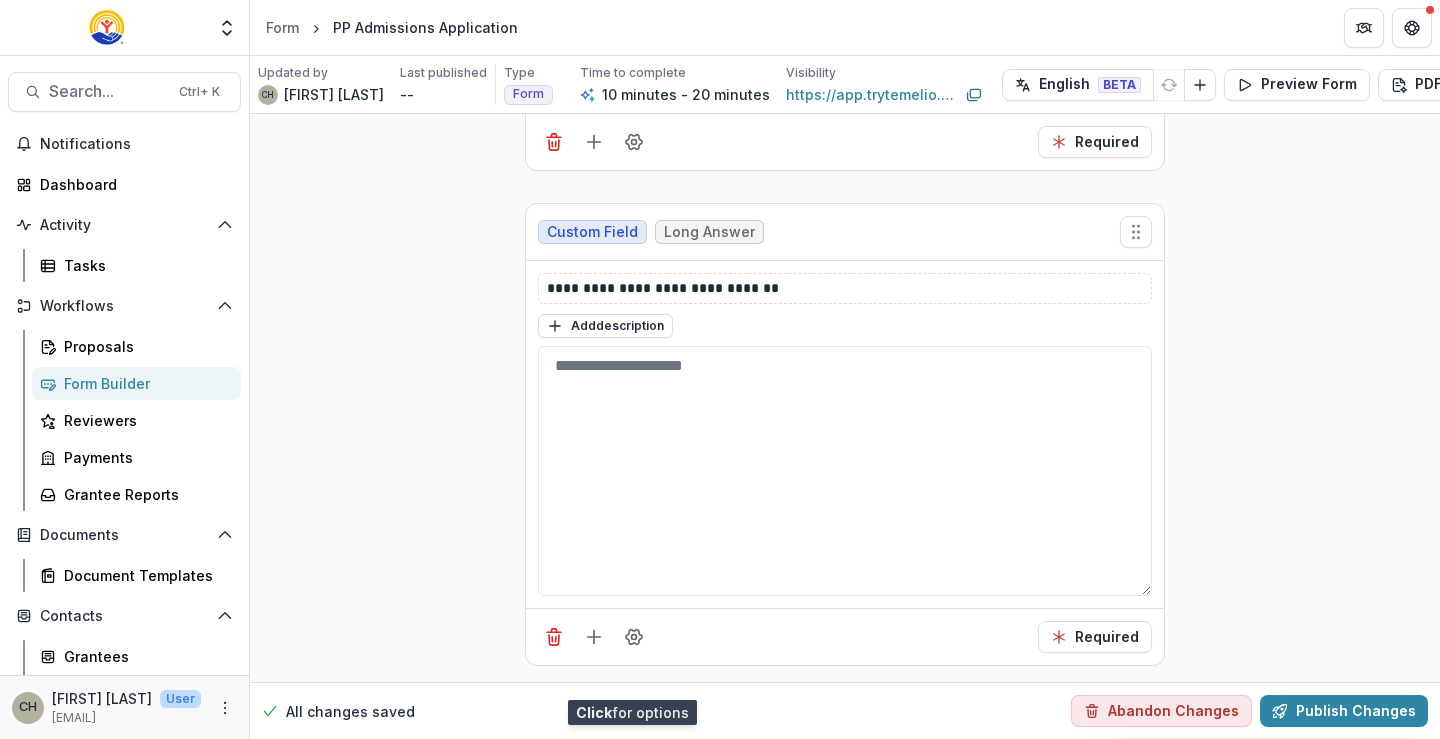 scroll, scrollTop: 1254, scrollLeft: 0, axis: vertical 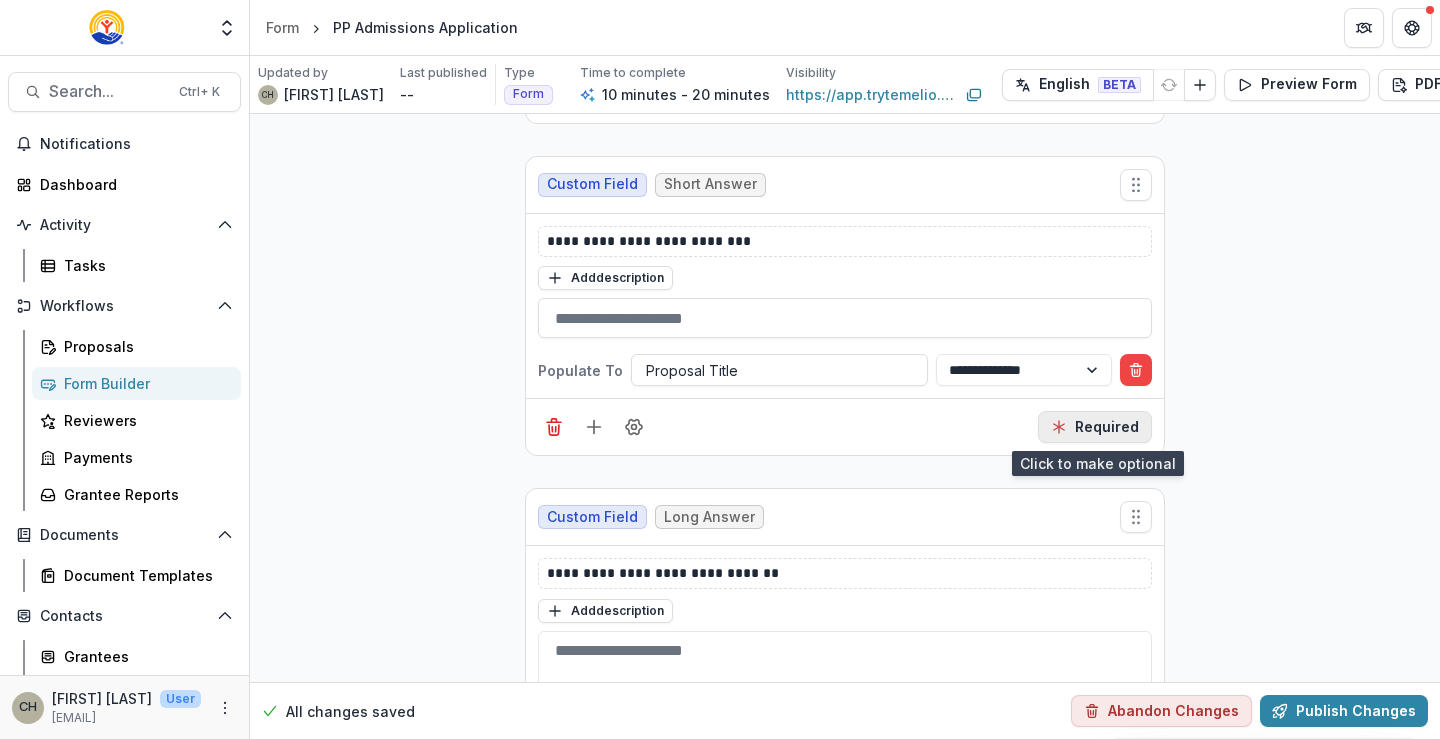 click on "Required" at bounding box center (1095, 427) 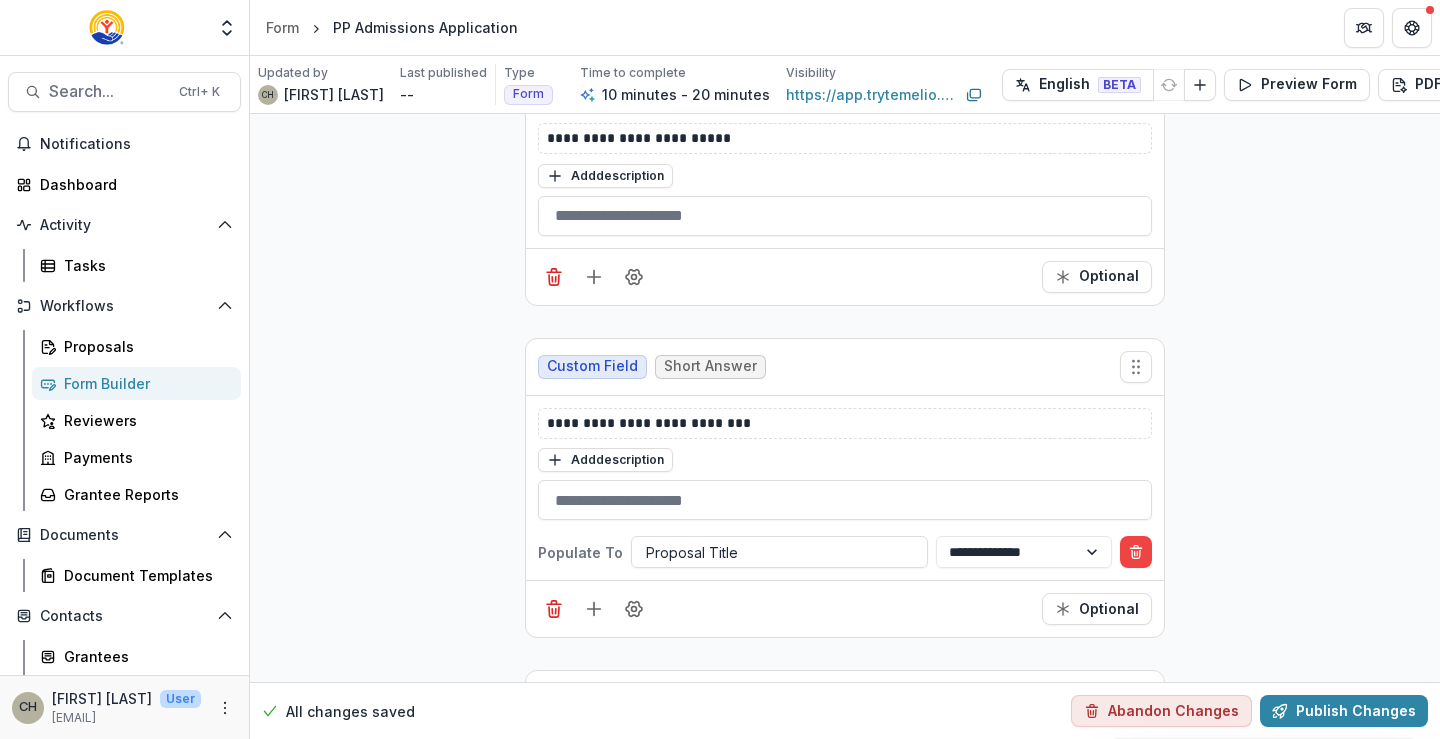 scroll, scrollTop: 954, scrollLeft: 0, axis: vertical 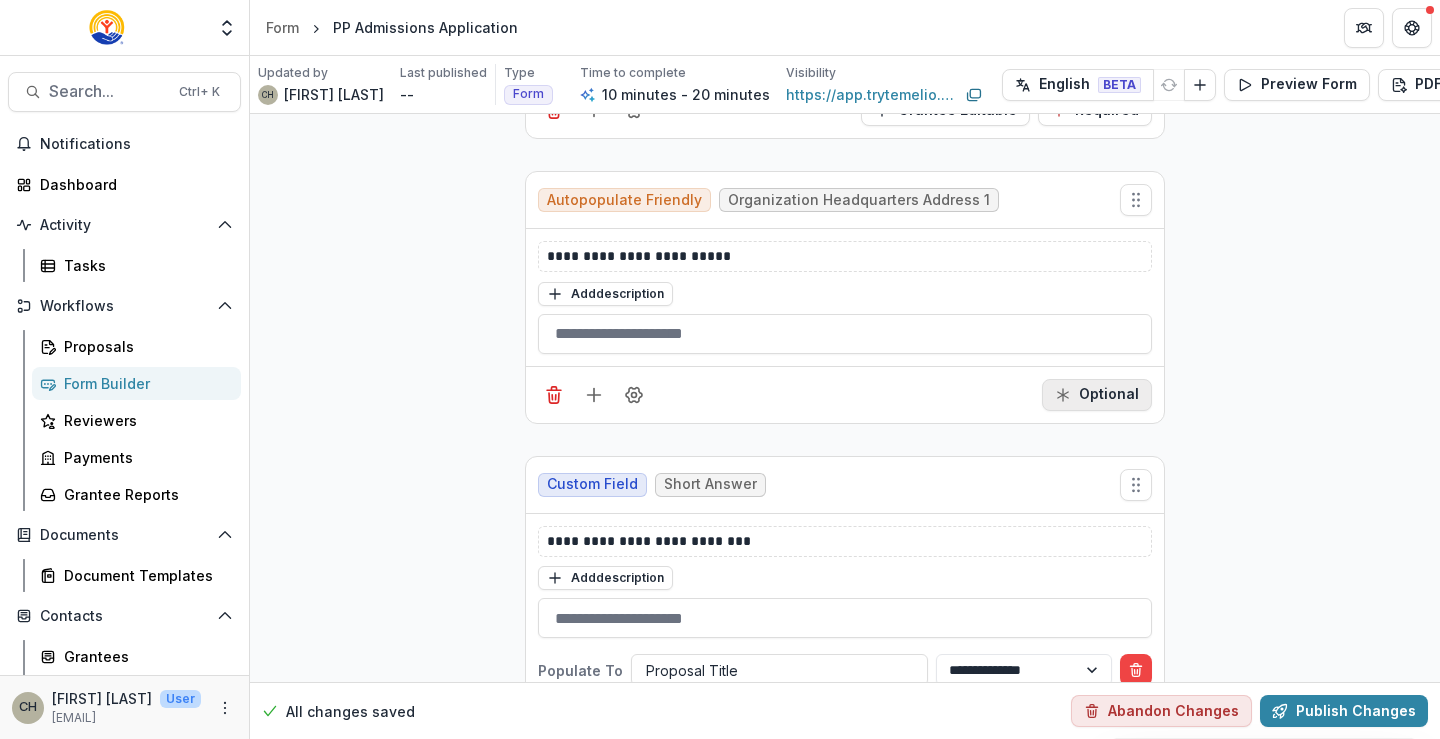 click on "Optional" at bounding box center (1097, 395) 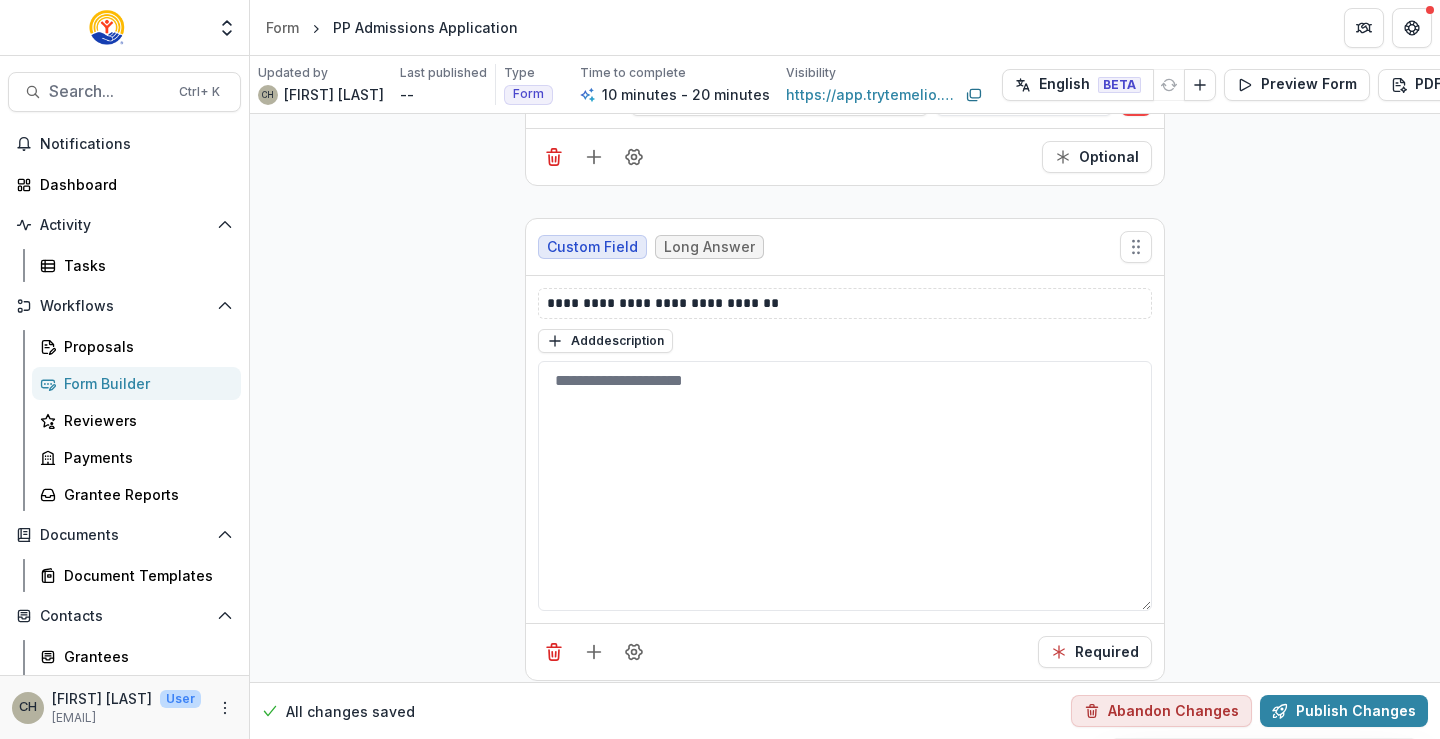 scroll, scrollTop: 1554, scrollLeft: 0, axis: vertical 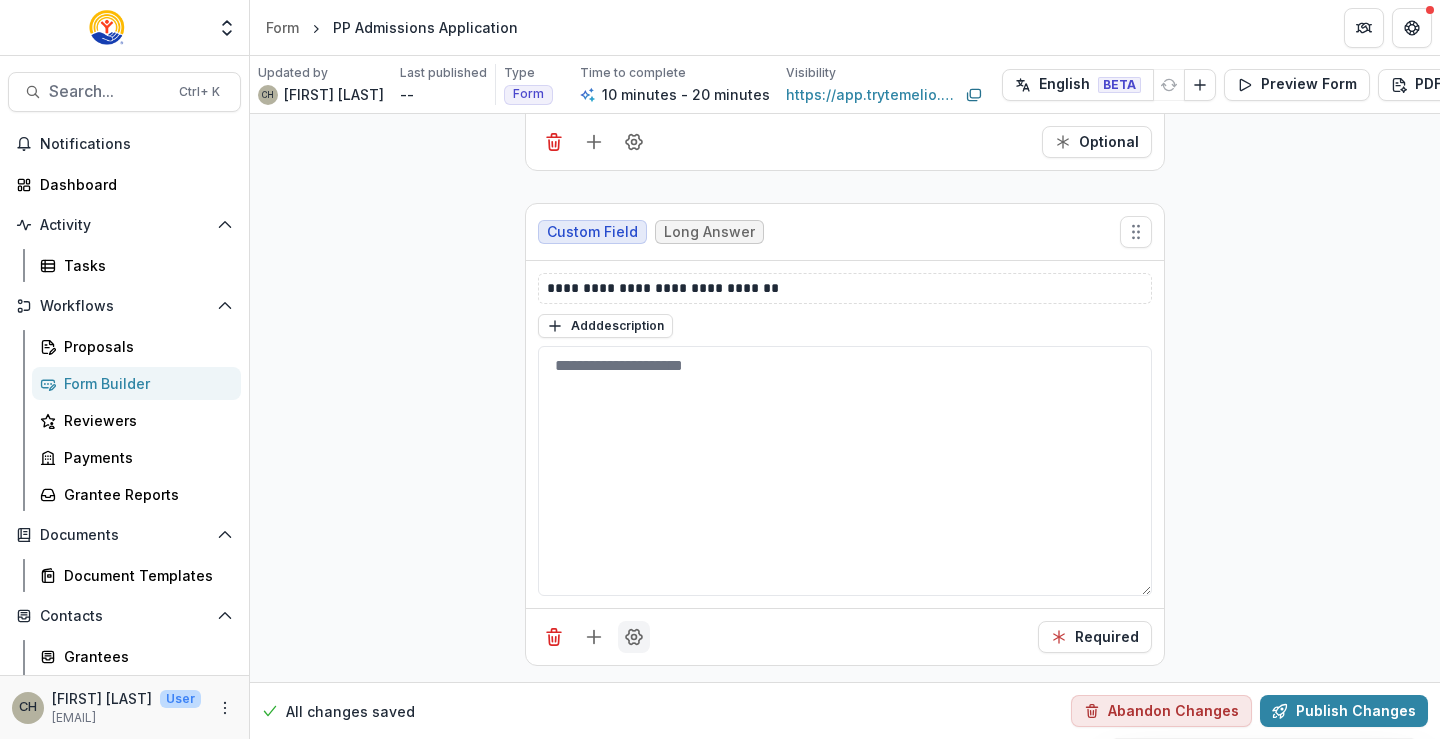 click 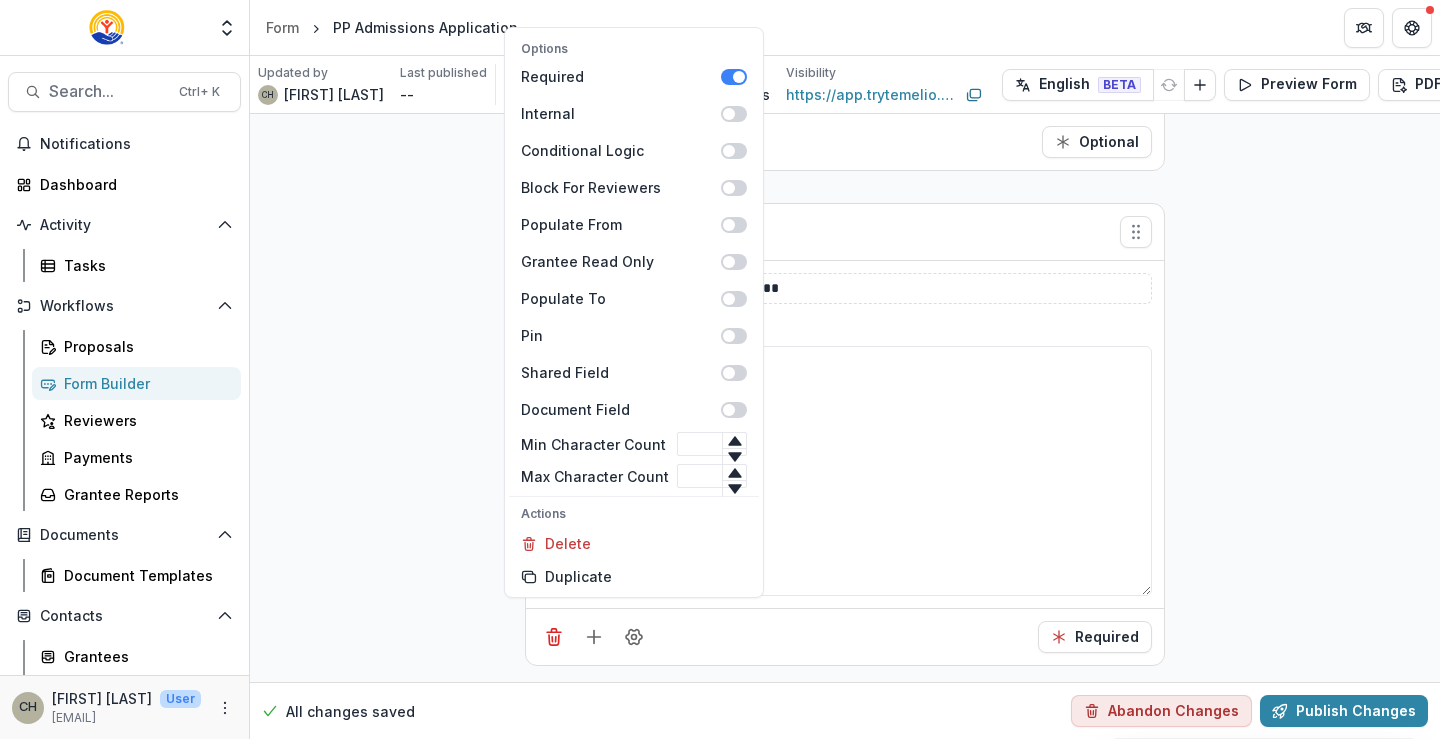 click on "**********" at bounding box center [845, -372] 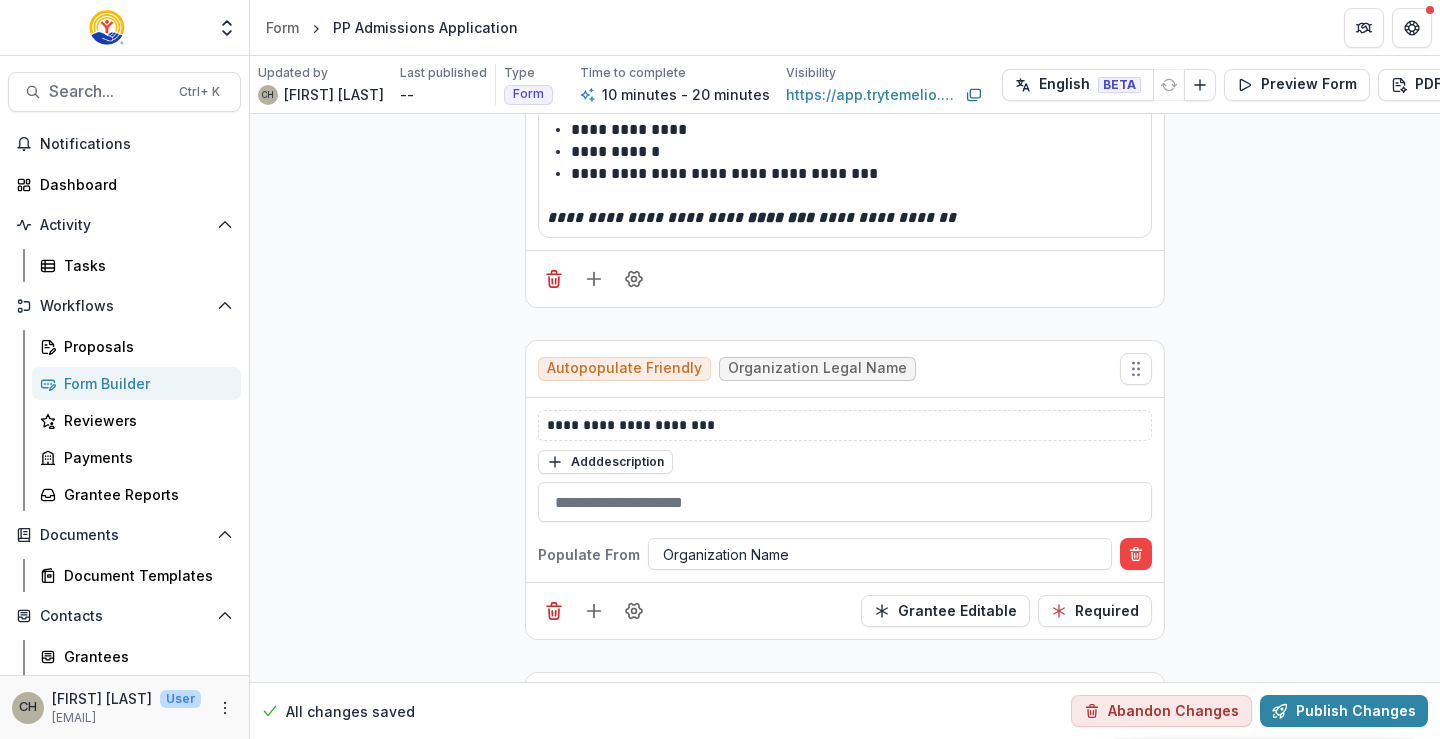 scroll, scrollTop: 454, scrollLeft: 0, axis: vertical 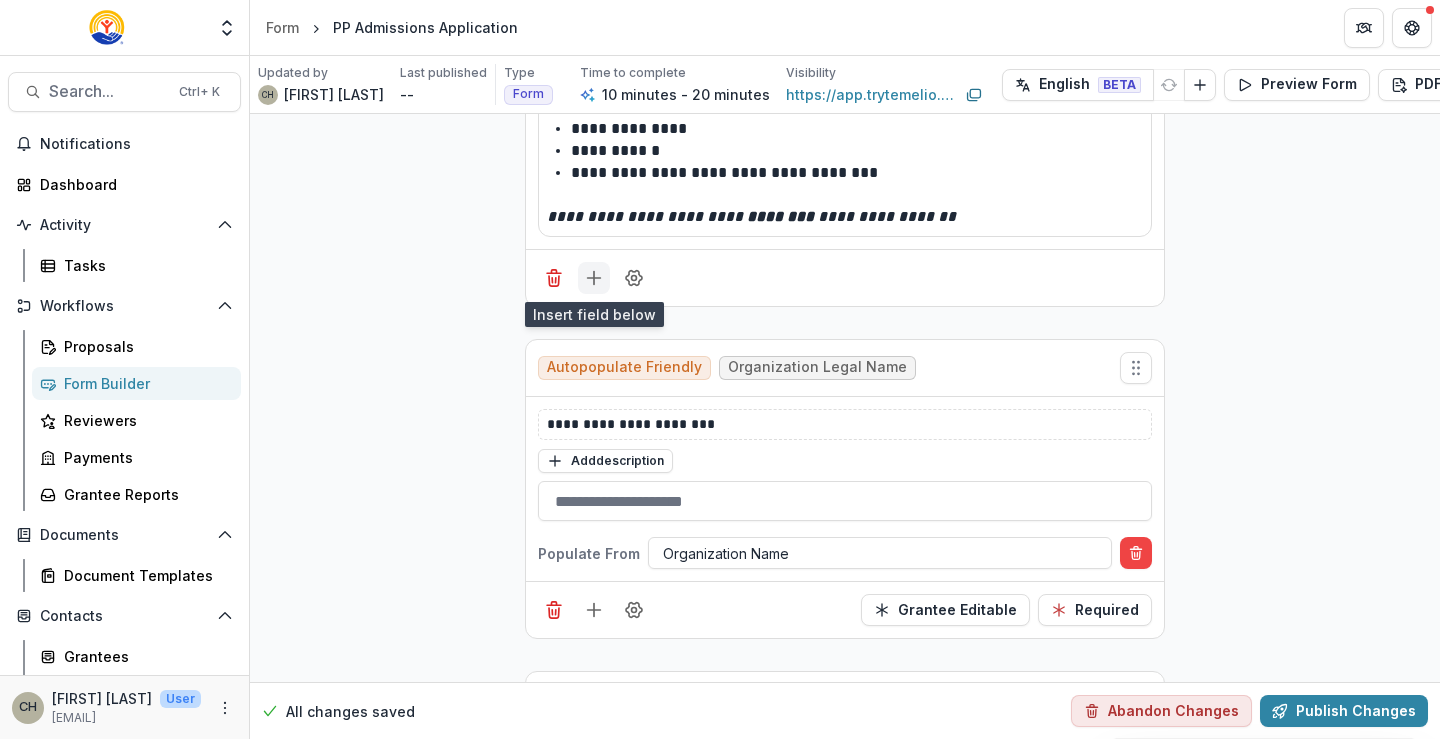 click 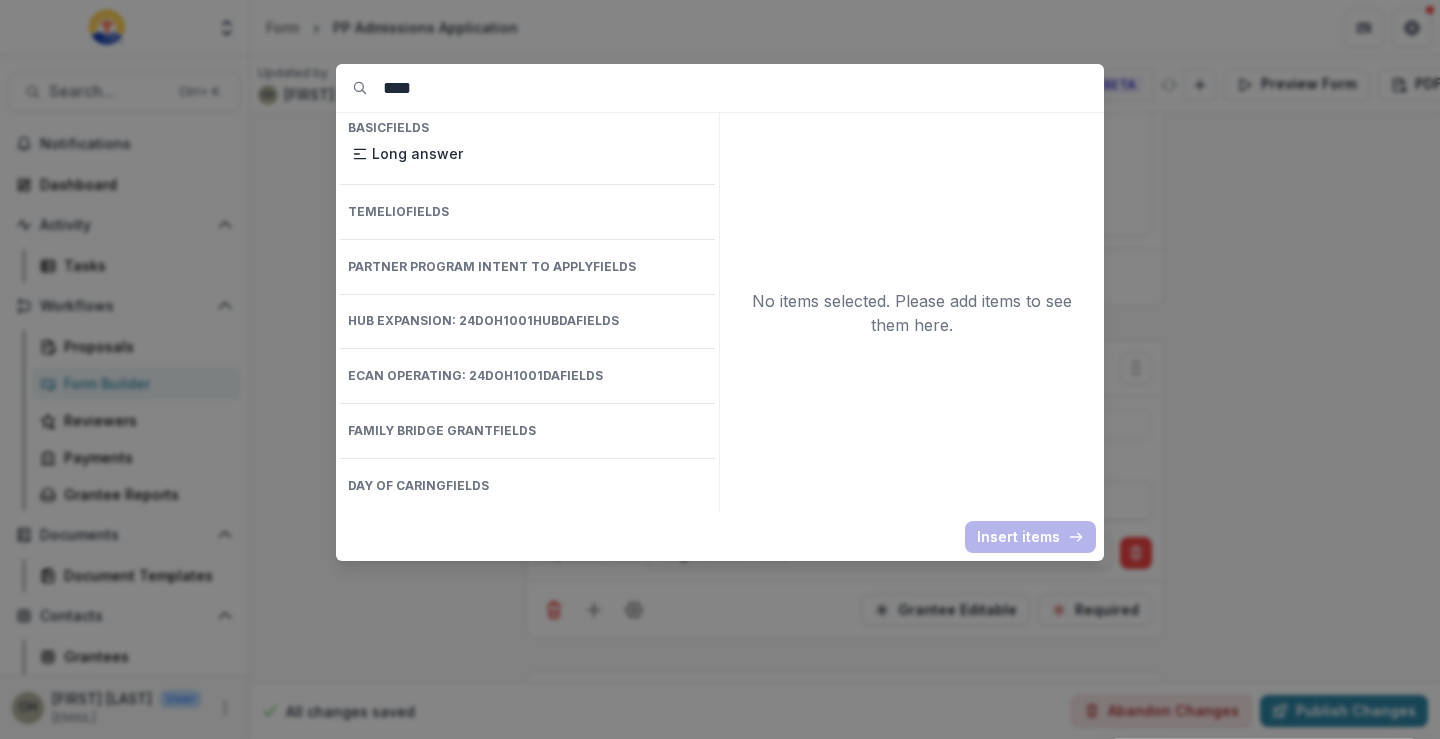 drag, startPoint x: 431, startPoint y: 98, endPoint x: 279, endPoint y: 107, distance: 152.26622 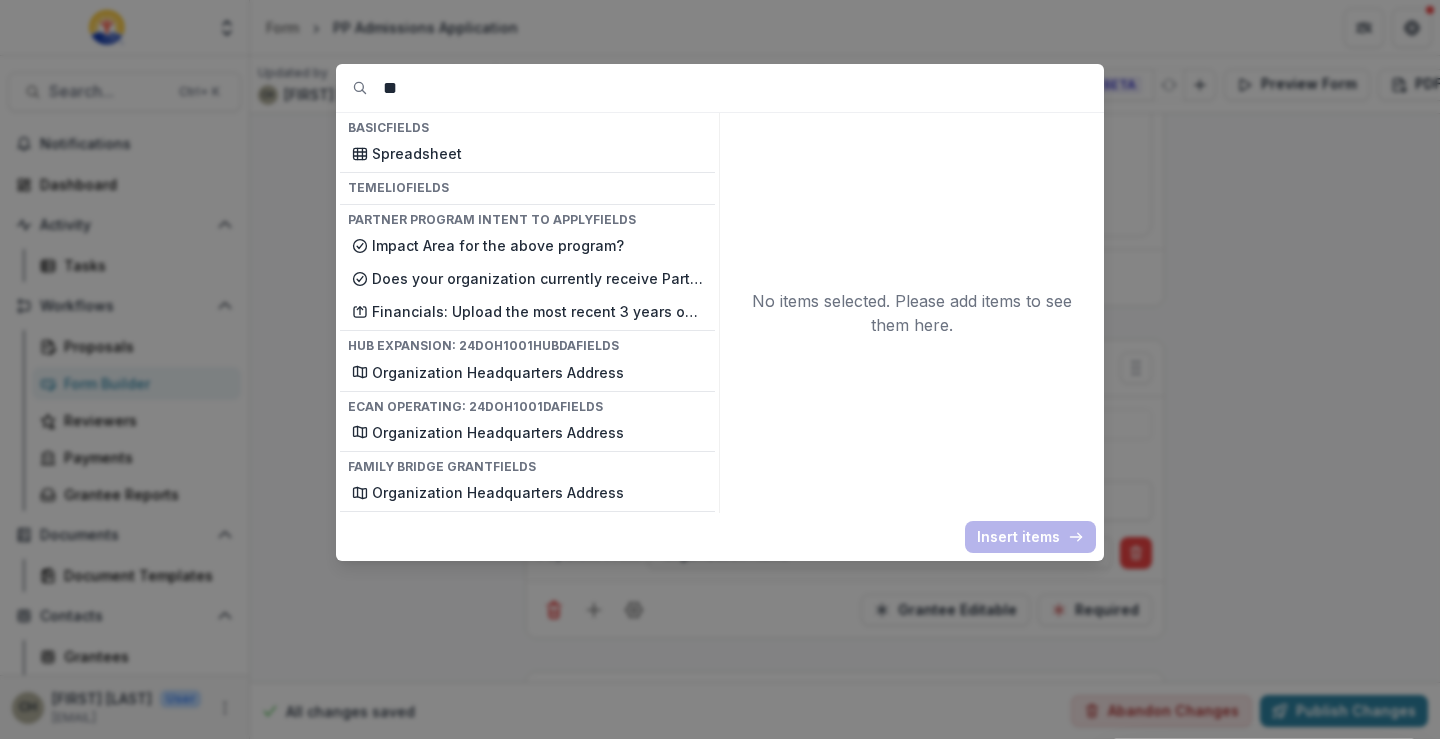 type on "*" 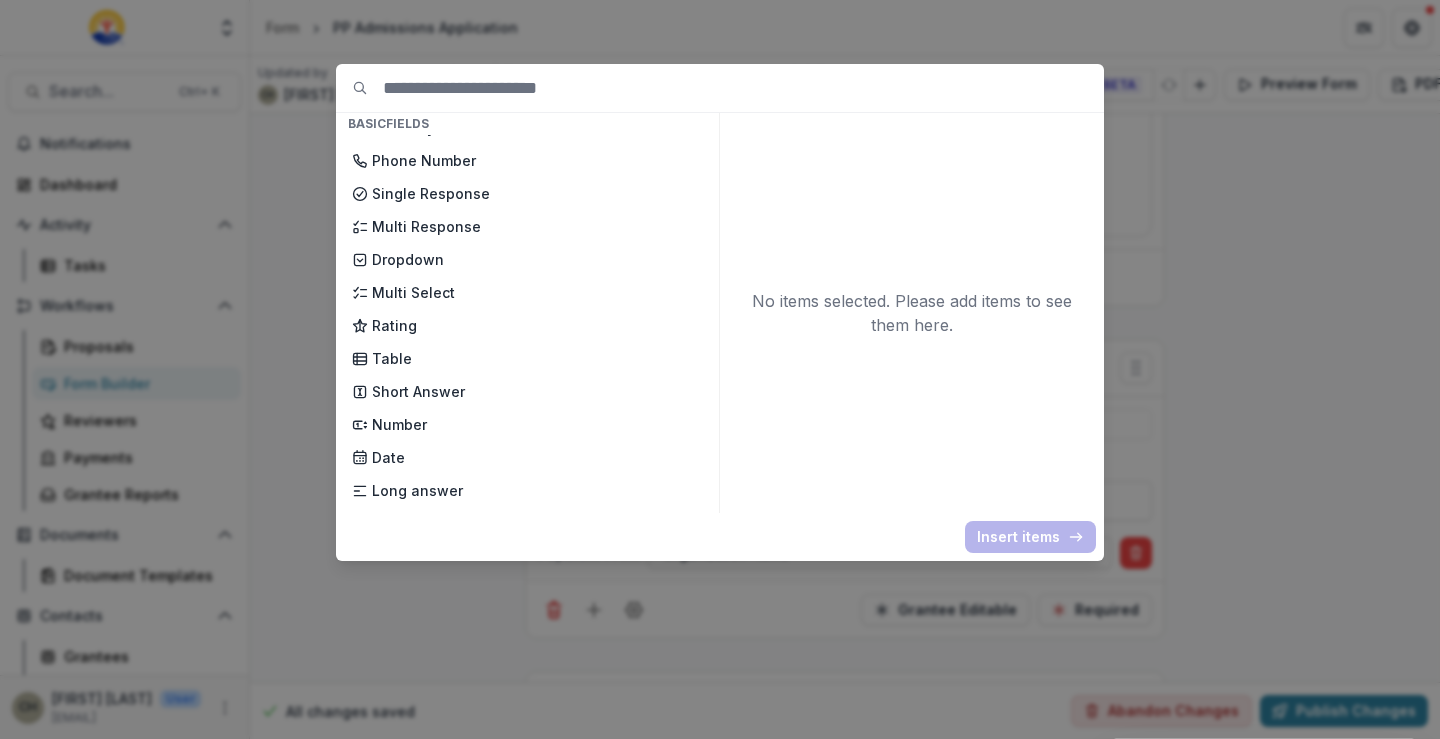 scroll, scrollTop: 0, scrollLeft: 0, axis: both 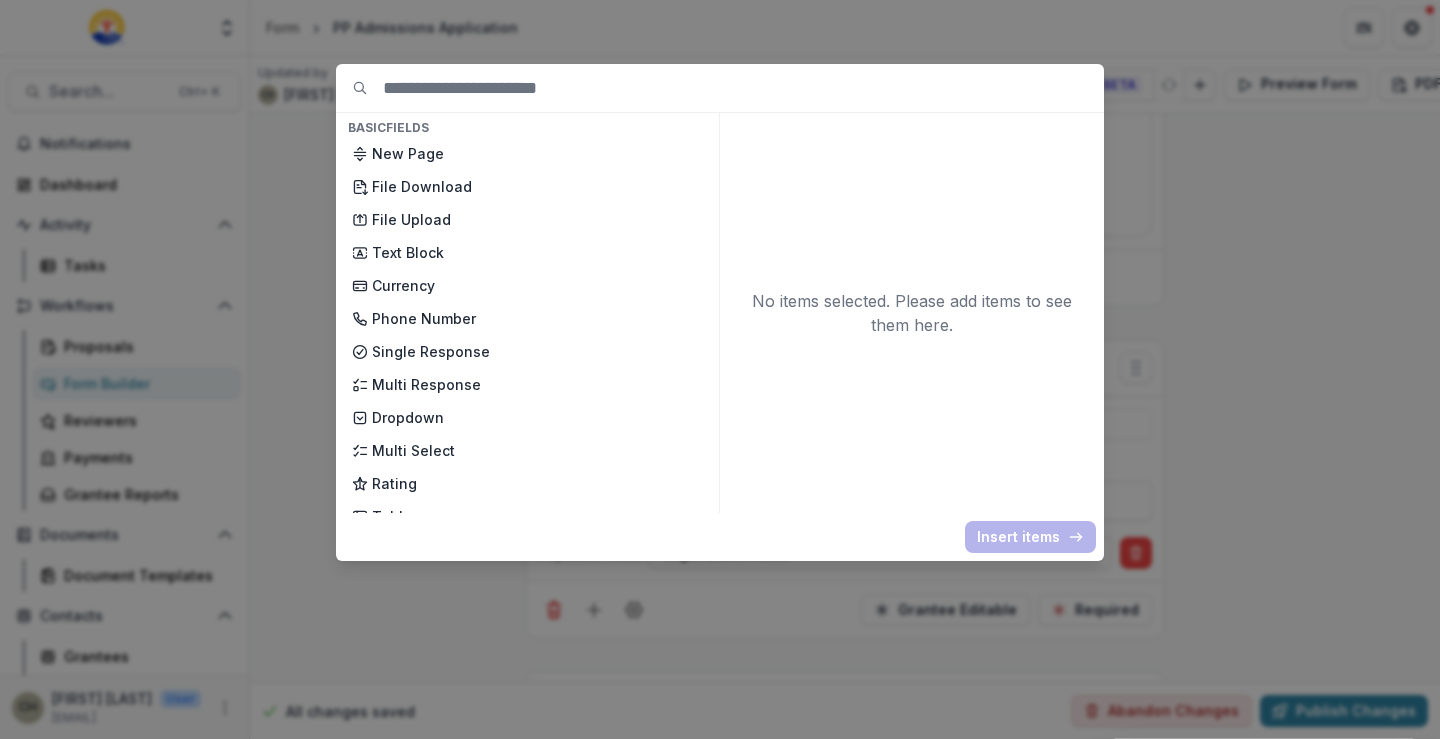 type 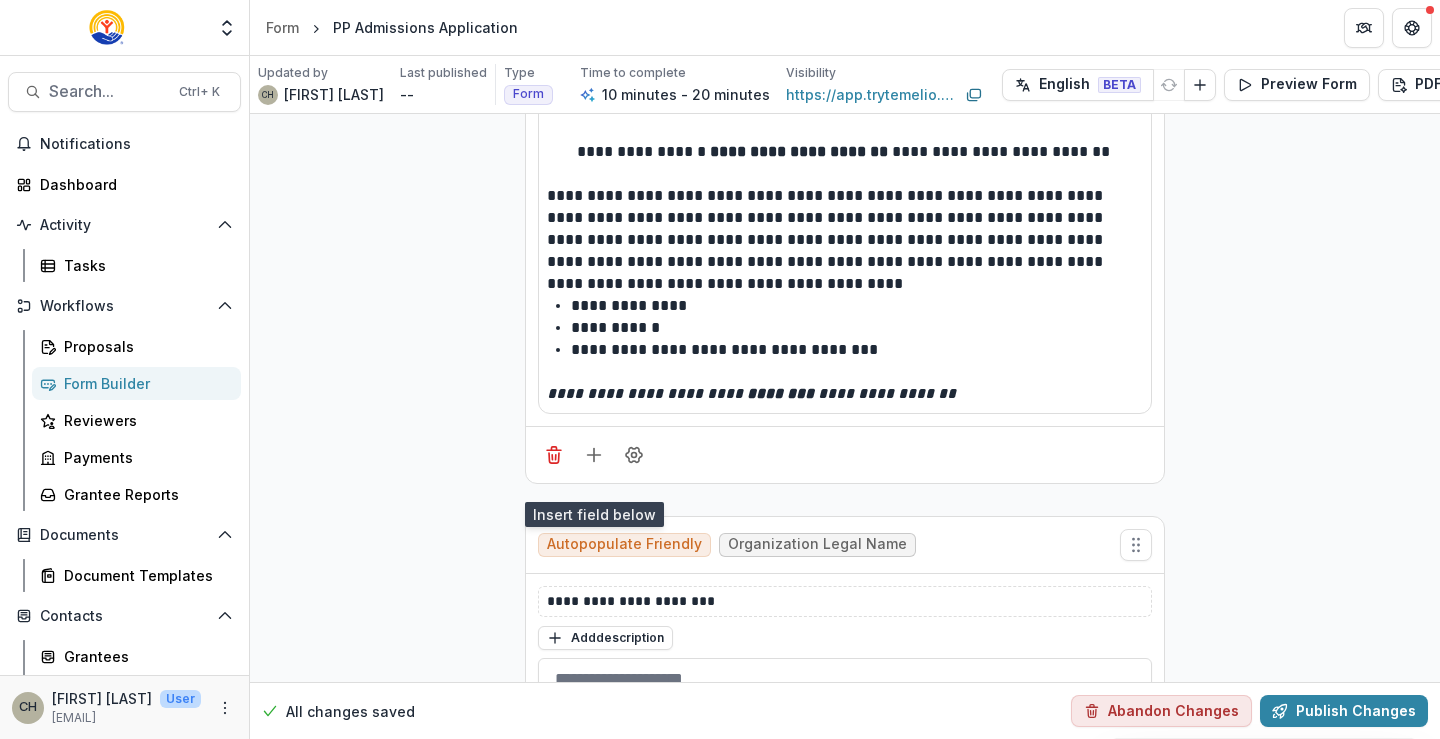 scroll, scrollTop: 254, scrollLeft: 0, axis: vertical 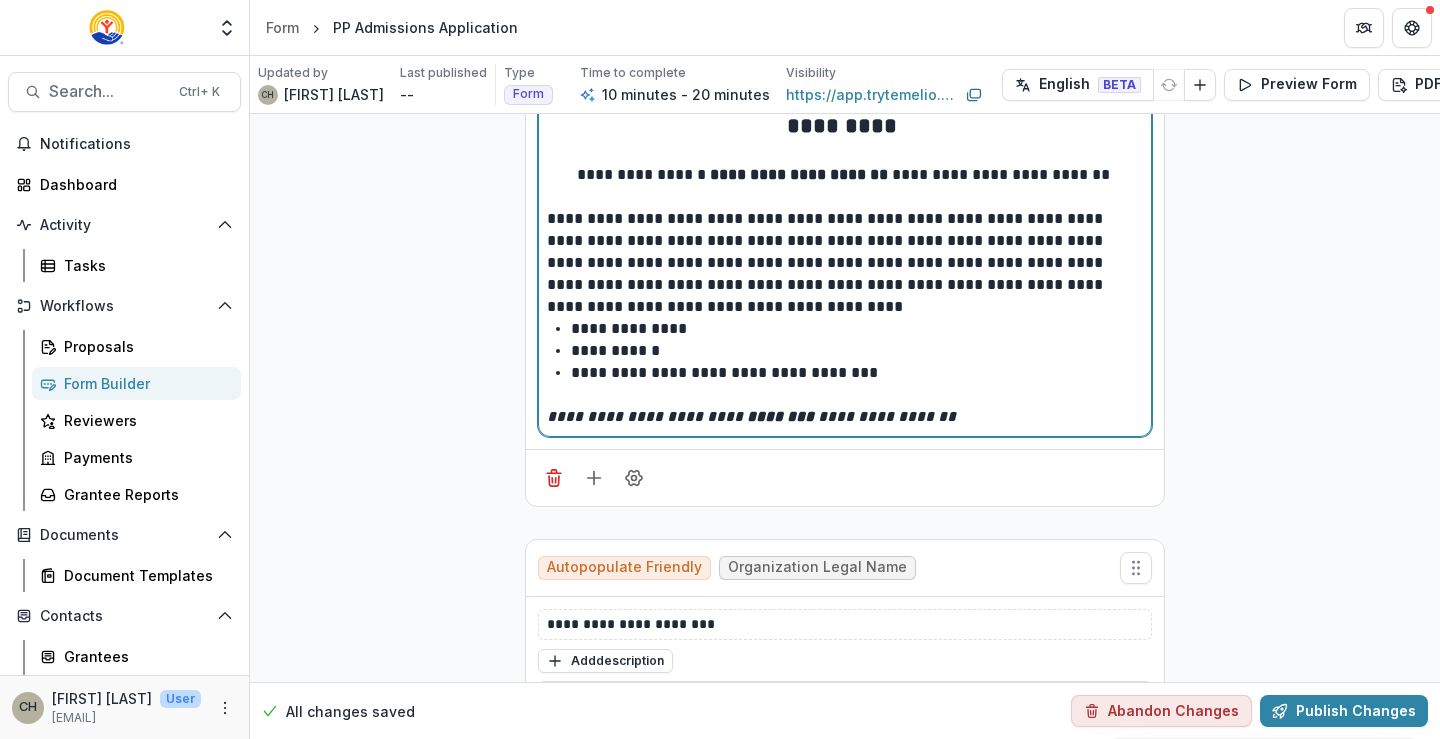 drag, startPoint x: 813, startPoint y: 419, endPoint x: 834, endPoint y: 405, distance: 25.23886 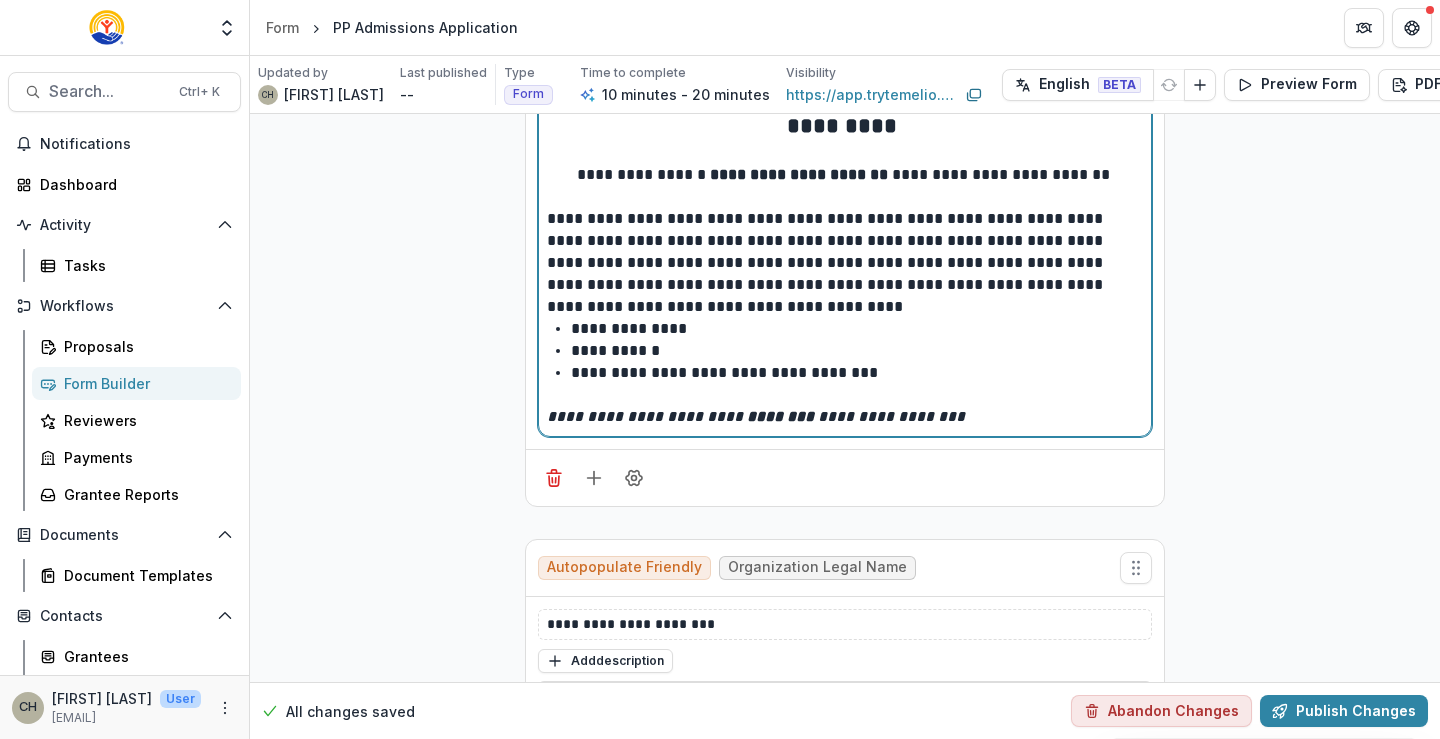 click on "**********" at bounding box center (891, 416) 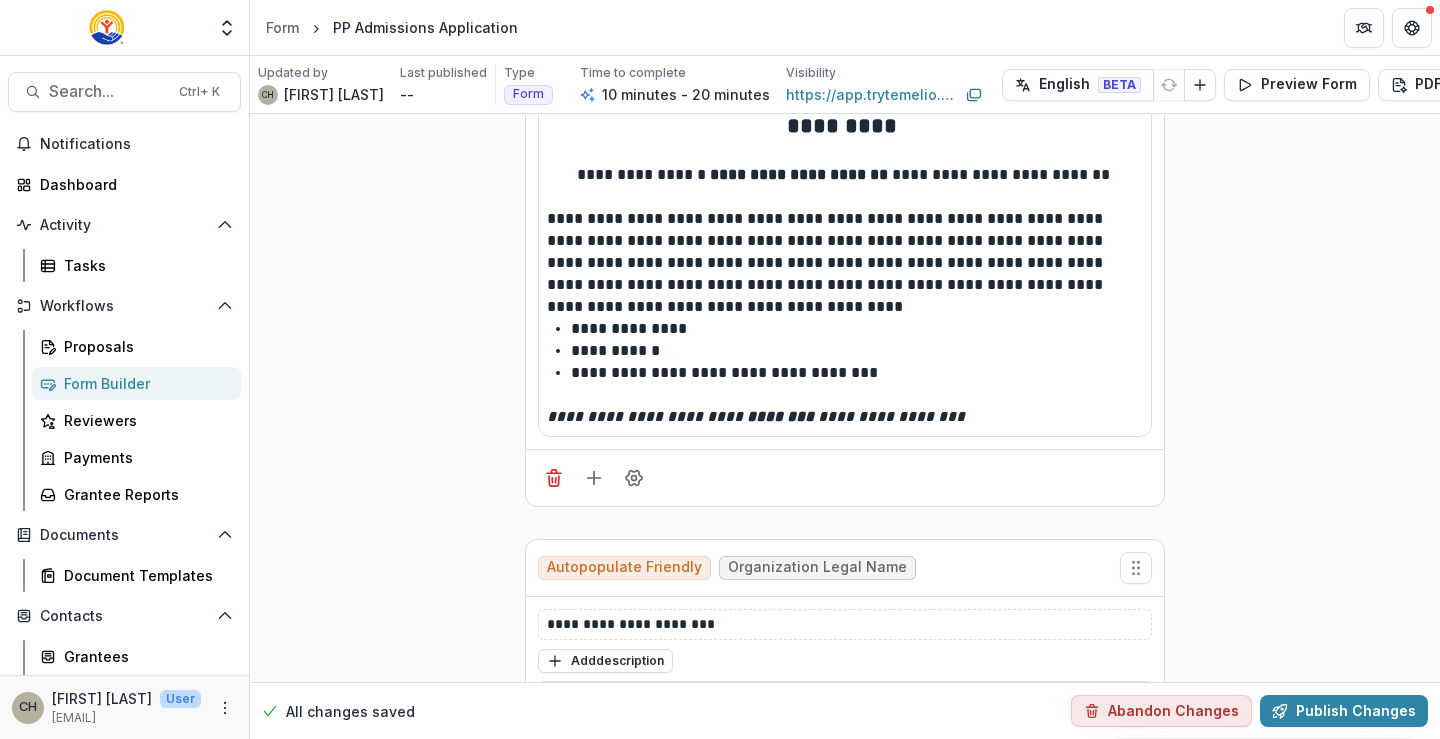 click on "**********" at bounding box center (845, 913) 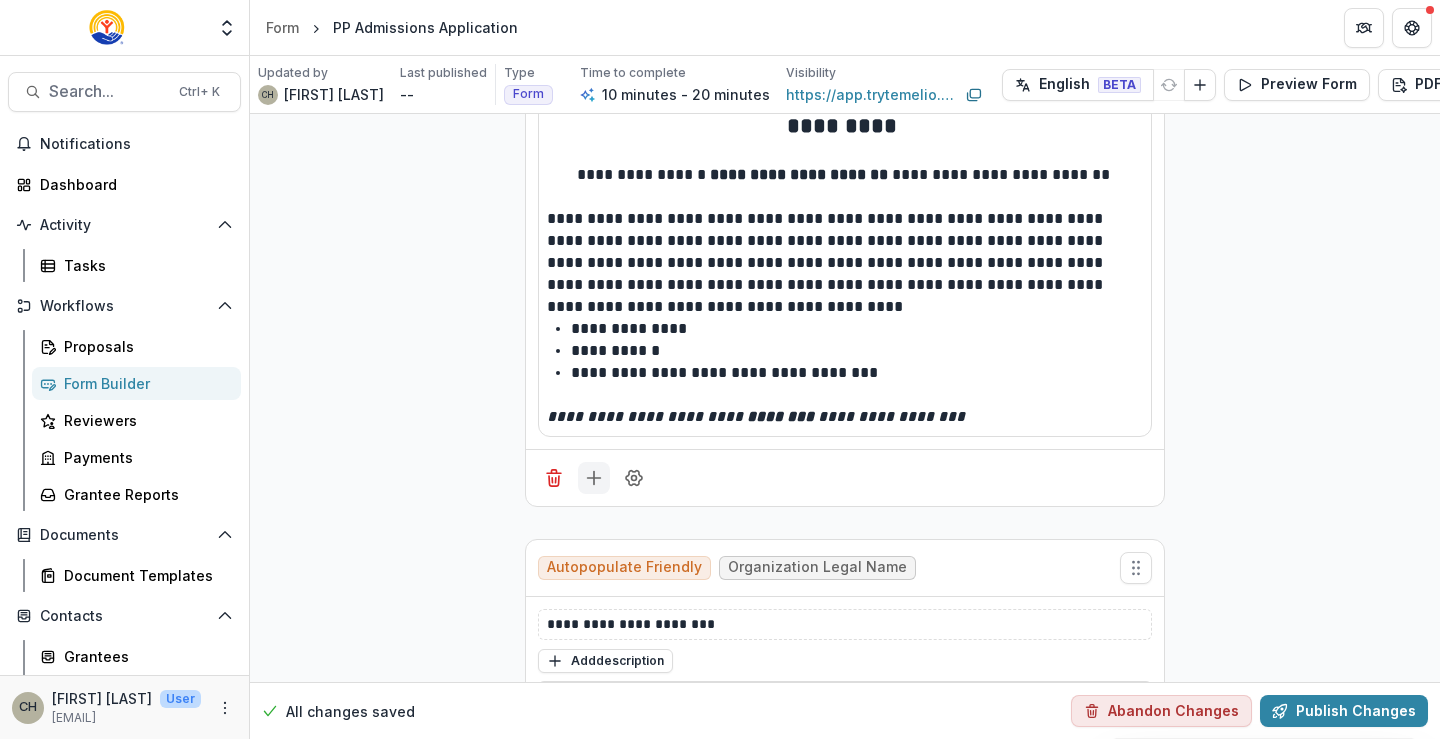 click 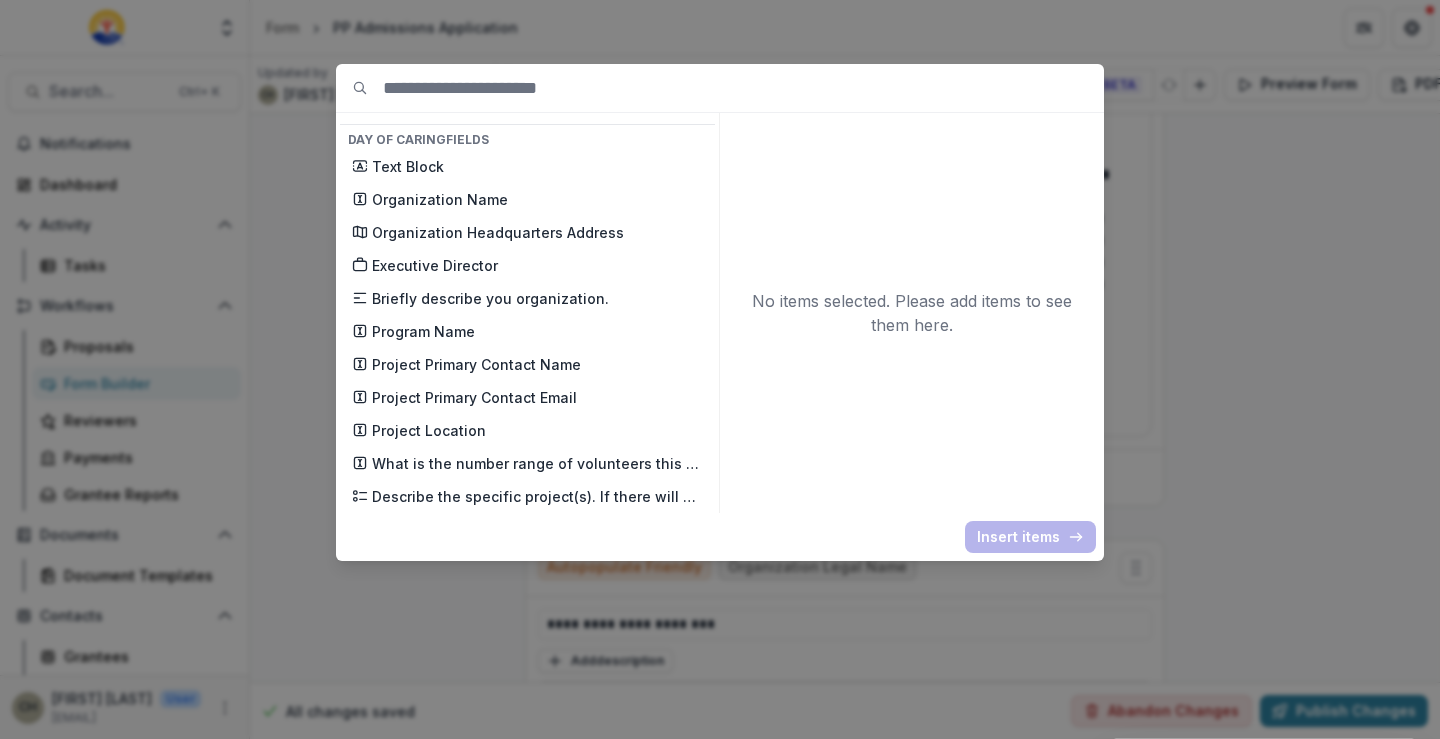 scroll, scrollTop: 2197, scrollLeft: 0, axis: vertical 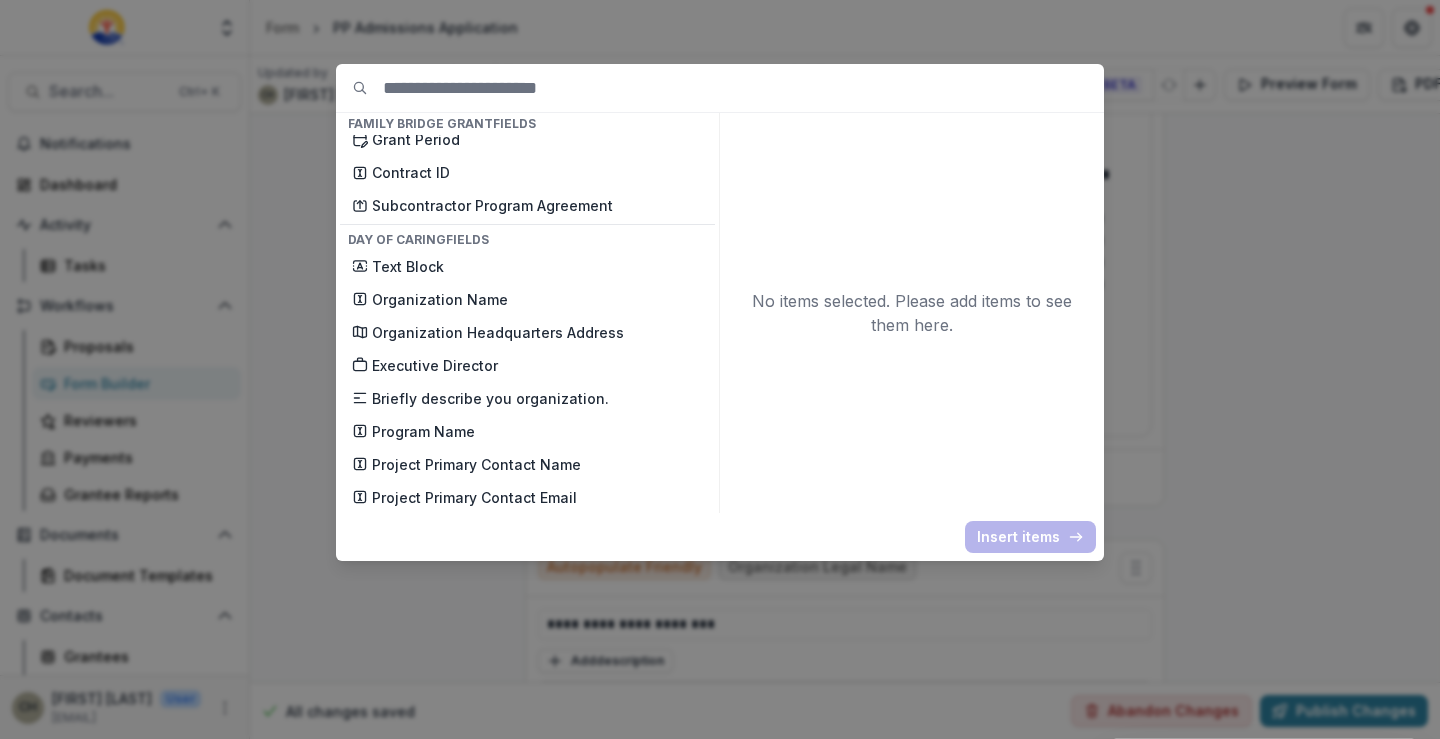 click on "Basic Fields New Page File Download File Upload Text Block Currency Phone Number Single Response Multi Response Dropdown Multi Select Rating Table Short Answer Number Date Long answer Formatted Text Conditional Dropdown Spreadsheet Temelio Fields External References Score Card Formula Foundation Users Foundation Tags Foundation Program Areas Grant Types Partner Program Intent to Apply Fields Text Block Organization Legal Name DBA (AKA, Doing Business As) Program Name Impact Area for the above program? Approximate funding request amount? Which information session will you or an organization representative, attend? Does your organization currently receive Partner Program Allocations funding from United Way of Southeastern Connecticut? Financials: Upload the most recent 3 years of your organization's Annual Audit and/or Form 990. Hub Expansion: 24DOH1001HUBDA Fields Text Block Agency Legal Name DBA (AKA) Tax Number (EIN) Organization Headquarters Address Executive Director Primary Contact Program Name" at bounding box center (720, 369) 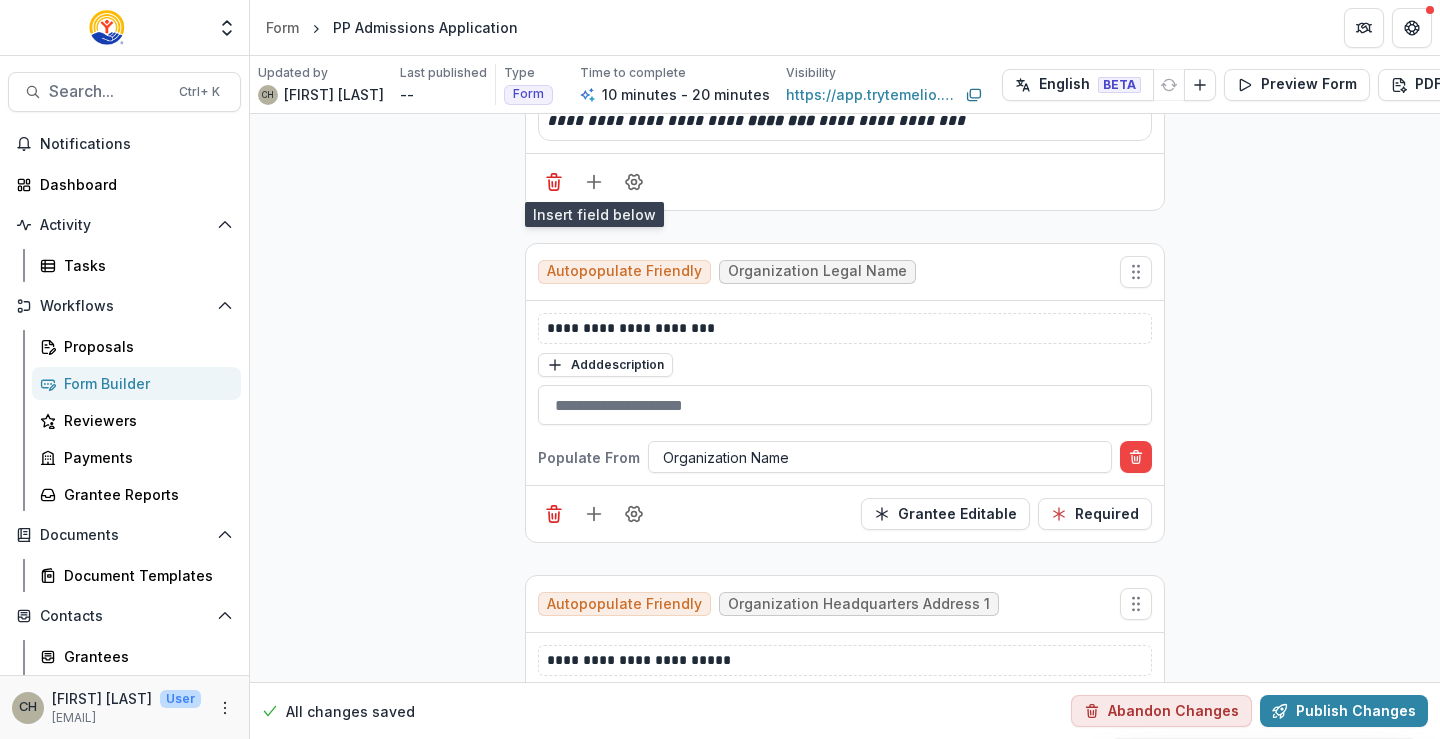 scroll, scrollTop: 554, scrollLeft: 0, axis: vertical 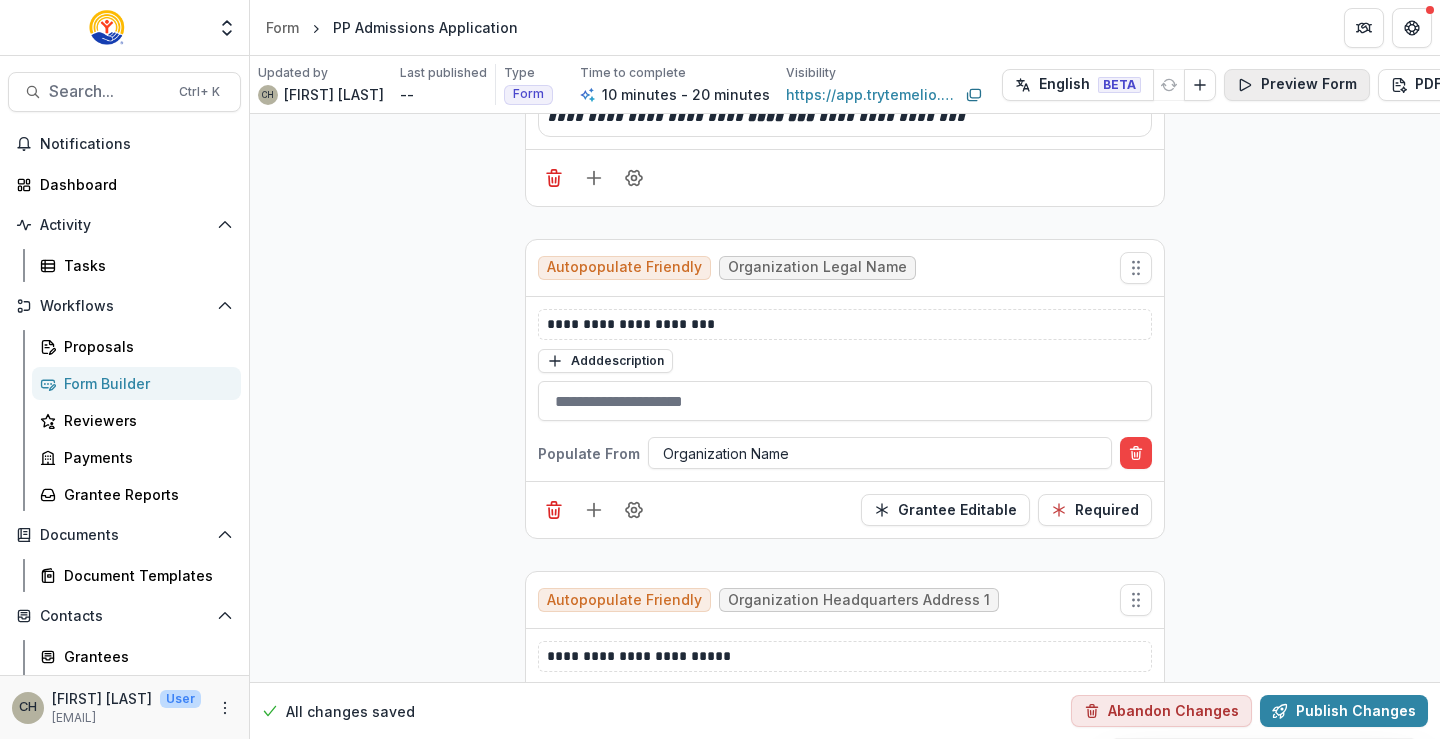 click on "Preview Form" at bounding box center (1297, 85) 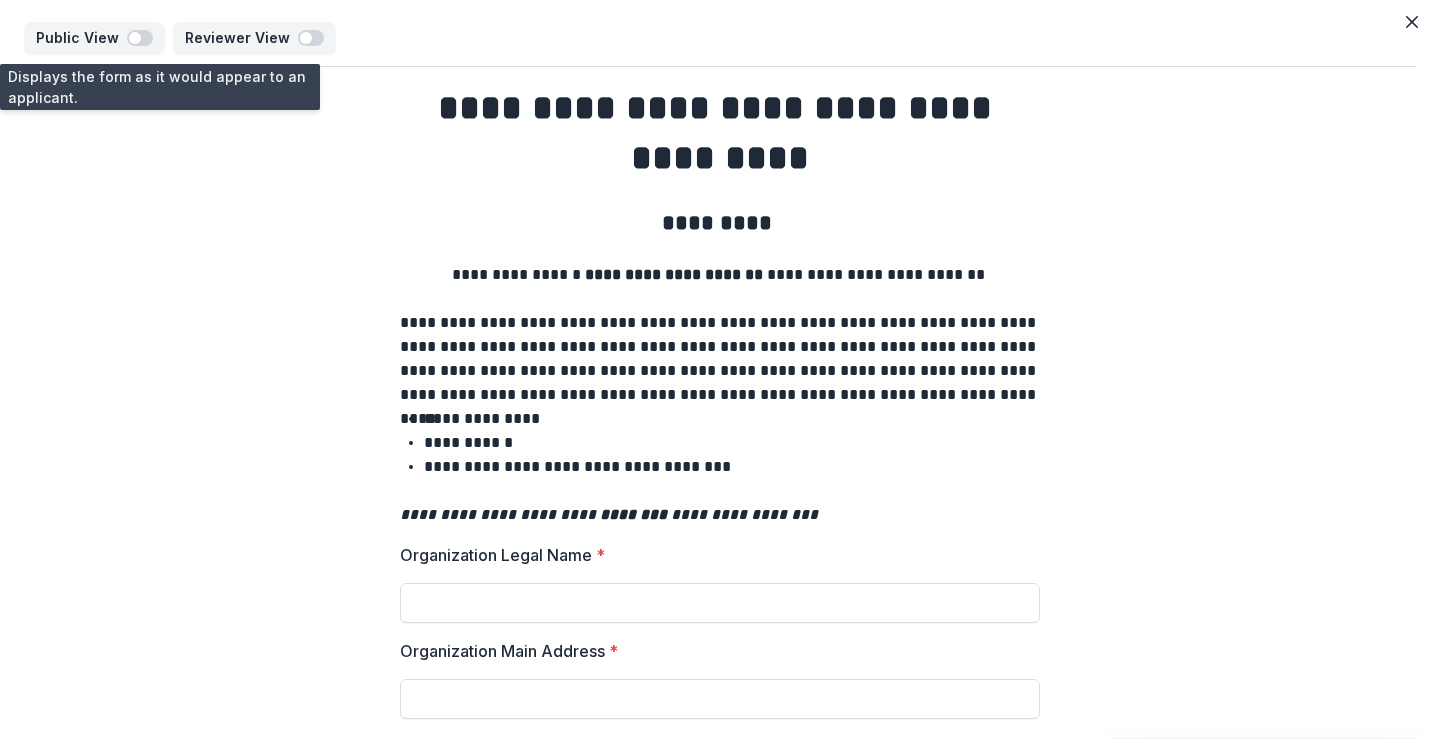 scroll, scrollTop: 0, scrollLeft: 0, axis: both 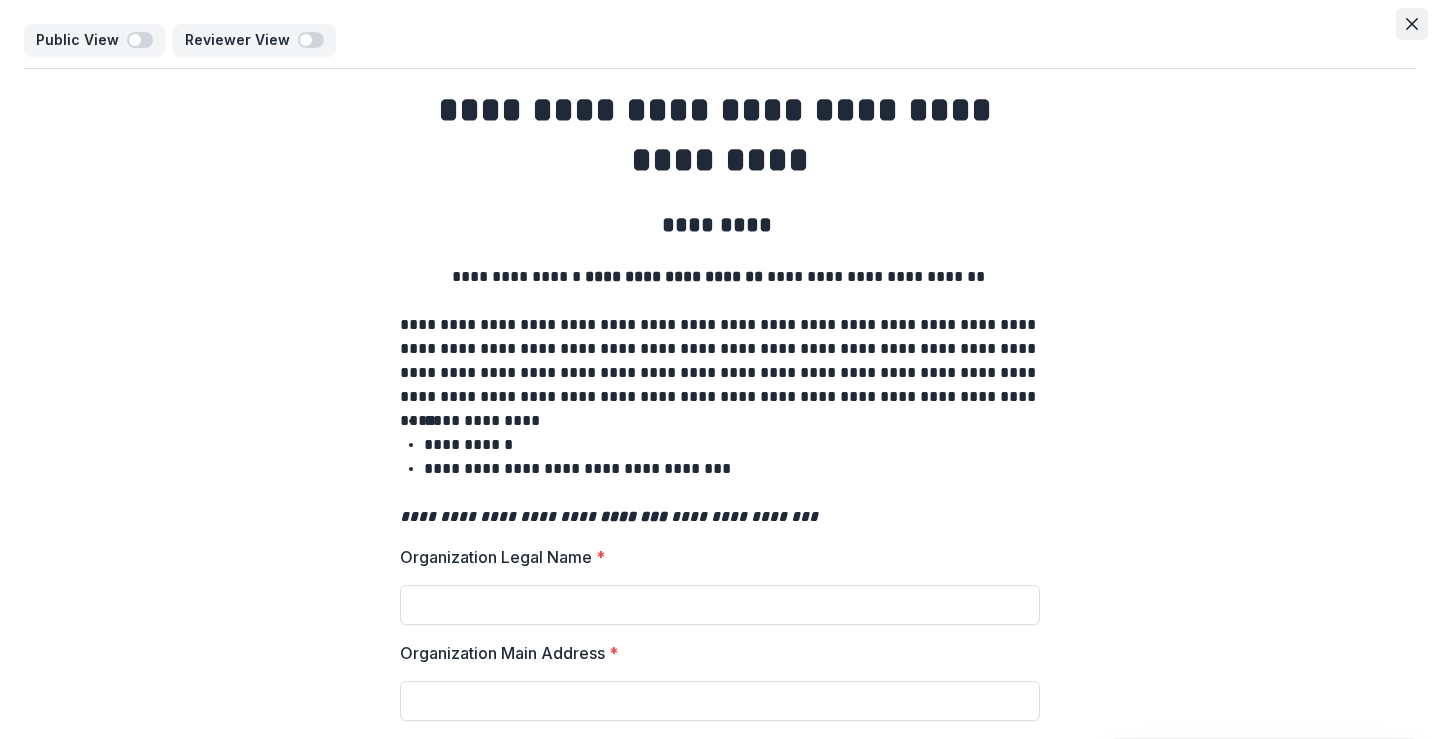 click at bounding box center (1412, 24) 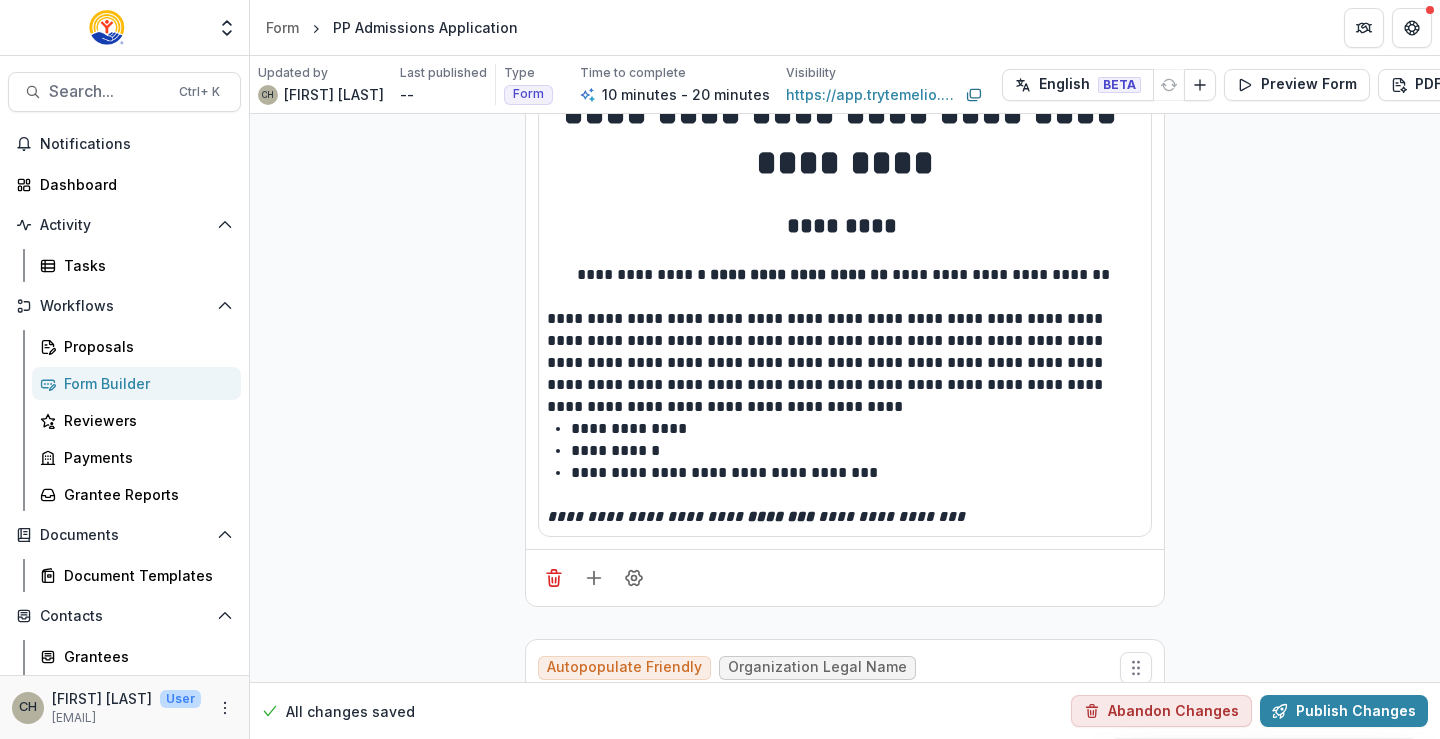 scroll, scrollTop: 254, scrollLeft: 0, axis: vertical 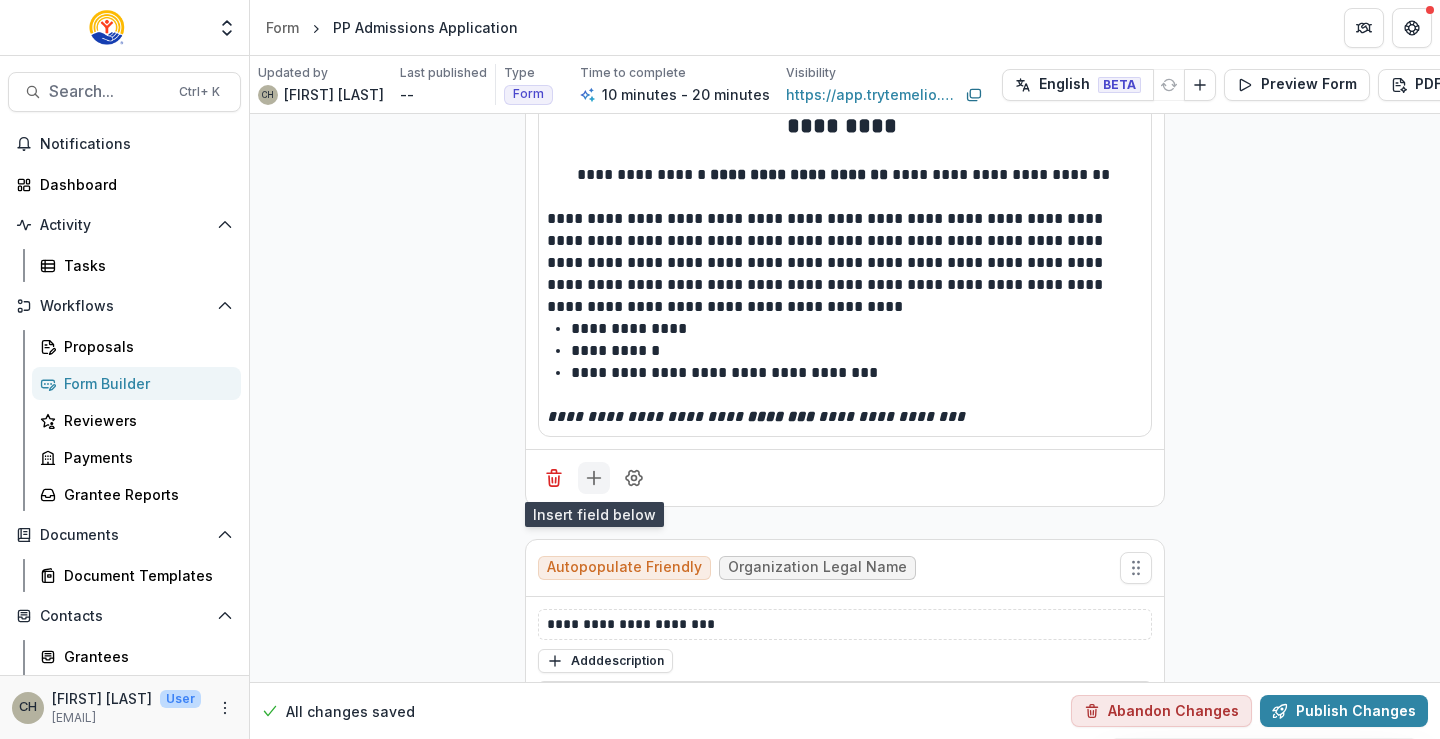 click 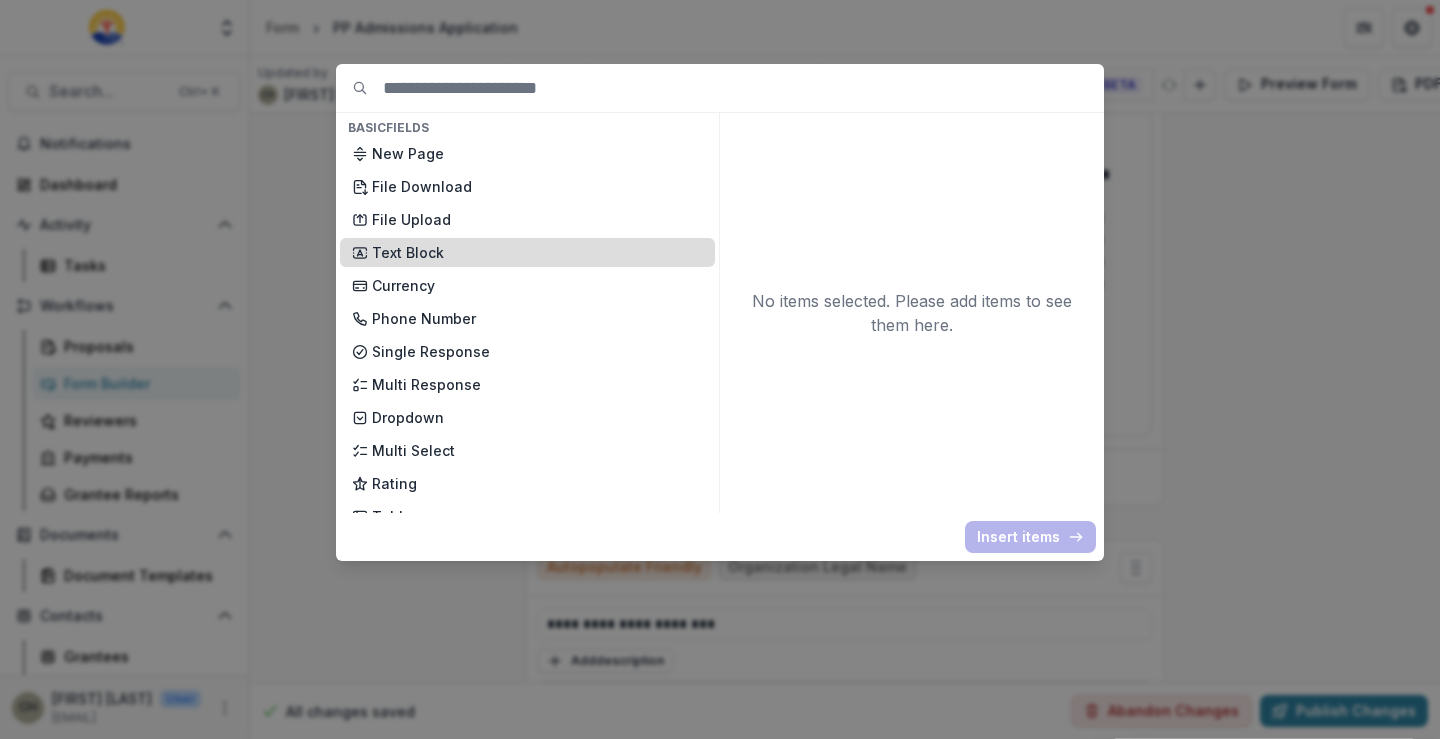 drag, startPoint x: 430, startPoint y: 253, endPoint x: 451, endPoint y: 263, distance: 23.259407 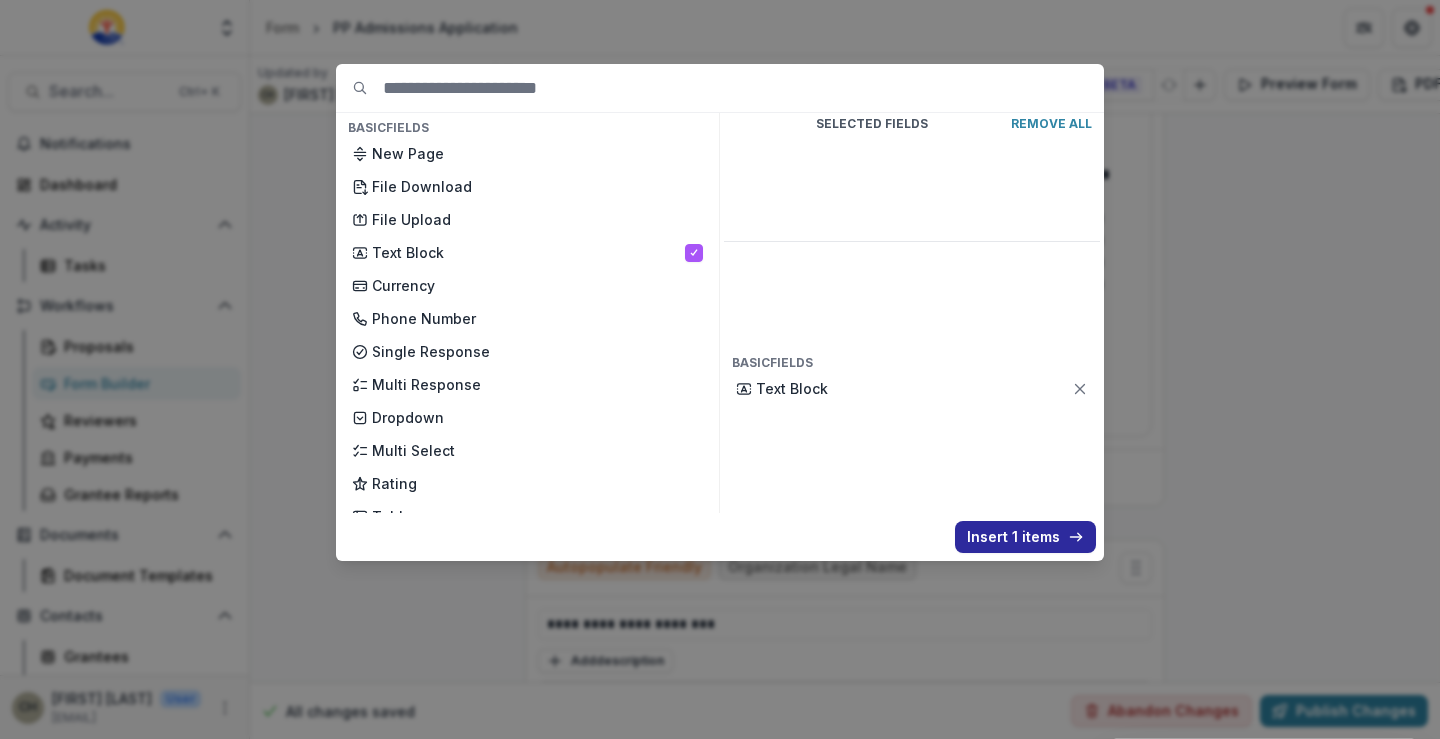 click on "Insert 1 items" at bounding box center (1025, 537) 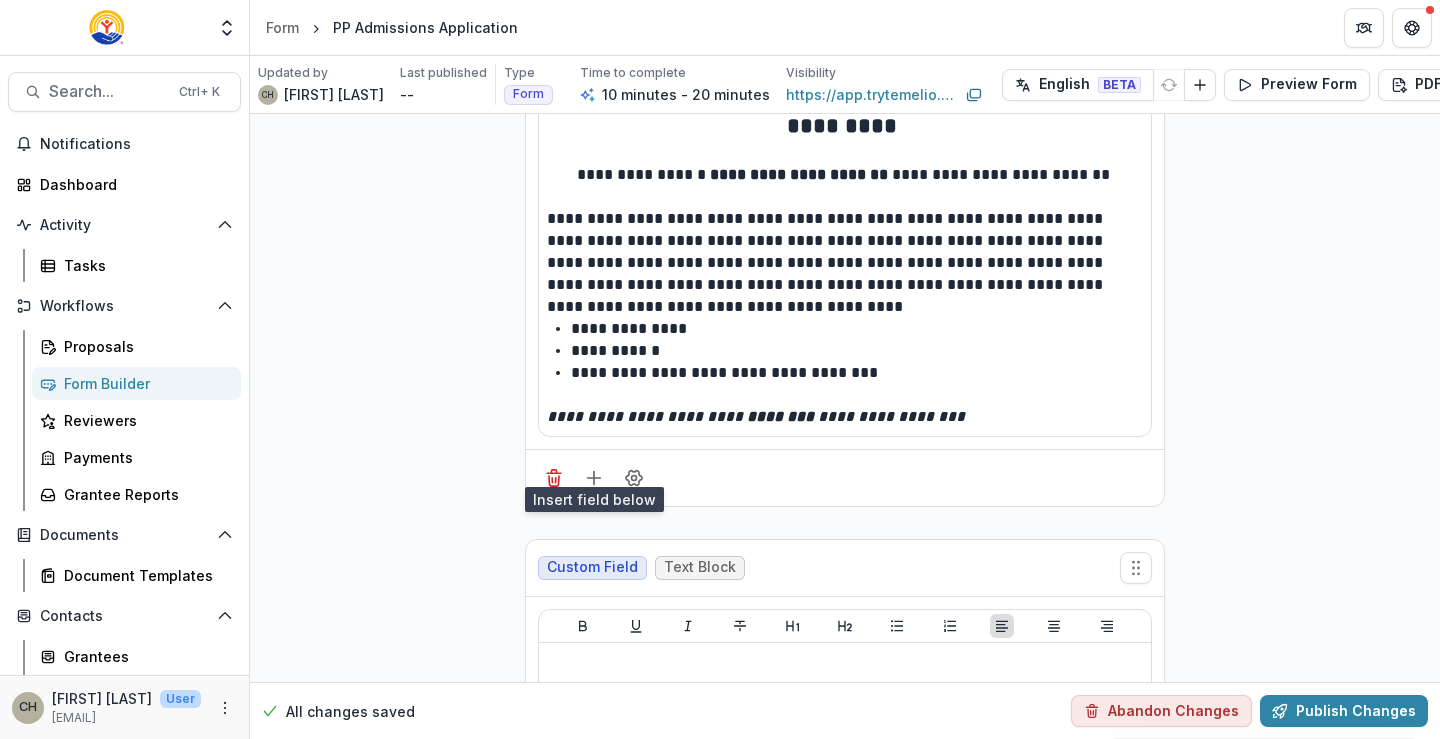 scroll, scrollTop: 454, scrollLeft: 0, axis: vertical 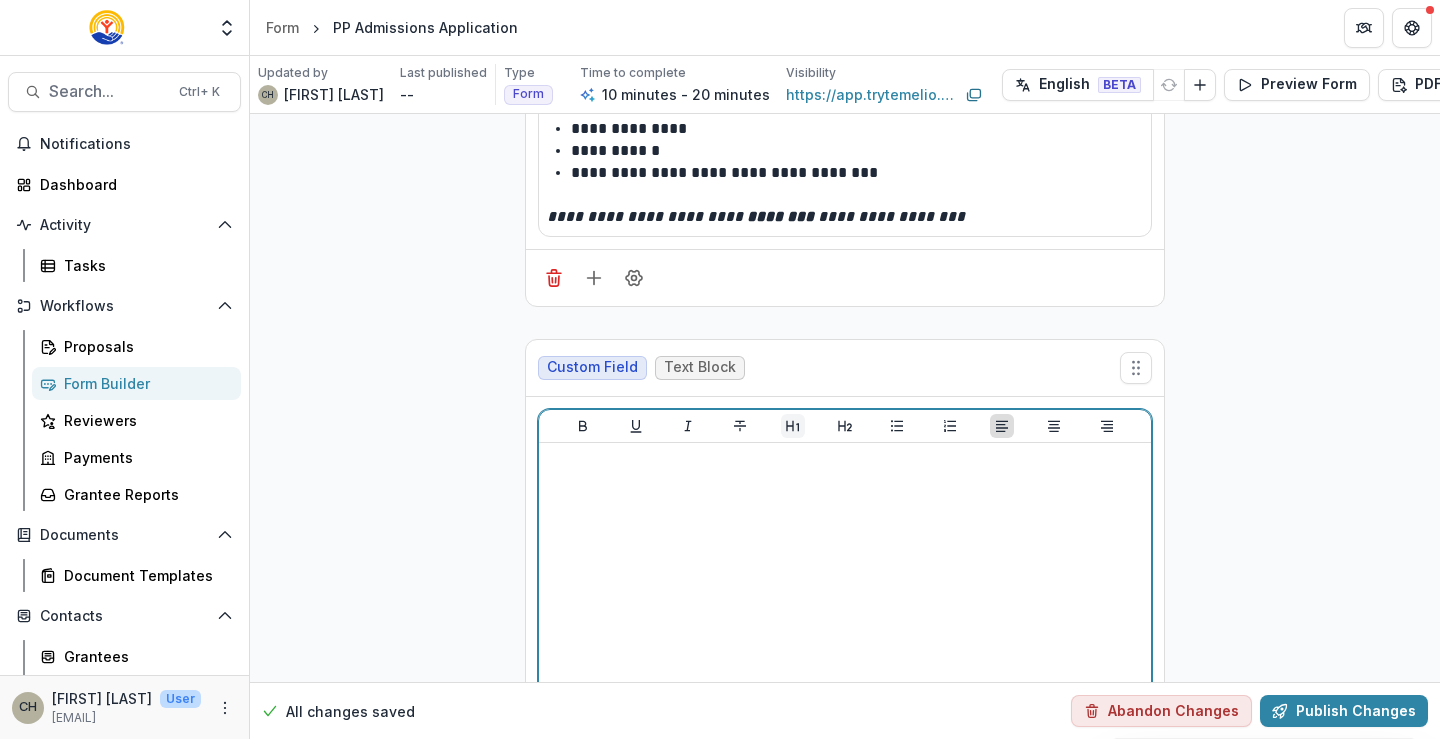 click 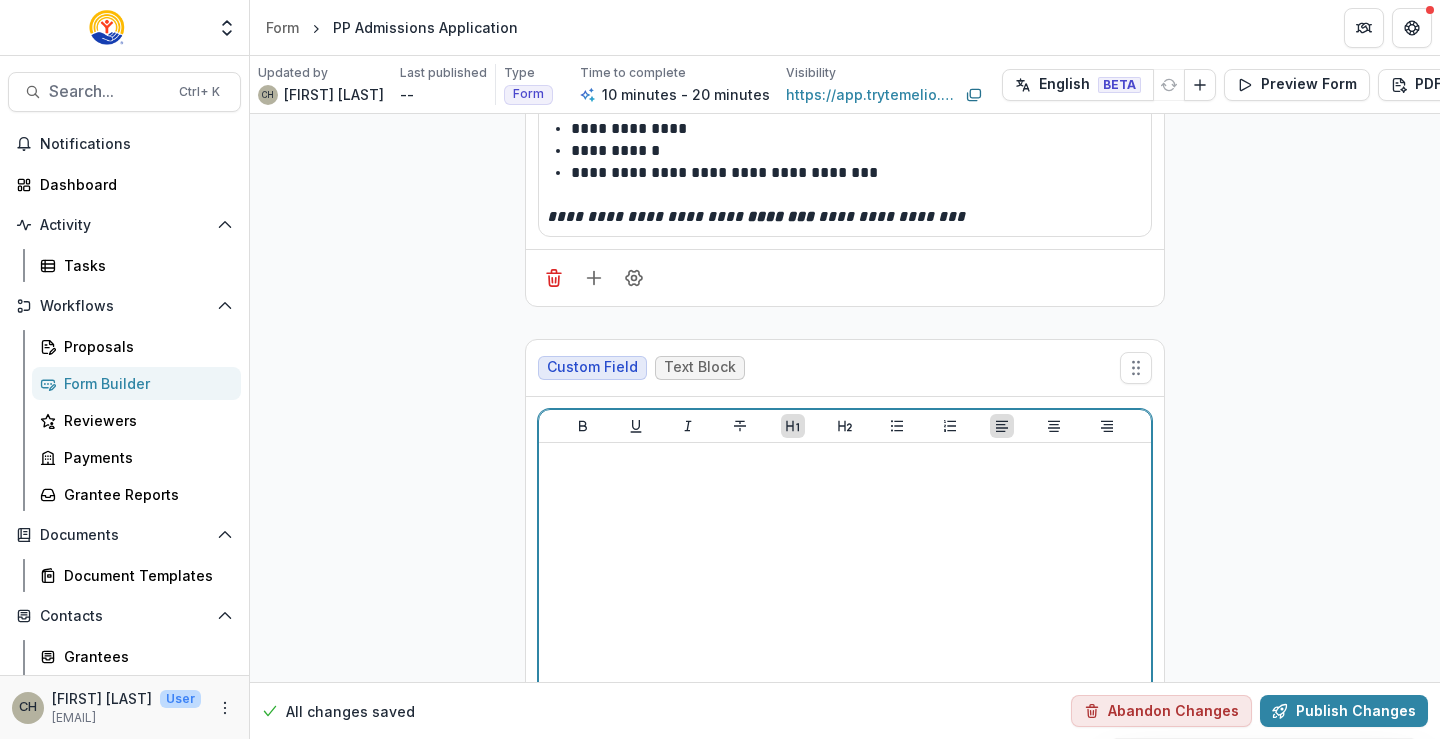 type 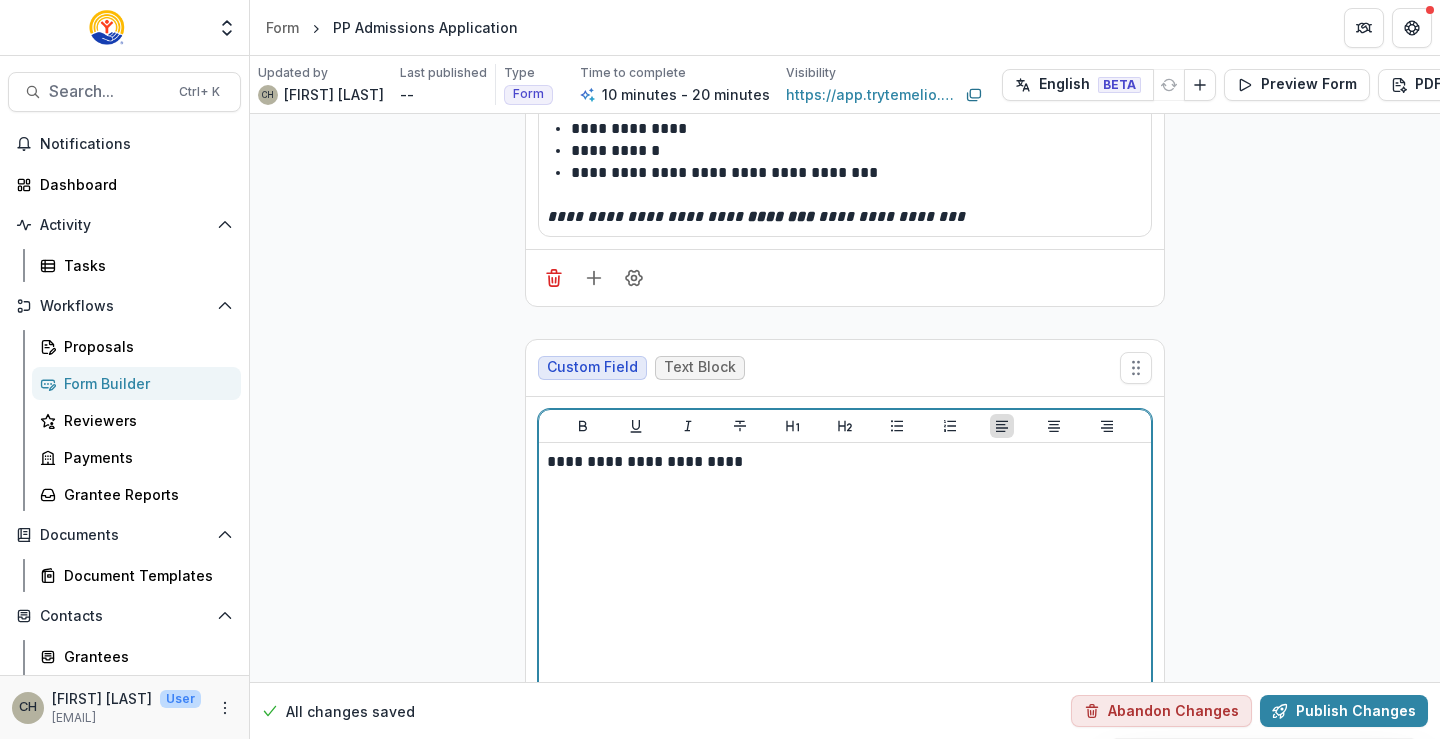 click on "**********" at bounding box center (845, 462) 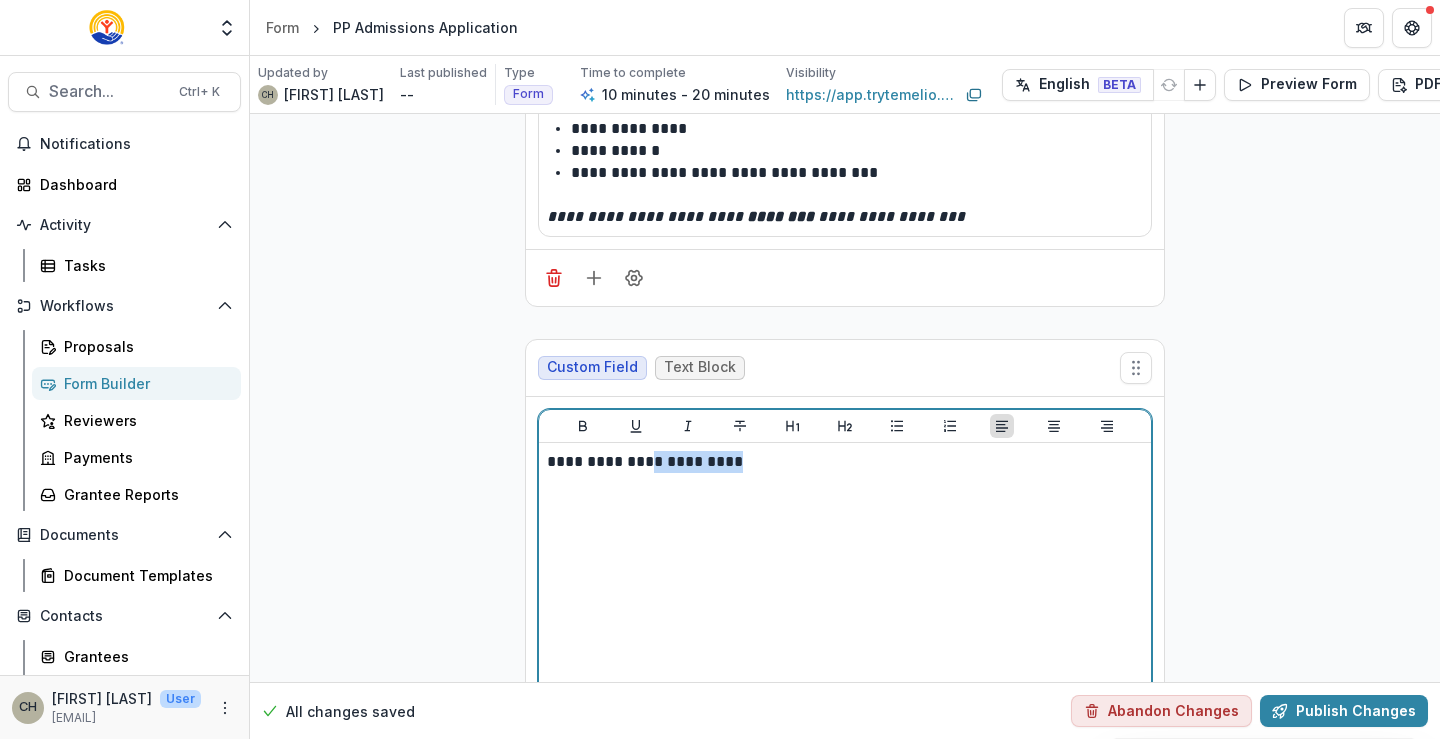 click on "**********" at bounding box center [845, 462] 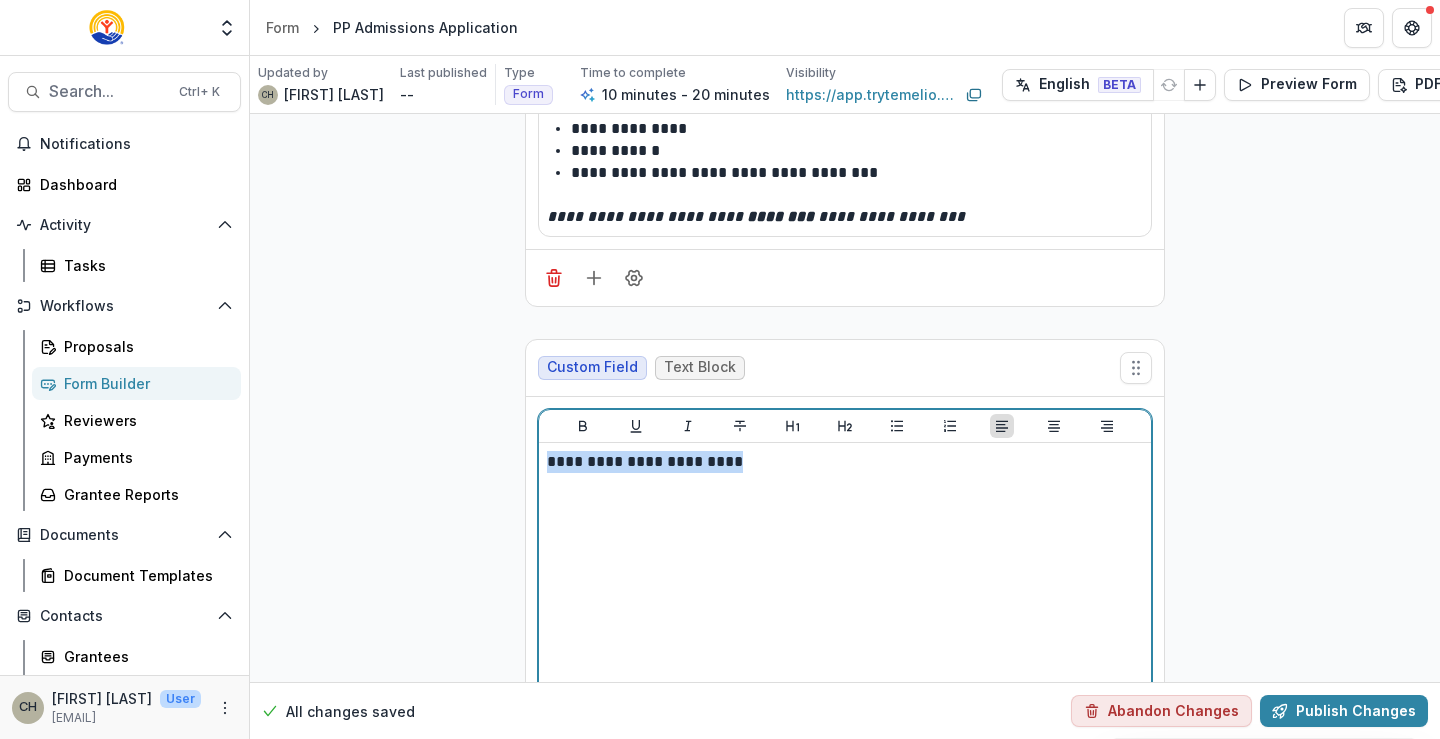 click on "**********" at bounding box center (845, 462) 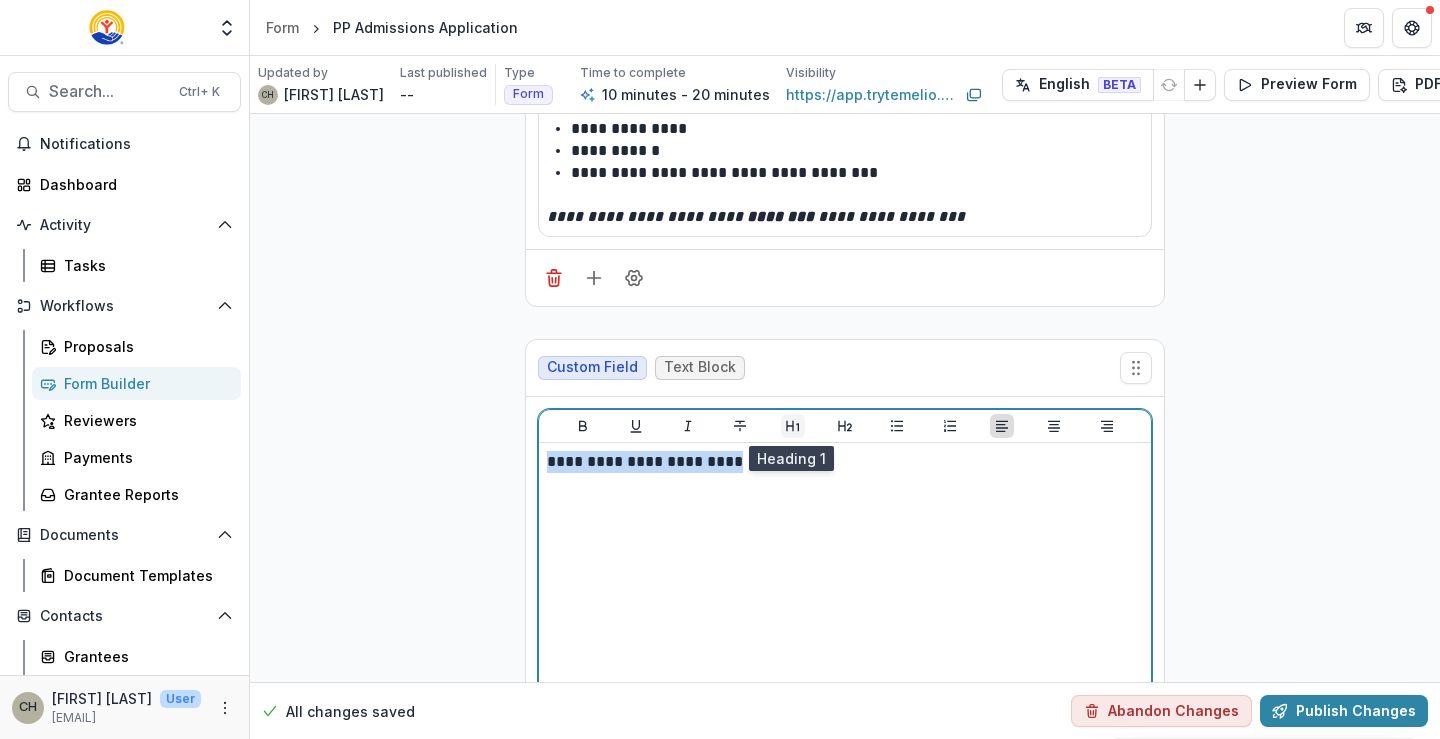 click 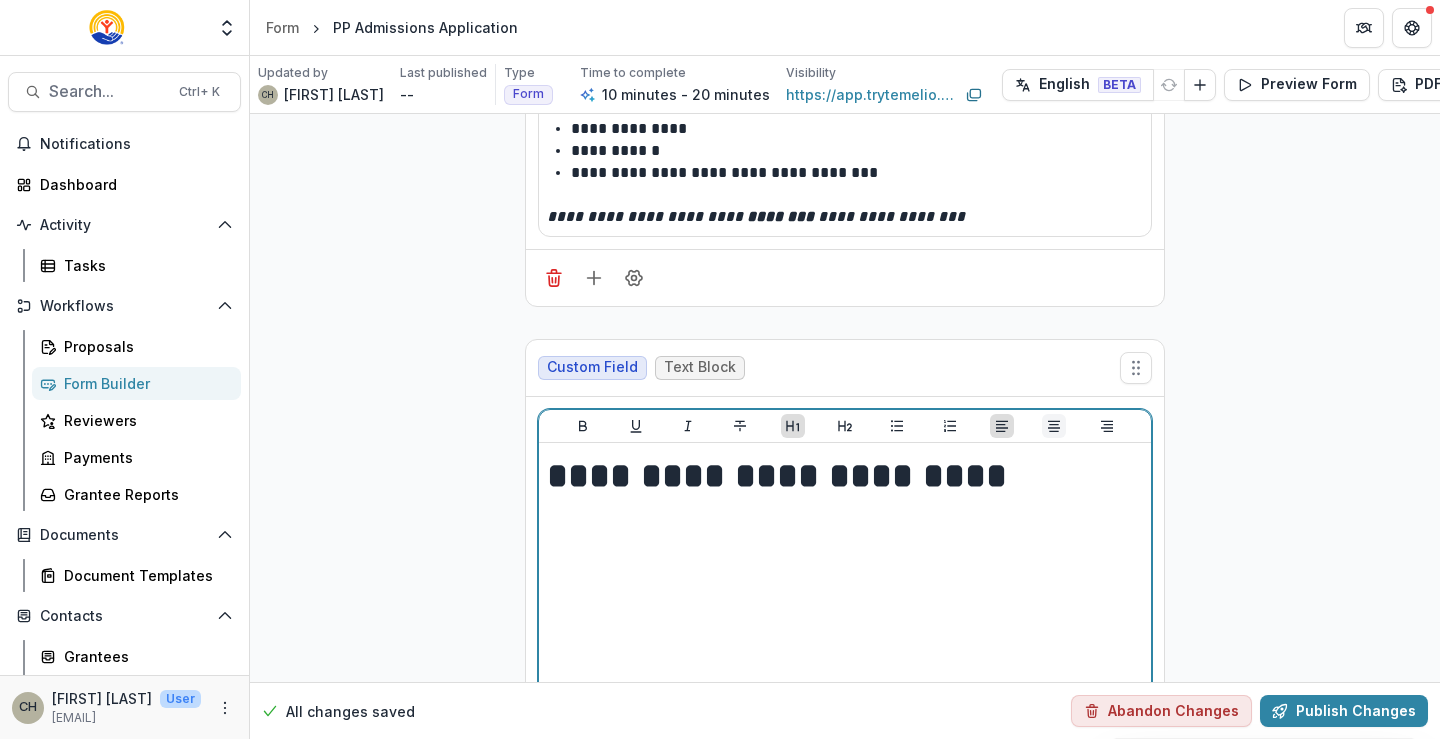 click 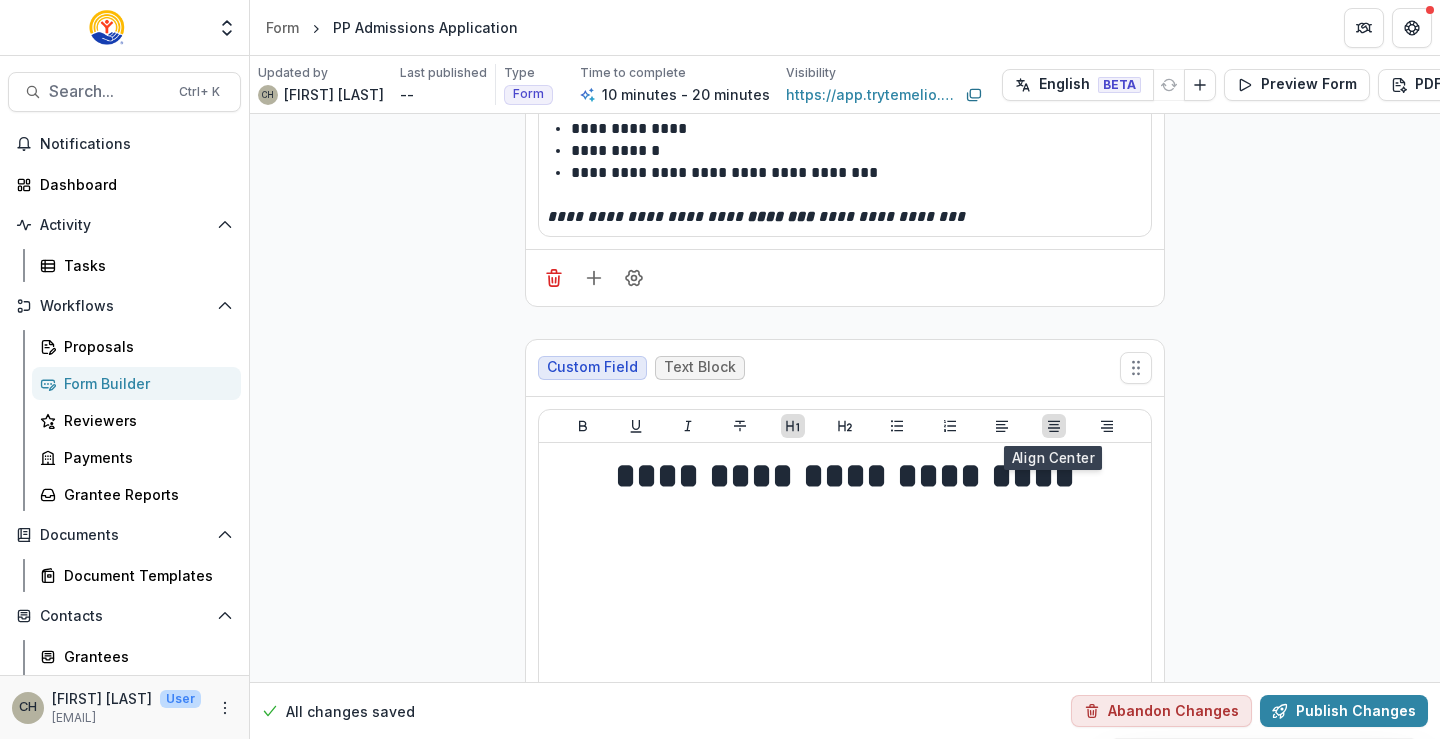 click on "**********" at bounding box center (845, 975) 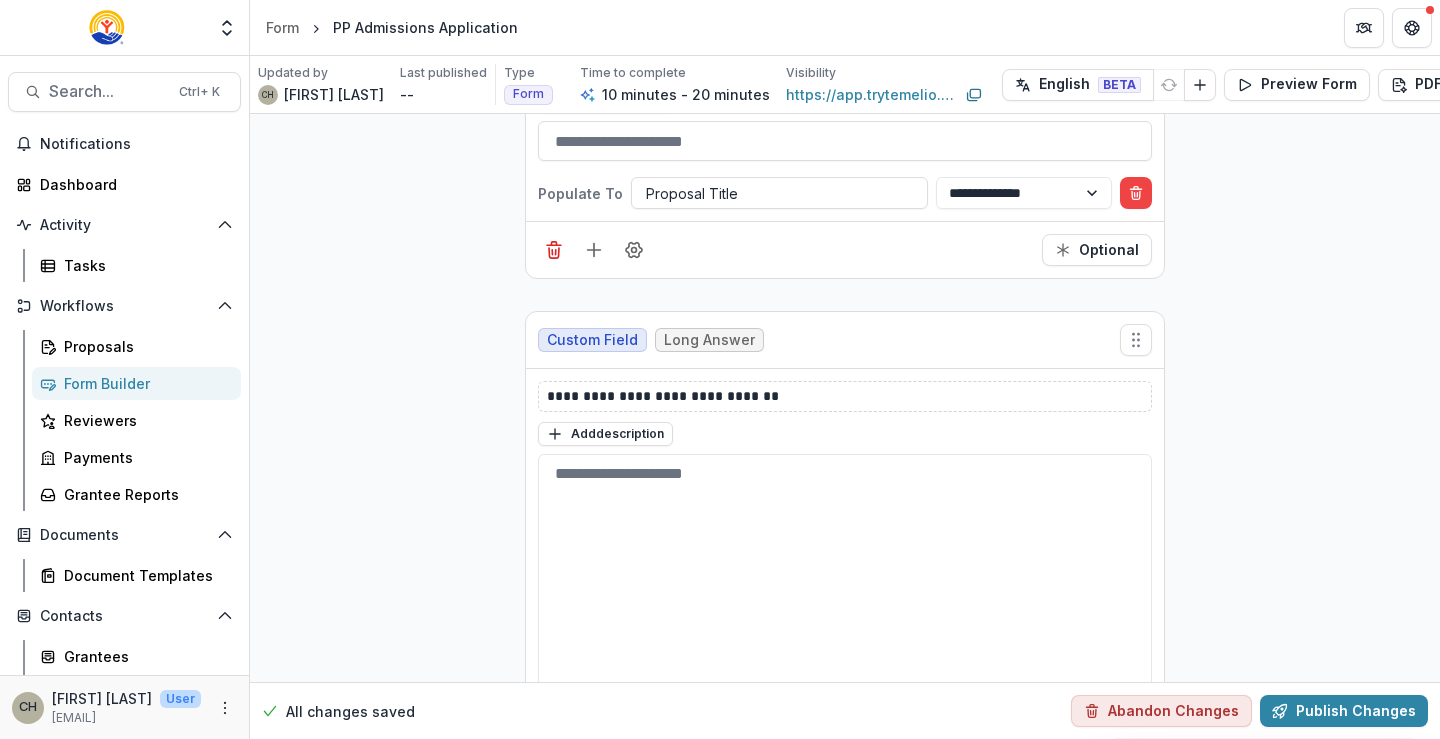 scroll, scrollTop: 2077, scrollLeft: 0, axis: vertical 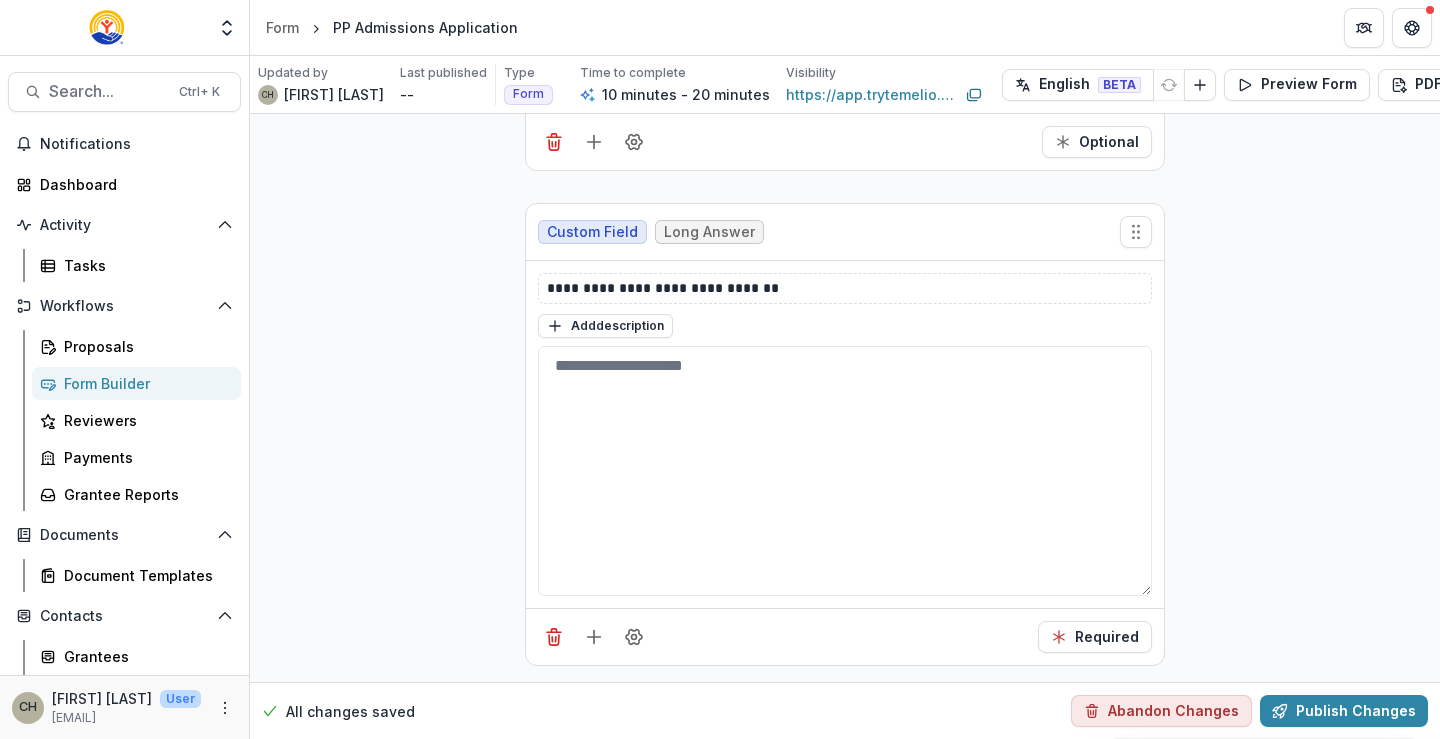 click at bounding box center [594, 637] 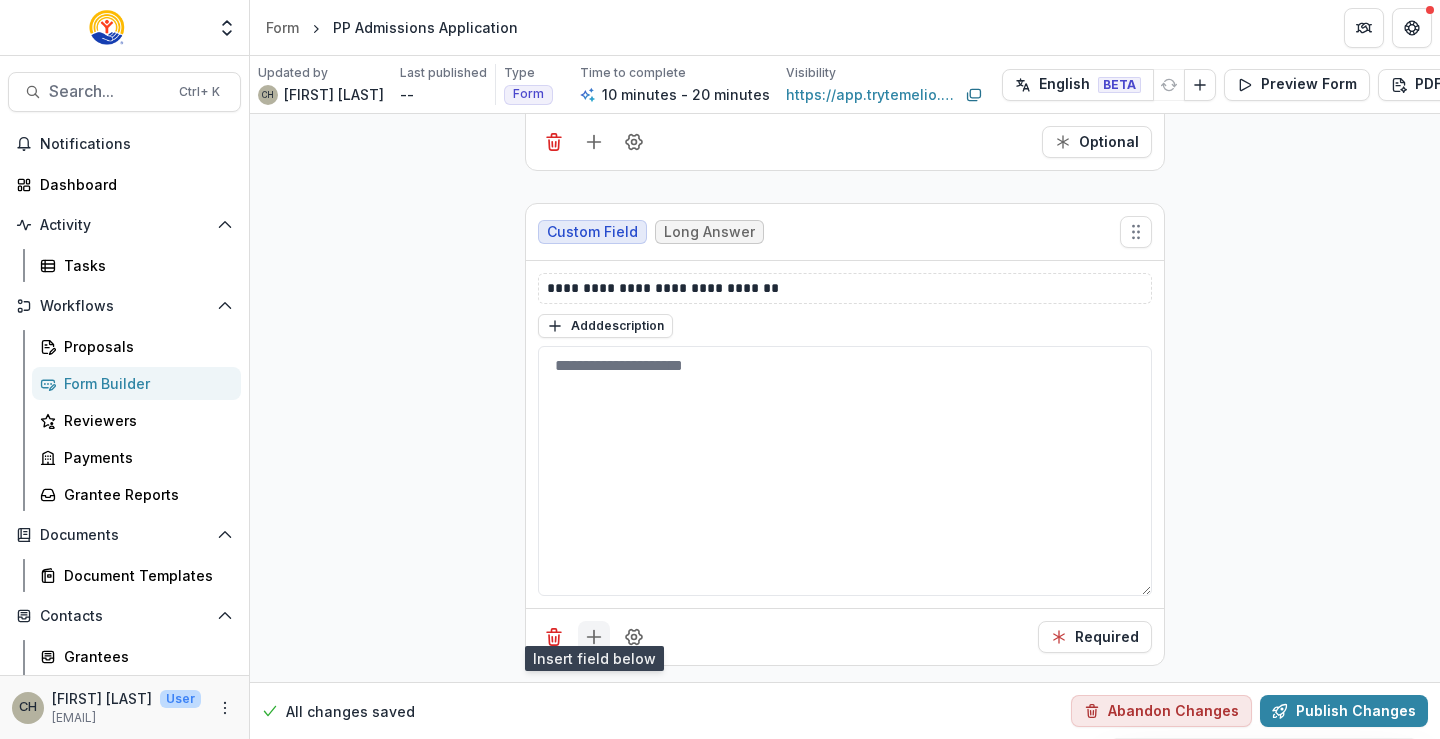 click 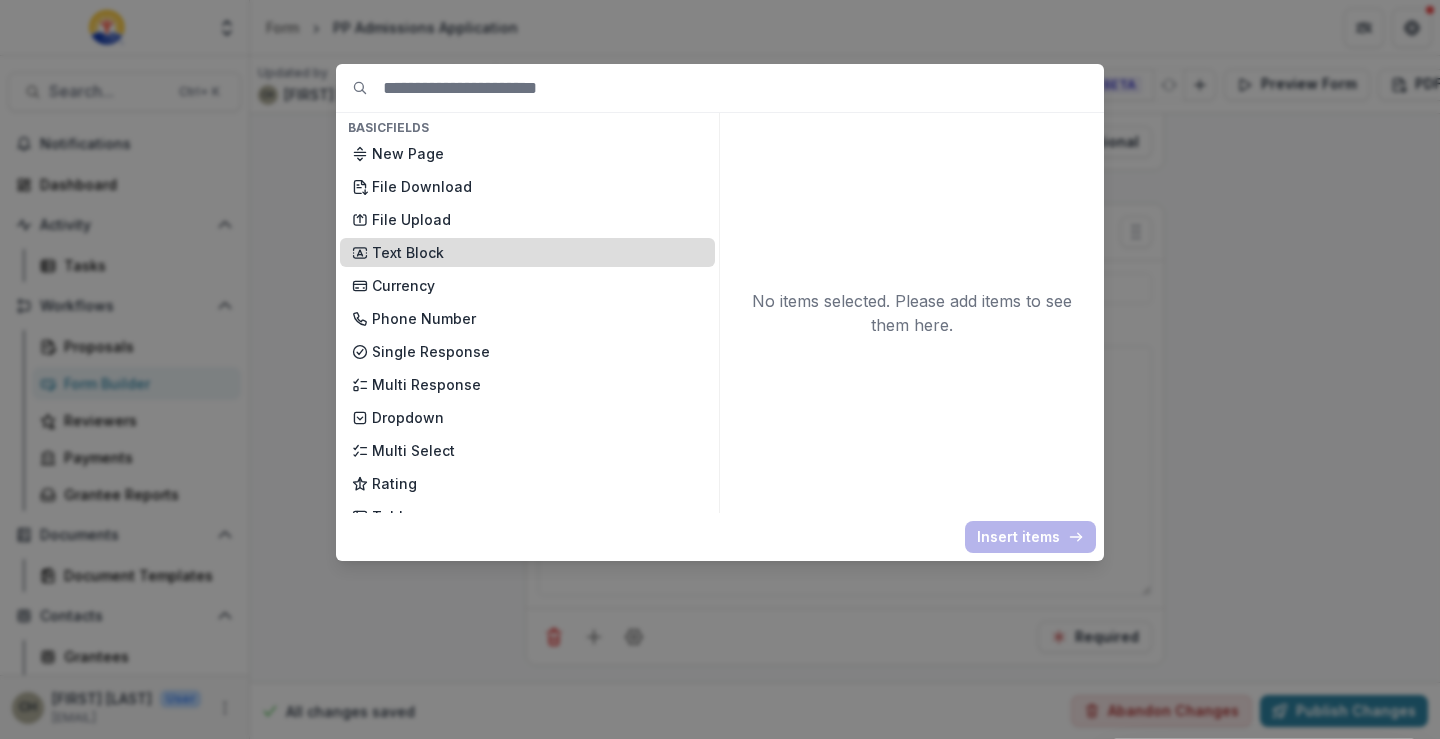 click on "Text Block" at bounding box center [537, 252] 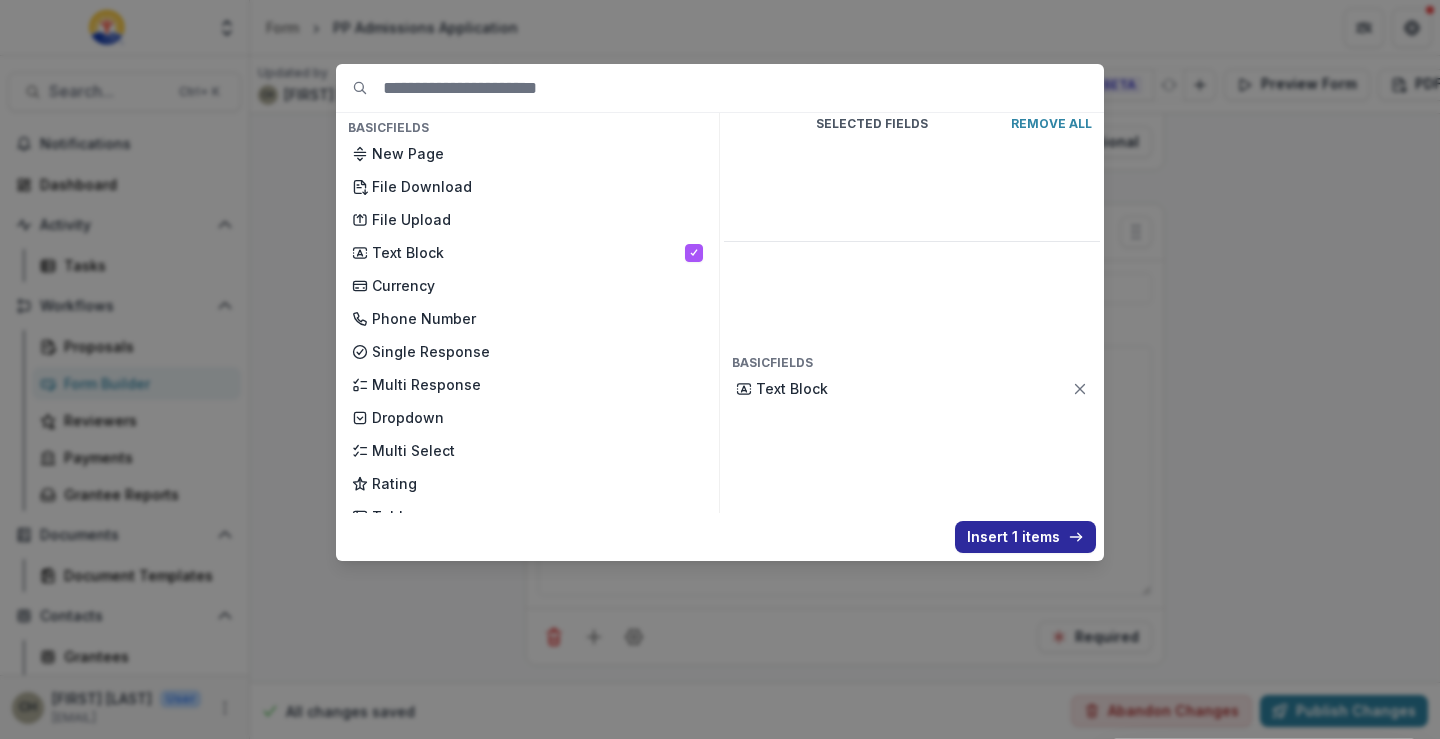 click on "Insert 1 items" at bounding box center [1025, 537] 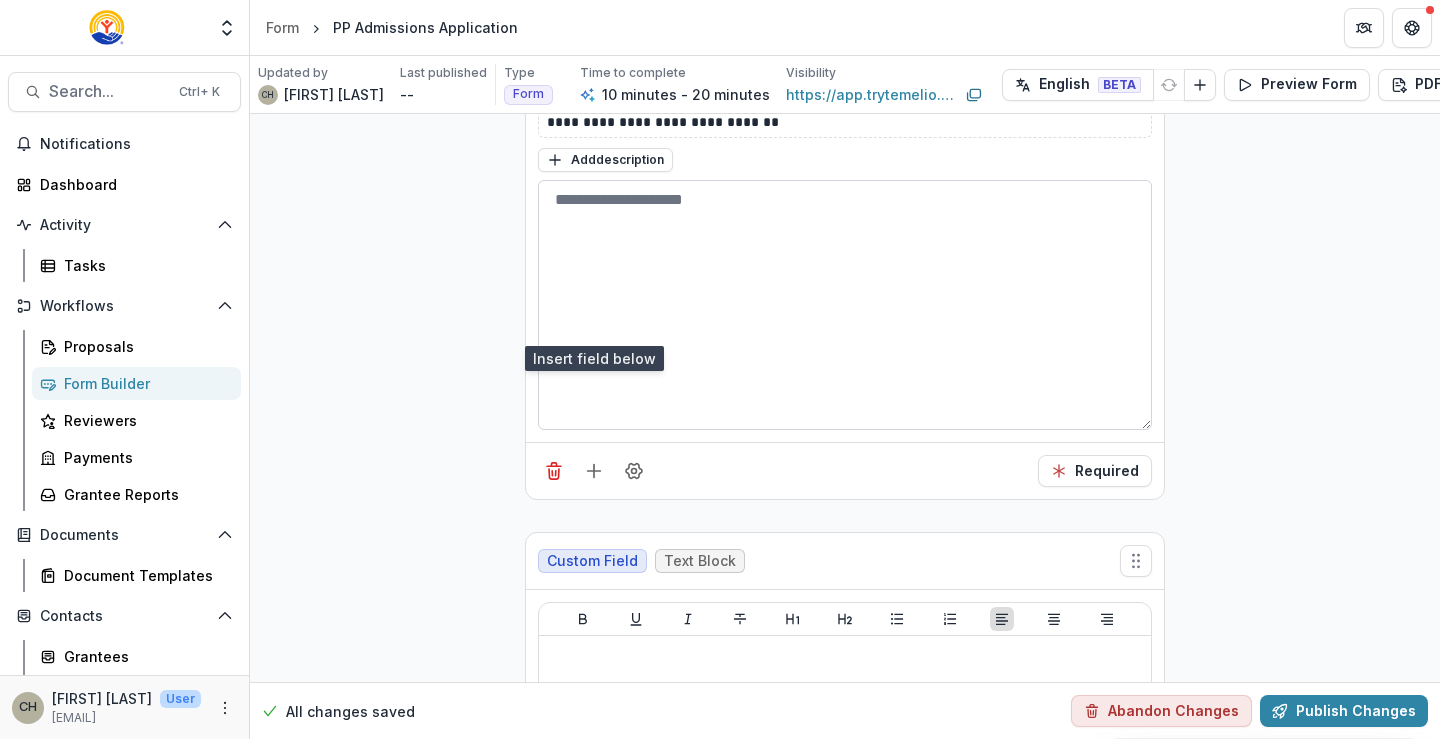 scroll, scrollTop: 2377, scrollLeft: 0, axis: vertical 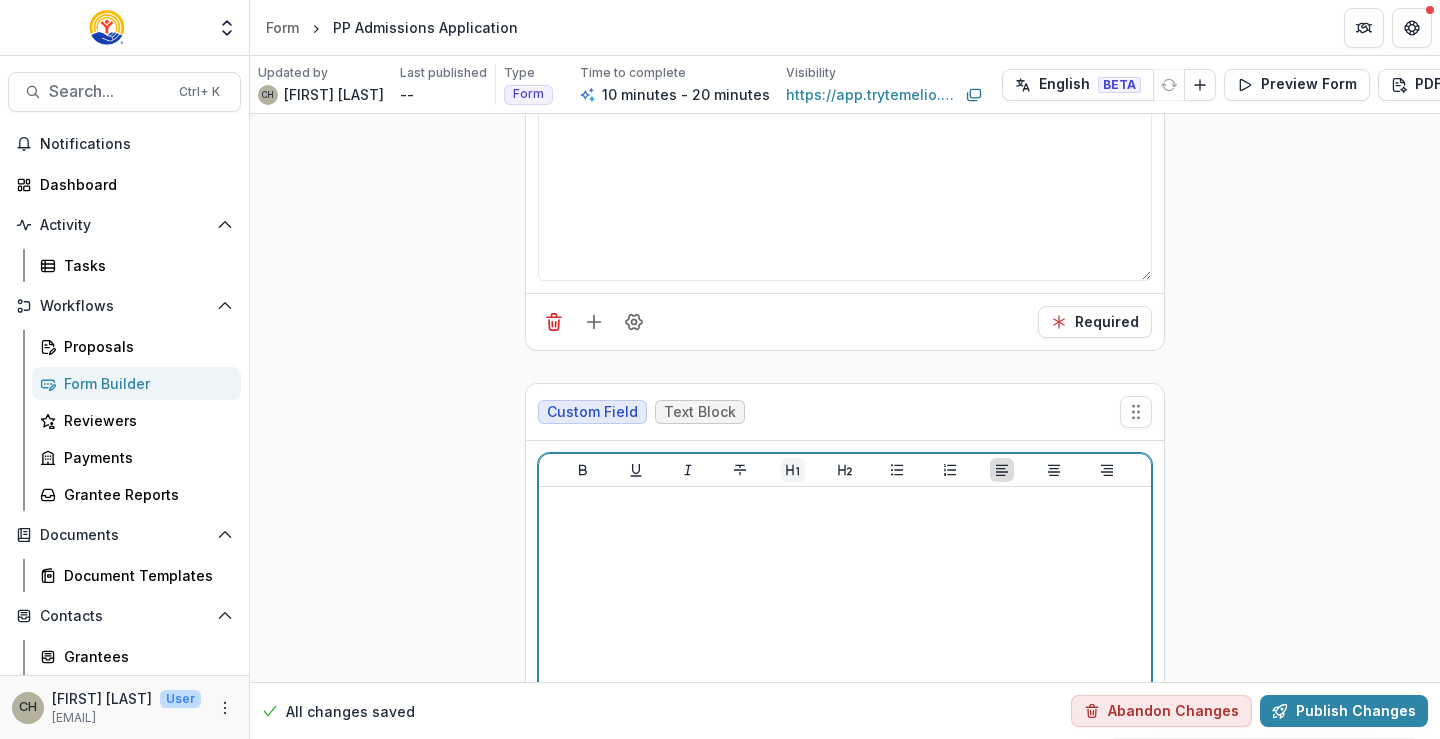 click at bounding box center [793, 470] 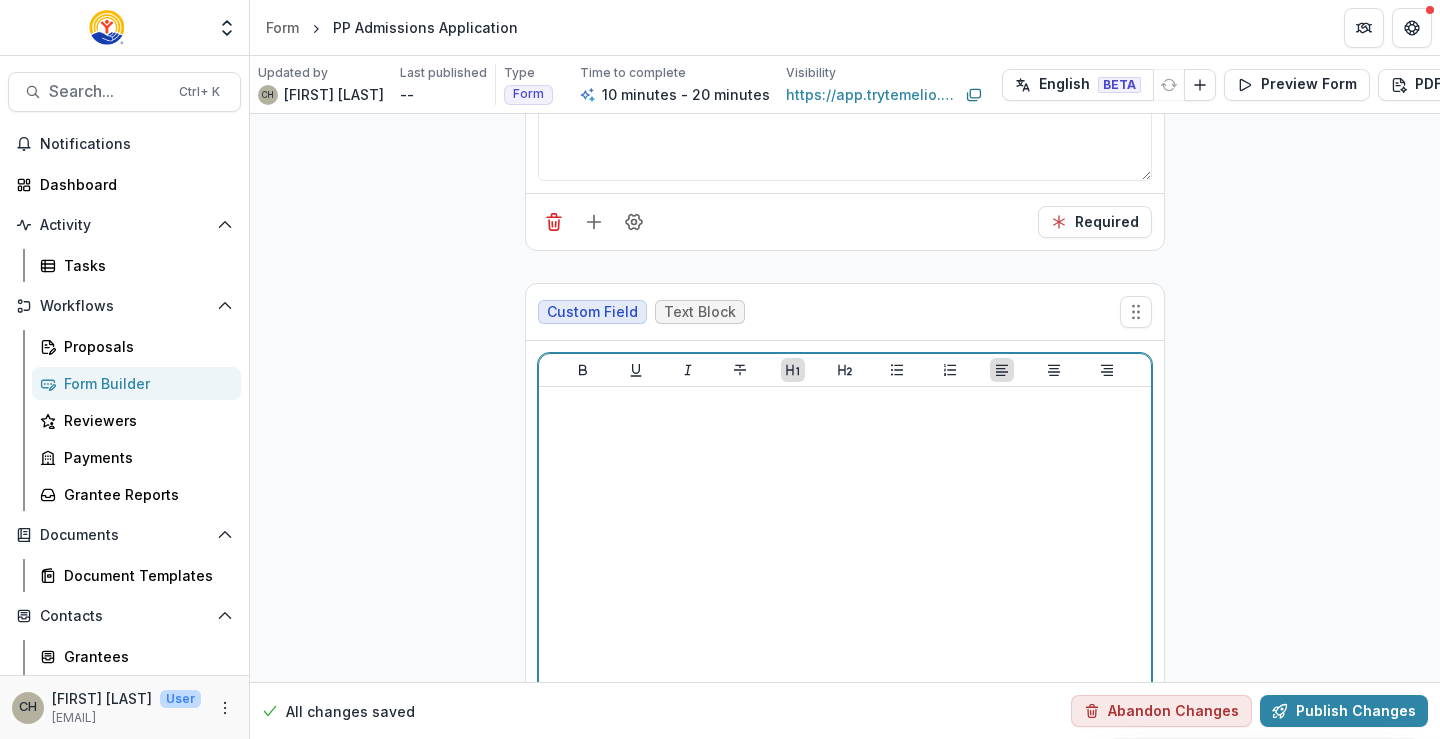 scroll, scrollTop: 2600, scrollLeft: 0, axis: vertical 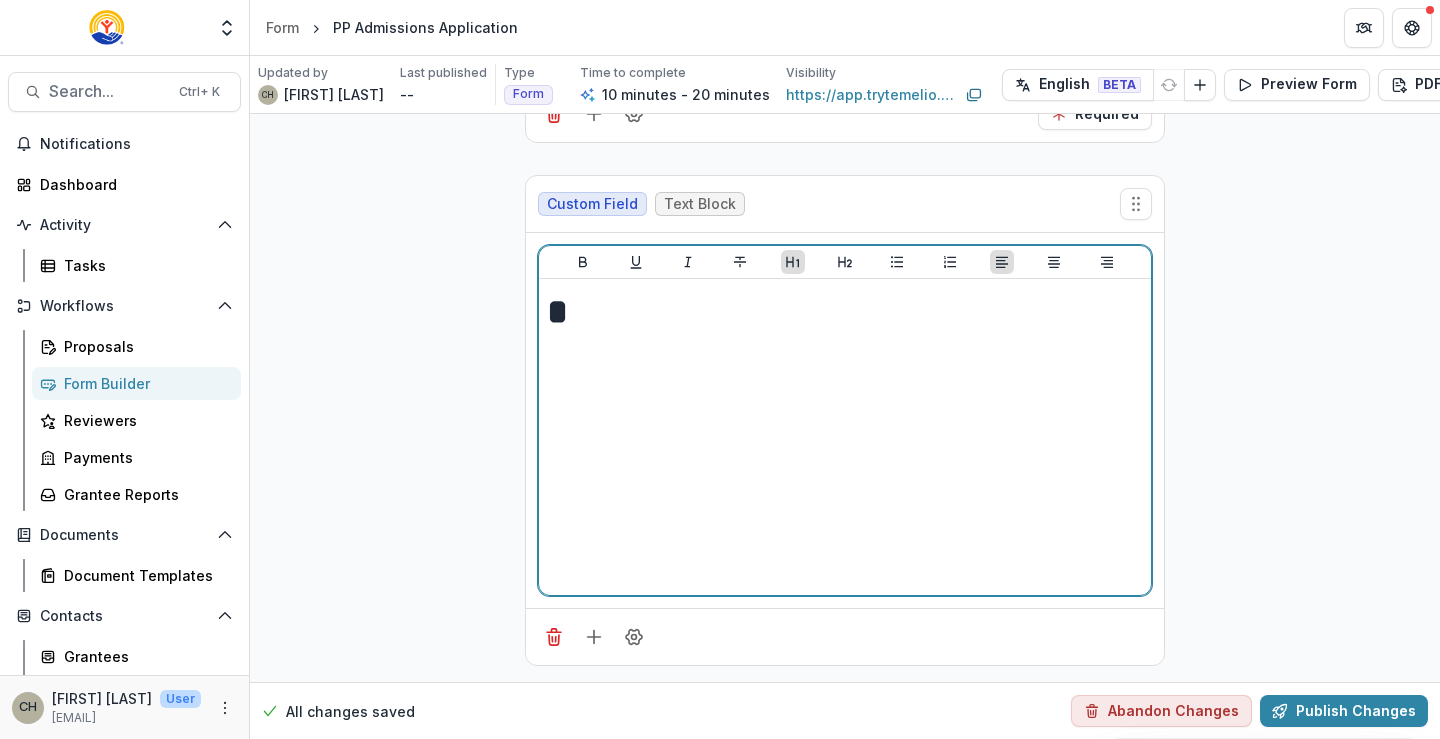 type 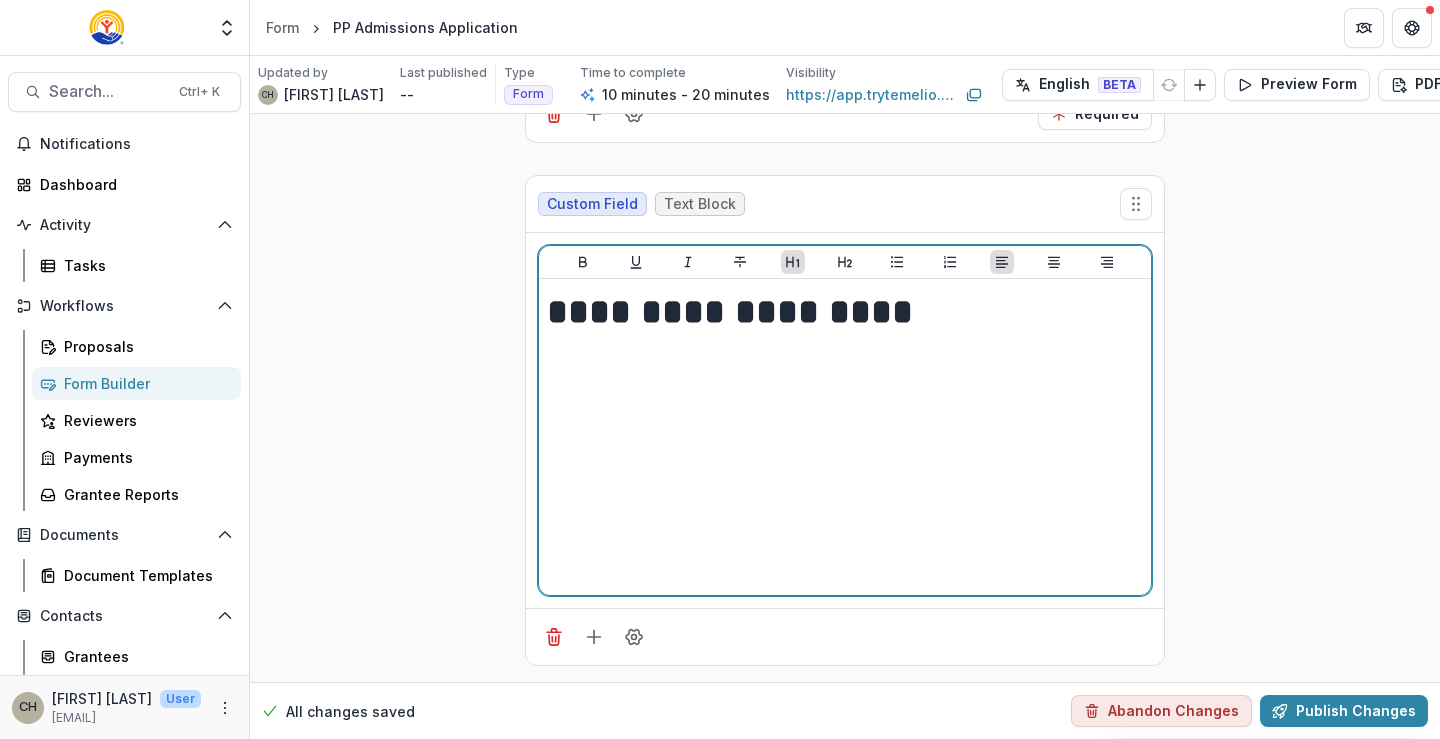 click on "**********" at bounding box center (845, 312) 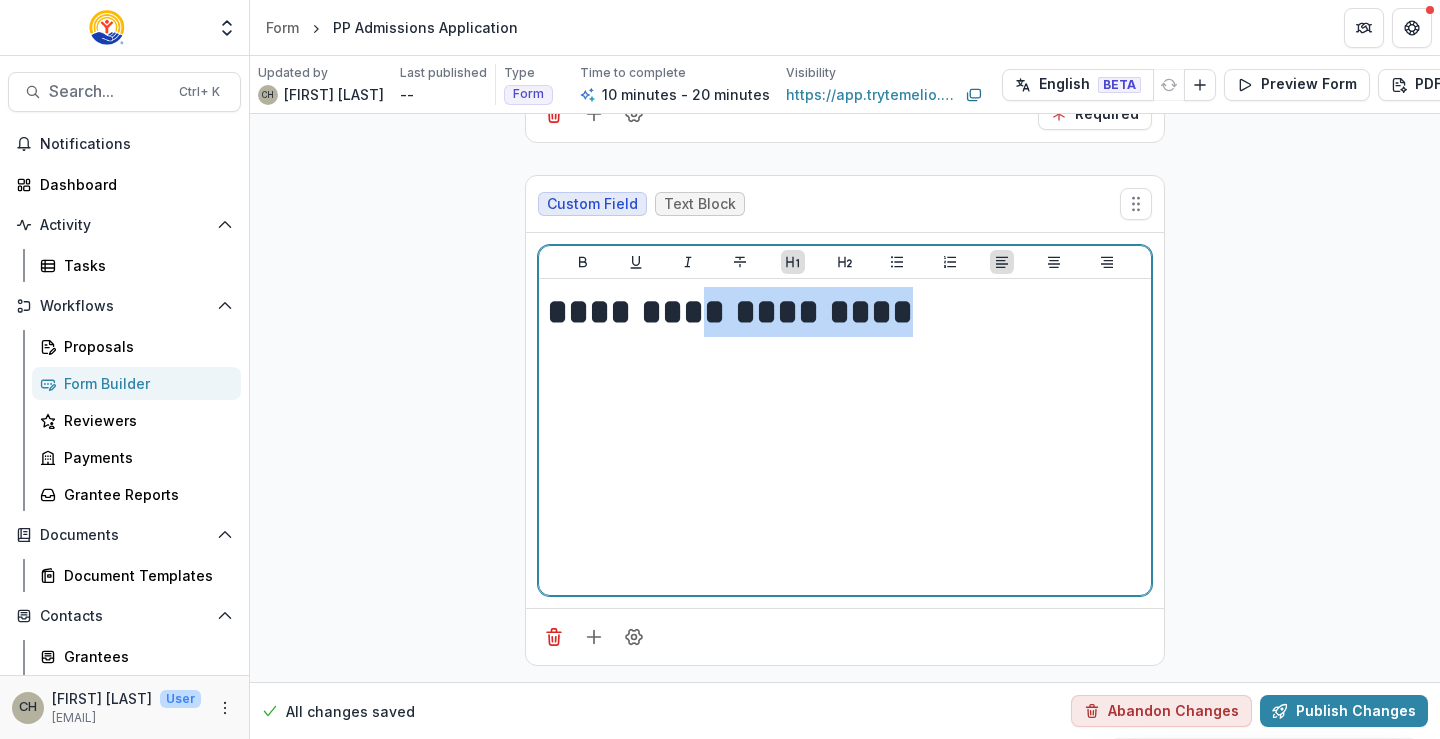click on "**********" at bounding box center (845, 312) 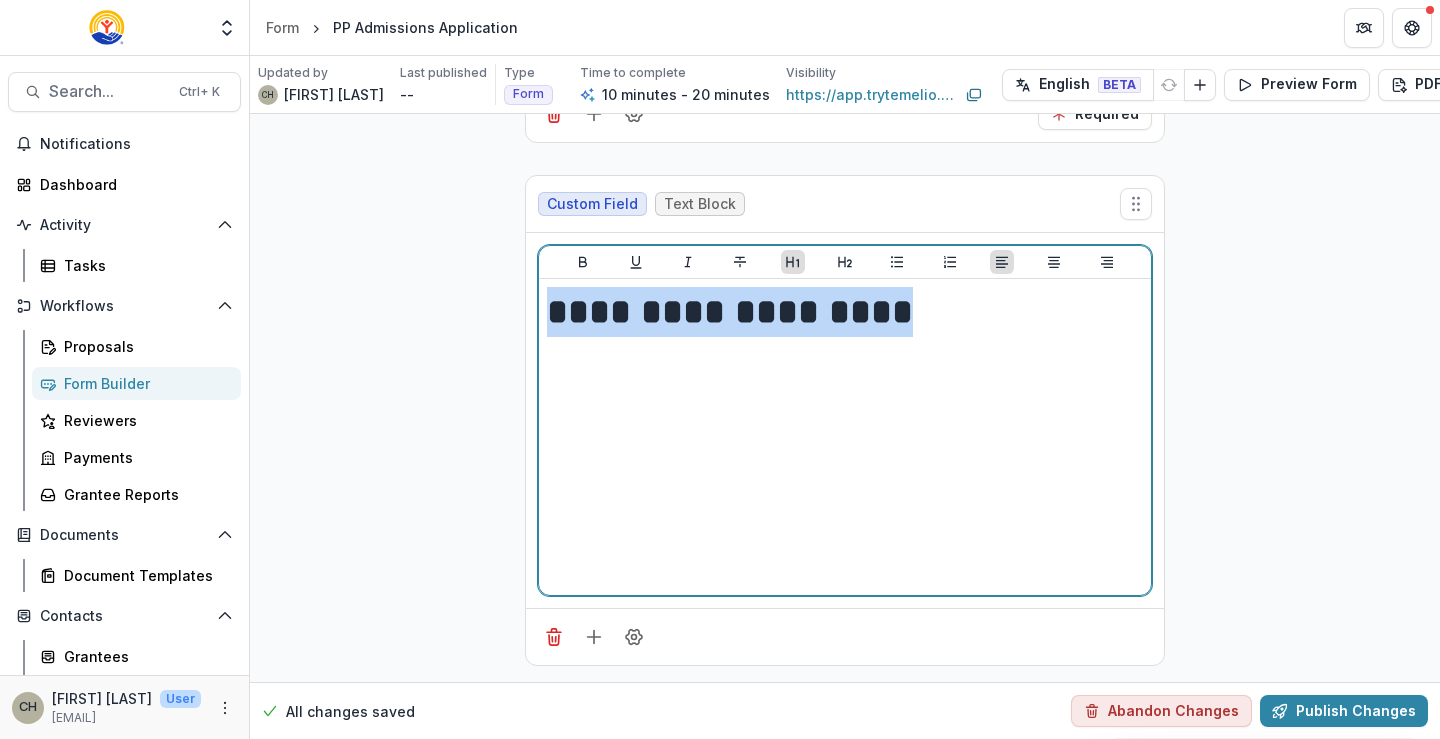 click on "**********" at bounding box center (845, 312) 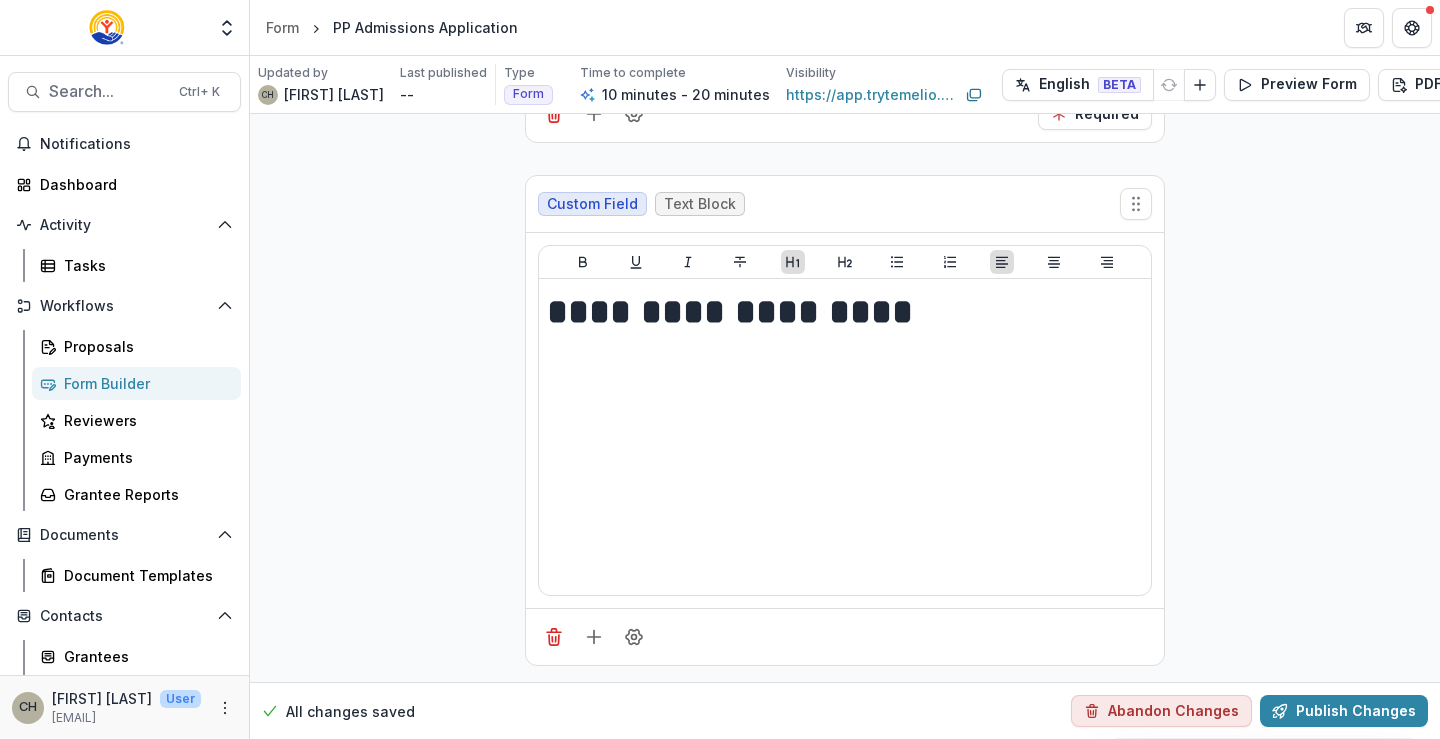 click at bounding box center (845, 262) 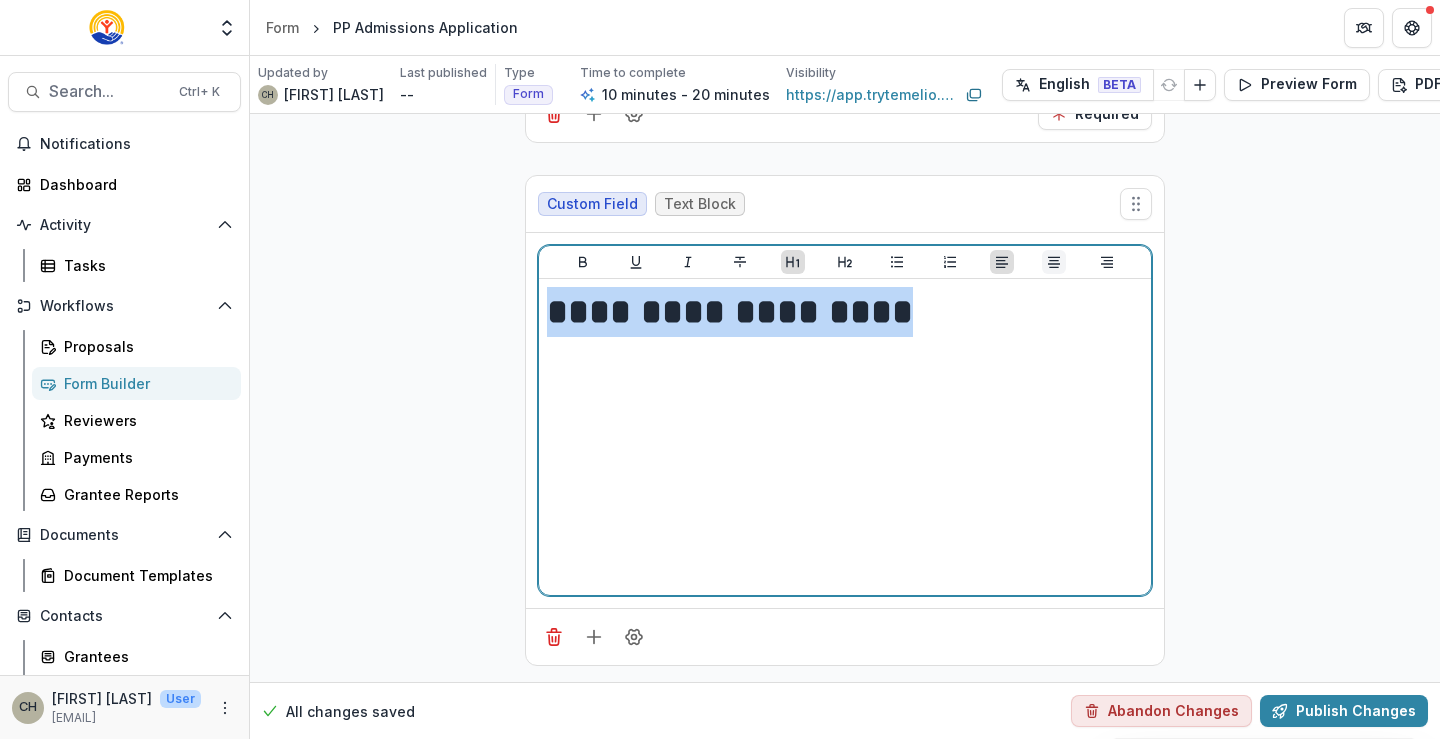 click 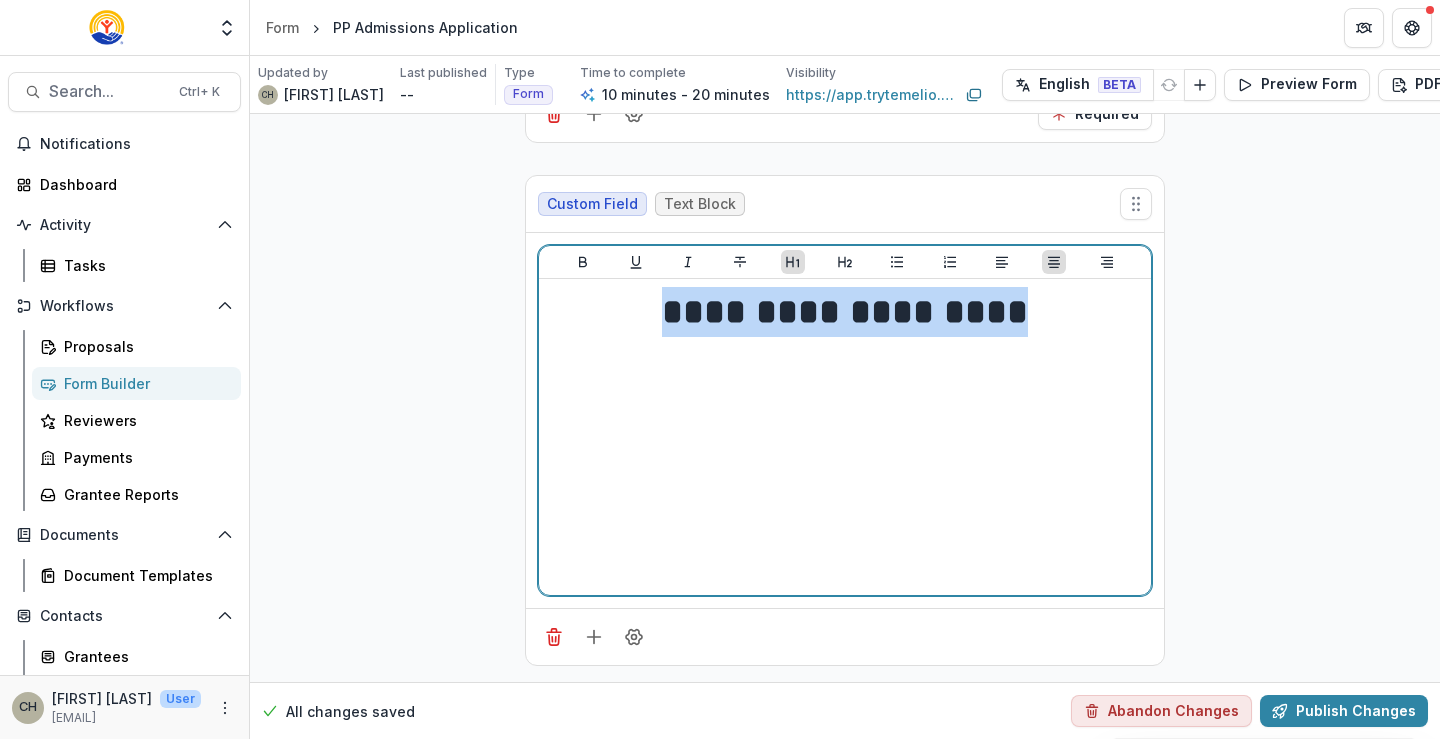 click on "**********" at bounding box center [845, 437] 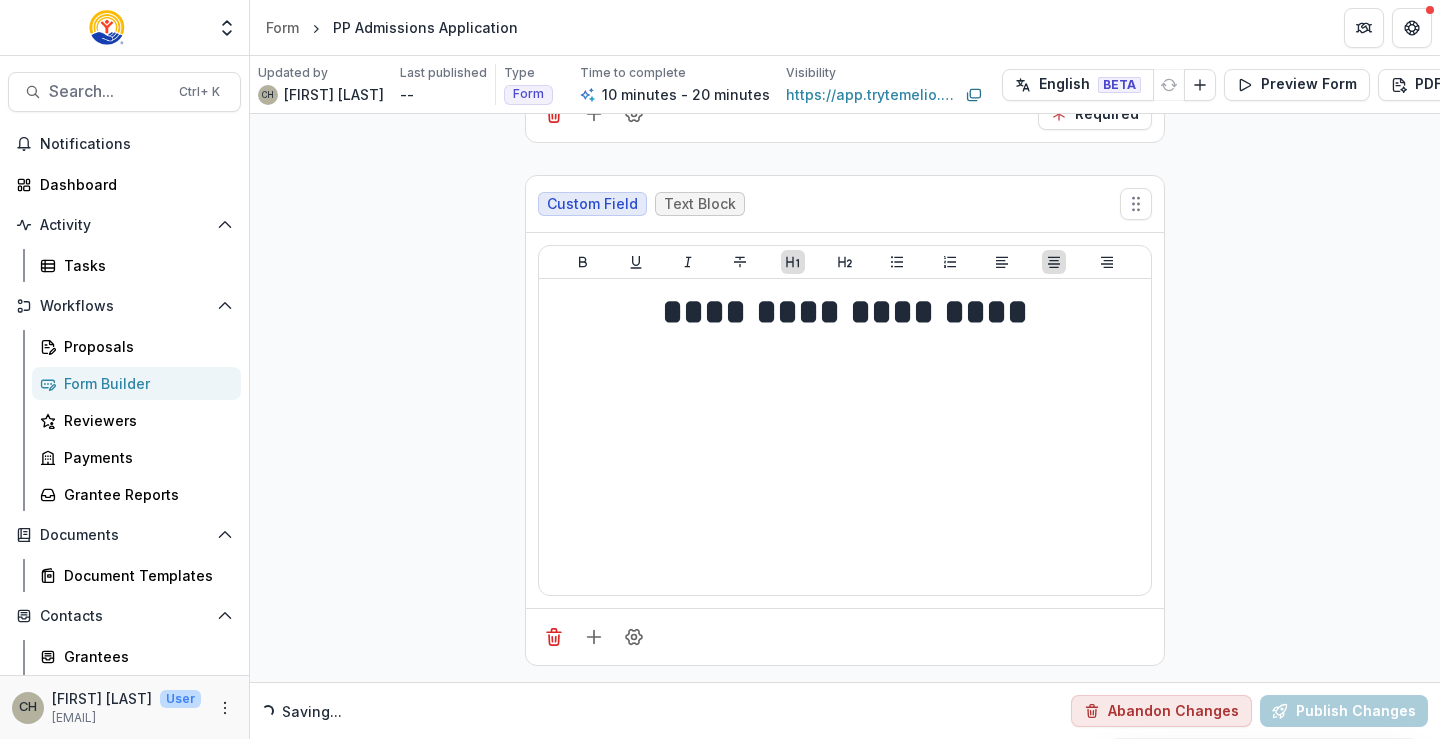 click on "**********" at bounding box center [845, -895] 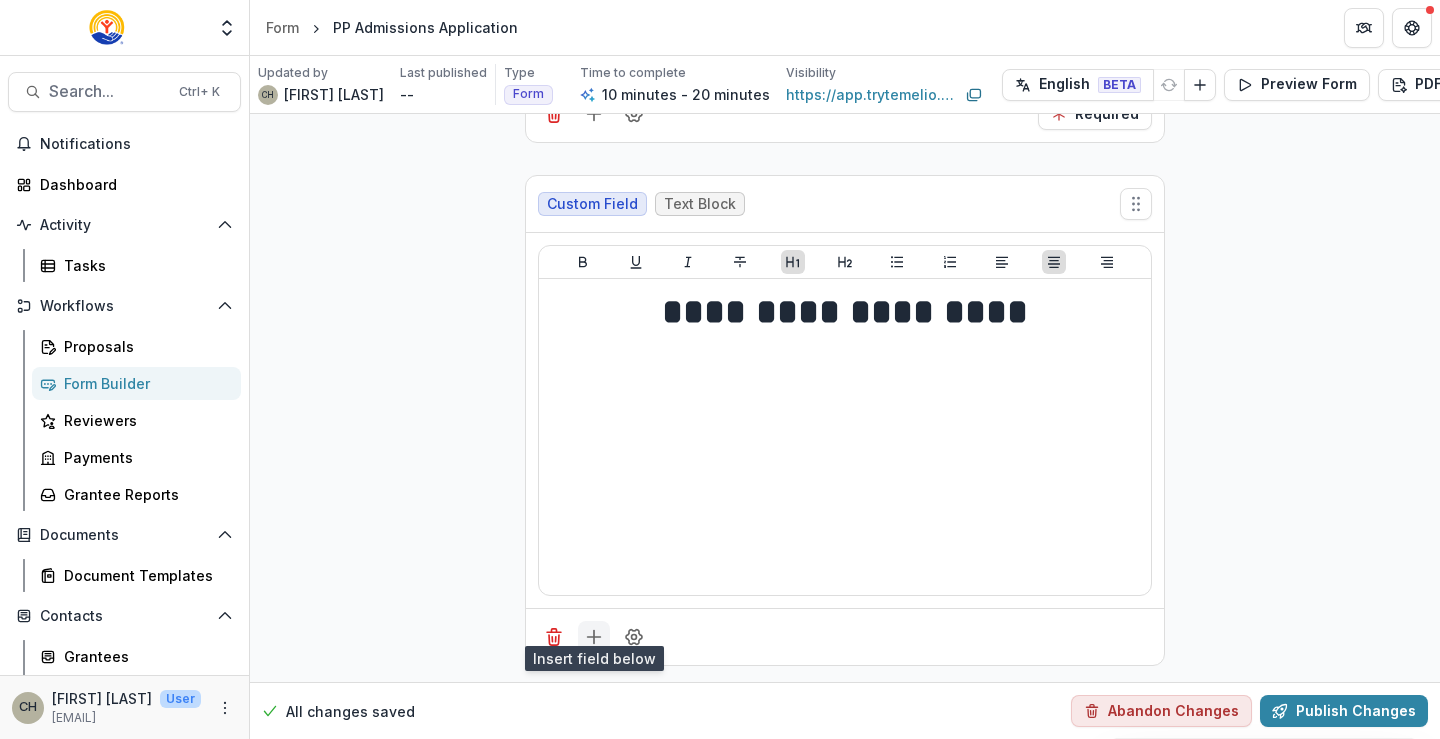 click 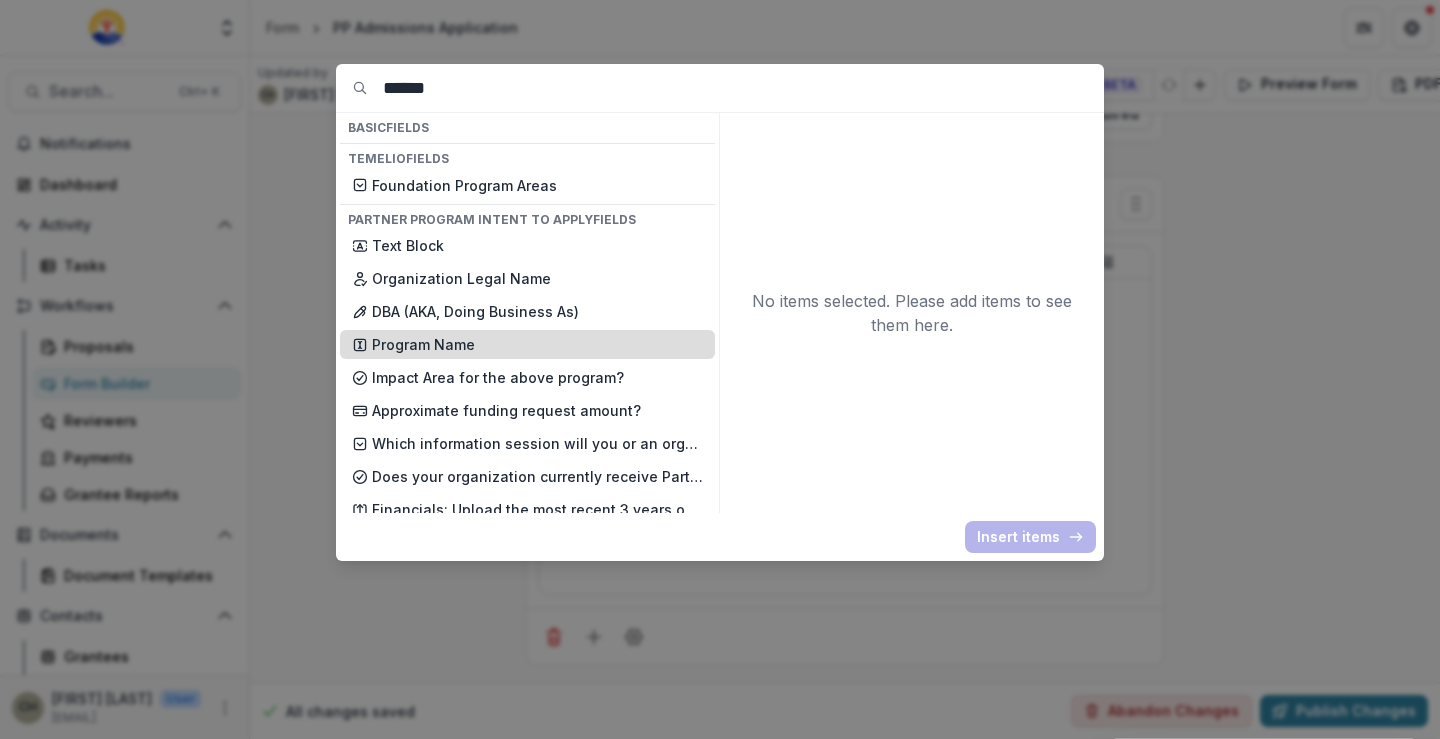 type on "******" 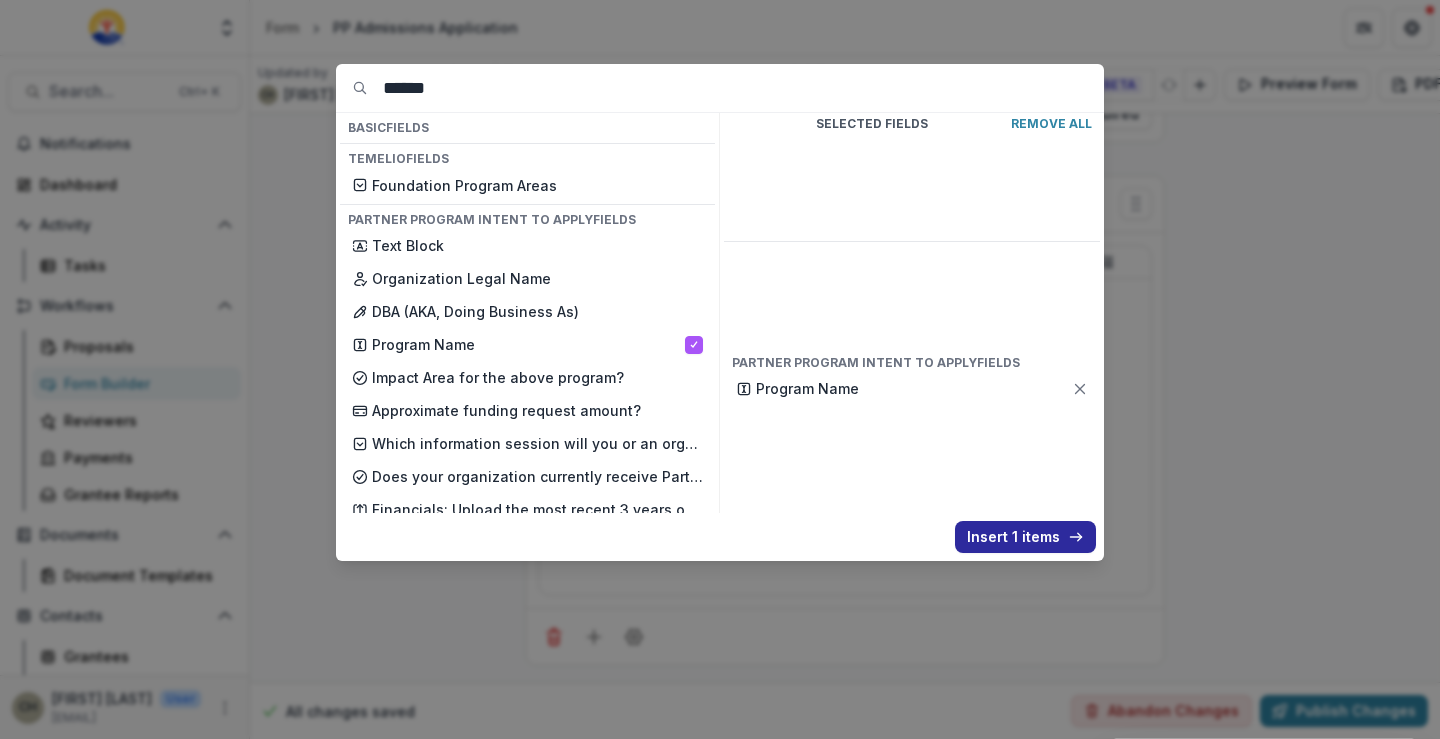 click on "Insert 1 items" at bounding box center (1025, 537) 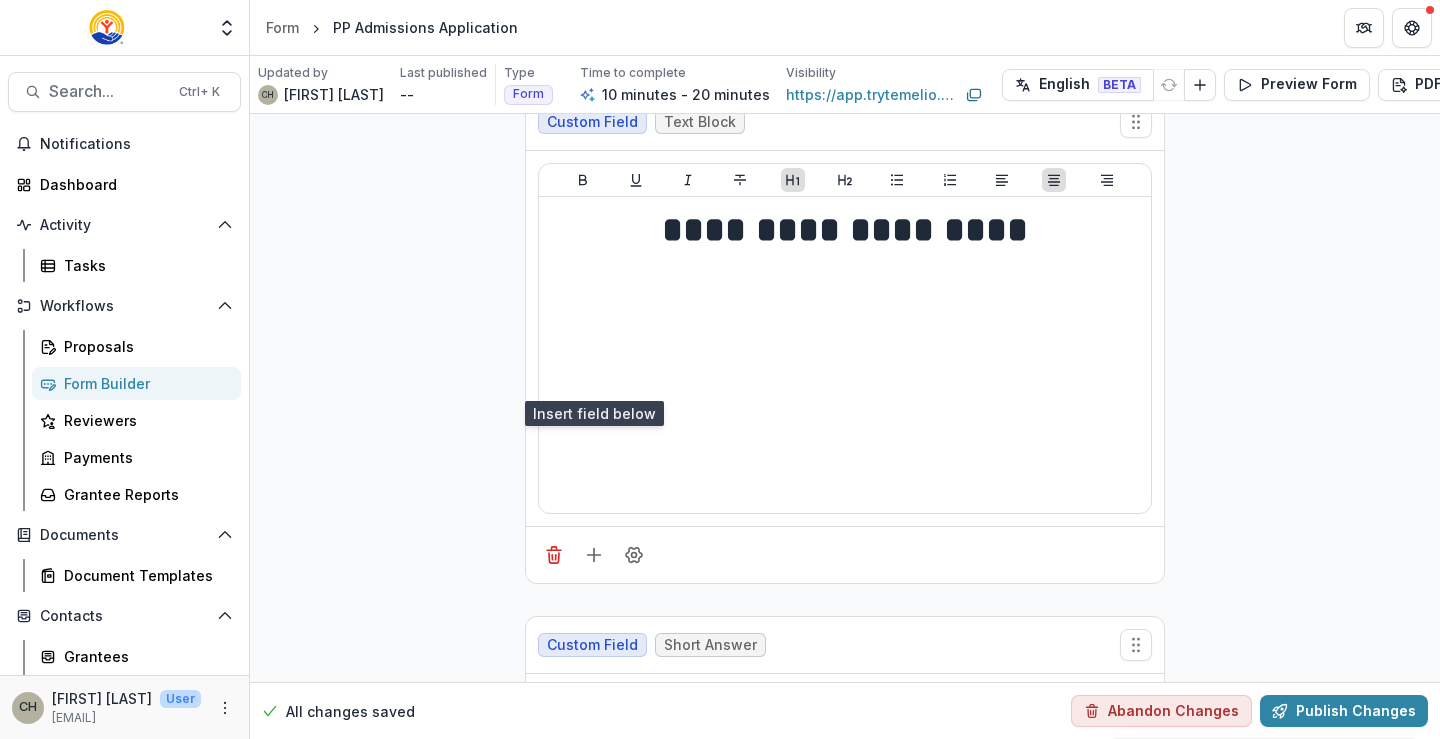 scroll, scrollTop: 2933, scrollLeft: 0, axis: vertical 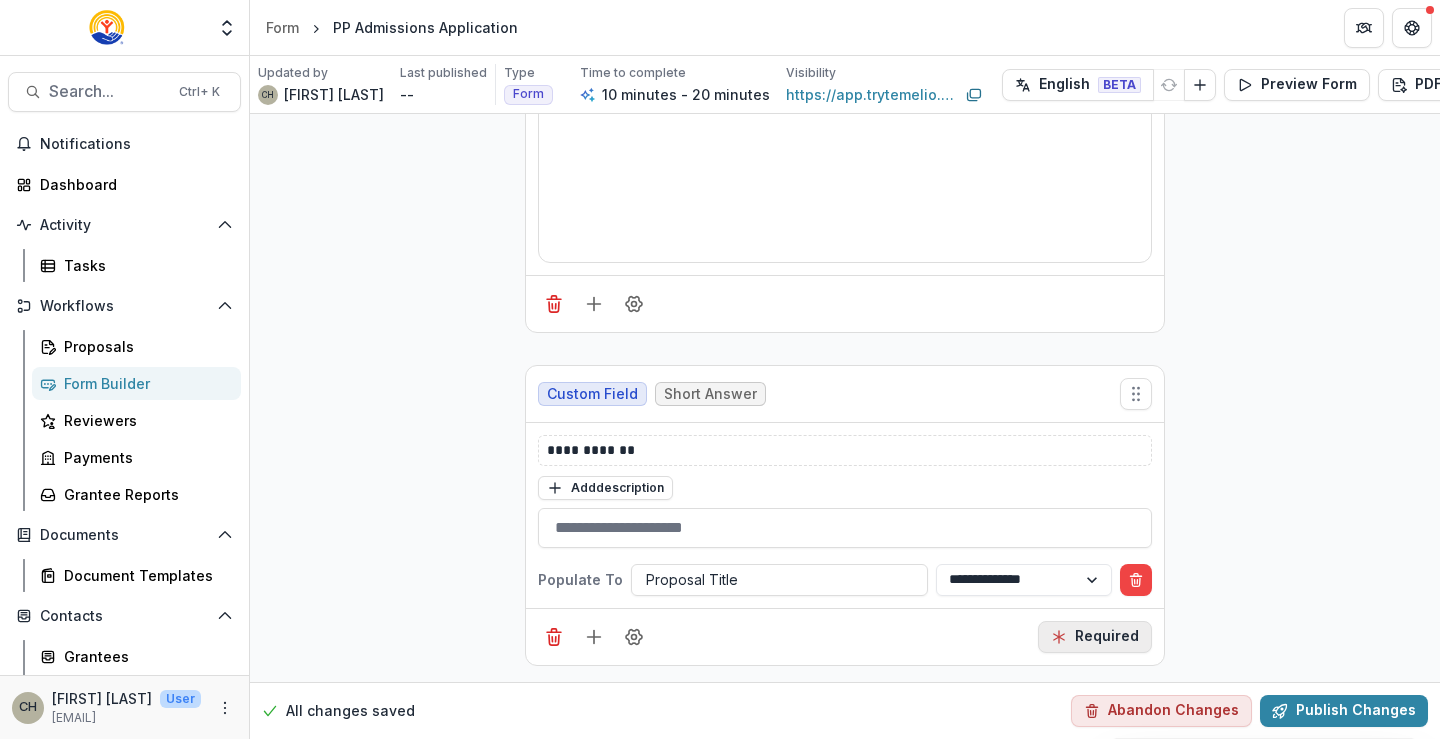 click on "Required" at bounding box center [1095, 637] 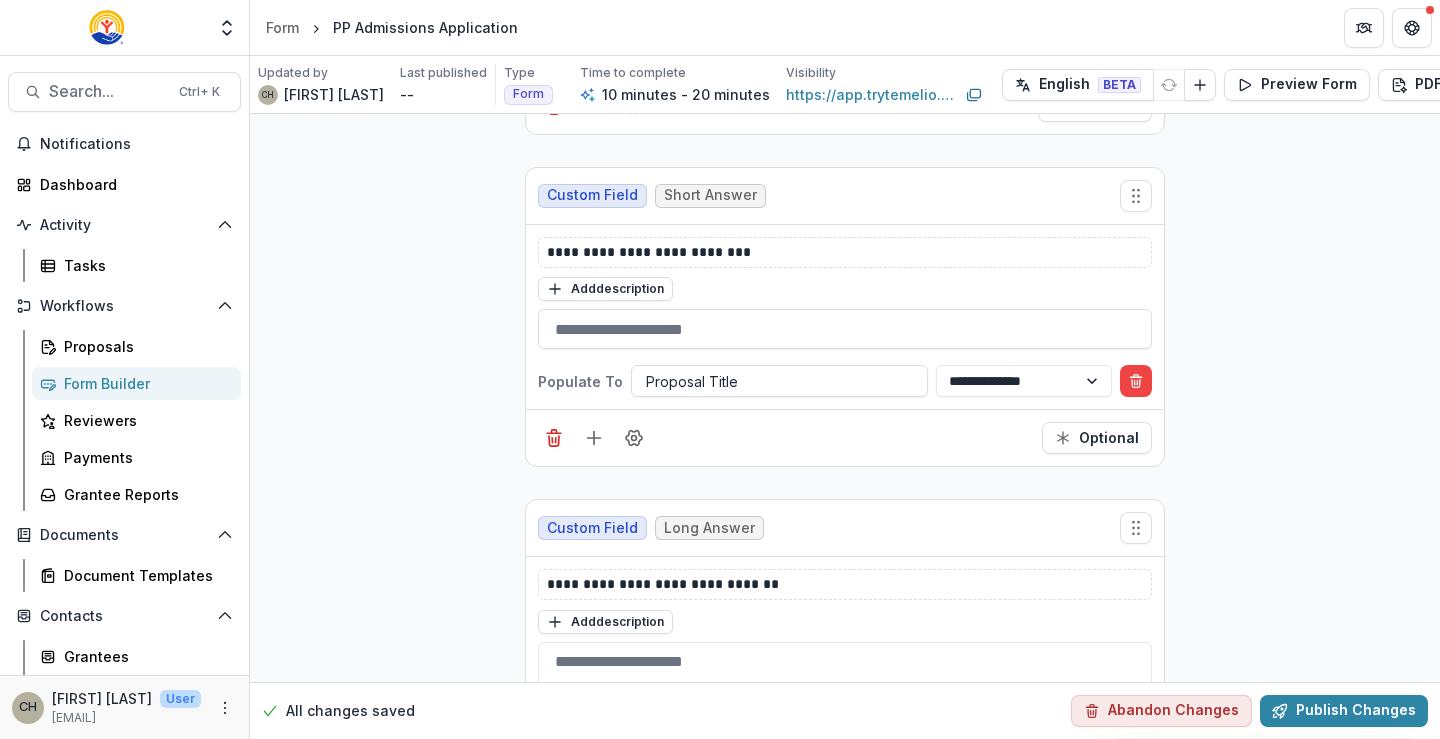 scroll, scrollTop: 1733, scrollLeft: 0, axis: vertical 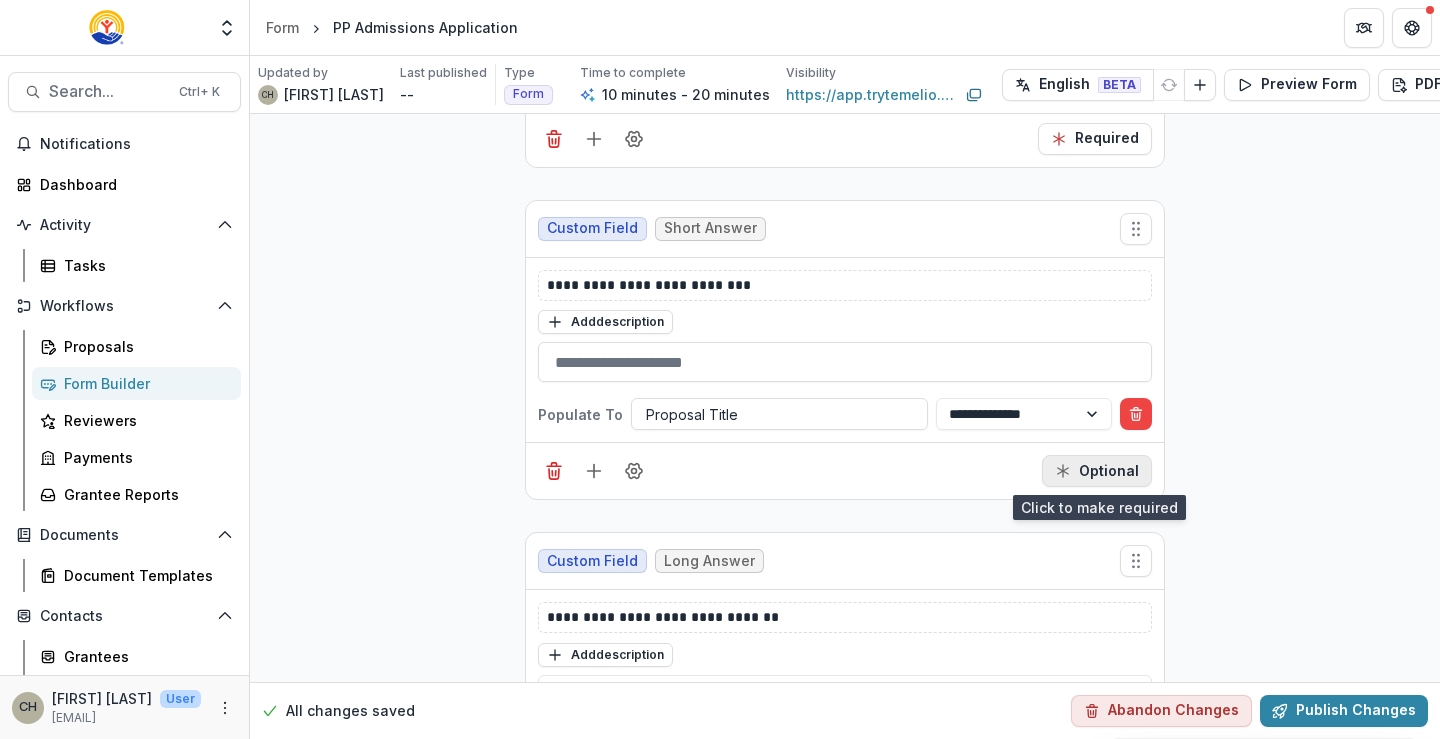 click on "Optional" at bounding box center [1097, 471] 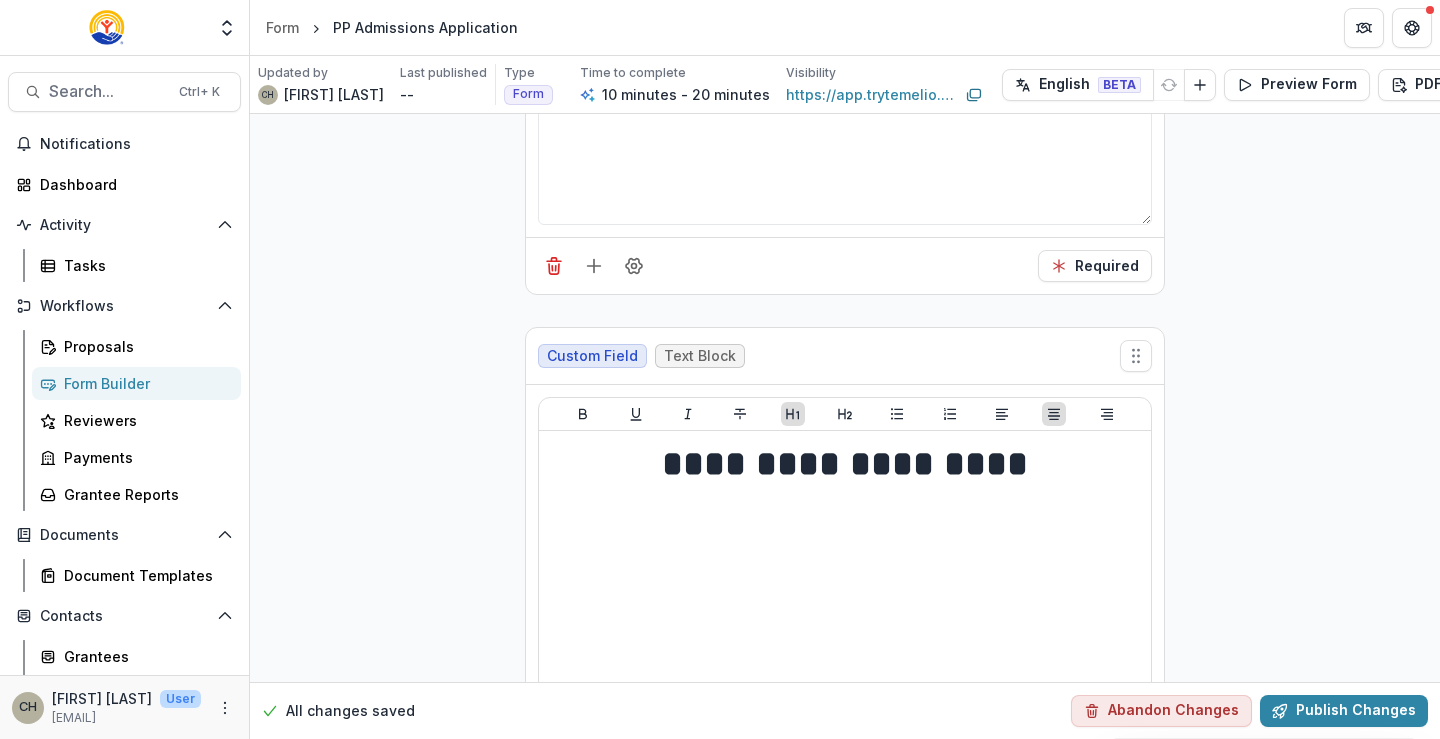 scroll, scrollTop: 2933, scrollLeft: 0, axis: vertical 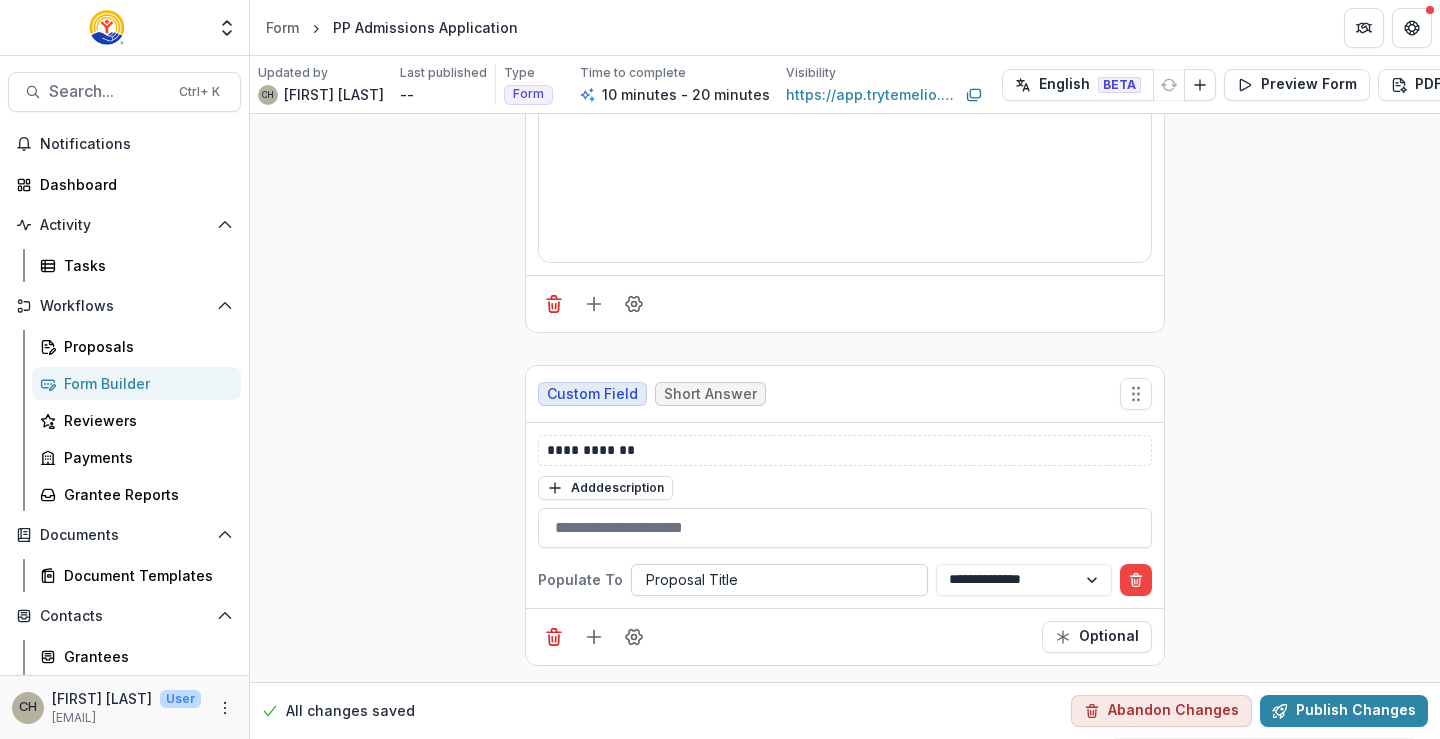 click at bounding box center (779, 579) 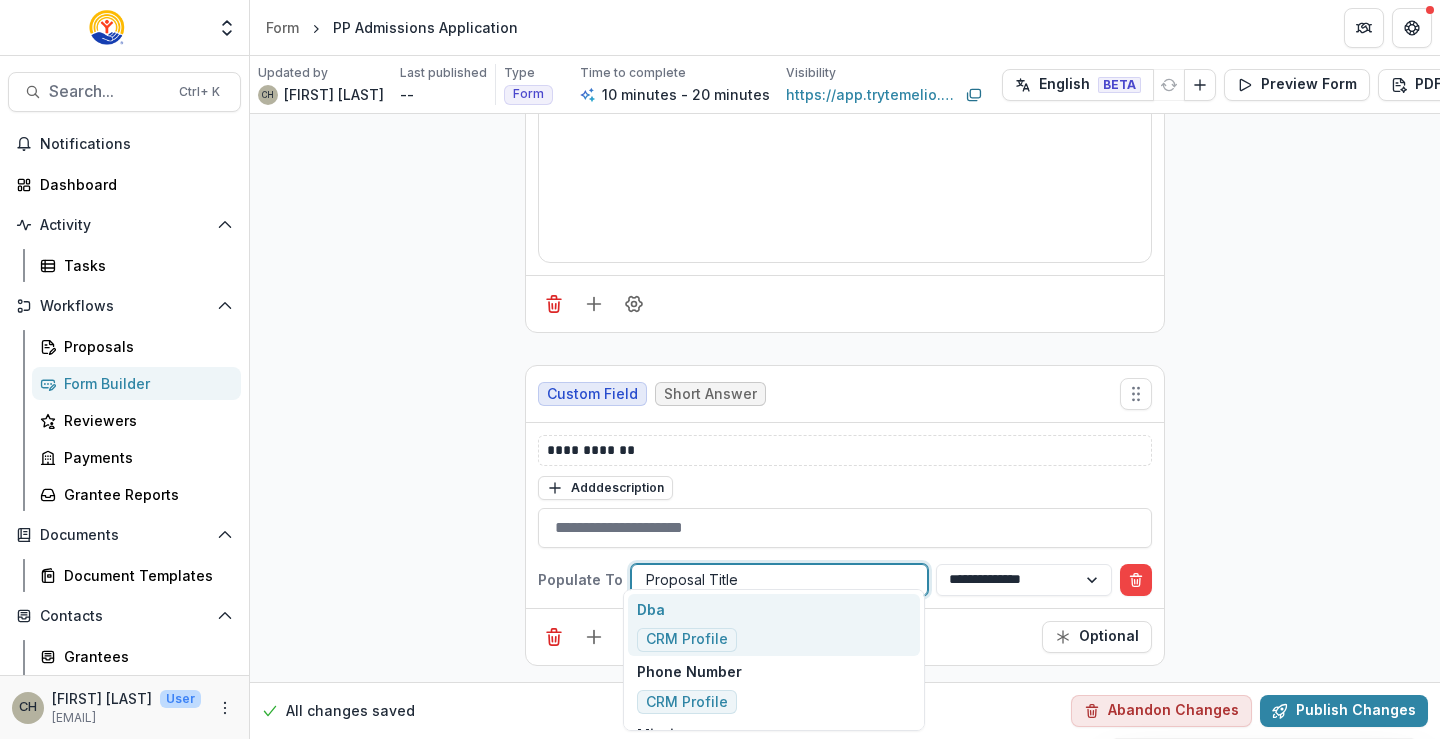 click at bounding box center [779, 579] 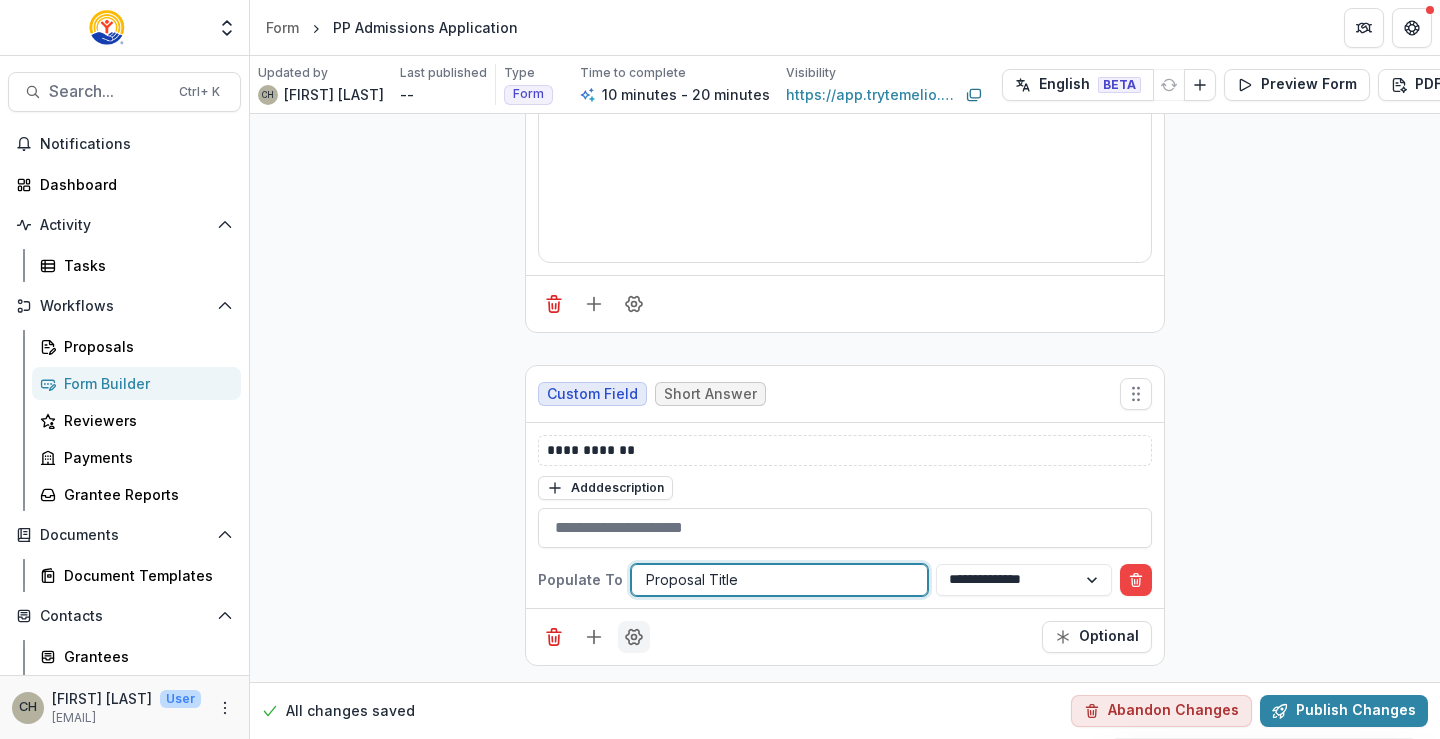 click 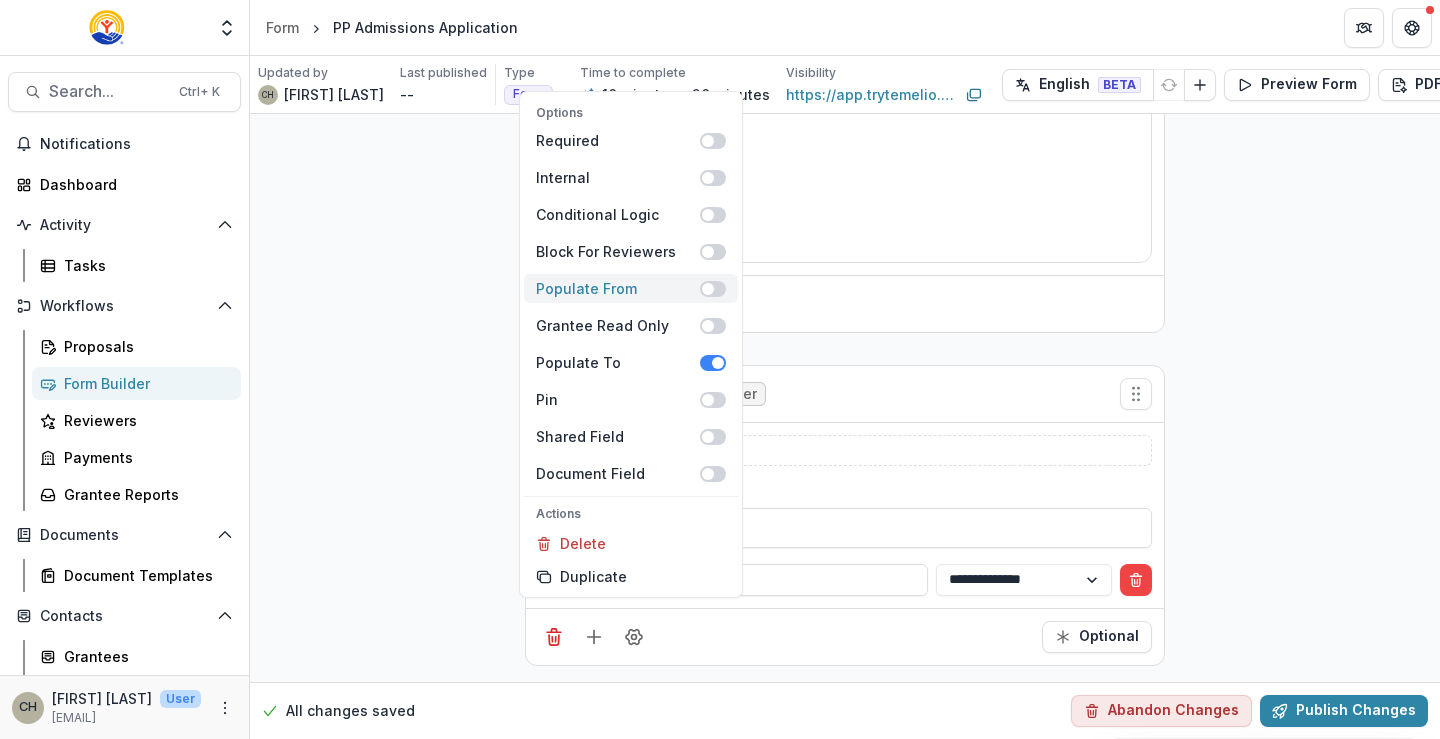 click at bounding box center [708, 289] 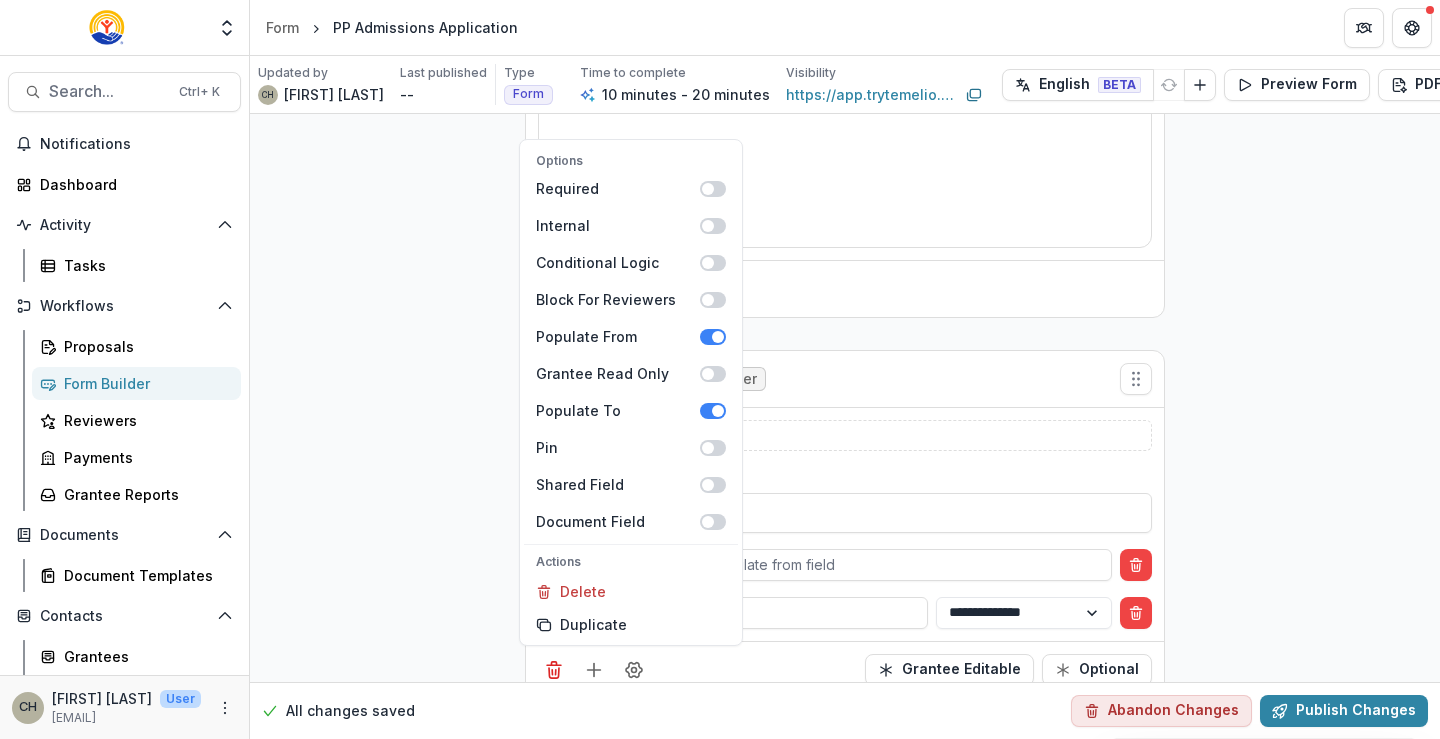 click on "**********" at bounding box center [845, -1052] 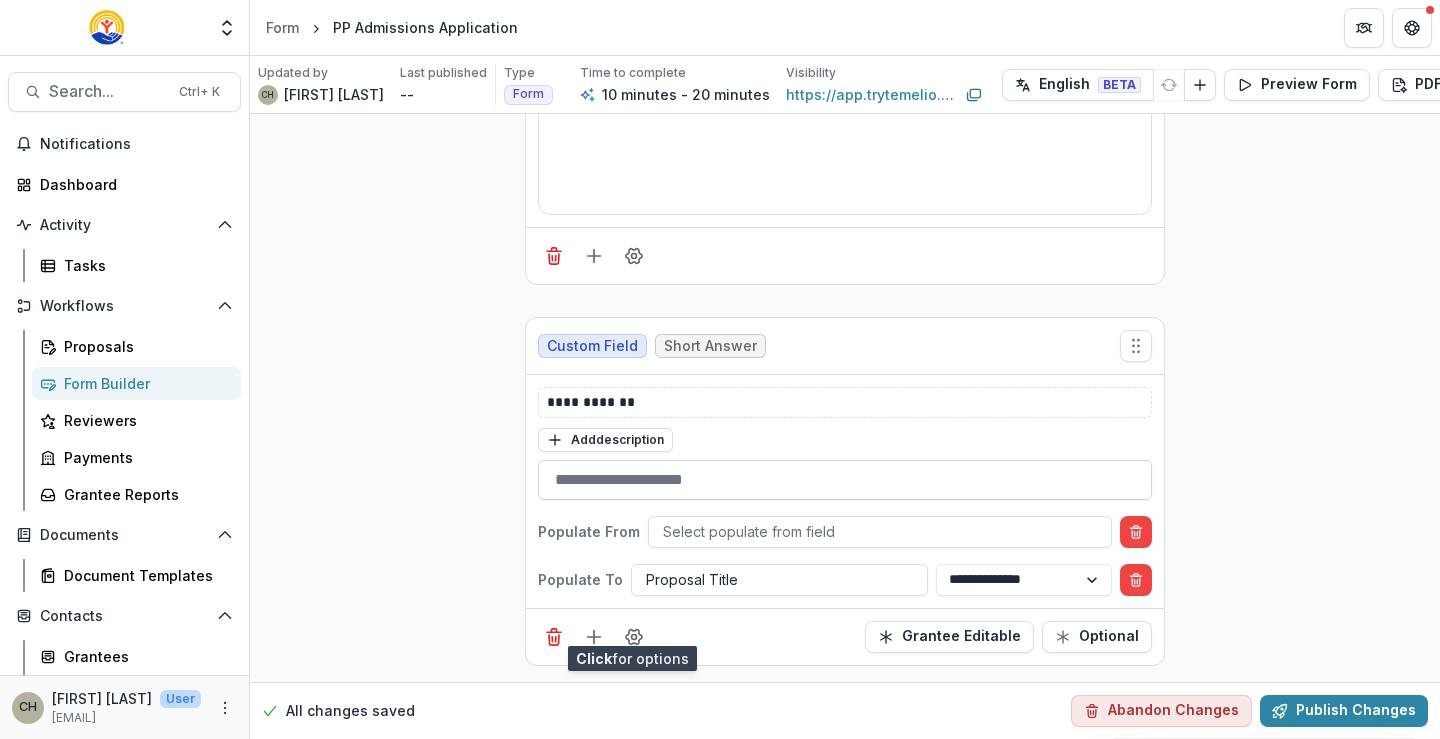 scroll, scrollTop: 2981, scrollLeft: 0, axis: vertical 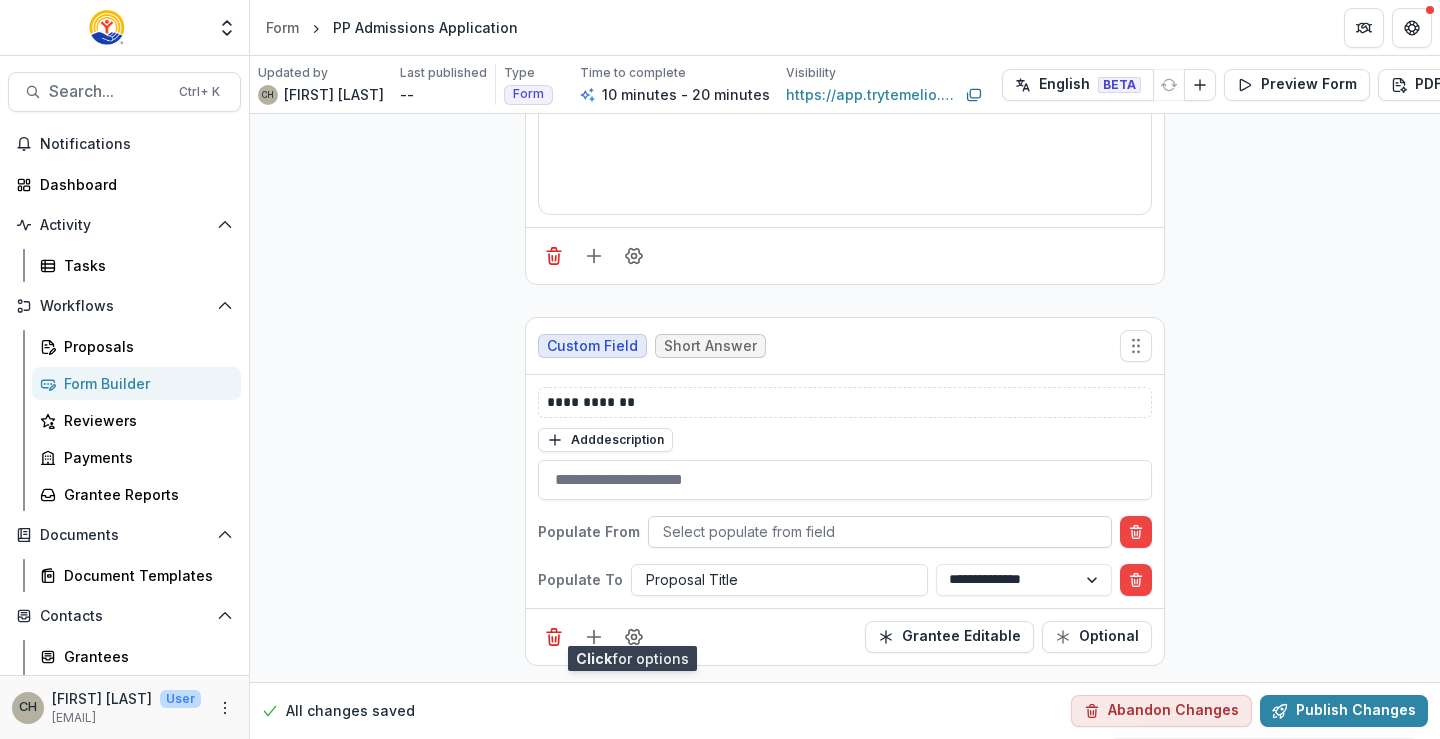 click at bounding box center (880, 531) 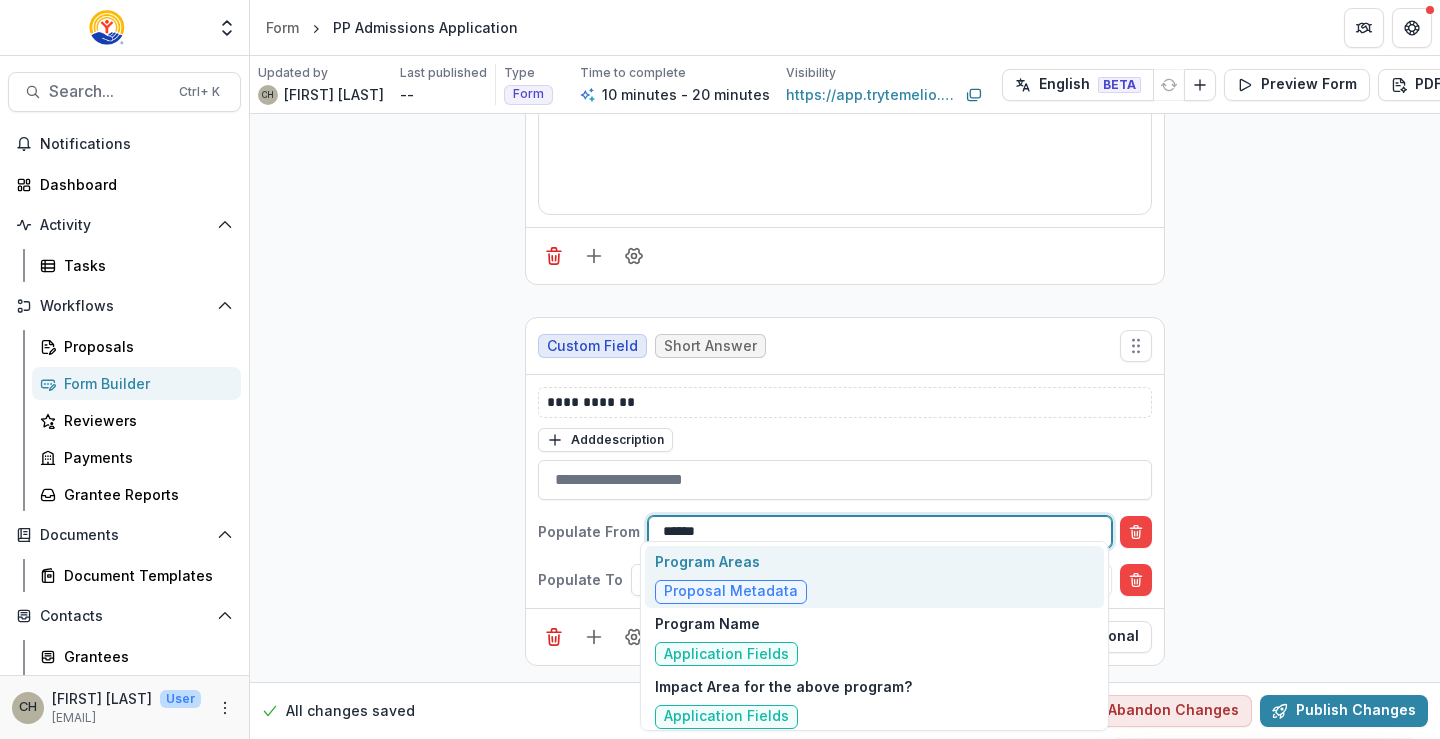 type on "*******" 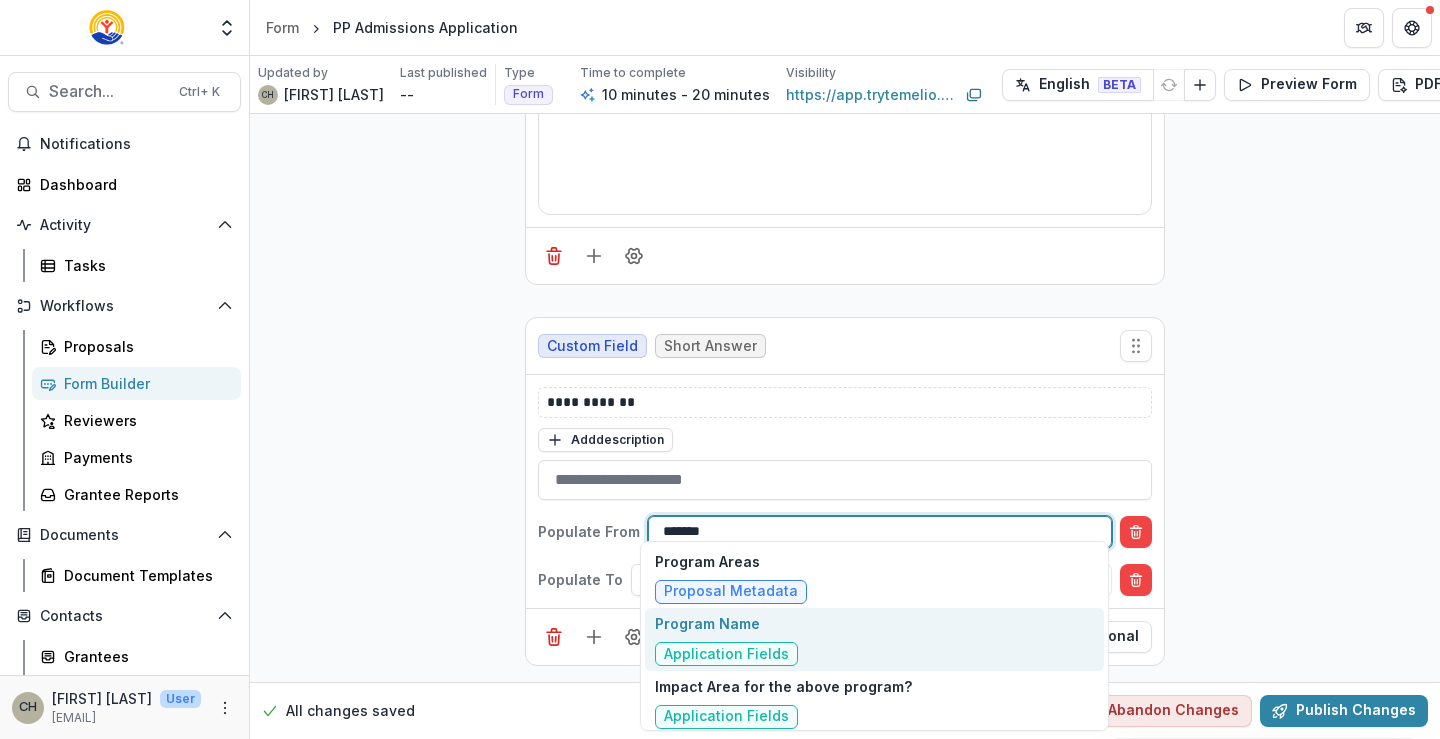 click on "Program Name Application Fields" at bounding box center (726, 639) 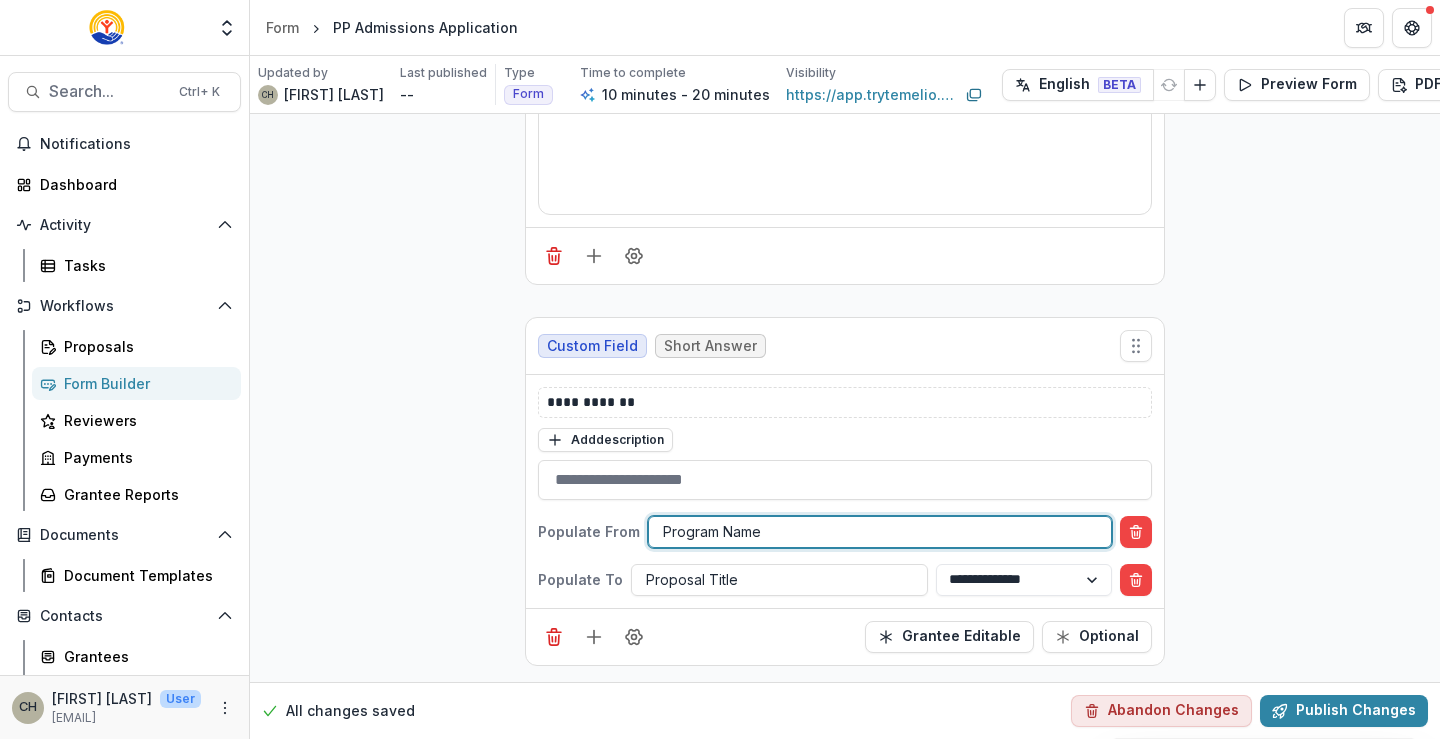 click on "**********" at bounding box center [845, -1085] 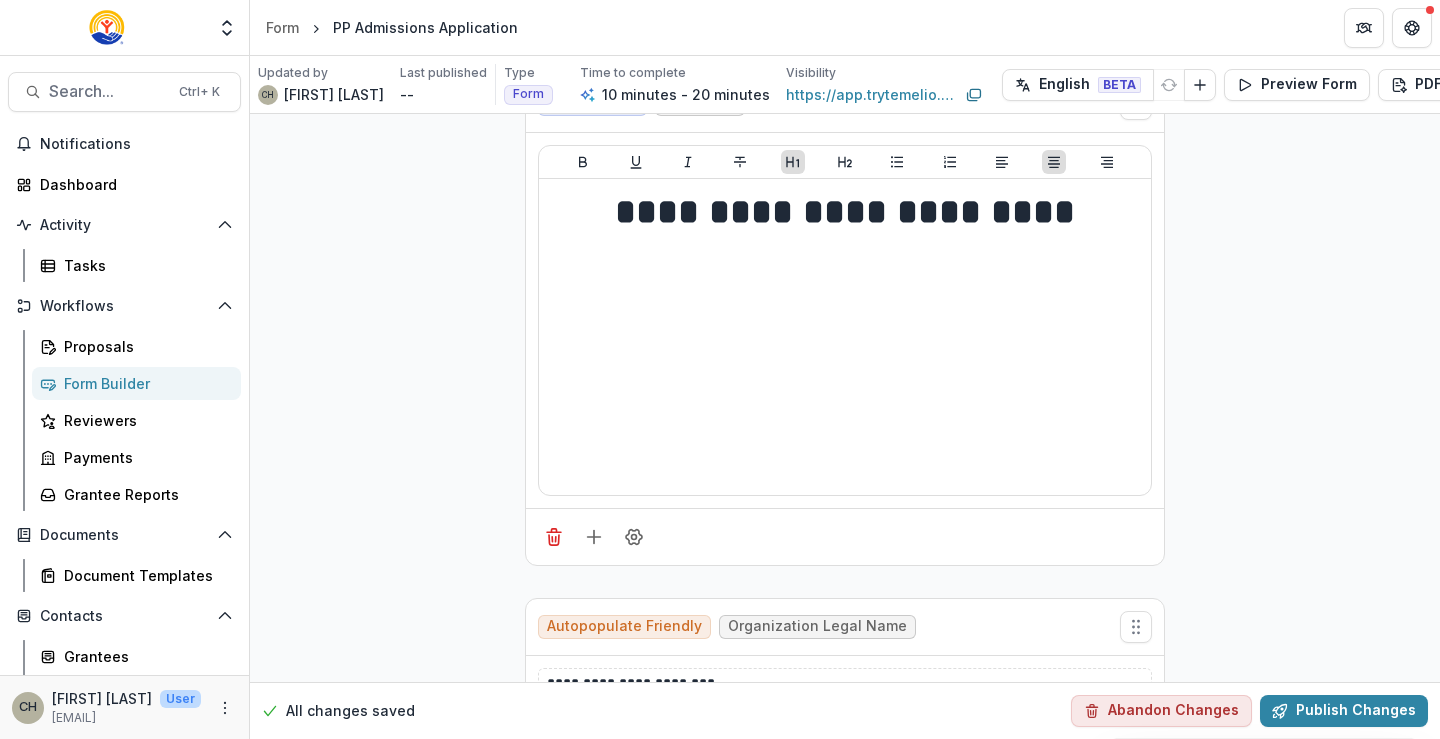 scroll, scrollTop: 1000, scrollLeft: 0, axis: vertical 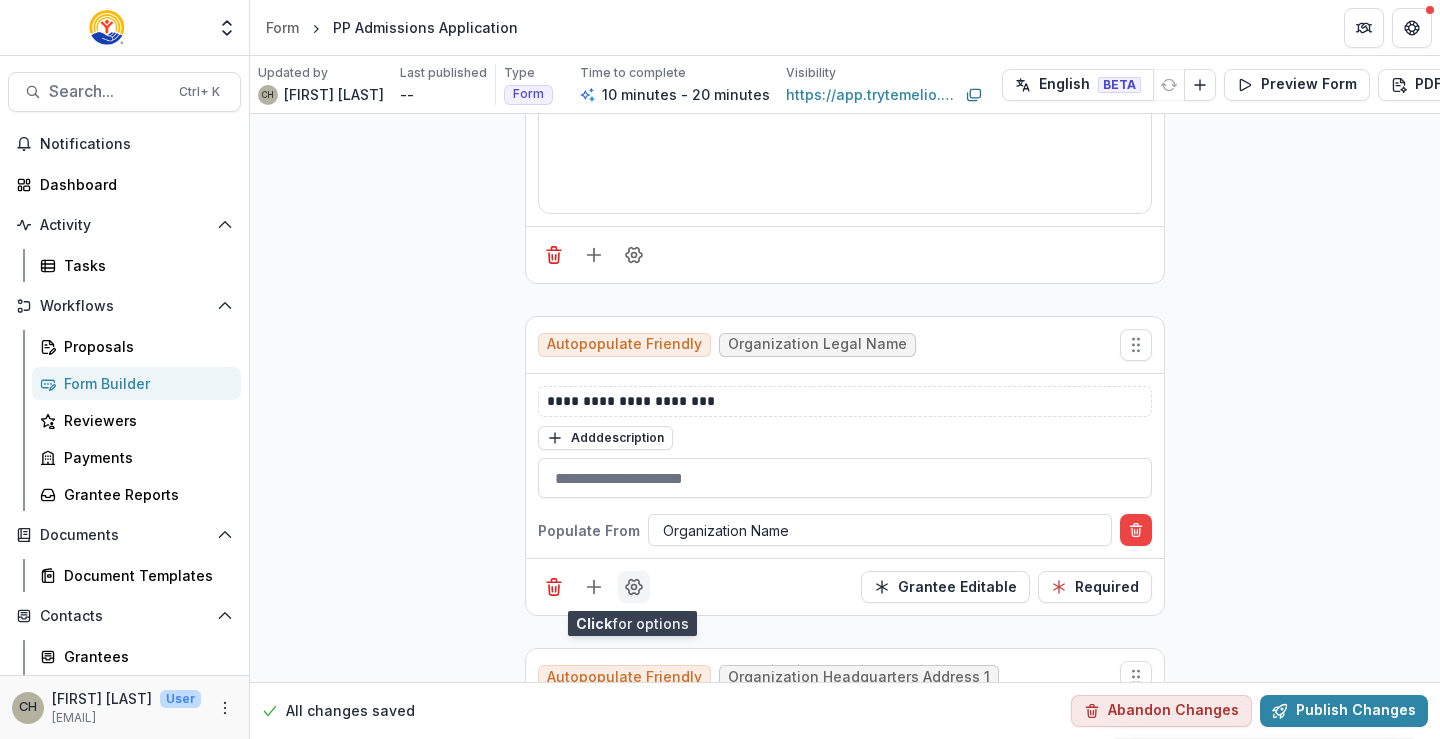 click 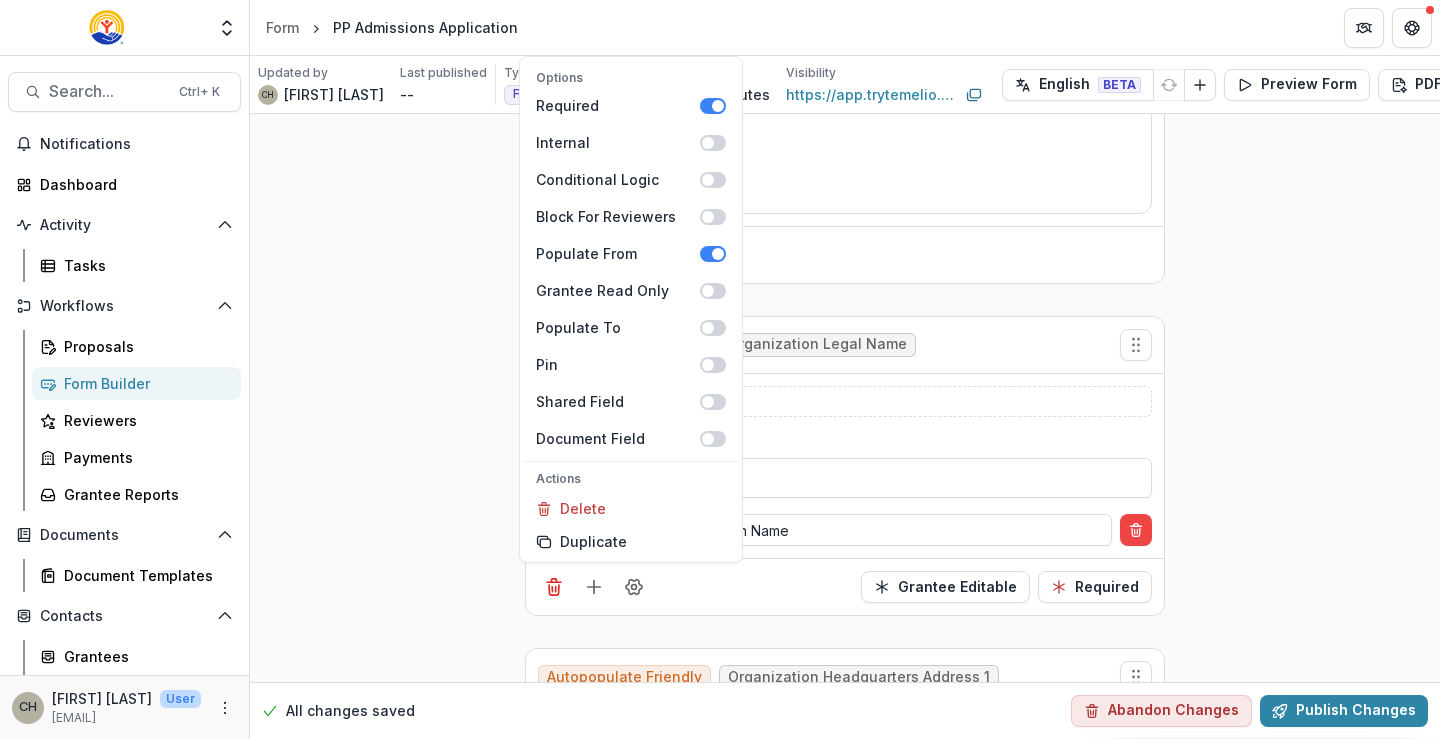 click on "**********" at bounding box center (845, 881) 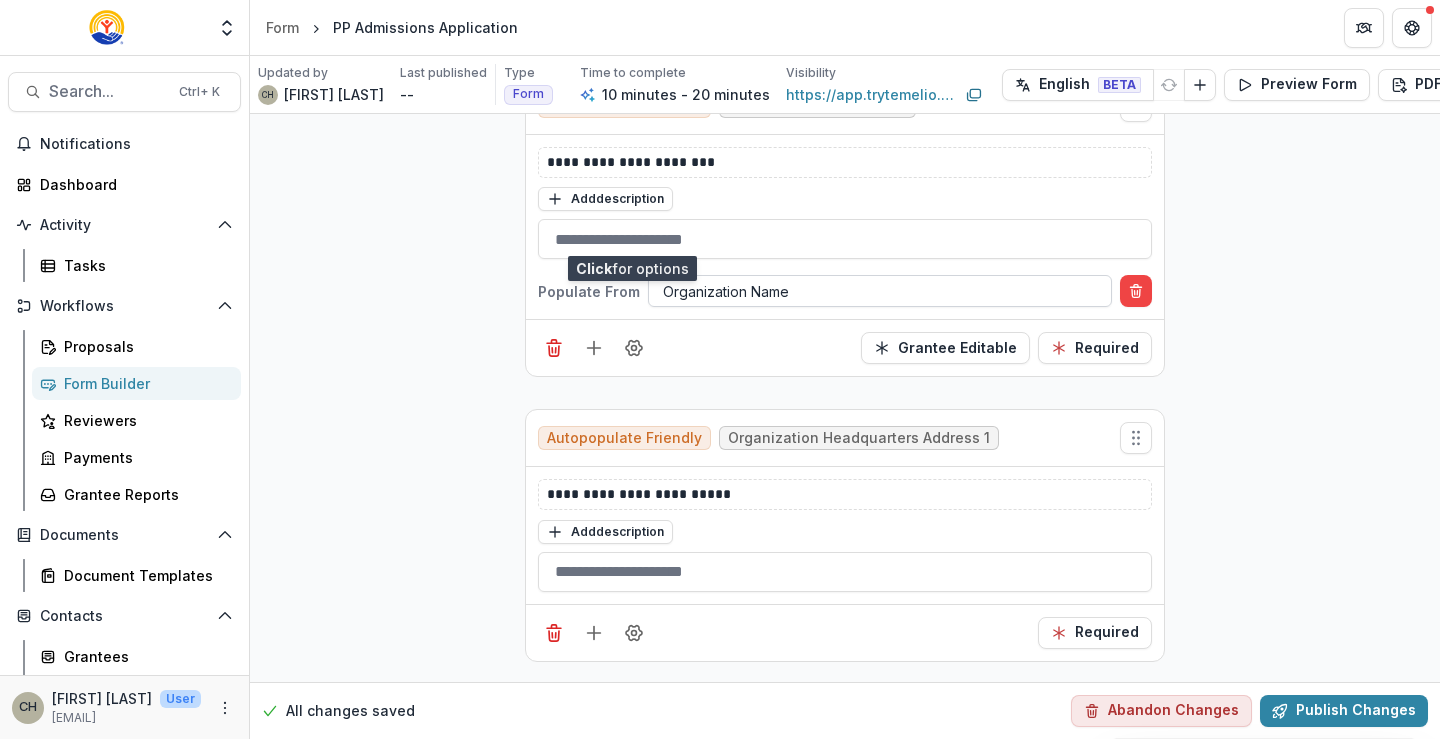 scroll, scrollTop: 1400, scrollLeft: 0, axis: vertical 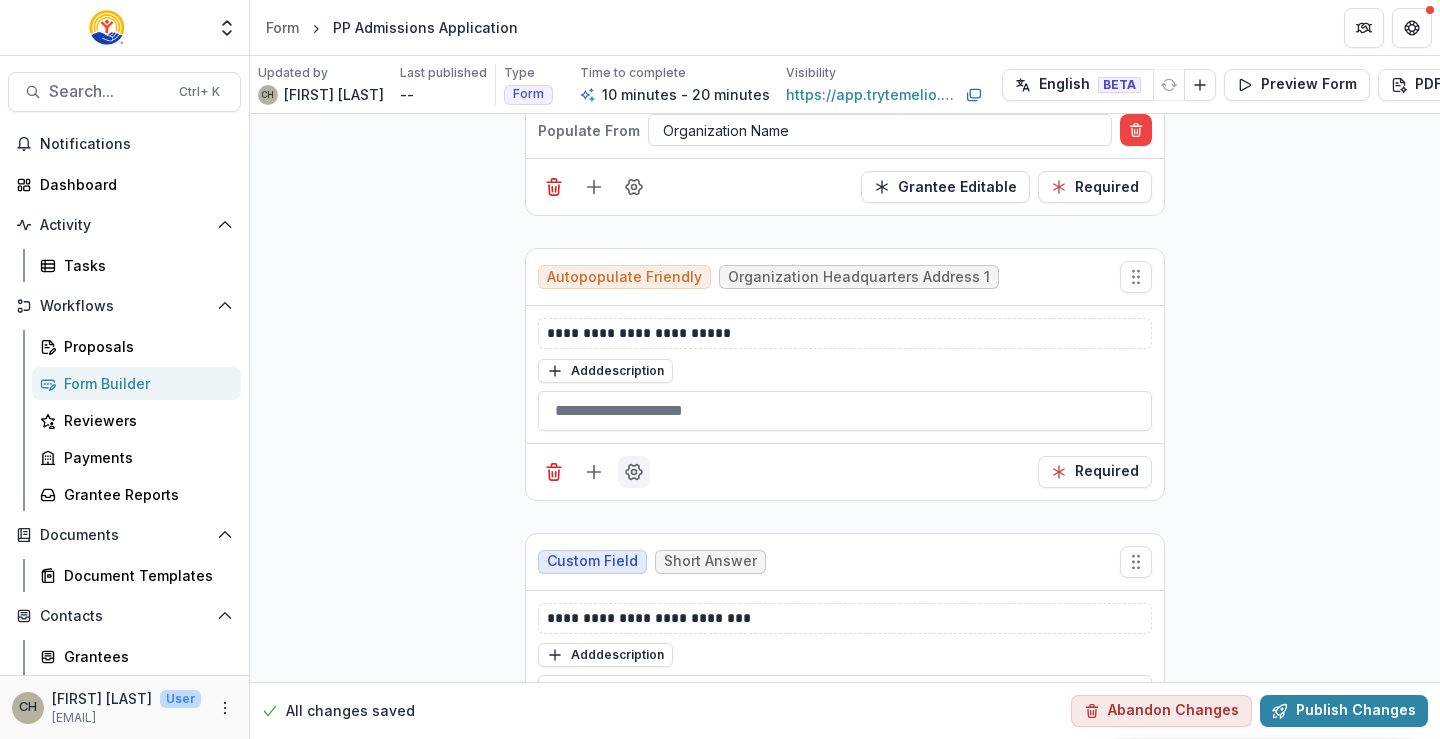 click 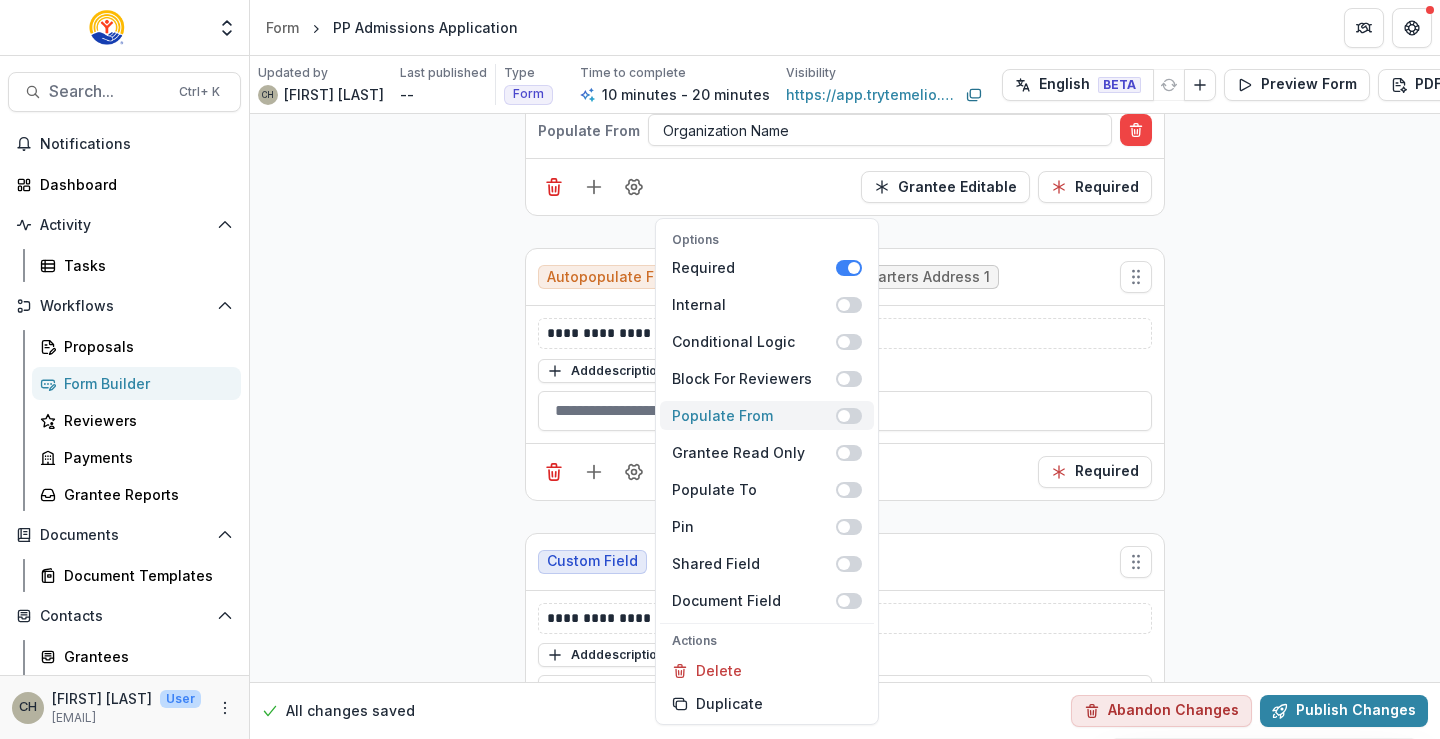 click at bounding box center [844, 416] 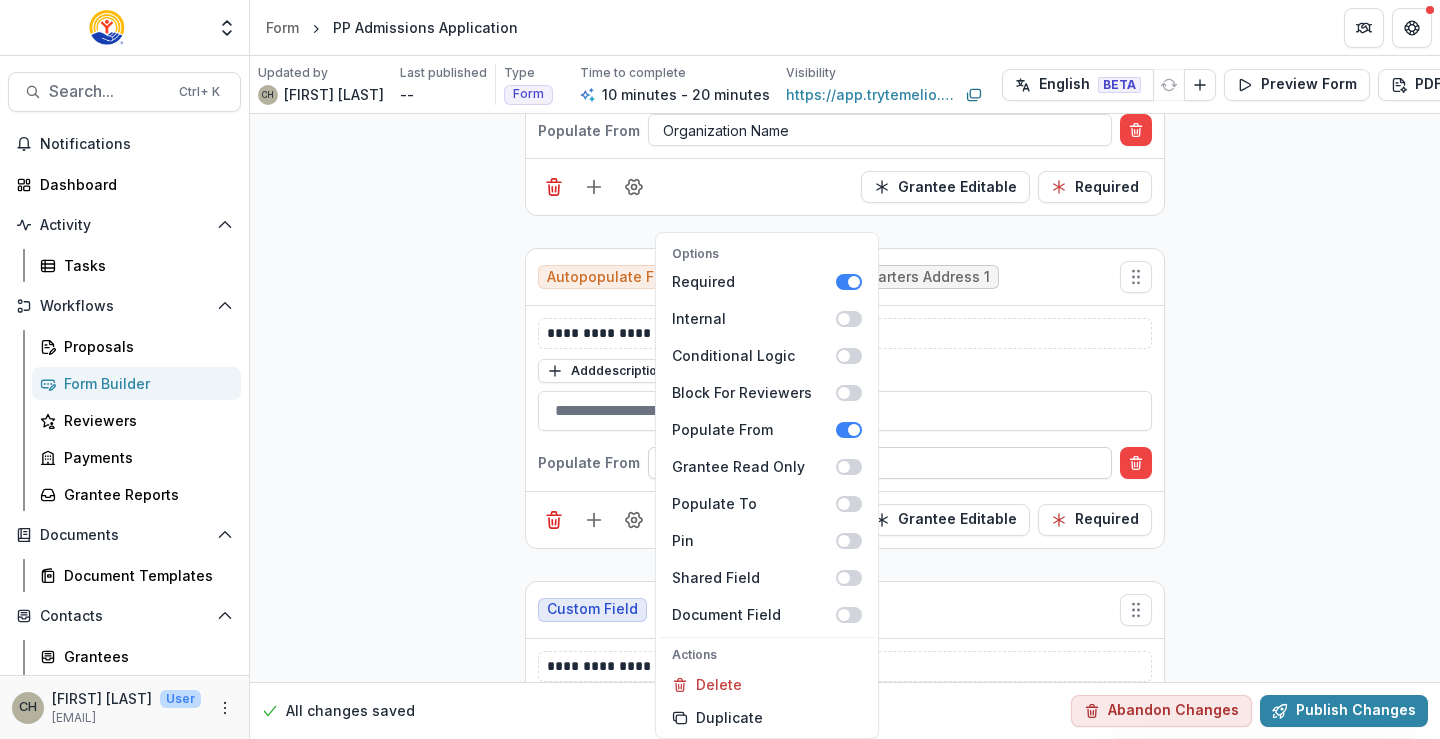 click at bounding box center (880, 462) 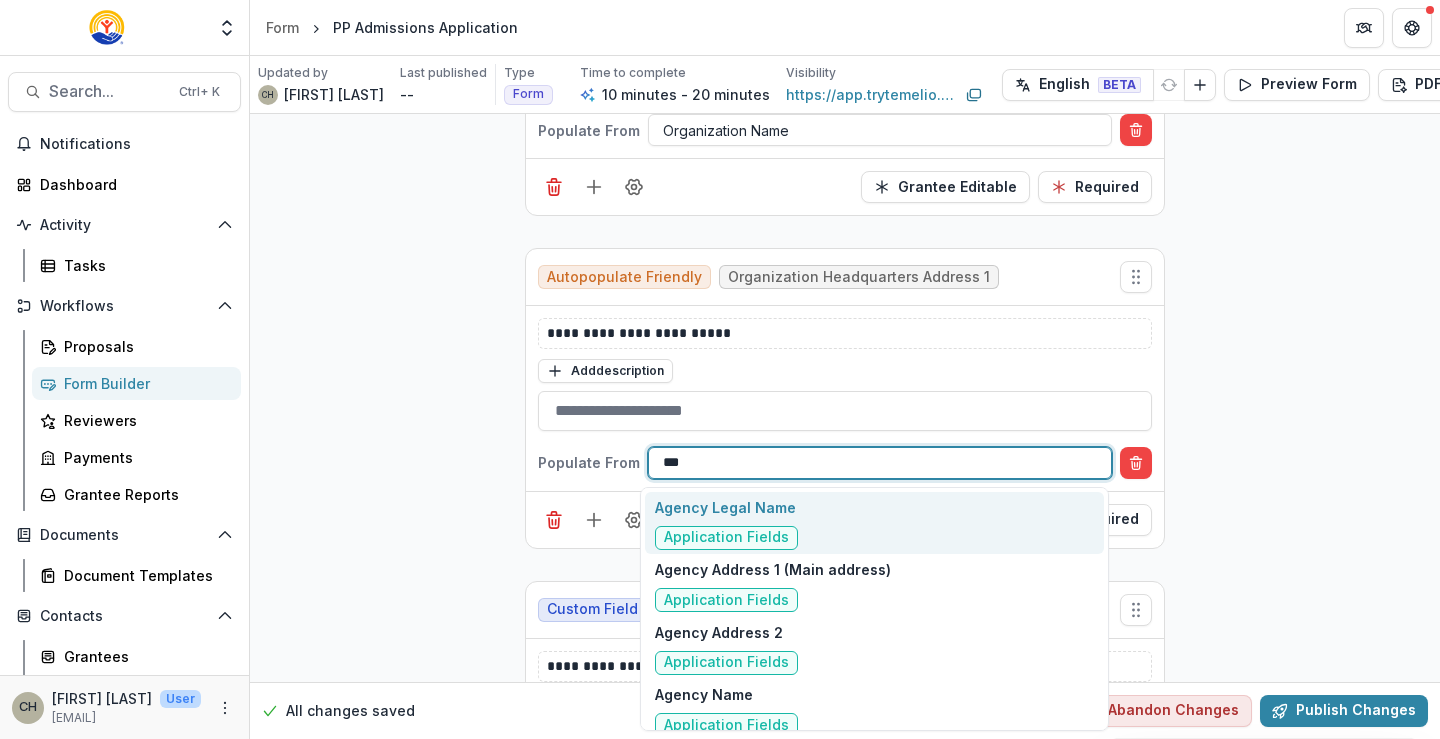 type on "****" 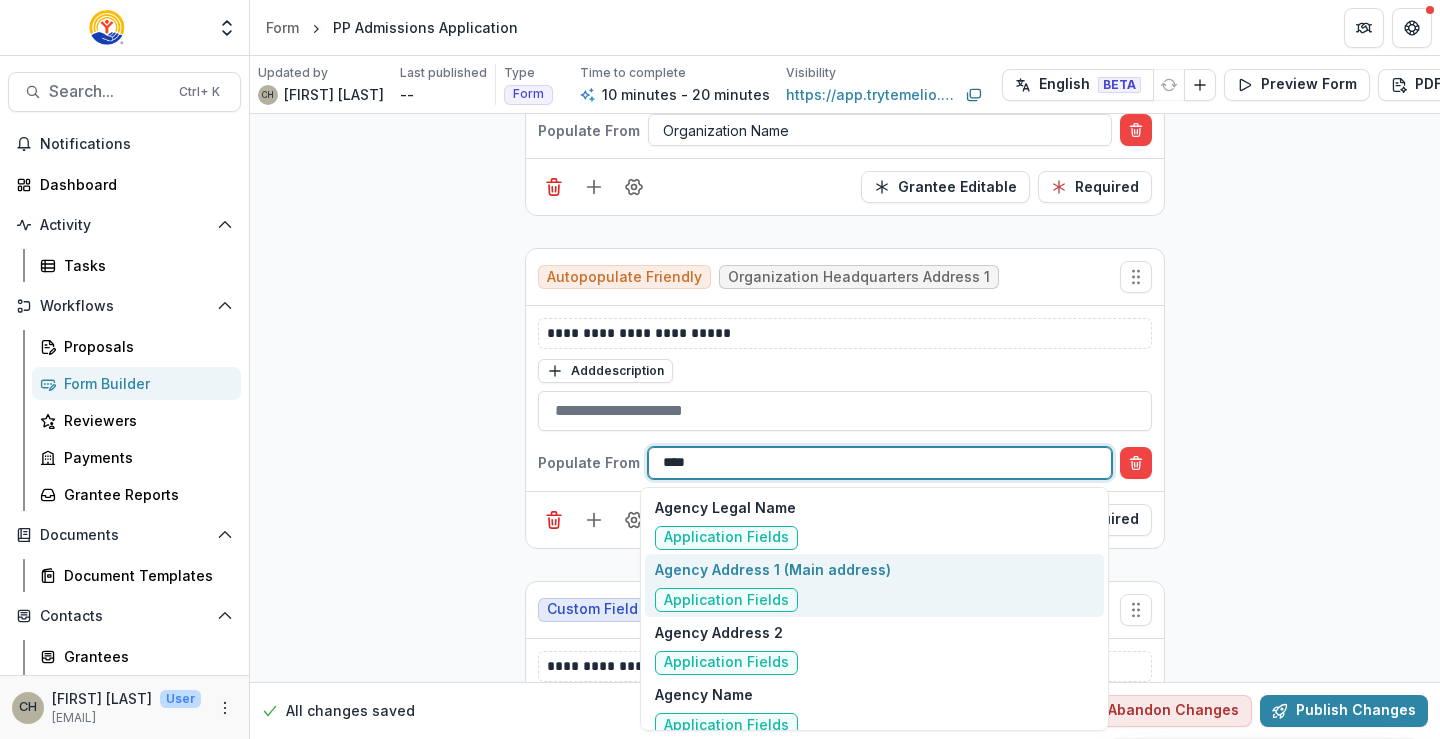click on "Agency Address 1  (Main address) Application Fields" at bounding box center [874, 585] 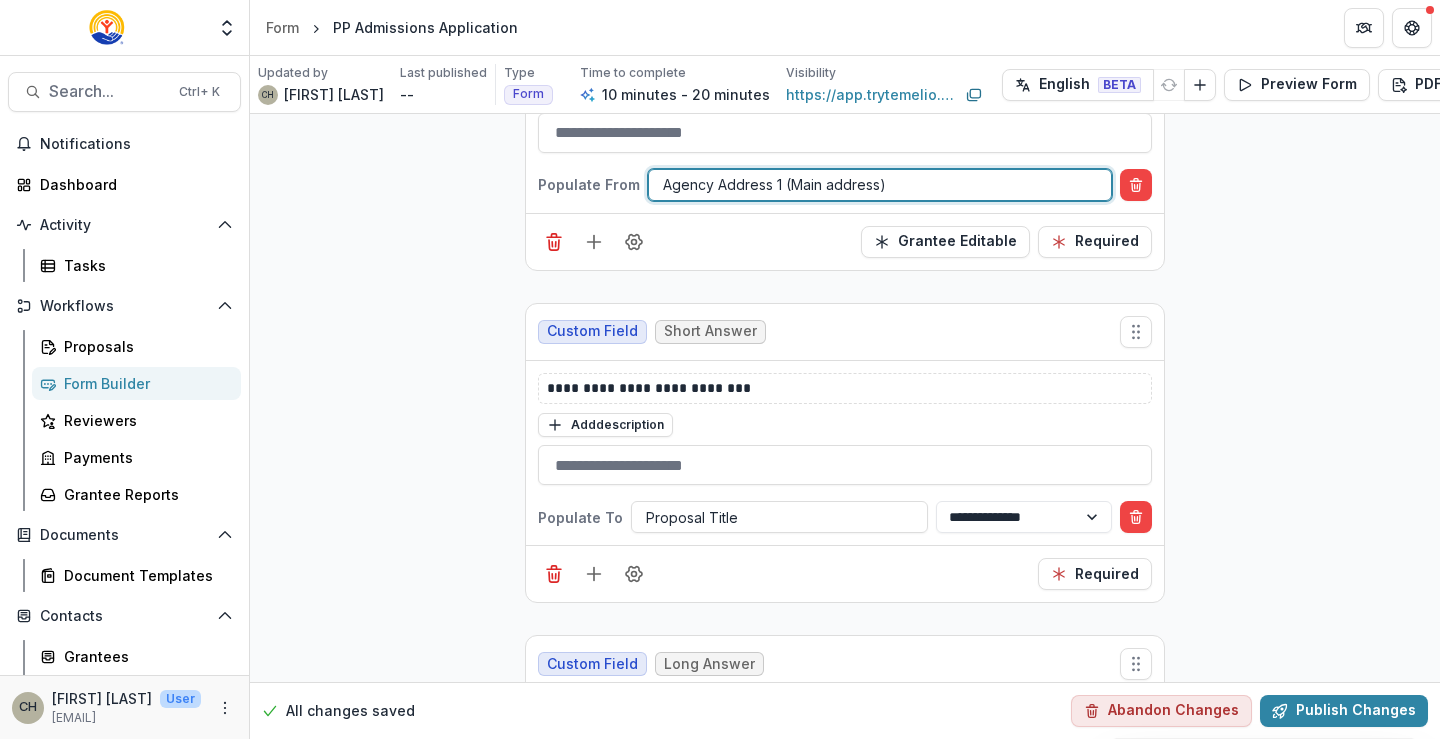 scroll, scrollTop: 1700, scrollLeft: 0, axis: vertical 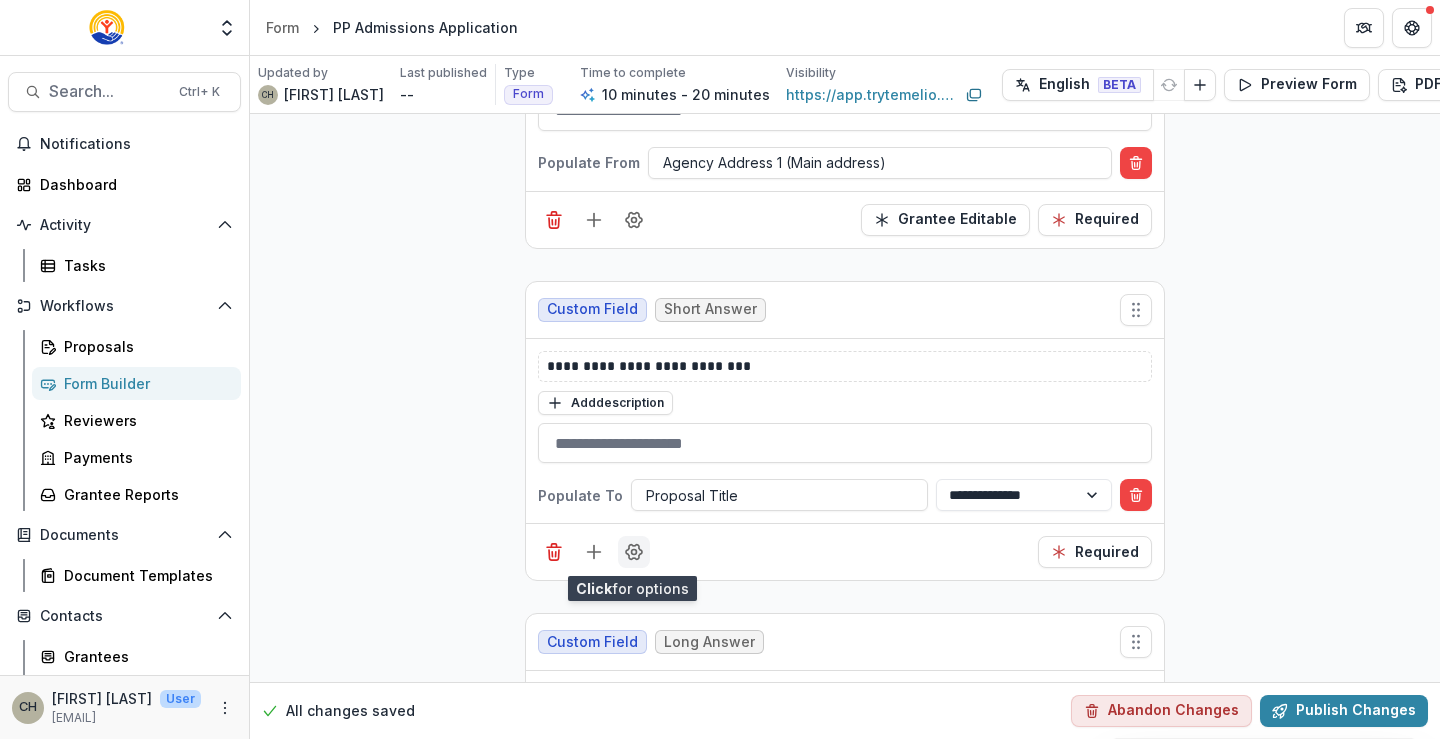 click 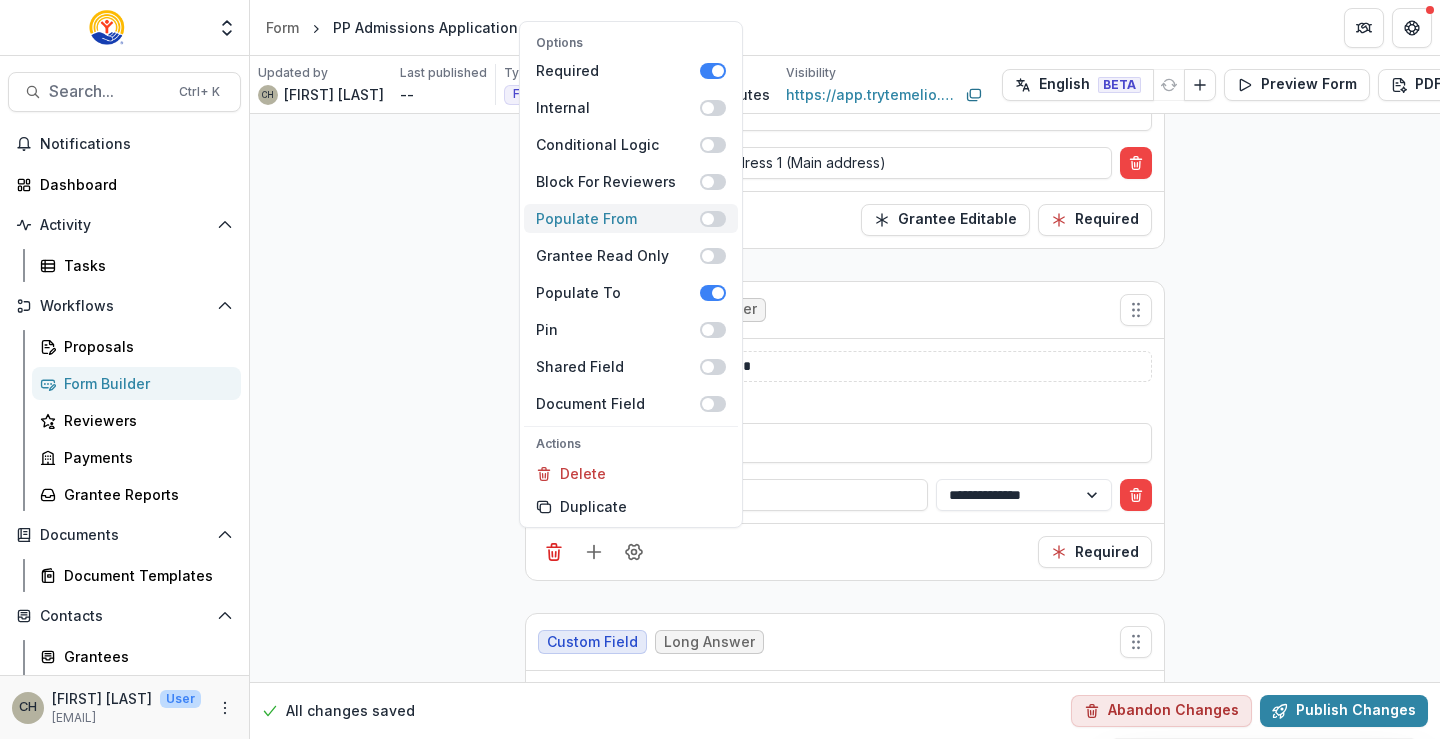 click at bounding box center (713, 219) 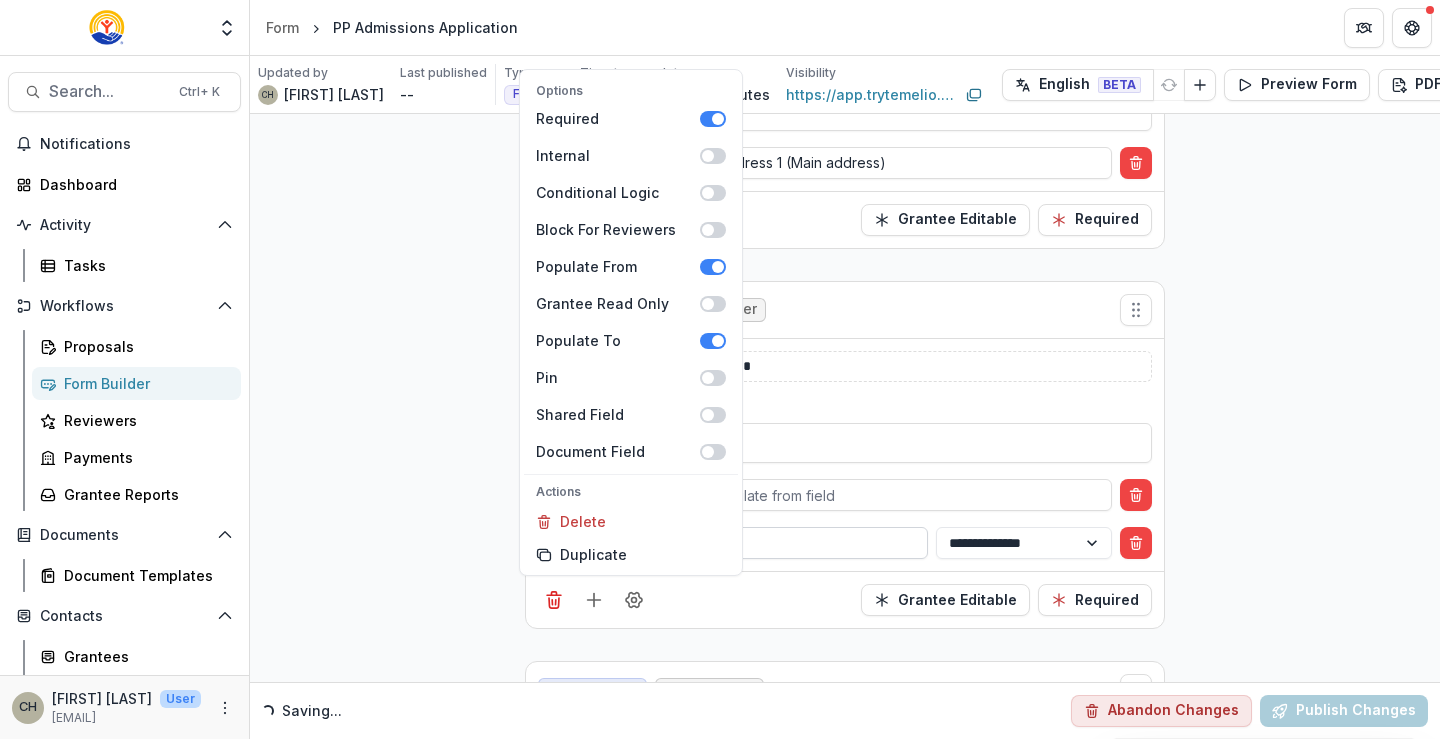 click at bounding box center [779, 543] 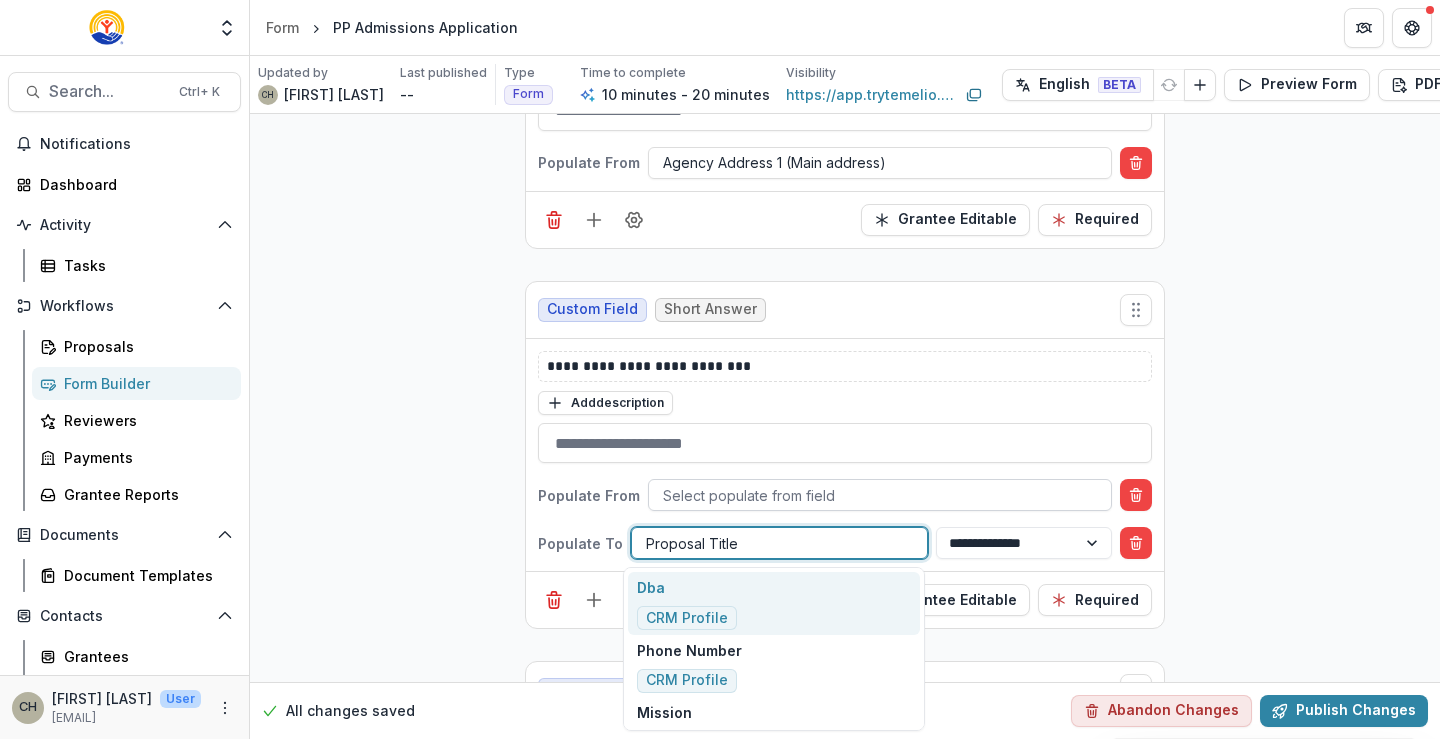click at bounding box center [880, 495] 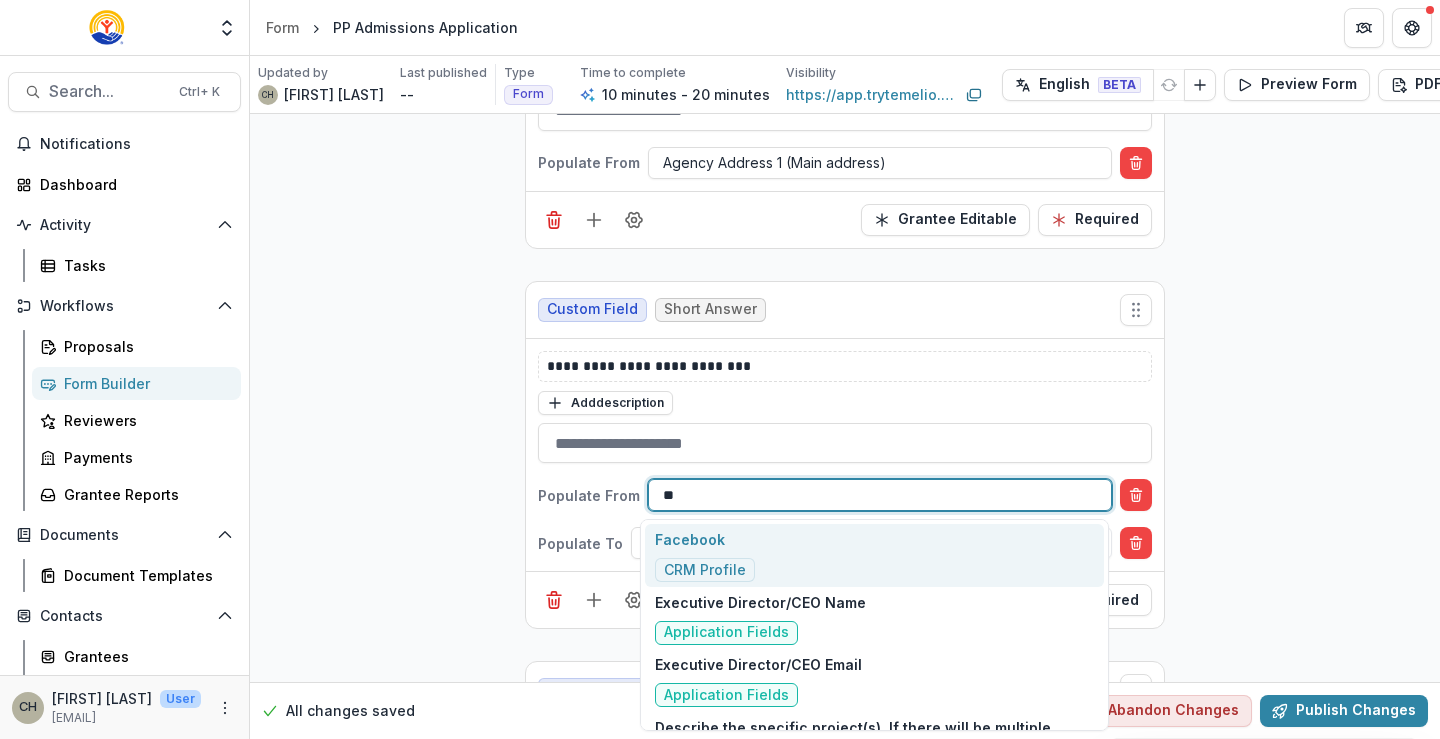 type on "***" 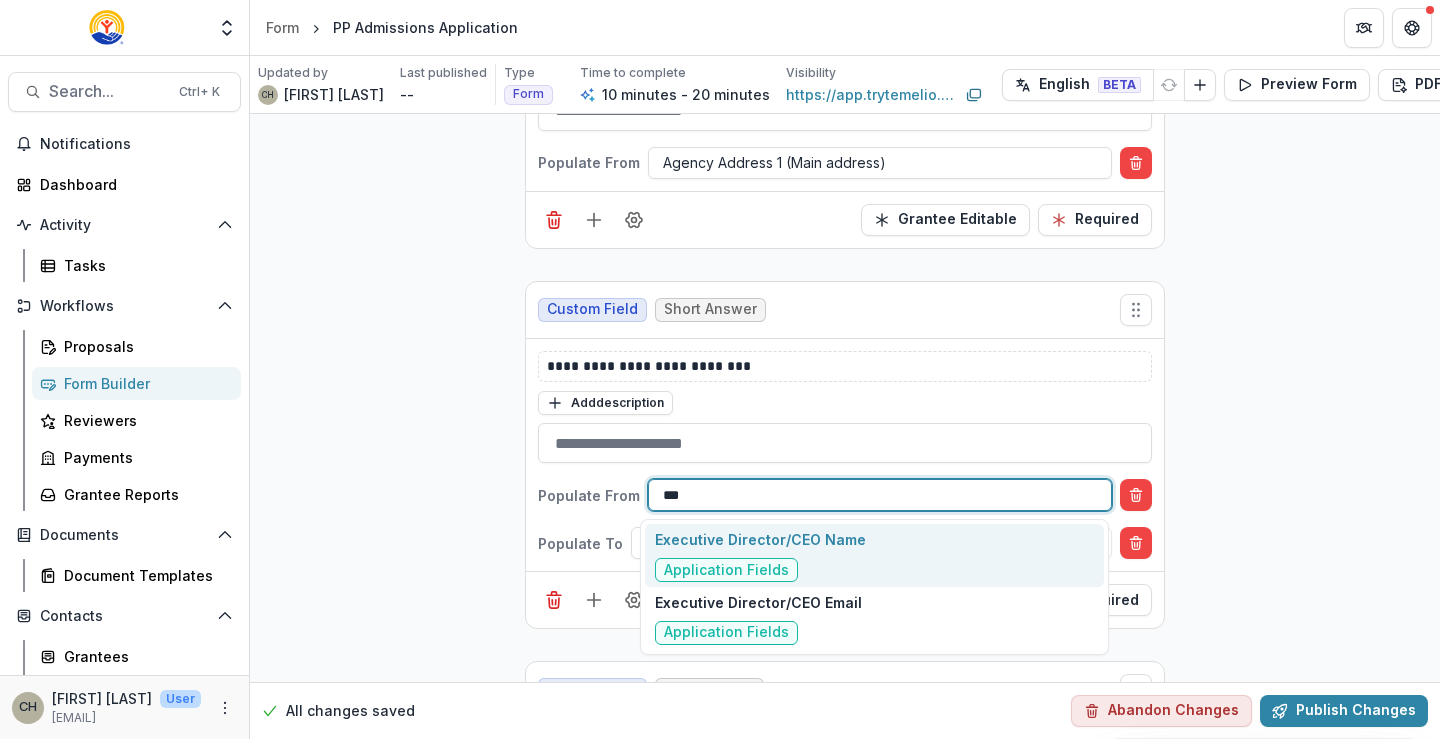 click on "Executive Director/CEO Name" at bounding box center (760, 539) 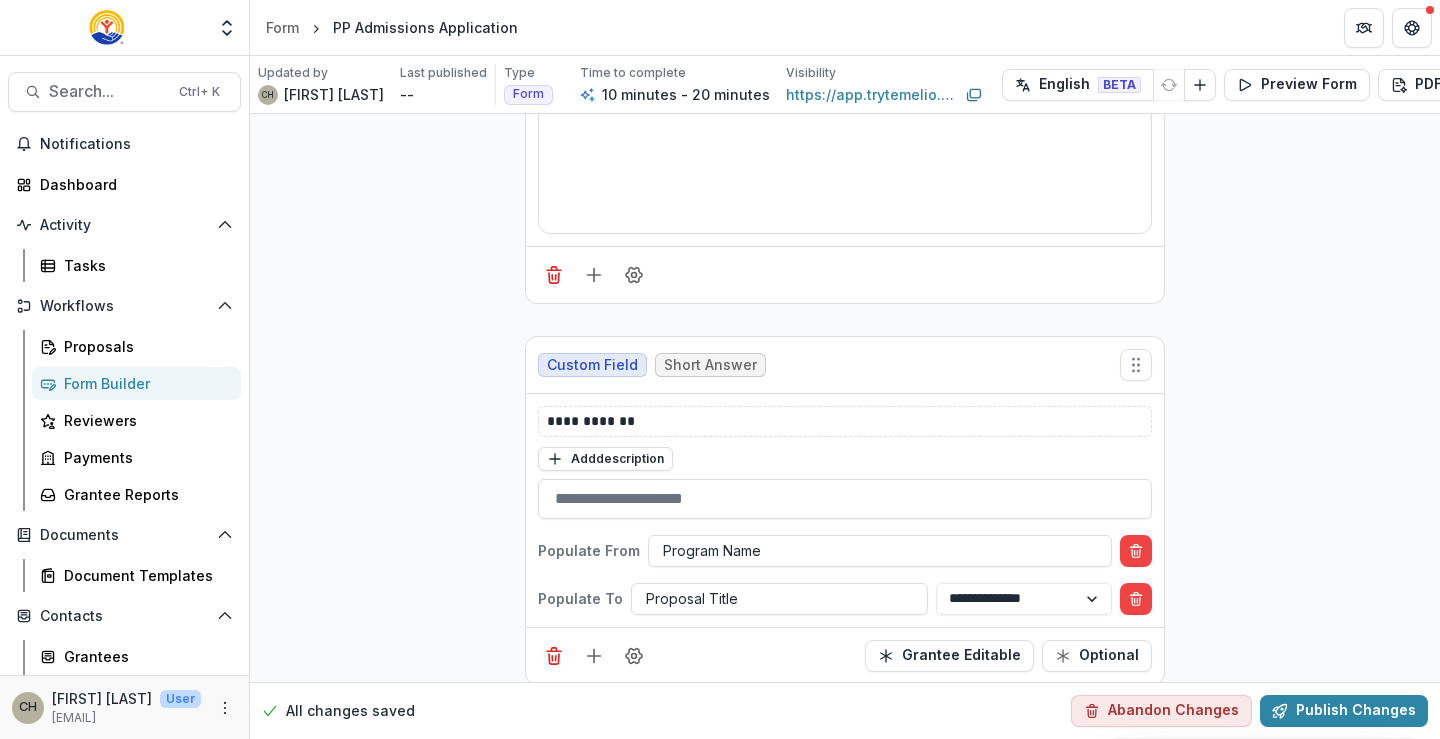 scroll, scrollTop: 3077, scrollLeft: 0, axis: vertical 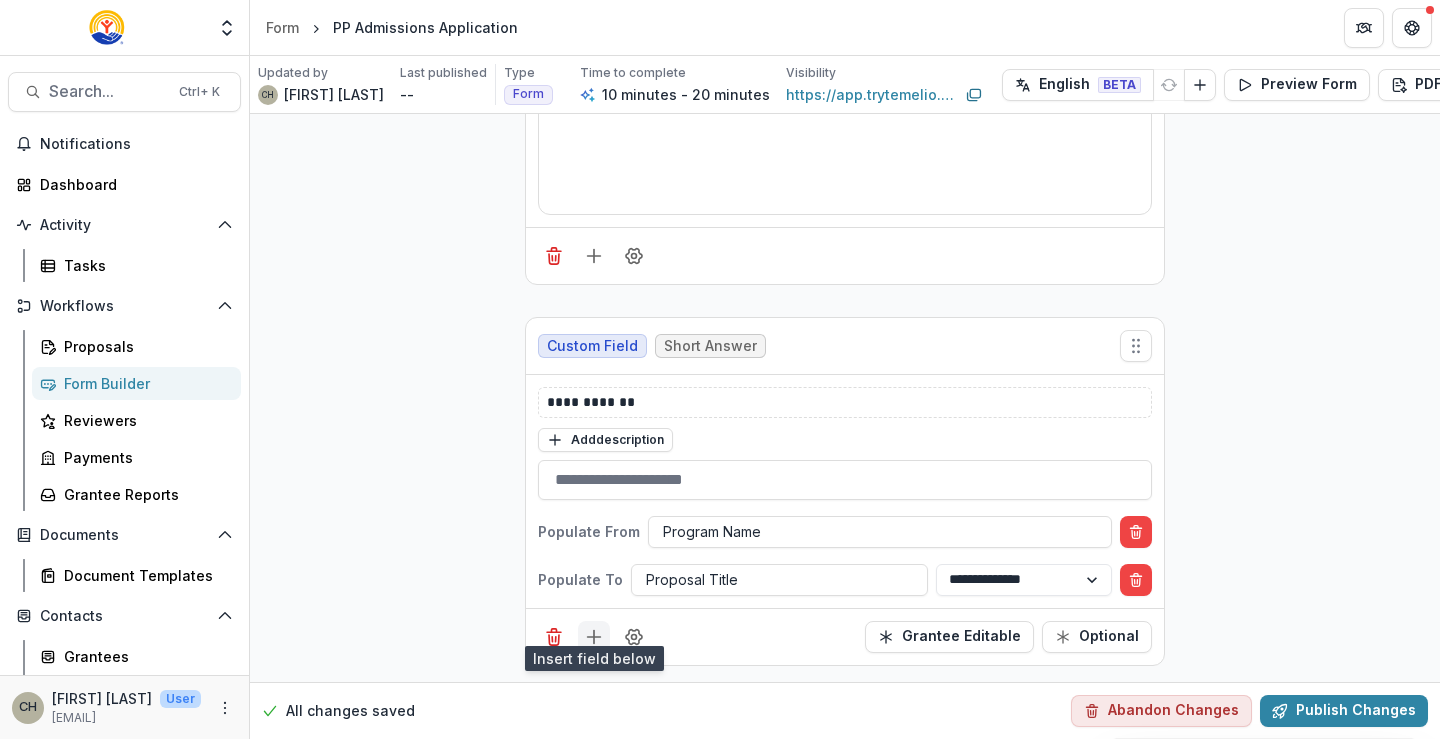 click 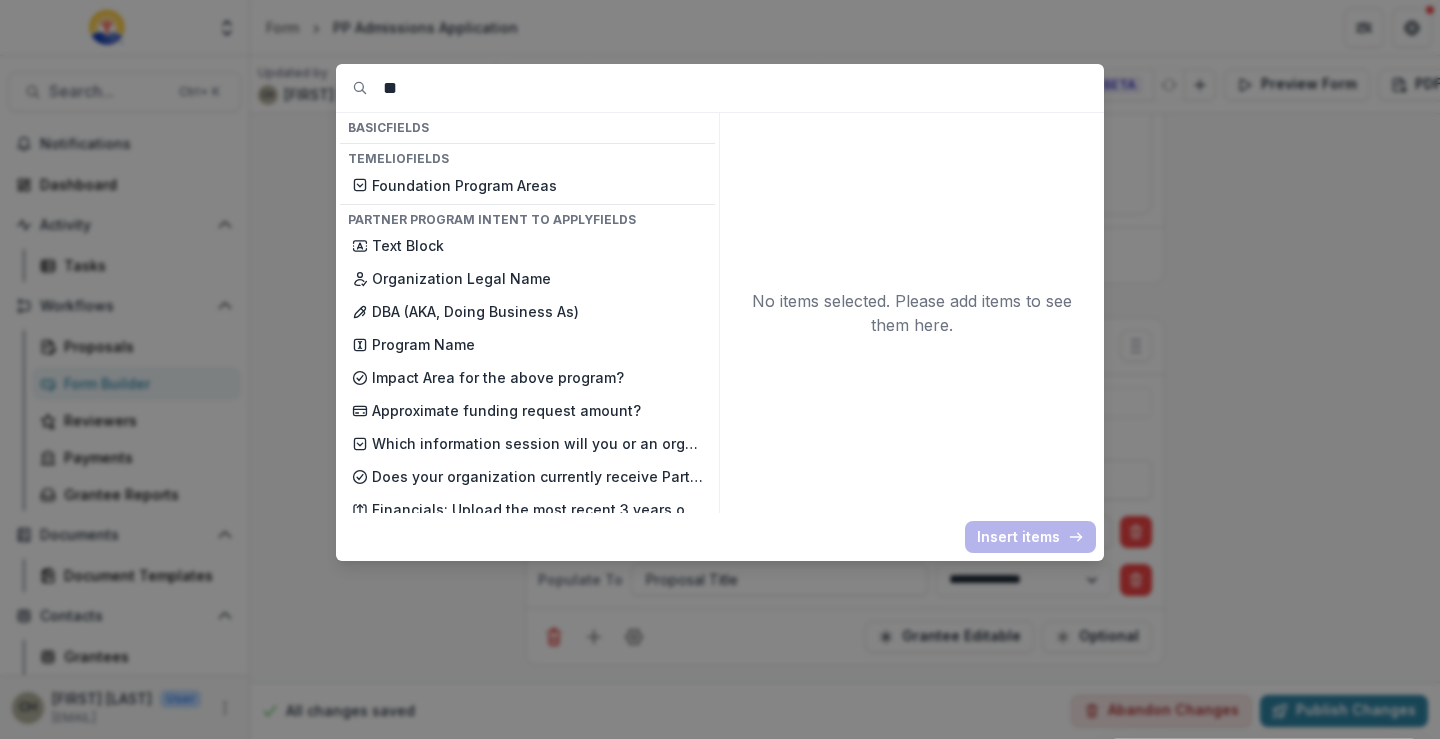 type on "*" 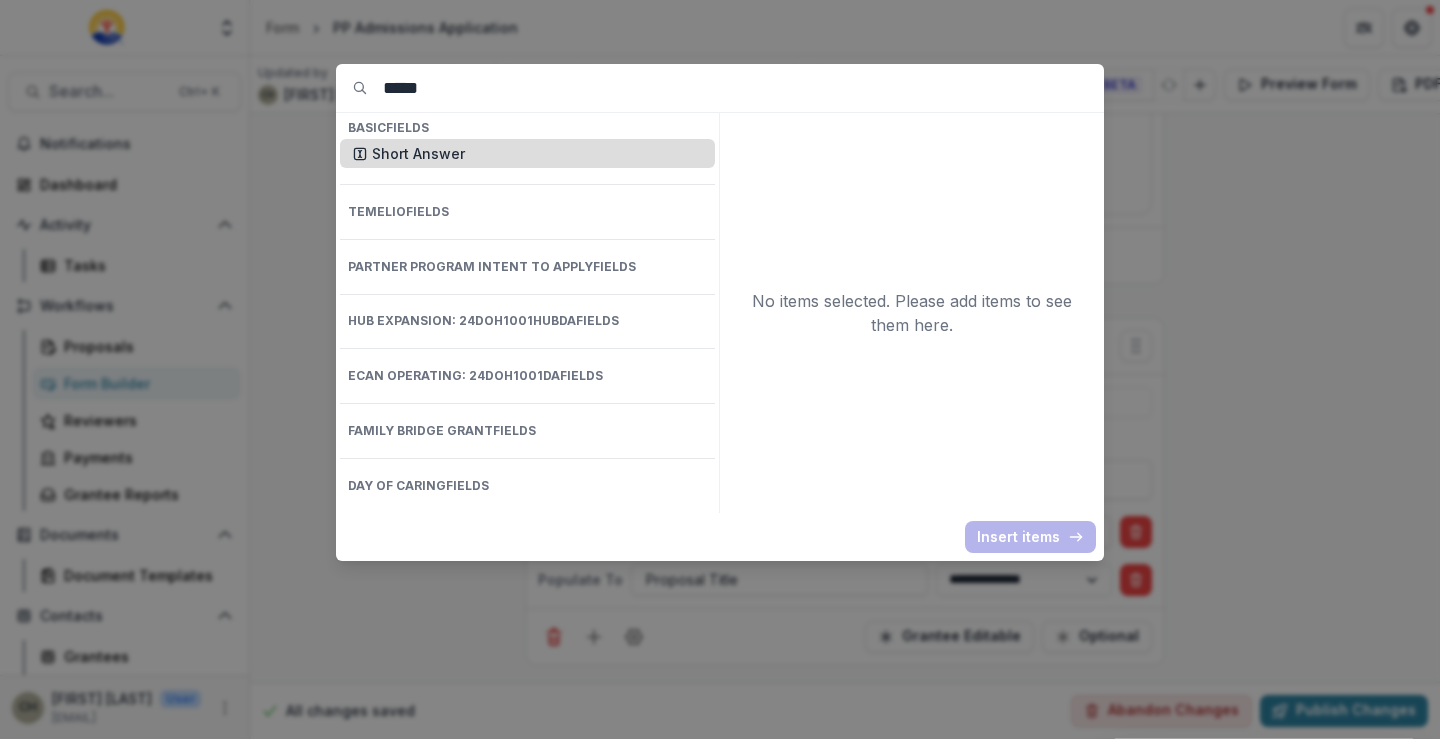 type on "*****" 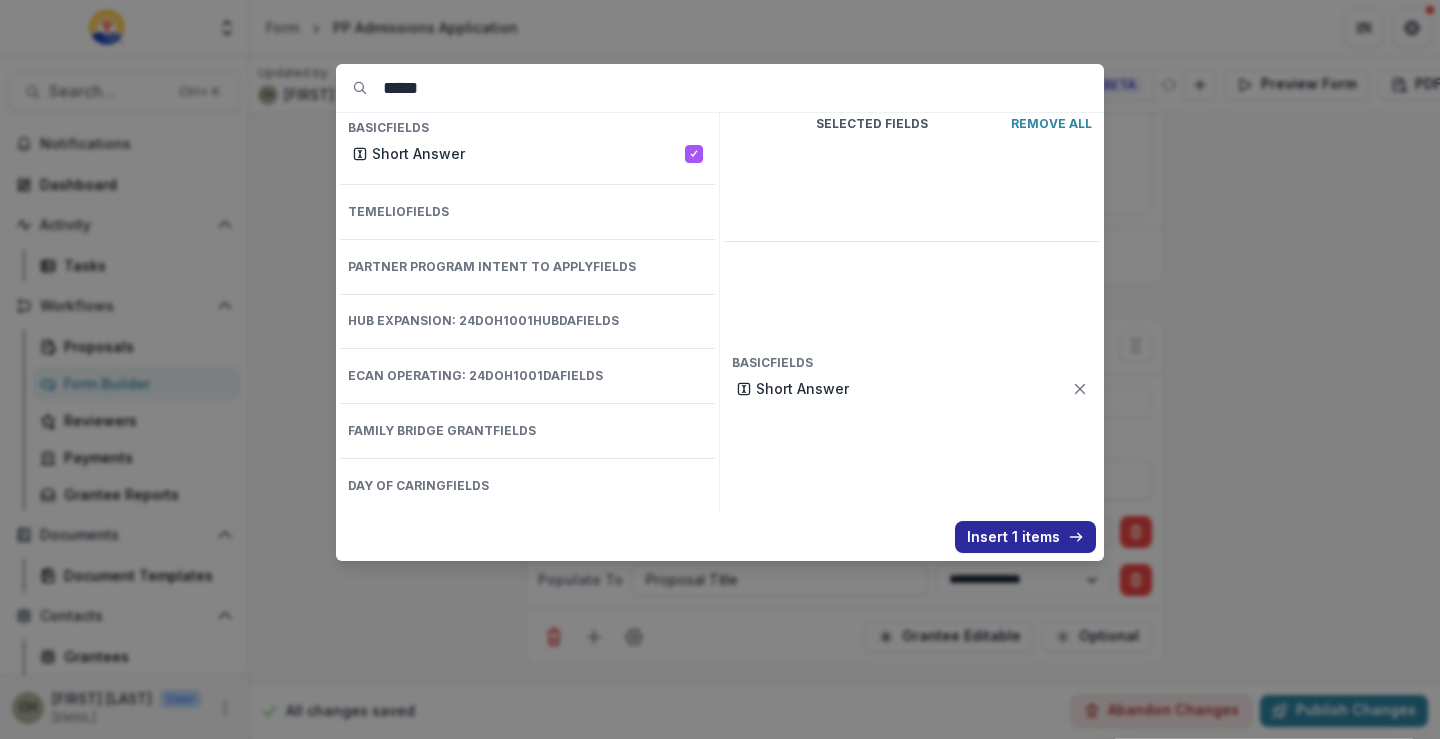click on "Insert 1 items" at bounding box center [1025, 537] 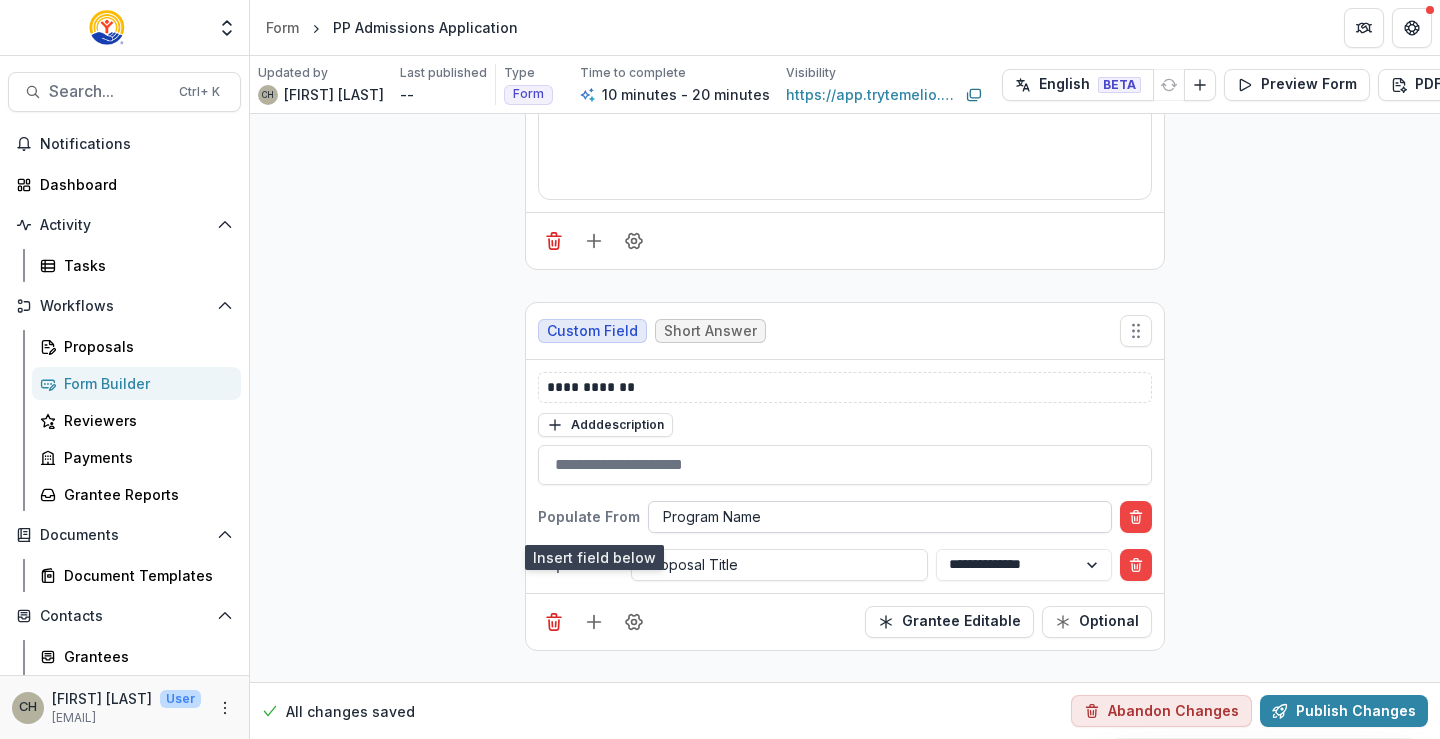 scroll, scrollTop: 3277, scrollLeft: 0, axis: vertical 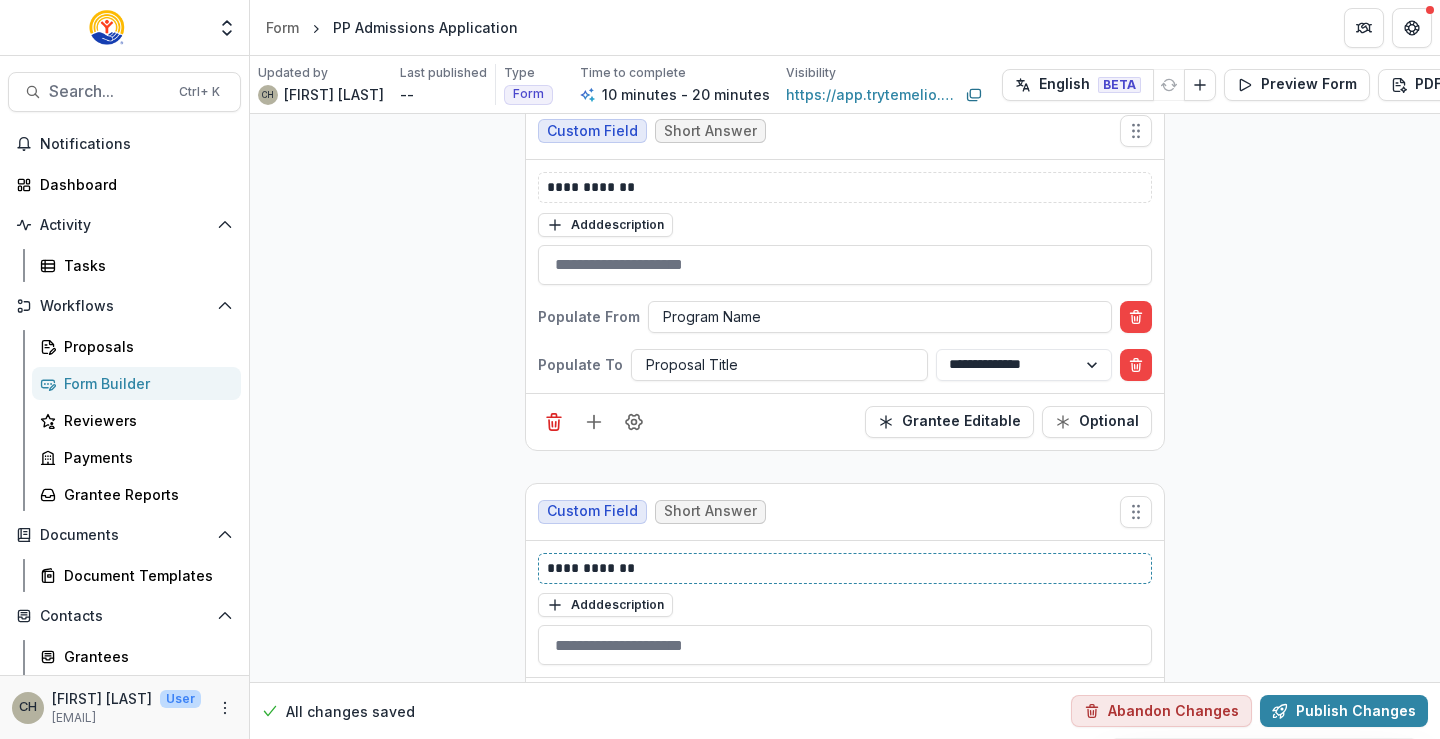 click on "**********" at bounding box center (845, 568) 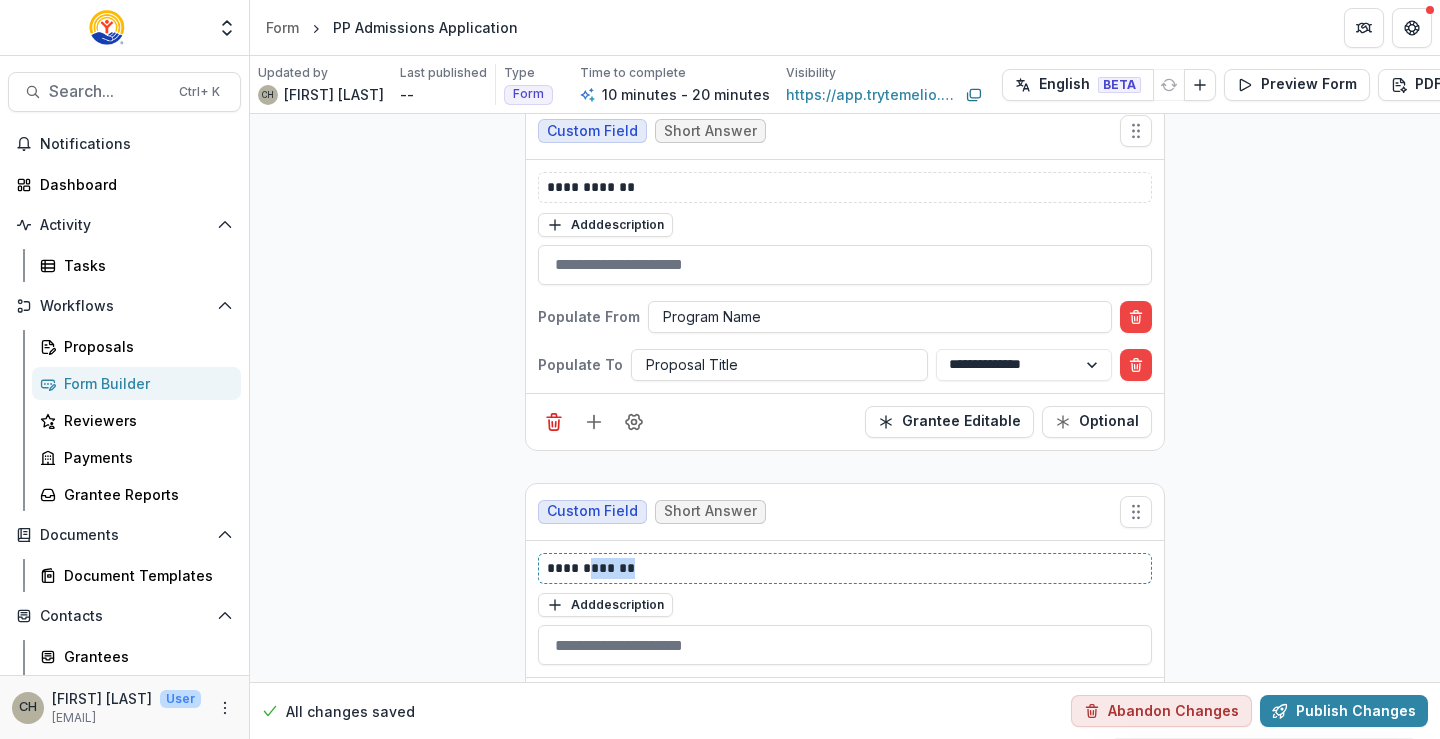 click on "**********" at bounding box center (845, 568) 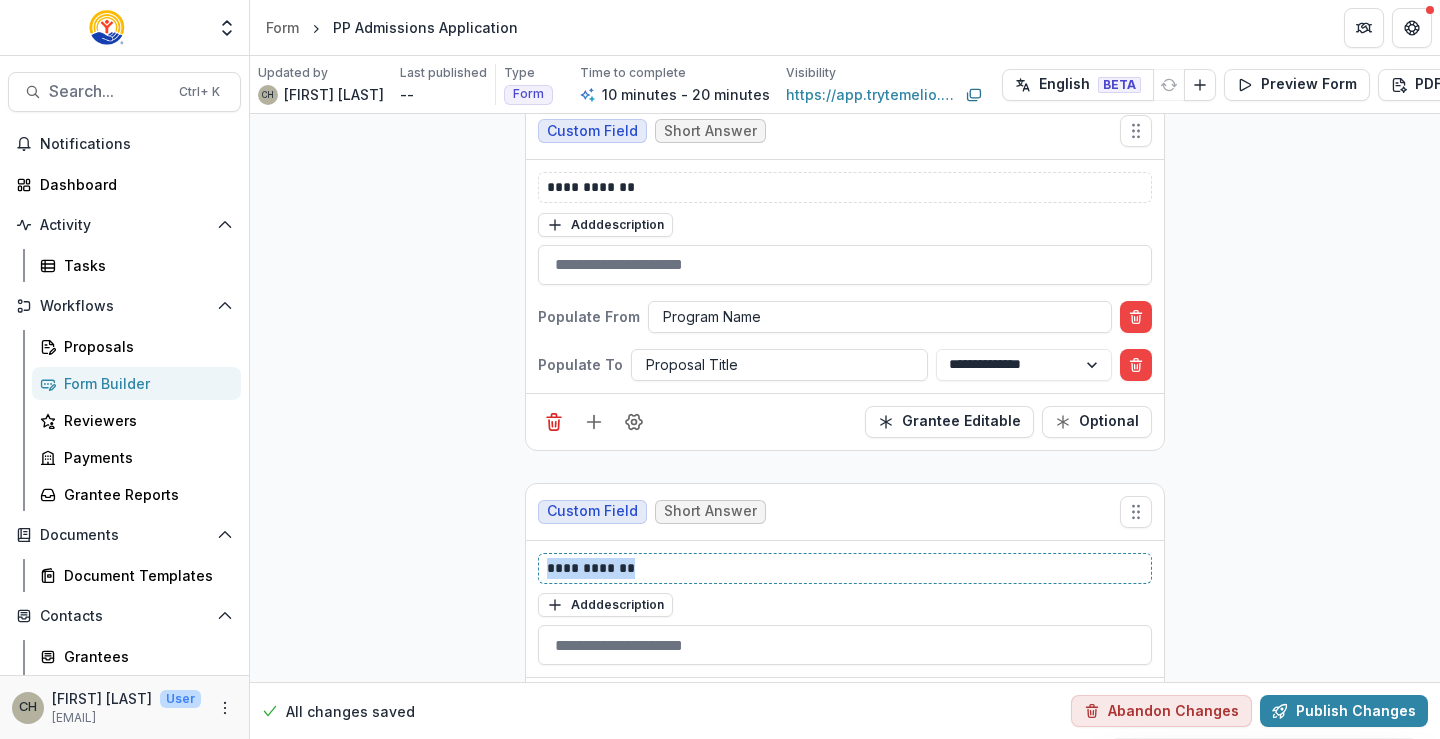 click on "**********" at bounding box center (845, 568) 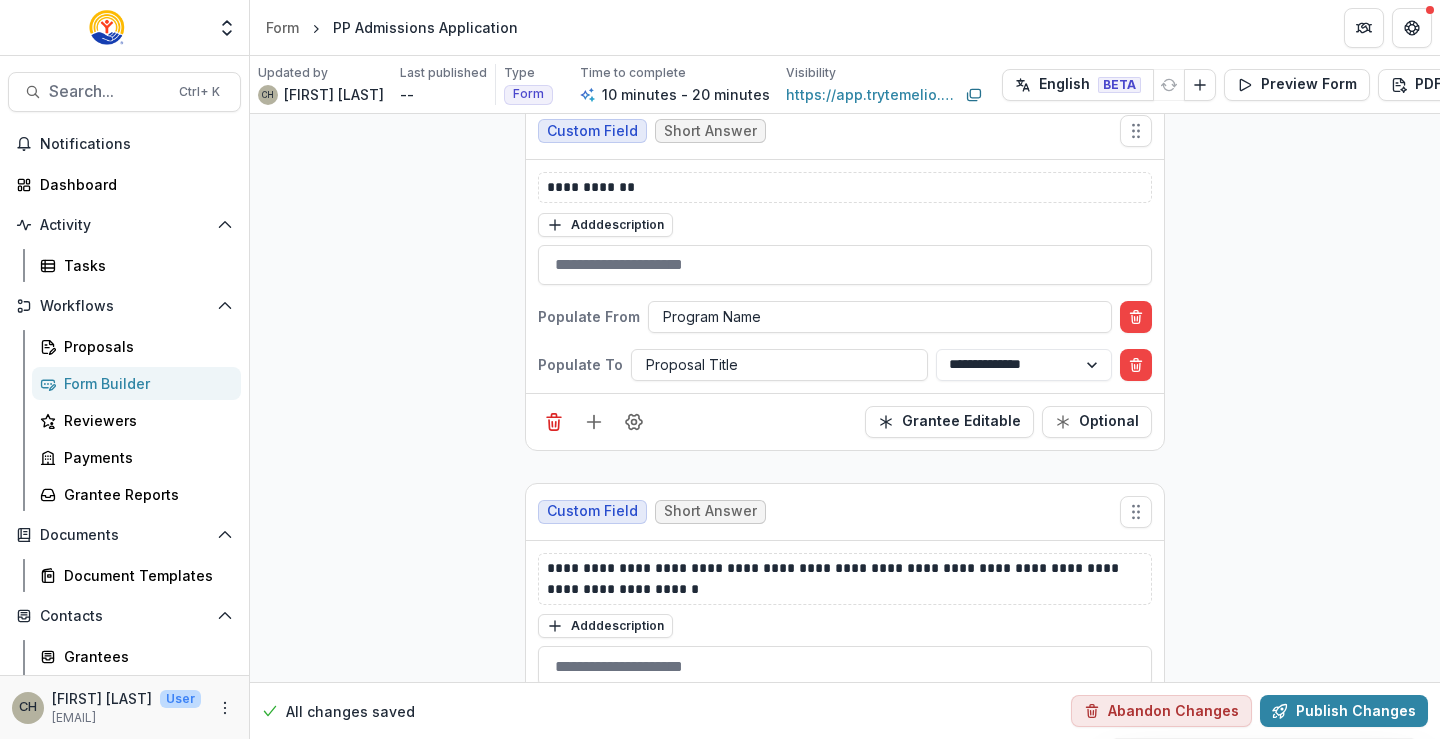 click on "**********" at bounding box center [845, -1196] 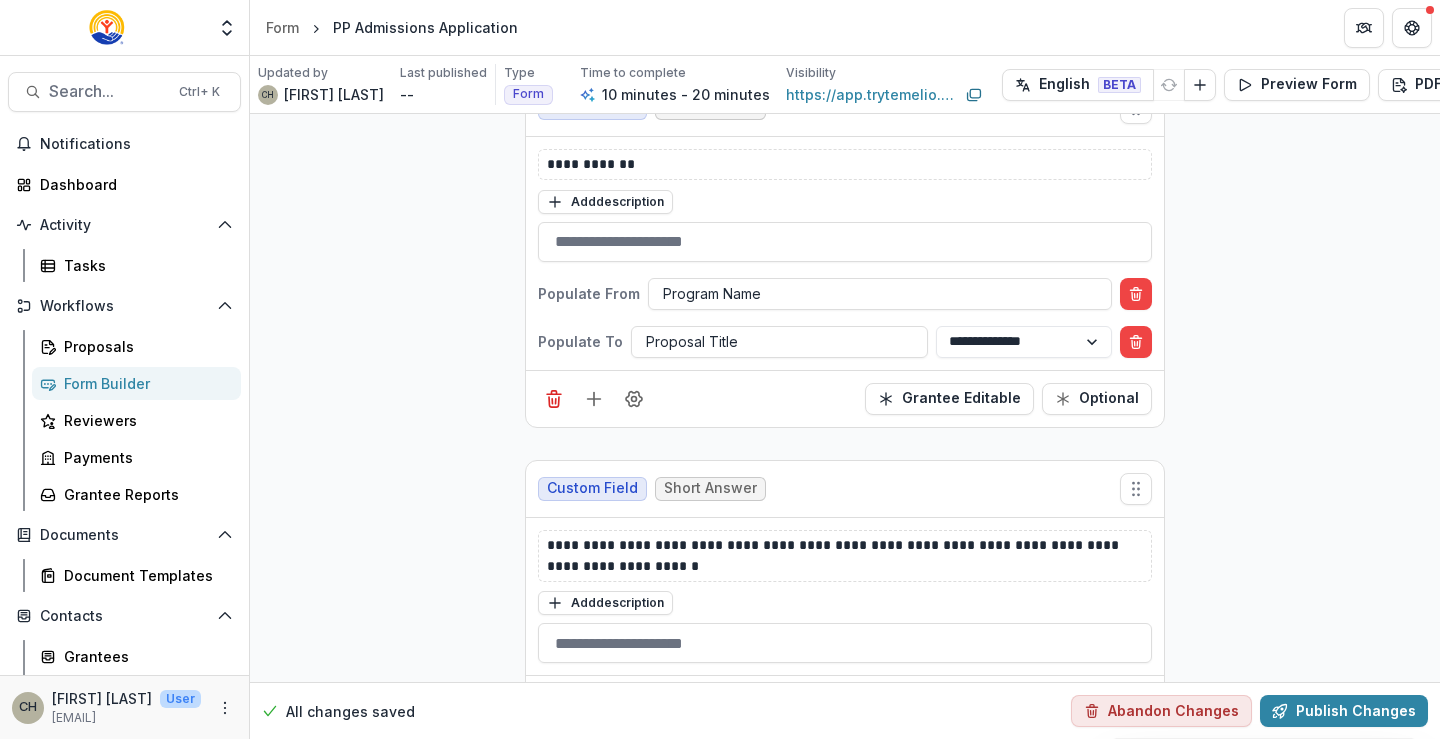 scroll, scrollTop: 3382, scrollLeft: 0, axis: vertical 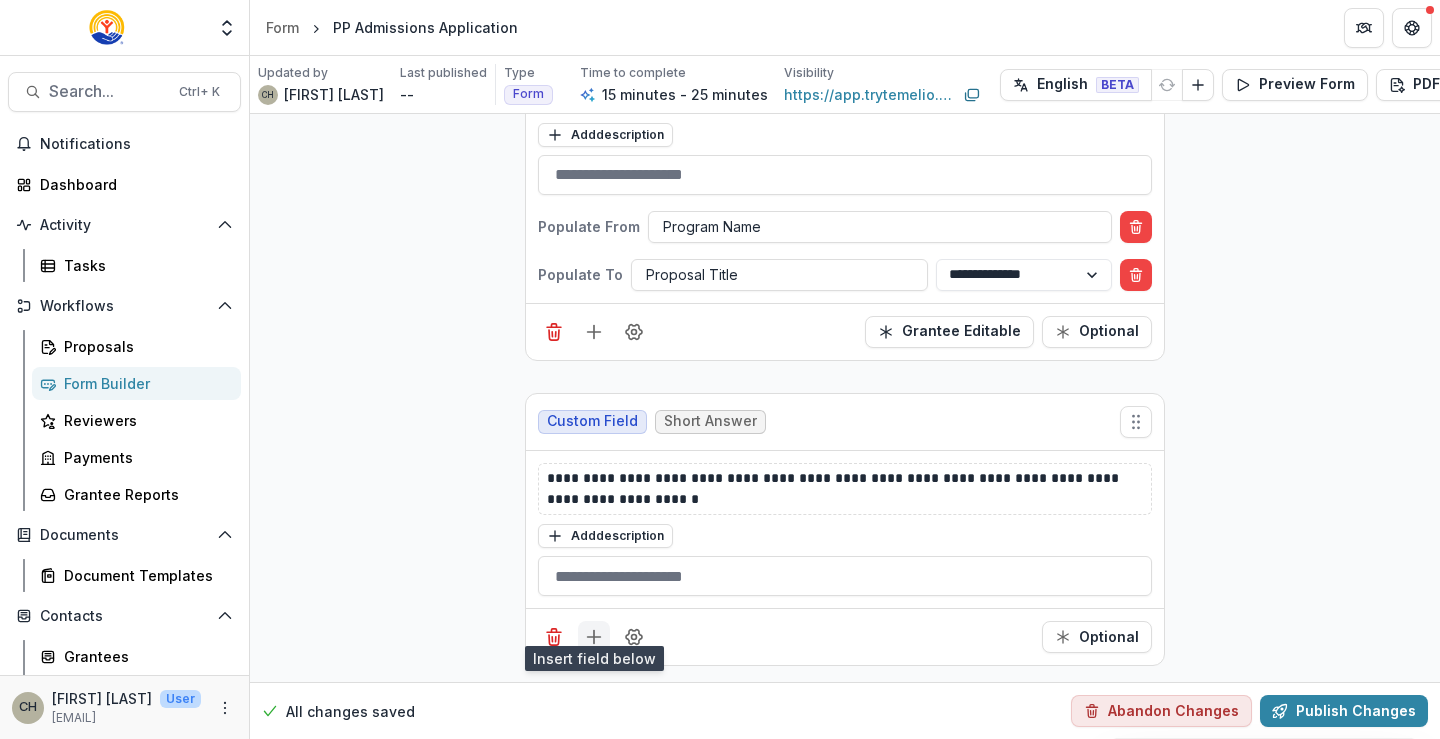 click 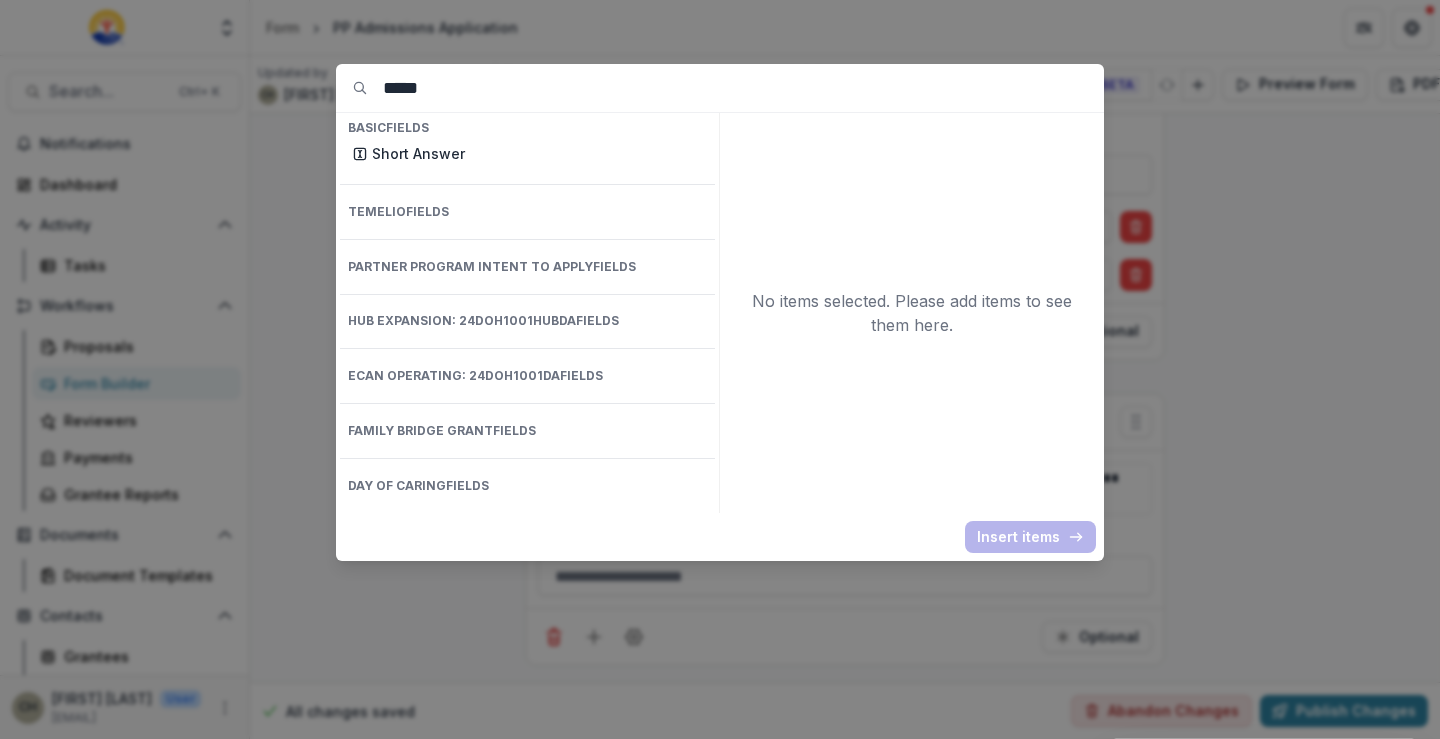 drag, startPoint x: 425, startPoint y: 88, endPoint x: 365, endPoint y: 84, distance: 60.133186 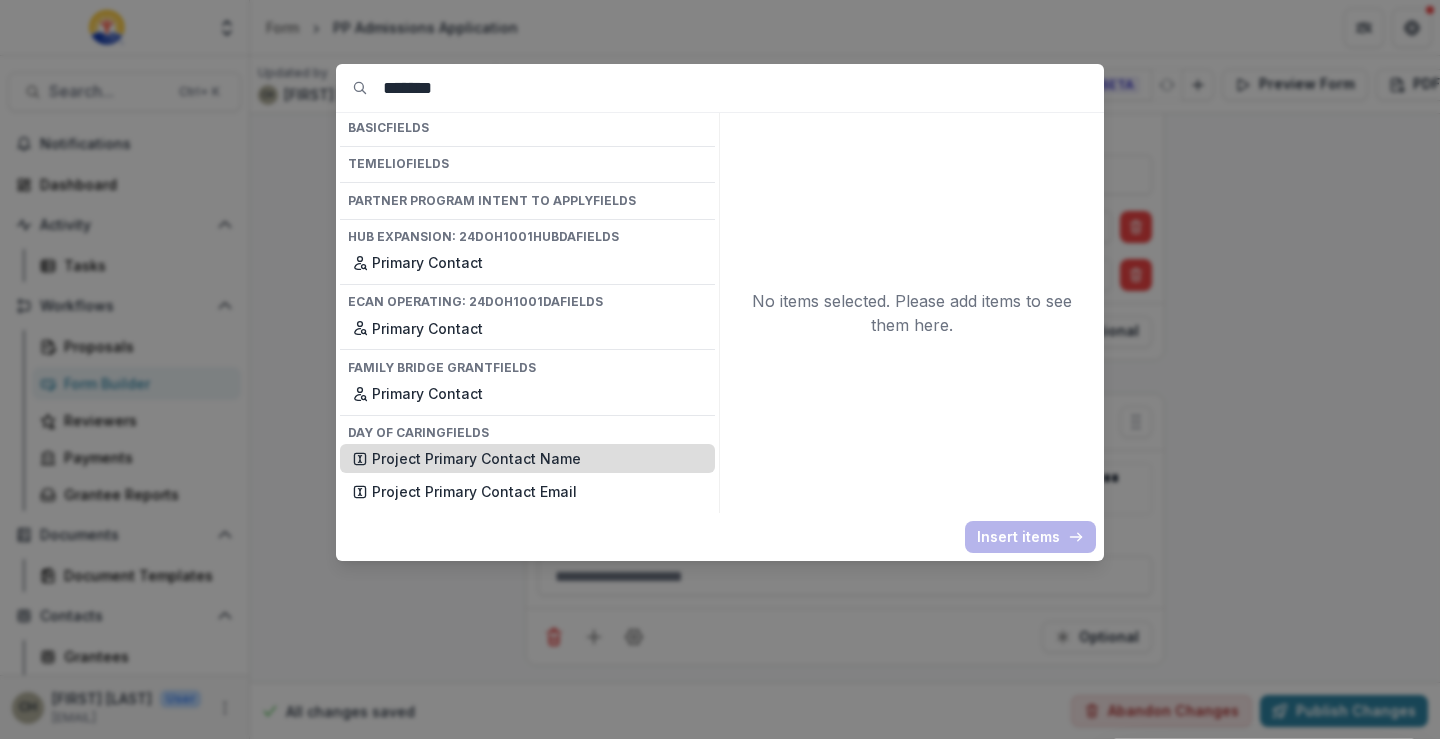 type on "*******" 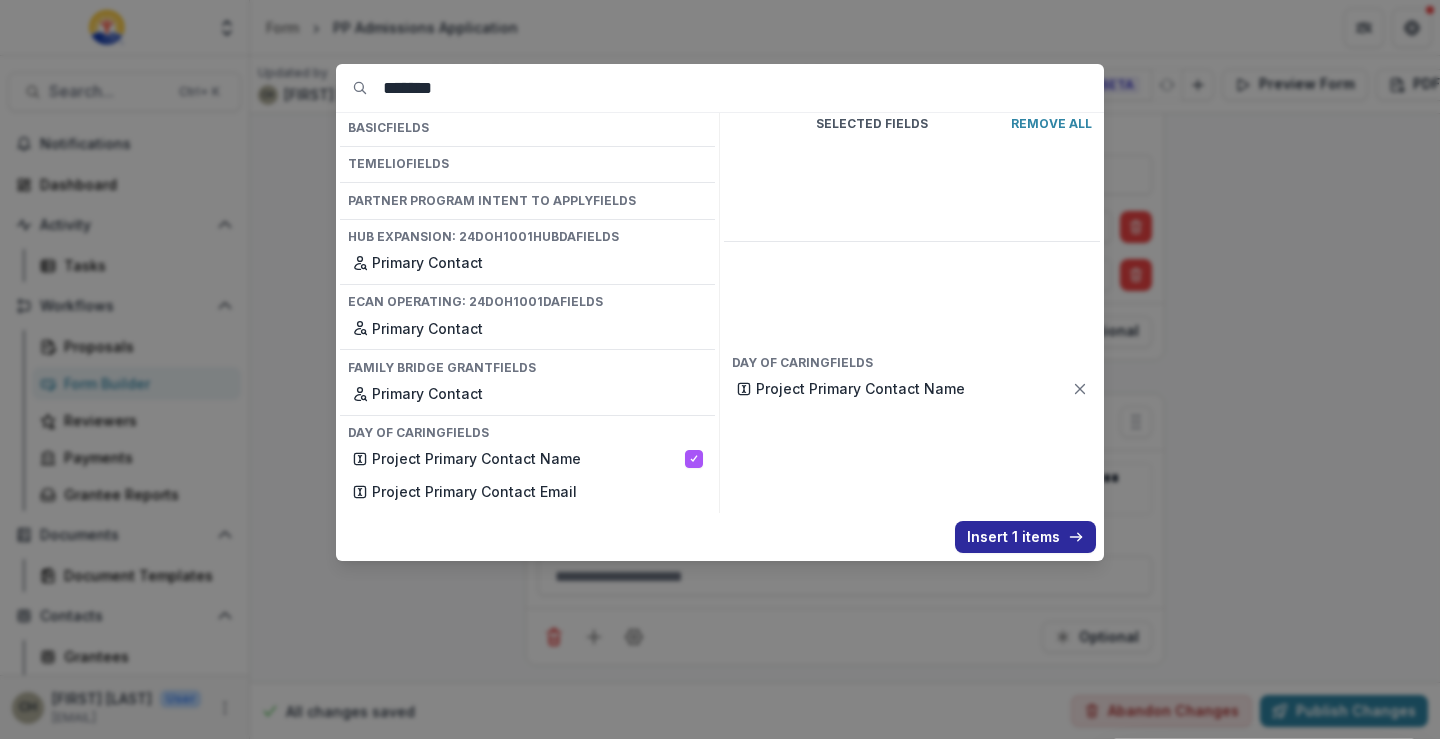 click on "Insert 1 items" at bounding box center [1025, 537] 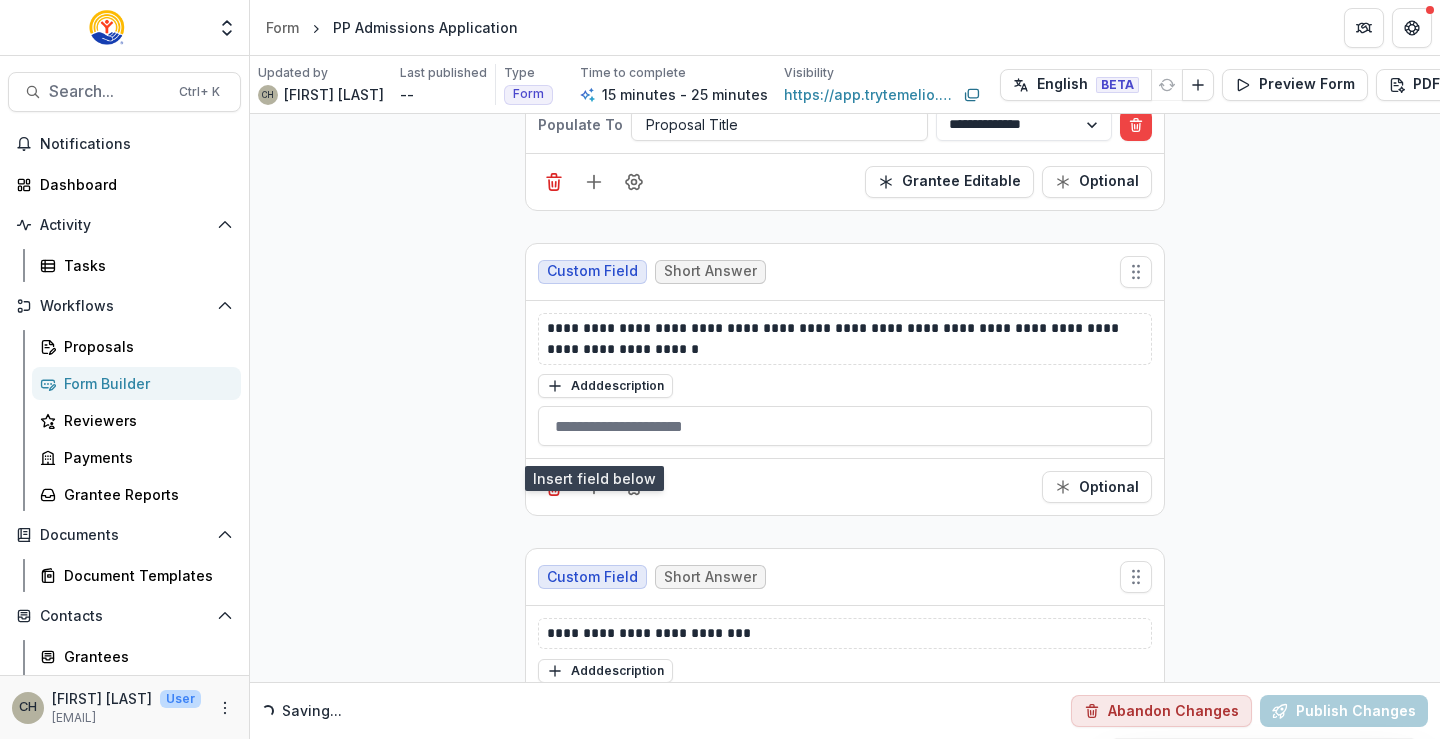scroll, scrollTop: 3582, scrollLeft: 0, axis: vertical 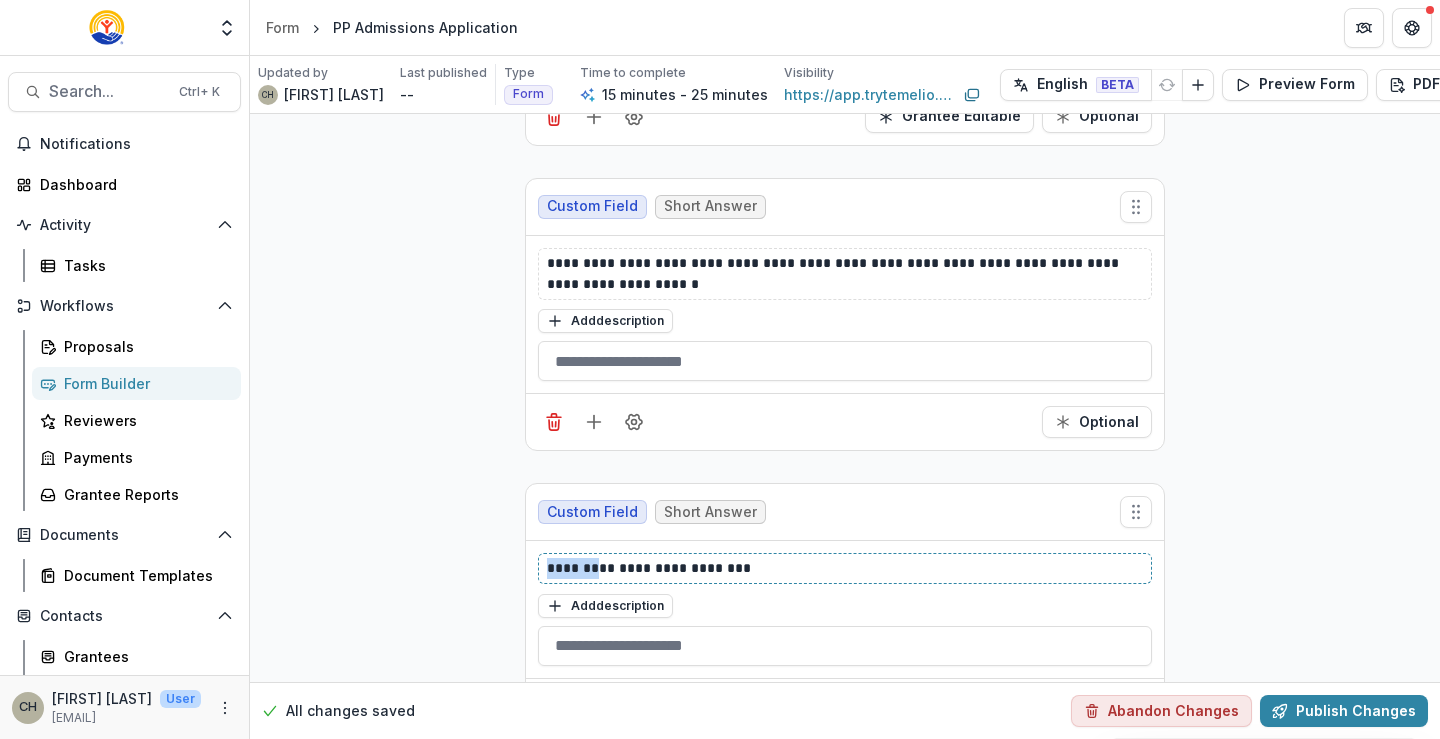 drag, startPoint x: 591, startPoint y: 571, endPoint x: 448, endPoint y: 560, distance: 143.42245 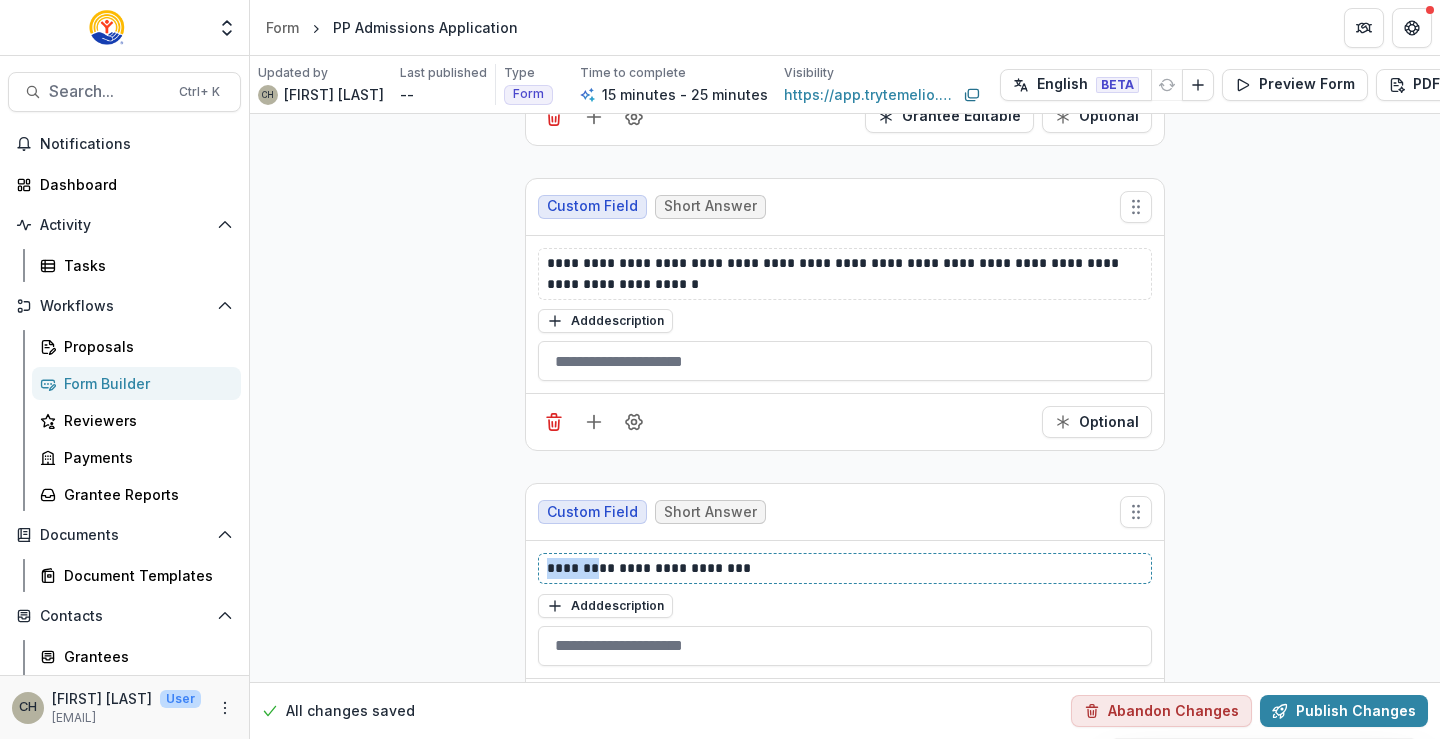 click on "**********" at bounding box center (845, -1358) 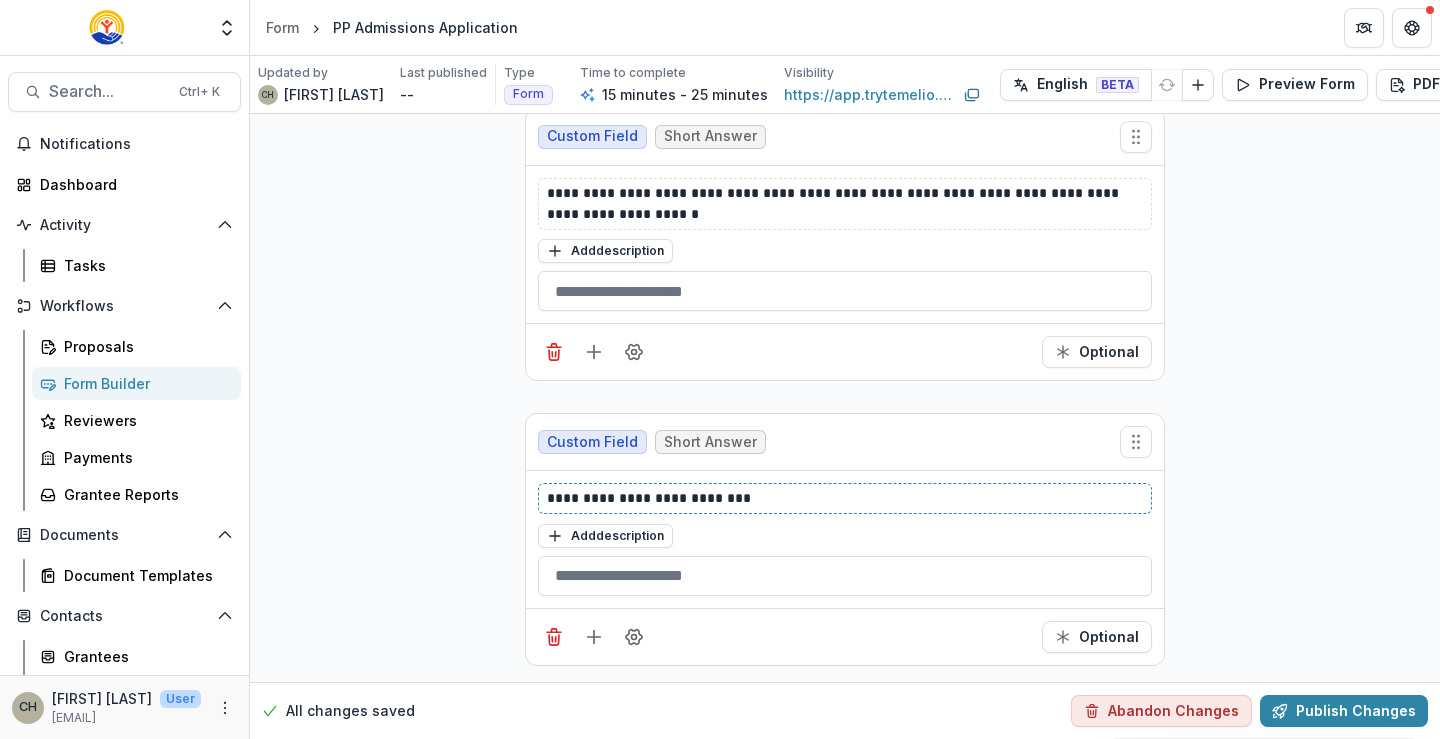 scroll, scrollTop: 3667, scrollLeft: 0, axis: vertical 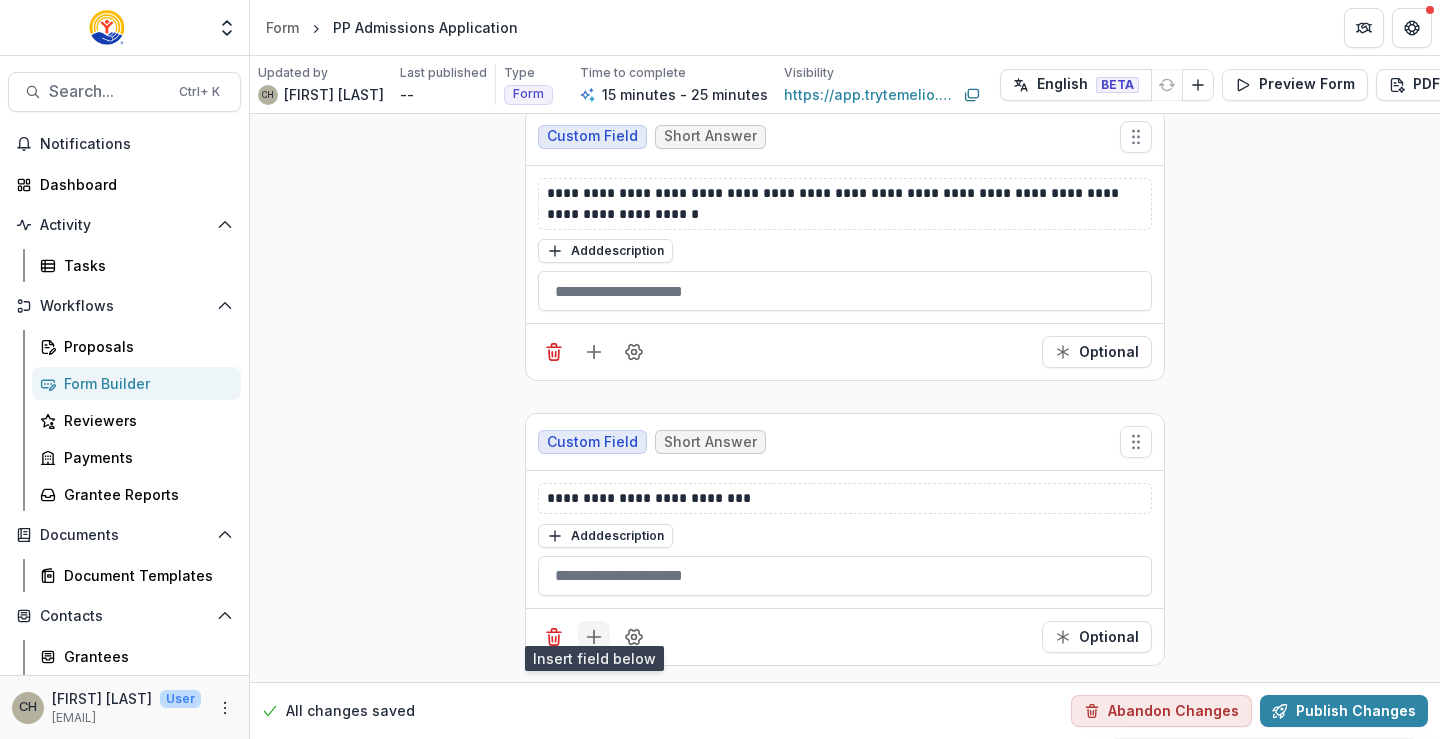 click 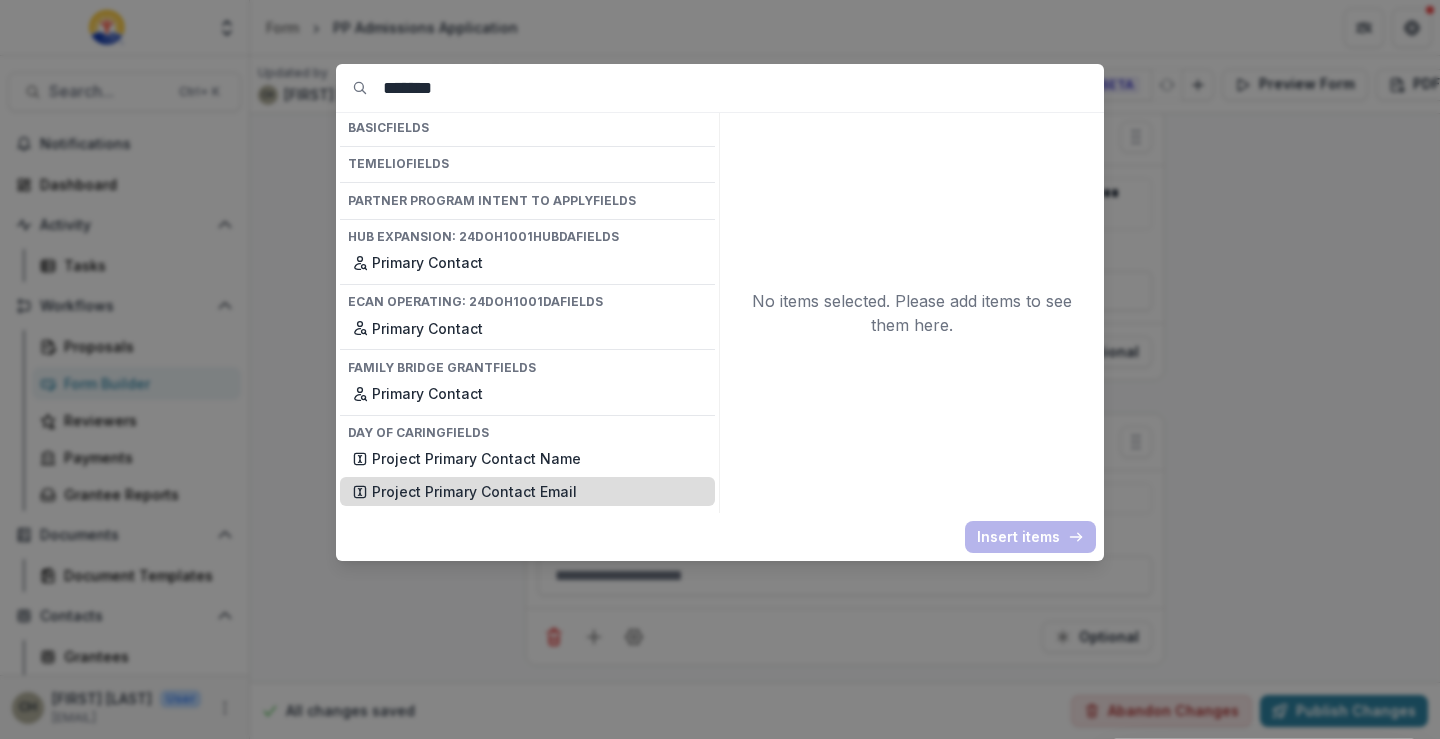 click on "Project Primary Contact Email" at bounding box center (537, 491) 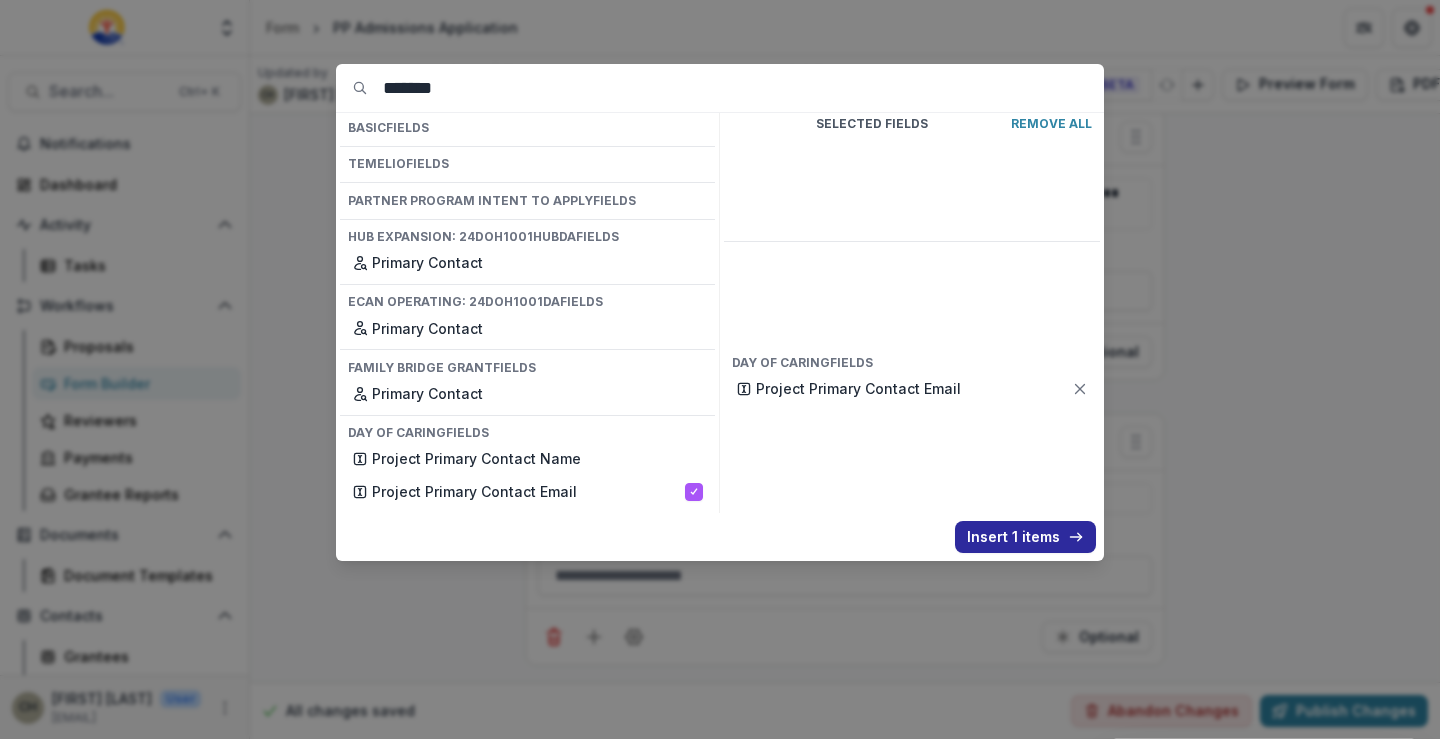 click on "Insert 1 items" at bounding box center [1025, 537] 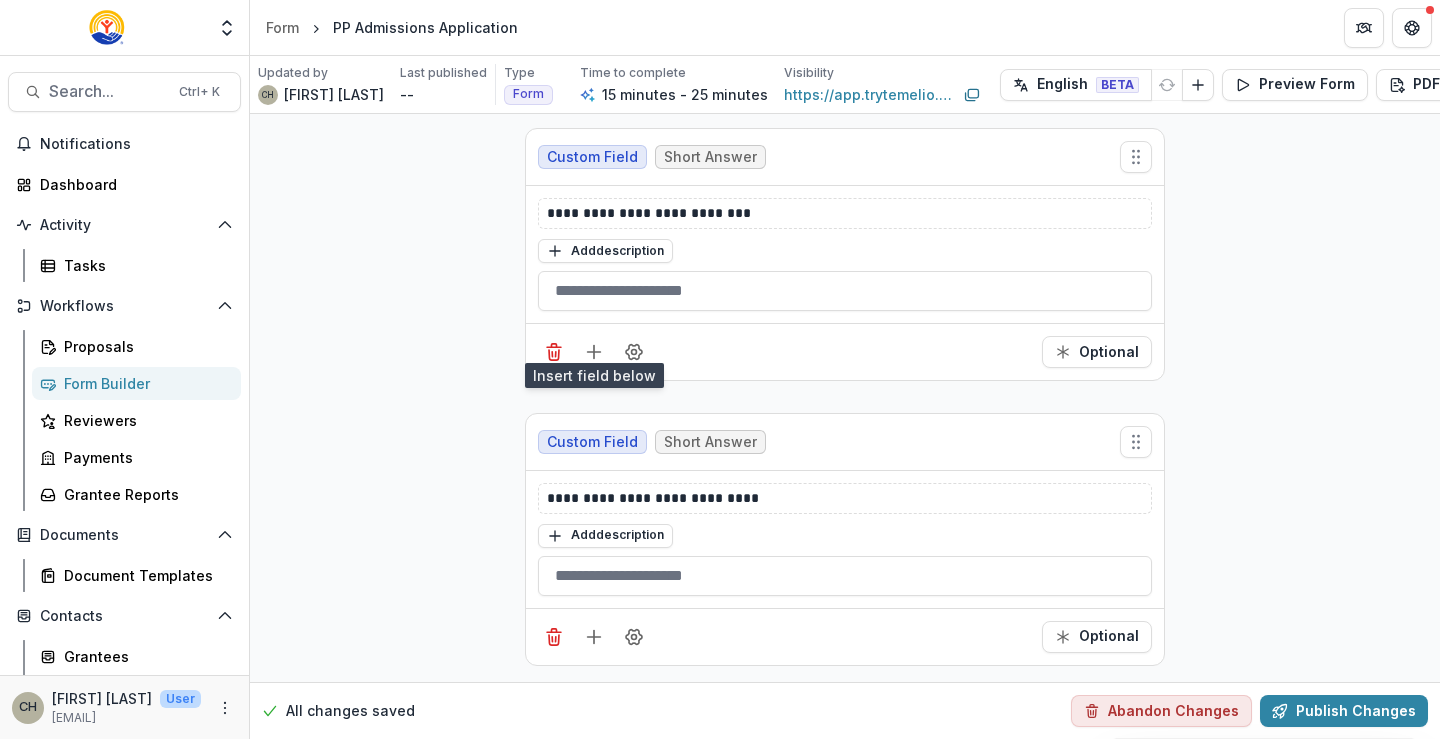 scroll, scrollTop: 3952, scrollLeft: 0, axis: vertical 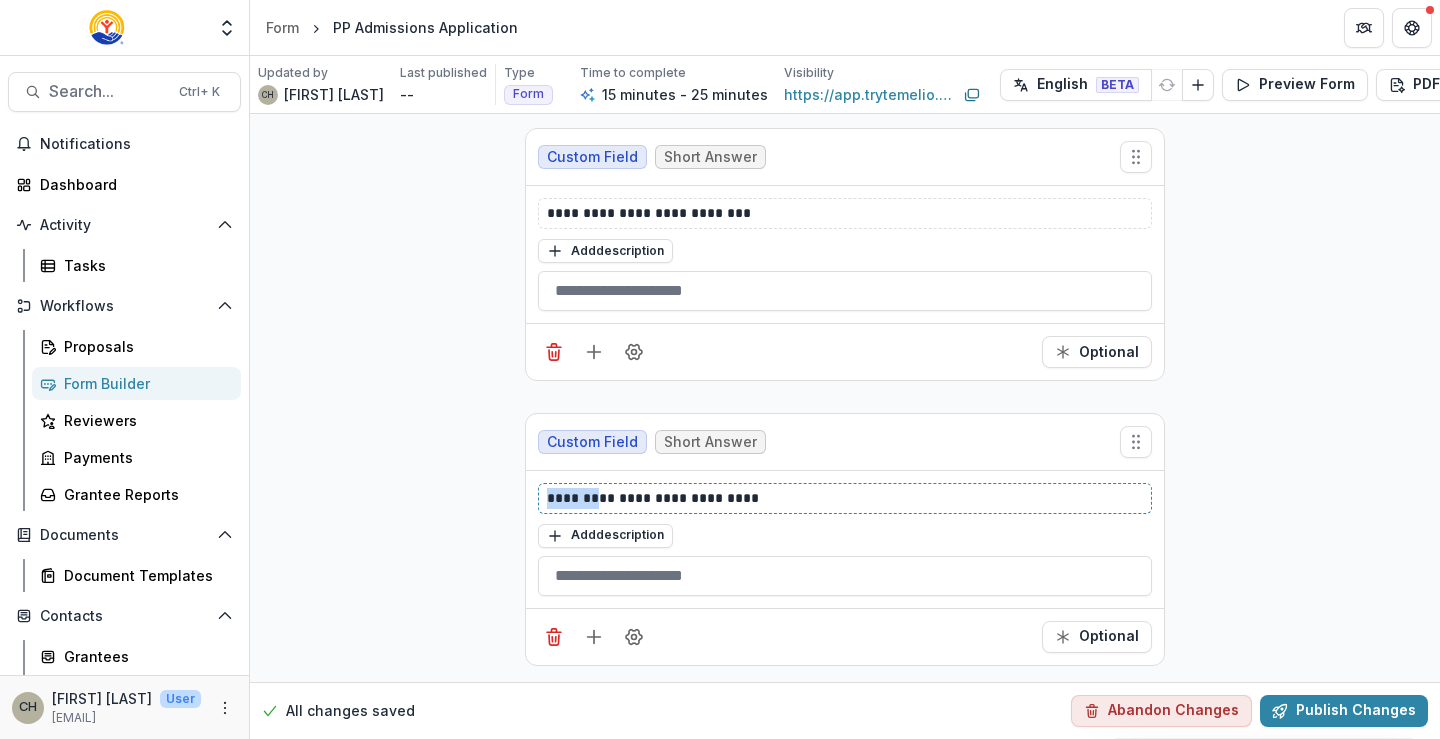 drag, startPoint x: 592, startPoint y: 484, endPoint x: 488, endPoint y: 483, distance: 104.00481 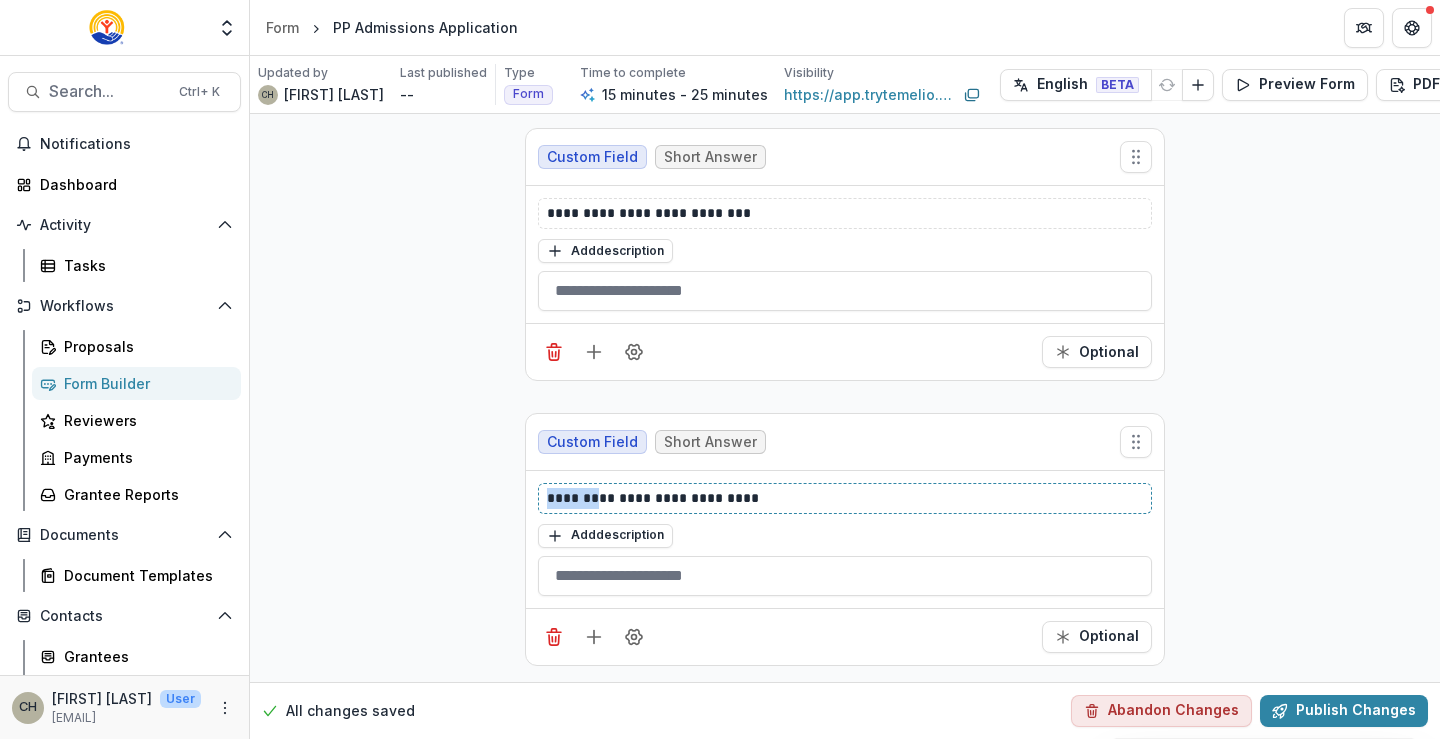 click on "**********" at bounding box center (845, -1571) 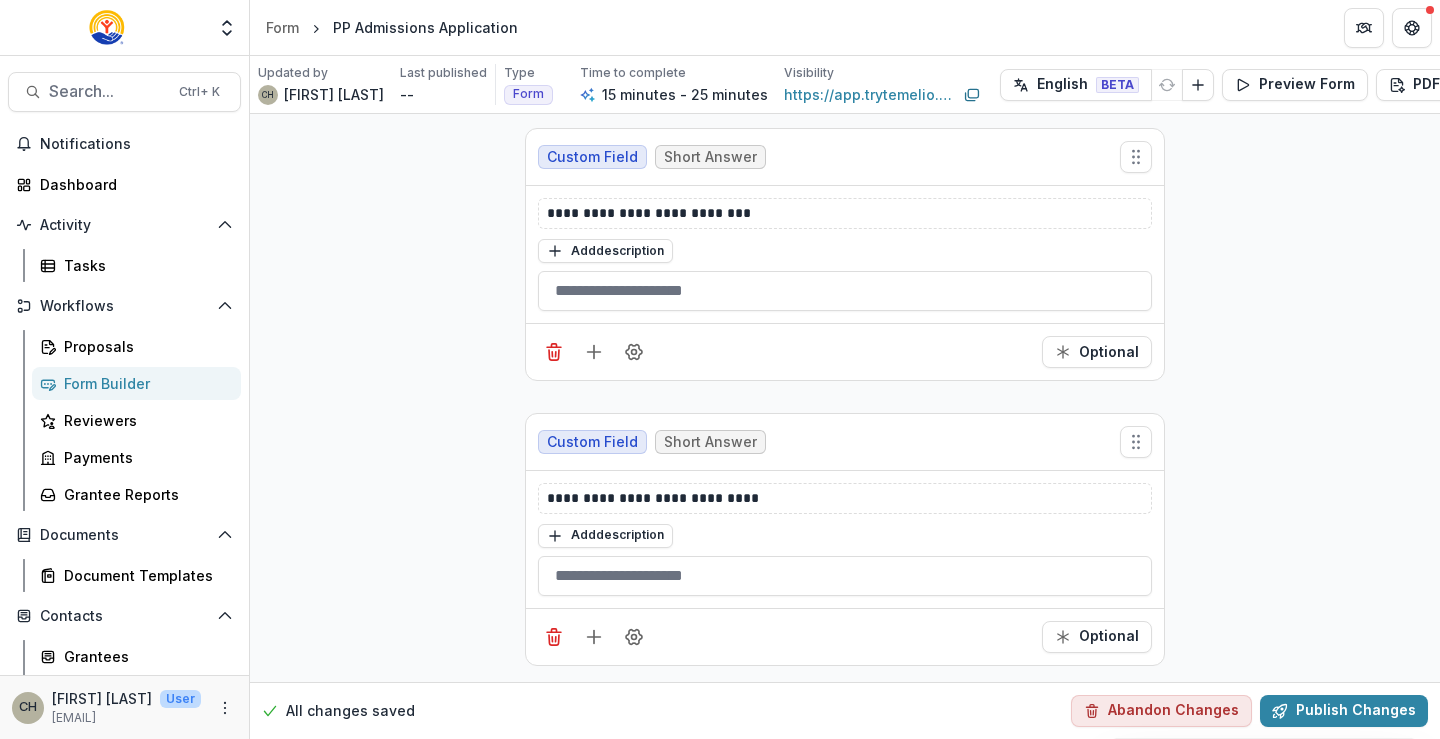 click on "**********" at bounding box center [845, -1571] 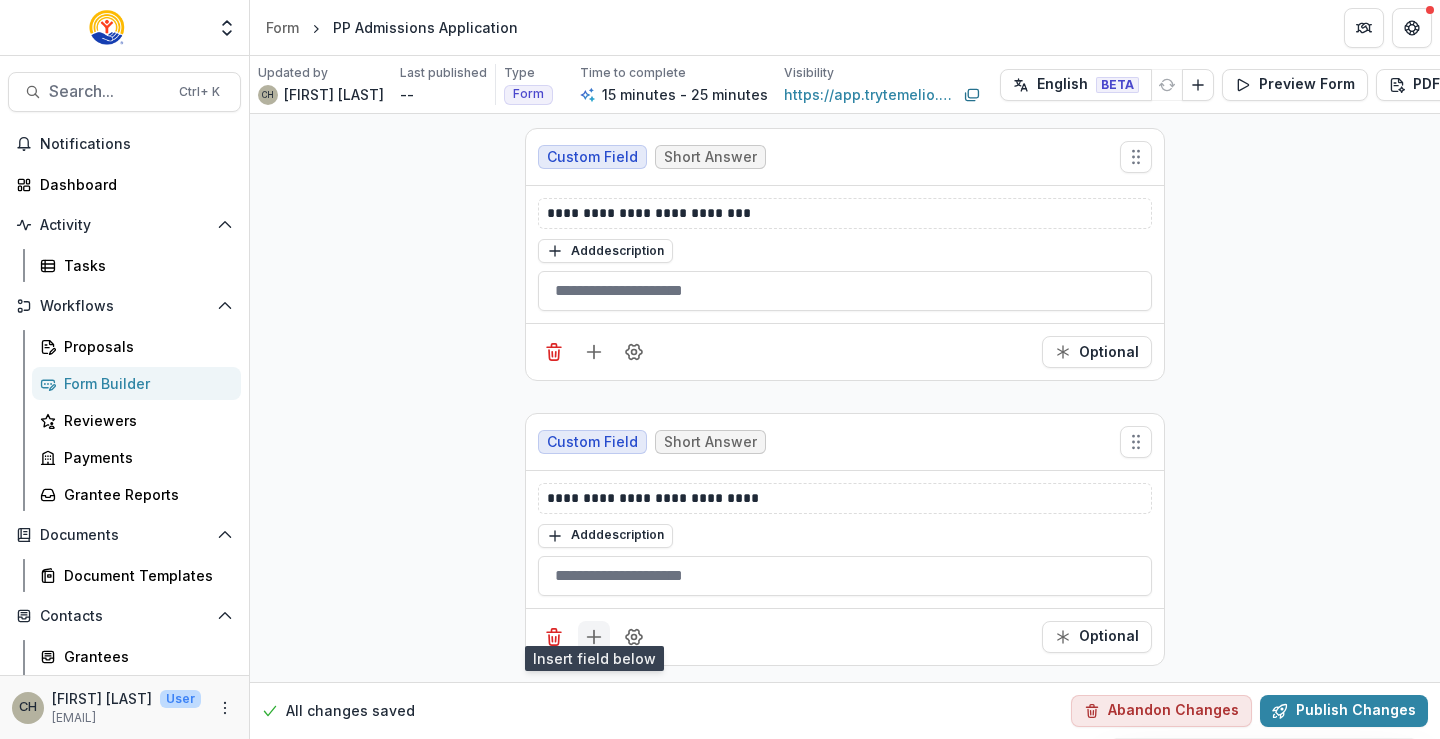 click 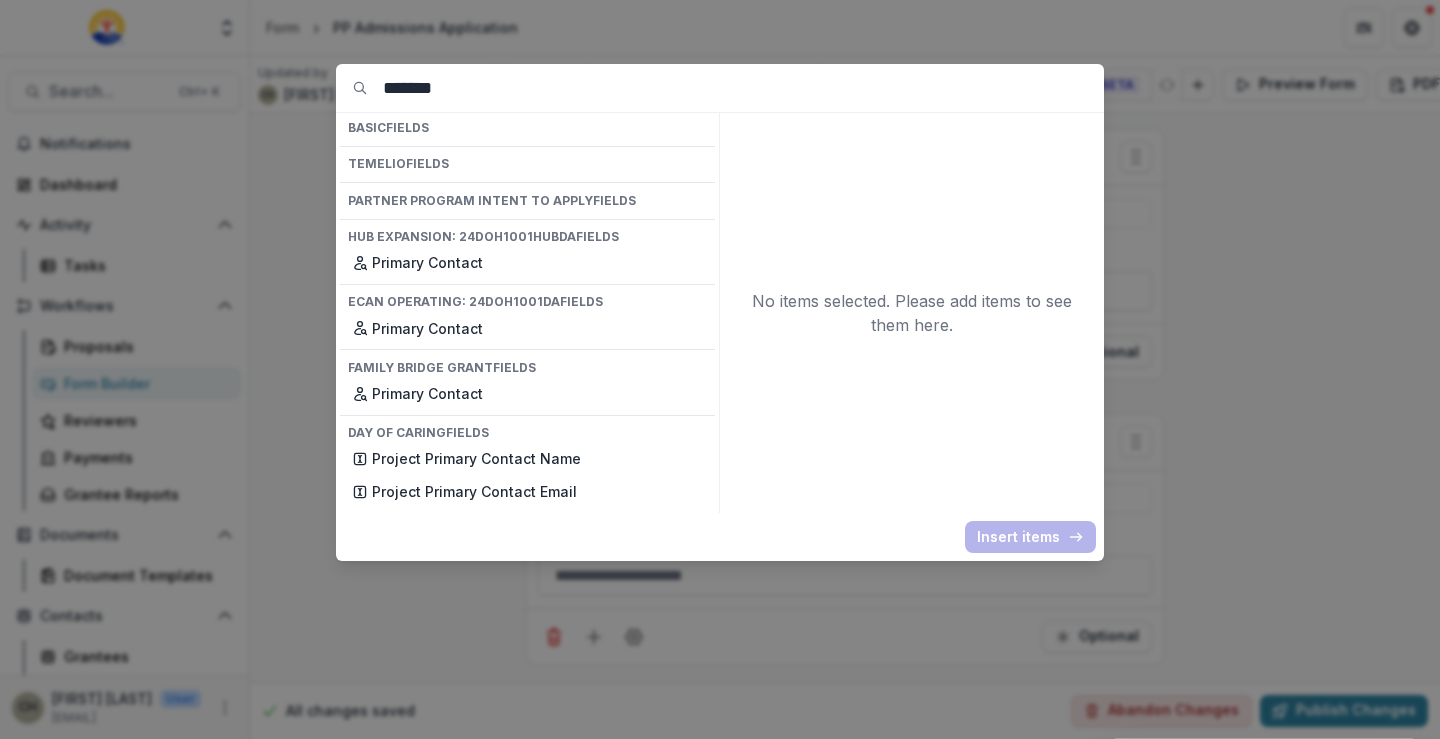 drag, startPoint x: 458, startPoint y: 96, endPoint x: 273, endPoint y: 99, distance: 185.02432 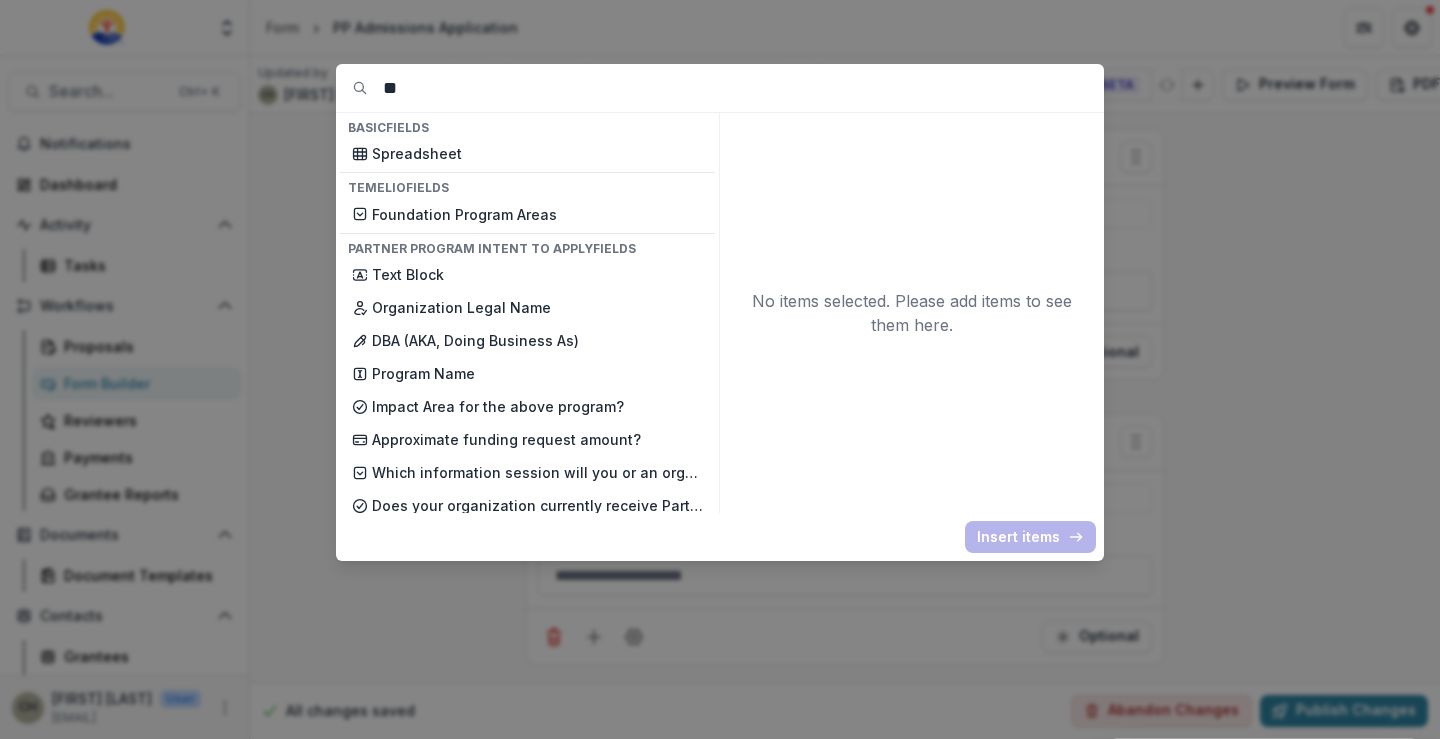 type on "*" 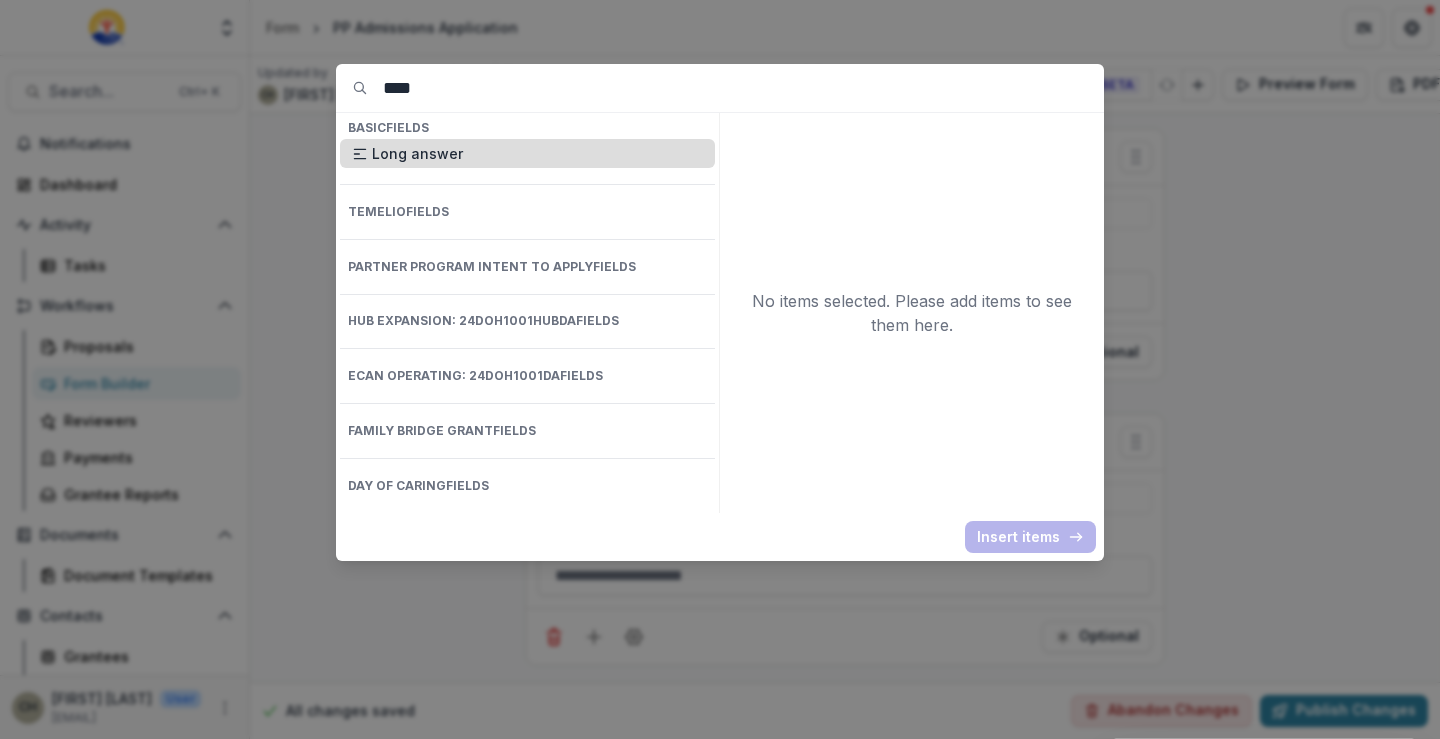 type on "****" 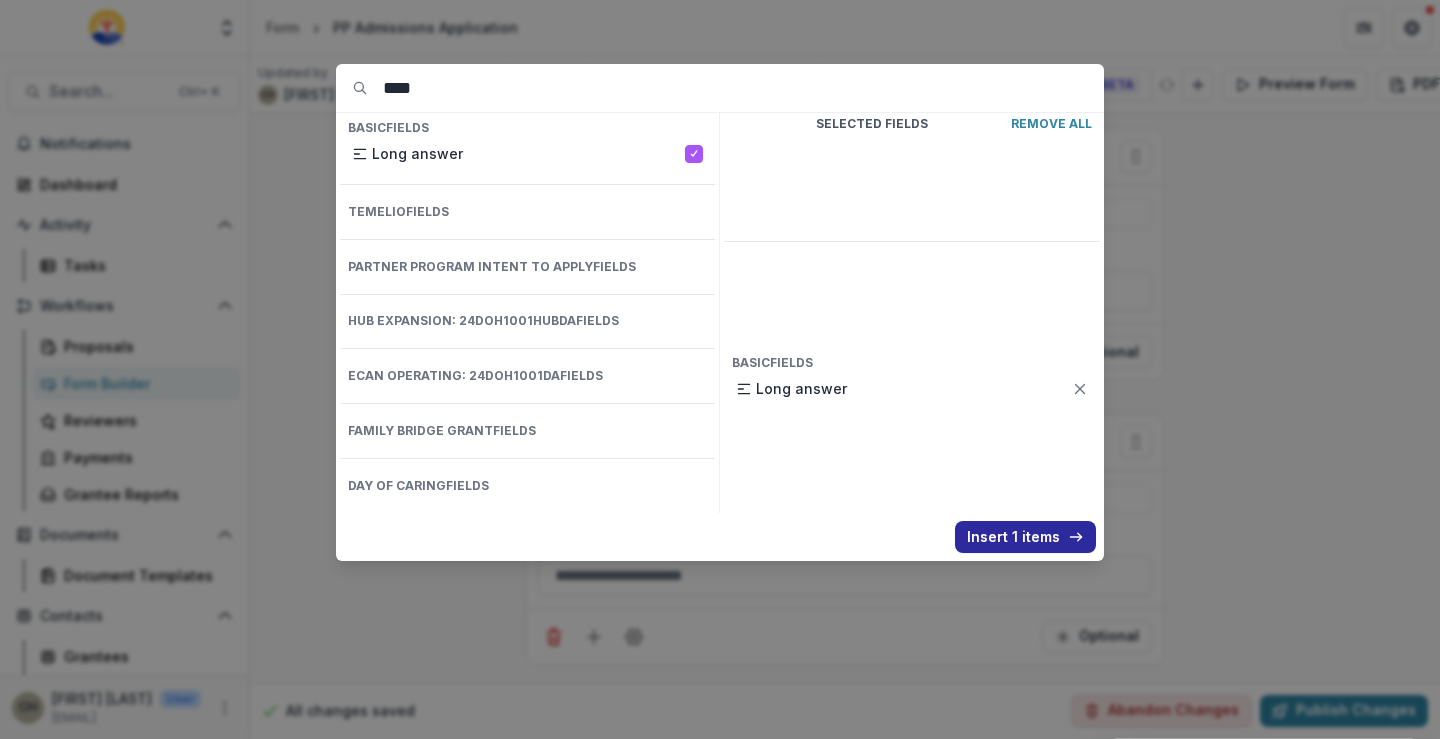 click on "Insert 1 items" at bounding box center (1025, 537) 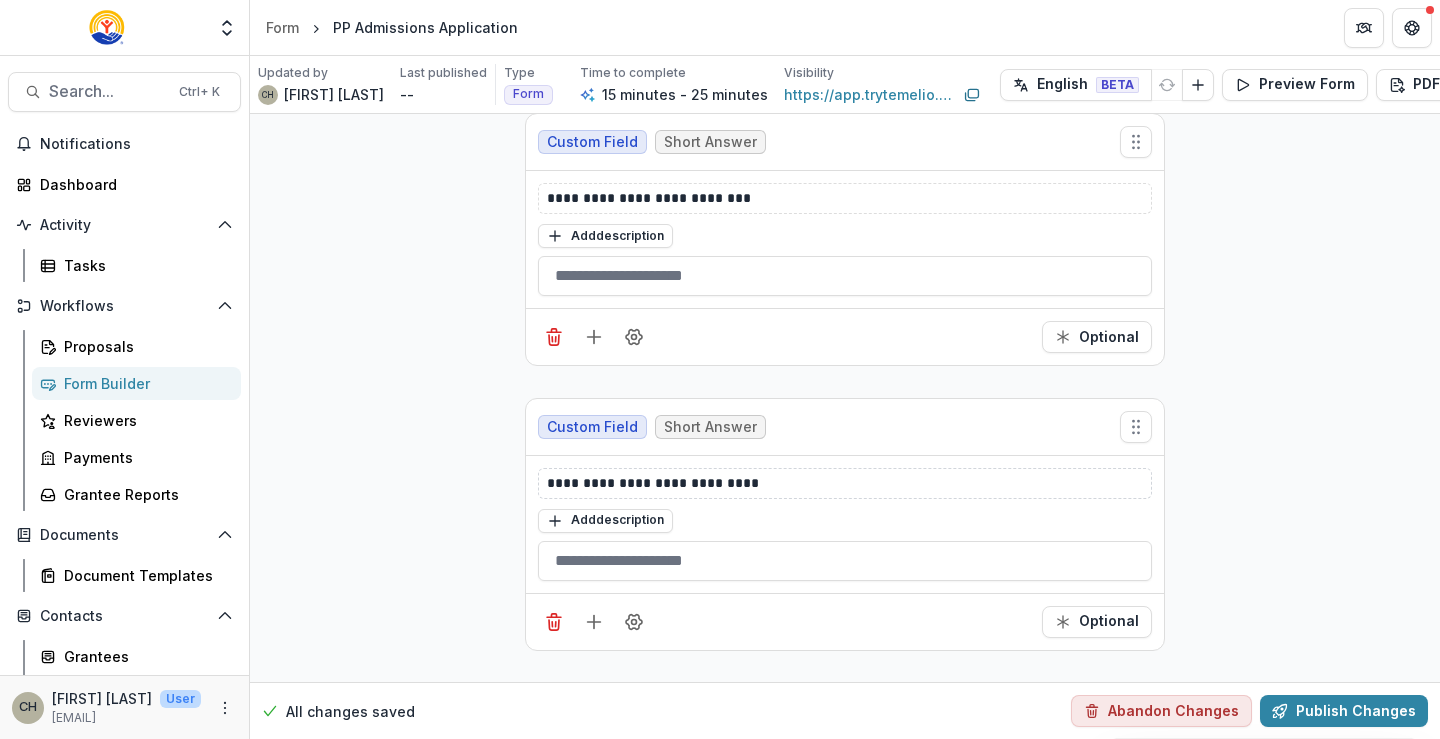 click on "**********" at bounding box center (845, 483) 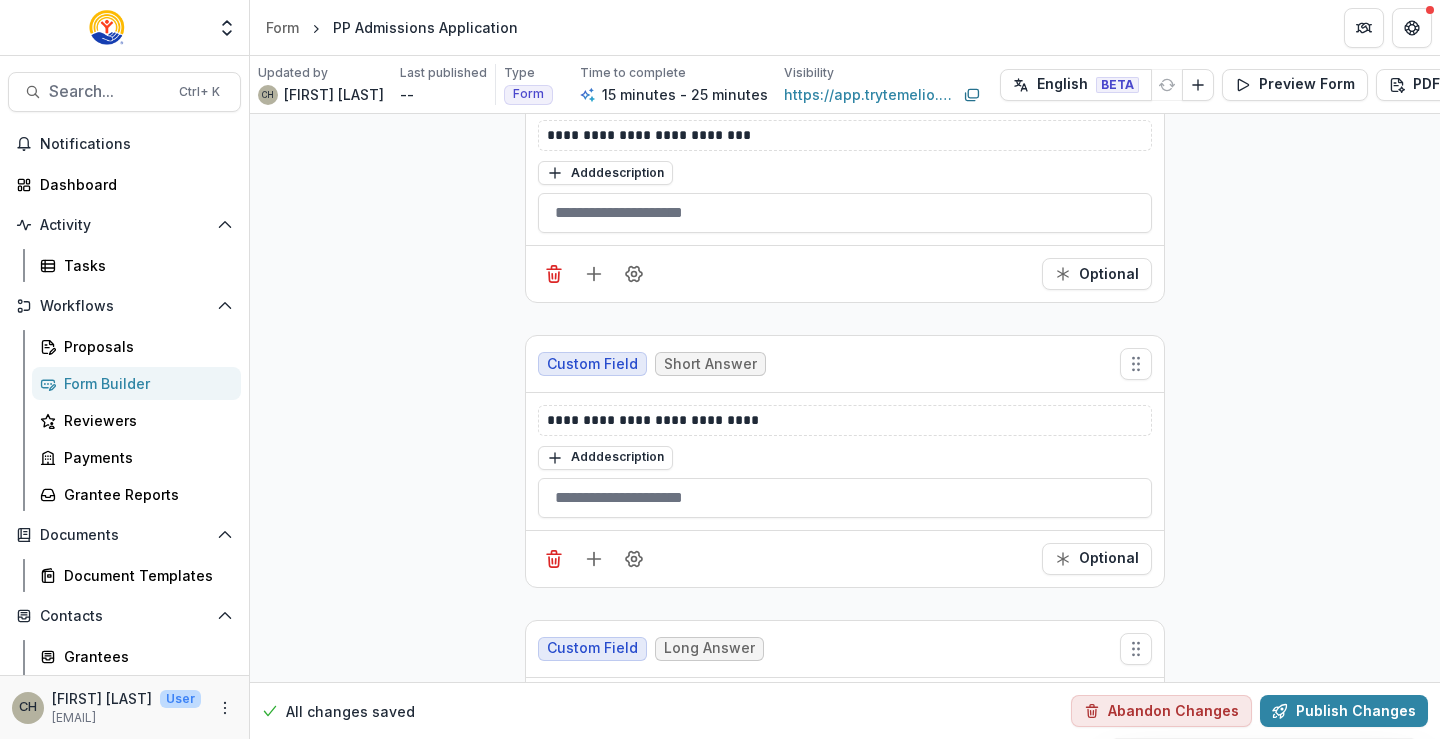 scroll, scrollTop: 4352, scrollLeft: 0, axis: vertical 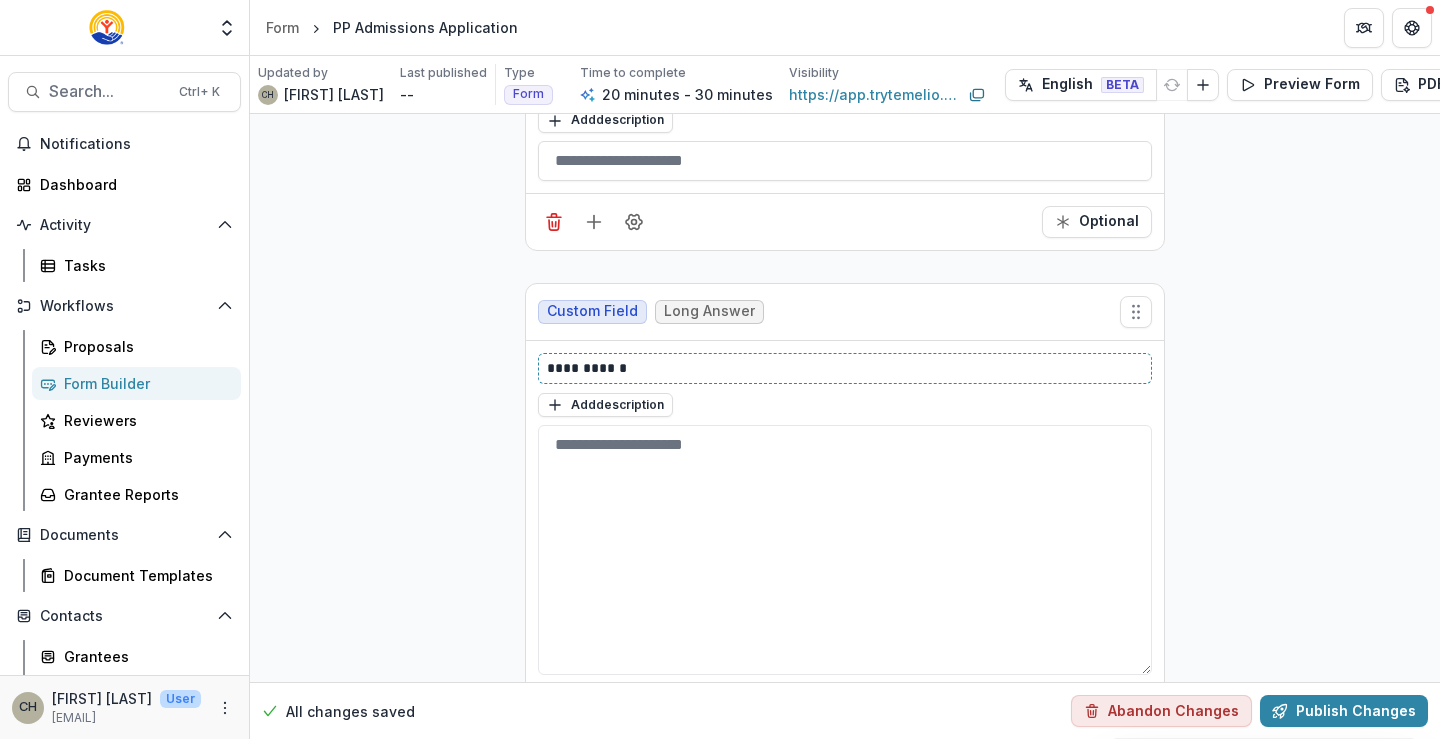 click on "**********" at bounding box center [845, 368] 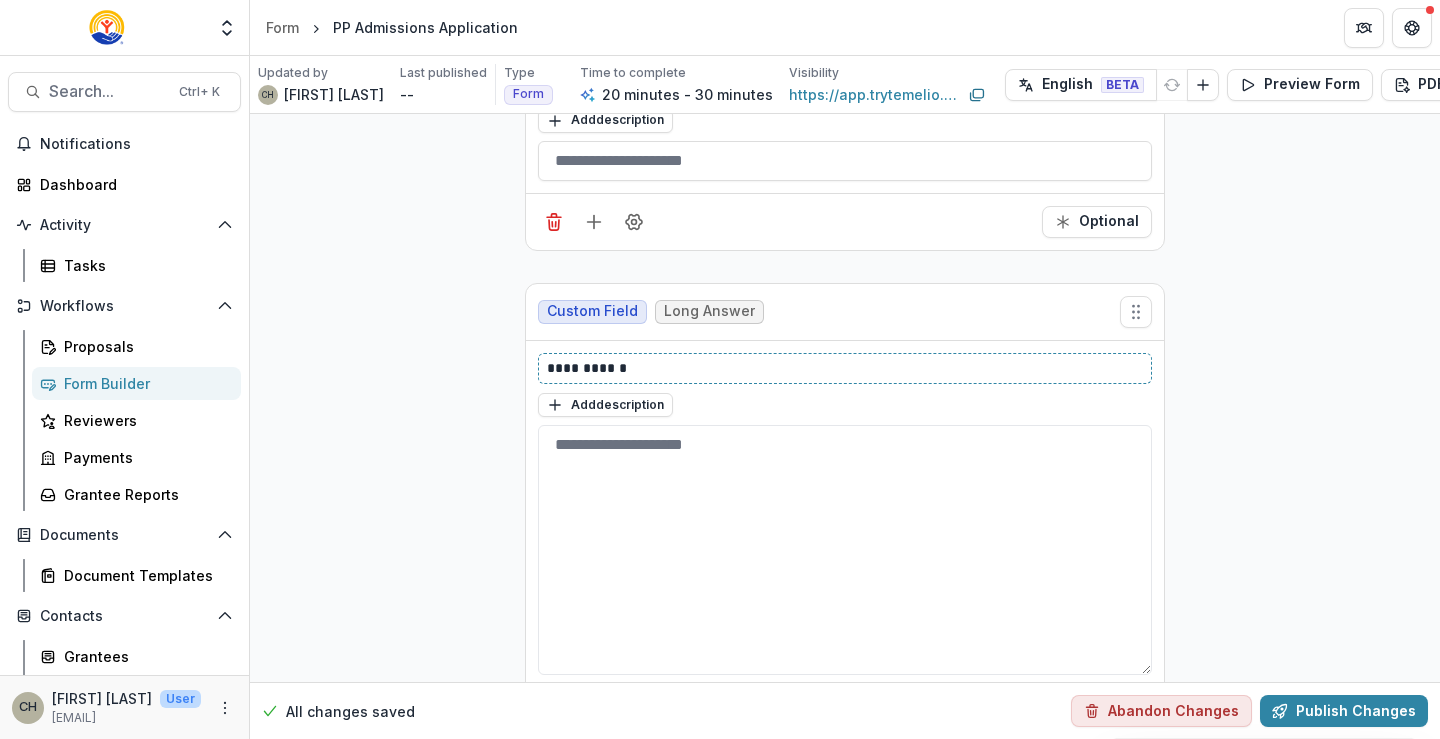 click on "**********" at bounding box center [845, 368] 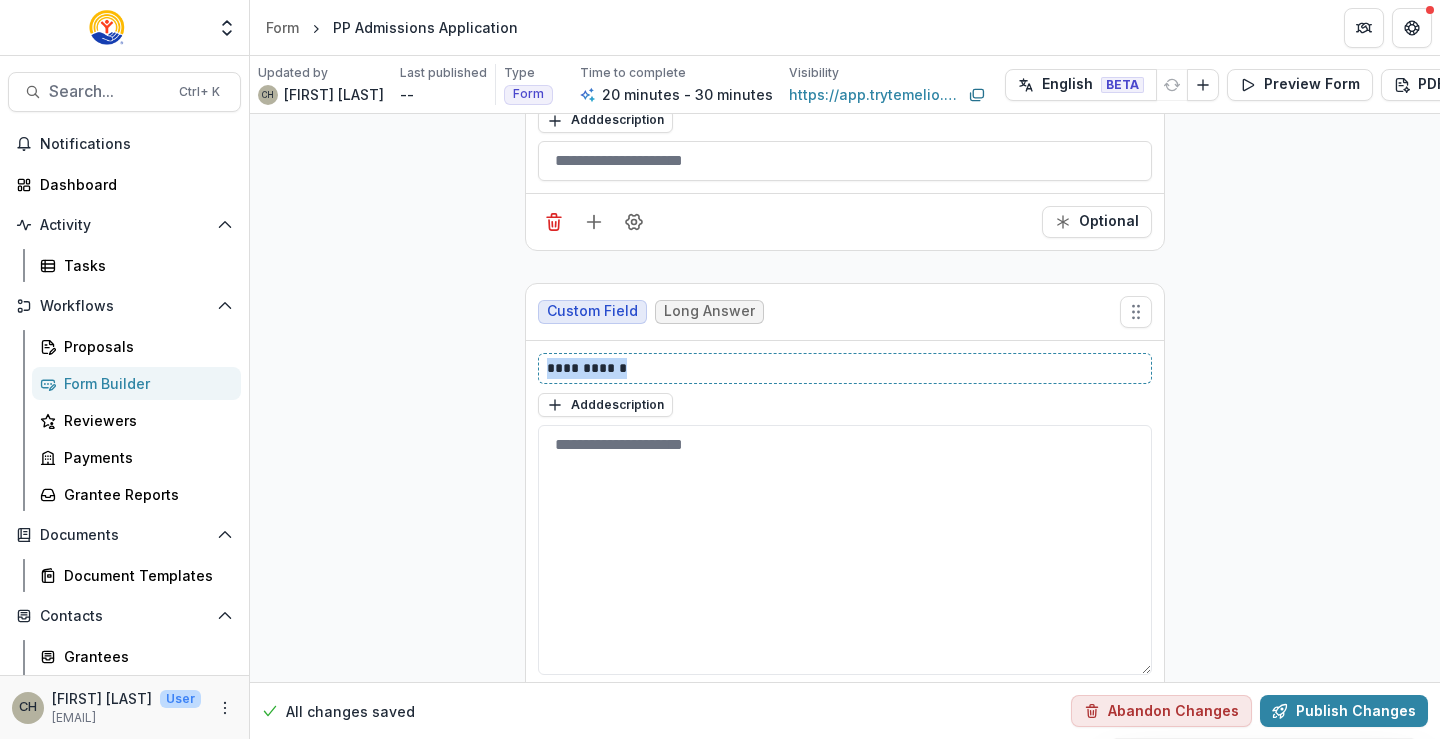click on "**********" at bounding box center (845, 368) 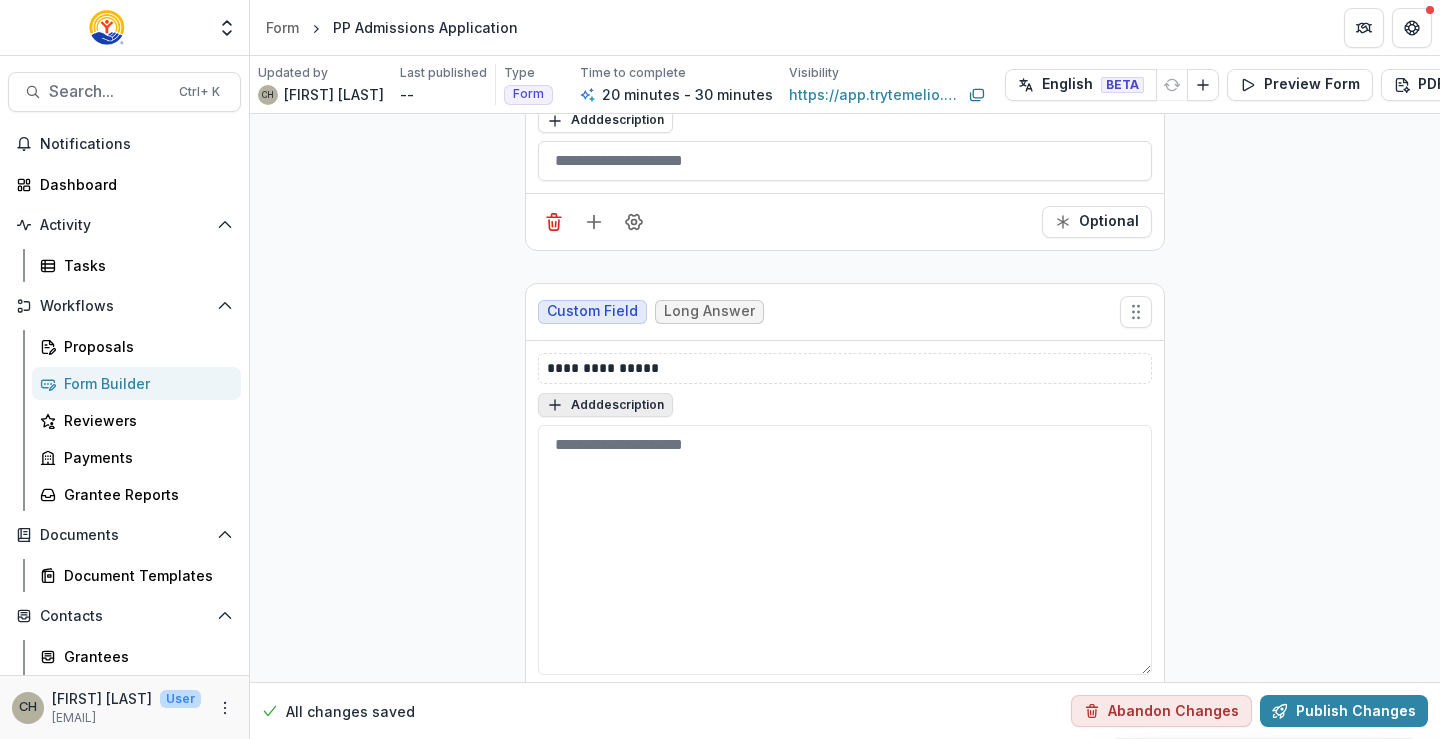 click on "Add  description" at bounding box center [605, 405] 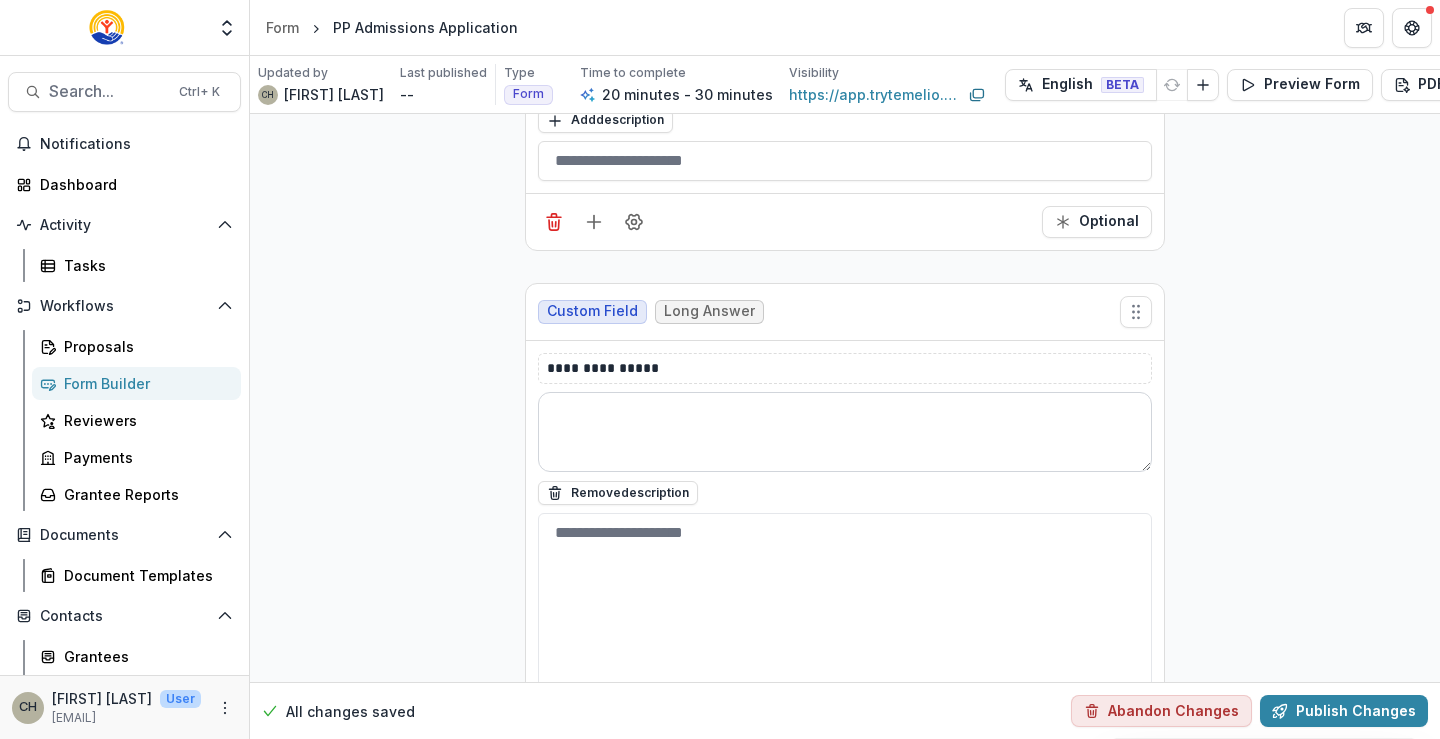click at bounding box center [845, 432] 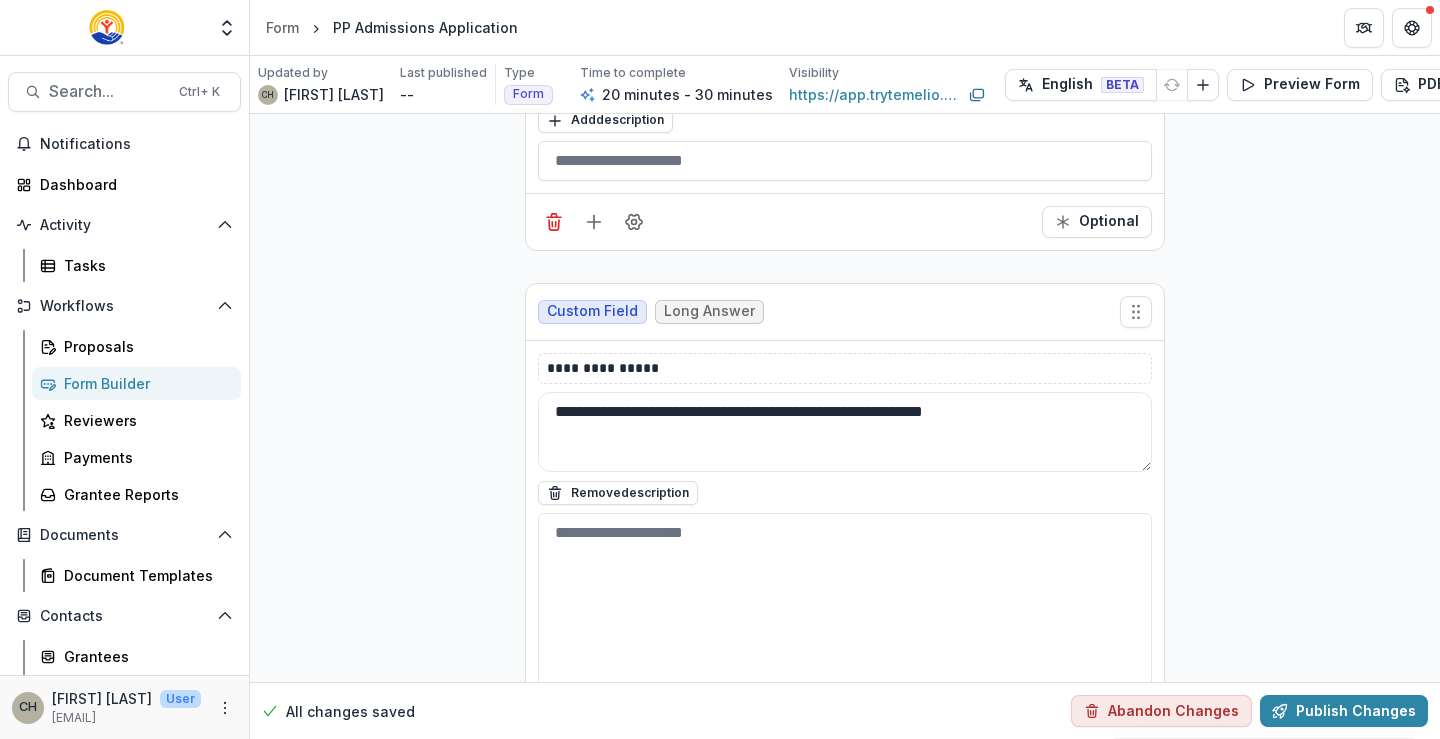 click on "**********" at bounding box center [845, -1695] 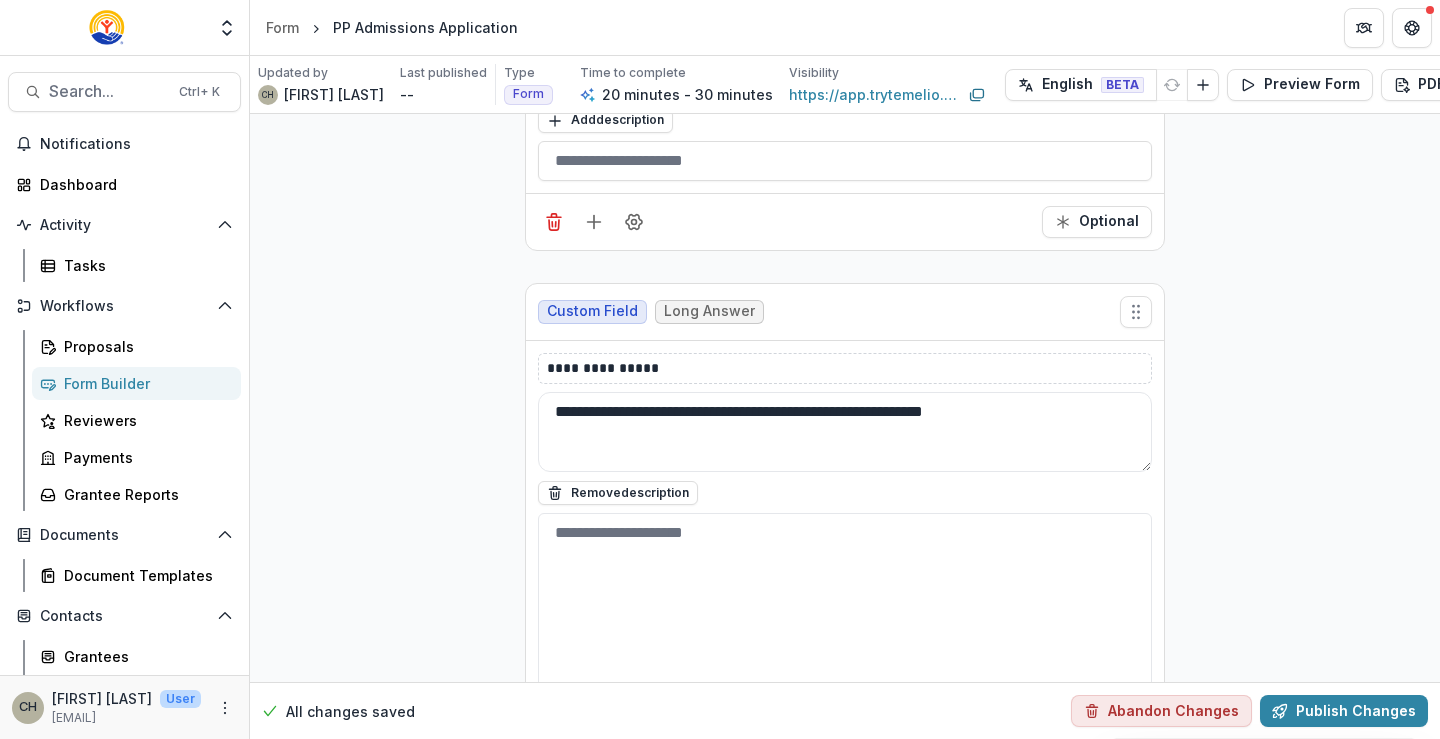 scroll, scrollTop: 4534, scrollLeft: 0, axis: vertical 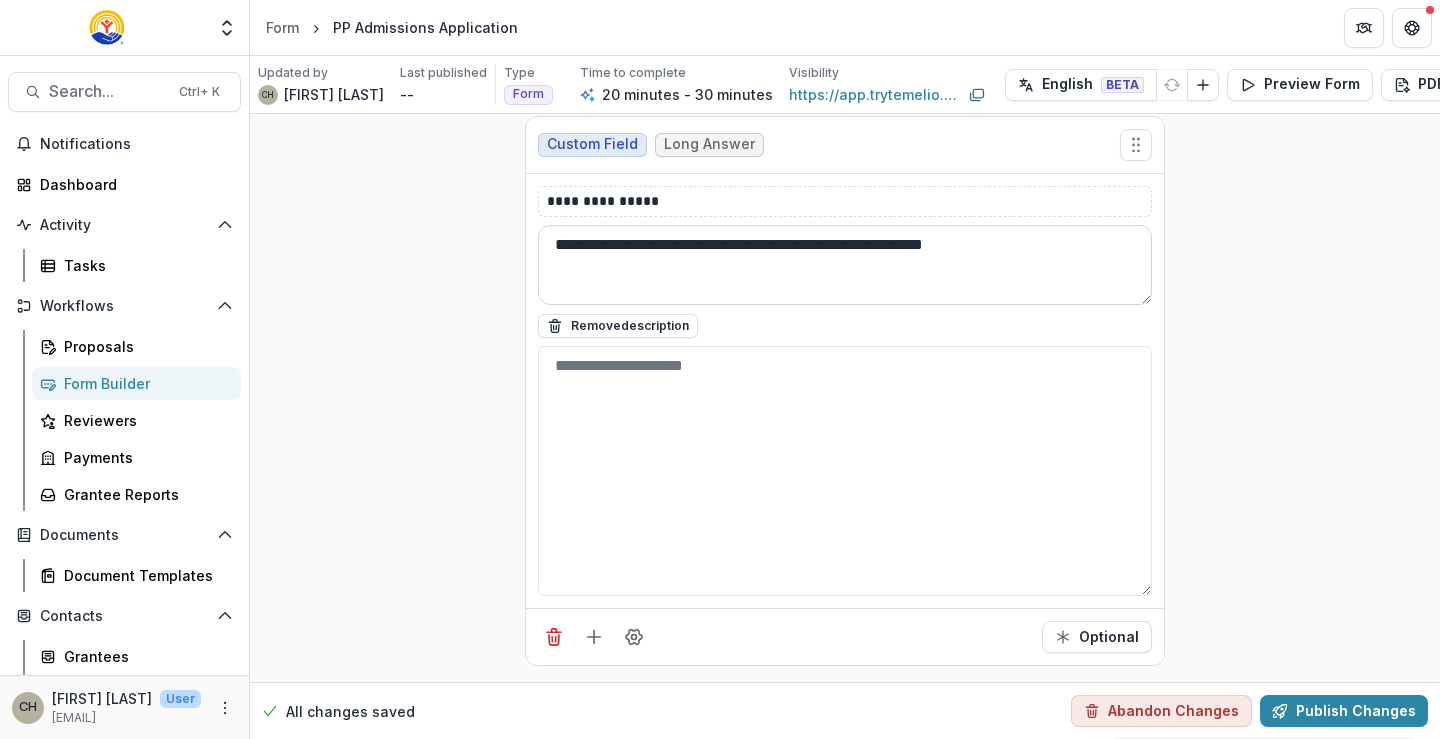click on "**********" at bounding box center [845, 265] 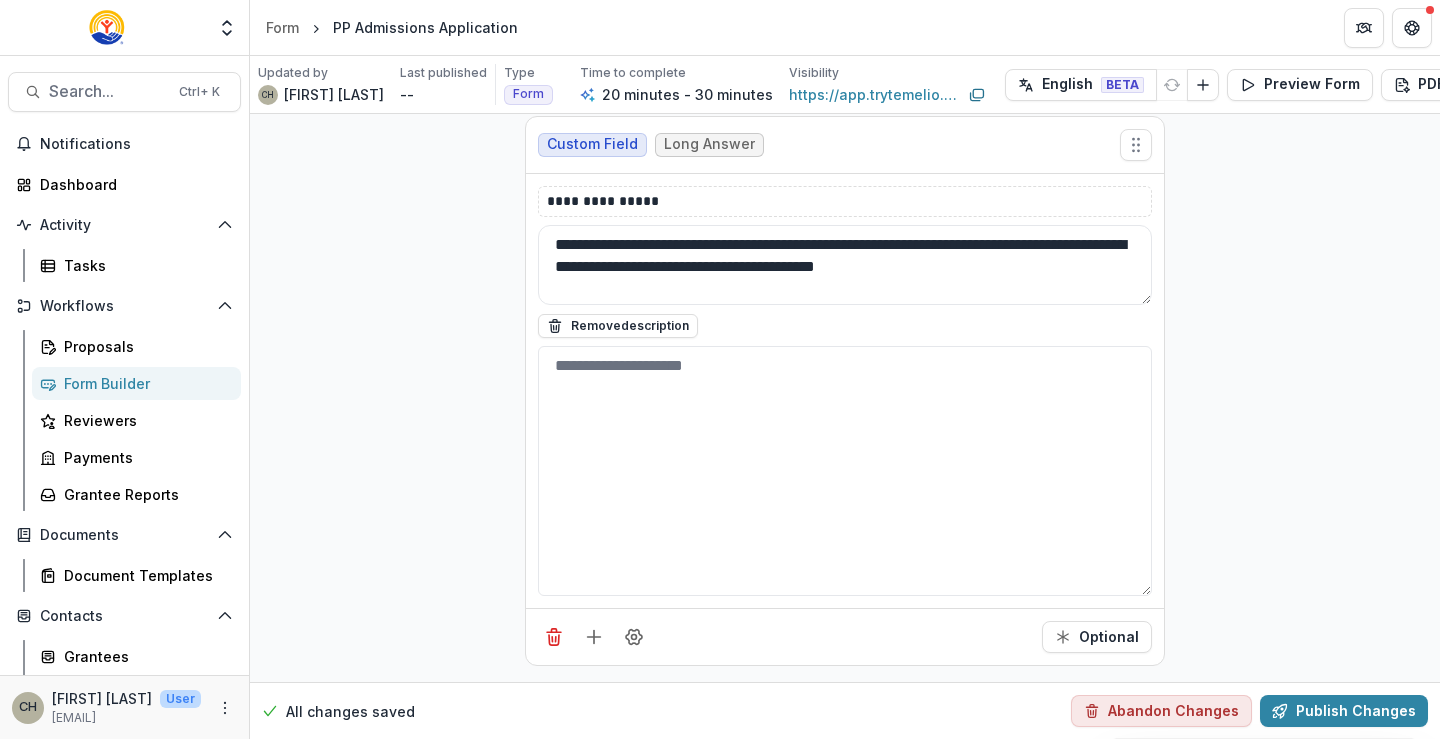 type on "**********" 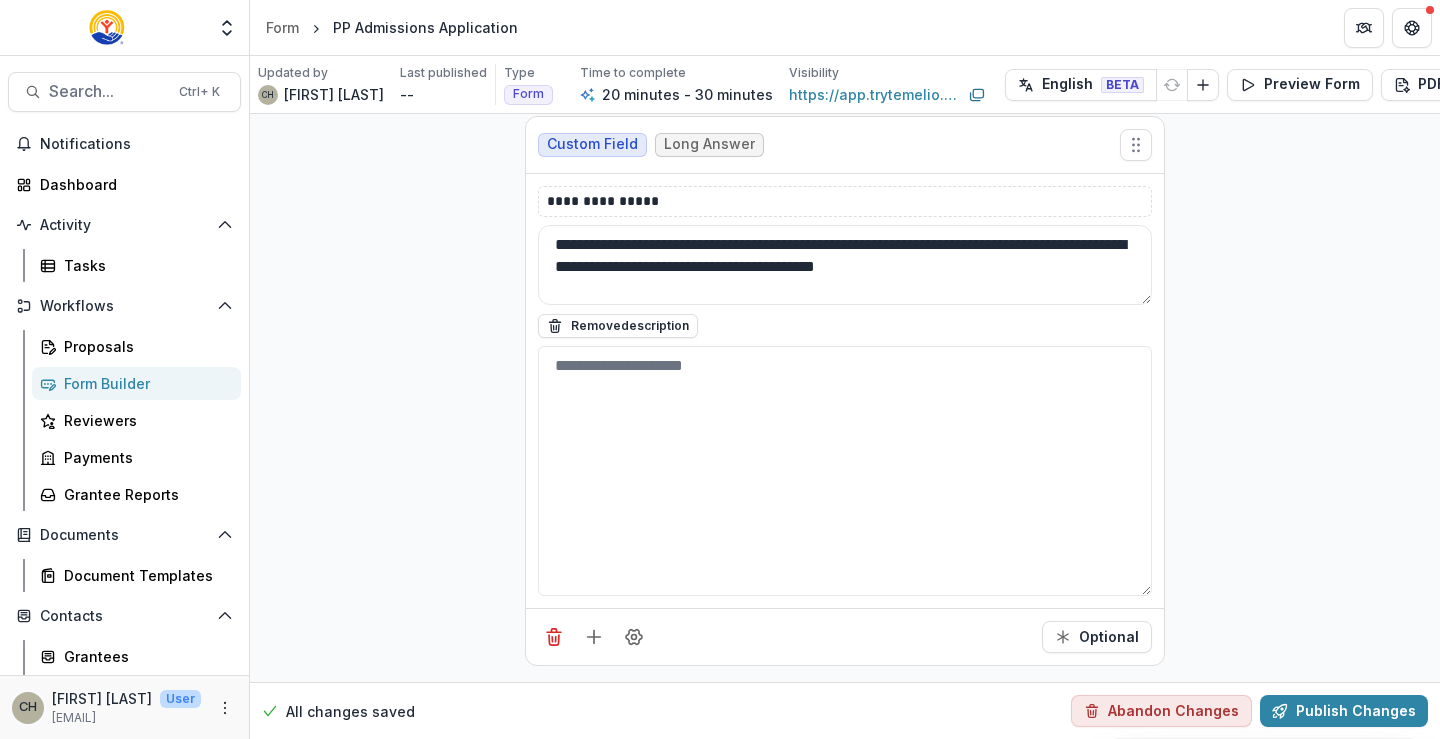 click on "**********" at bounding box center [845, -1862] 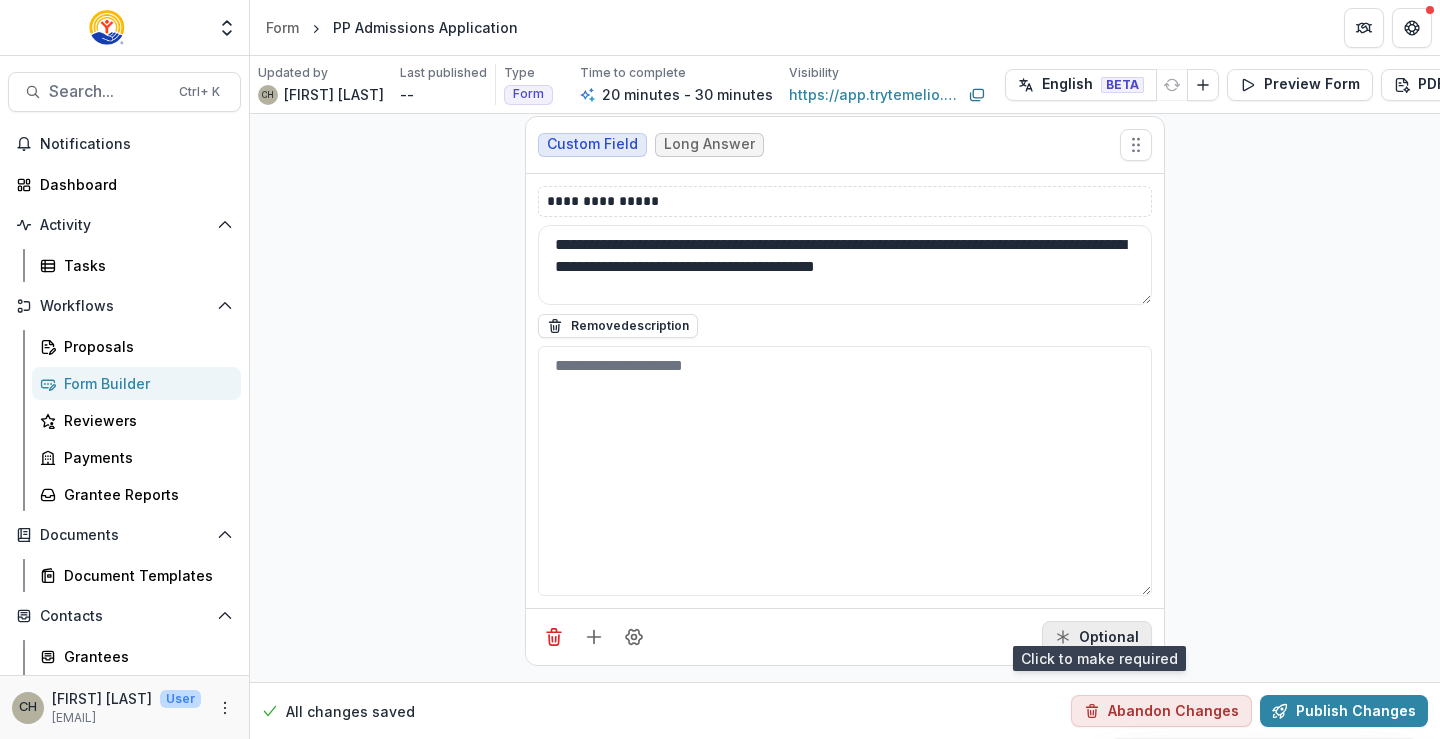 click on "Optional" at bounding box center (1097, 637) 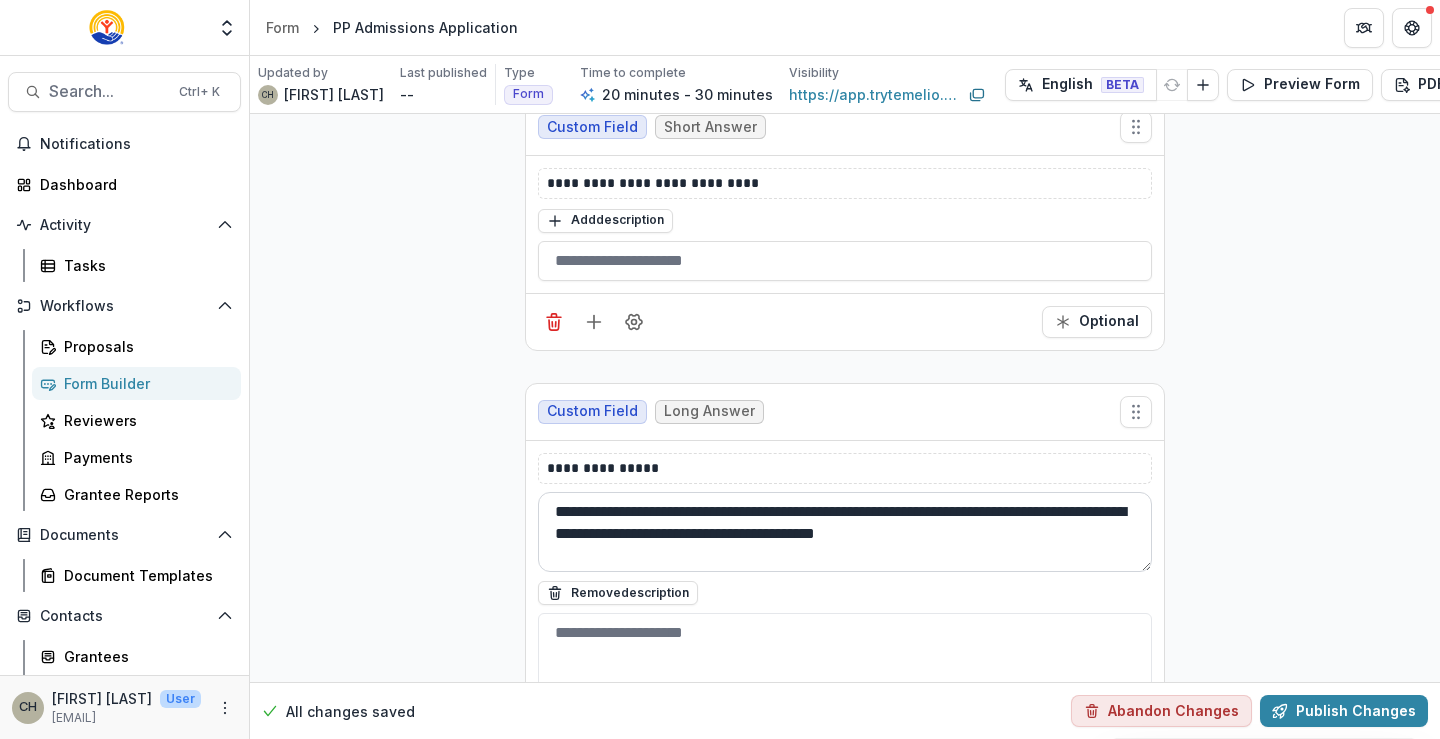 scroll, scrollTop: 4234, scrollLeft: 0, axis: vertical 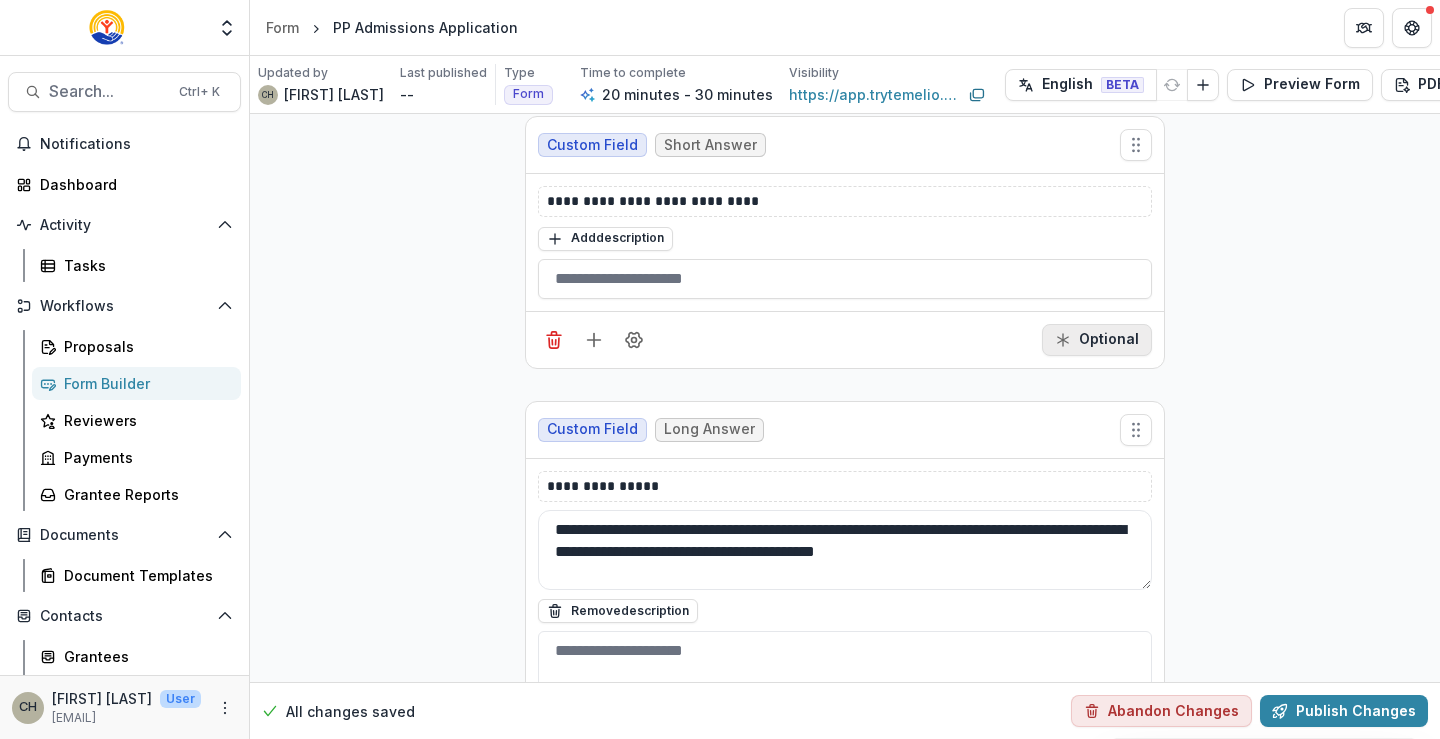 click on "Optional" at bounding box center [1097, 340] 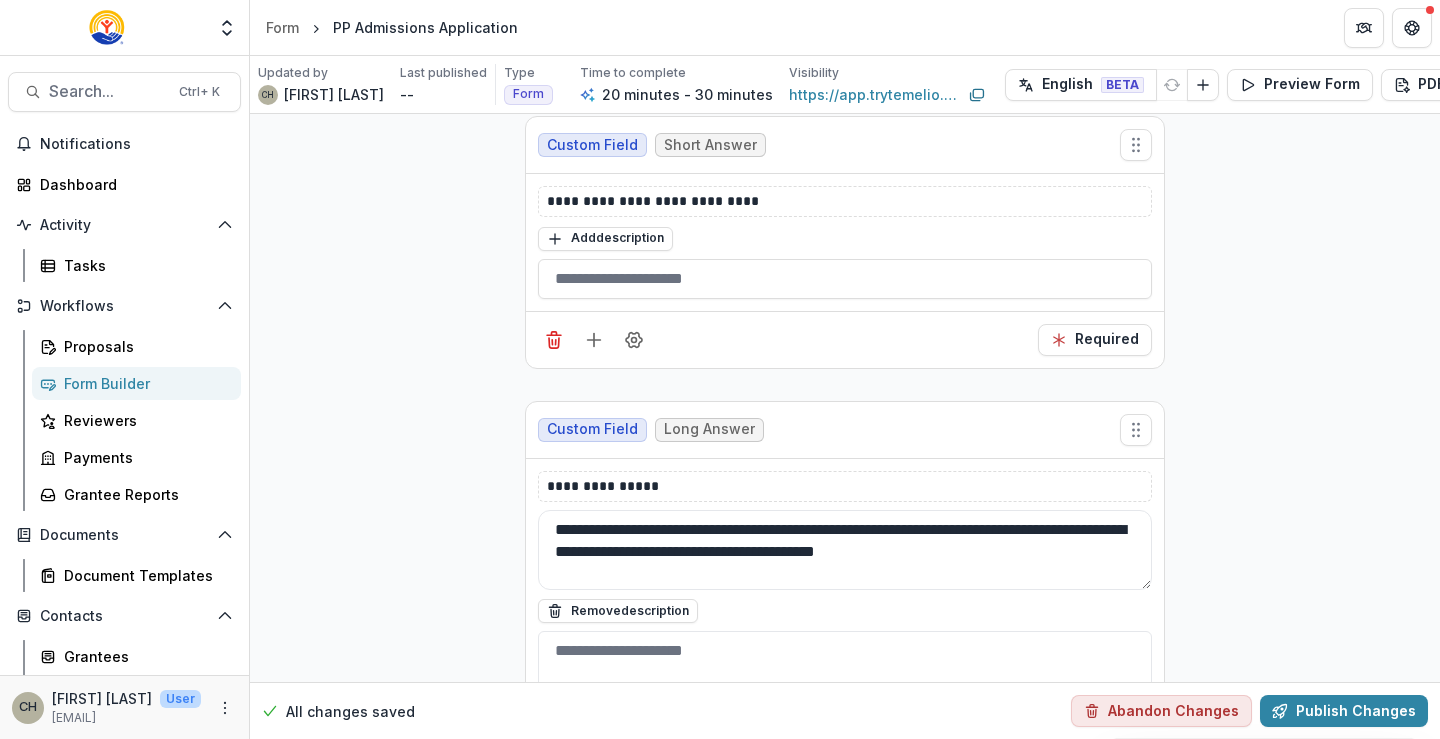 scroll, scrollTop: 4034, scrollLeft: 0, axis: vertical 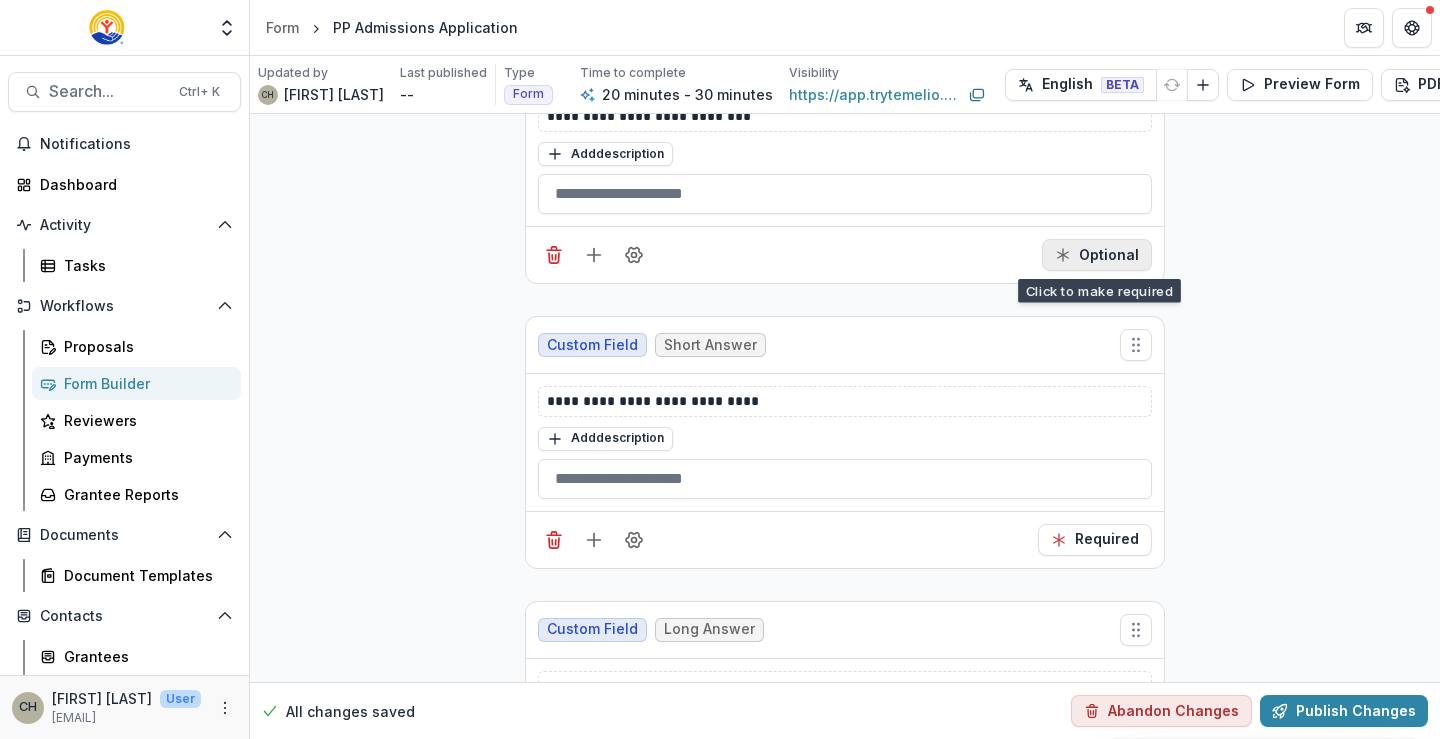 click on "Optional" at bounding box center (1097, 255) 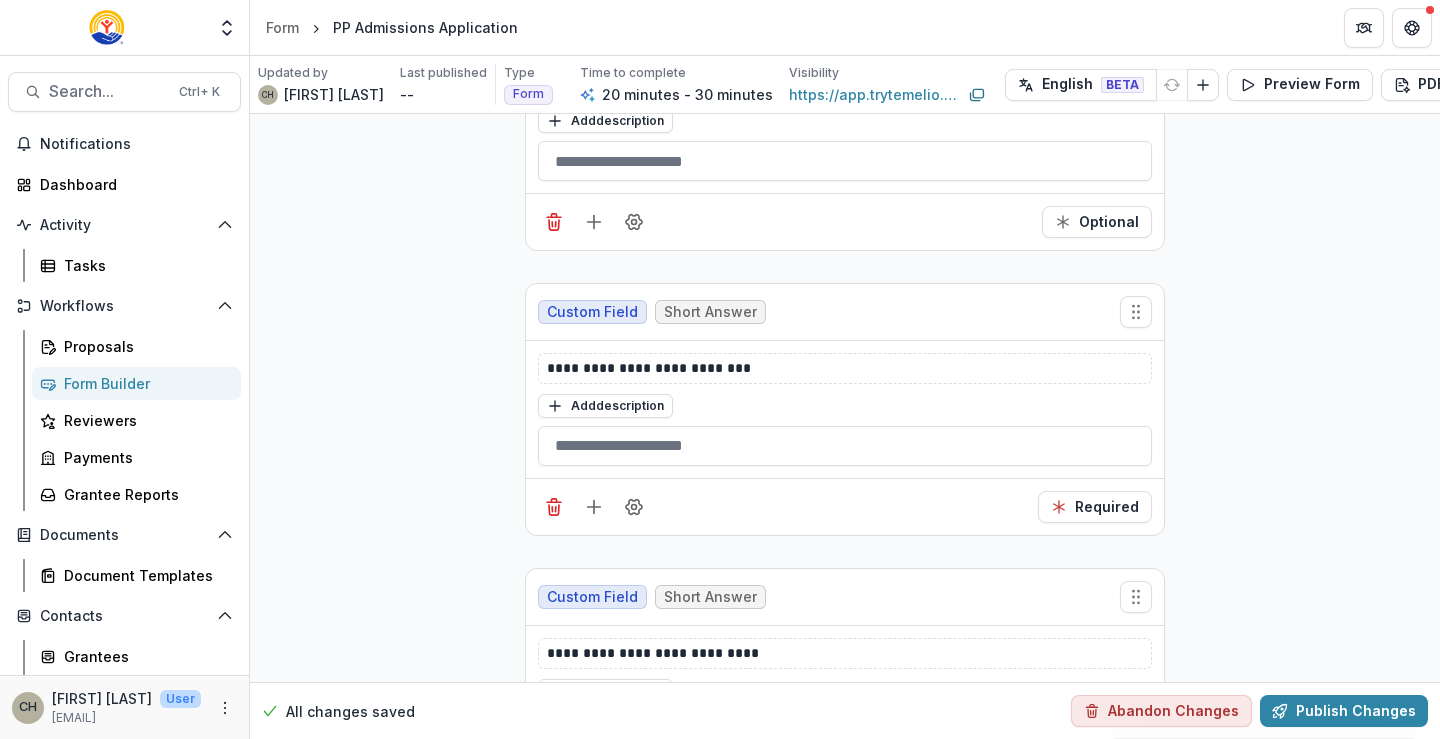 scroll, scrollTop: 3734, scrollLeft: 0, axis: vertical 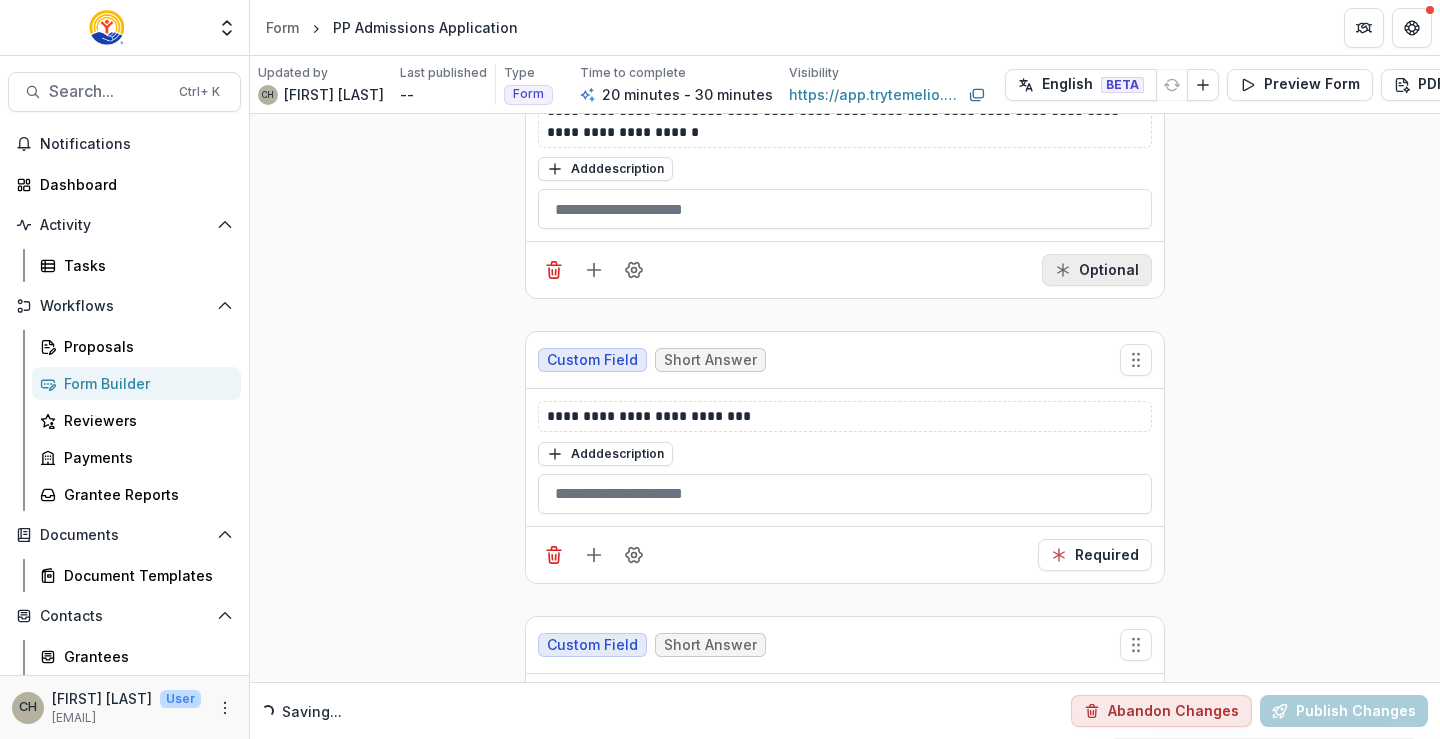 click on "Optional" at bounding box center [1097, 270] 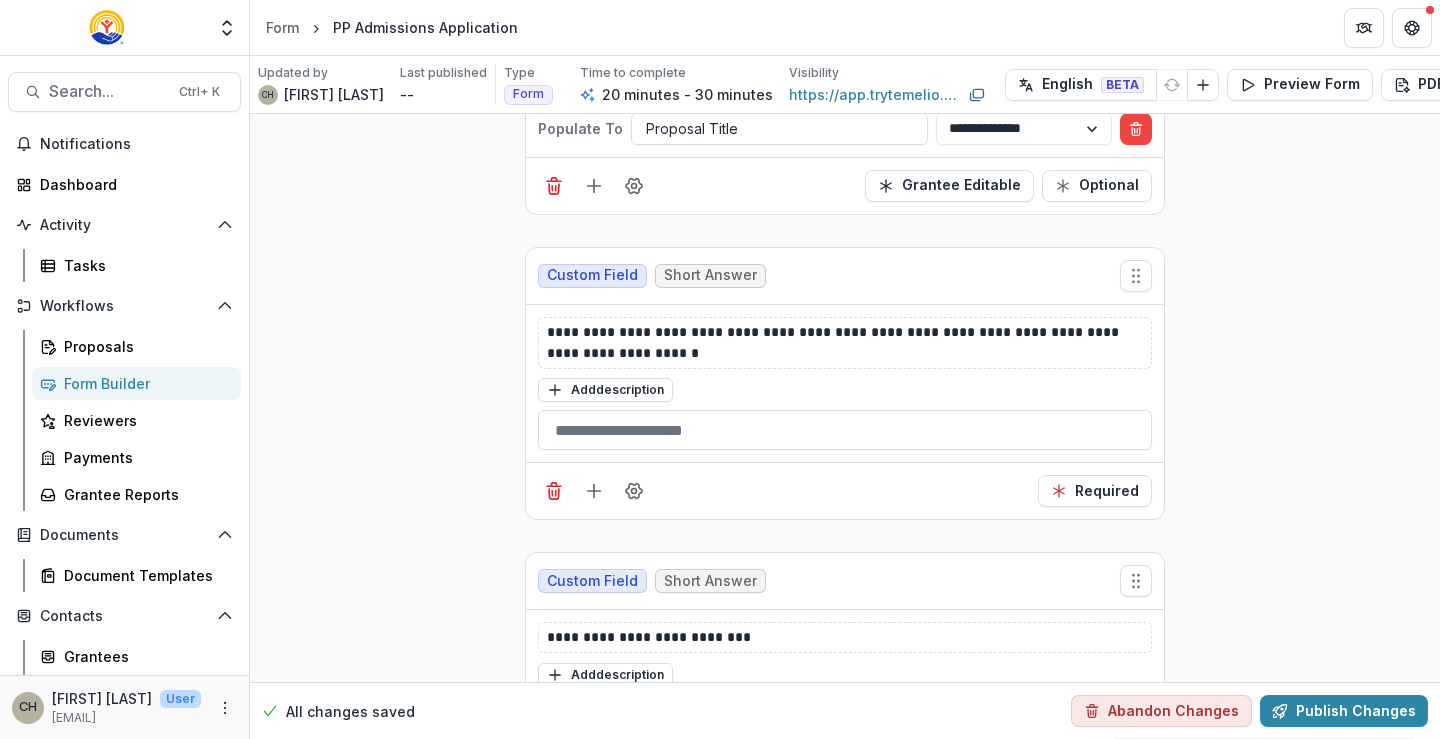 scroll, scrollTop: 3434, scrollLeft: 0, axis: vertical 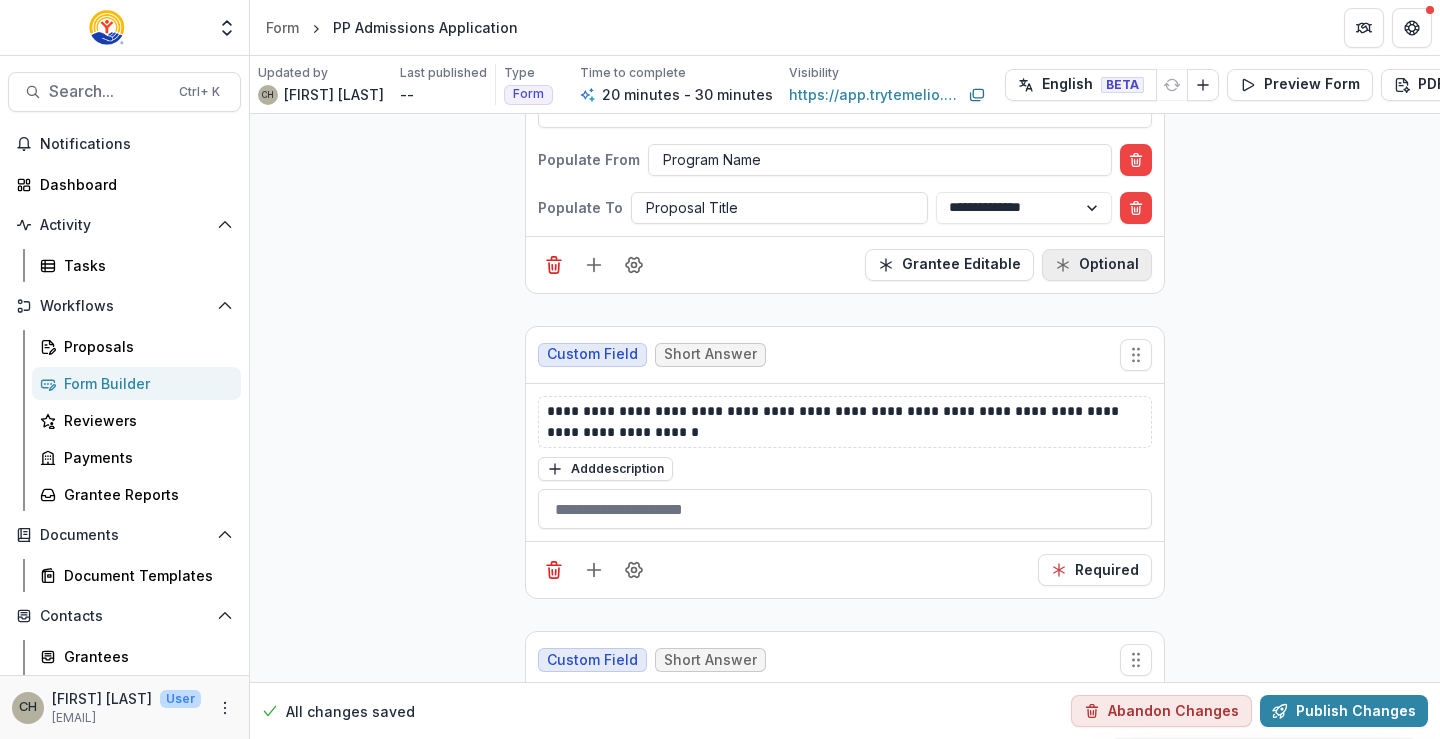 click on "Optional" at bounding box center (1097, 265) 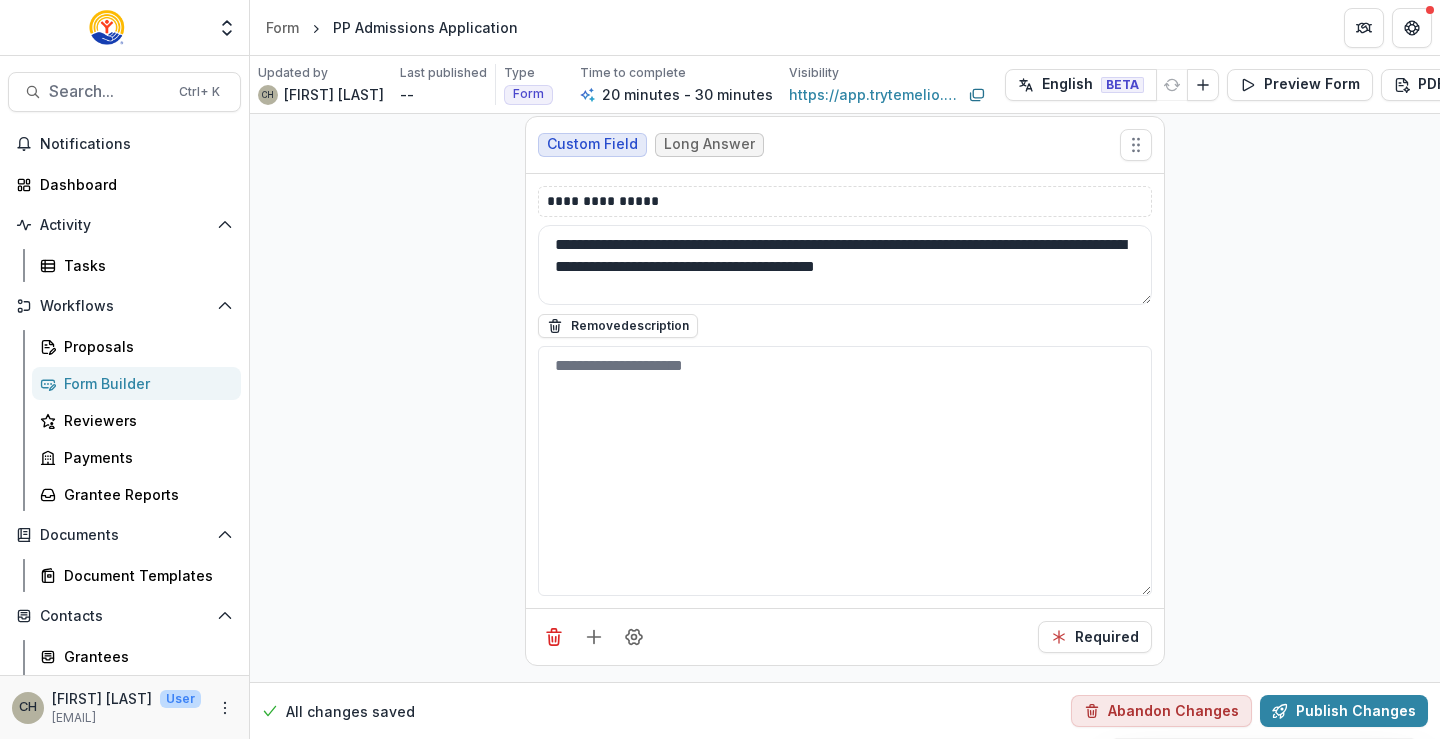 scroll, scrollTop: 4534, scrollLeft: 0, axis: vertical 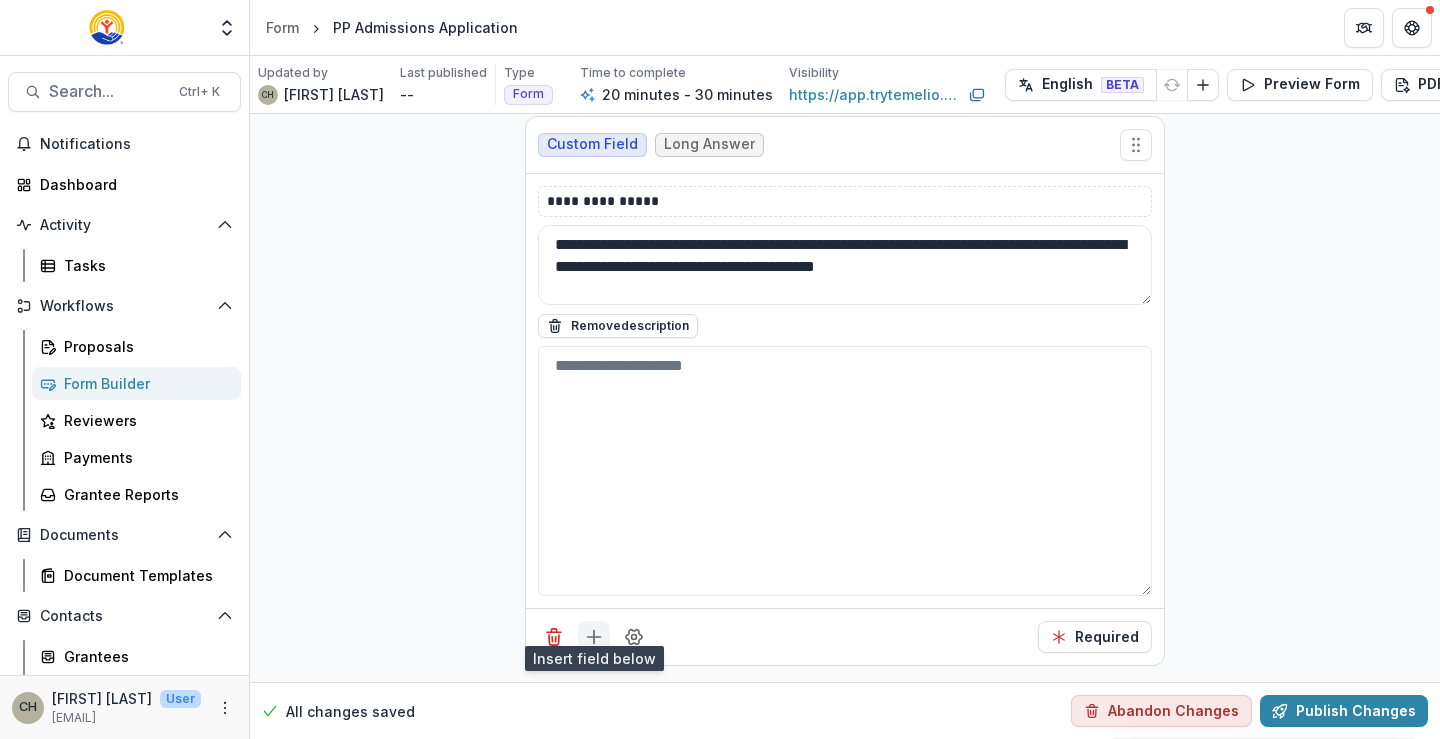 click 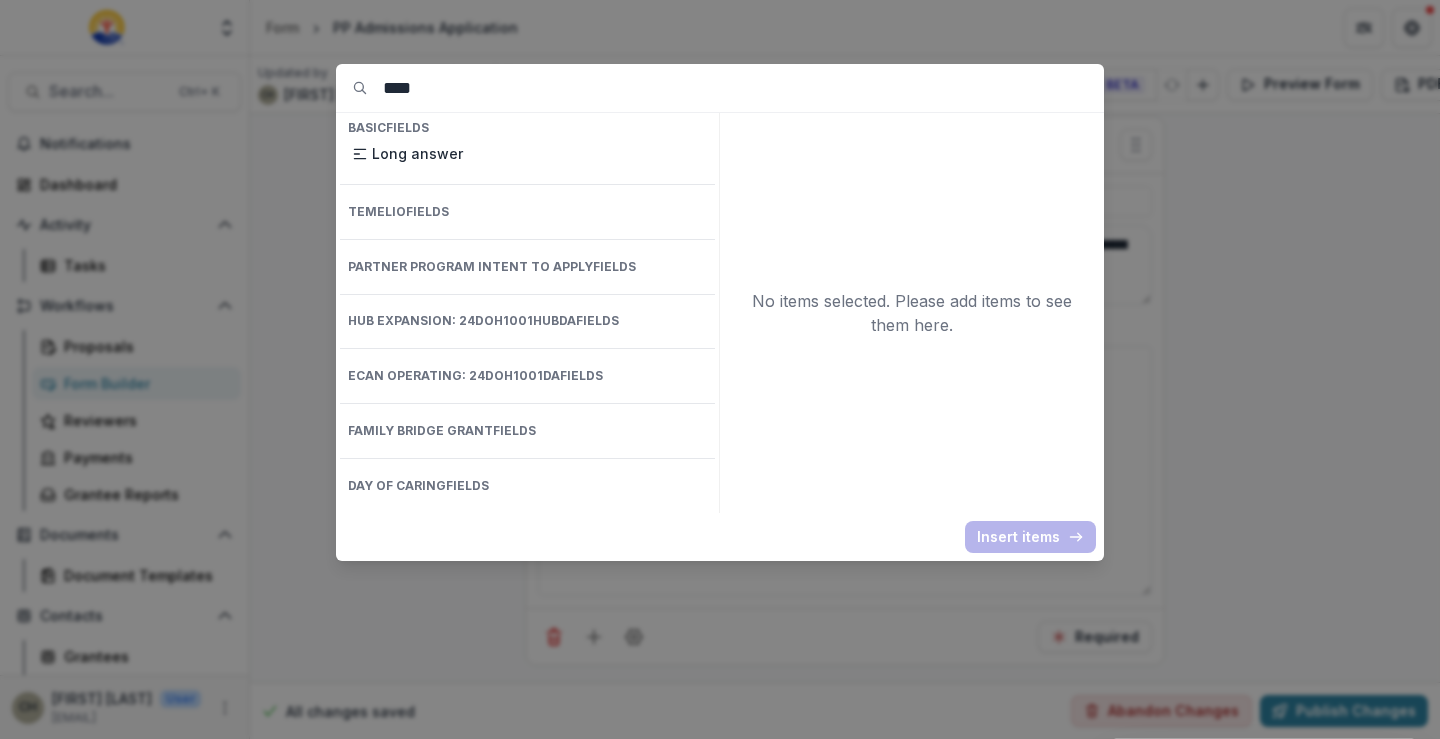 drag, startPoint x: 417, startPoint y: 84, endPoint x: 291, endPoint y: 102, distance: 127.27922 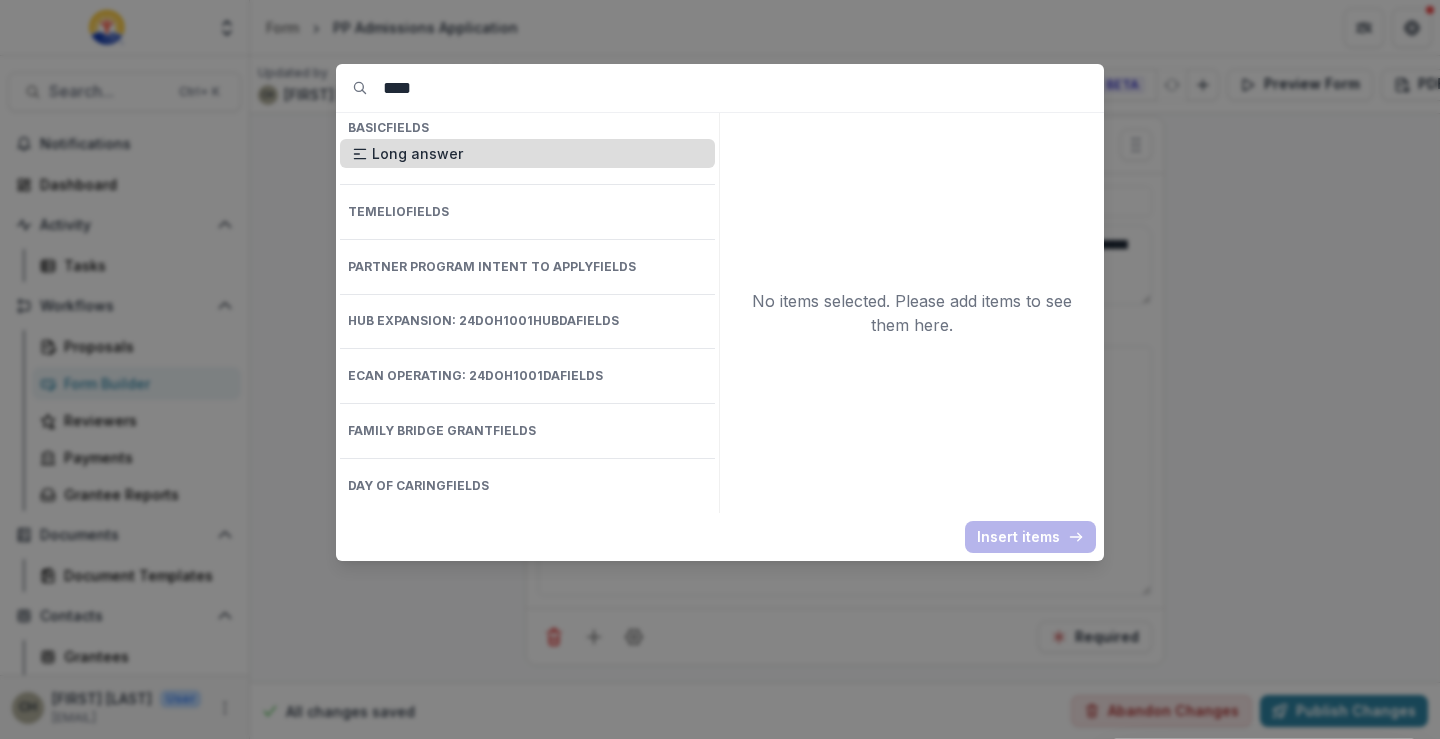 click on "Long answer" at bounding box center (537, 153) 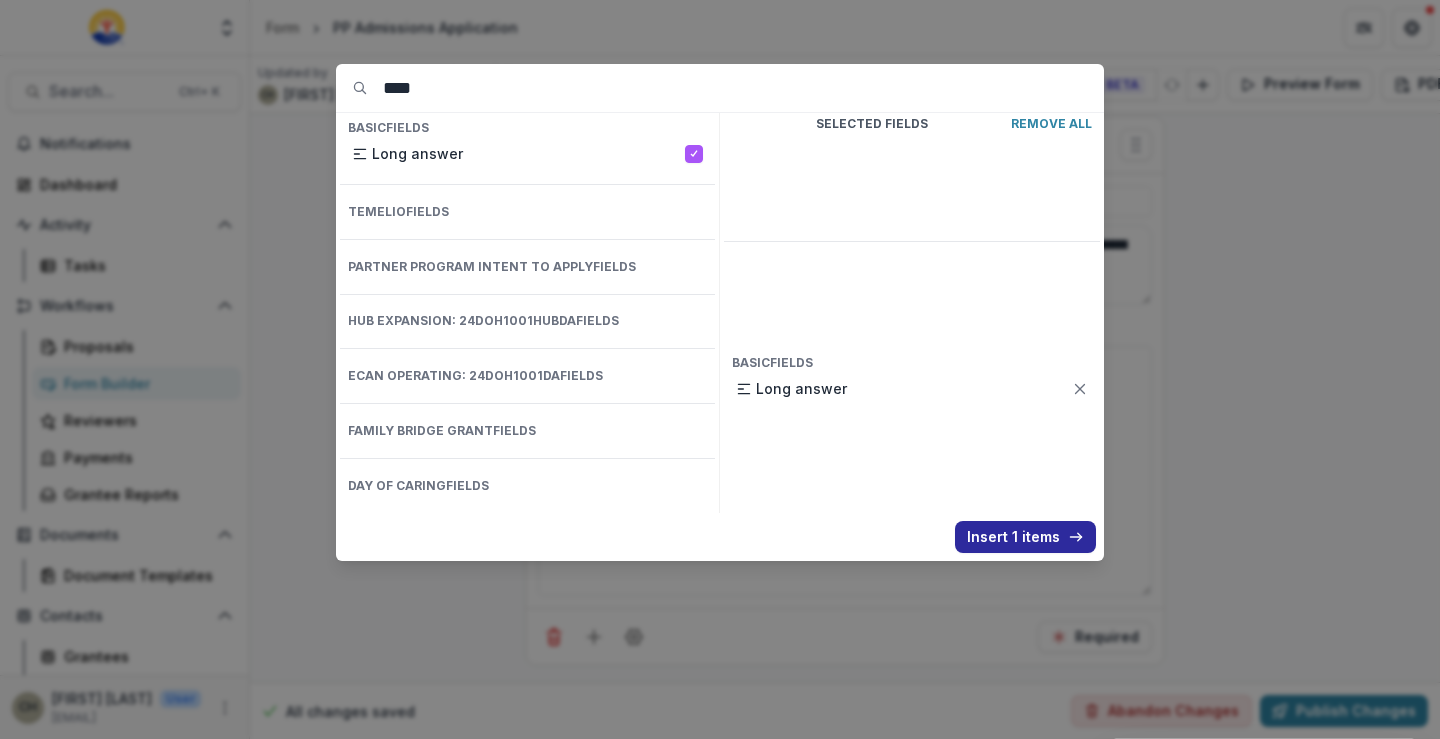 click on "Insert 1 items" at bounding box center [1025, 537] 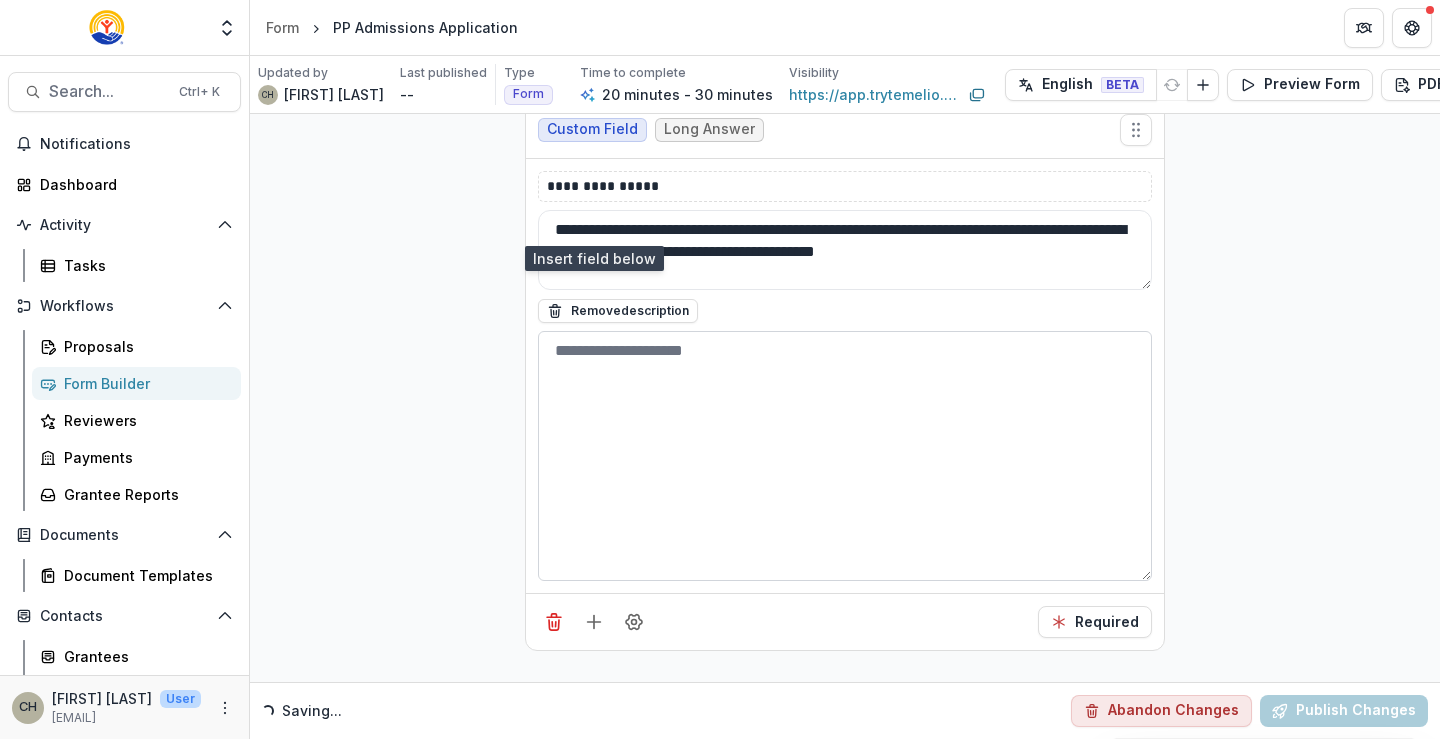 scroll, scrollTop: 4934, scrollLeft: 0, axis: vertical 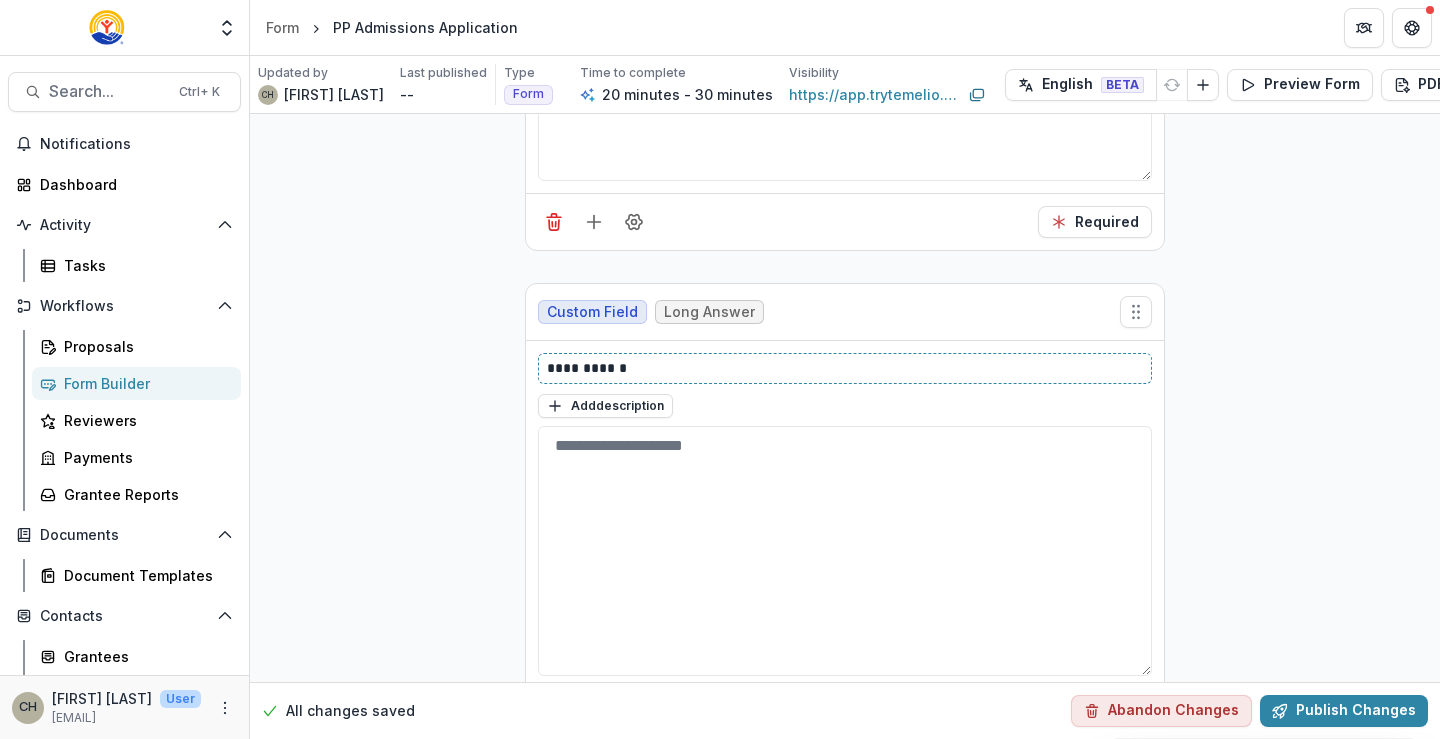 click on "**********" at bounding box center [845, 368] 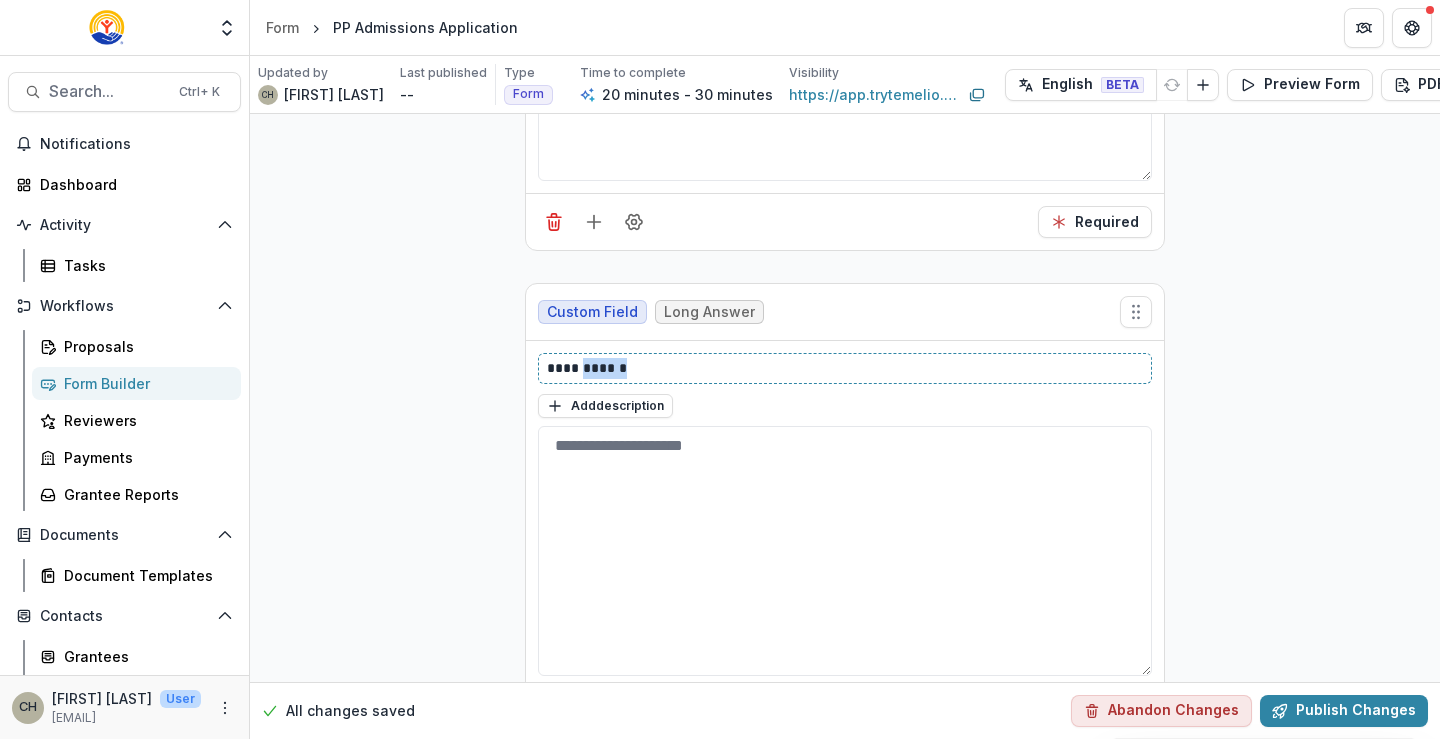 click on "**********" at bounding box center (845, 368) 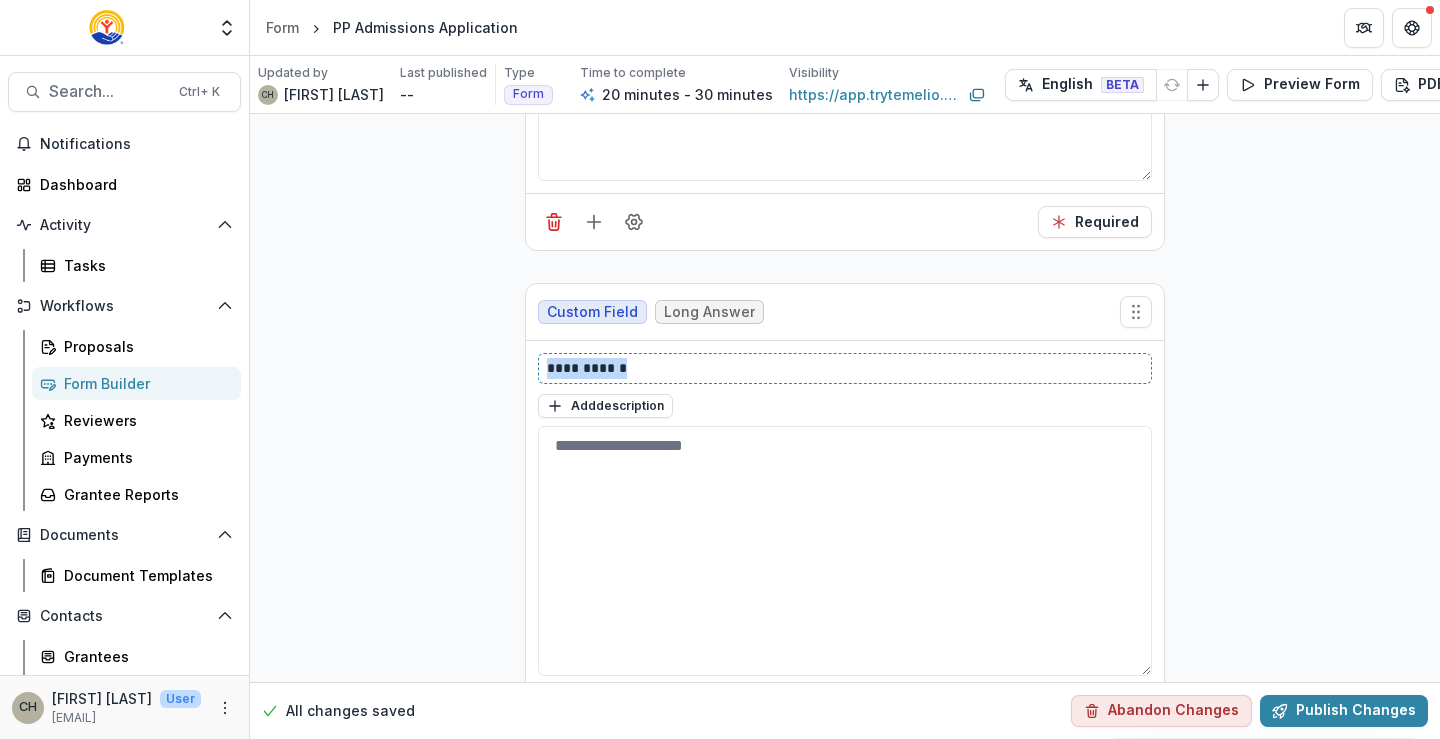 click on "**********" at bounding box center [845, 368] 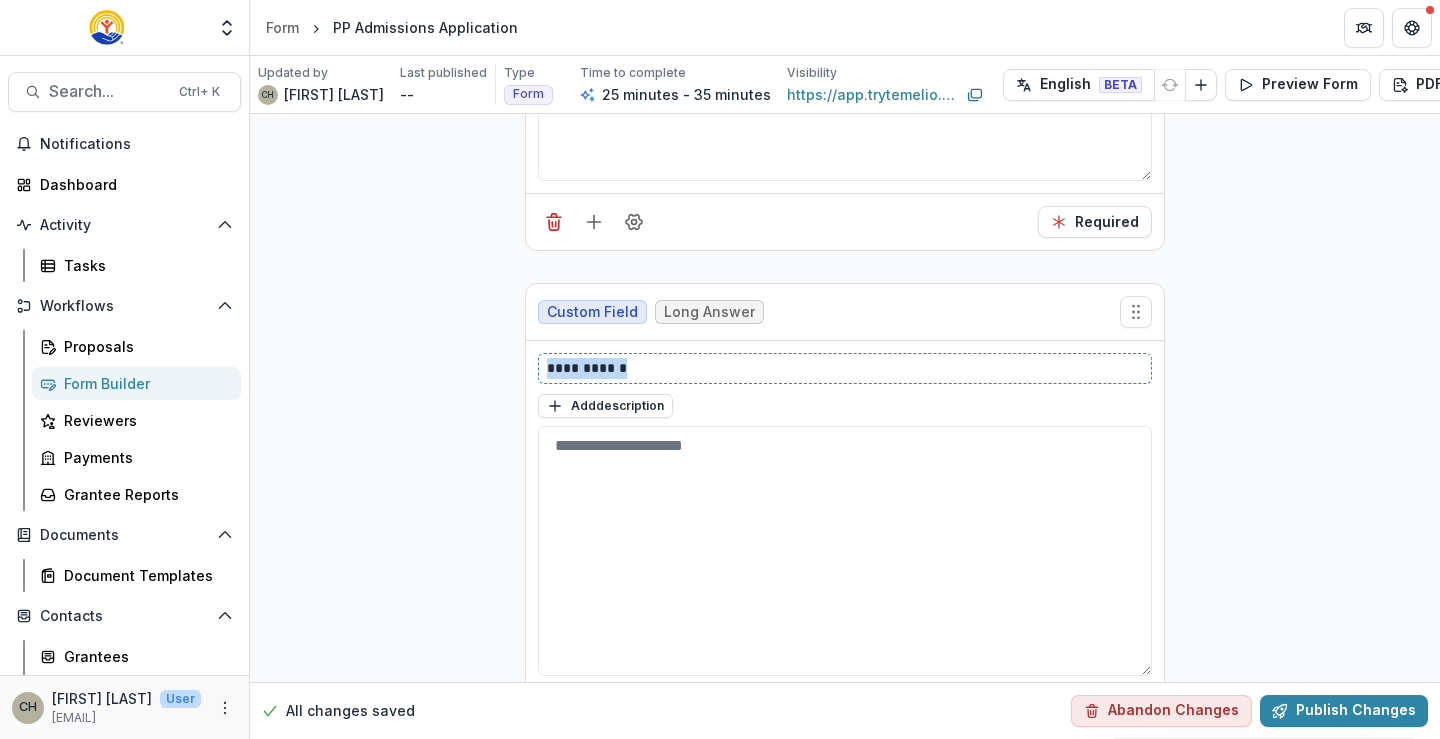 type 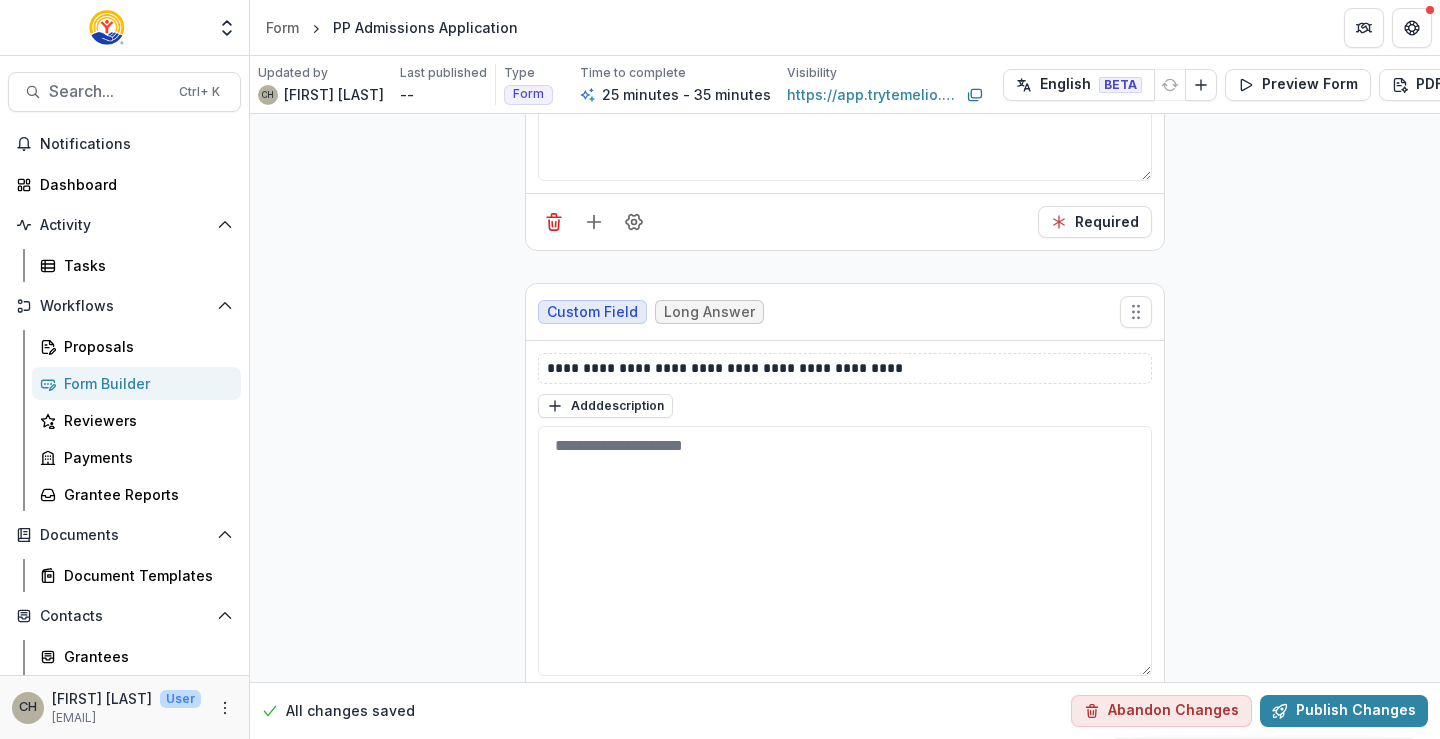 click on "**********" at bounding box center (845, -2029) 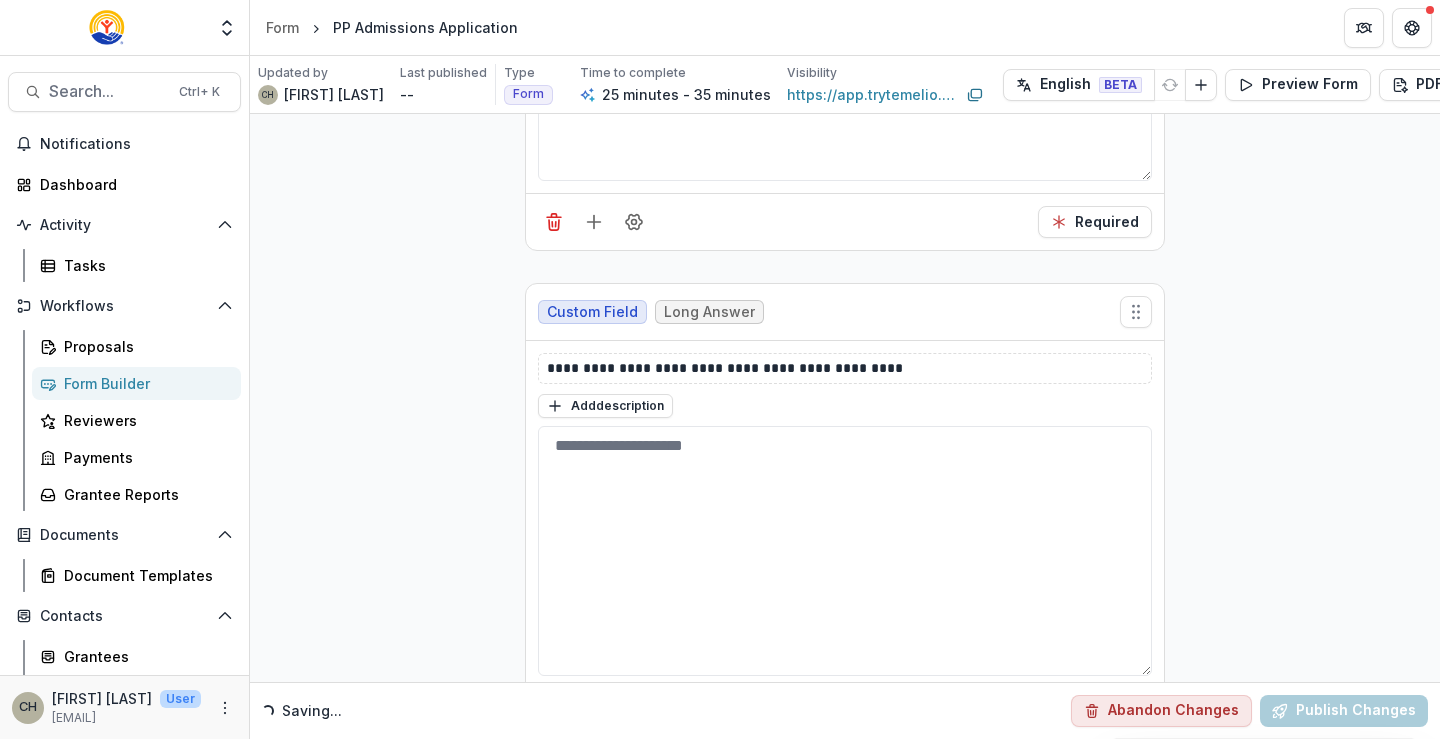 scroll, scrollTop: 5029, scrollLeft: 0, axis: vertical 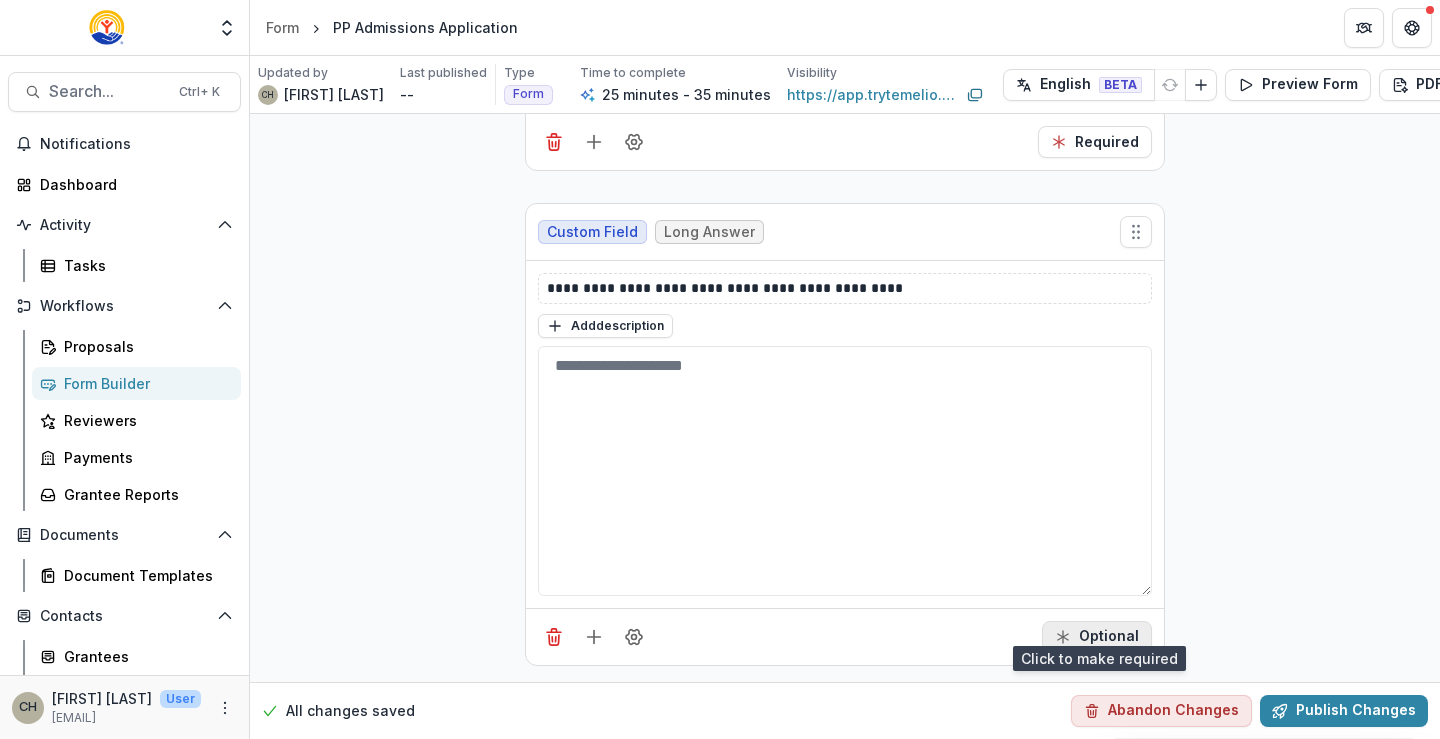 click on "Optional" at bounding box center [1097, 637] 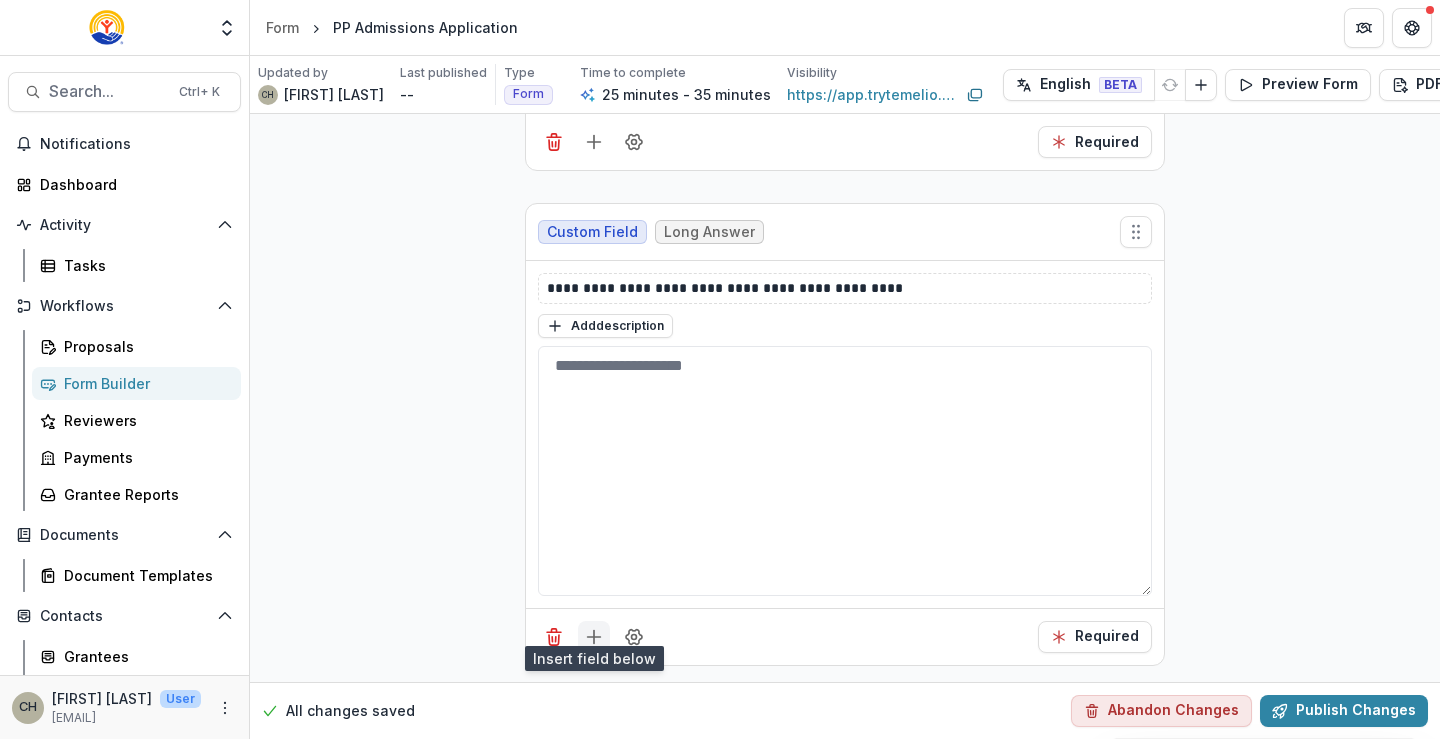 click 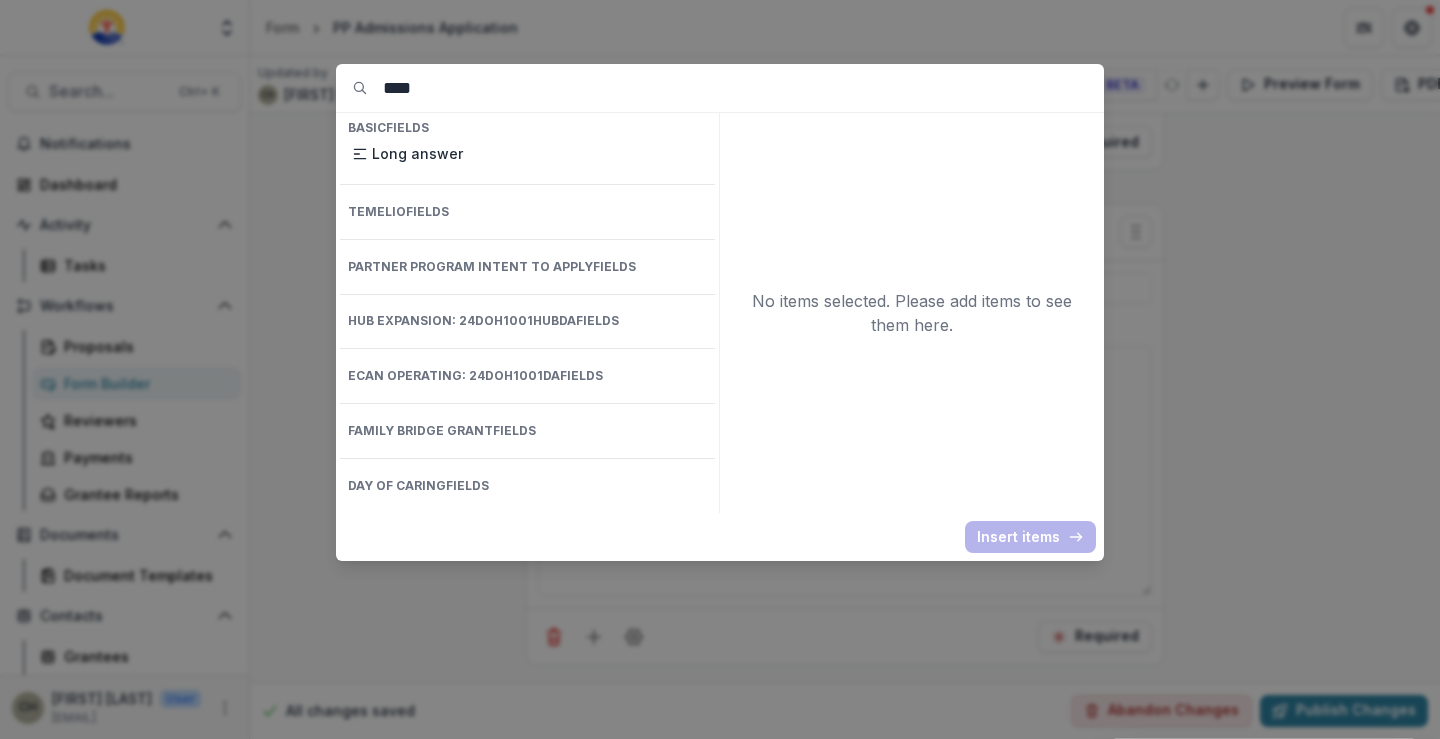 drag, startPoint x: 423, startPoint y: 93, endPoint x: 356, endPoint y: 98, distance: 67.18631 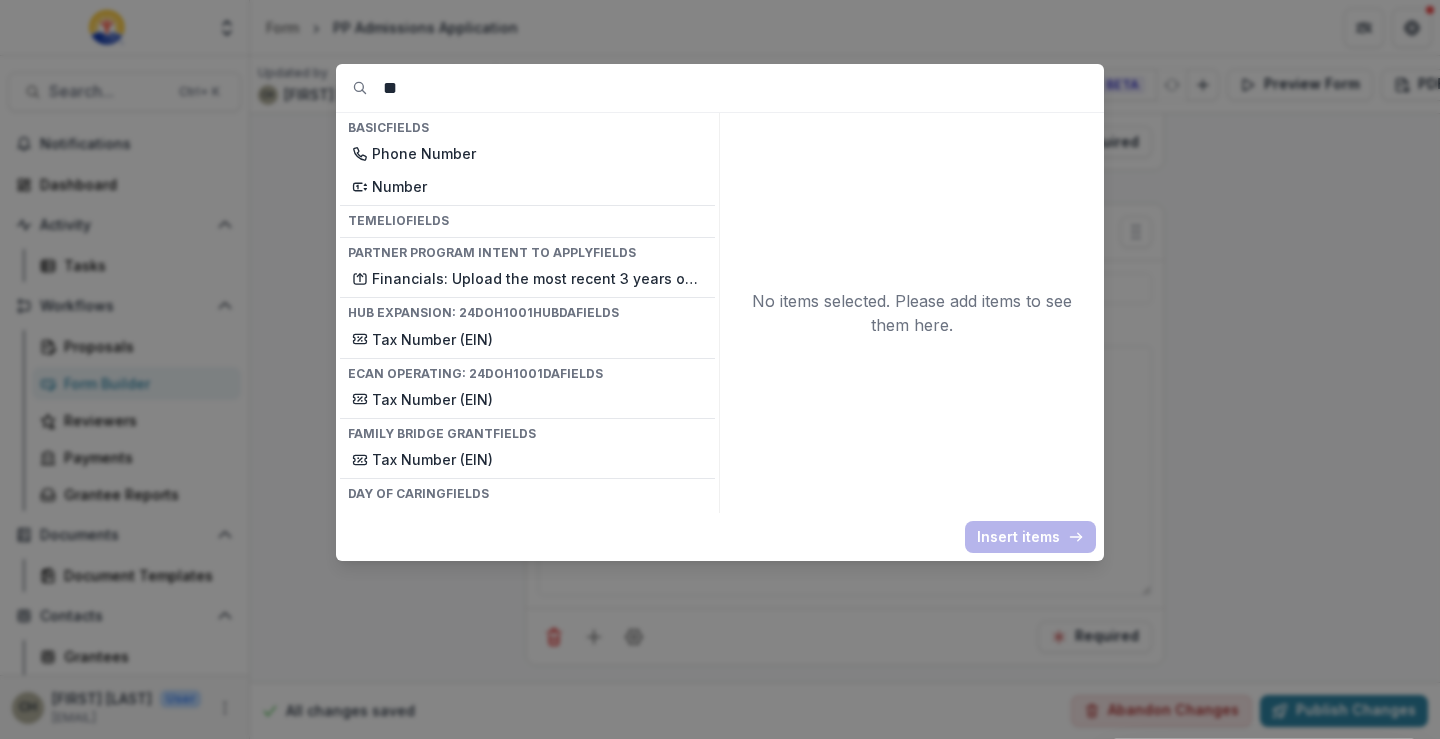 type on "*" 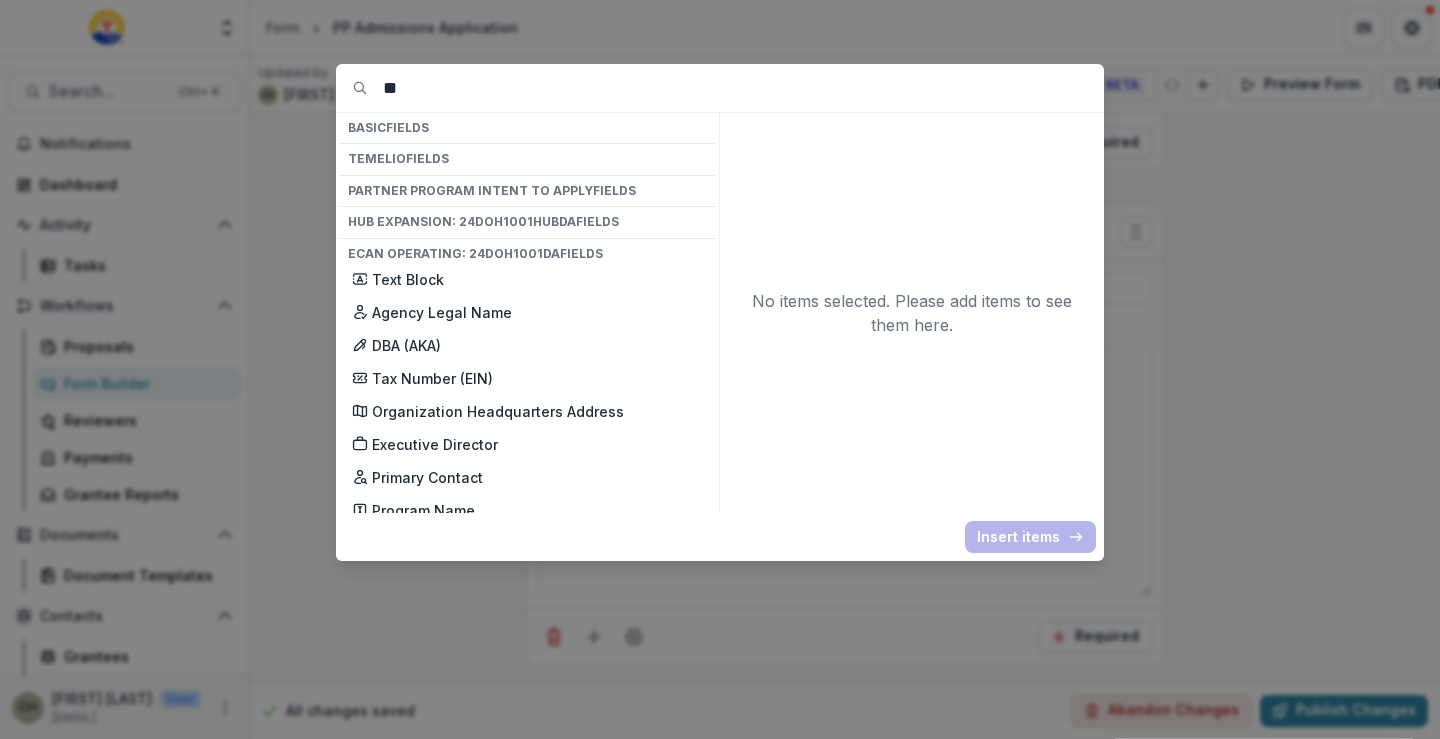 type on "*" 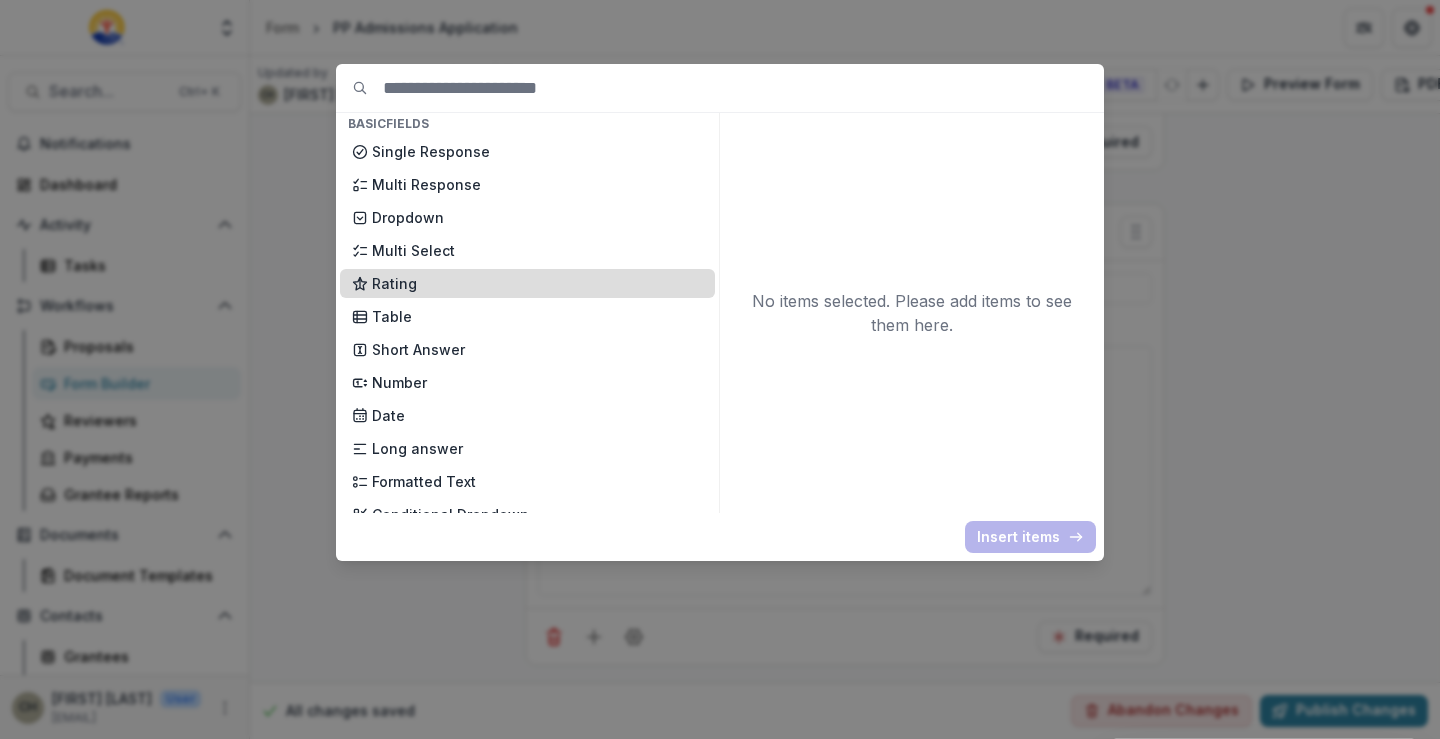 scroll, scrollTop: 300, scrollLeft: 0, axis: vertical 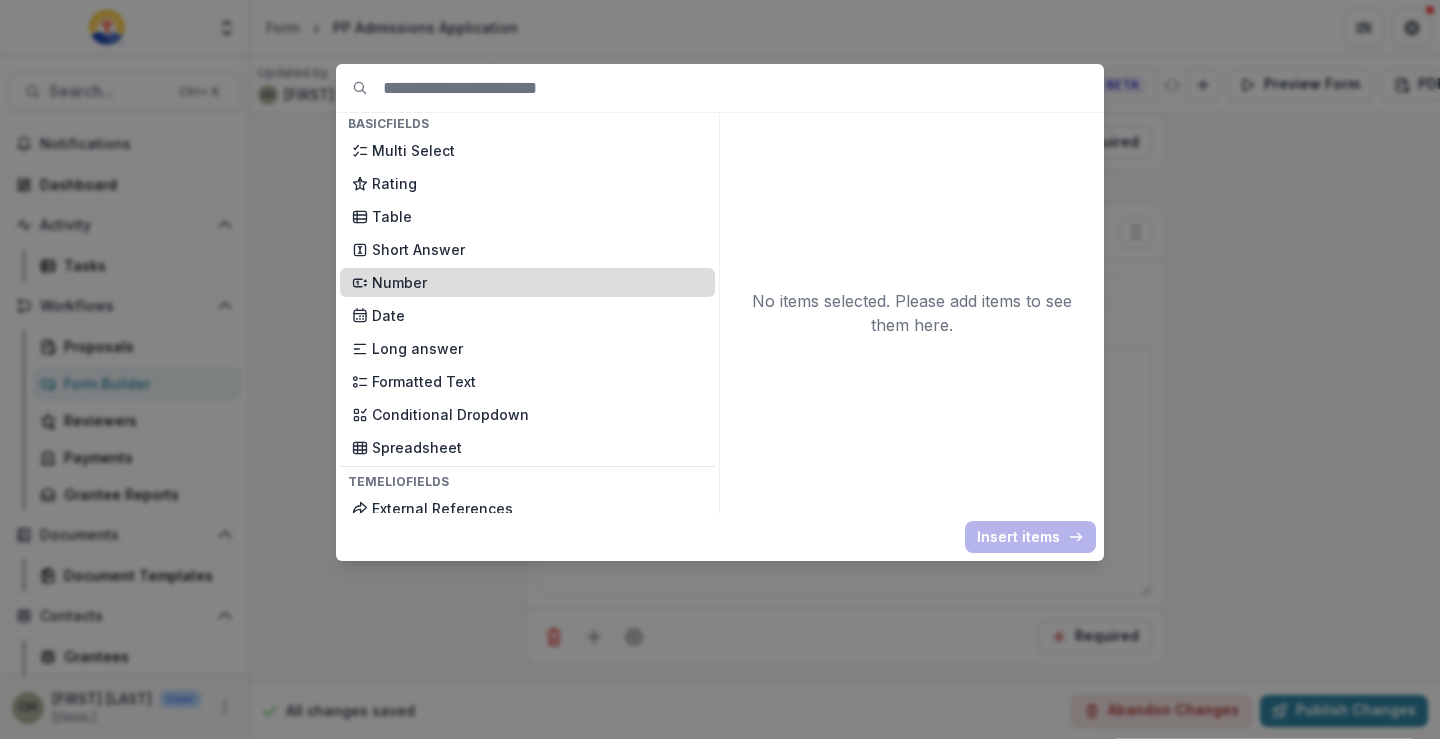 type 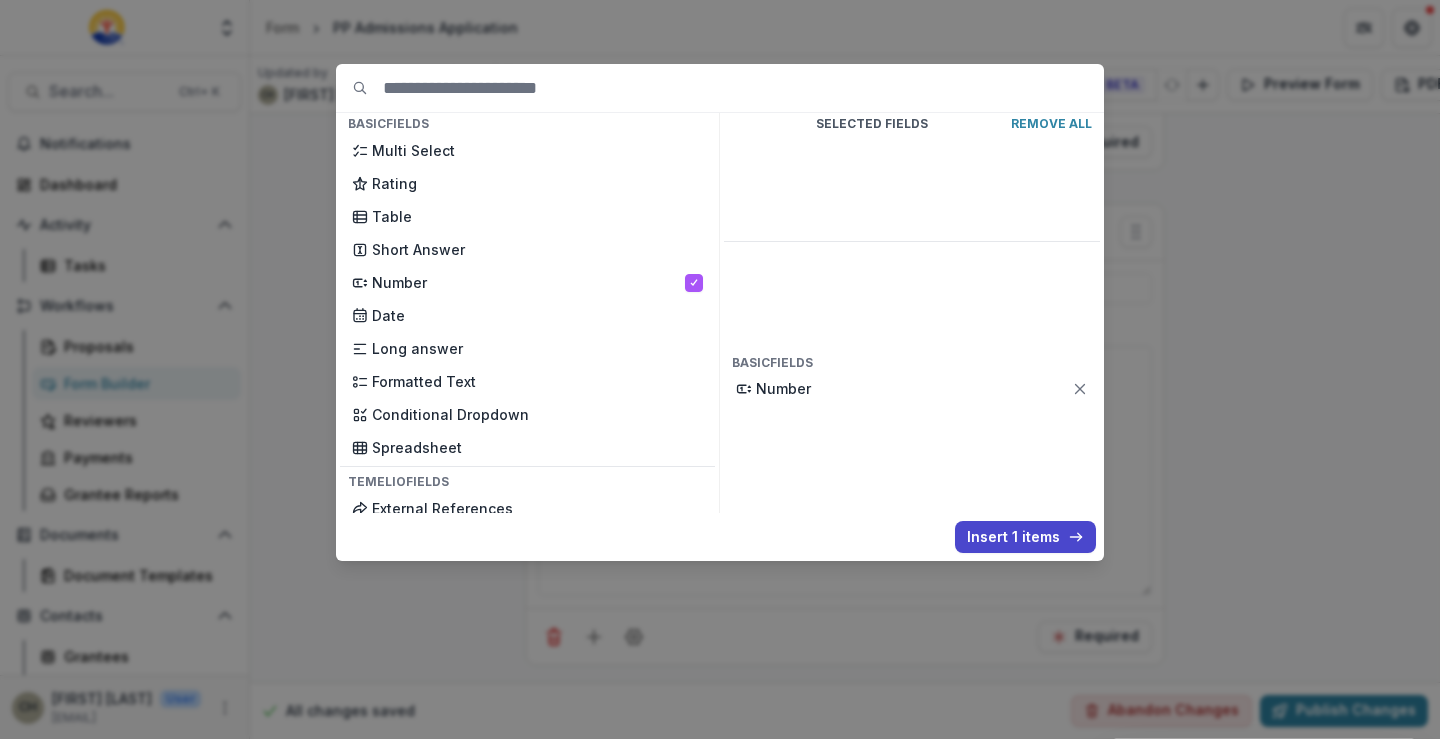 click on "Basic Fields New Page File Download File Upload Text Block Currency Phone Number Single Response Multi Response Dropdown Multi Select Rating Table Short Answer Number Date Long answer Formatted Text Conditional Dropdown Spreadsheet Temelio Fields External References Score Card Formula Foundation Users Foundation Tags Foundation Program Areas Grant Types Partner Program Intent to Apply Fields Text Block Organization Legal Name DBA (AKA, Doing Business As) Program Name Impact Area for the above program? Approximate funding request amount? Which information session will you or an organization representative, attend? Does your organization currently receive Partner Program Allocations funding from United Way of Southeastern Connecticut? Financials: Upload the most recent 3 years of your organization's Annual Audit and/or Form 990. Hub Expansion: 24DOH1001HUBDA Fields Text Block Agency Legal Name DBA (AKA) Tax Number (EIN) Organization Headquarters Address Executive Director Primary Contact Program Name" at bounding box center [720, 308] 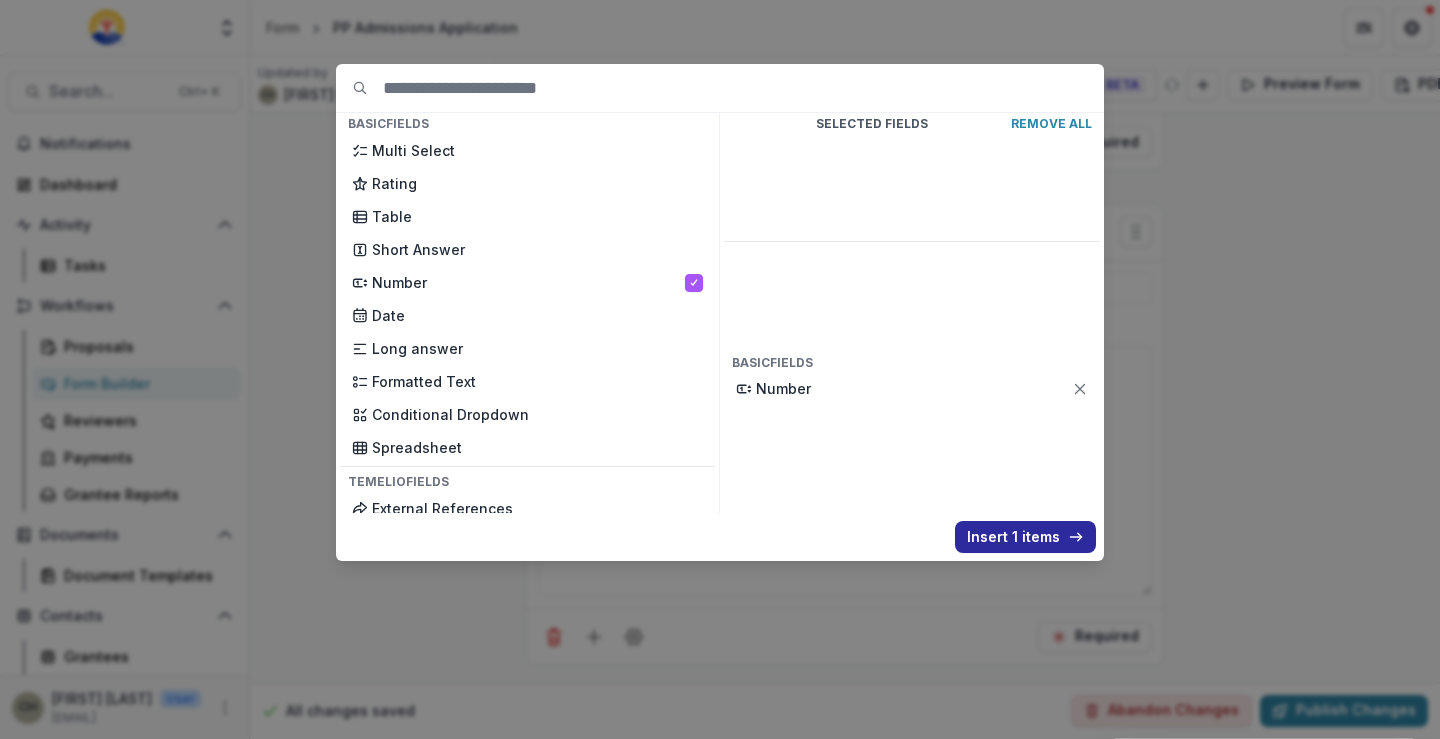 click on "Insert 1 items" at bounding box center (1025, 537) 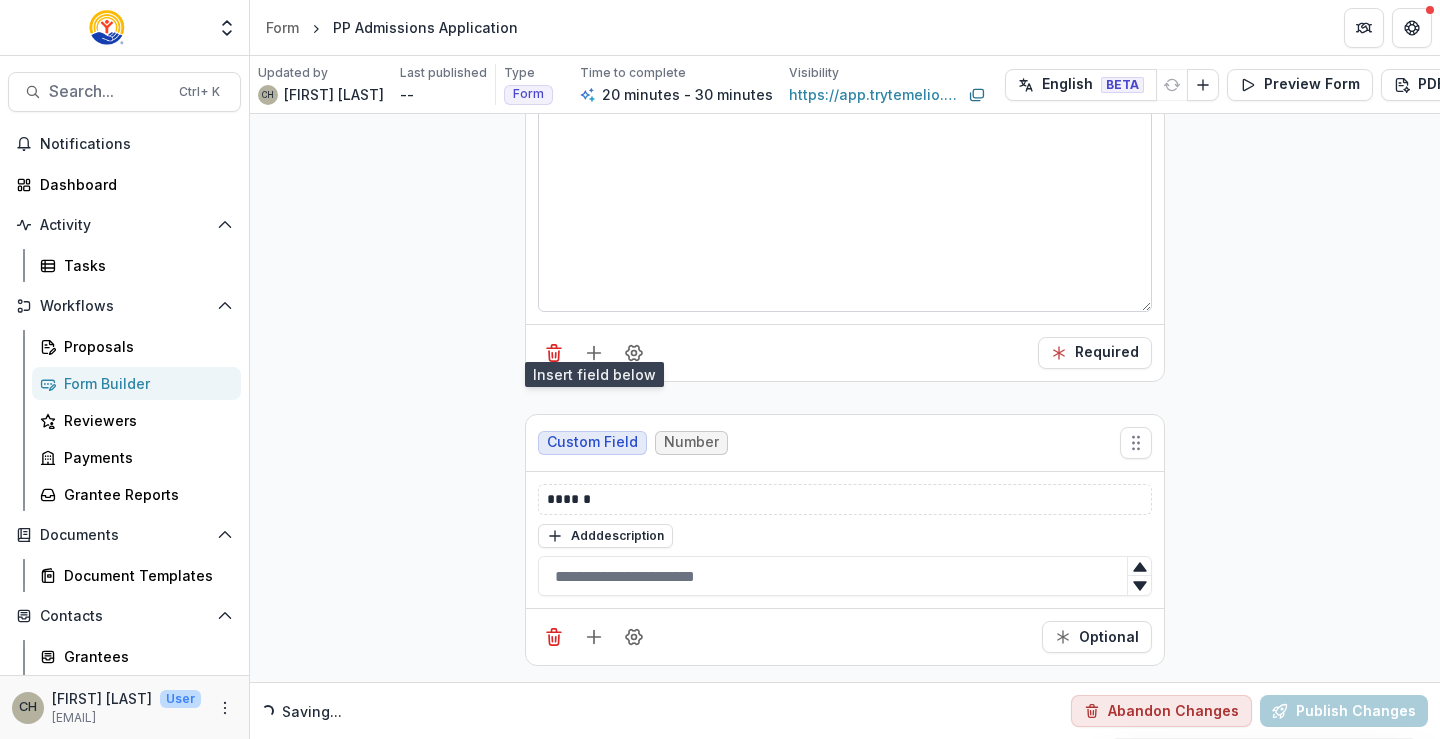 scroll, scrollTop: 5313, scrollLeft: 0, axis: vertical 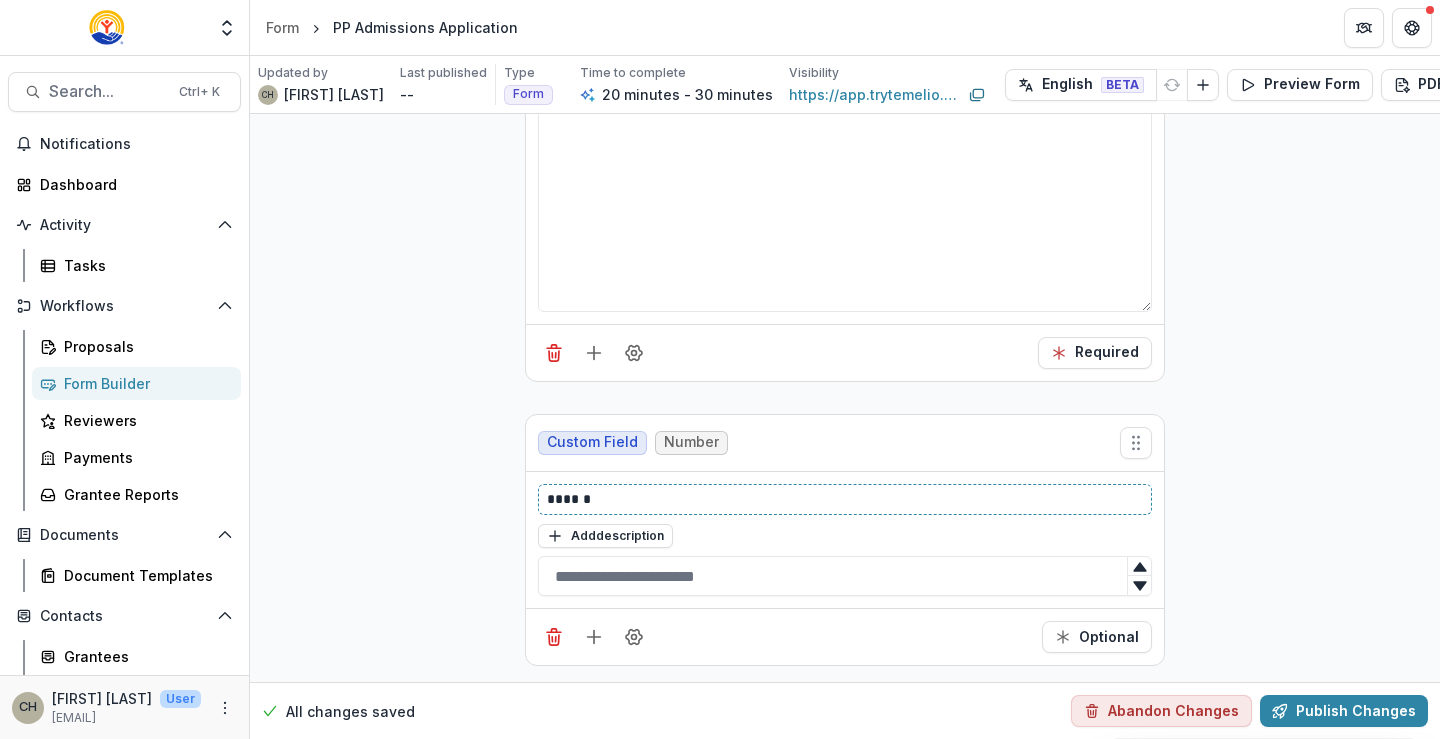 click on "******" at bounding box center [845, 499] 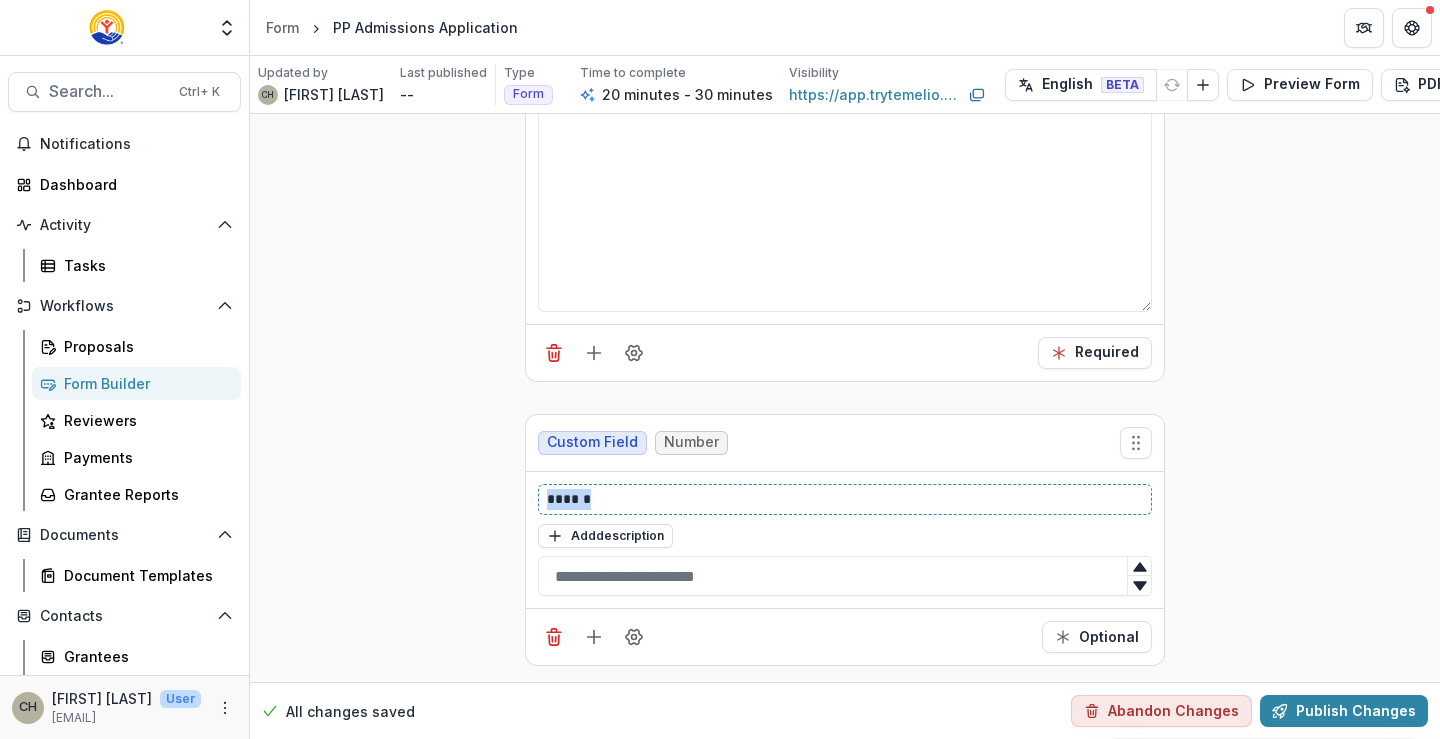 click on "******" at bounding box center (845, 499) 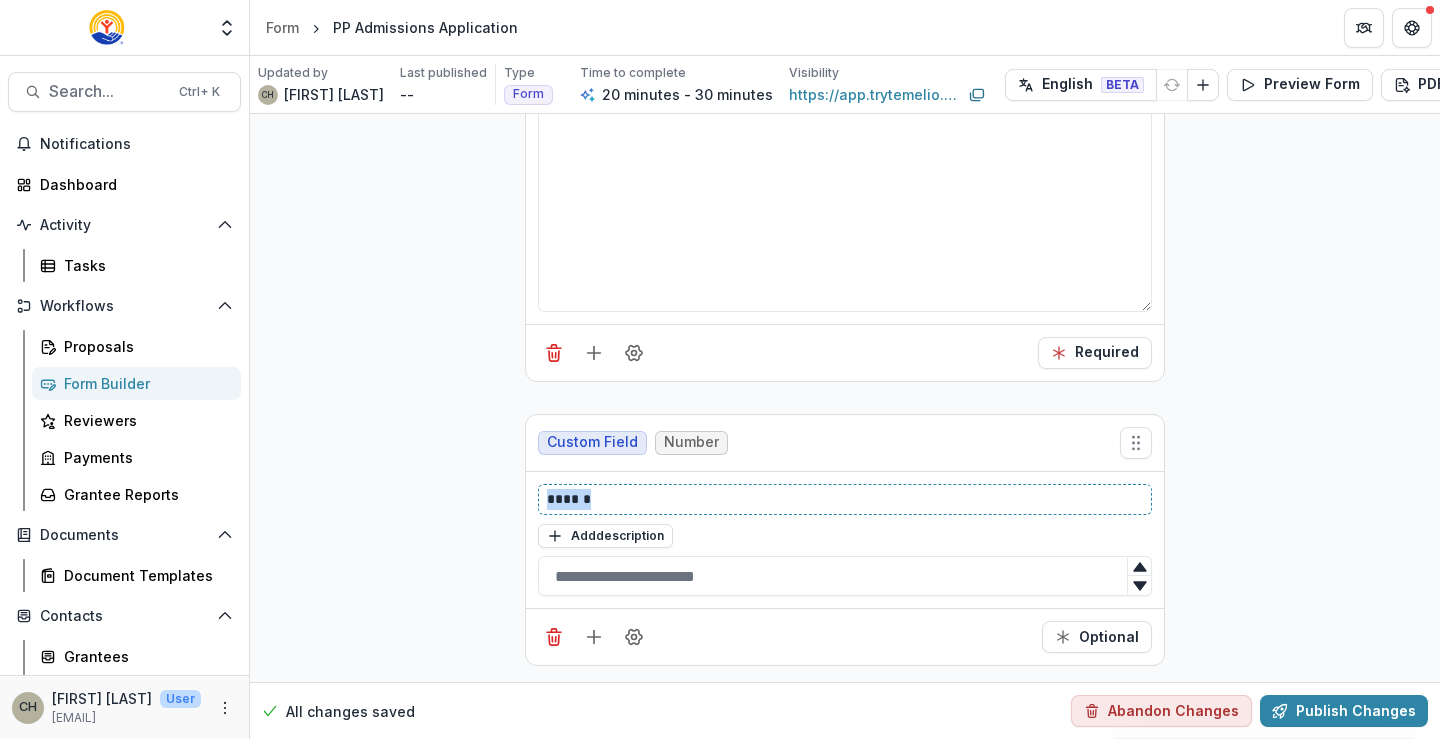 type 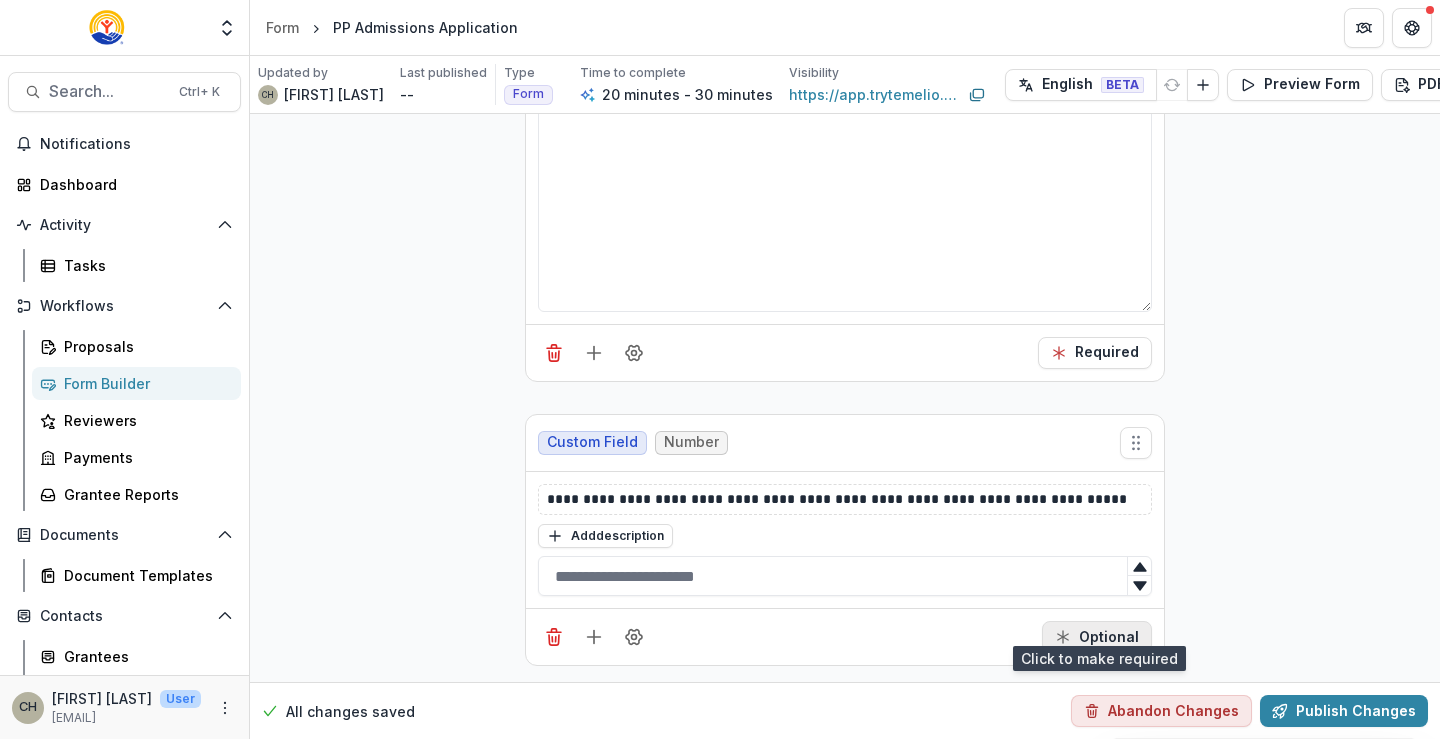 click on "Optional" at bounding box center [1097, 637] 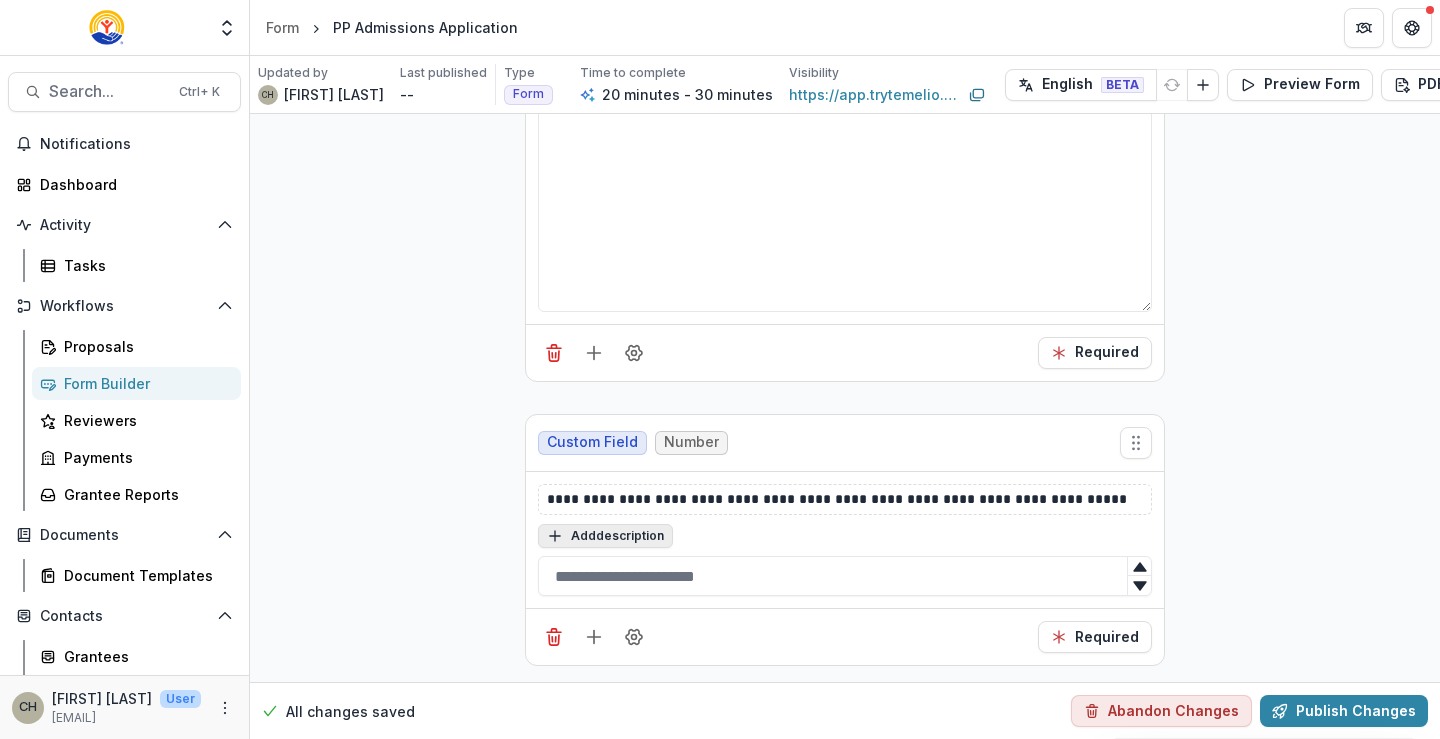 click on "Add  description" at bounding box center (605, 536) 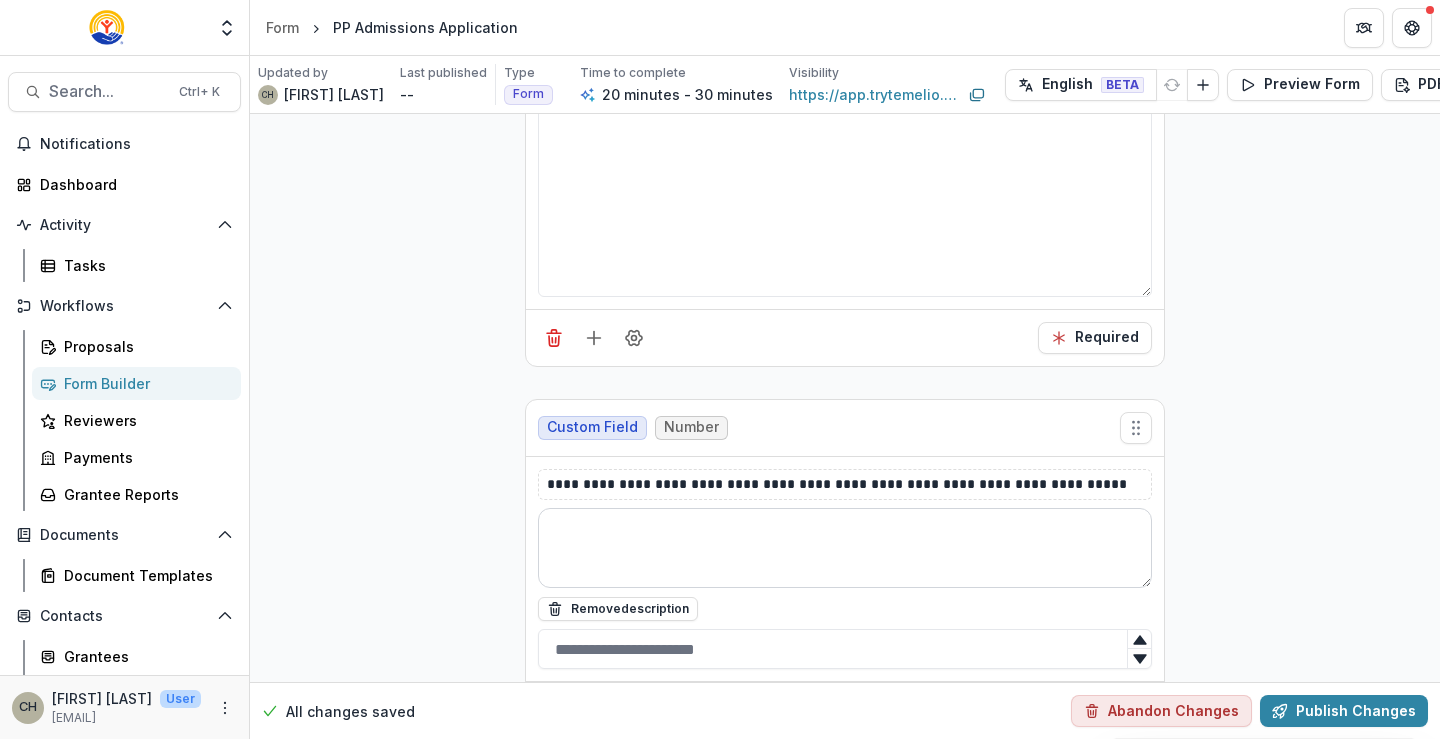 click at bounding box center (845, 548) 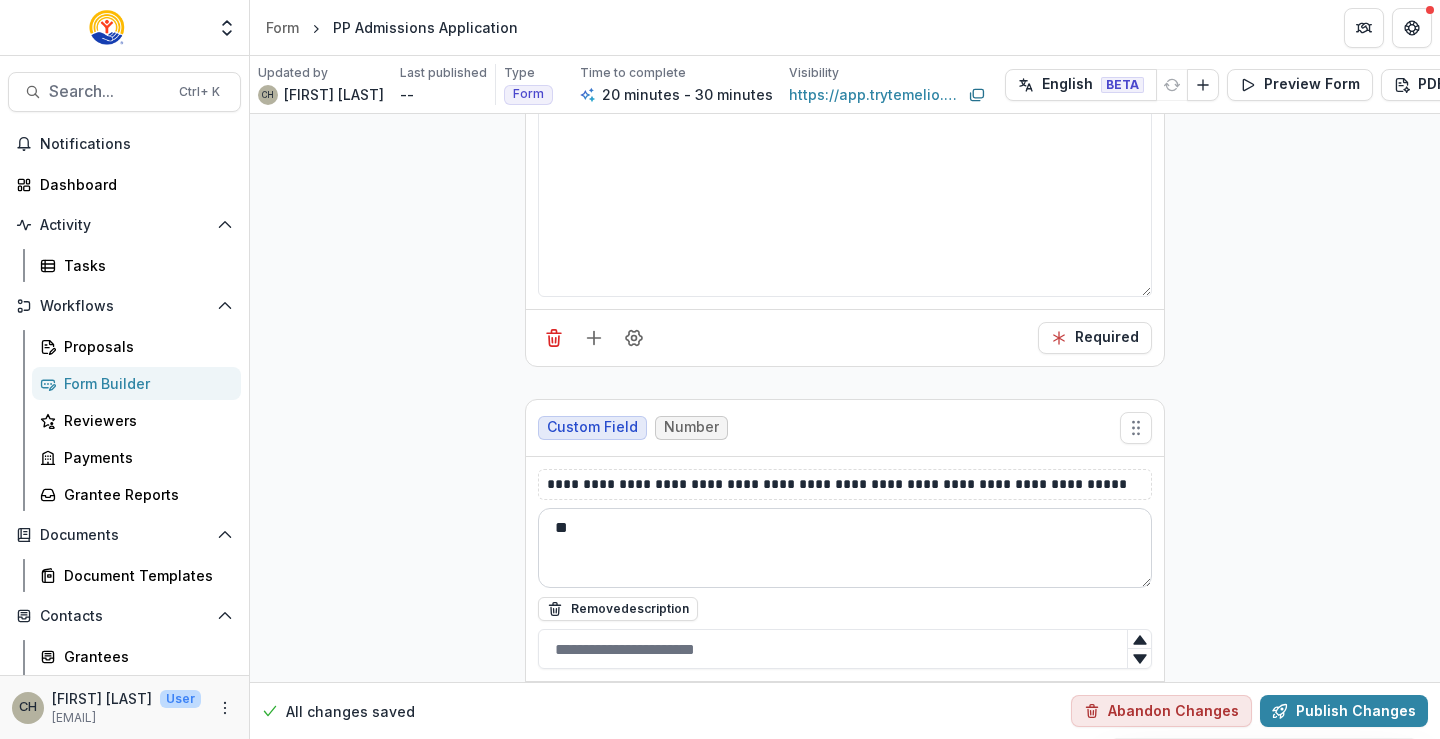 type on "*" 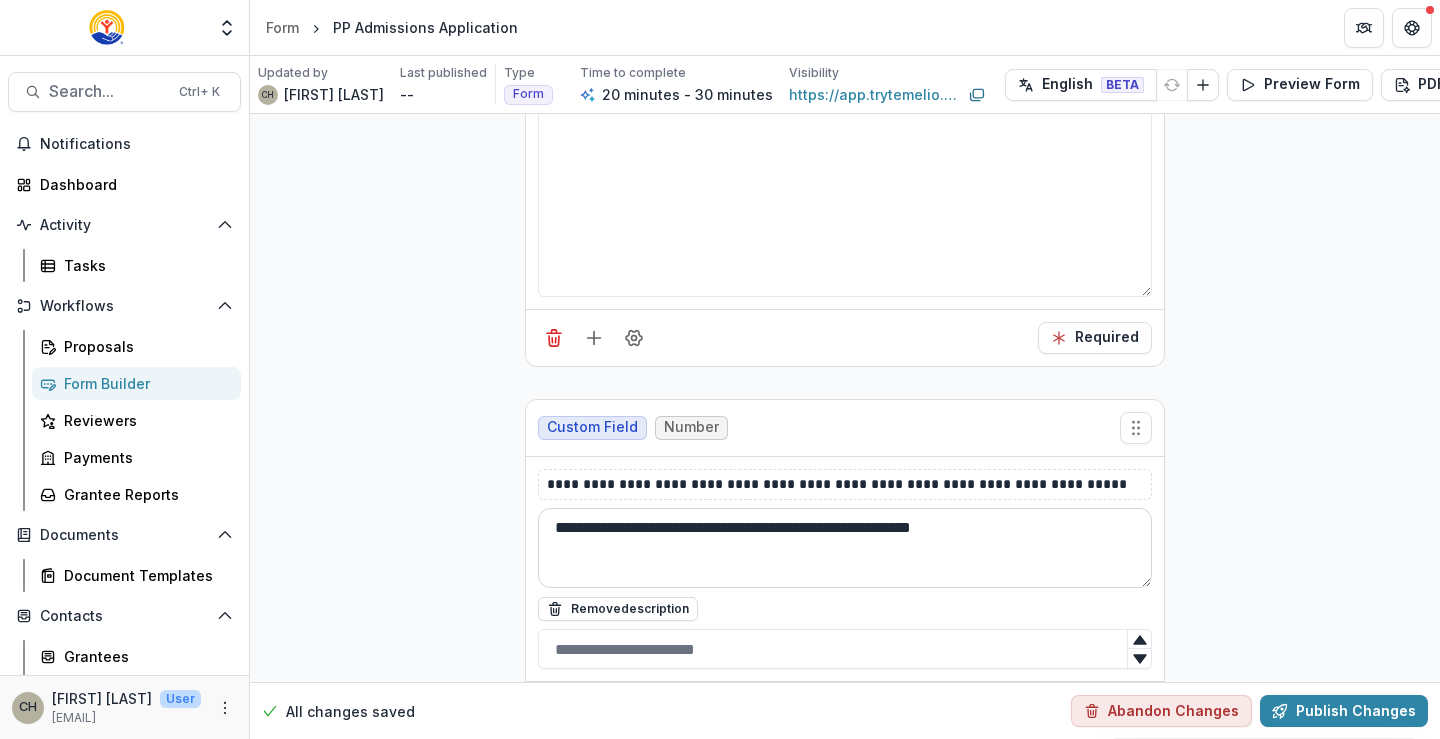 click on "**********" at bounding box center (845, 548) 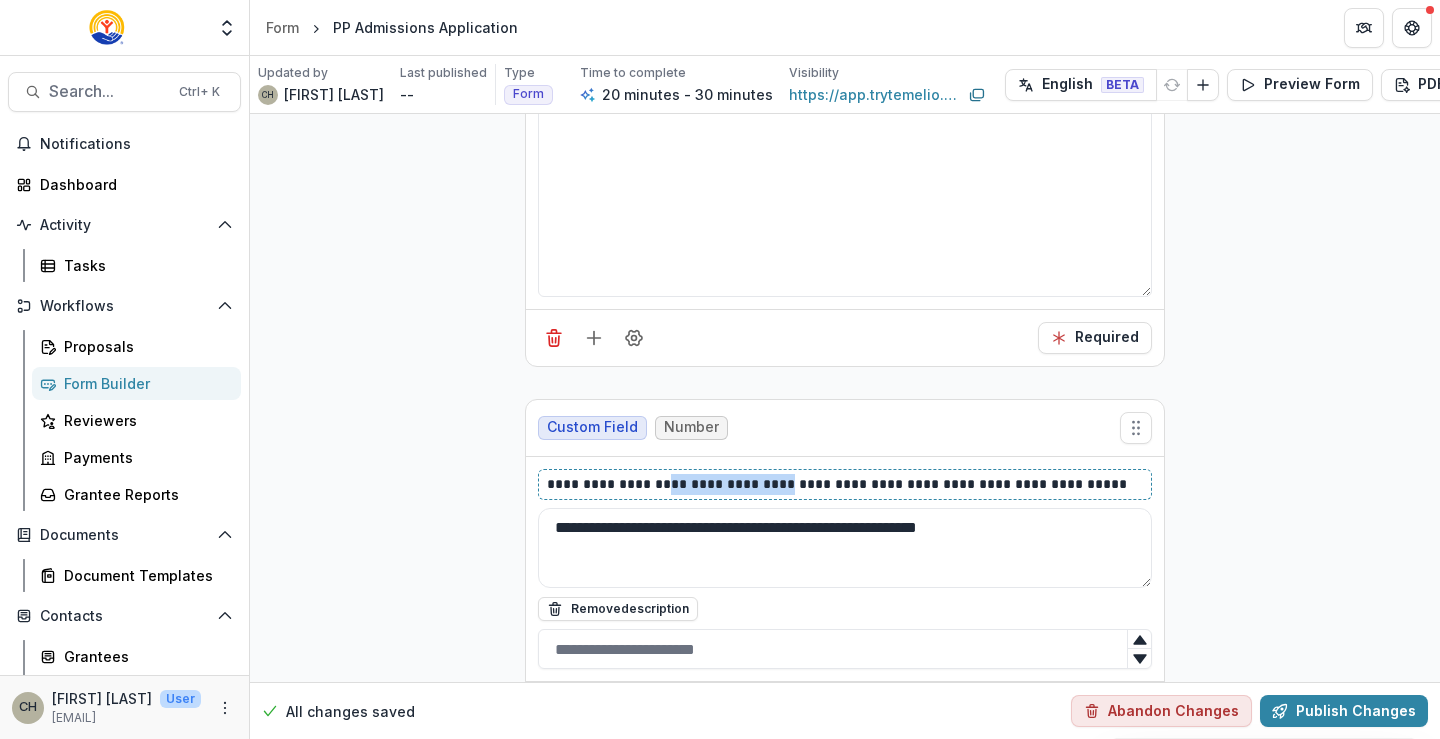 drag, startPoint x: 777, startPoint y: 486, endPoint x: 662, endPoint y: 494, distance: 115.27792 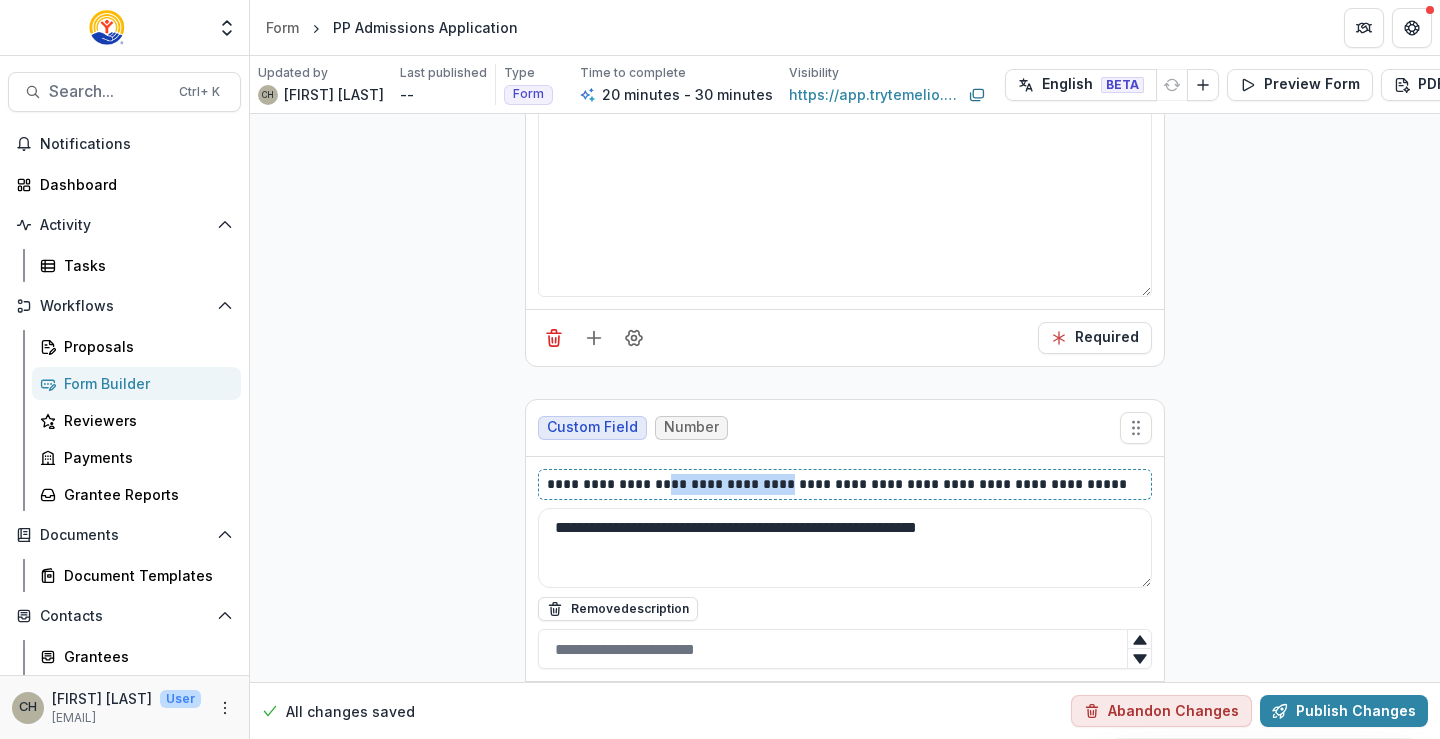 click on "**********" at bounding box center [845, 484] 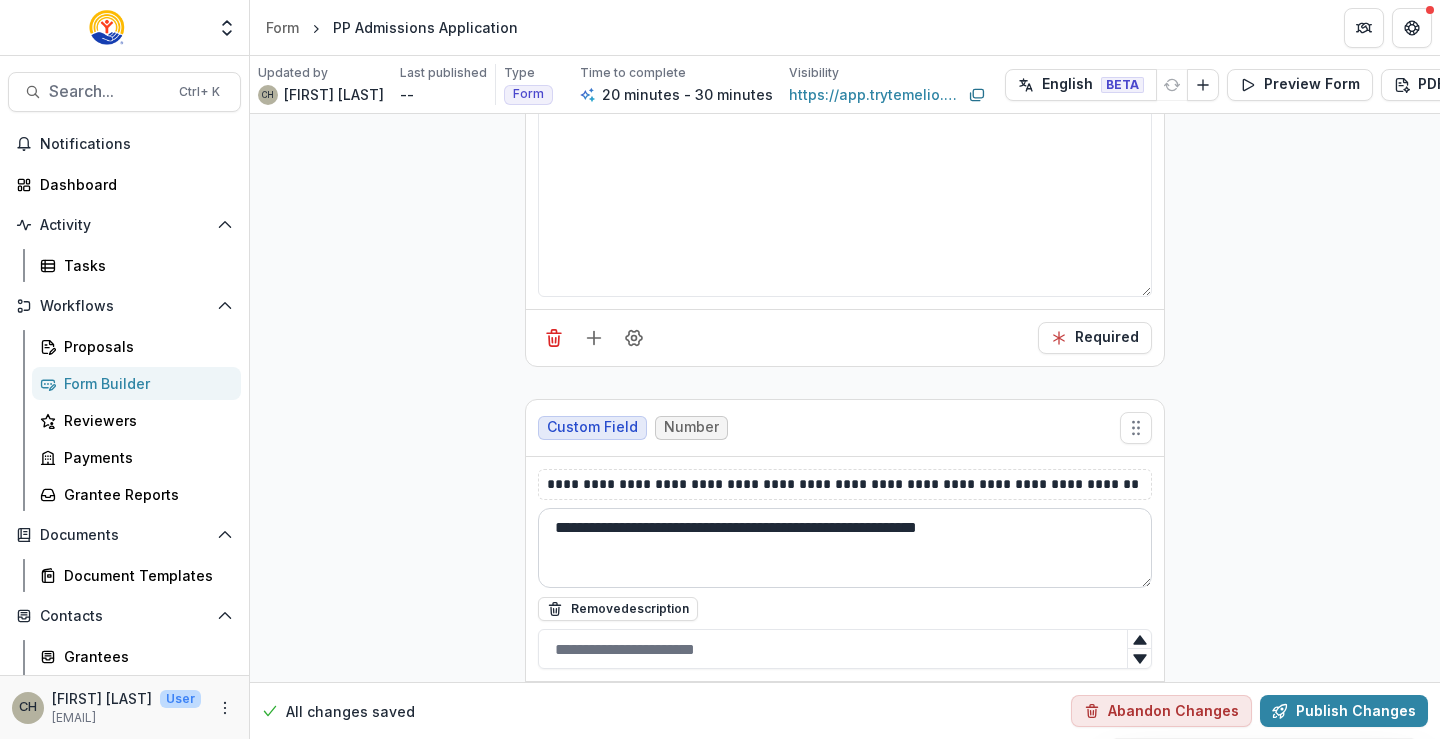 click on "**********" at bounding box center [845, 548] 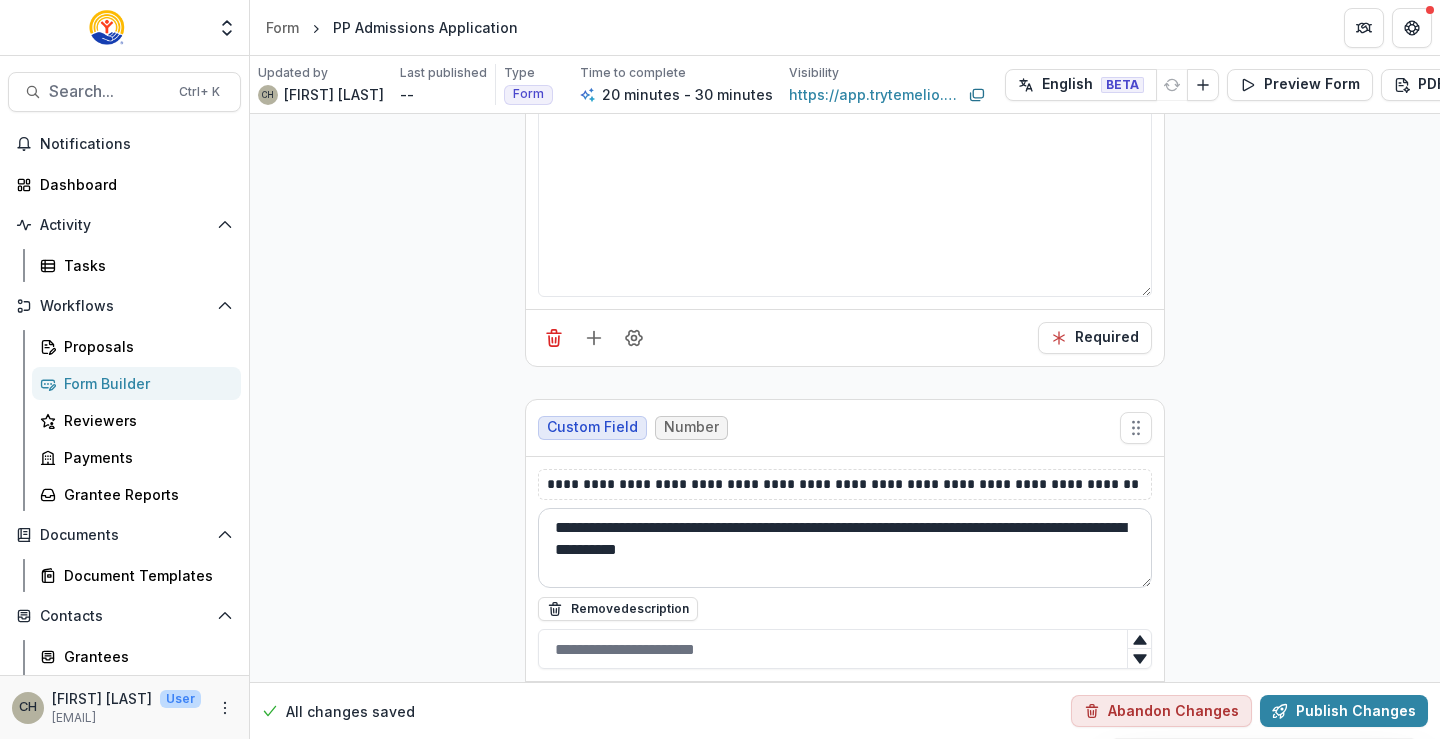 click on "**********" at bounding box center [845, 548] 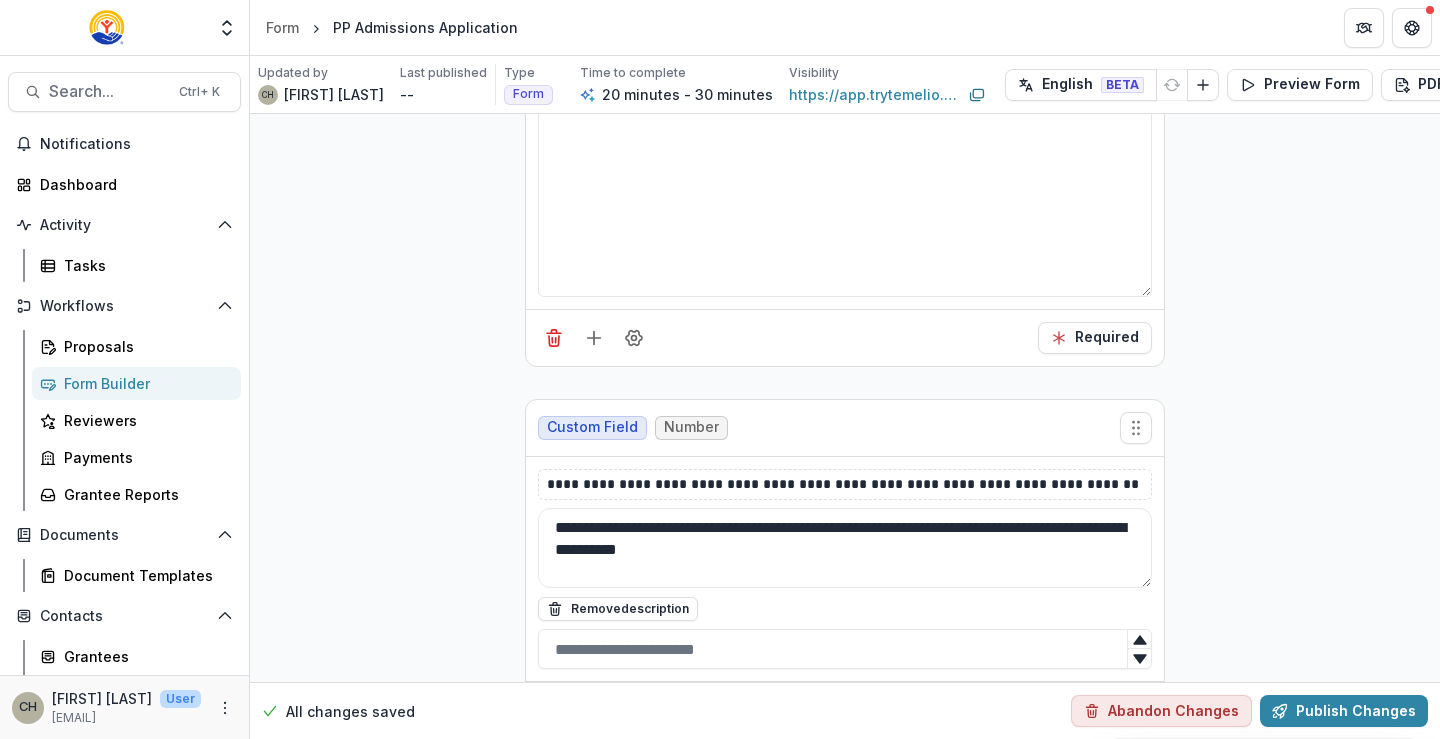 drag, startPoint x: 903, startPoint y: 527, endPoint x: 929, endPoint y: 503, distance: 35.383614 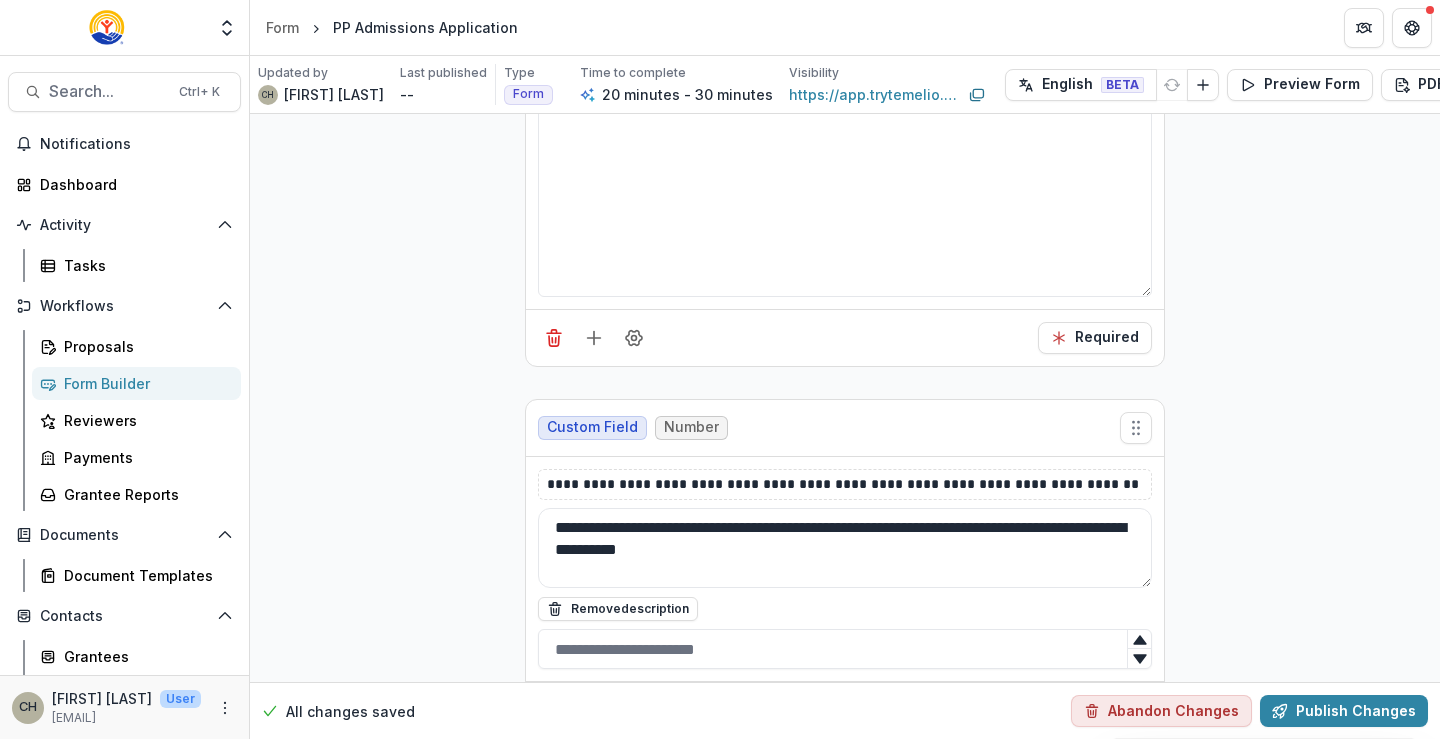 click on "**********" at bounding box center (845, 548) 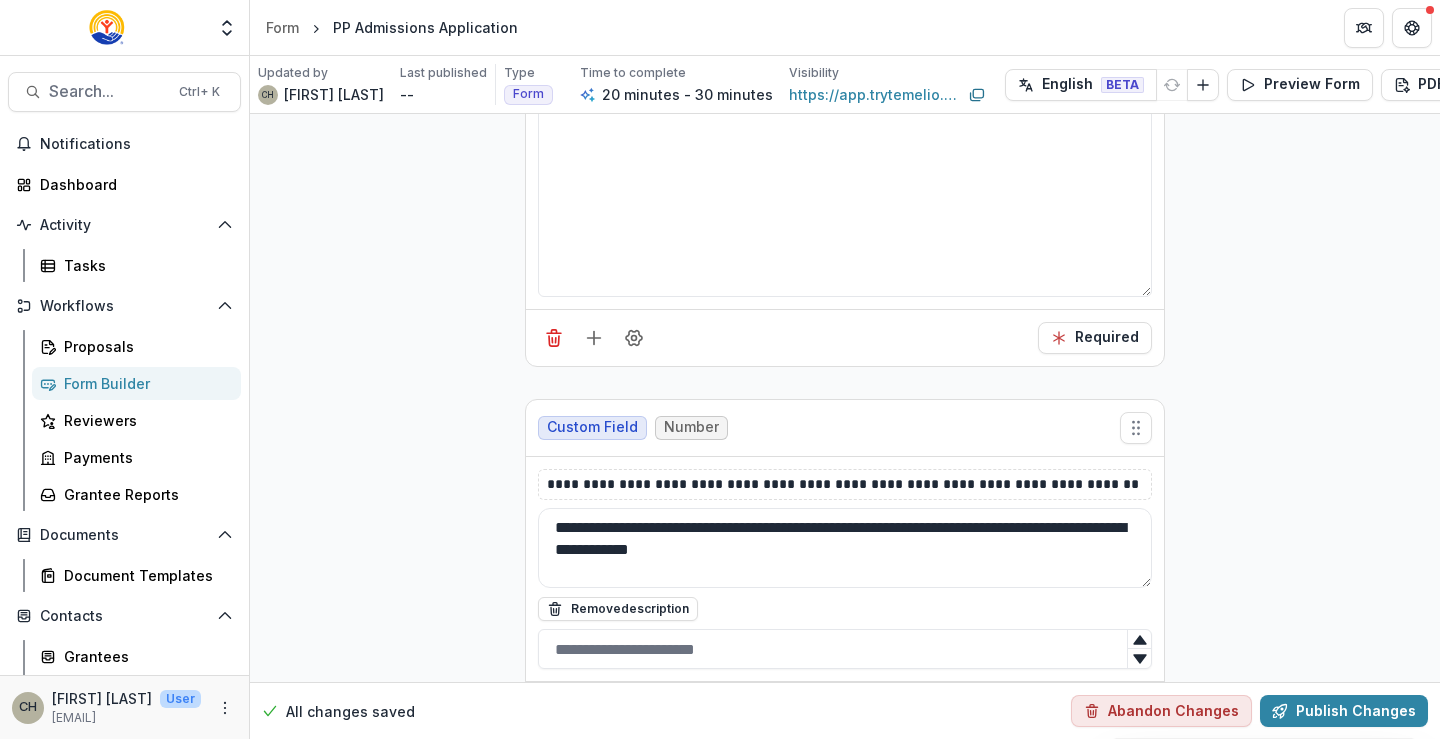 paste on "**********" 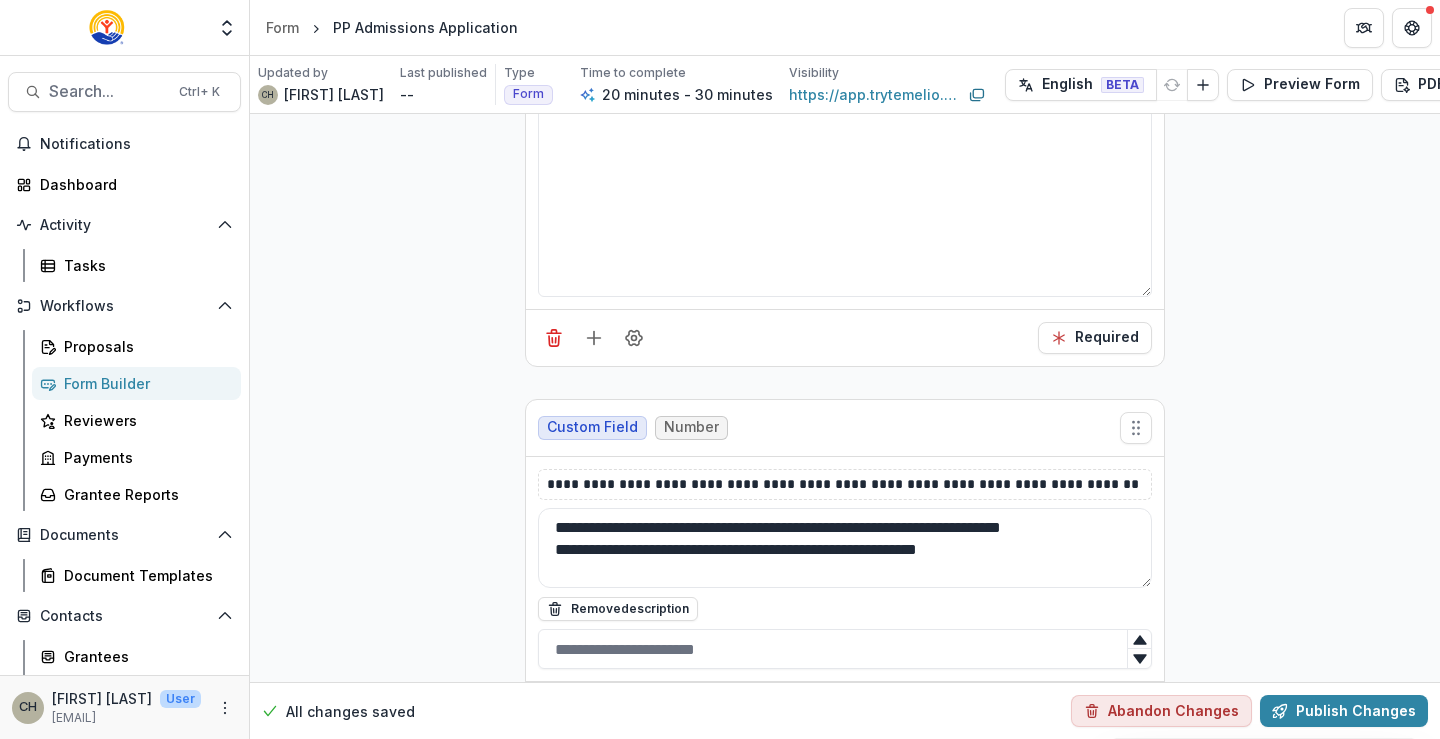 type on "**********" 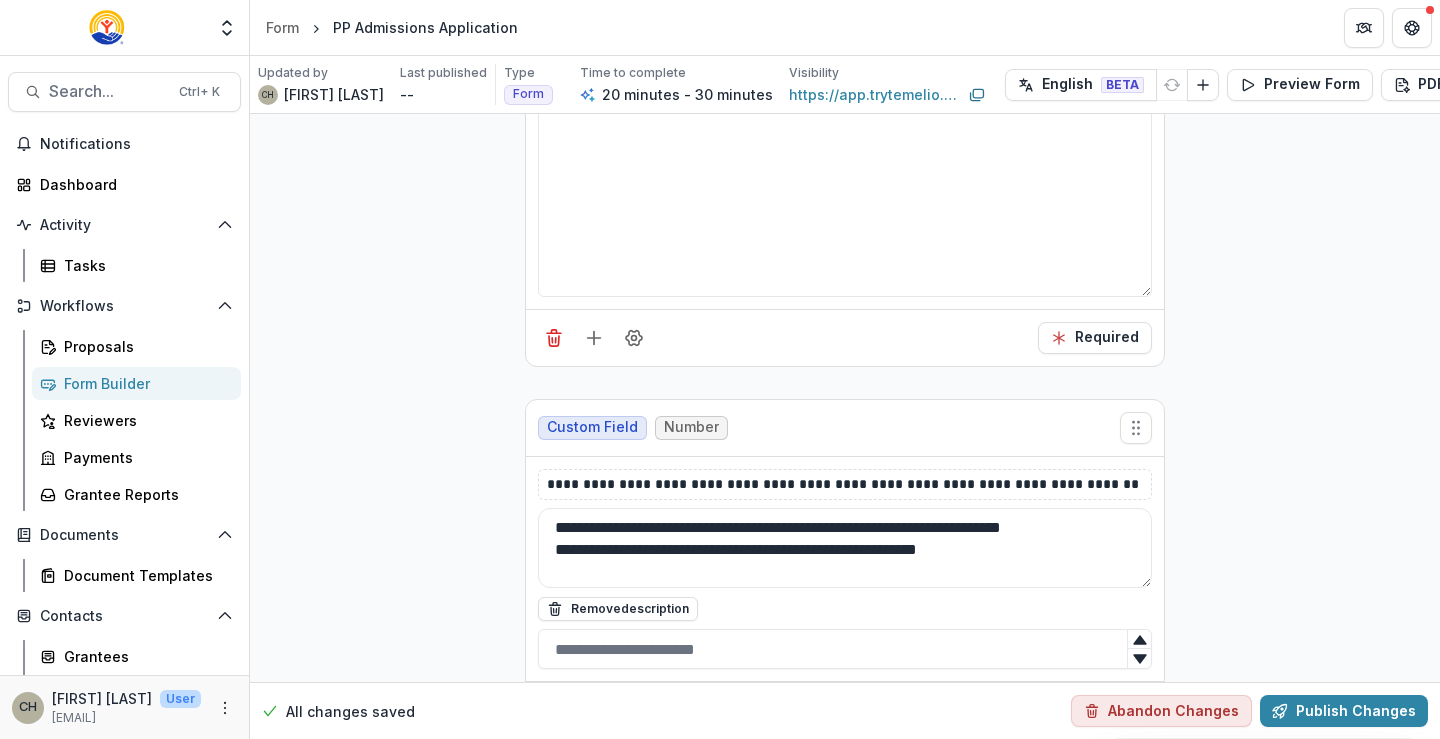 click on "**********" at bounding box center [845, -2222] 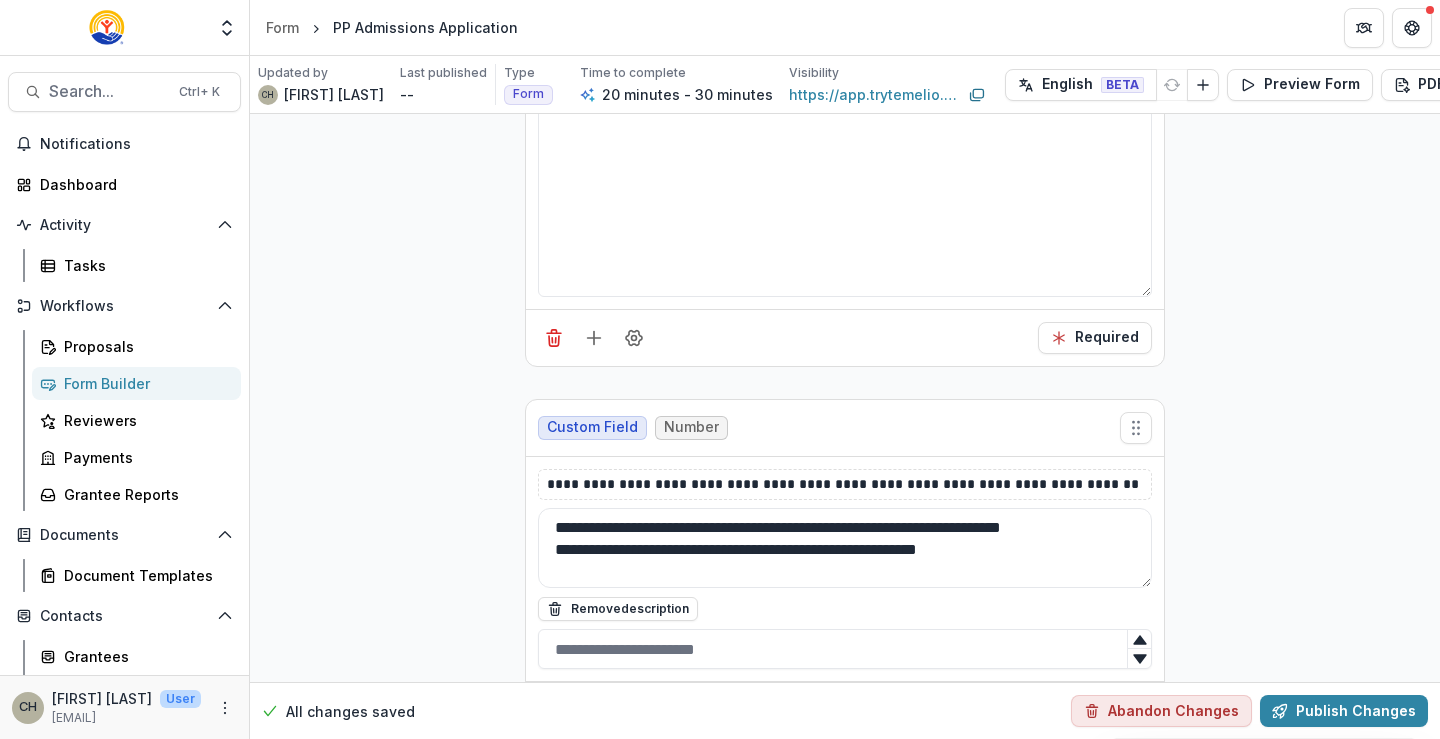 scroll, scrollTop: 5401, scrollLeft: 0, axis: vertical 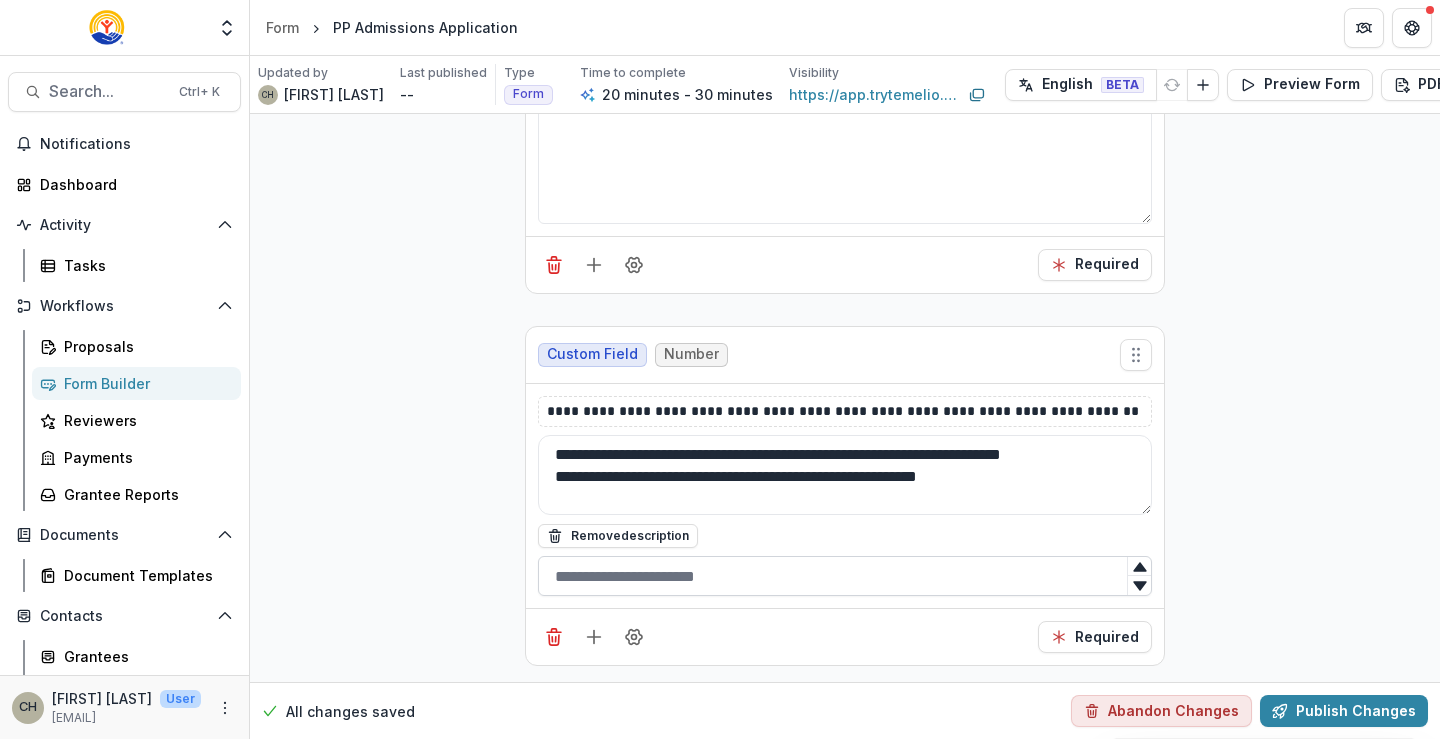 click at bounding box center [845, 576] 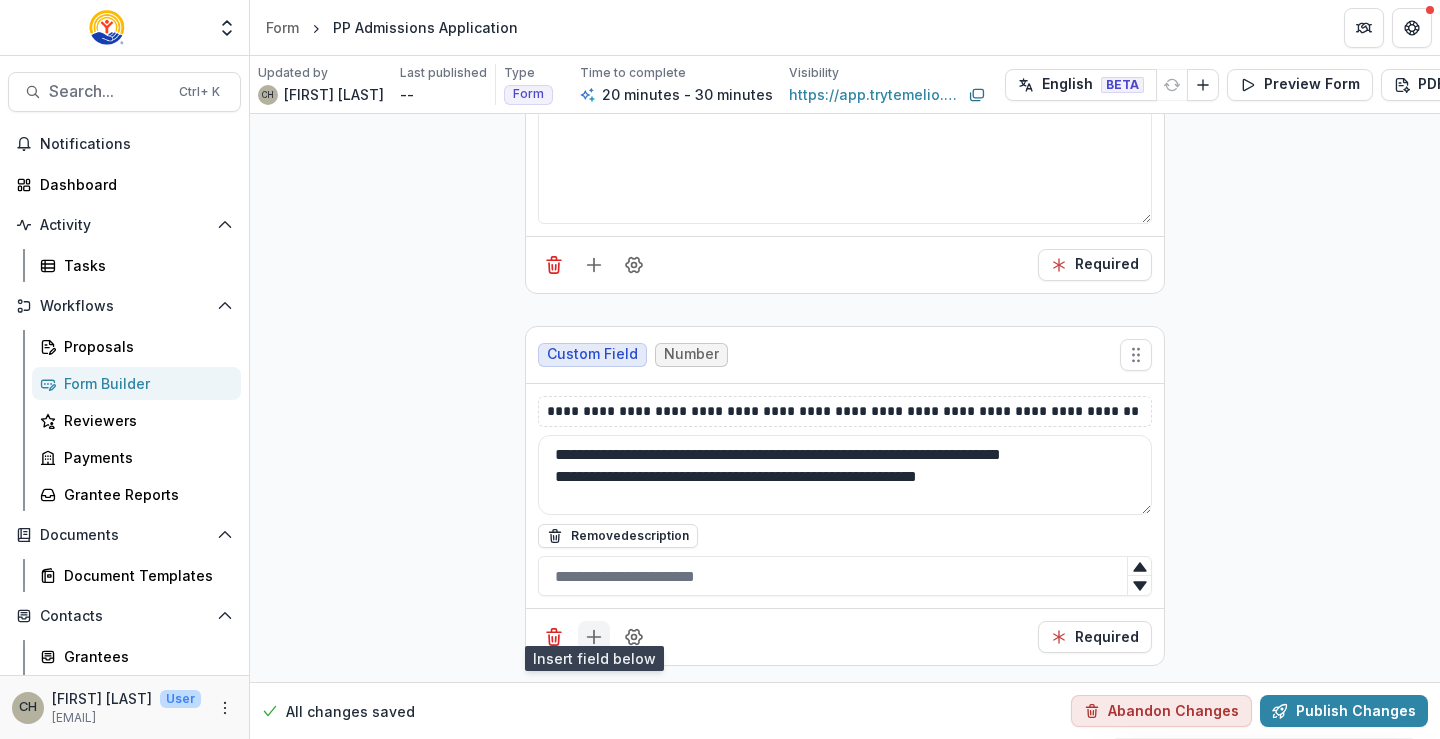 click 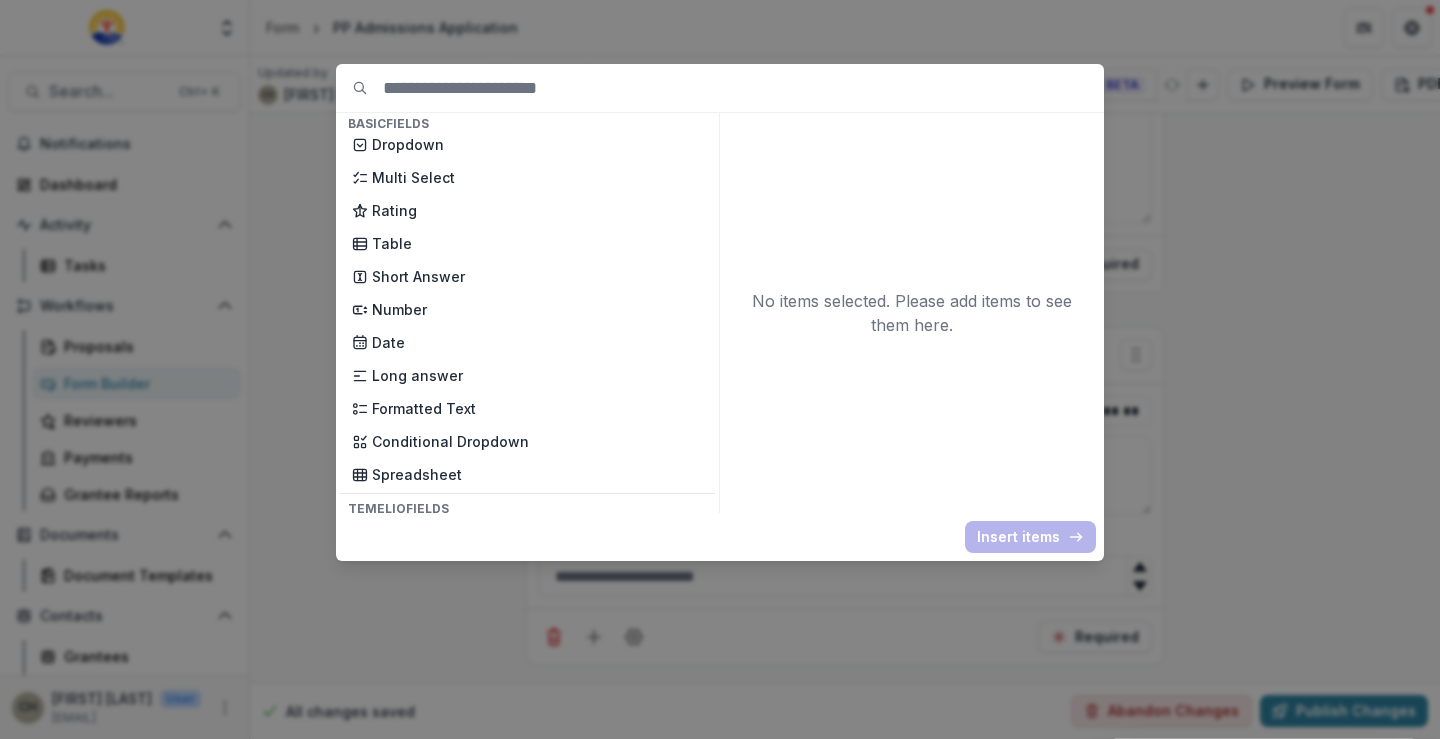 scroll, scrollTop: 300, scrollLeft: 0, axis: vertical 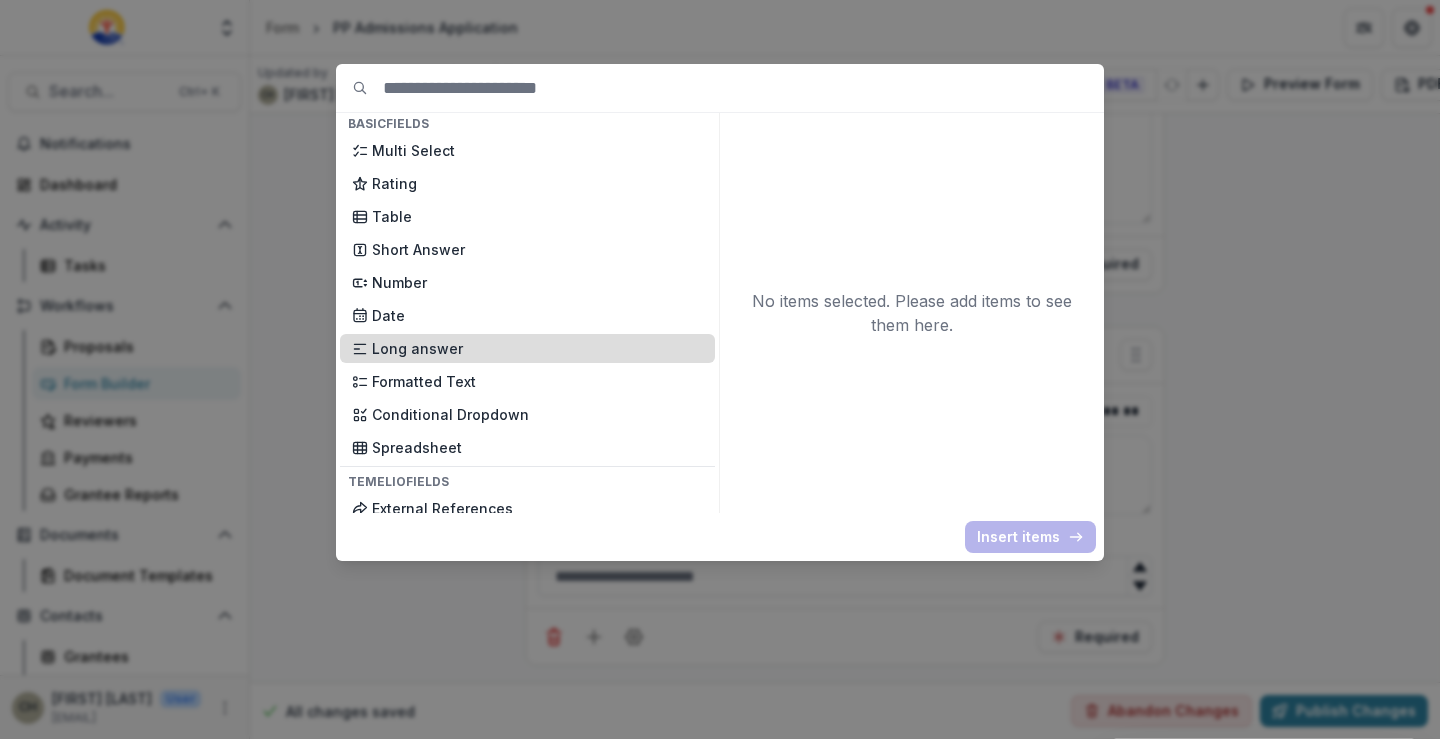 click on "Long answer" at bounding box center (537, 348) 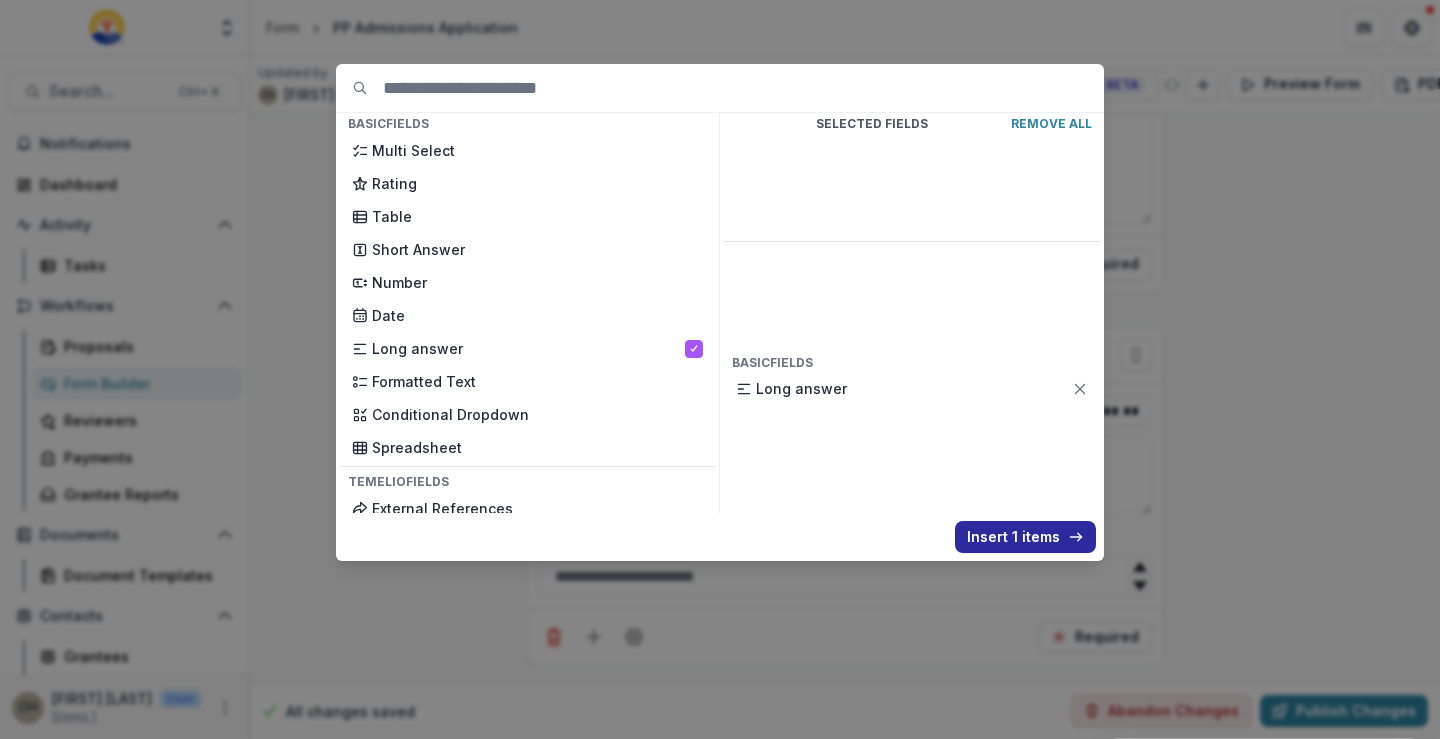 click on "Insert 1 items" at bounding box center (1025, 537) 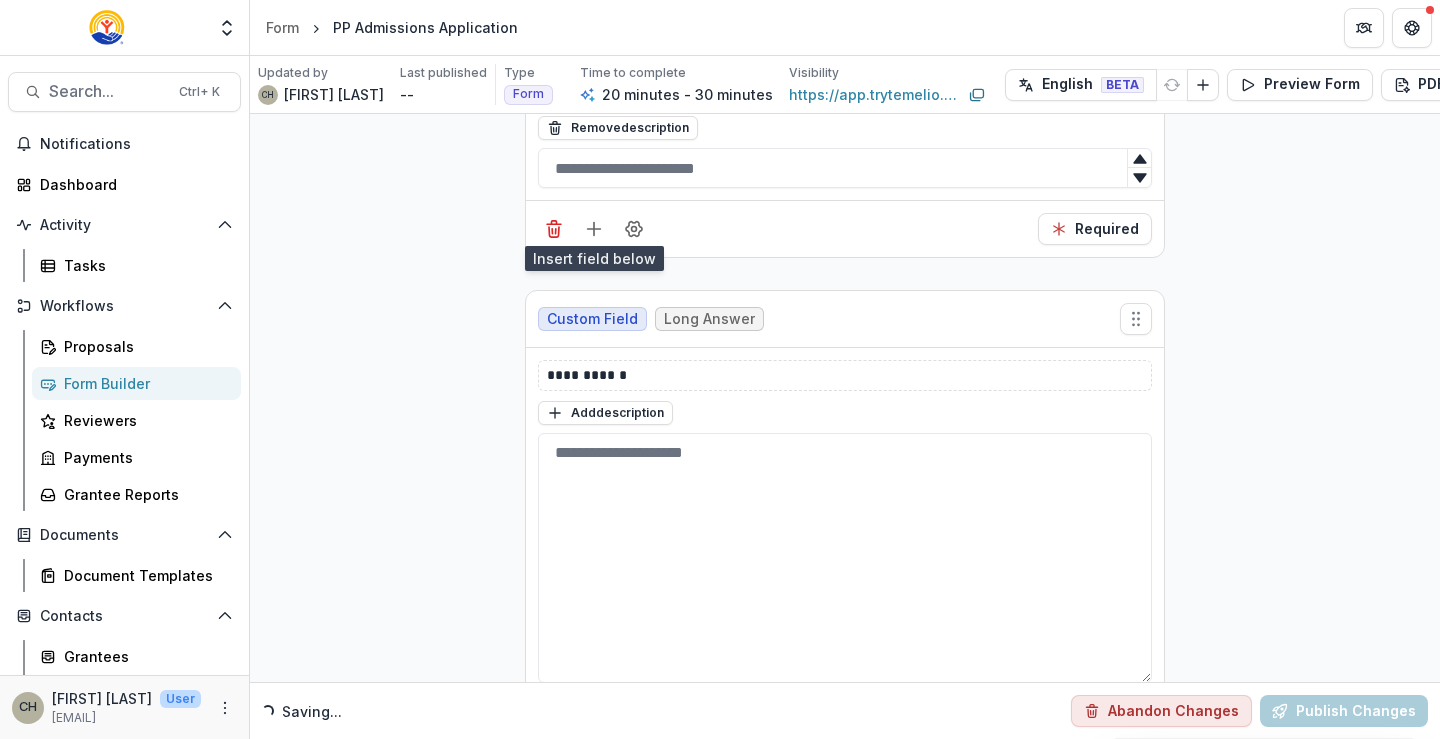 scroll, scrollTop: 5801, scrollLeft: 0, axis: vertical 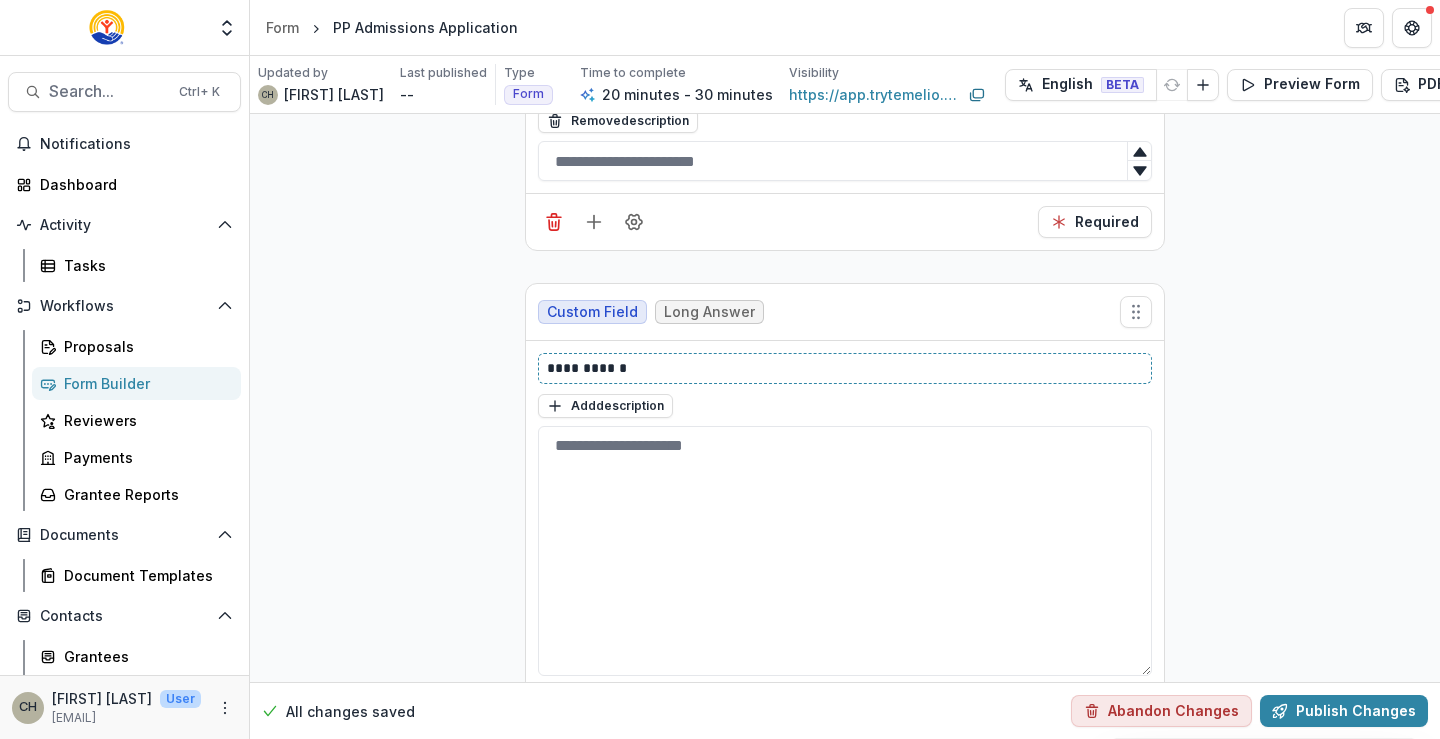 click on "**********" at bounding box center [845, 368] 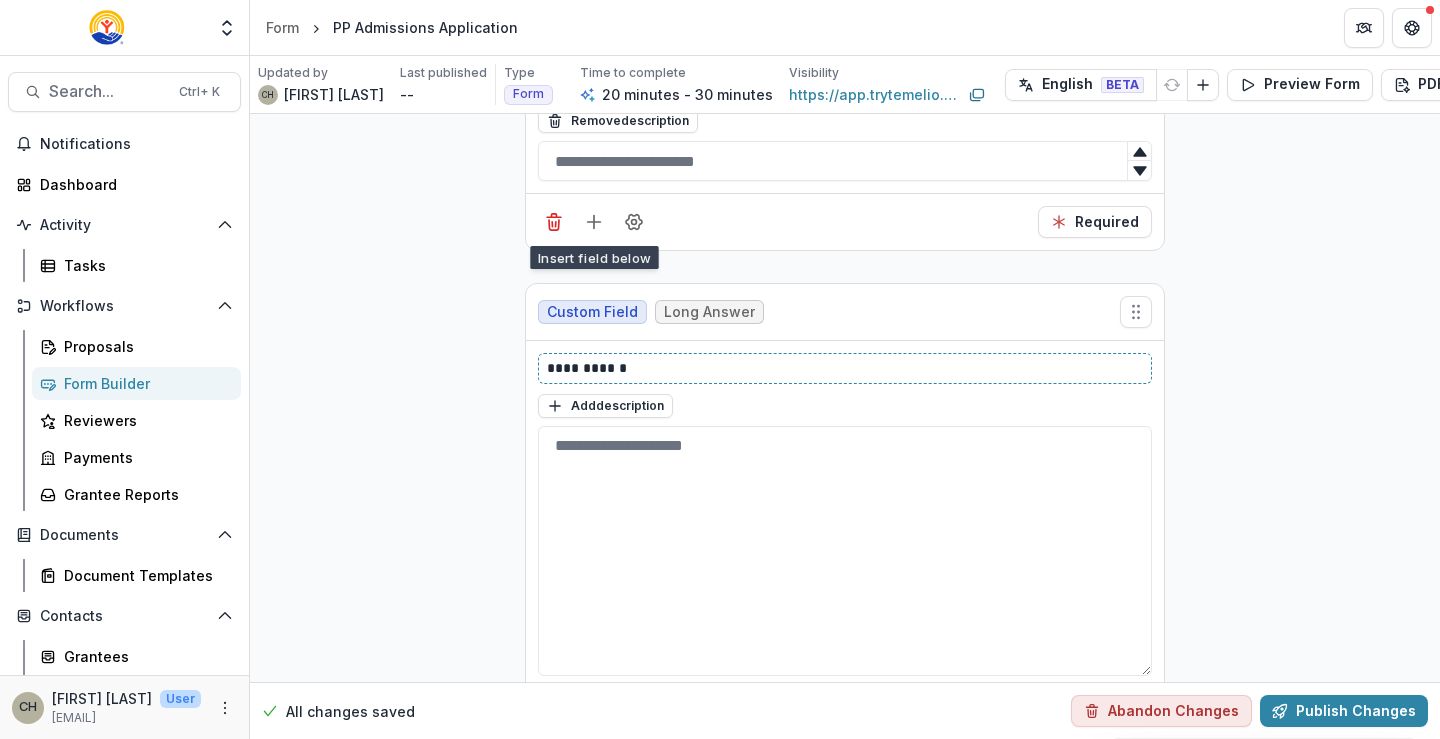 click on "**********" at bounding box center [845, 368] 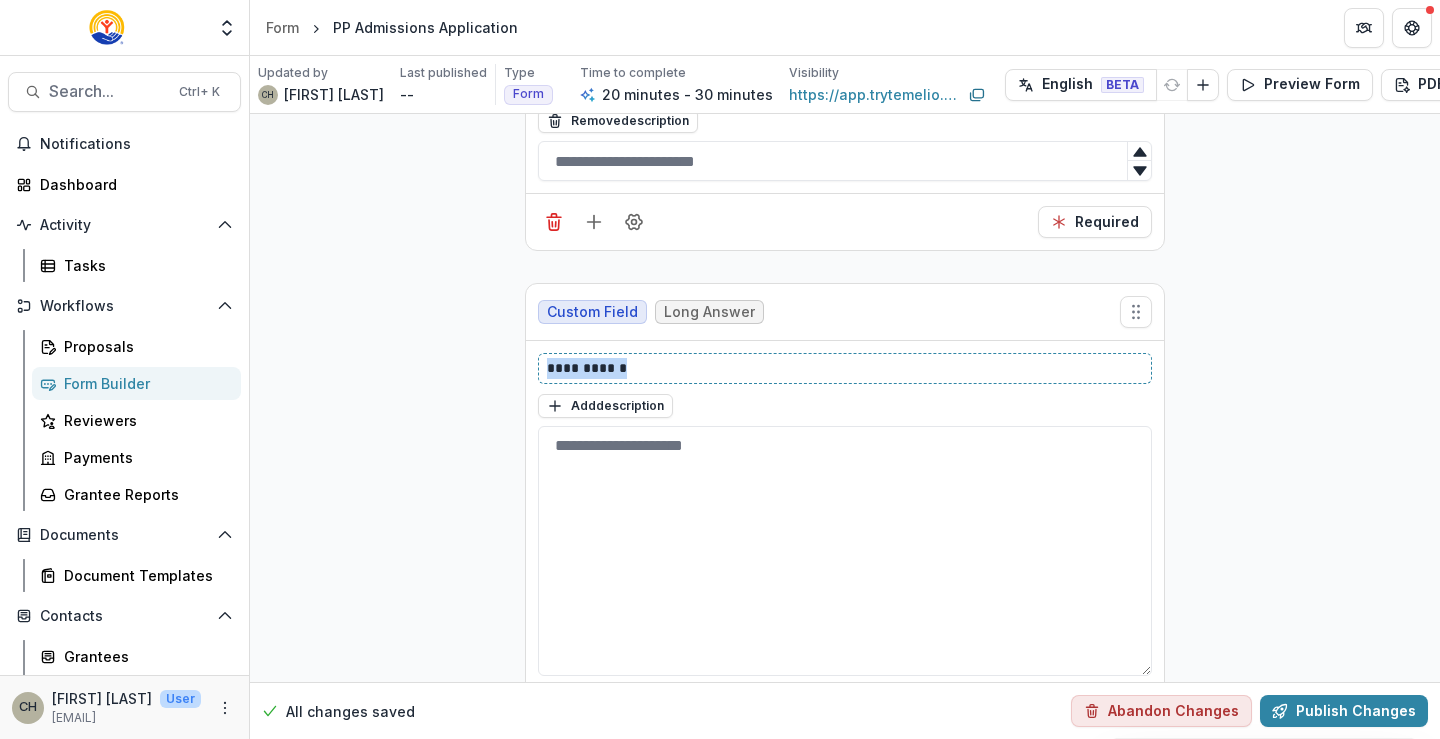 click on "**********" at bounding box center (845, 368) 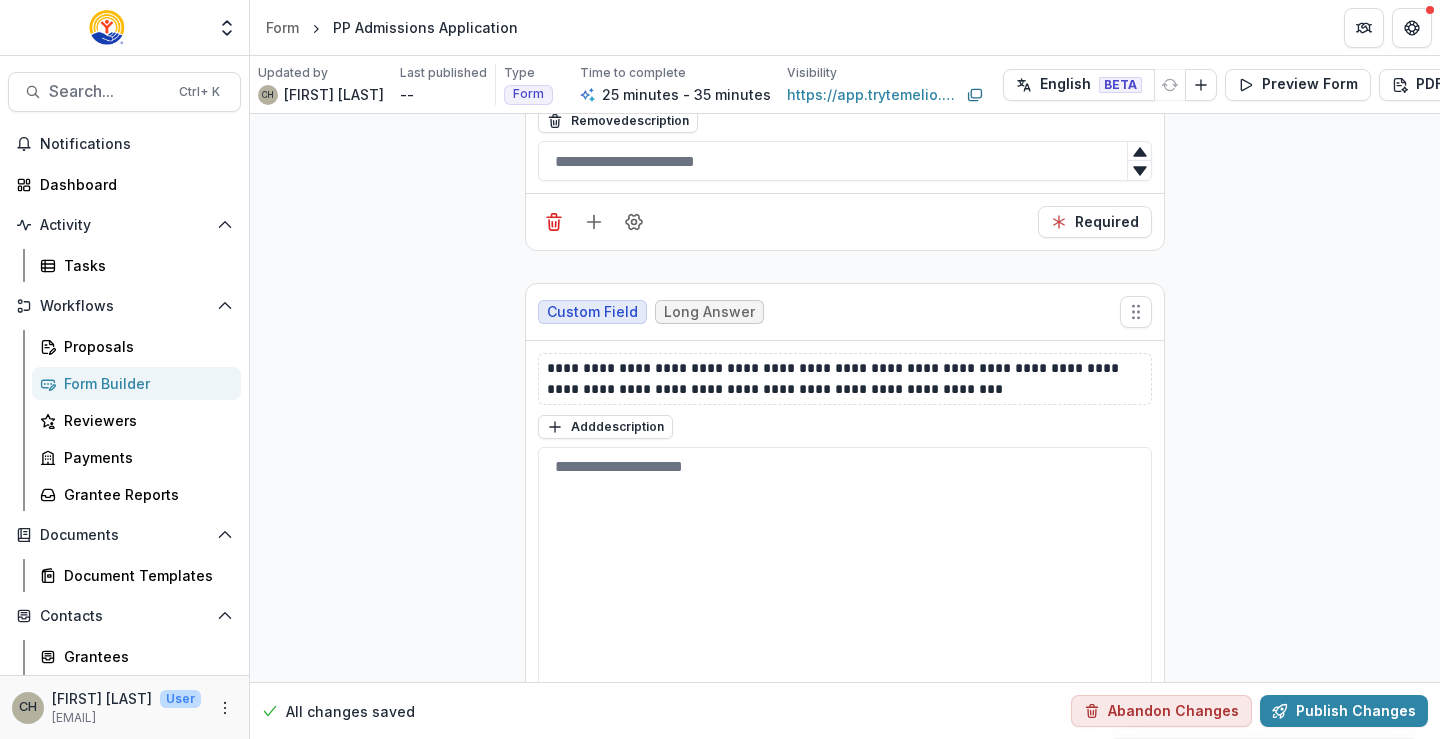 click on "**********" at bounding box center (845, -2452) 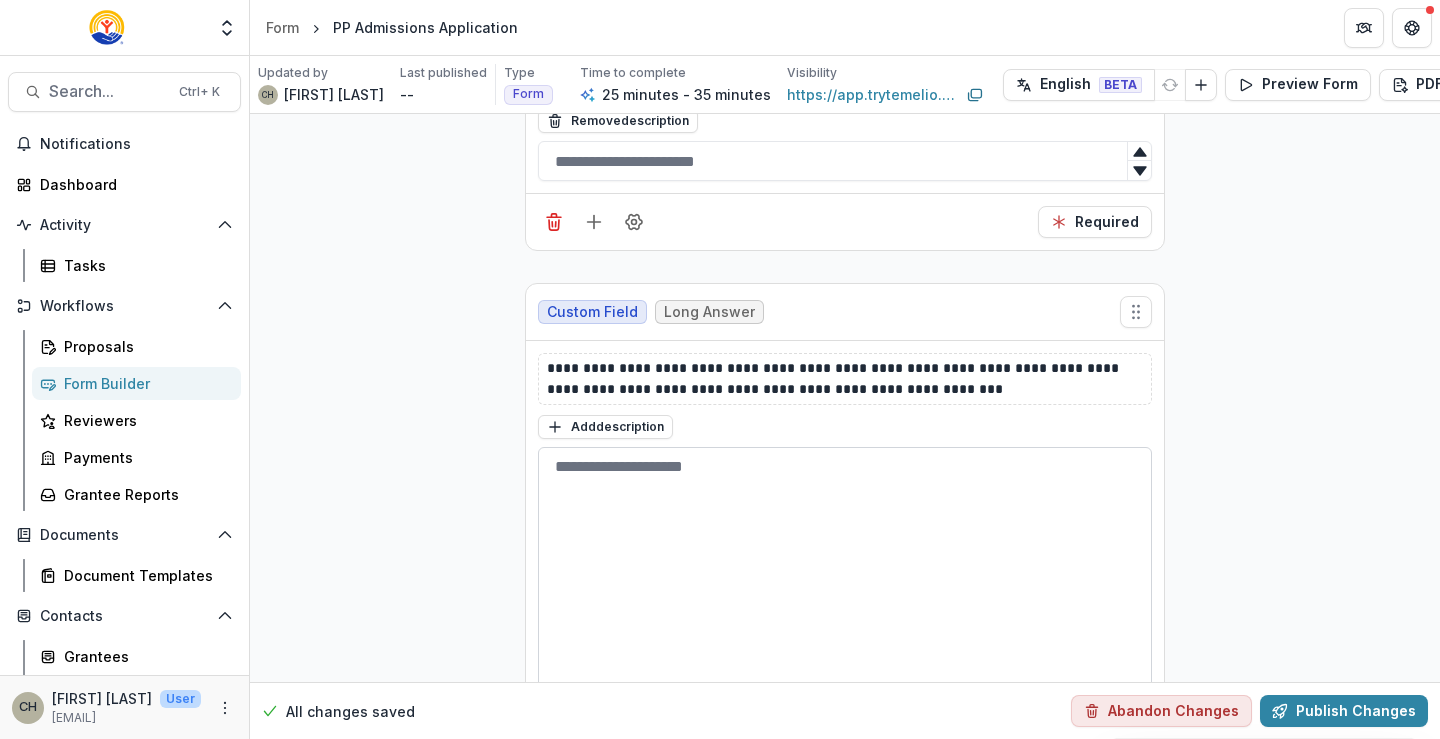 scroll, scrollTop: 5917, scrollLeft: 0, axis: vertical 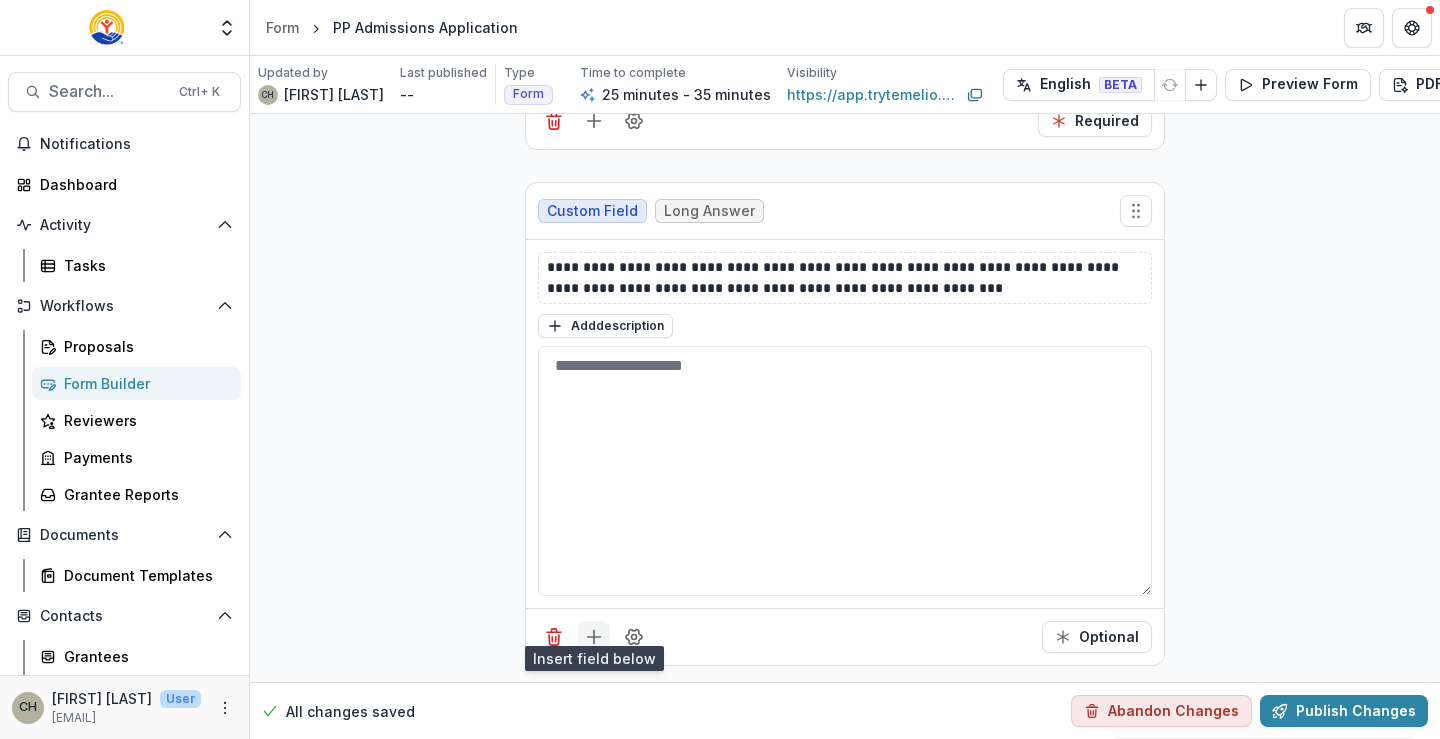 click 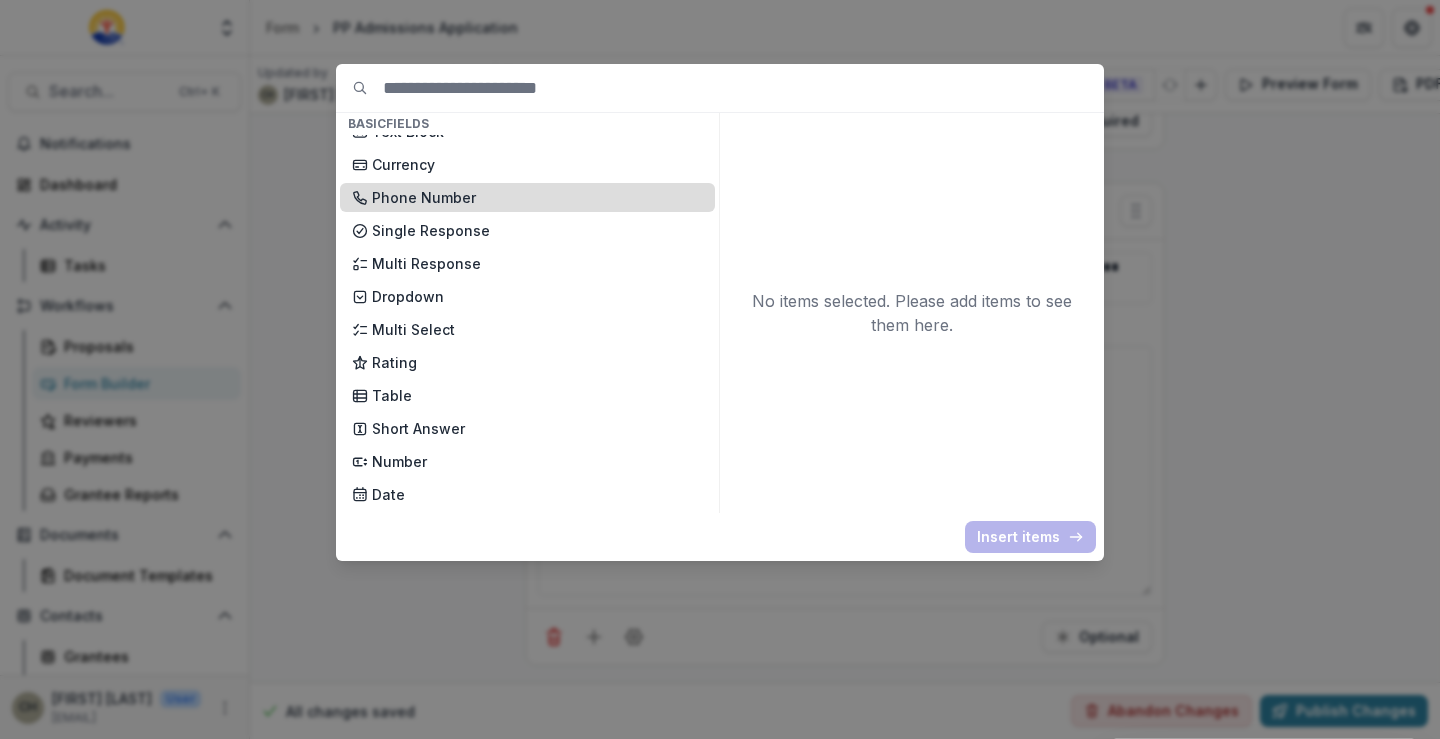 scroll, scrollTop: 200, scrollLeft: 0, axis: vertical 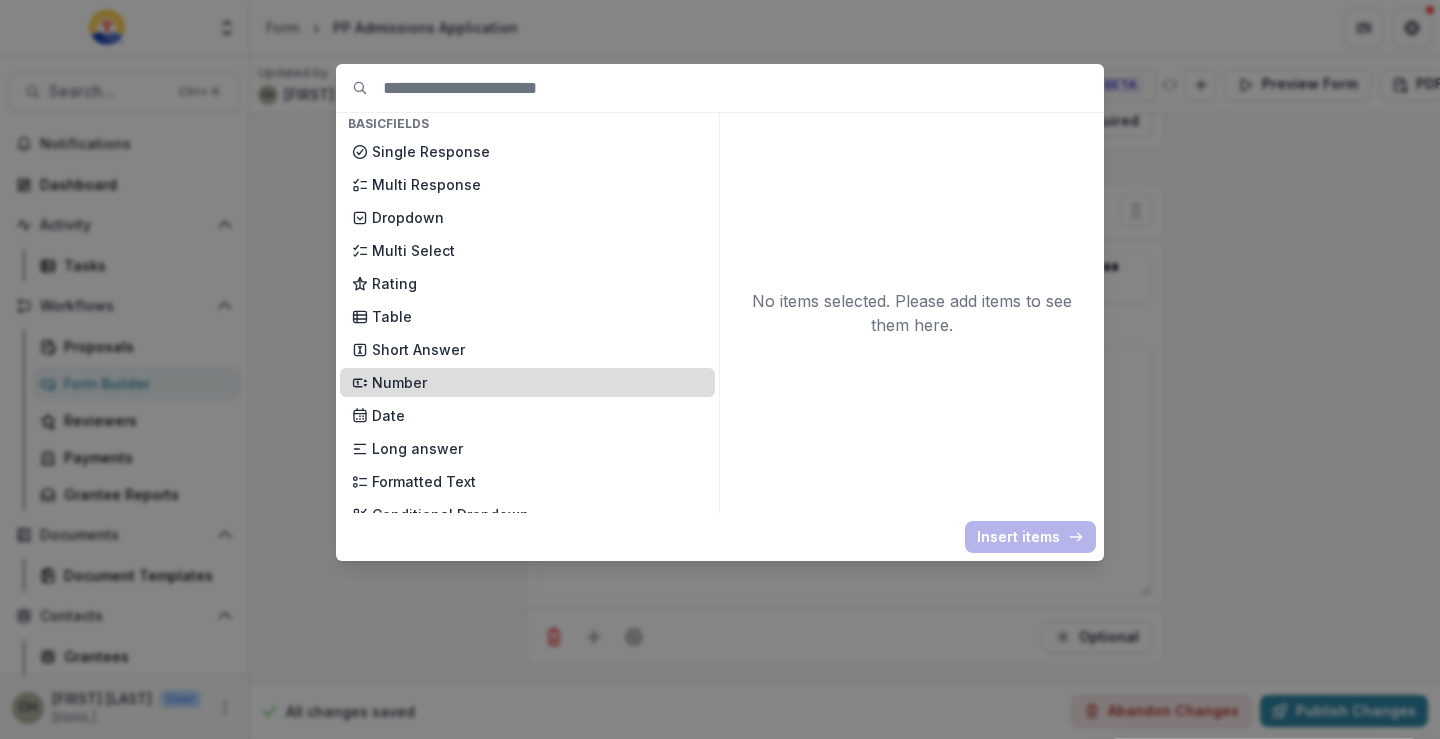 click on "Number" at bounding box center [537, 382] 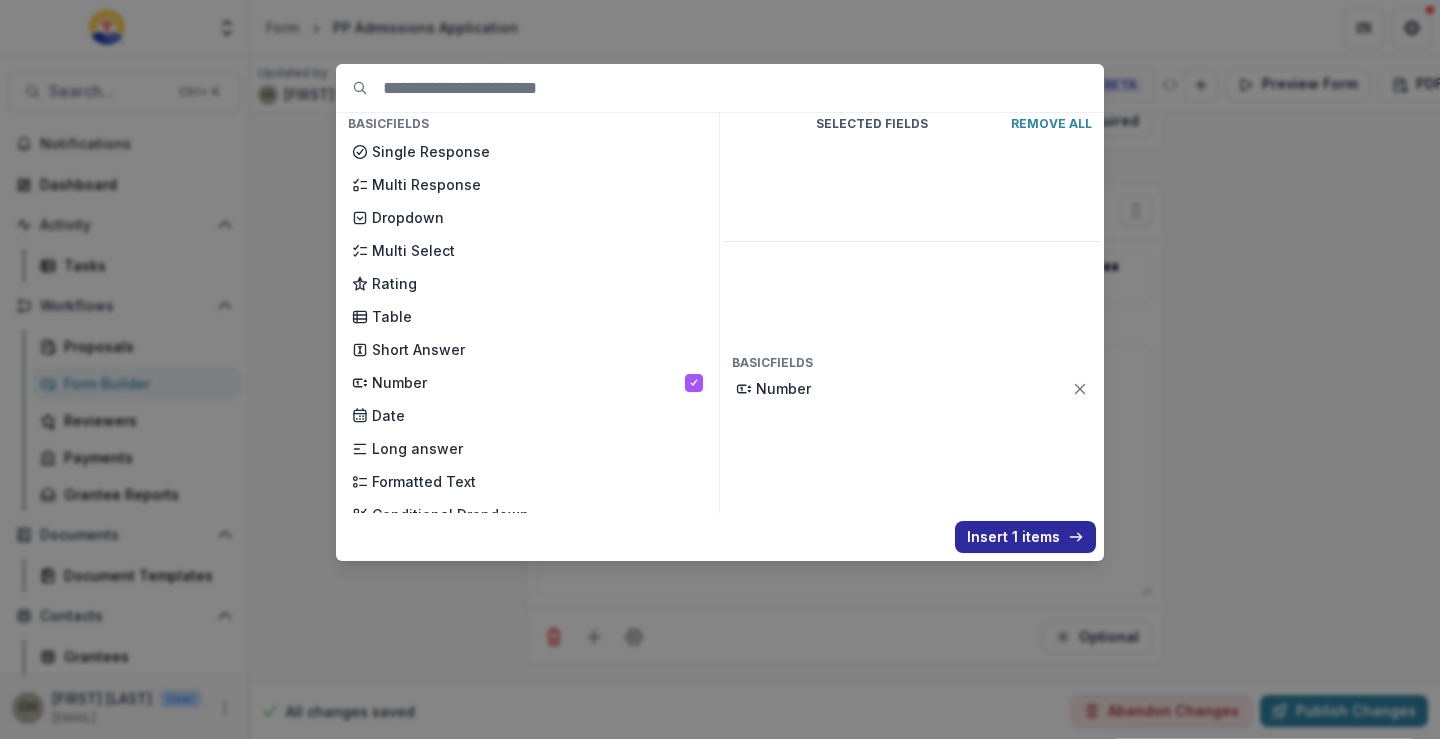 click on "Insert 1 items" at bounding box center [1025, 537] 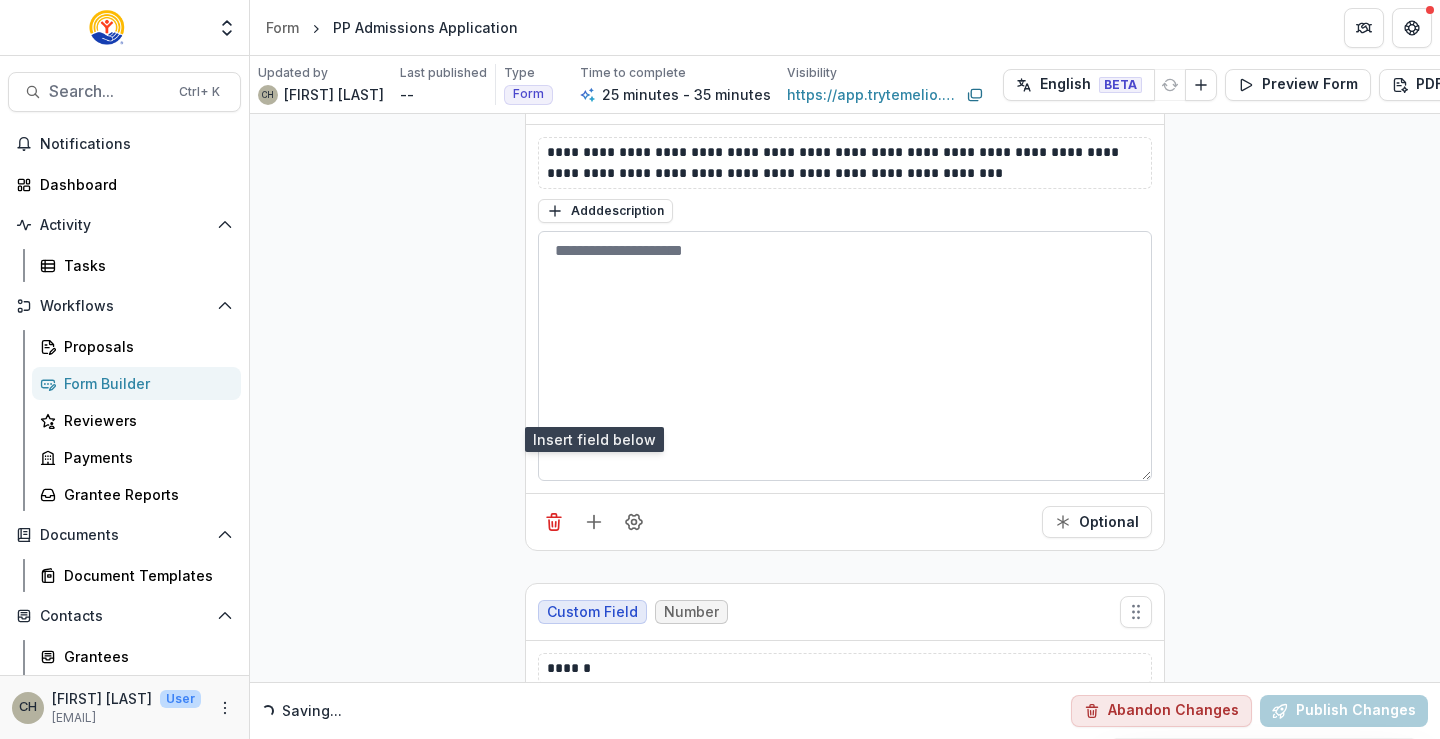 scroll, scrollTop: 6202, scrollLeft: 0, axis: vertical 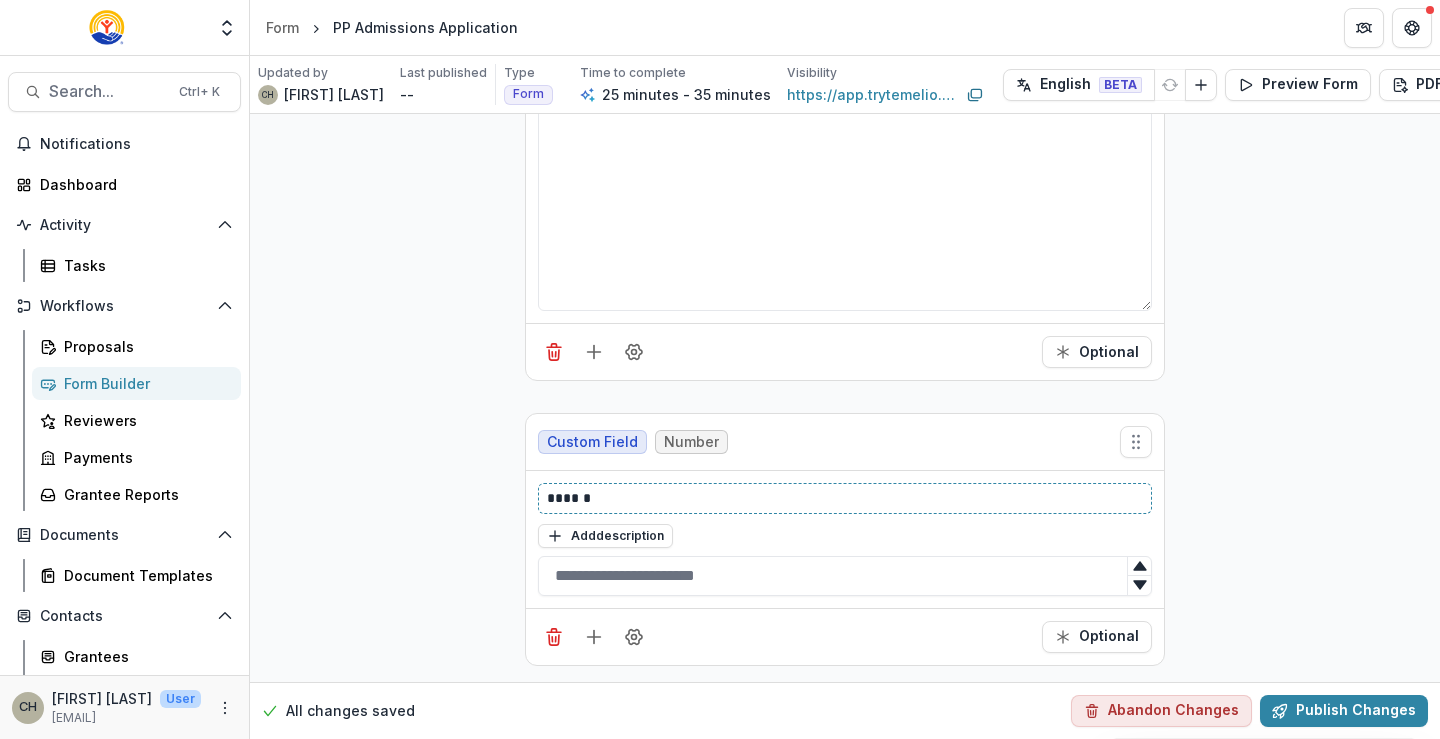 click on "******" at bounding box center (845, 498) 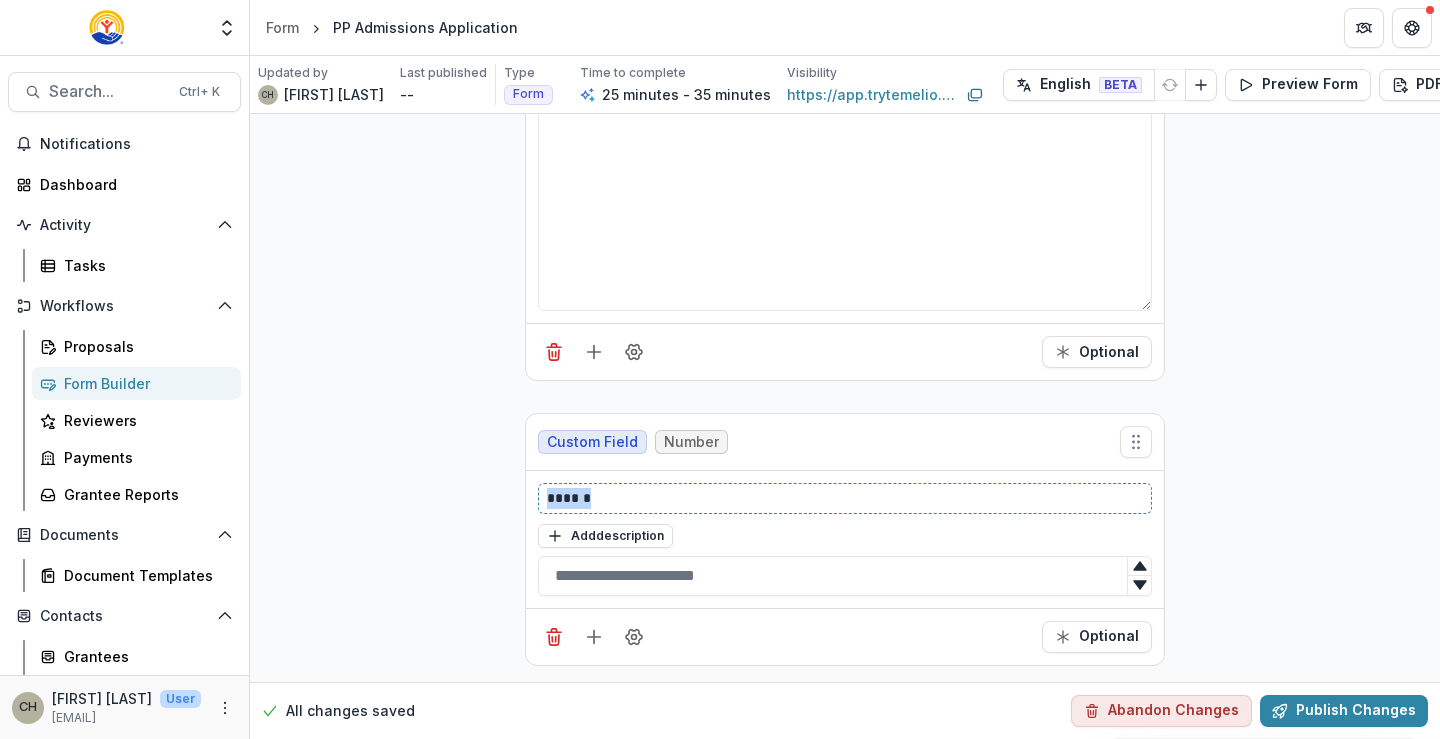 click on "******" at bounding box center (845, 498) 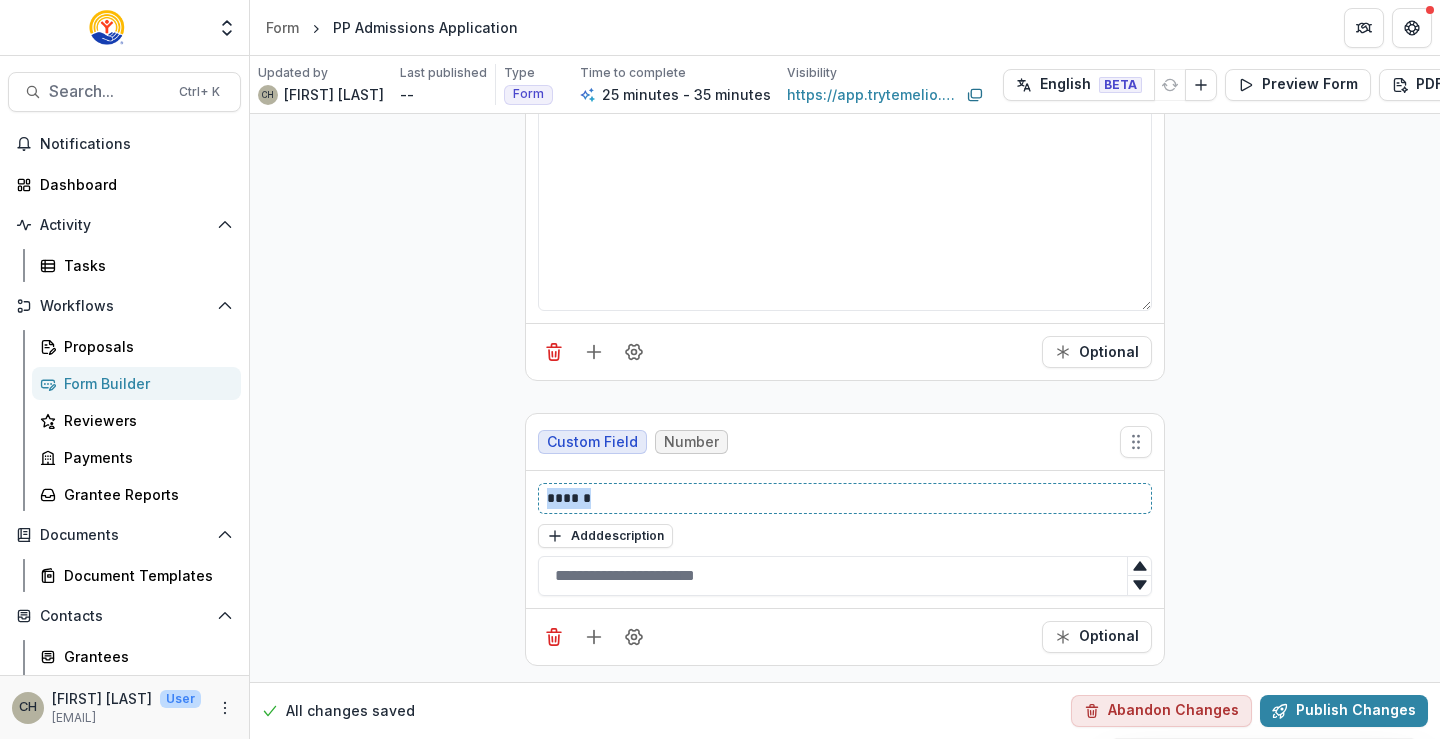 type 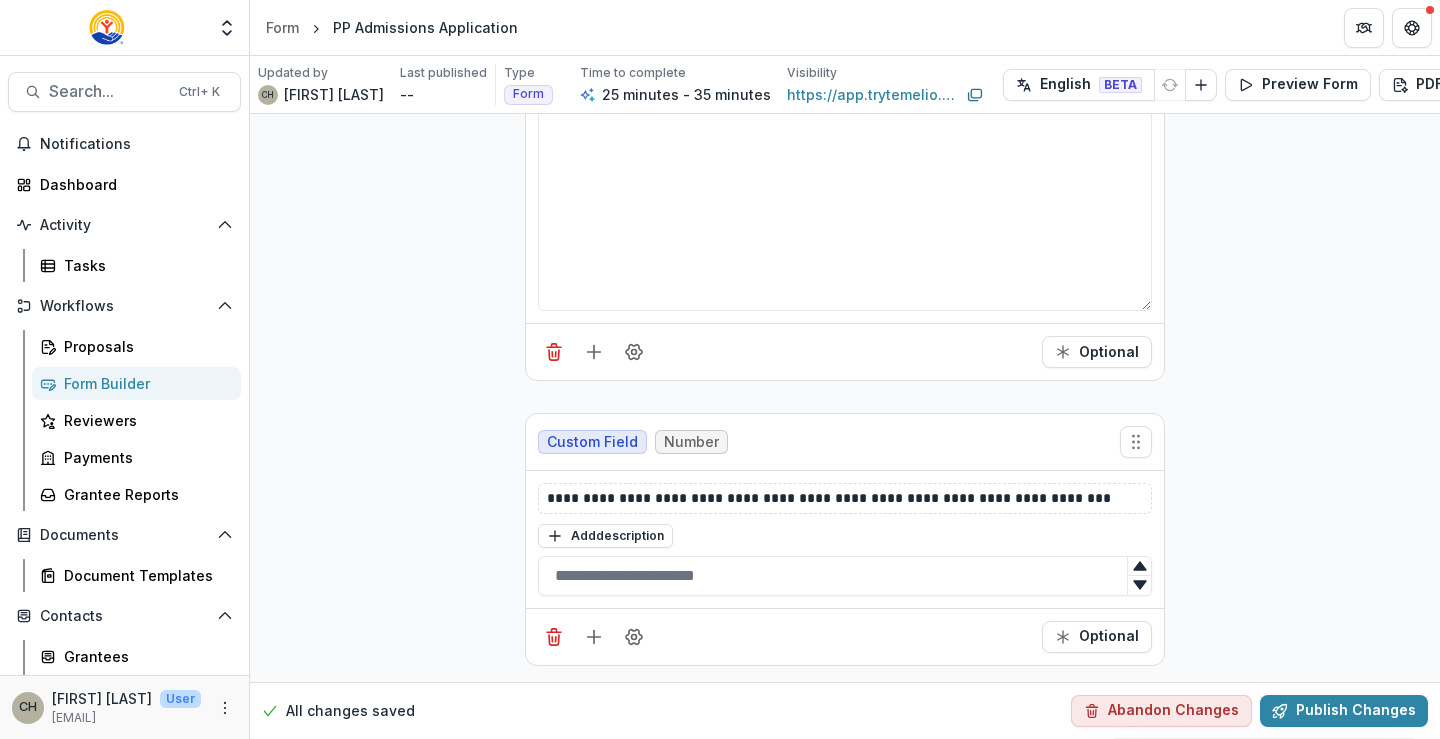 click on "**********" at bounding box center (845, -2696) 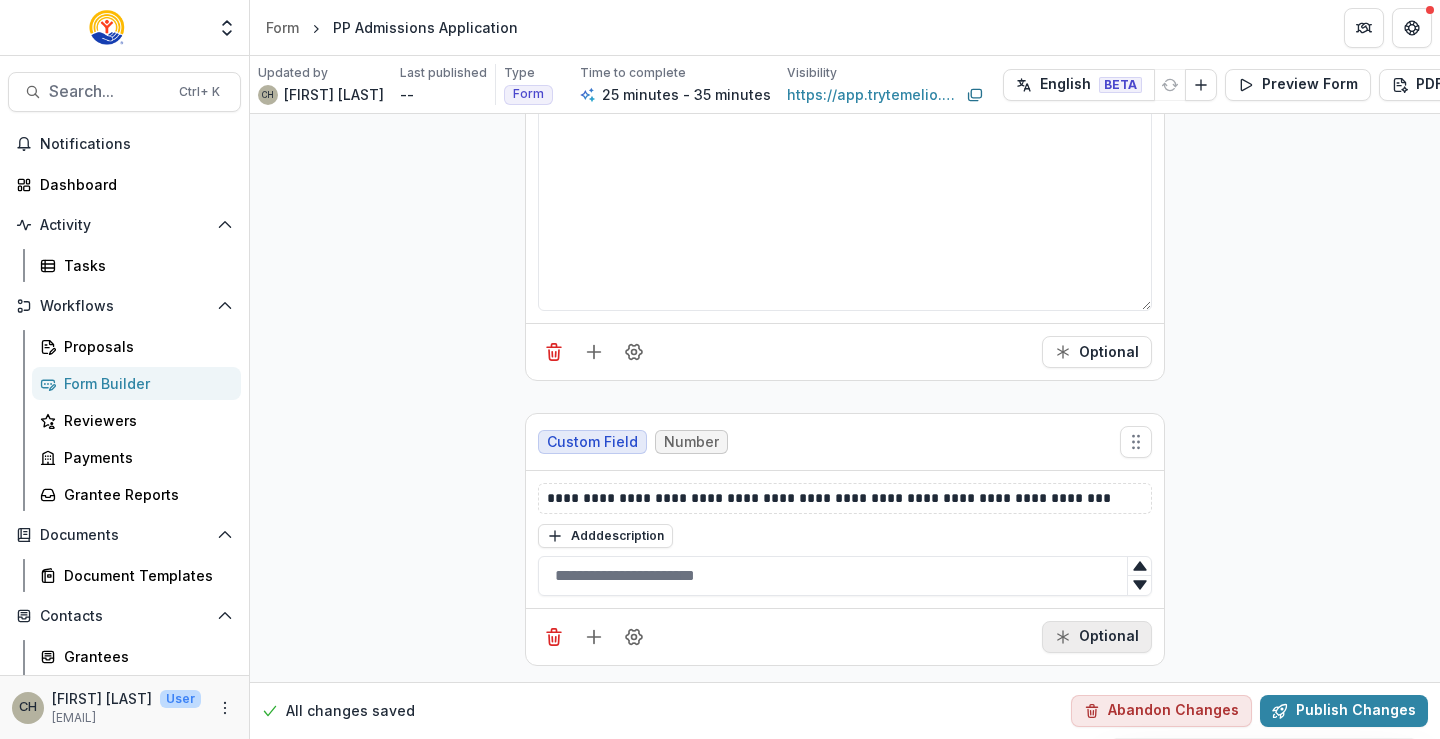 click on "Optional" at bounding box center [1097, 637] 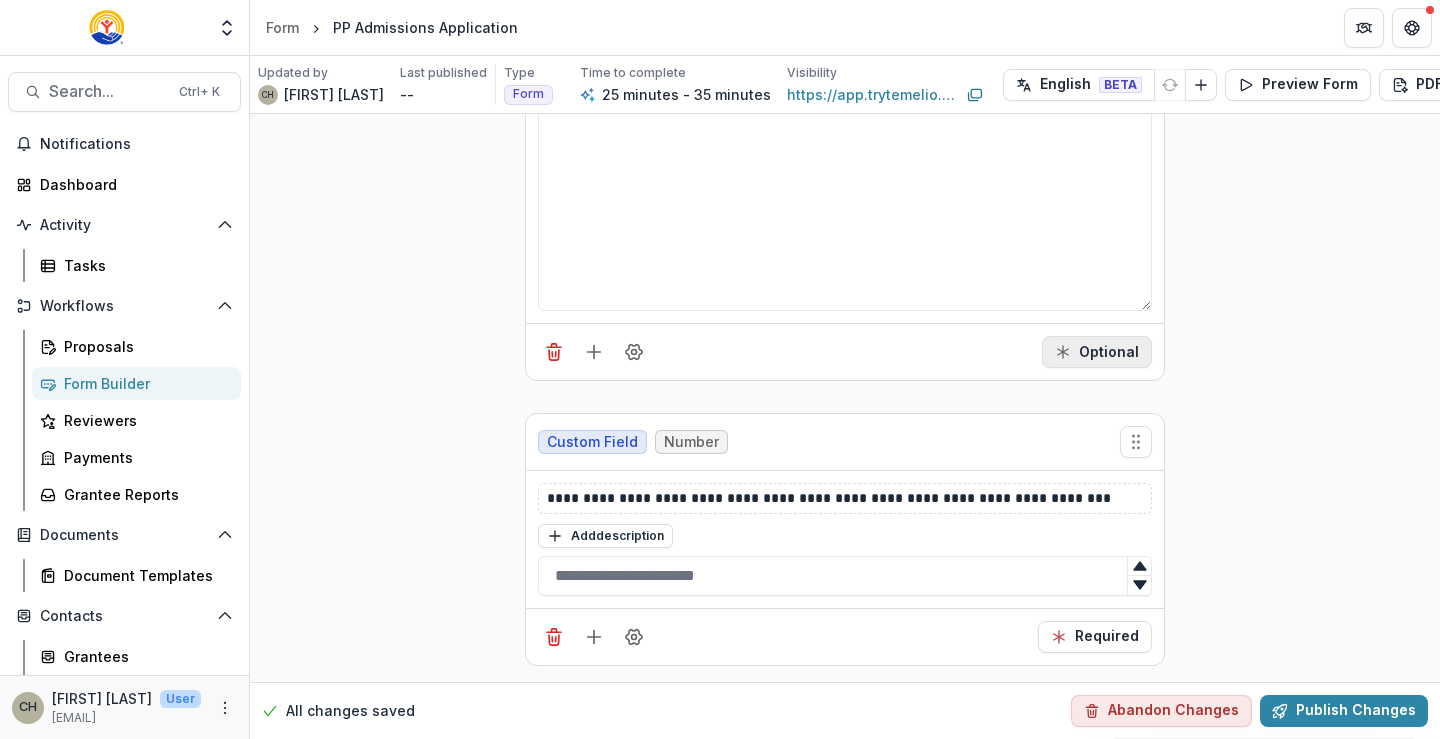 click on "Optional" at bounding box center [1097, 352] 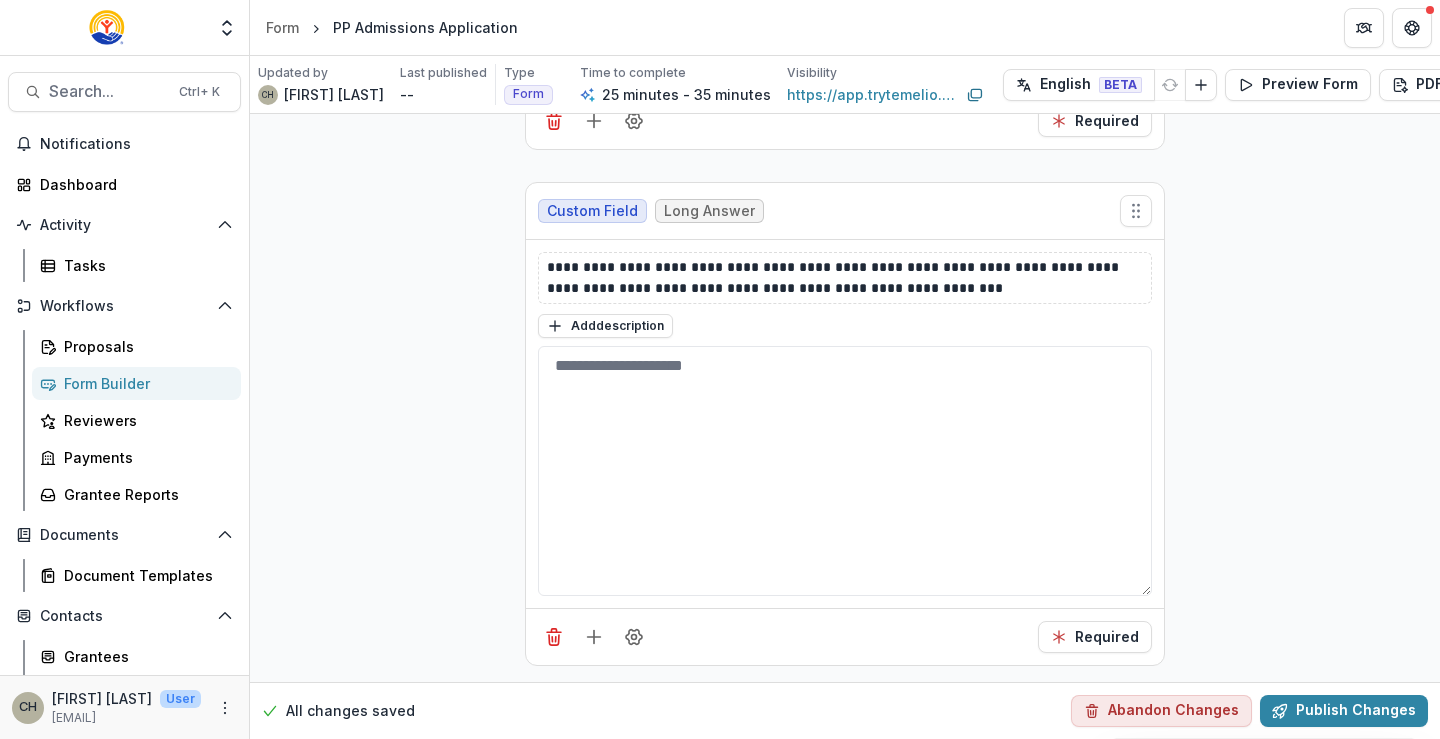 scroll, scrollTop: 6202, scrollLeft: 0, axis: vertical 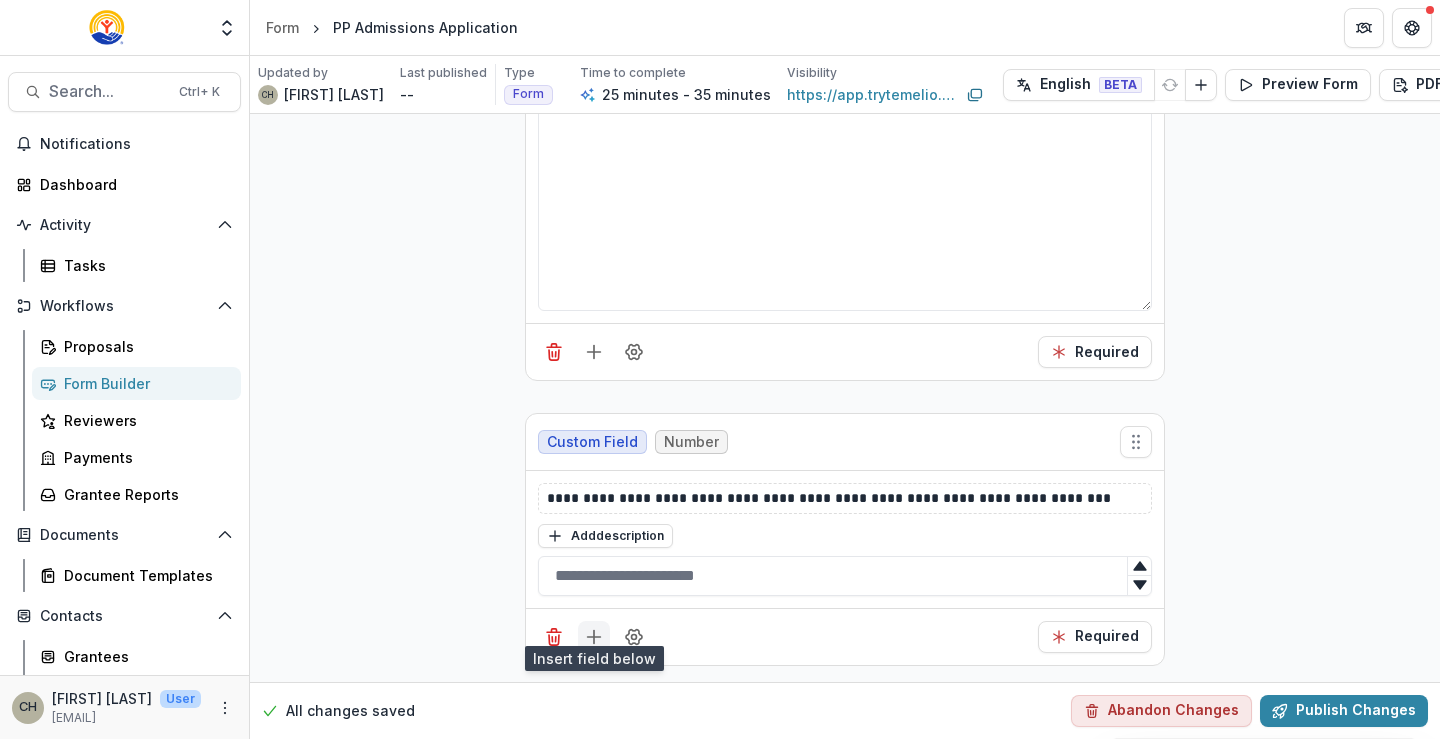 click 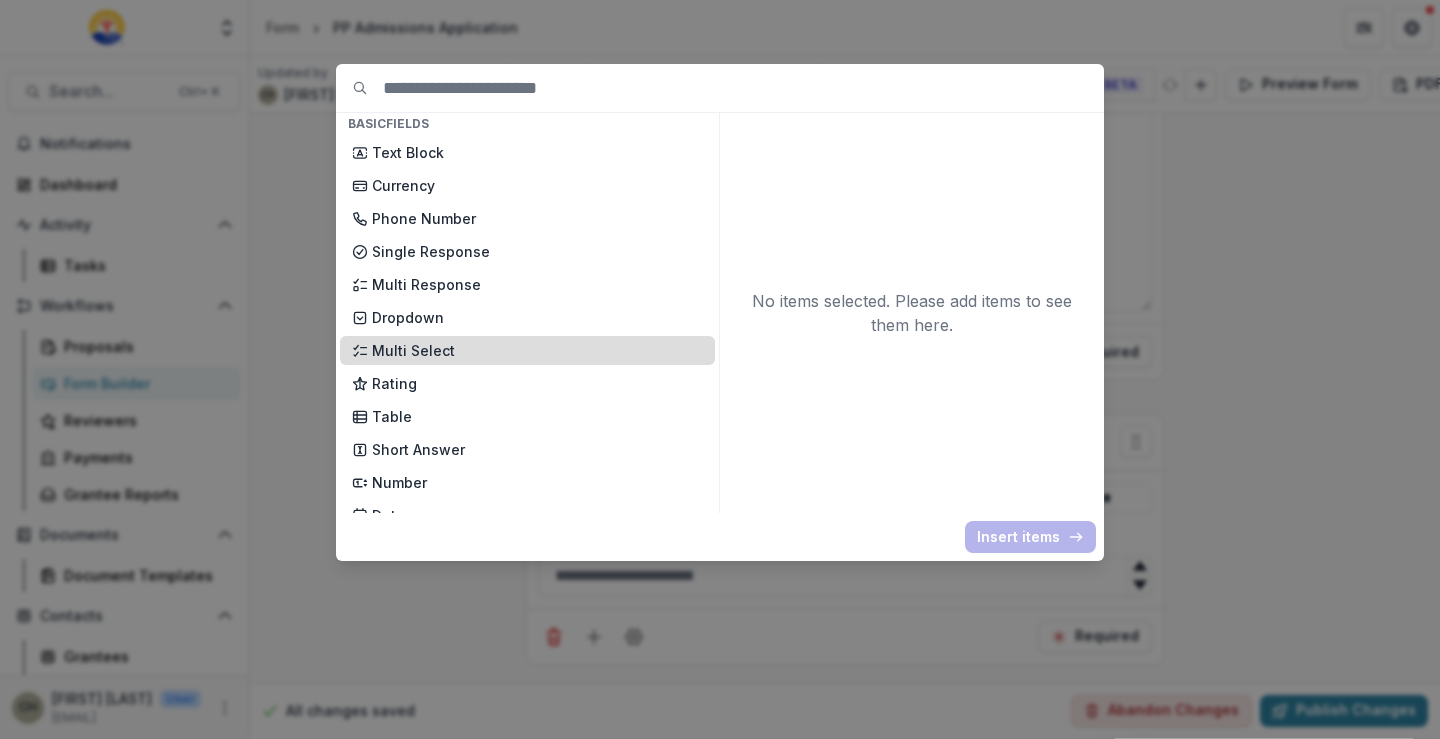 scroll, scrollTop: 200, scrollLeft: 0, axis: vertical 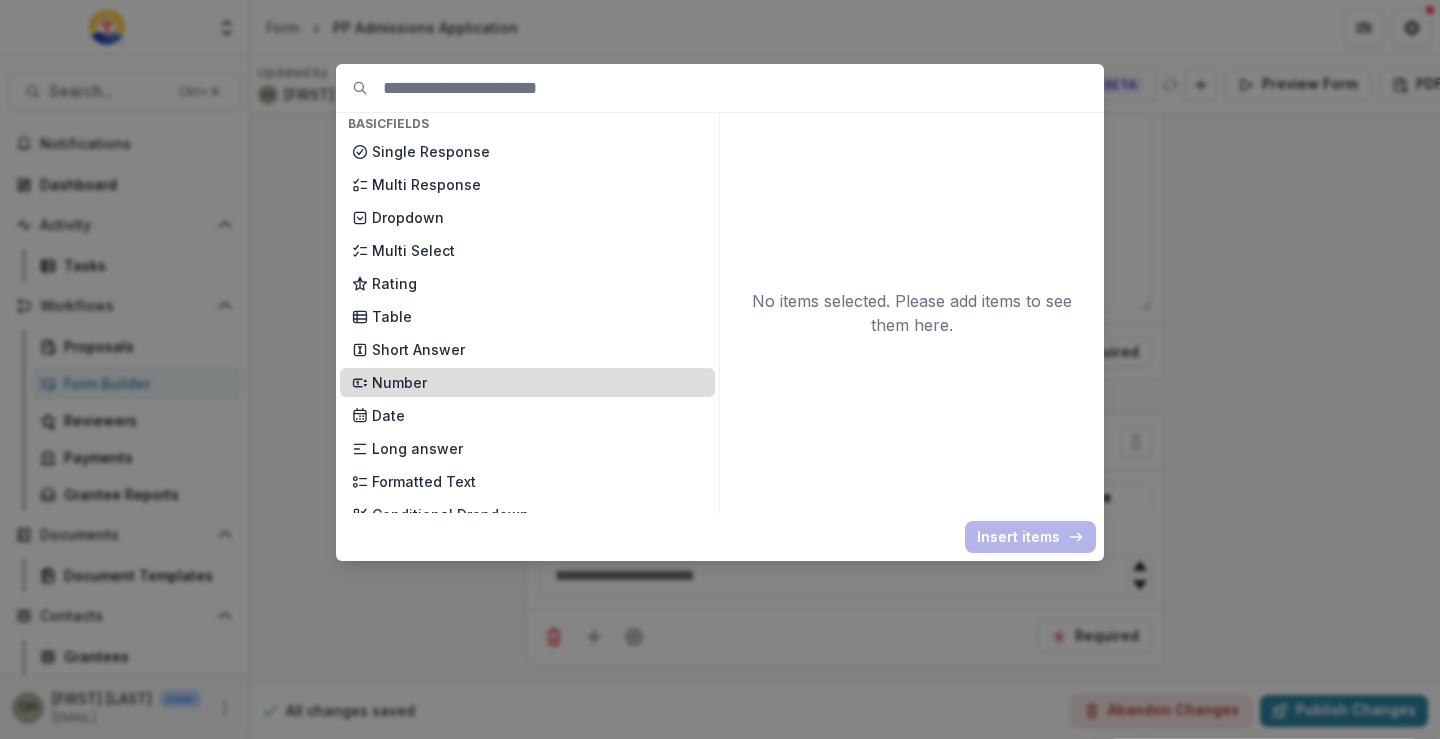 click on "Number" at bounding box center [527, 382] 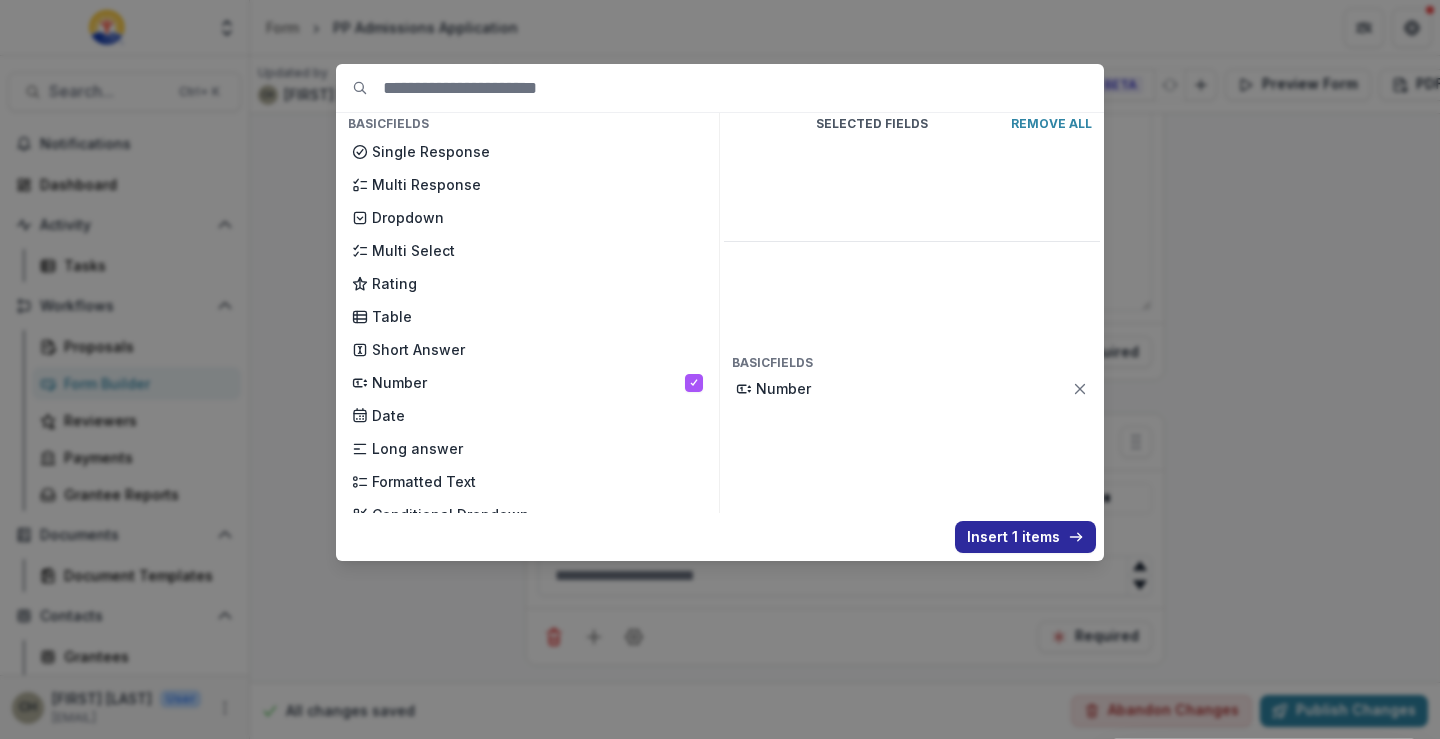 click on "Insert 1 items" at bounding box center [1025, 537] 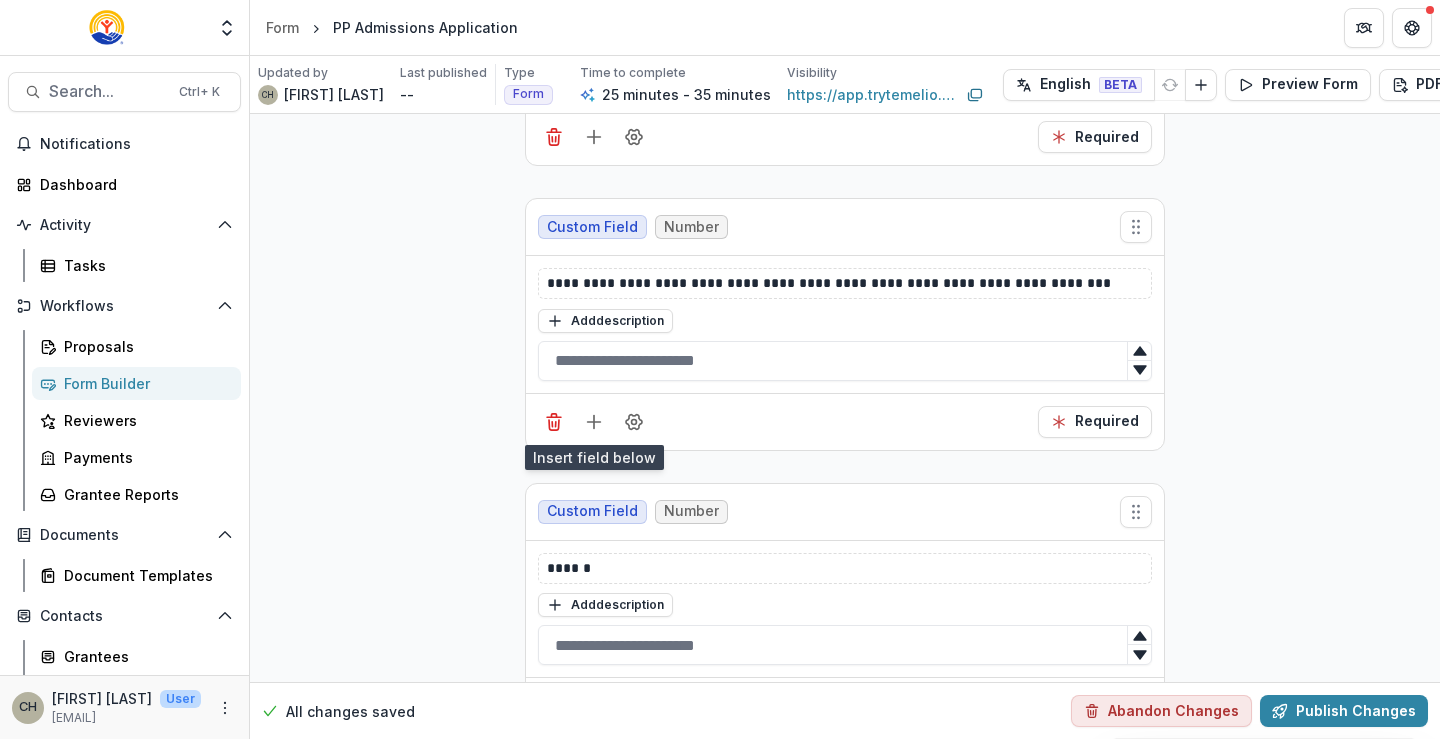 scroll, scrollTop: 6486, scrollLeft: 0, axis: vertical 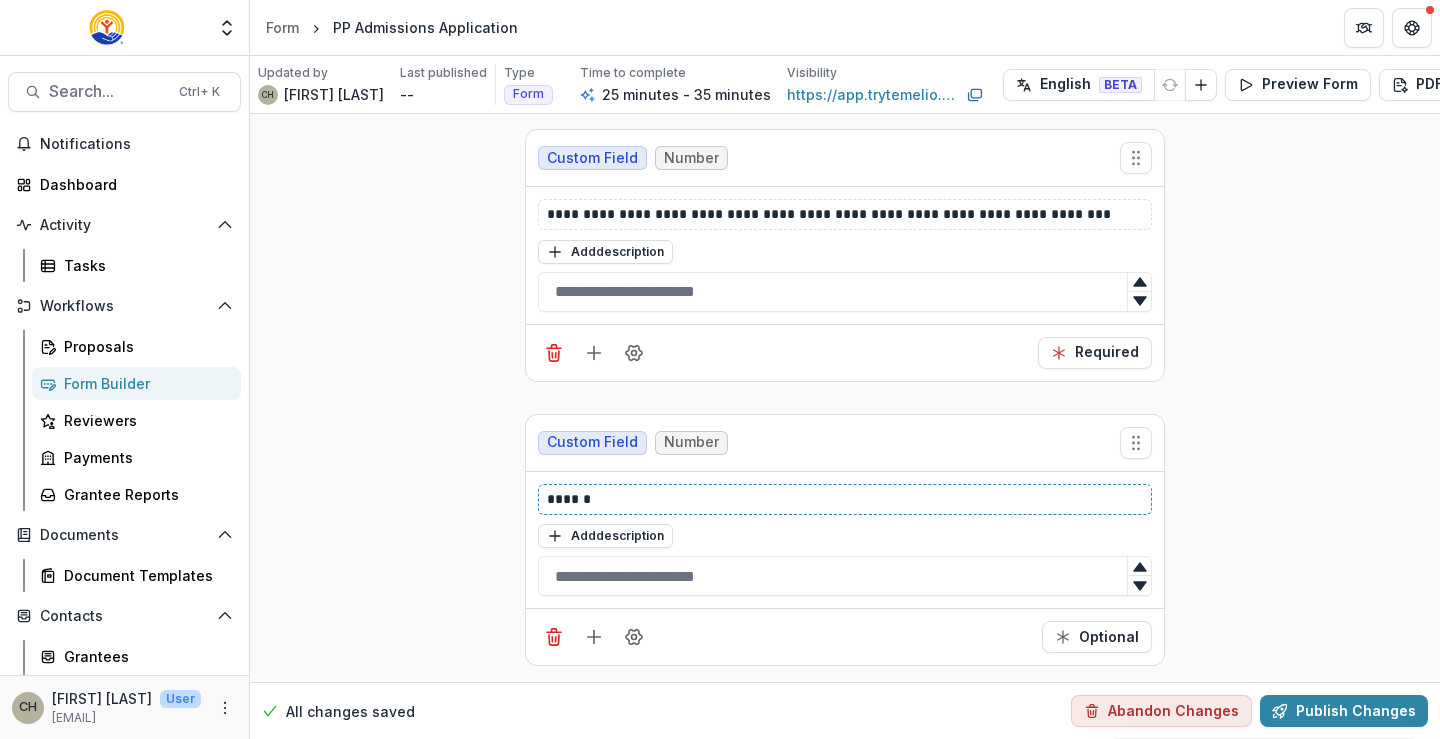 click on "******" at bounding box center [845, 499] 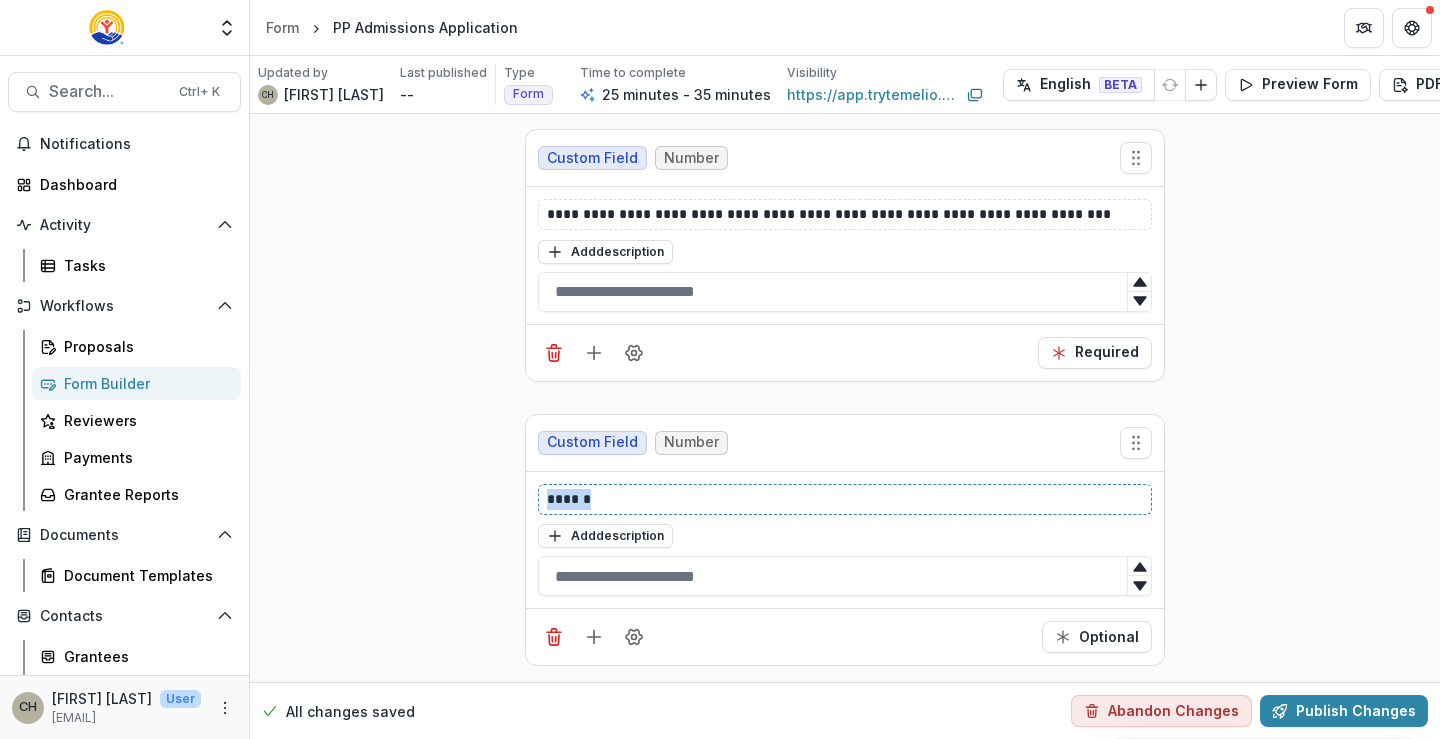 click on "******" at bounding box center [845, 499] 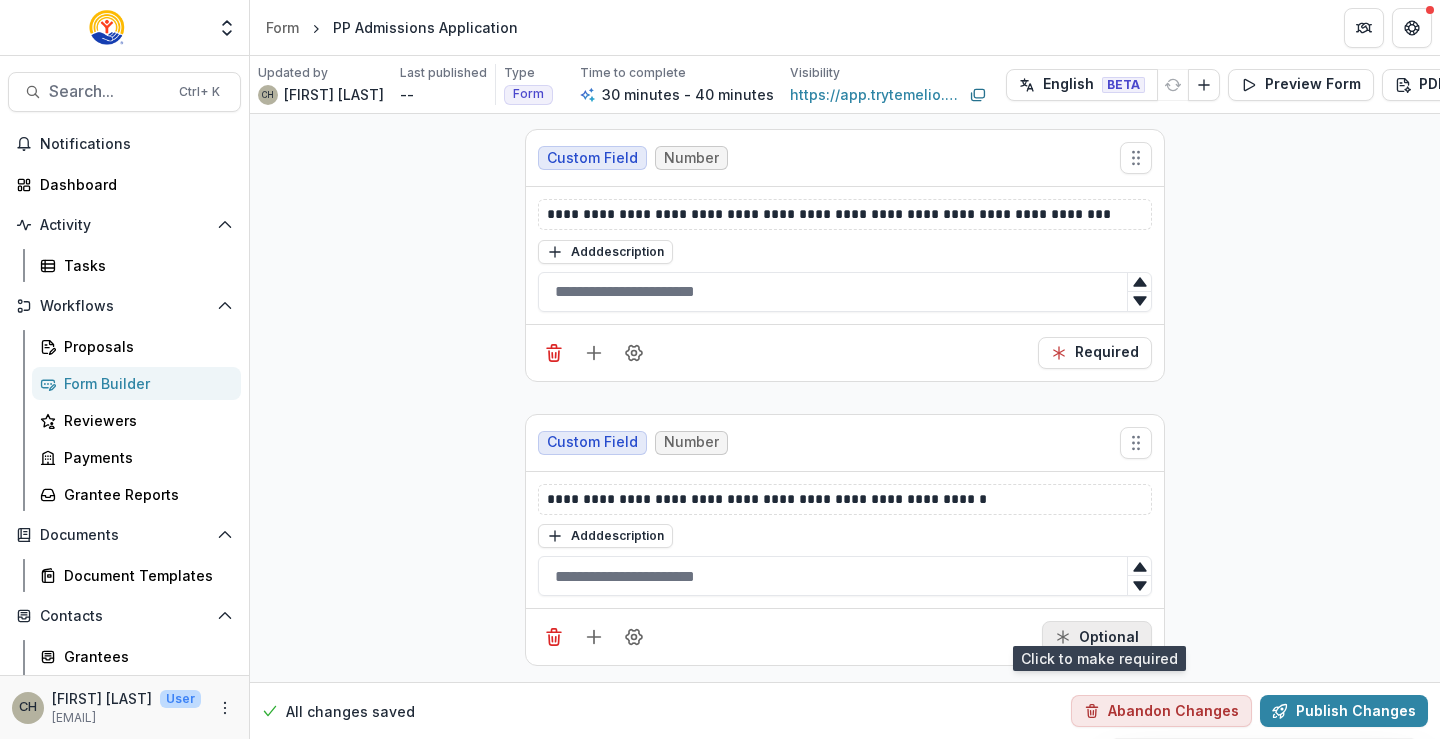 click on "Optional" at bounding box center (1097, 637) 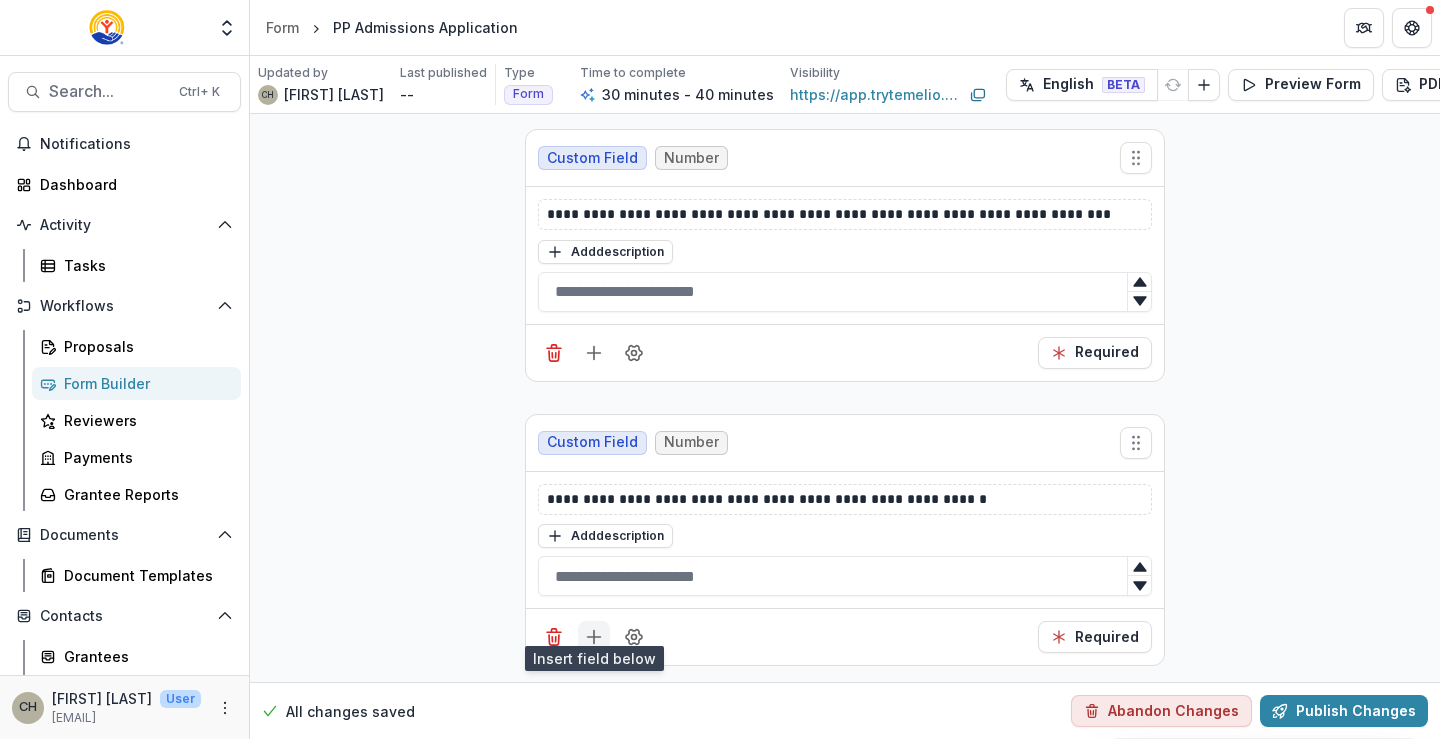 click 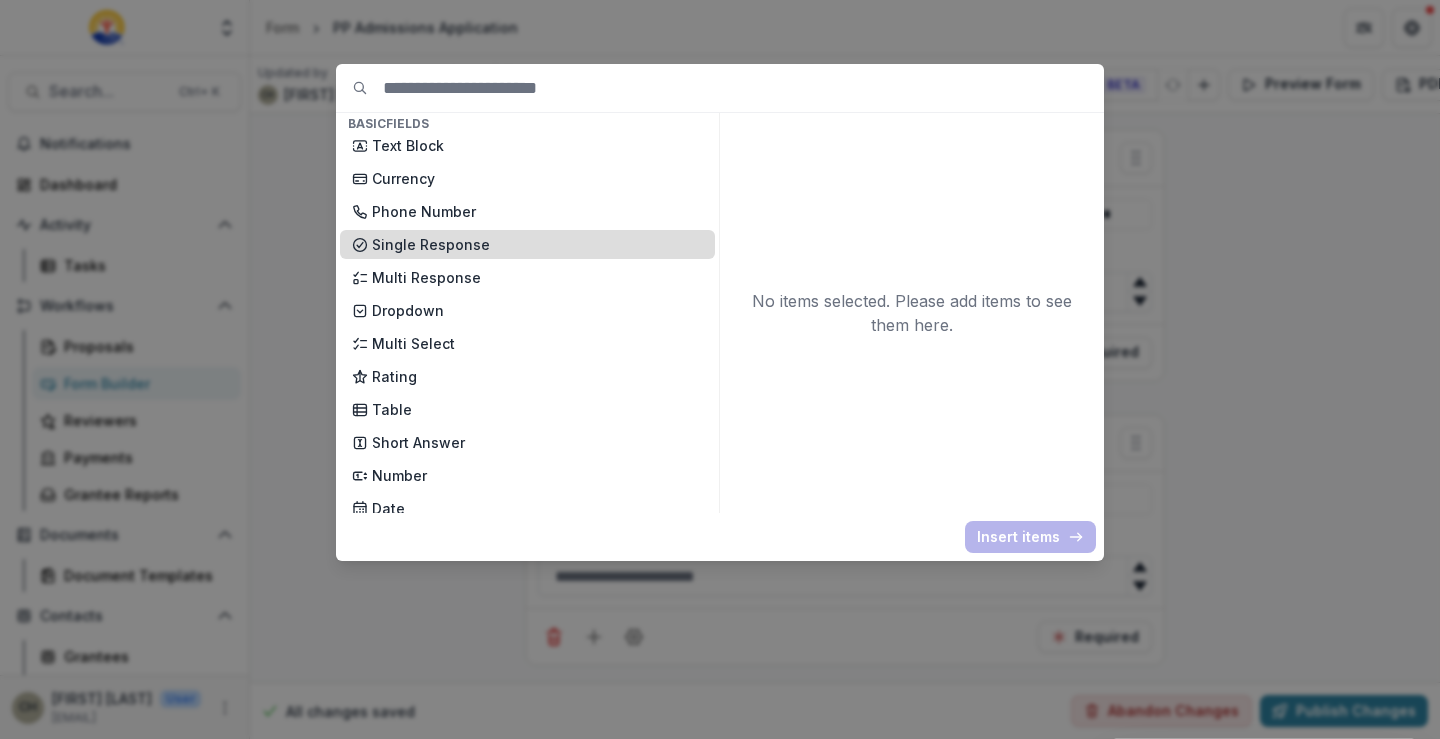 scroll, scrollTop: 300, scrollLeft: 0, axis: vertical 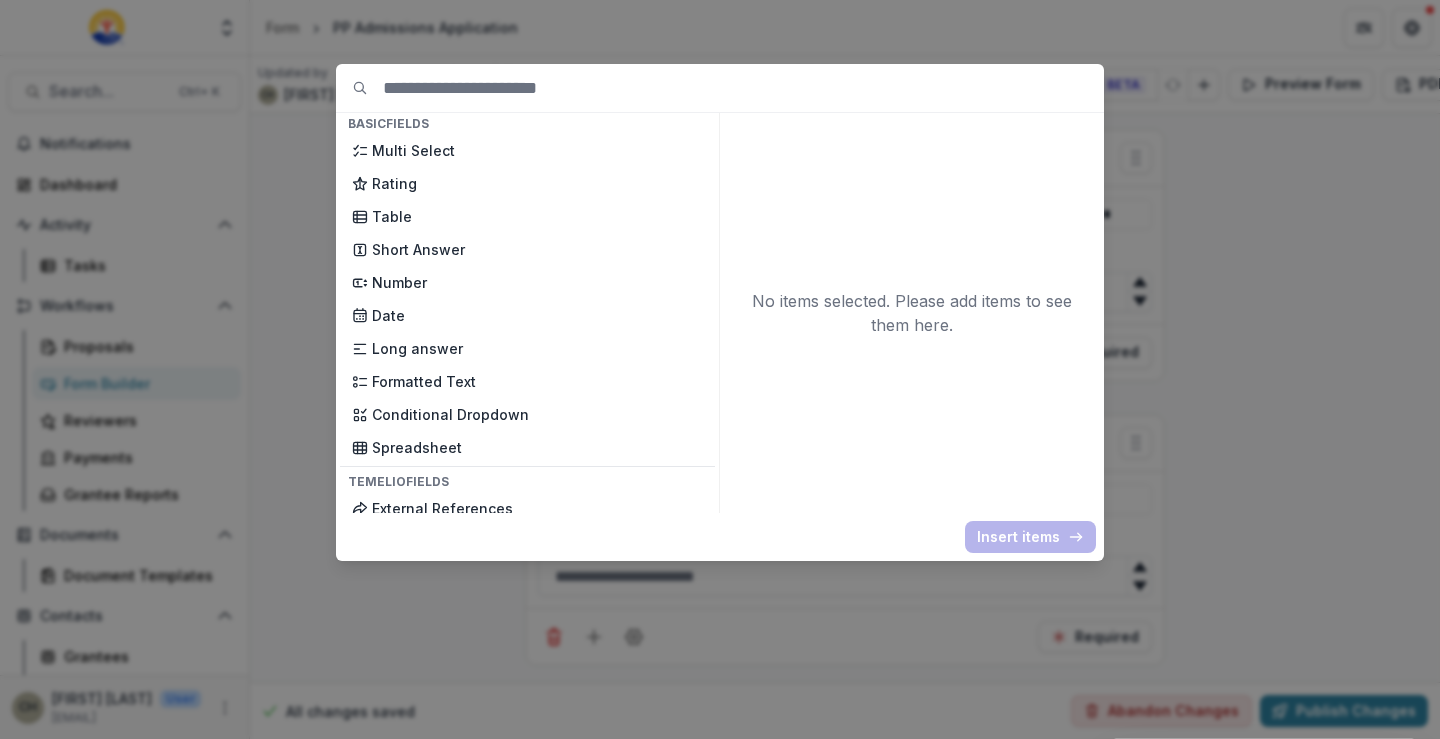 click on "New Page File Download File Upload Text Block Currency Phone Number Single Response Multi Response Dropdown Multi Select Rating Table Short Answer Number Date Long answer Formatted Text Conditional Dropdown Spreadsheet" at bounding box center [527, 150] 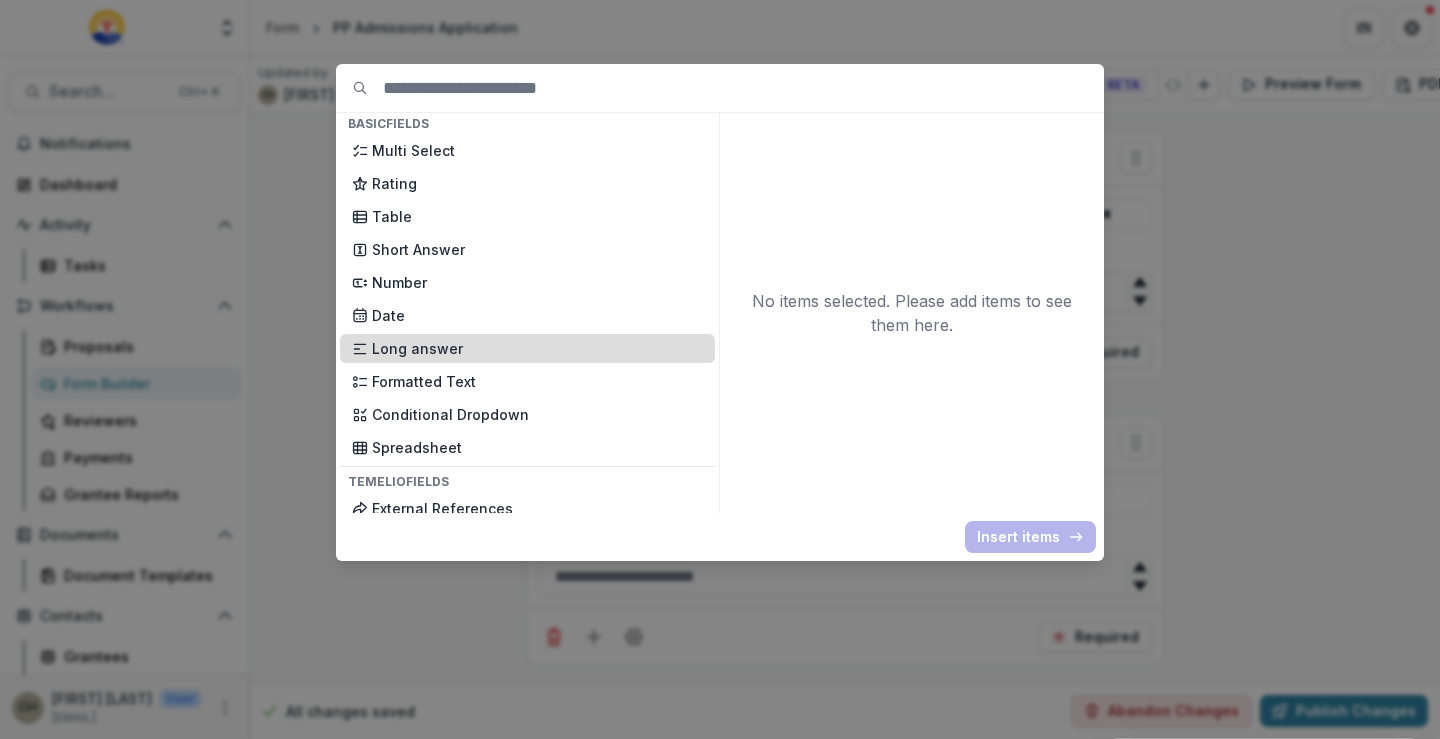 click on "Long answer" at bounding box center [537, 348] 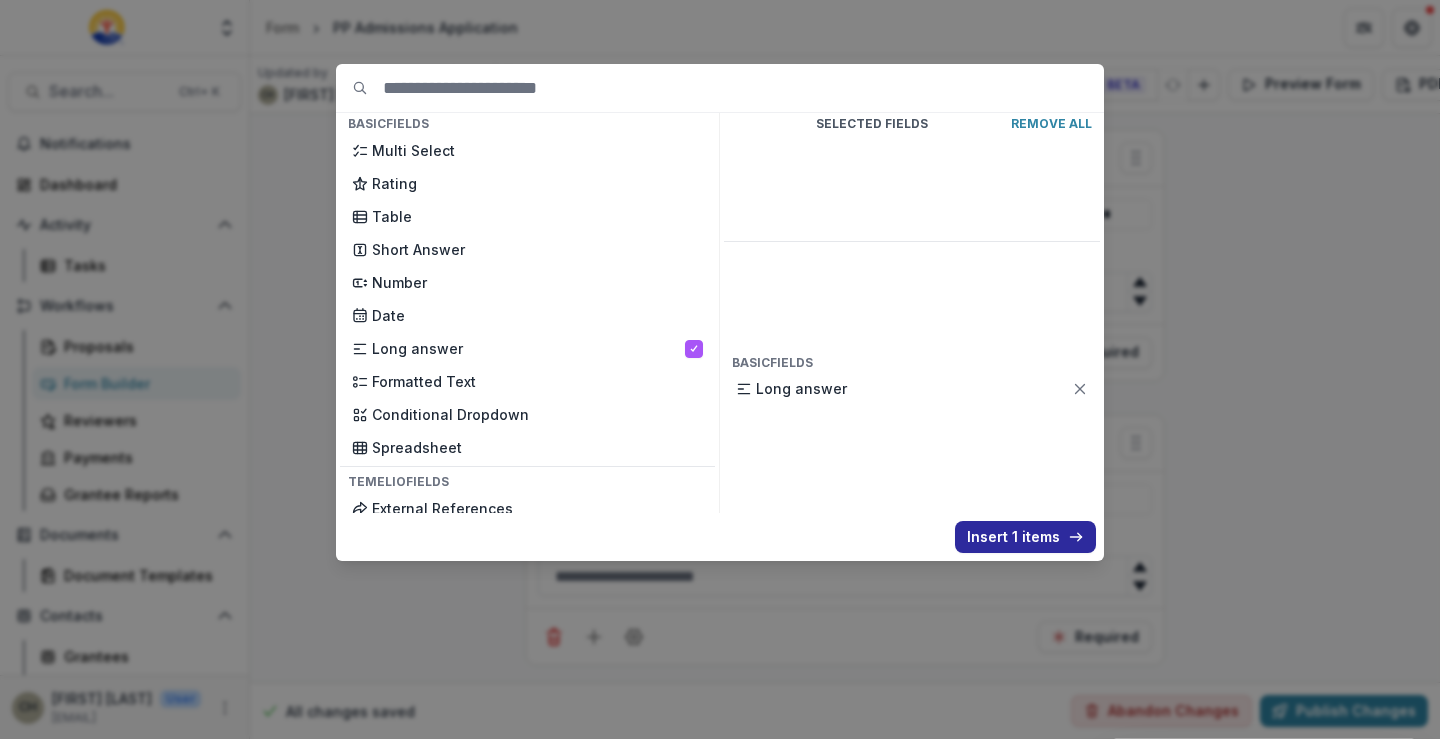click on "Insert 1 items" at bounding box center [1025, 537] 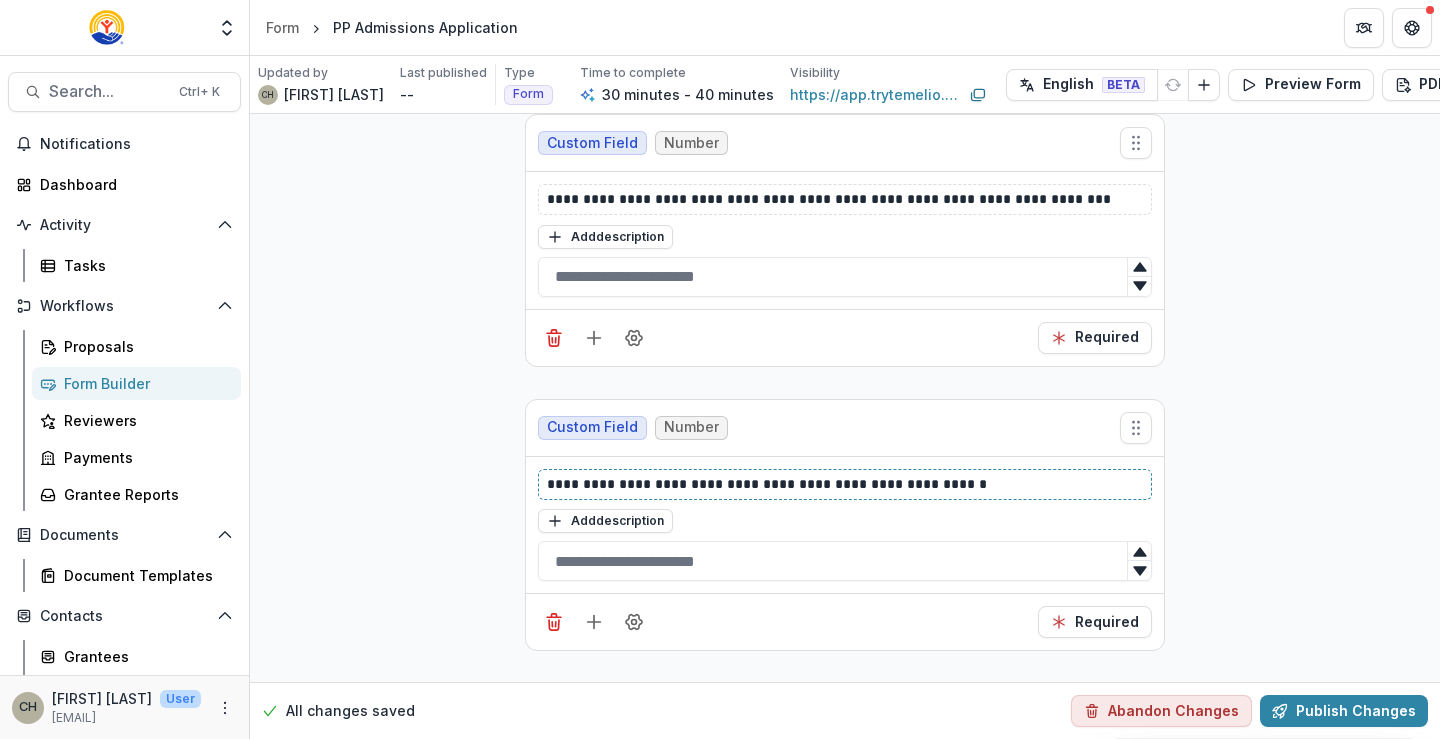 click on "**********" at bounding box center (845, 484) 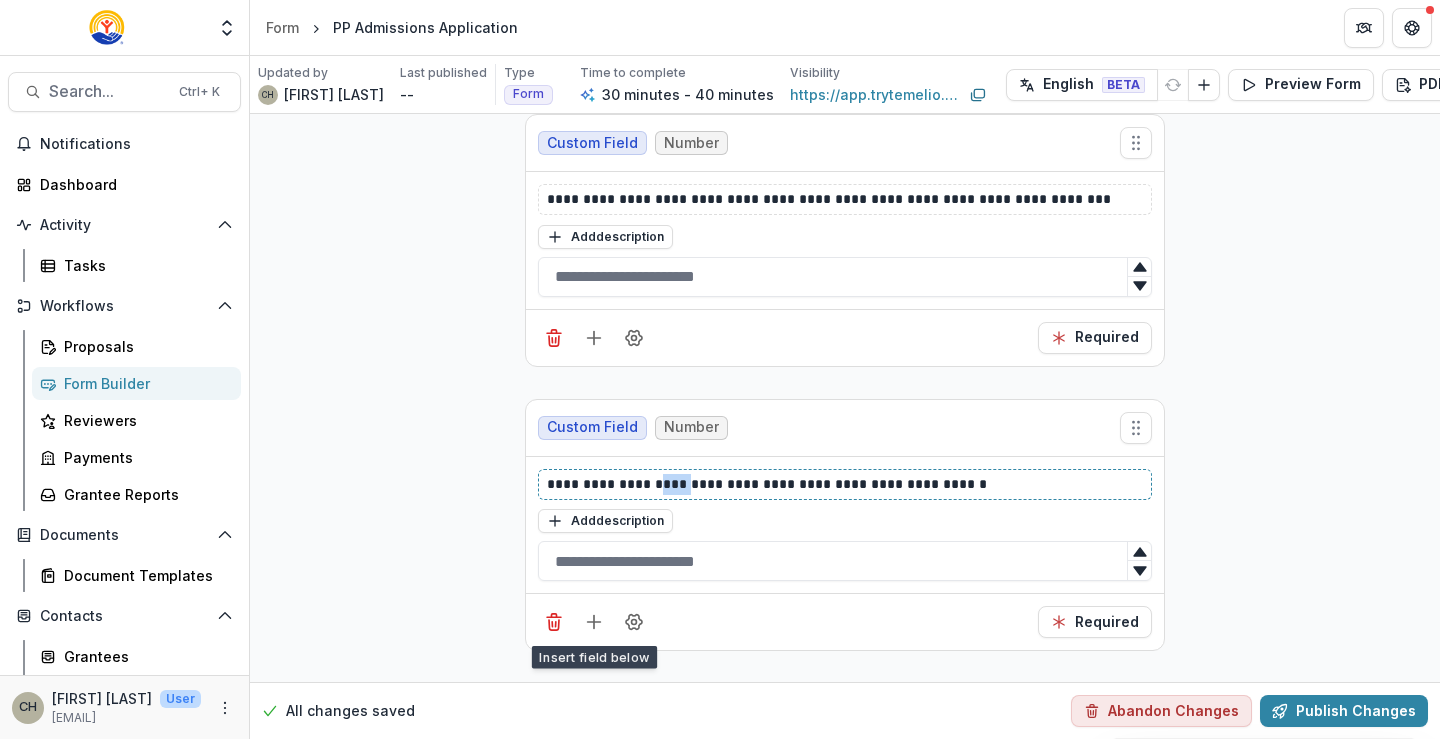 click on "**********" at bounding box center [845, 484] 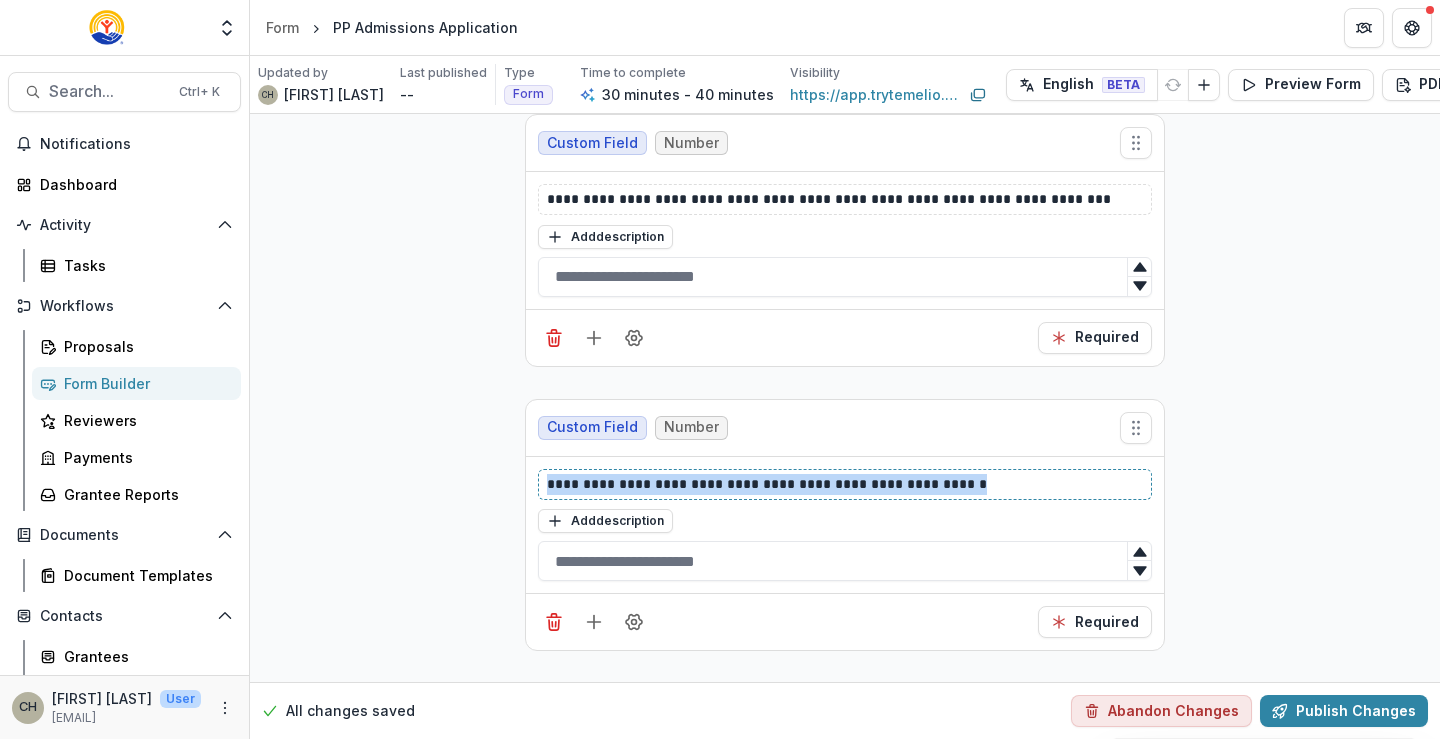 click on "**********" at bounding box center [845, 484] 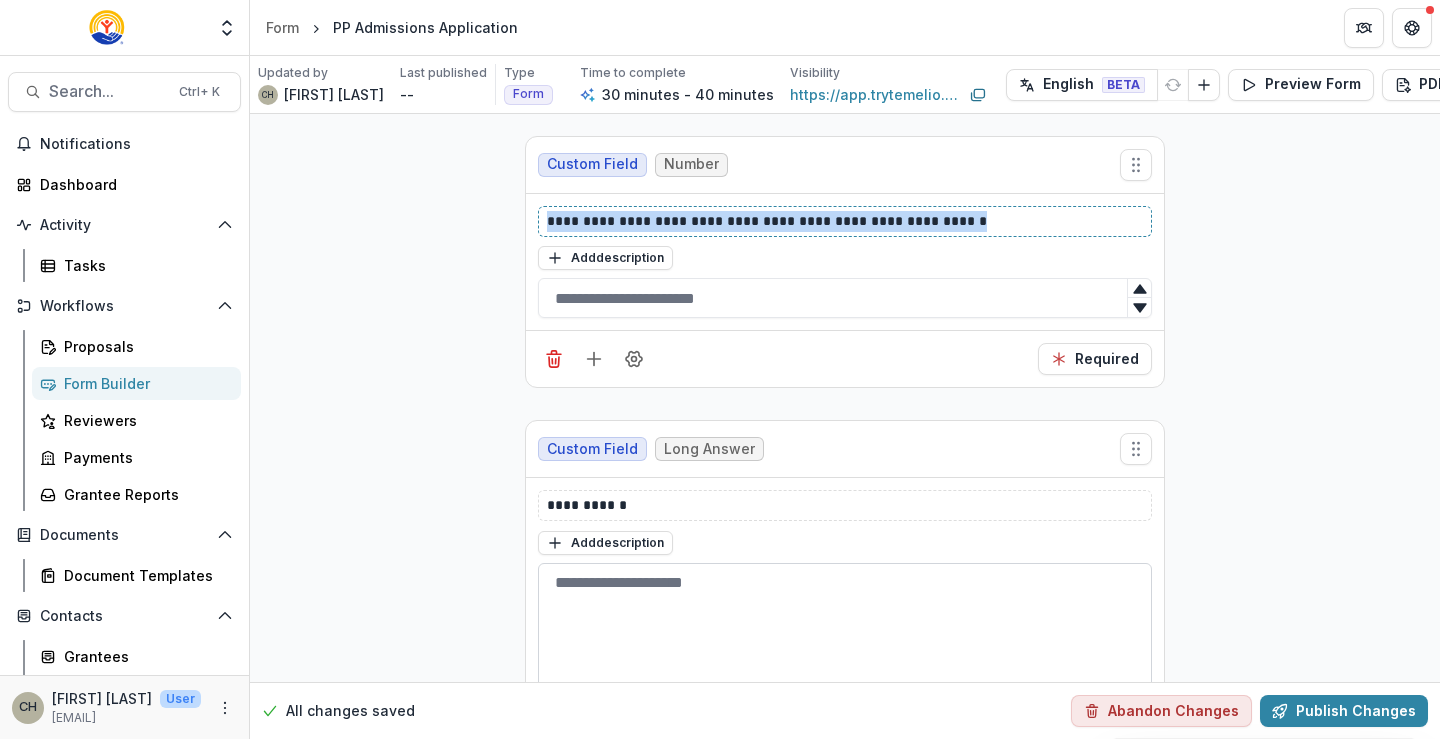 scroll, scrollTop: 6886, scrollLeft: 0, axis: vertical 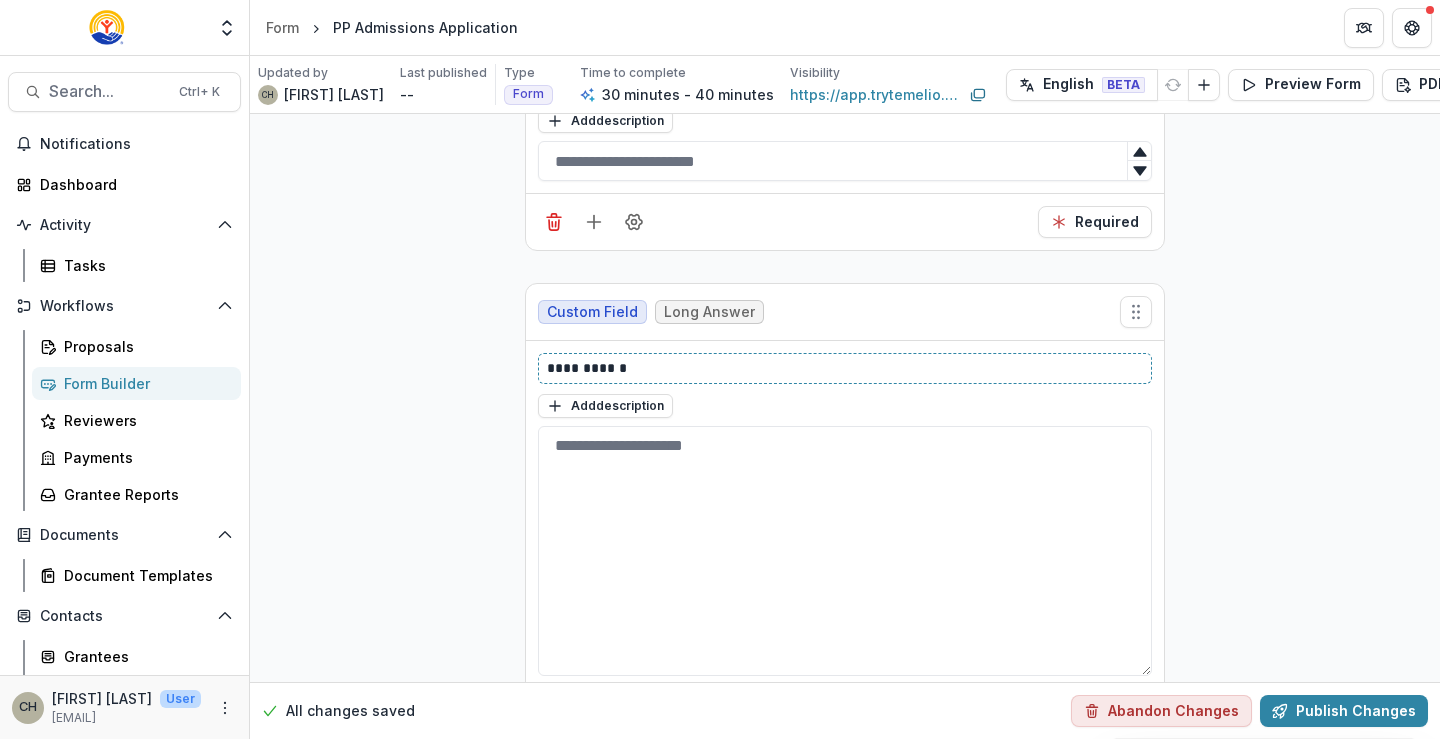 click on "**********" at bounding box center [845, 368] 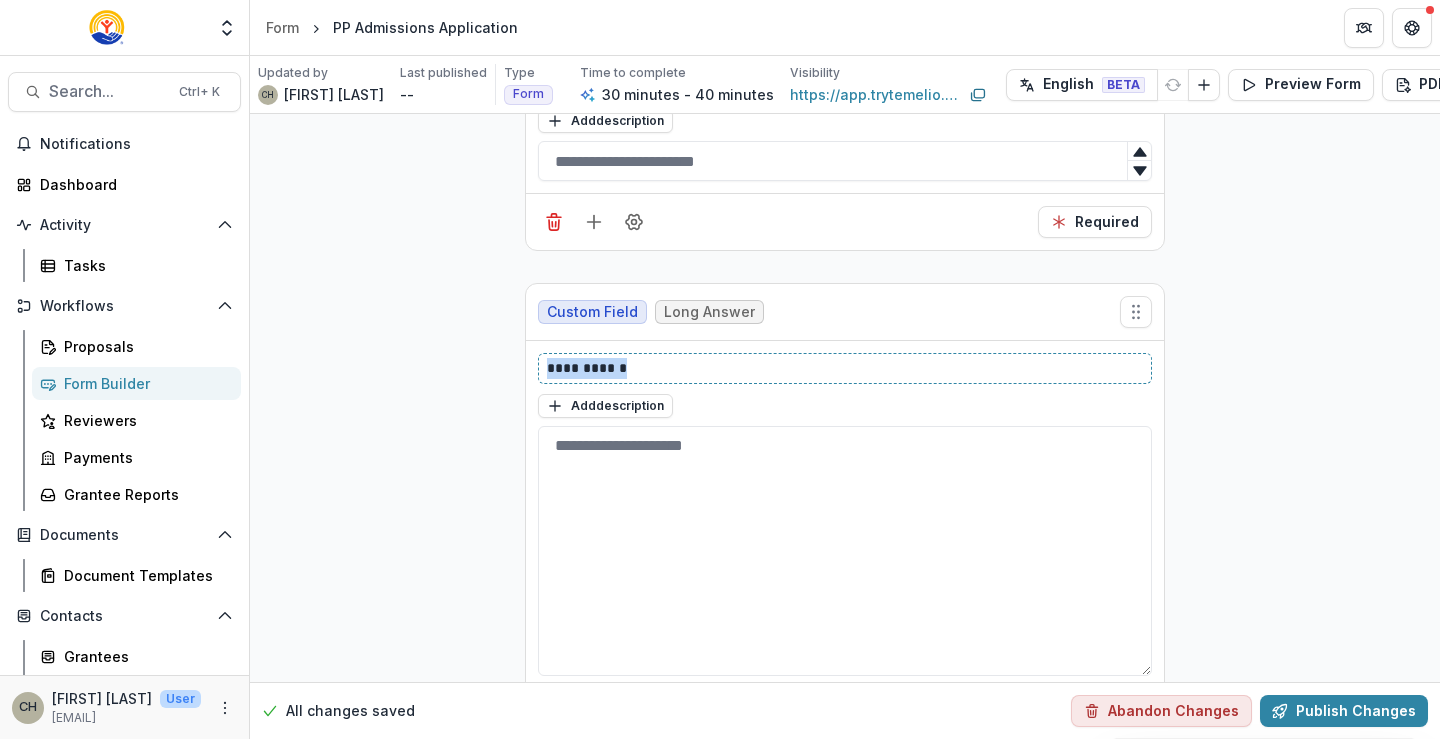 click on "**********" at bounding box center [845, 368] 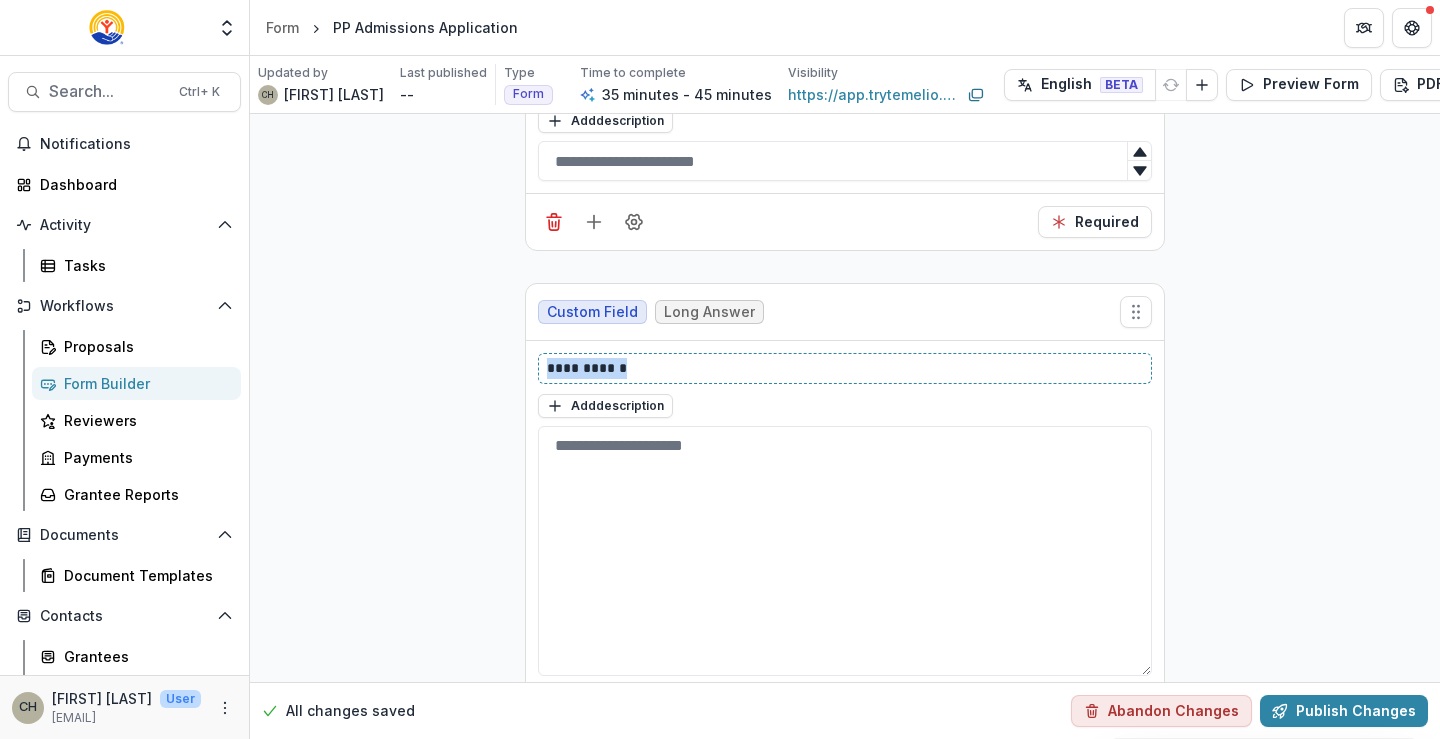 type 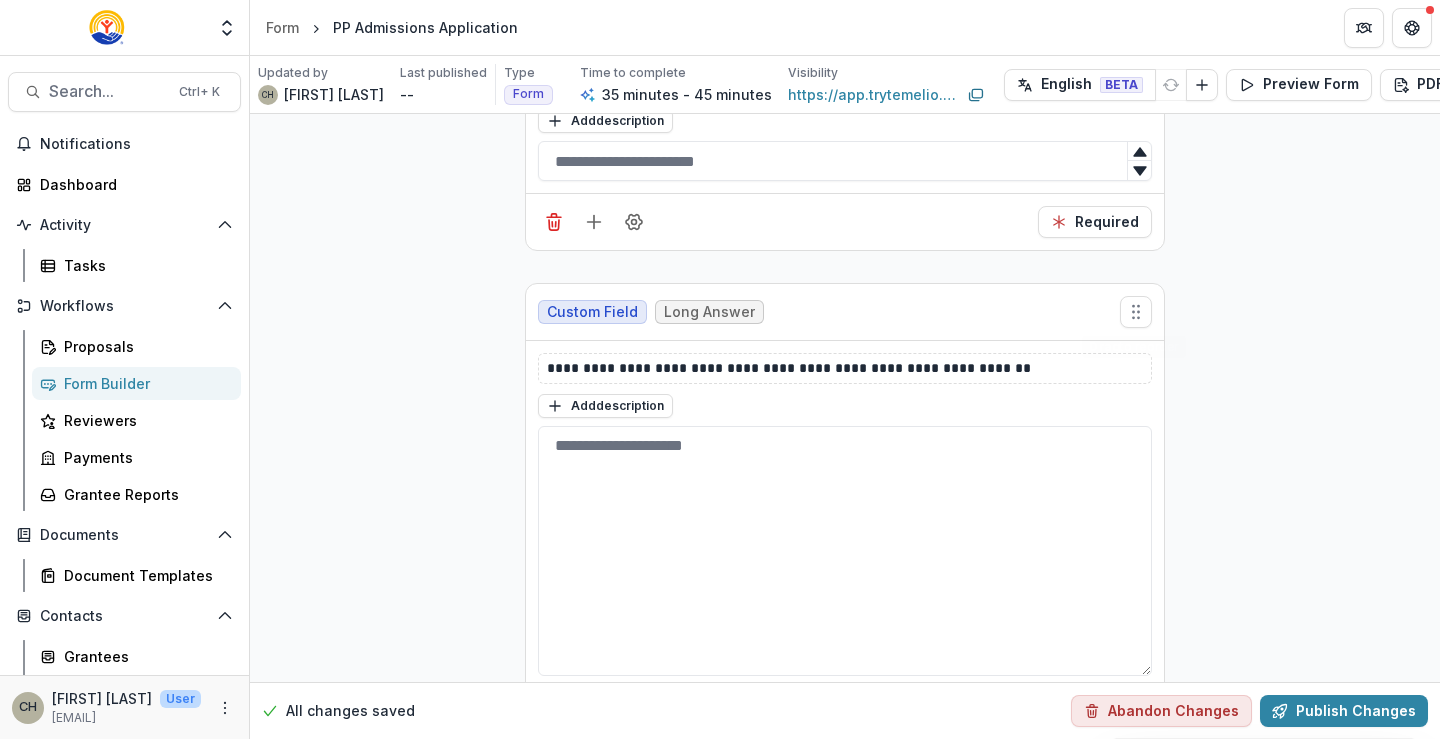 click on "**********" at bounding box center (845, -3005) 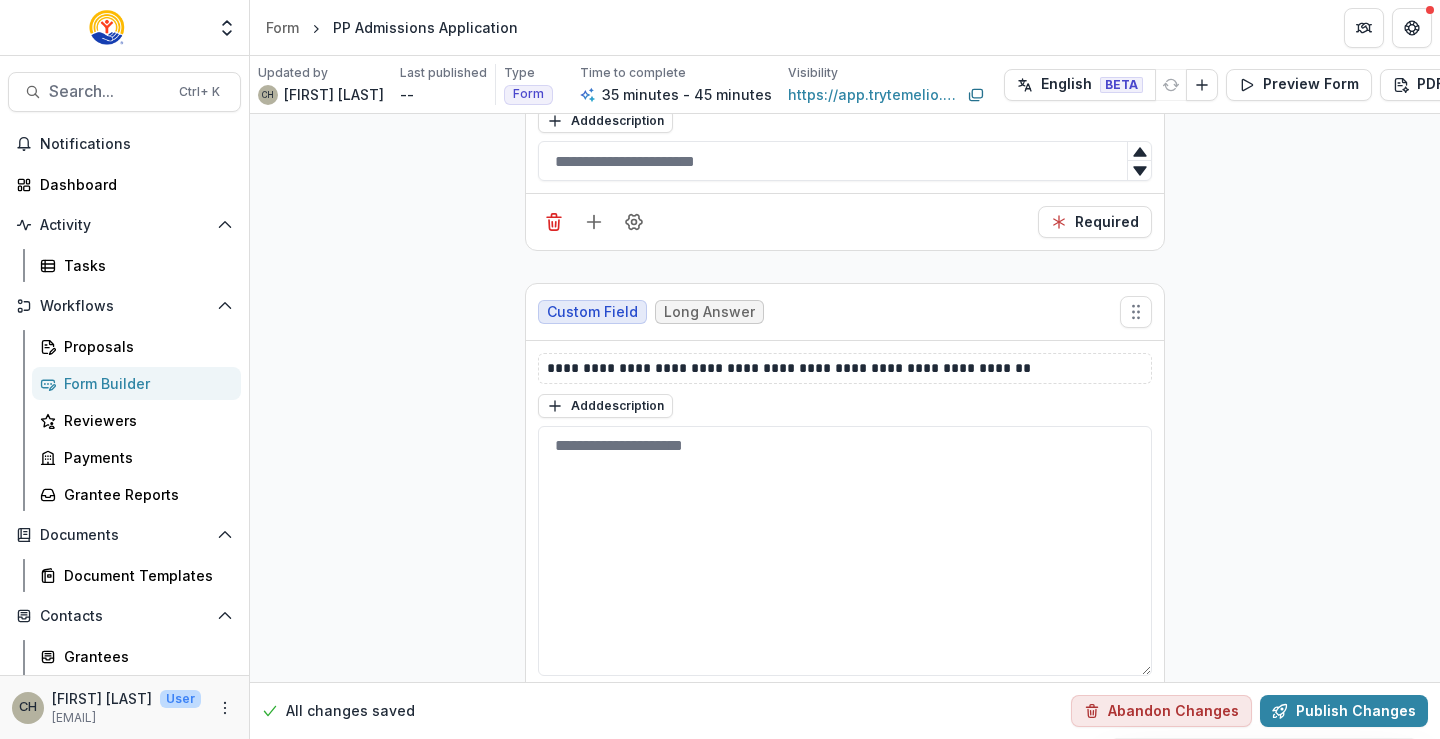 scroll, scrollTop: 6981, scrollLeft: 0, axis: vertical 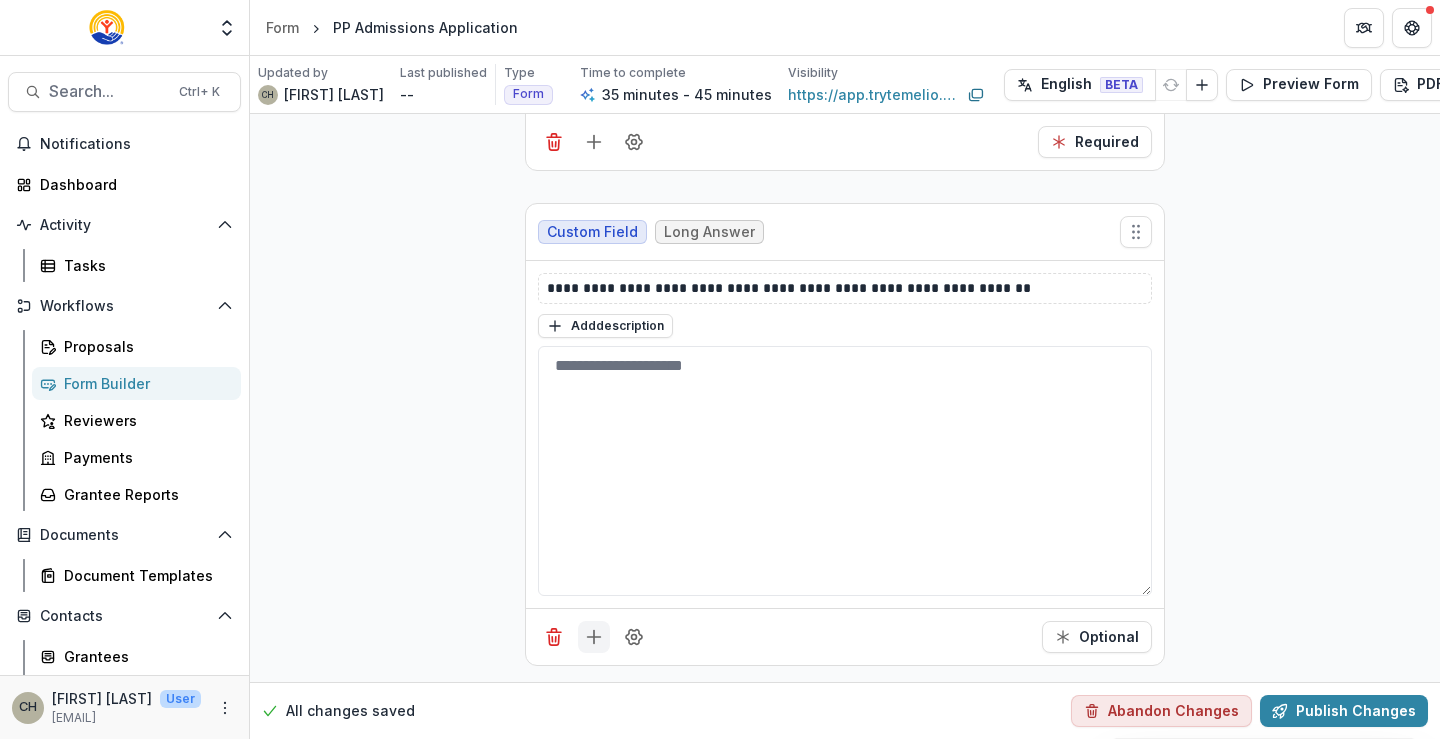 click 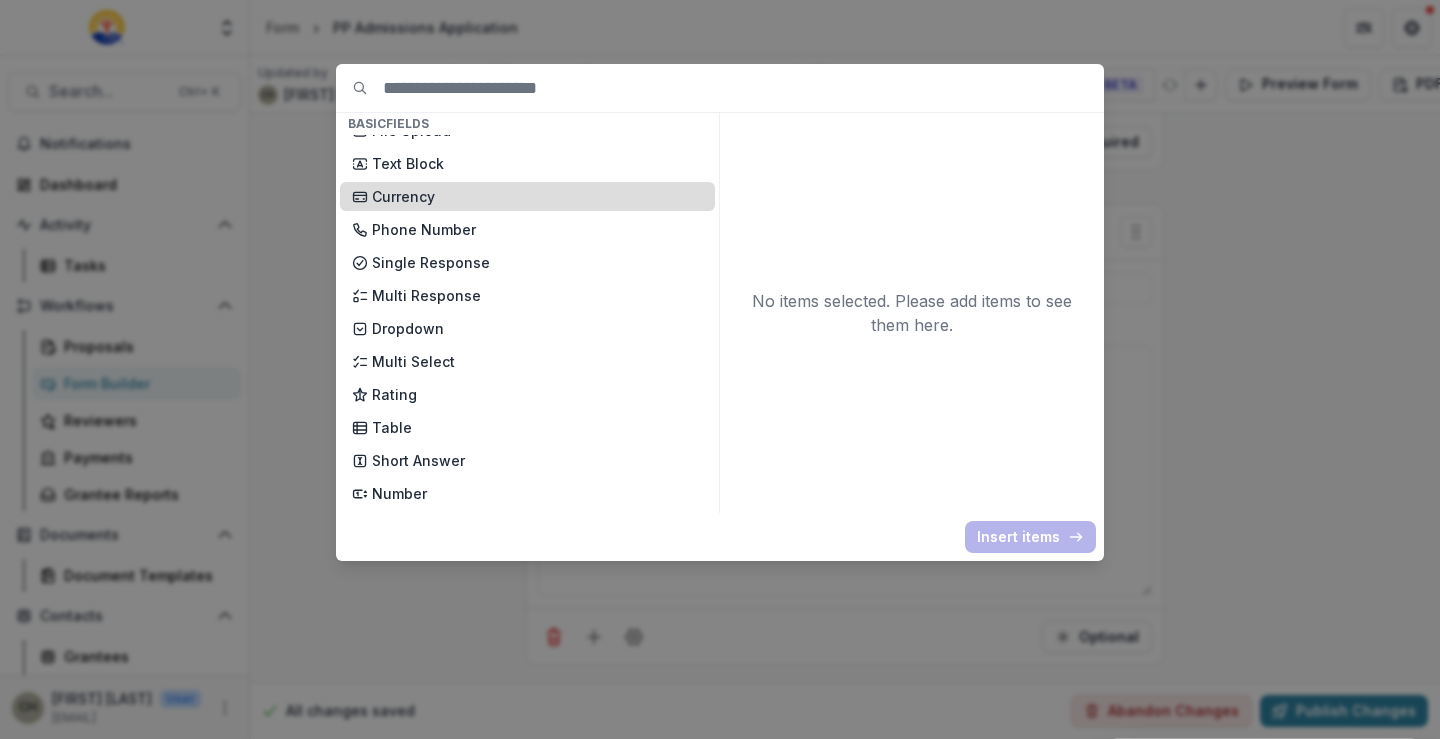 scroll, scrollTop: 200, scrollLeft: 0, axis: vertical 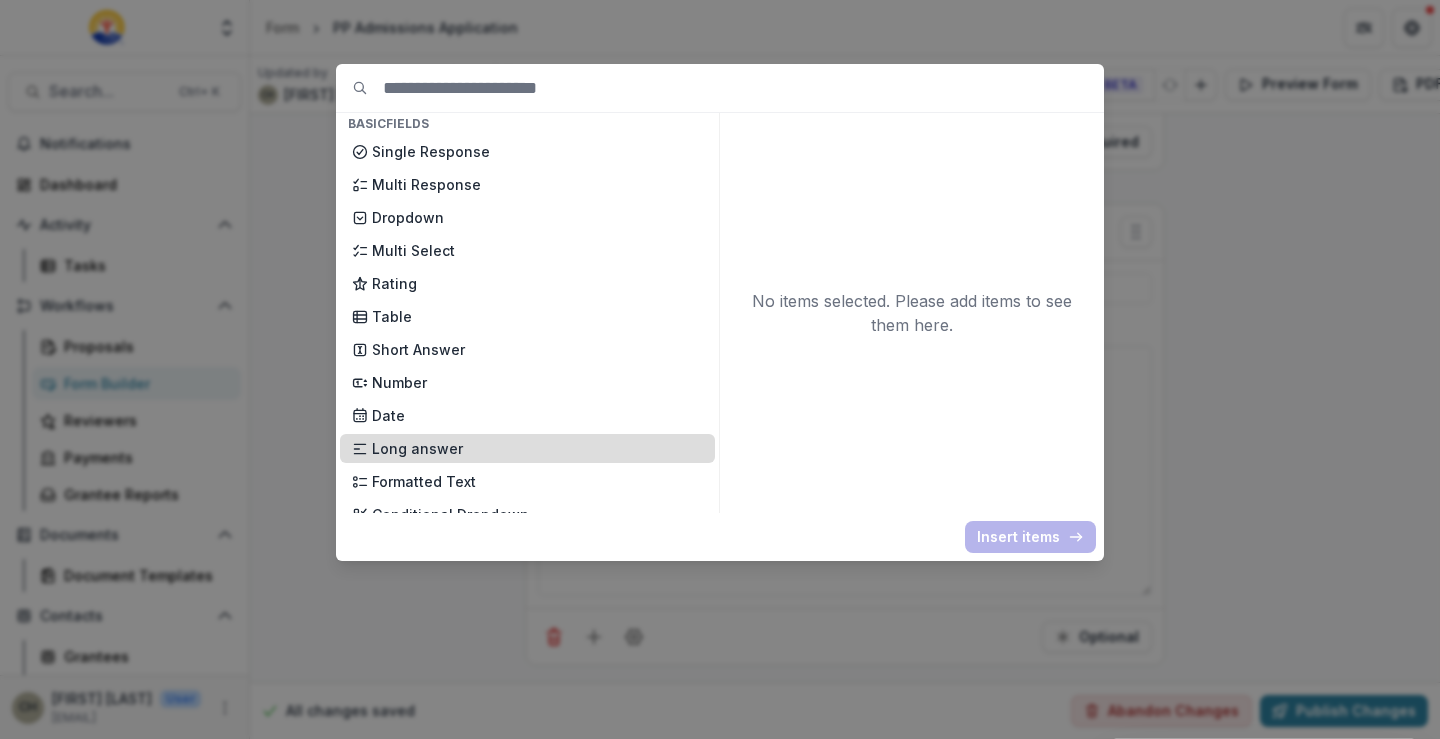 click on "Long answer" at bounding box center (537, 448) 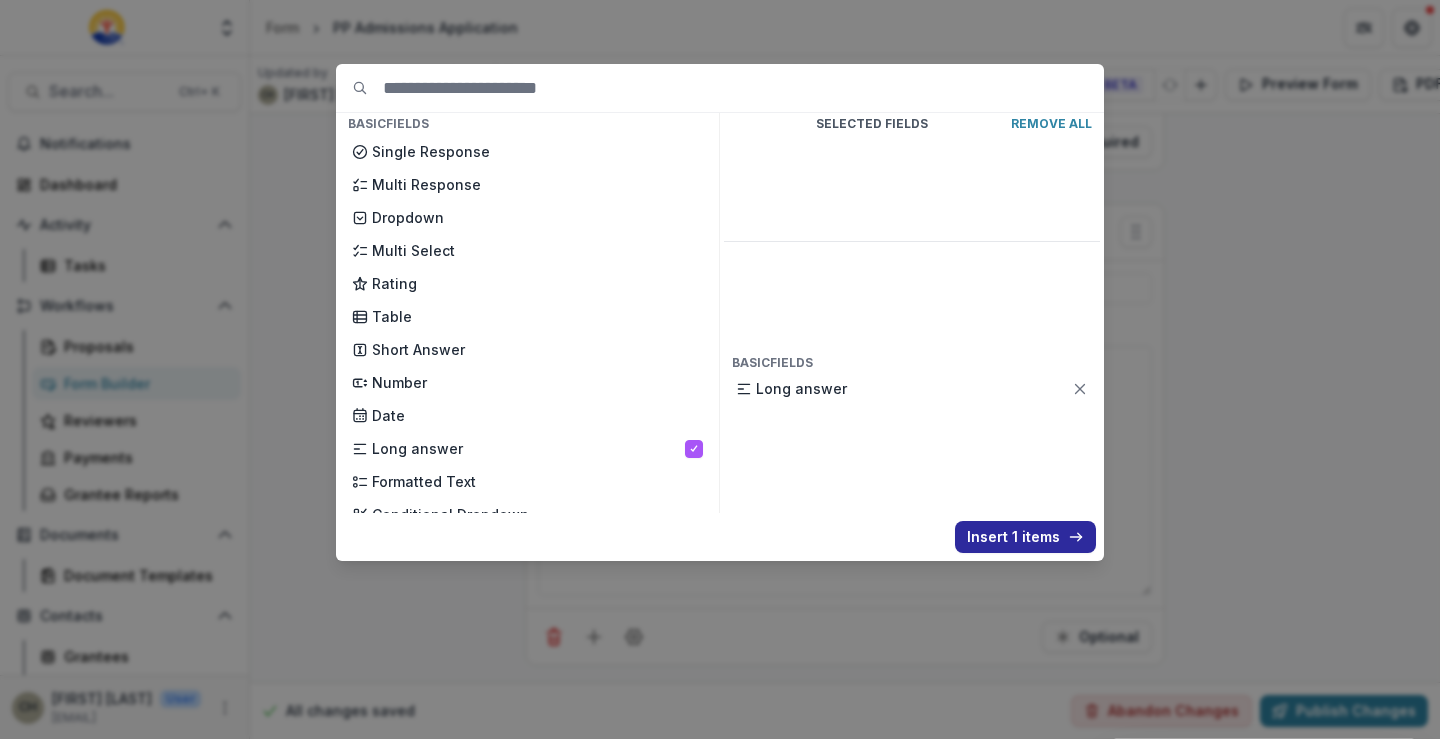 click 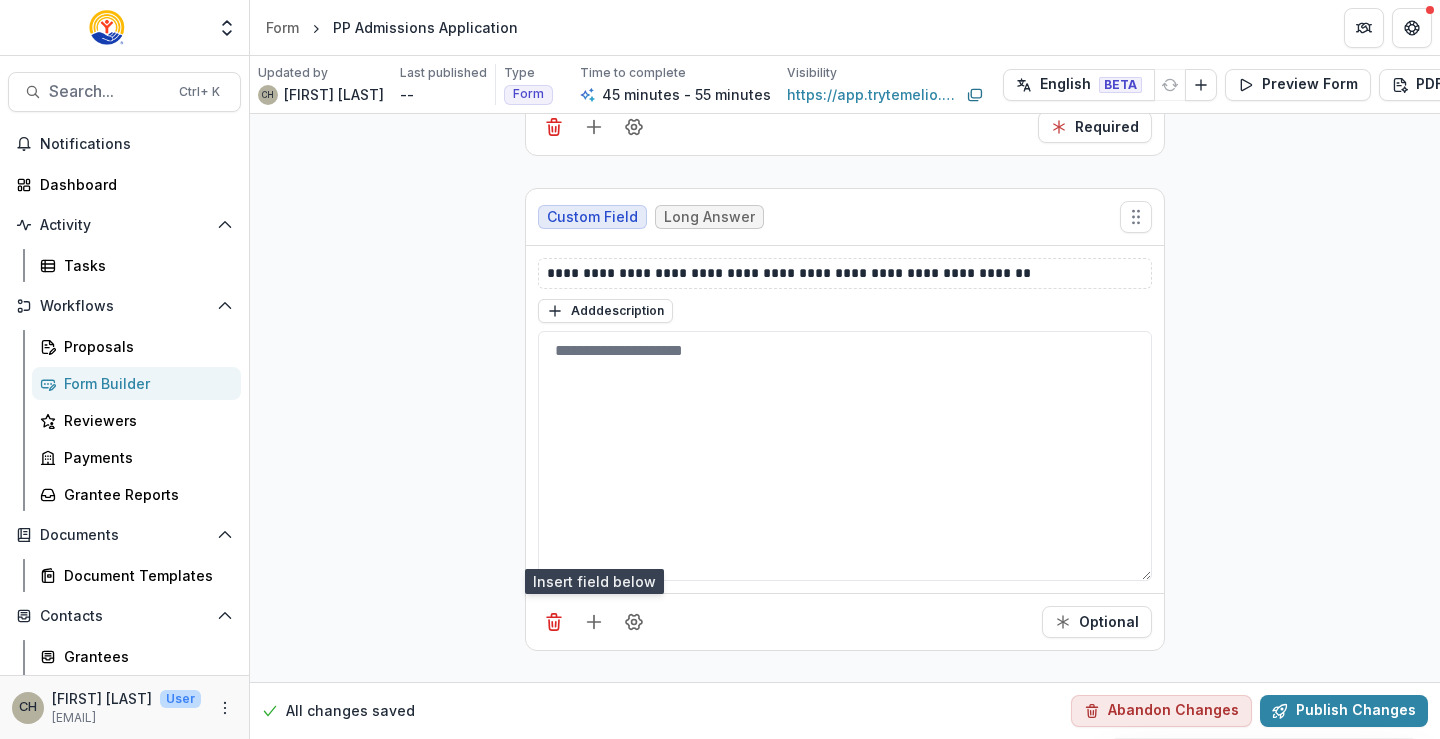scroll, scrollTop: 7476, scrollLeft: 0, axis: vertical 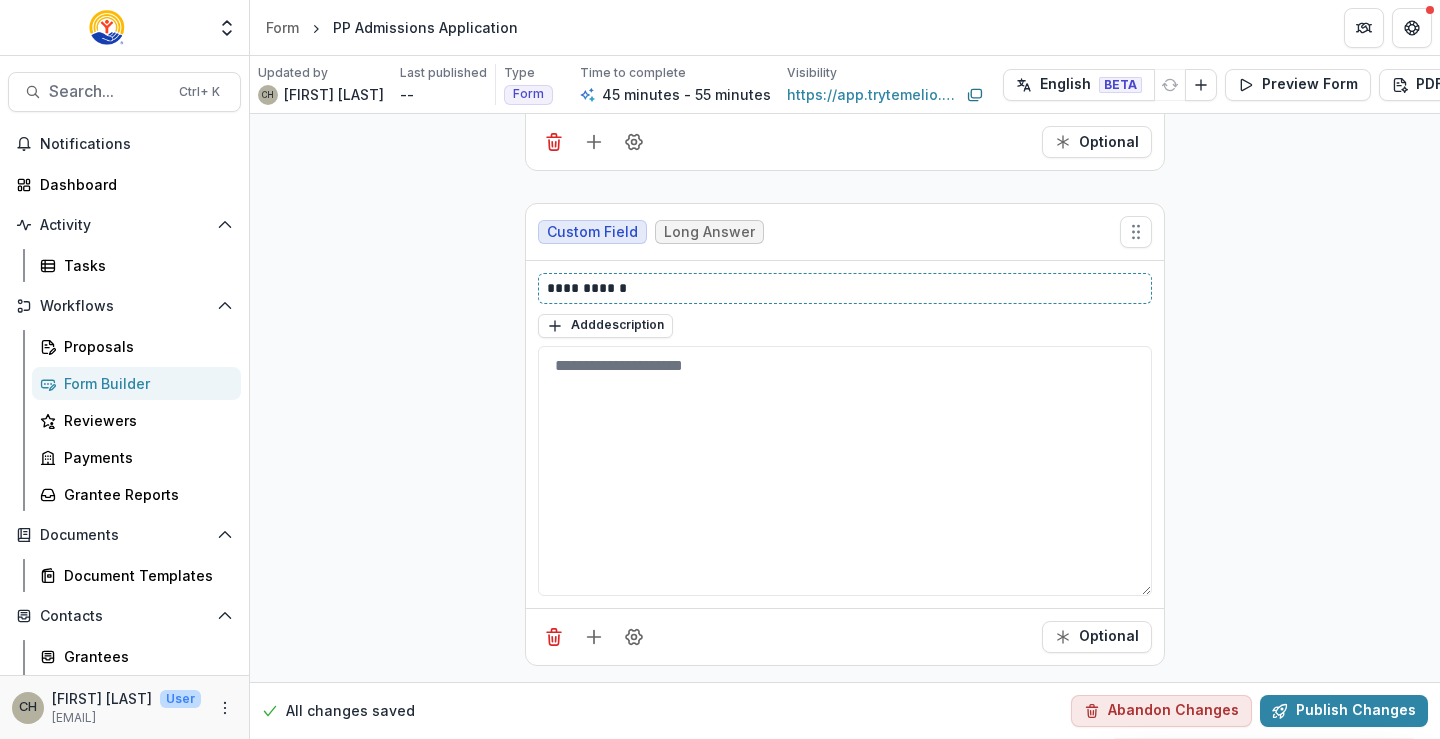 click on "**********" at bounding box center (845, 288) 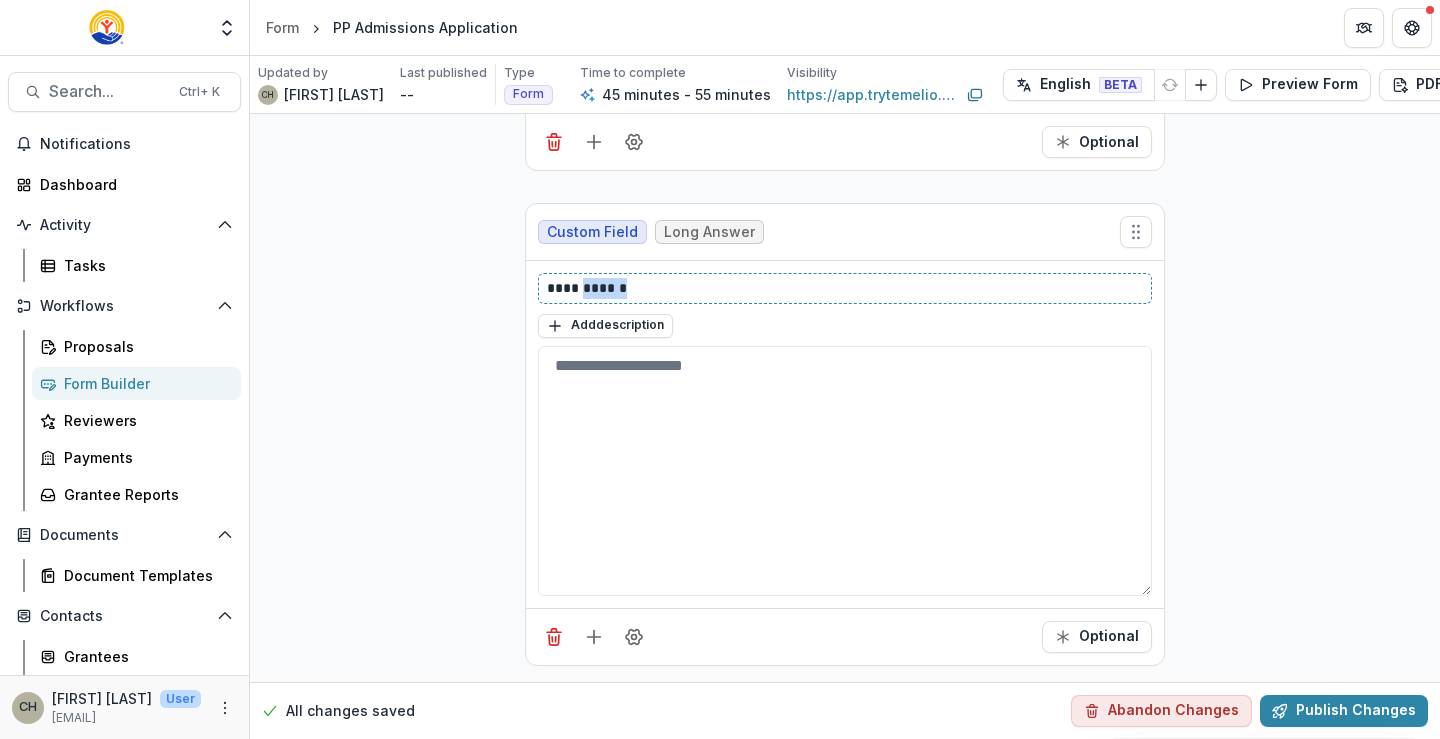 click on "**********" at bounding box center (845, 288) 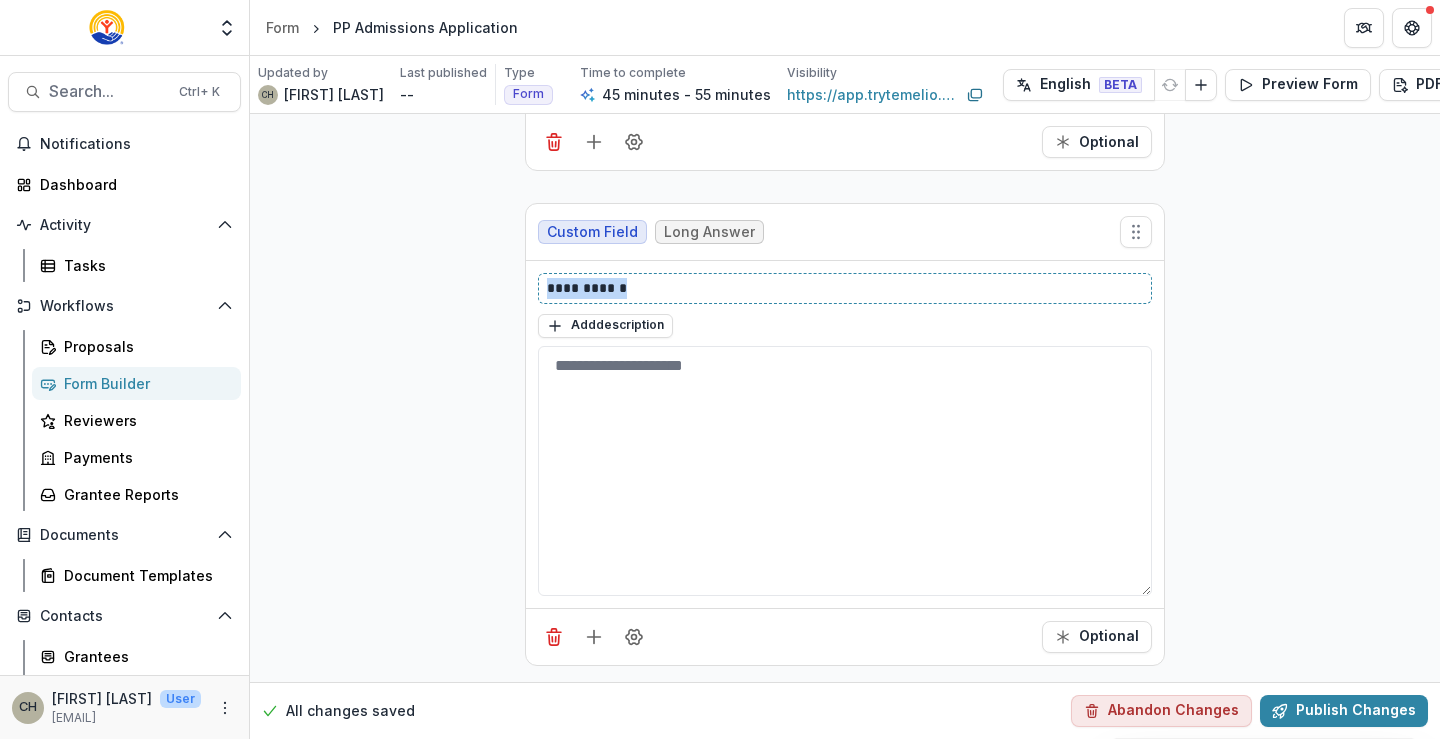 click on "**********" at bounding box center [845, 288] 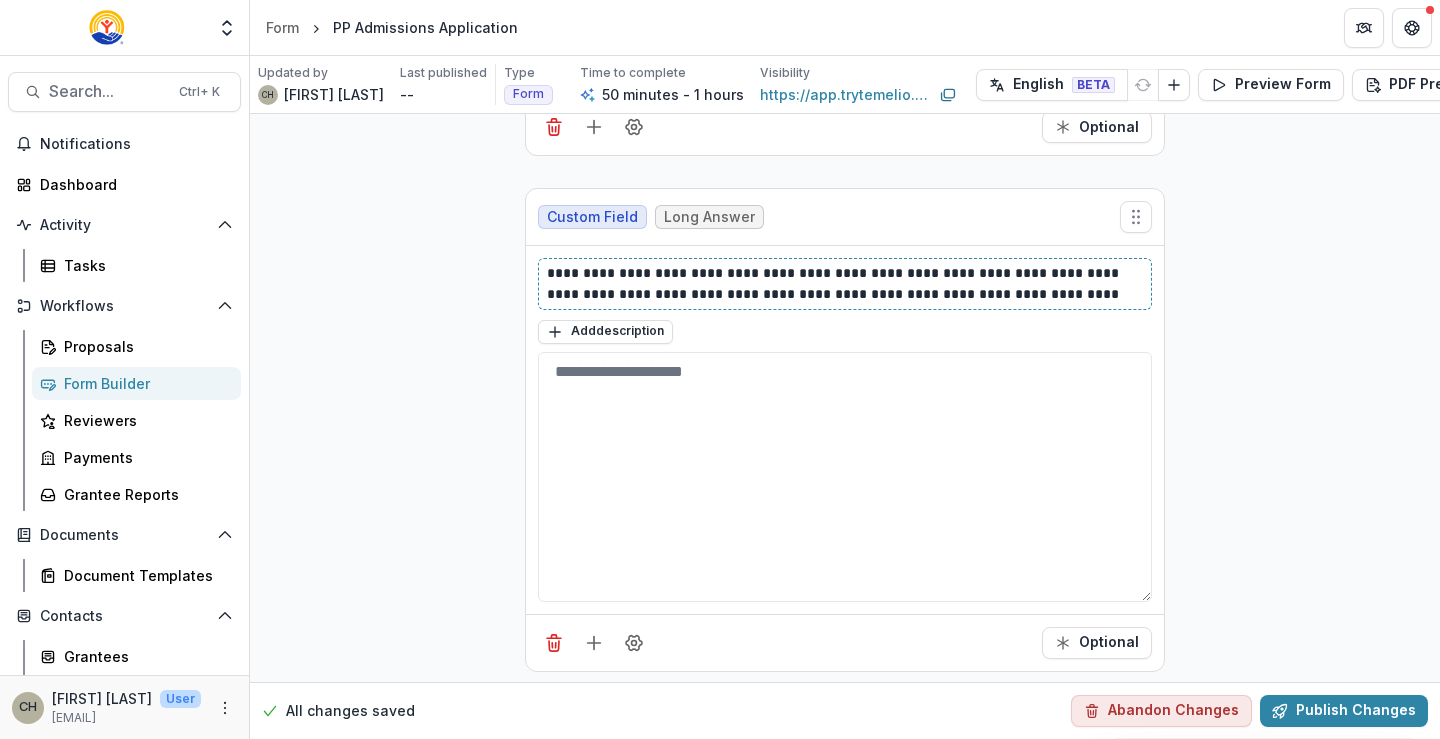 scroll, scrollTop: 7497, scrollLeft: 0, axis: vertical 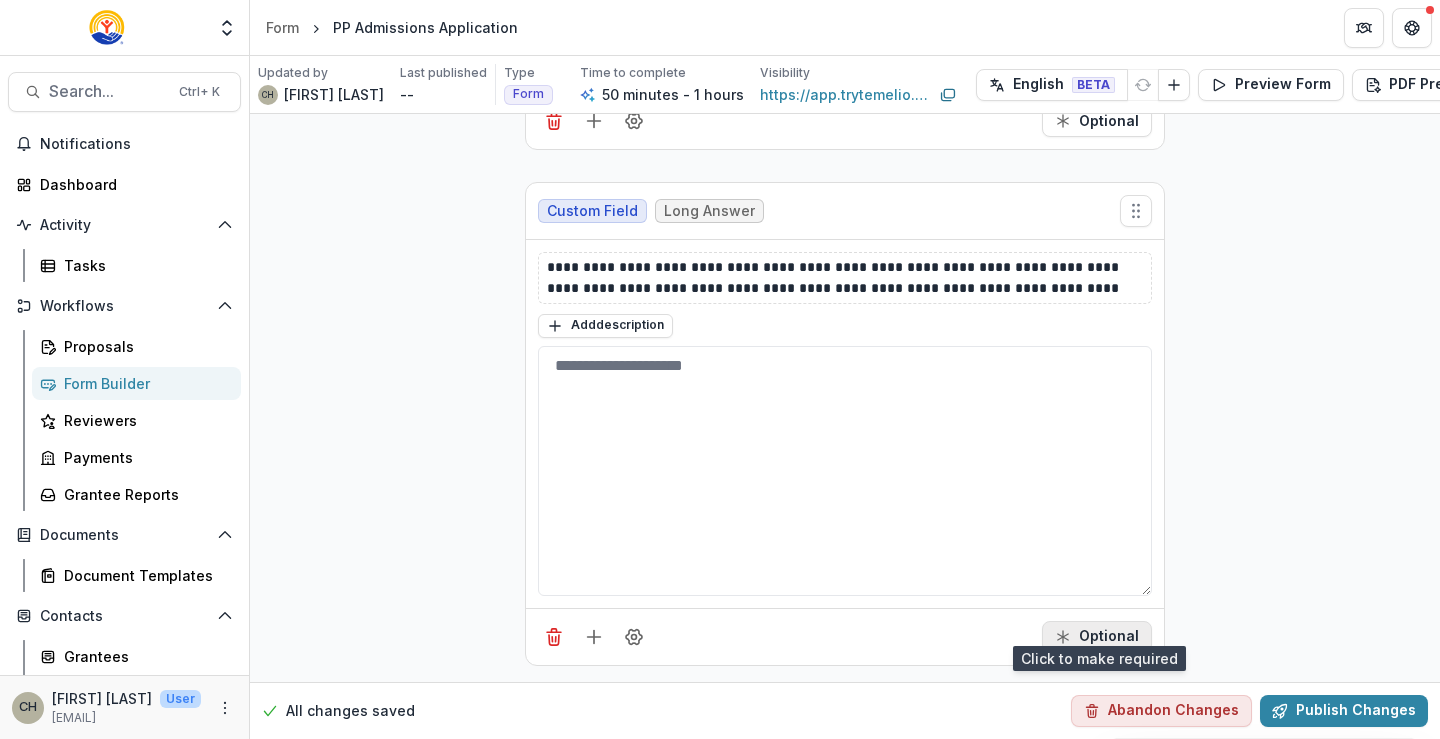 click on "Optional" at bounding box center (1097, 637) 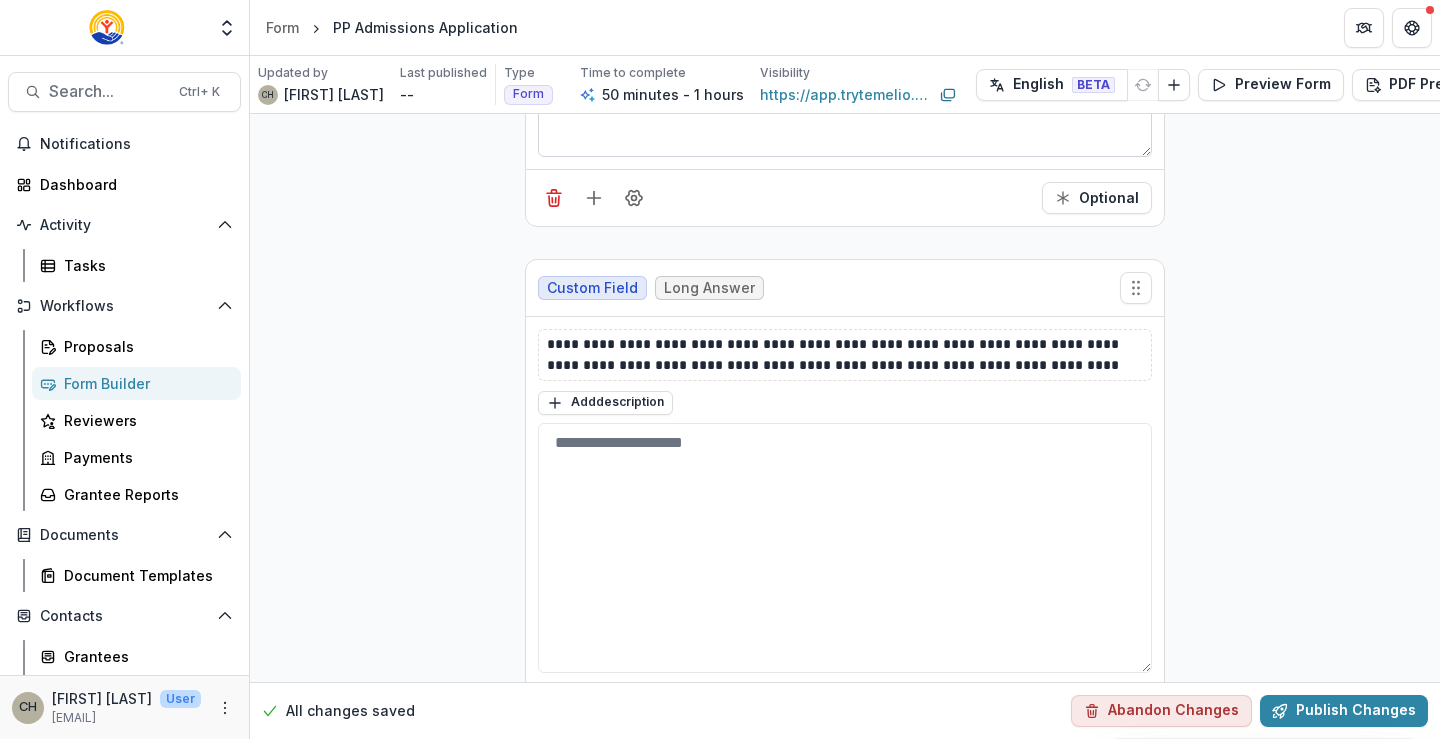 scroll, scrollTop: 7497, scrollLeft: 0, axis: vertical 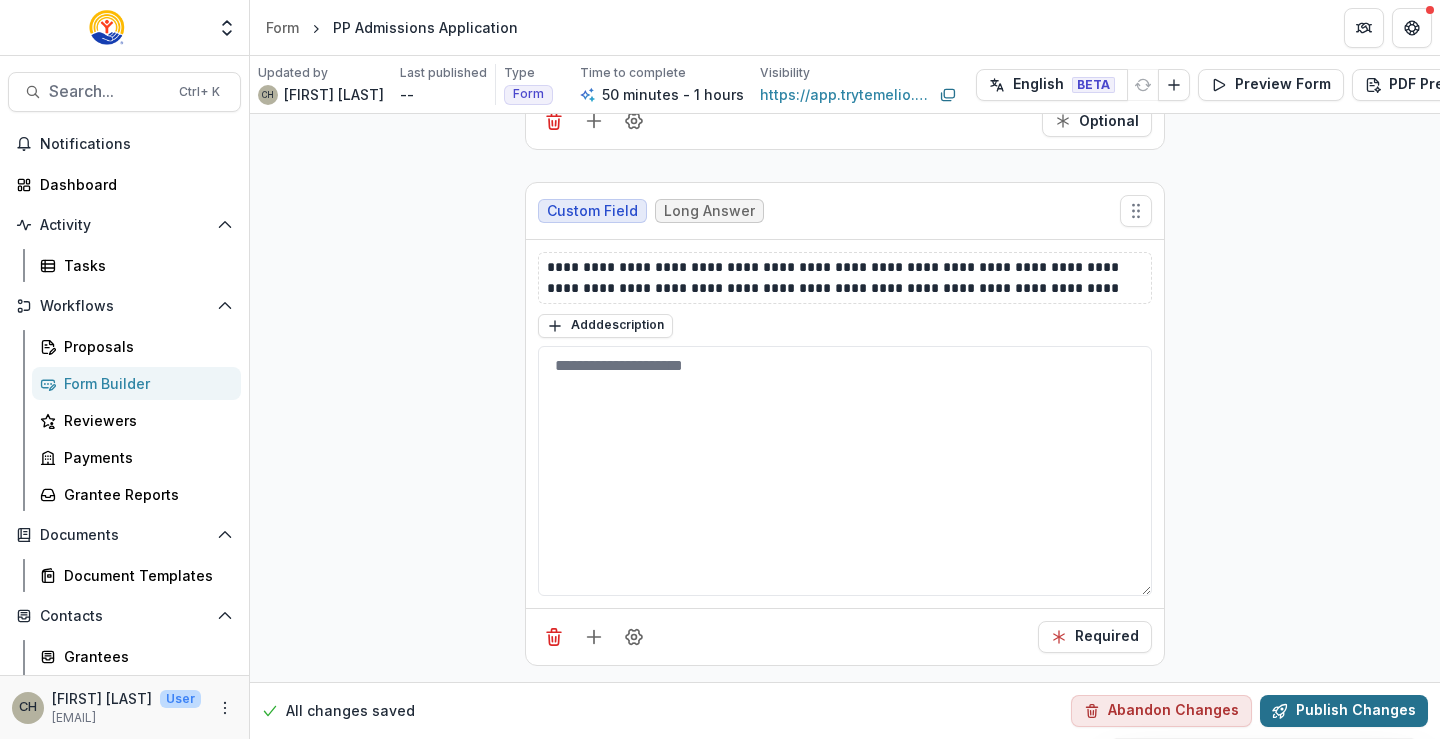 click on "Publish Changes" at bounding box center (1344, 711) 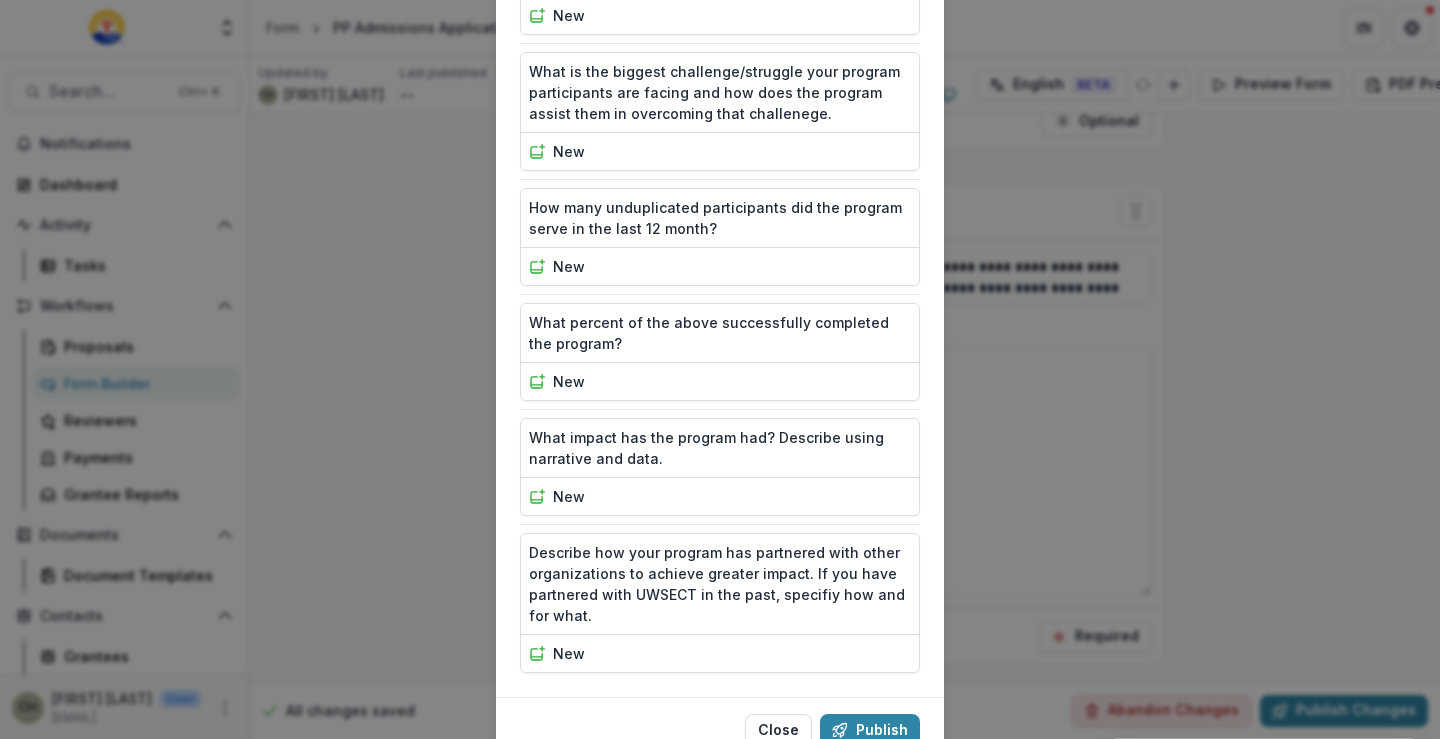 scroll, scrollTop: 1541, scrollLeft: 0, axis: vertical 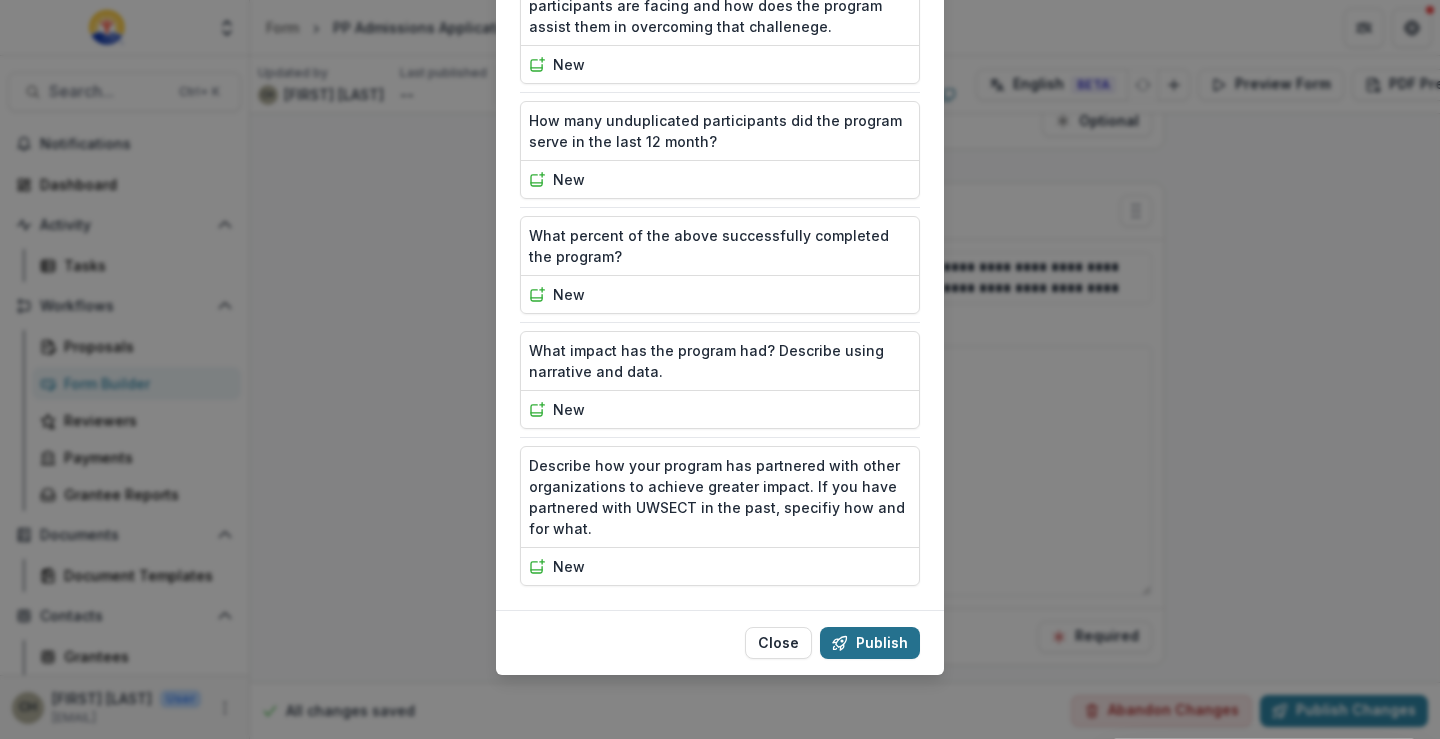 click on "Publish" at bounding box center [870, 643] 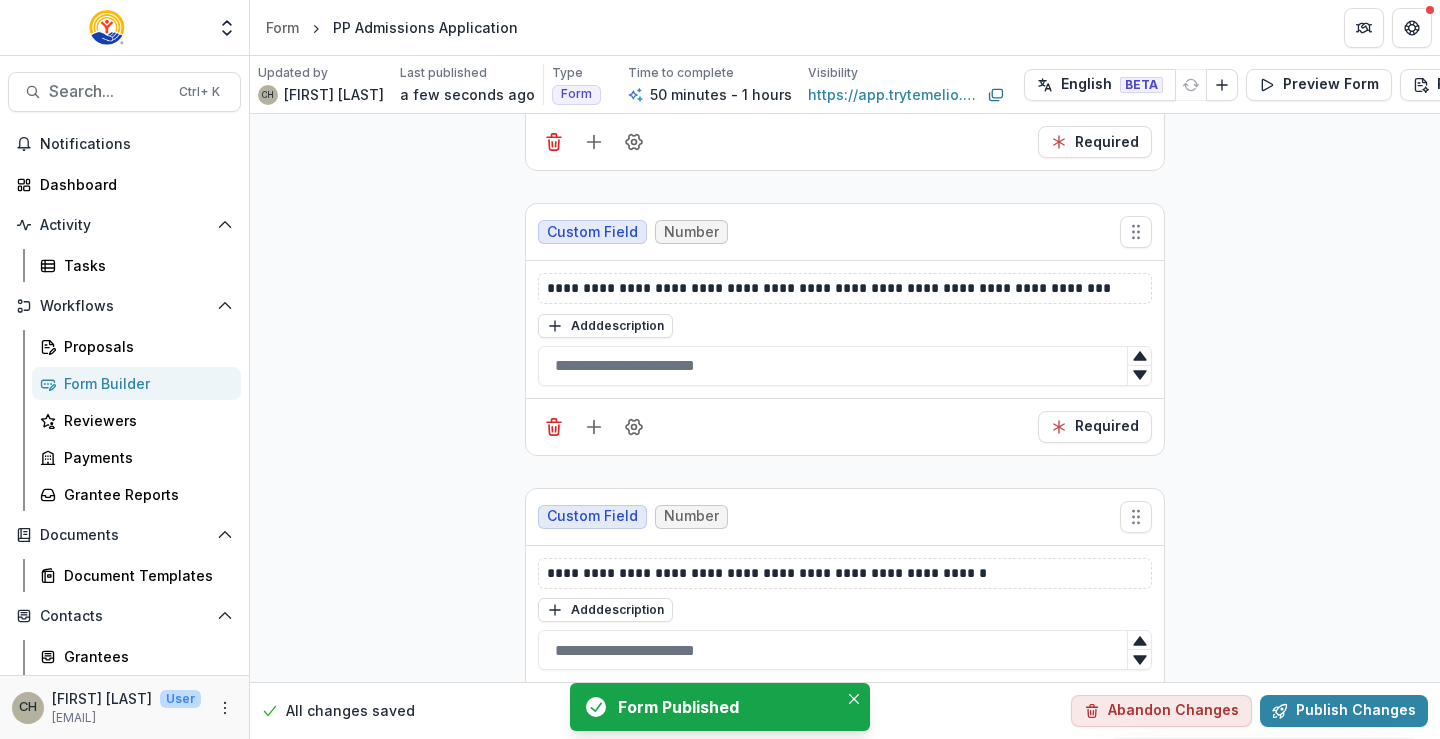 scroll, scrollTop: 5897, scrollLeft: 0, axis: vertical 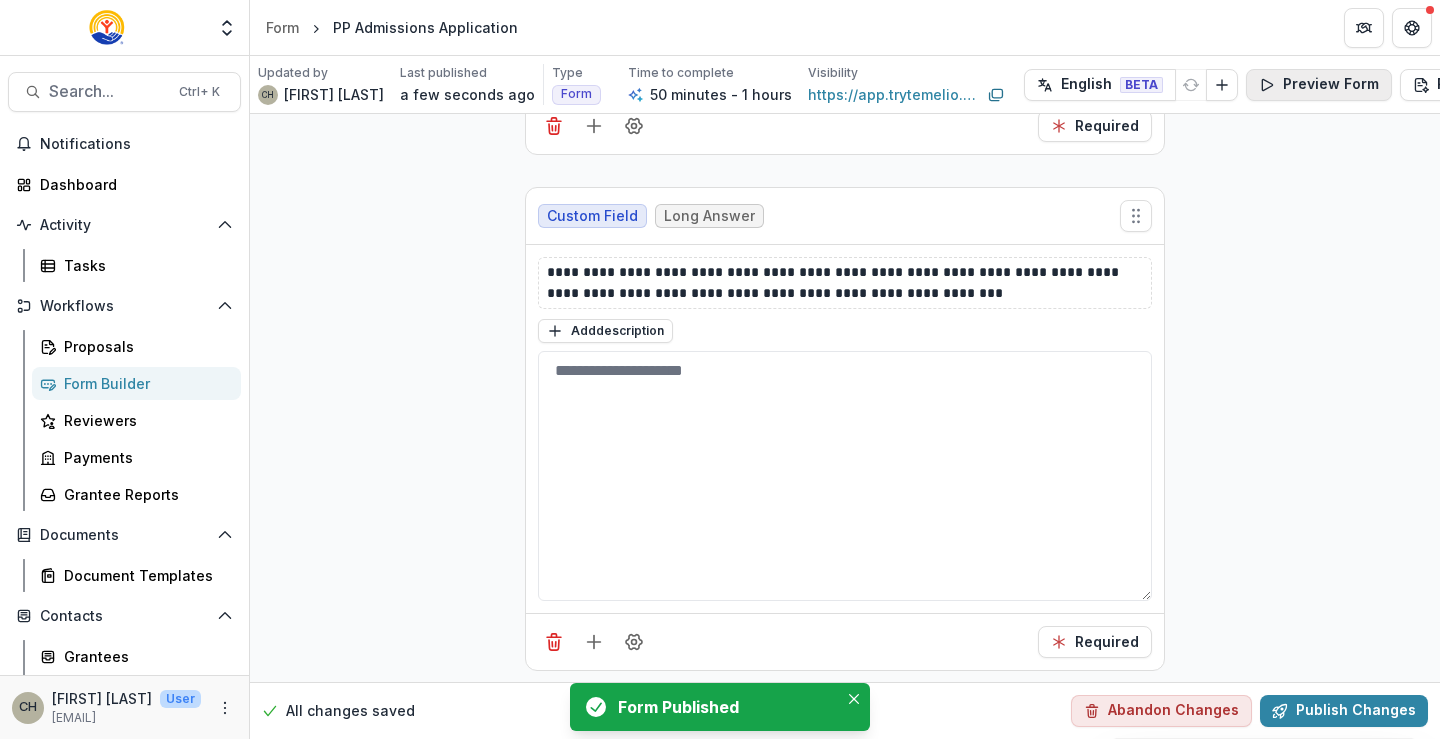 click on "Preview Form" at bounding box center (1319, 85) 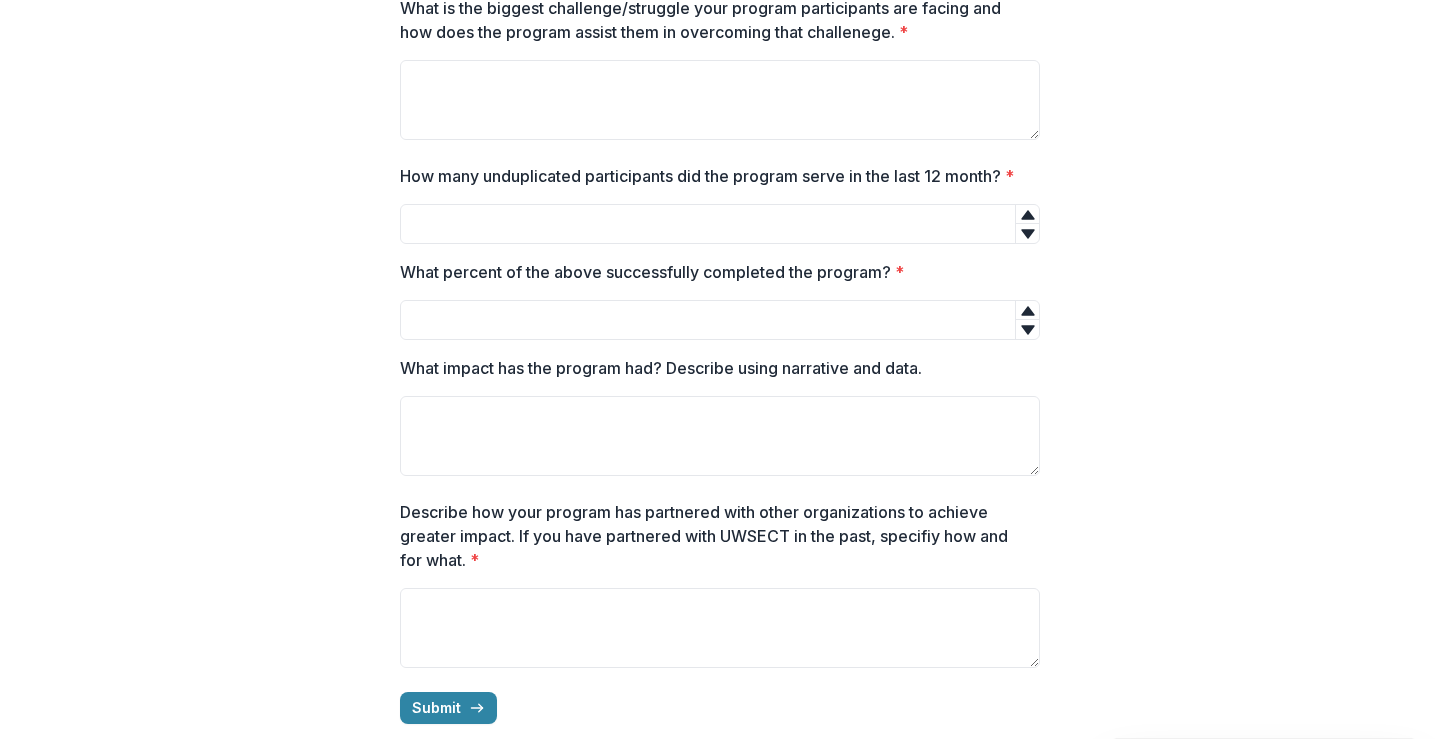 scroll, scrollTop: 2000, scrollLeft: 0, axis: vertical 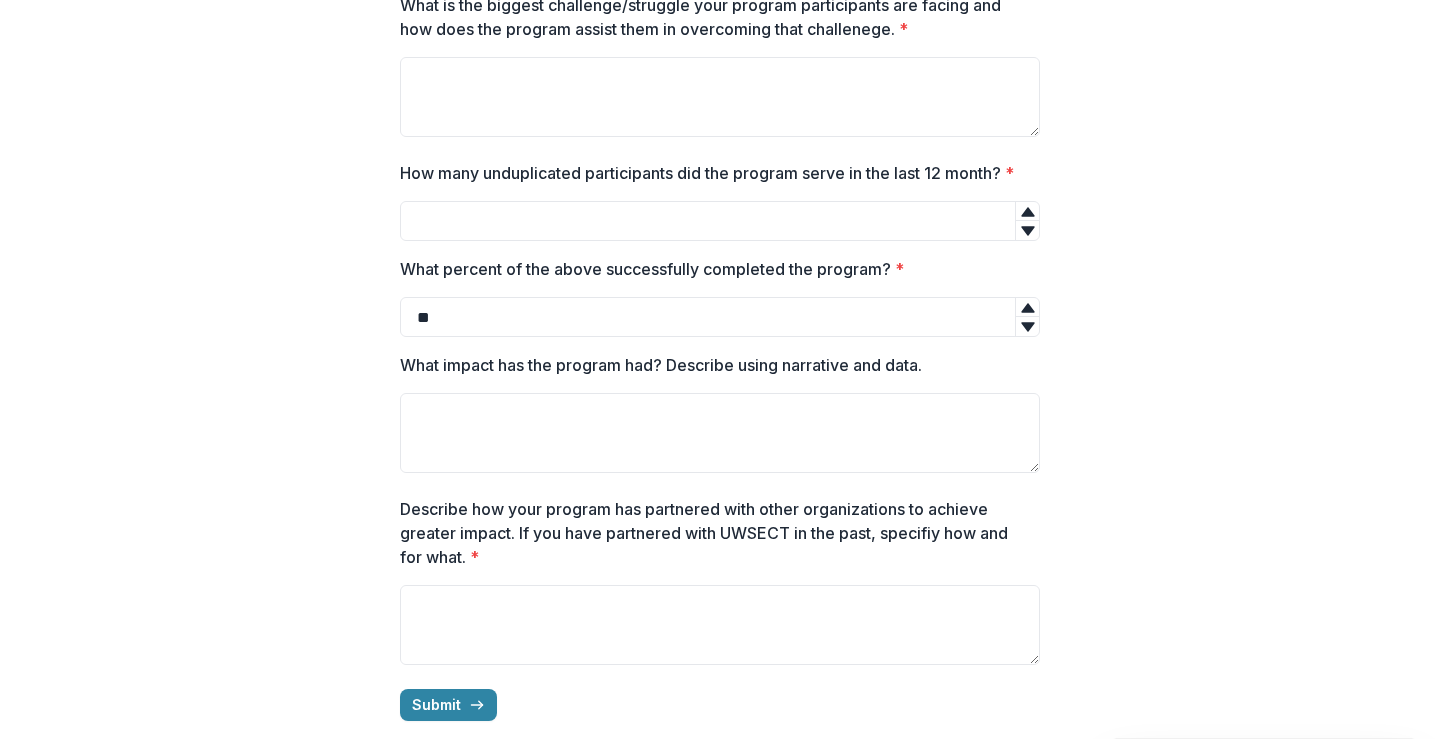 click 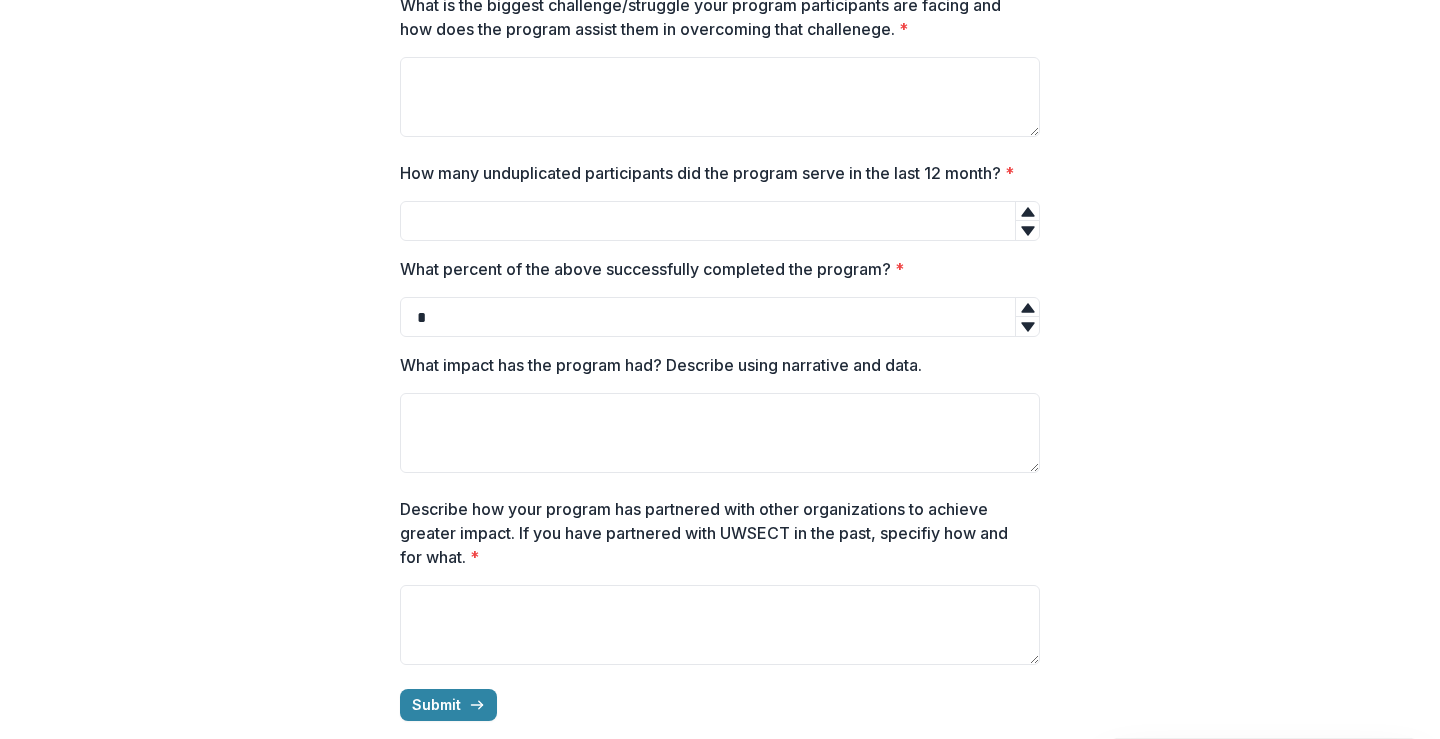 click 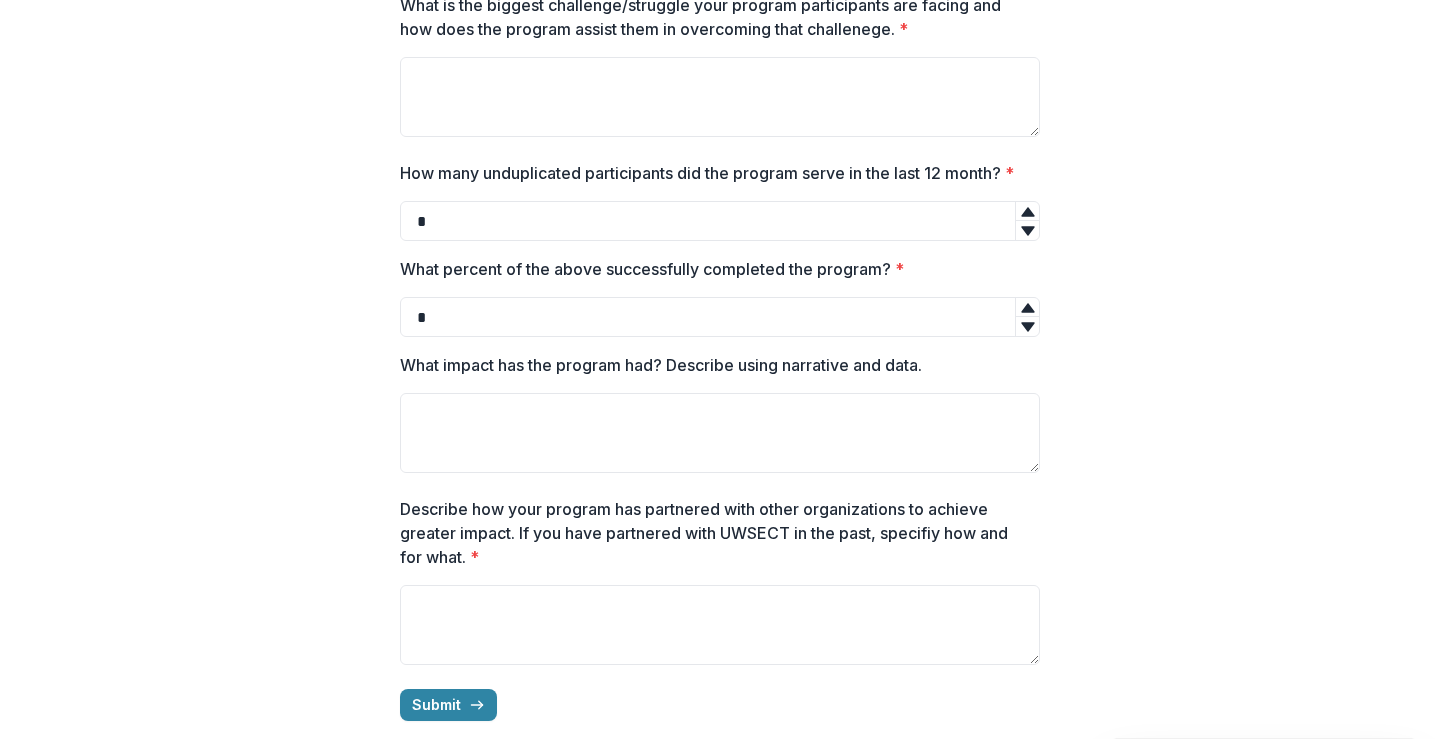 click 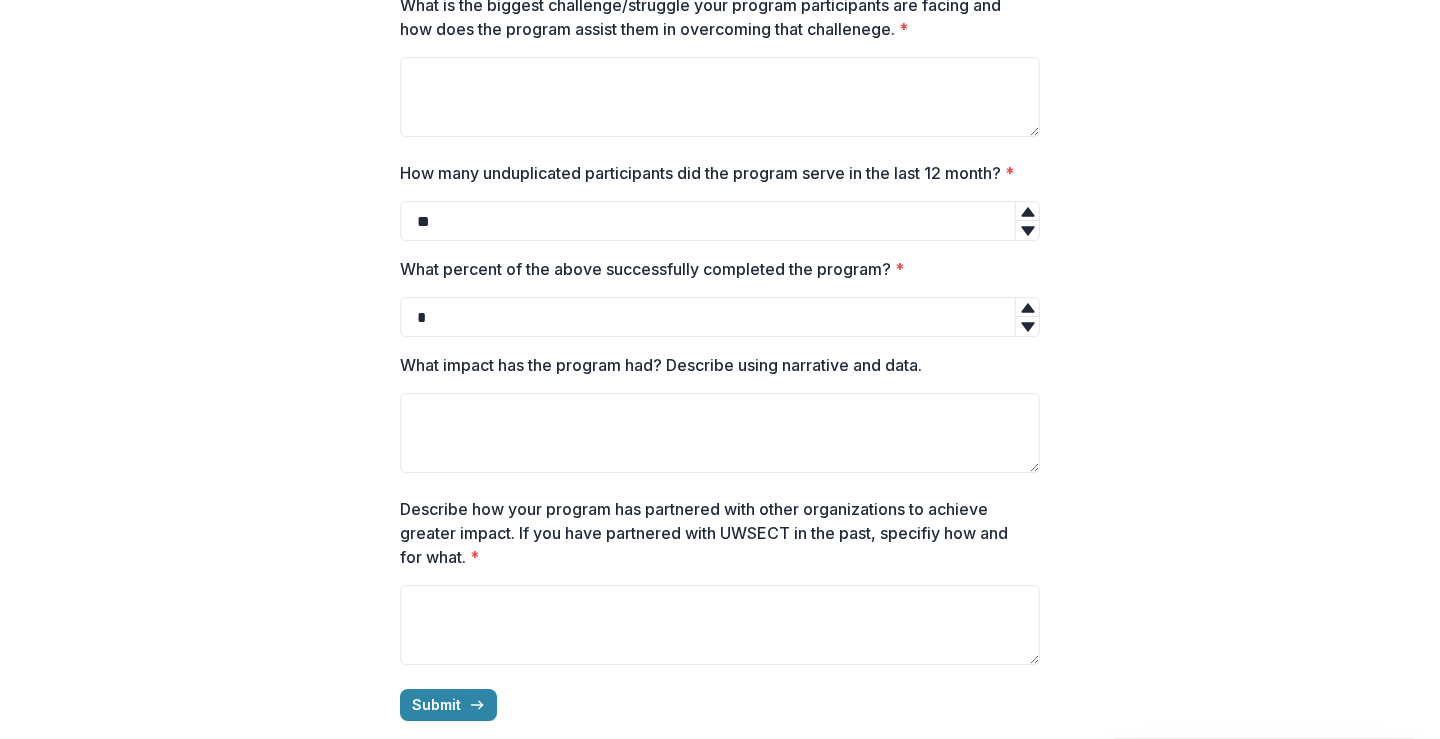 click 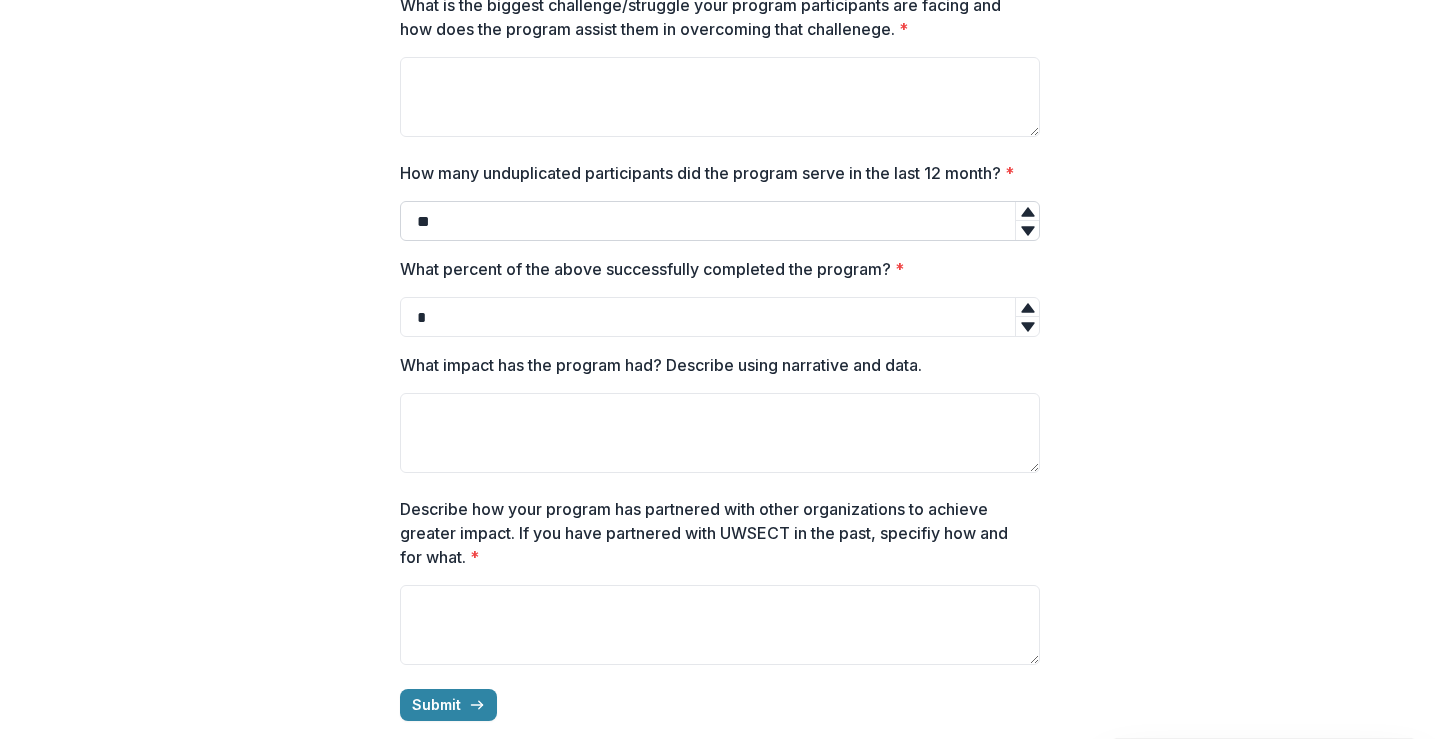 click on "**" at bounding box center [720, 221] 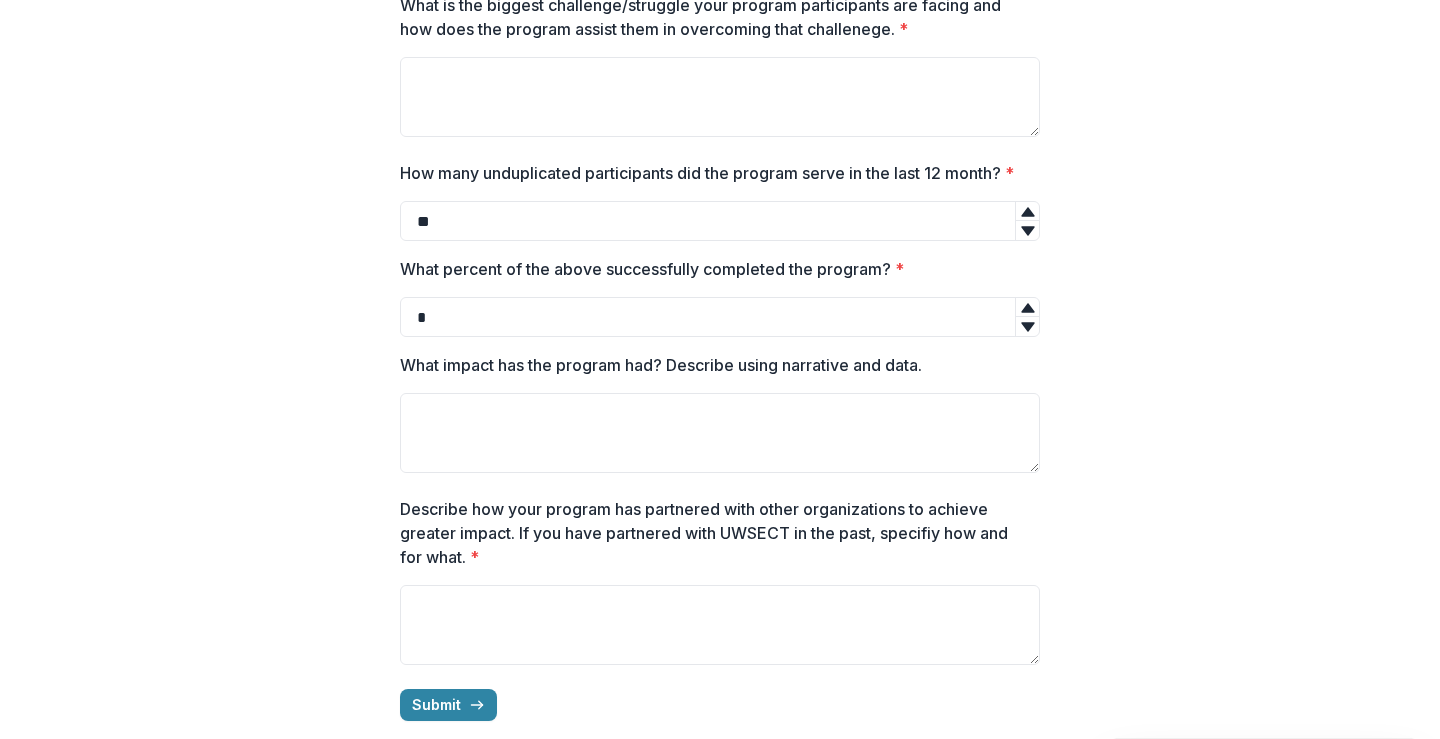 type on "**" 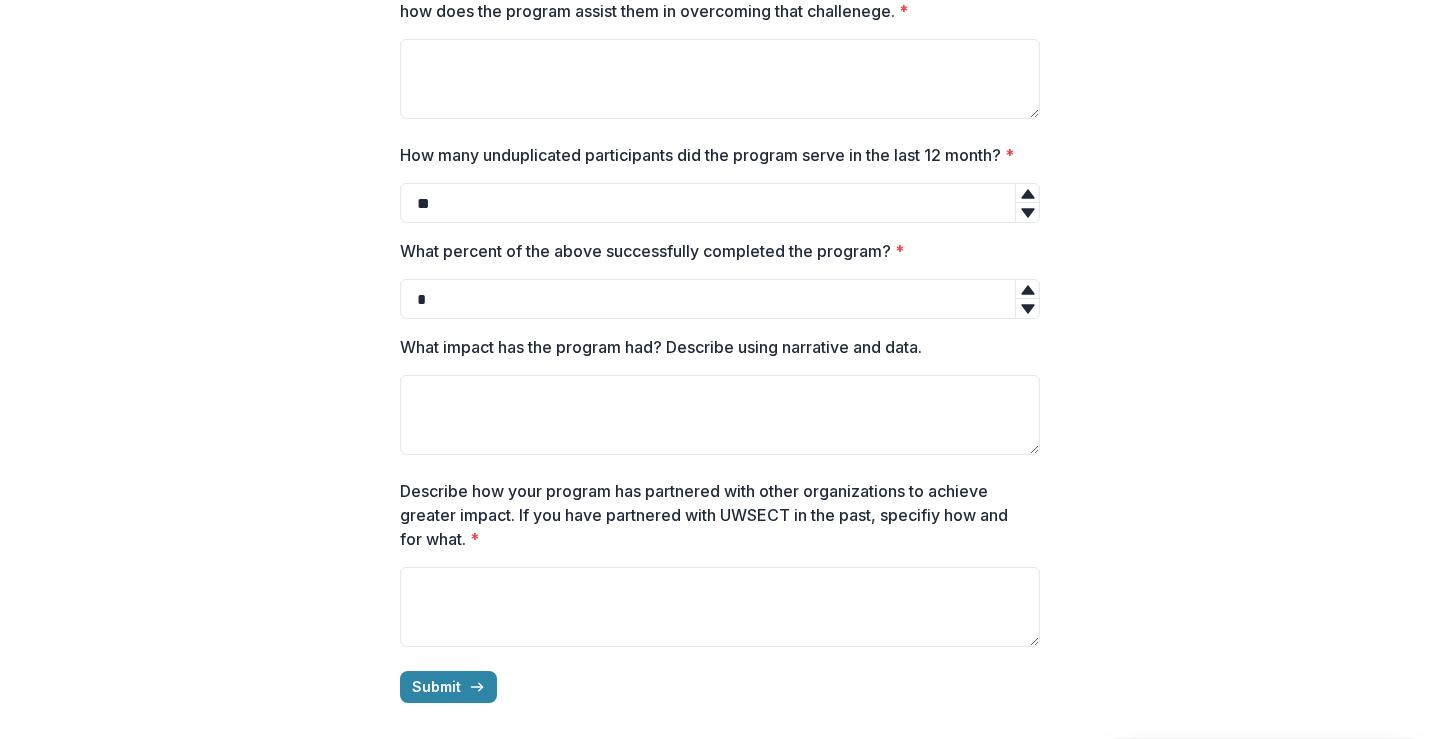 scroll, scrollTop: 2022, scrollLeft: 0, axis: vertical 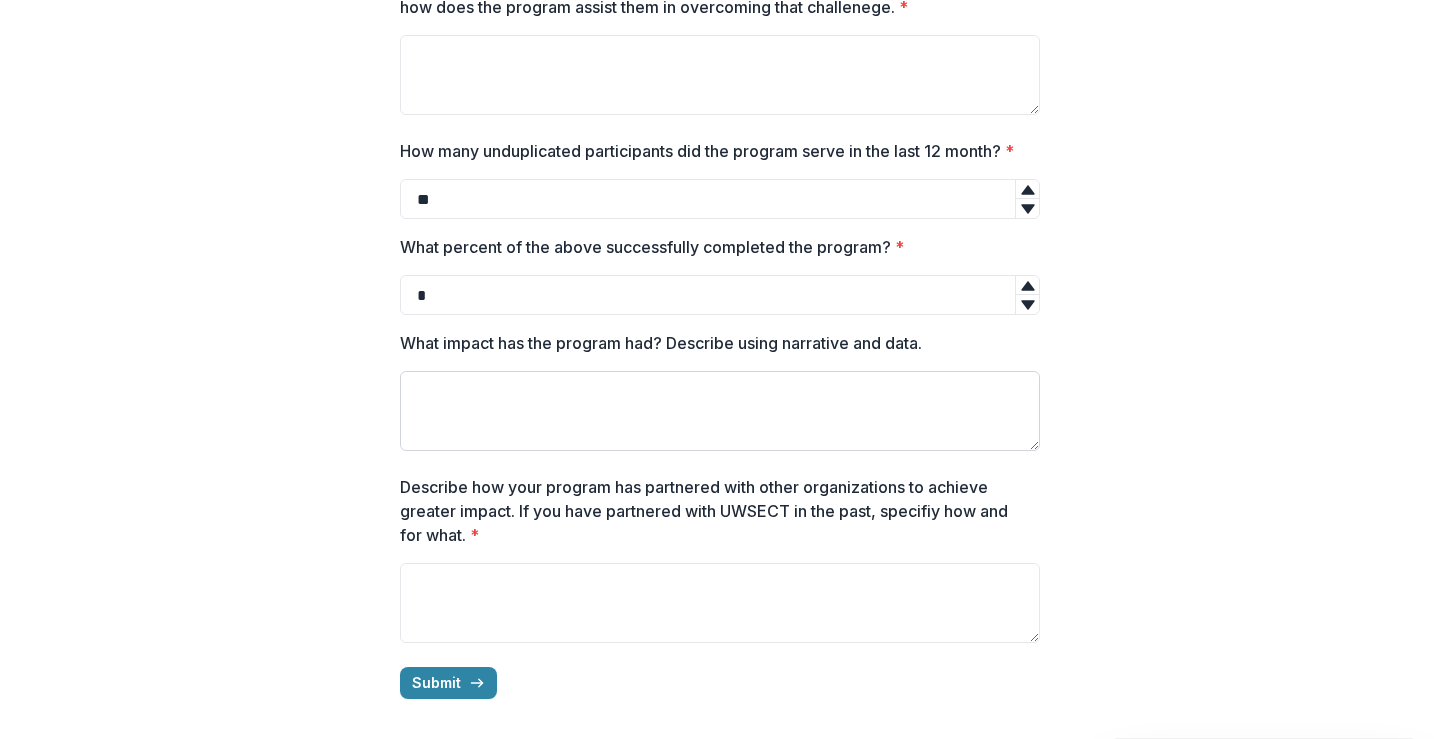 click on "What impact has the program had? Describe using narrative and data." at bounding box center (720, 411) 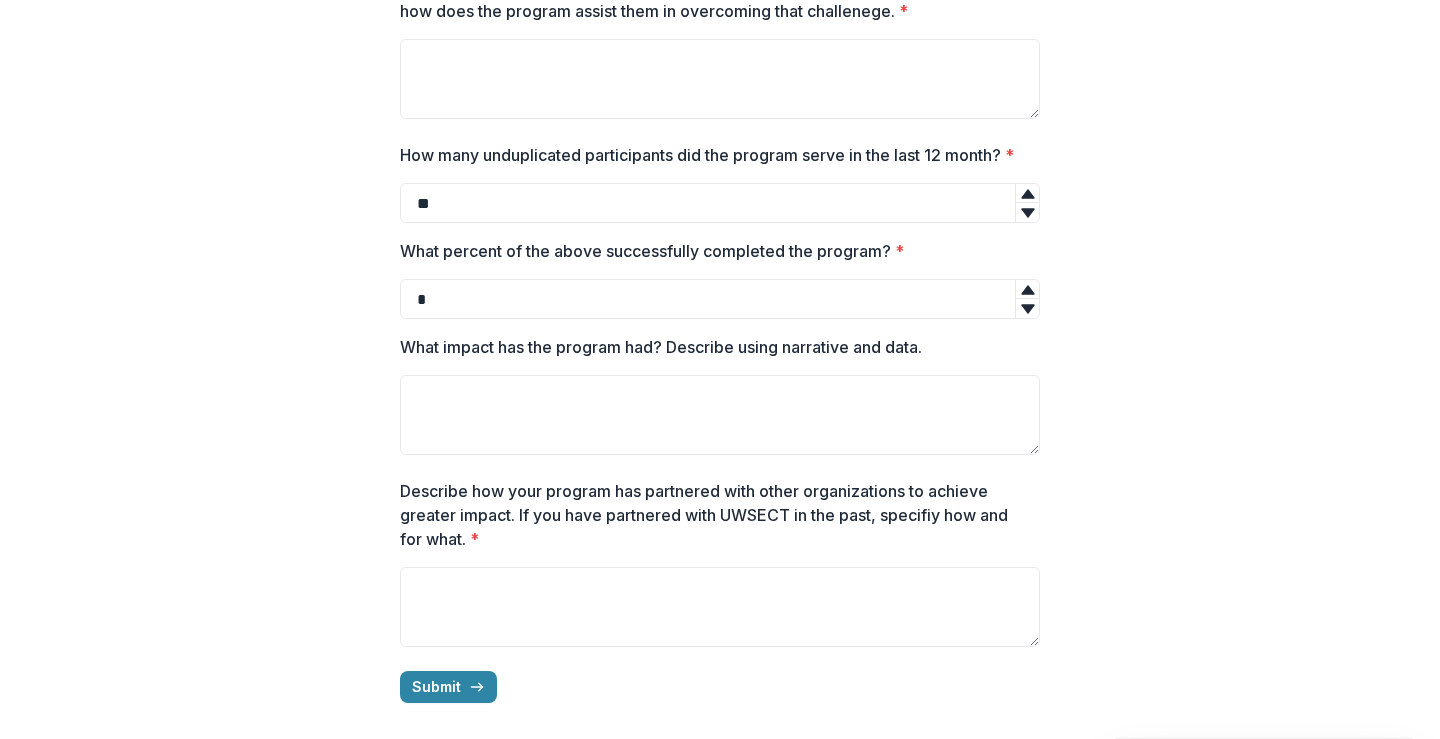 scroll, scrollTop: 2022, scrollLeft: 0, axis: vertical 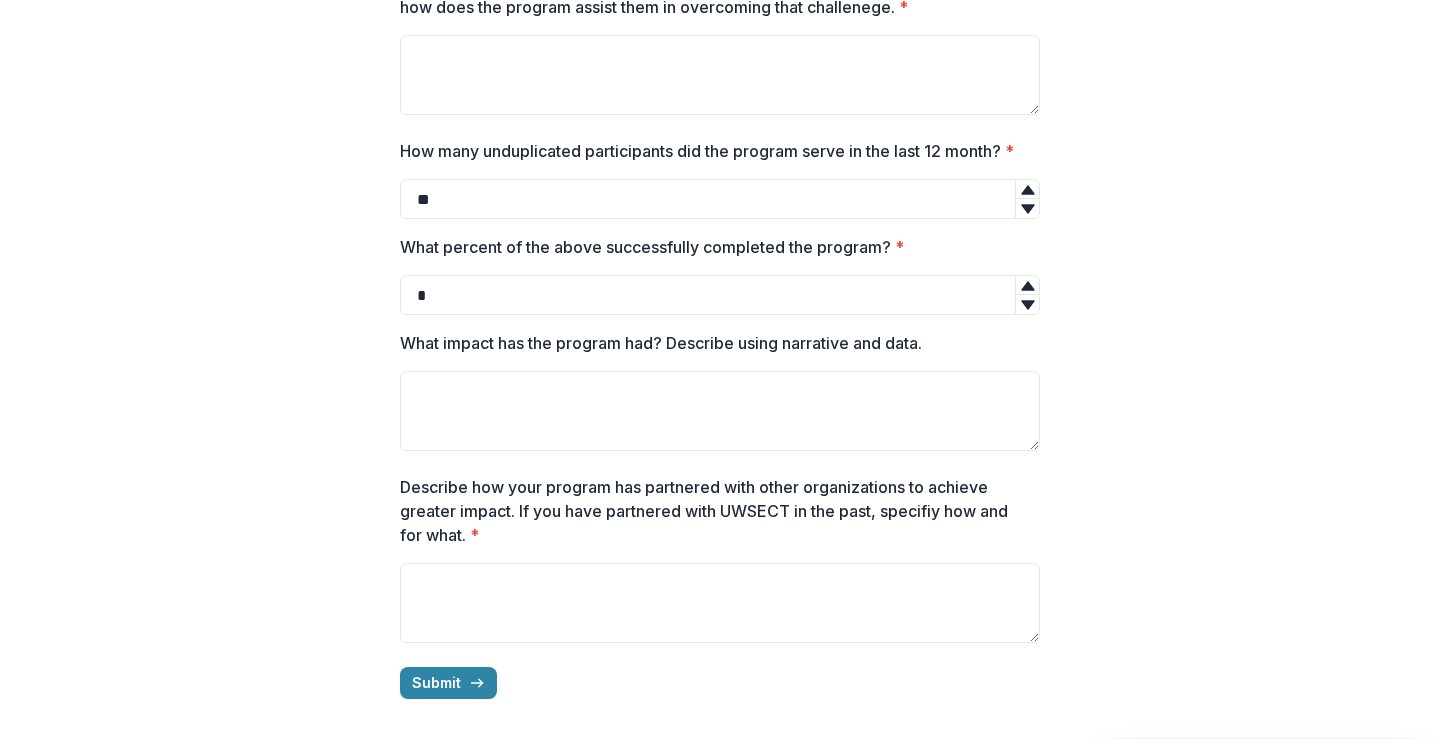 click on "Organization Main Address Organization Mission and Summary Program Name Program Location(s): if a single location, enter address, if multiple locations enter the town names. Program Primary Contact Name Program Primary Contact Email Program Summary" at bounding box center (720, -619) 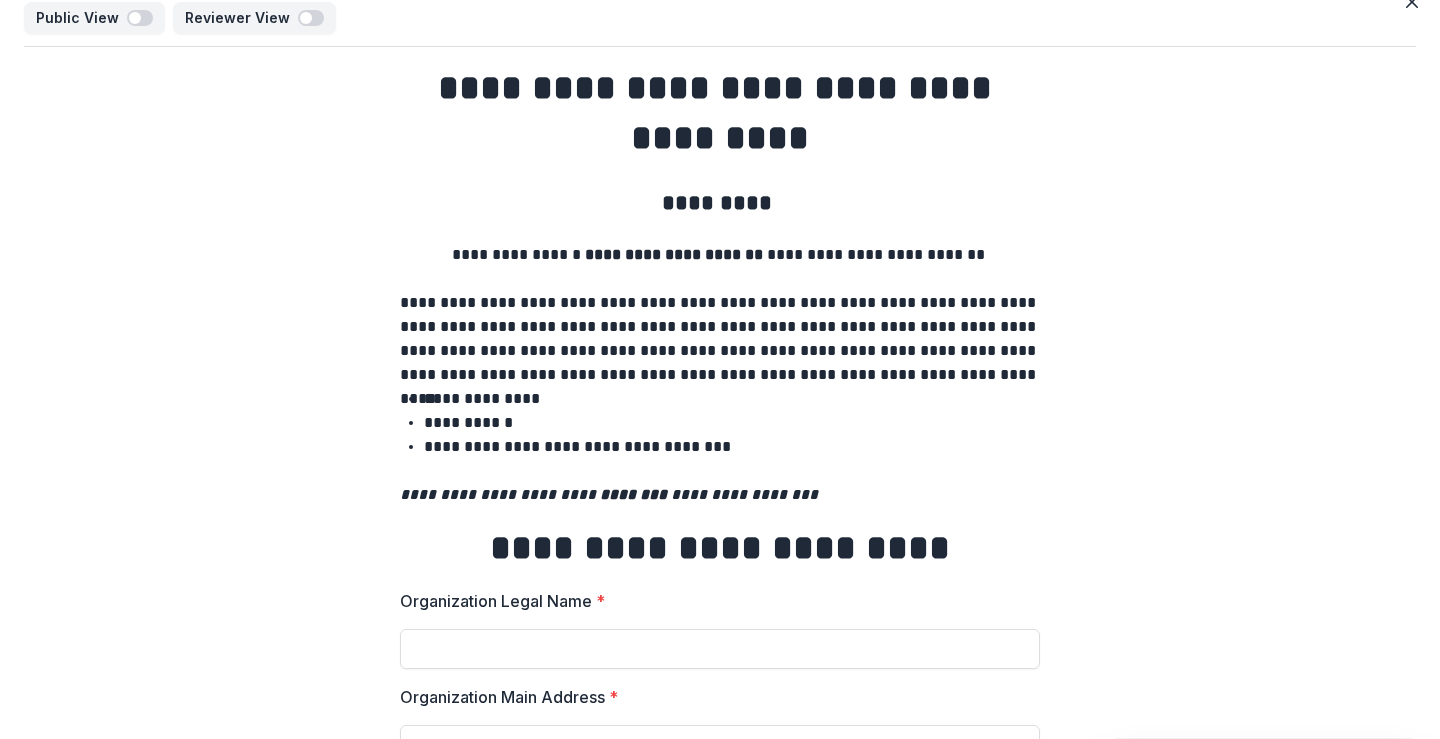 scroll, scrollTop: 0, scrollLeft: 0, axis: both 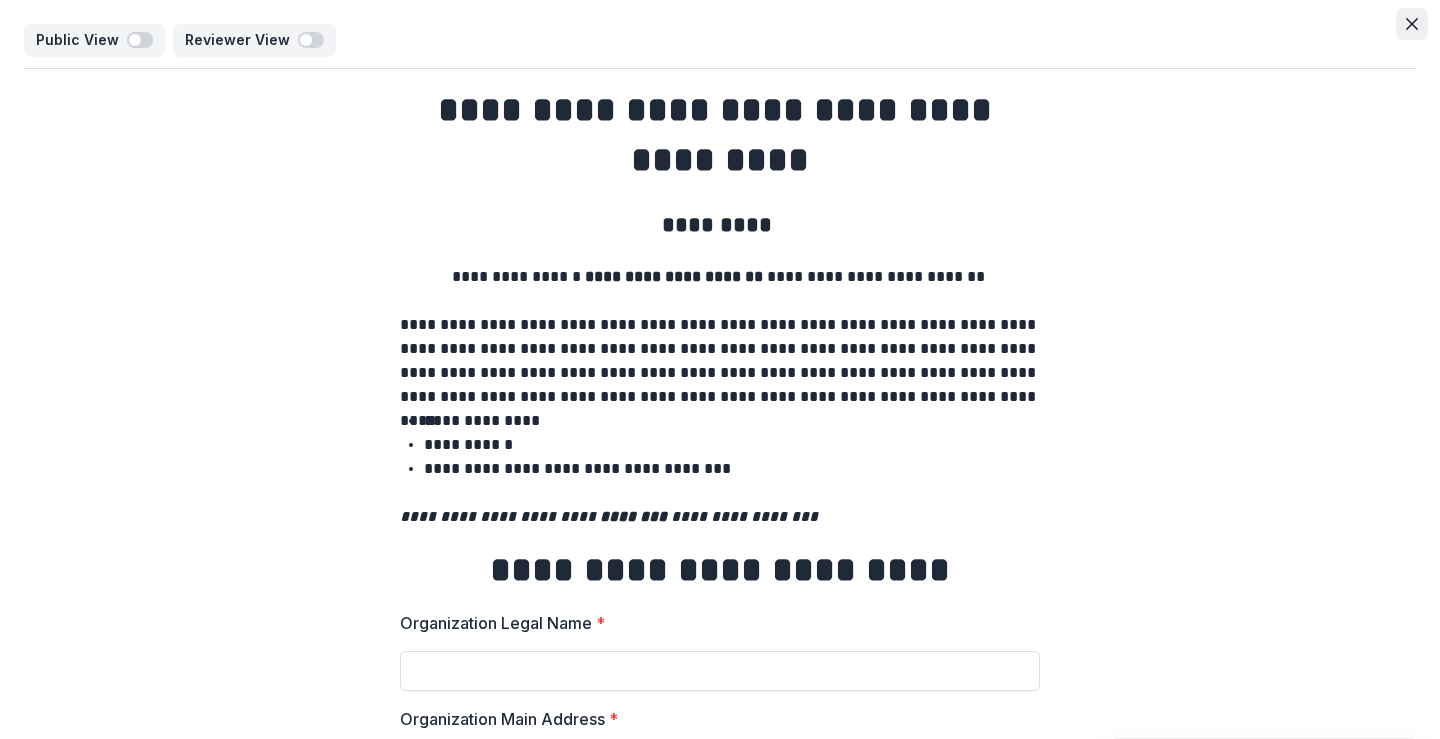click at bounding box center (1412, 24) 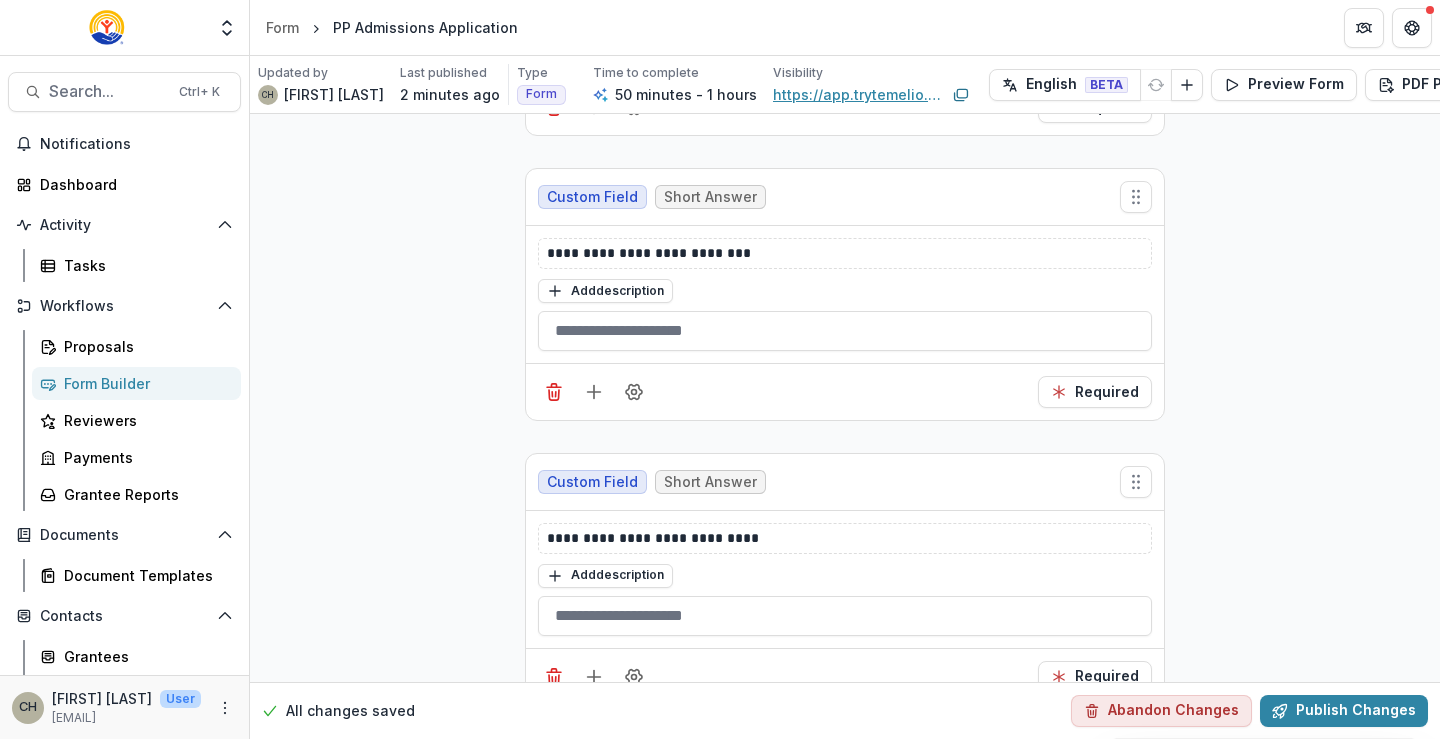 scroll, scrollTop: 3397, scrollLeft: 0, axis: vertical 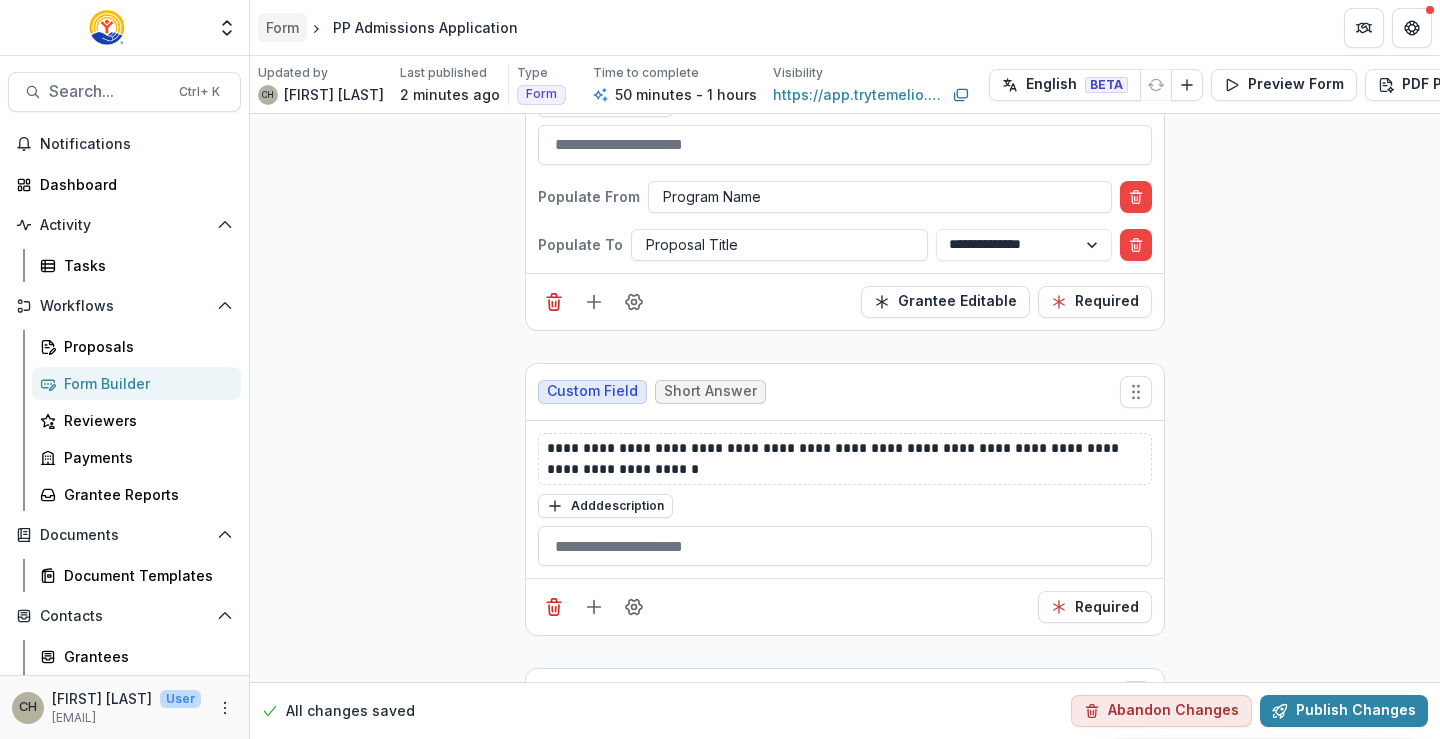 click on "Form" at bounding box center (282, 27) 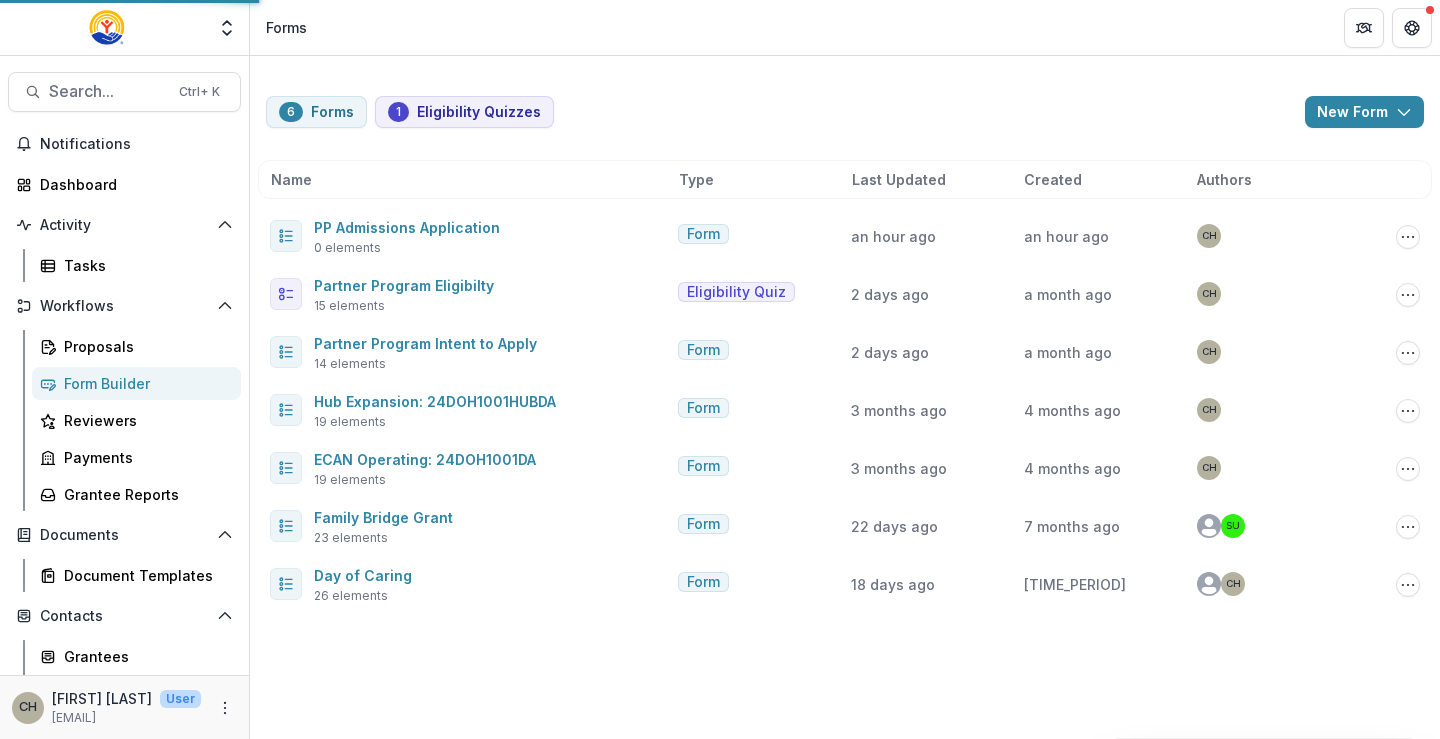 scroll, scrollTop: 0, scrollLeft: 0, axis: both 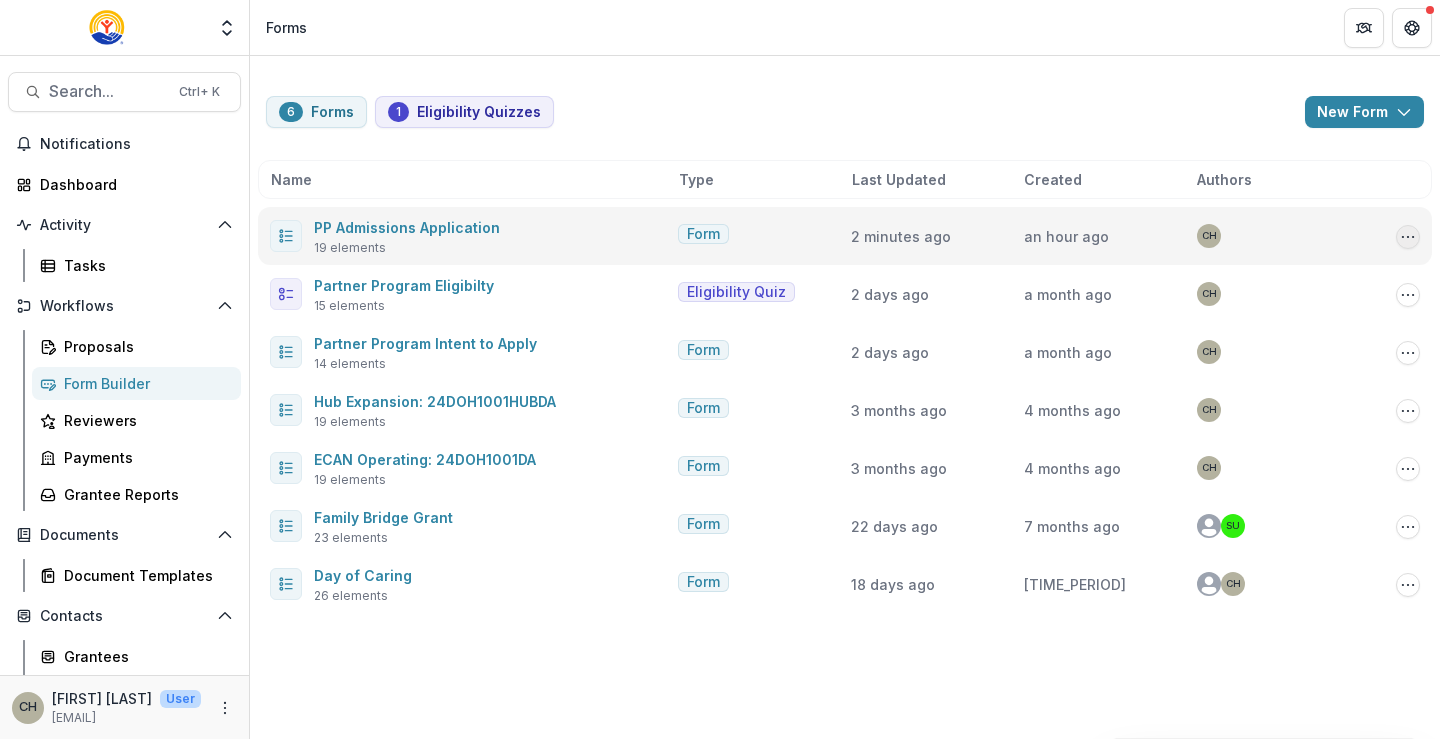 click 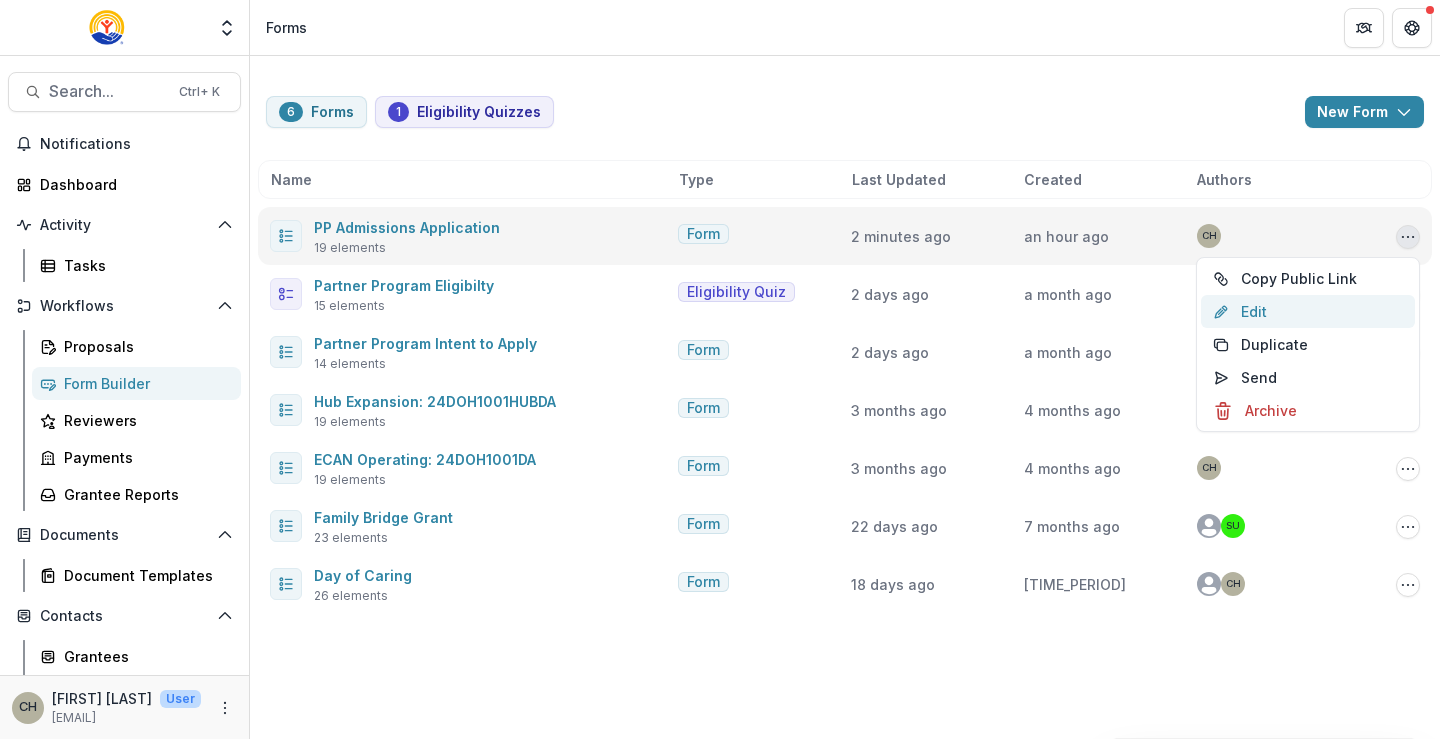 click on "Edit" at bounding box center [1308, 311] 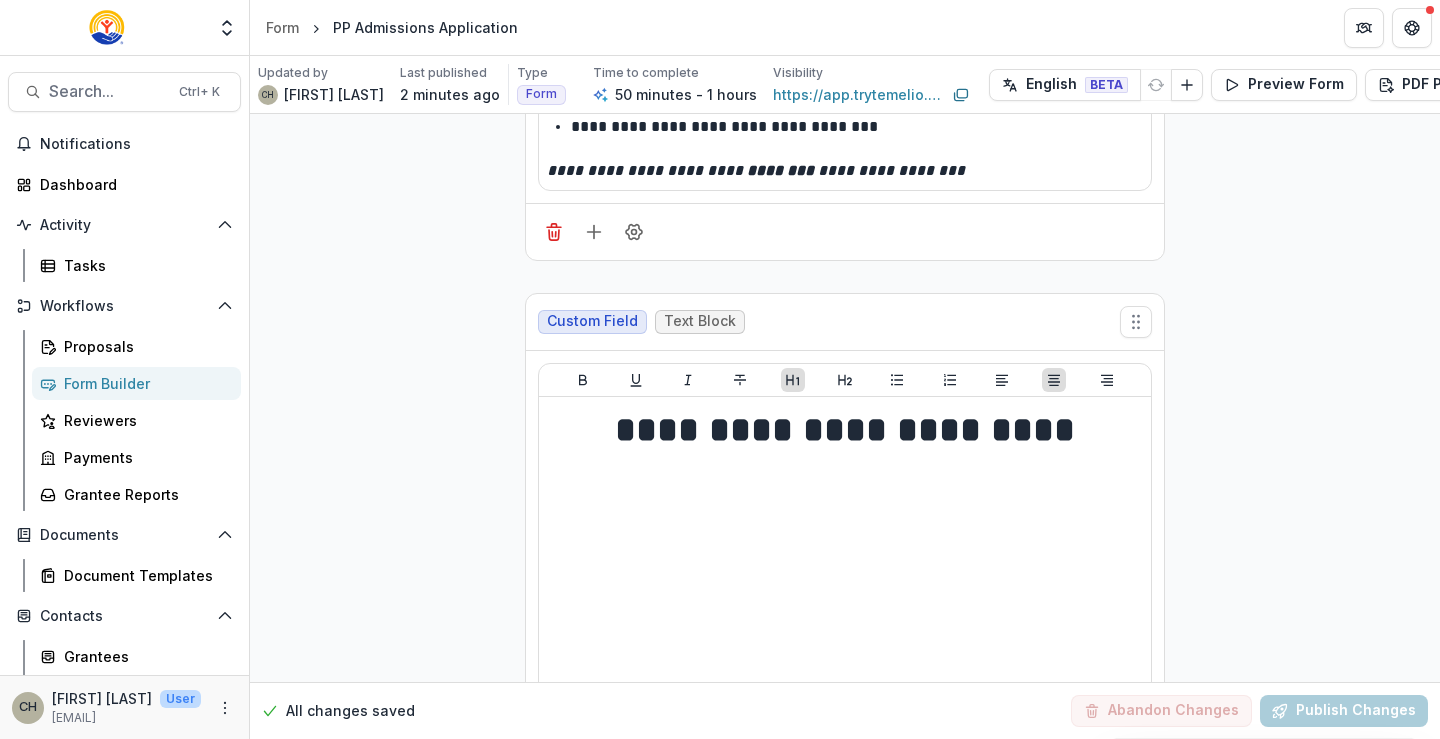 scroll, scrollTop: 0, scrollLeft: 0, axis: both 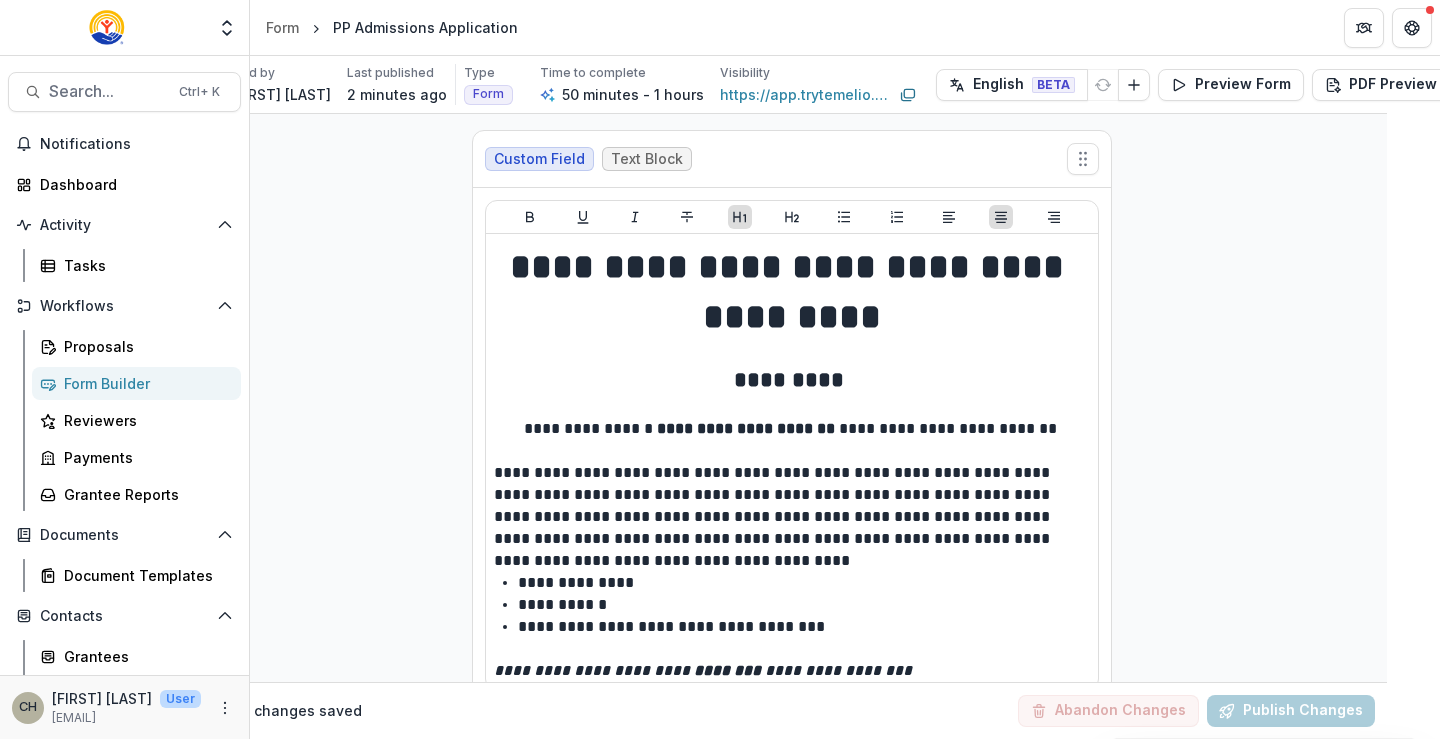 click 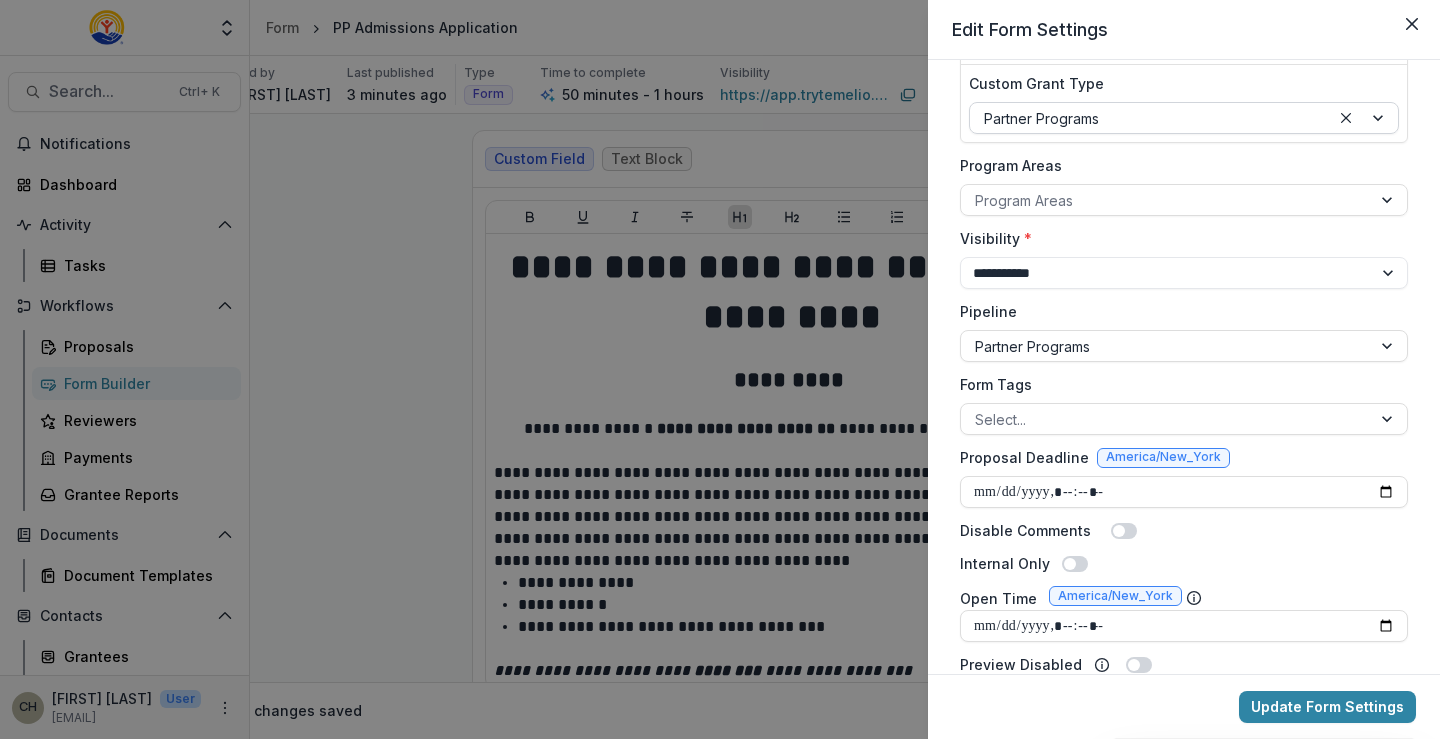 scroll, scrollTop: 300, scrollLeft: 0, axis: vertical 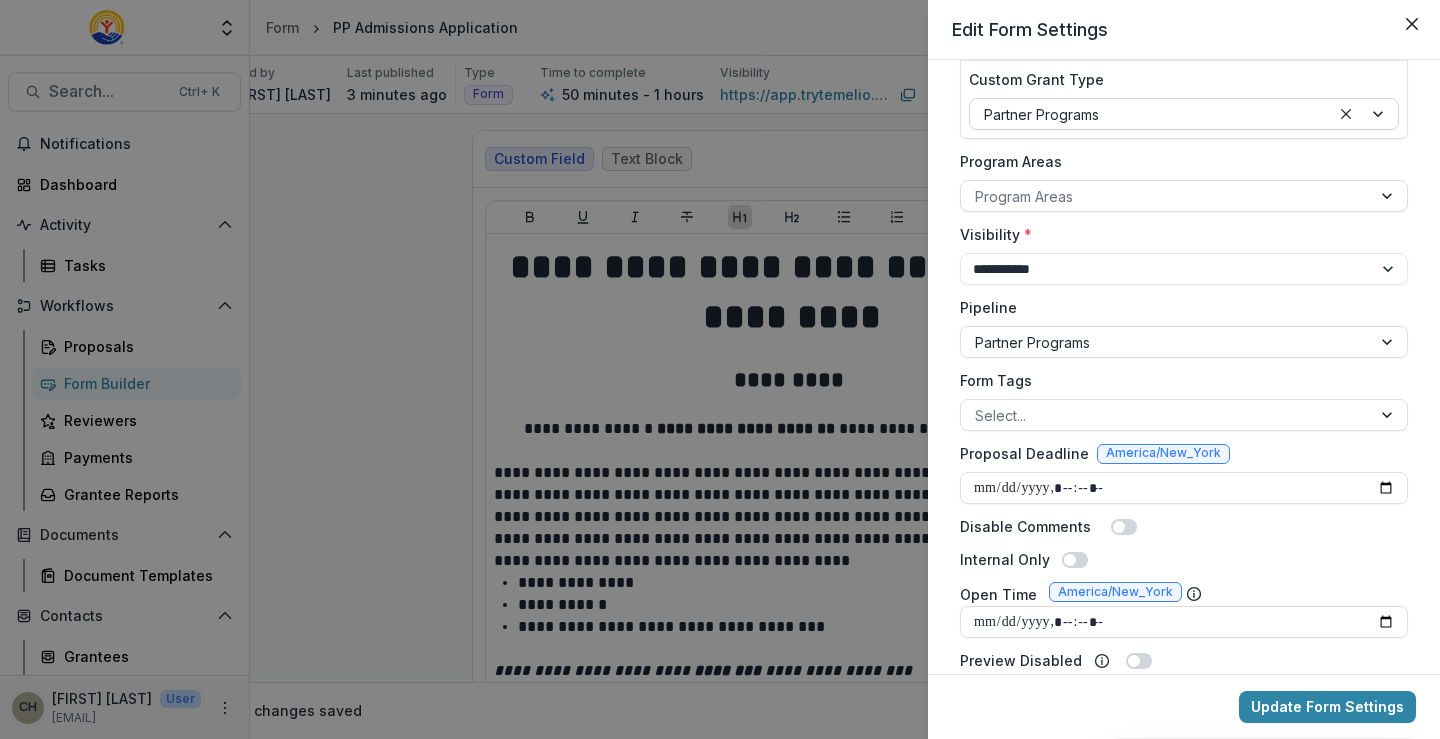 click at bounding box center [1166, 415] 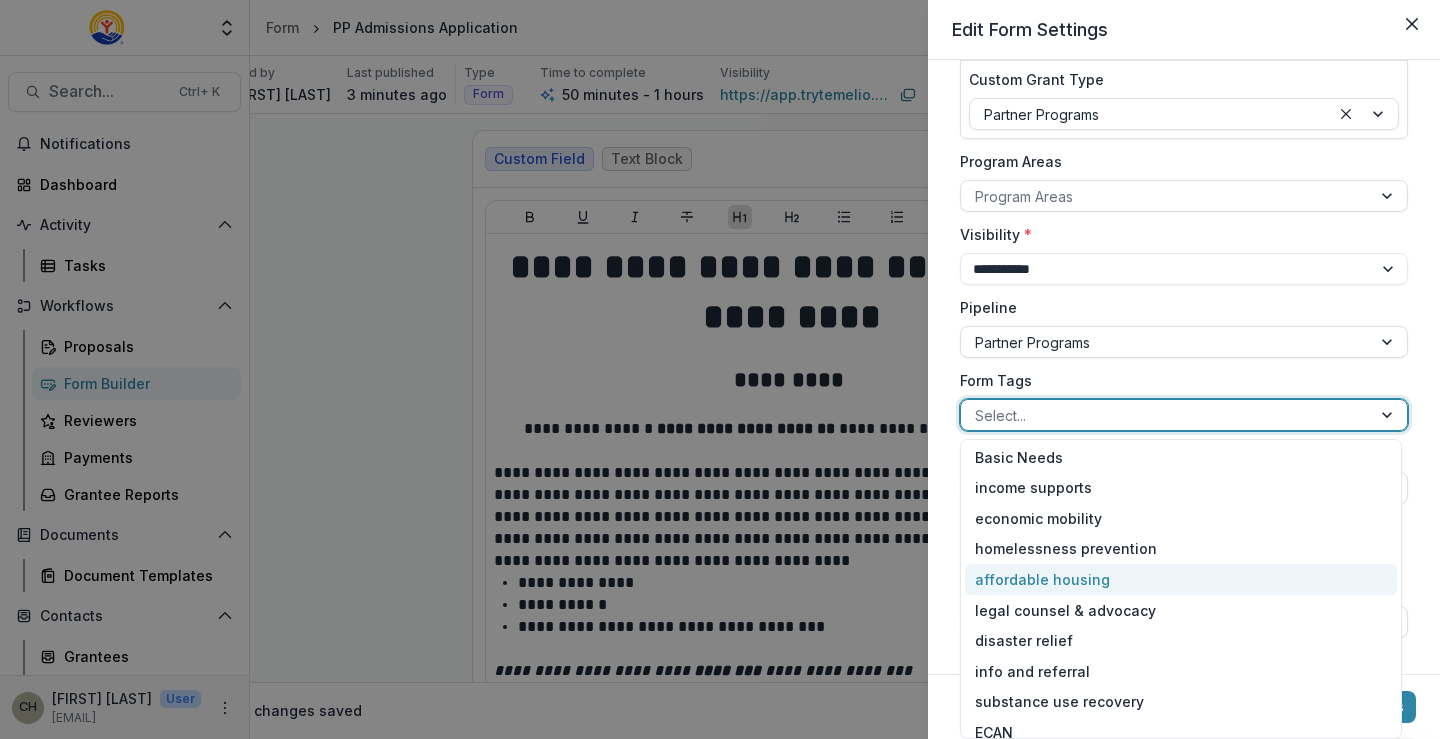 scroll, scrollTop: 322, scrollLeft: 0, axis: vertical 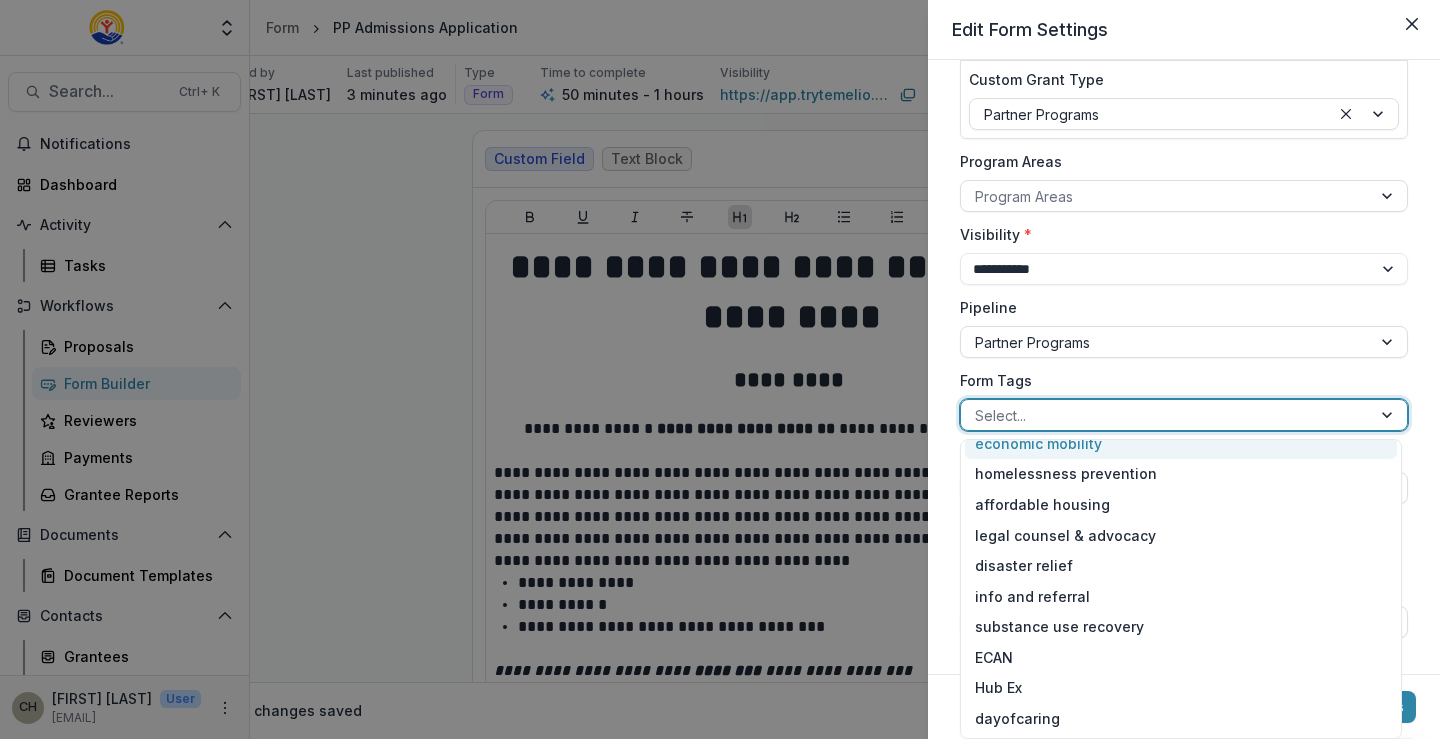 click at bounding box center [1166, 415] 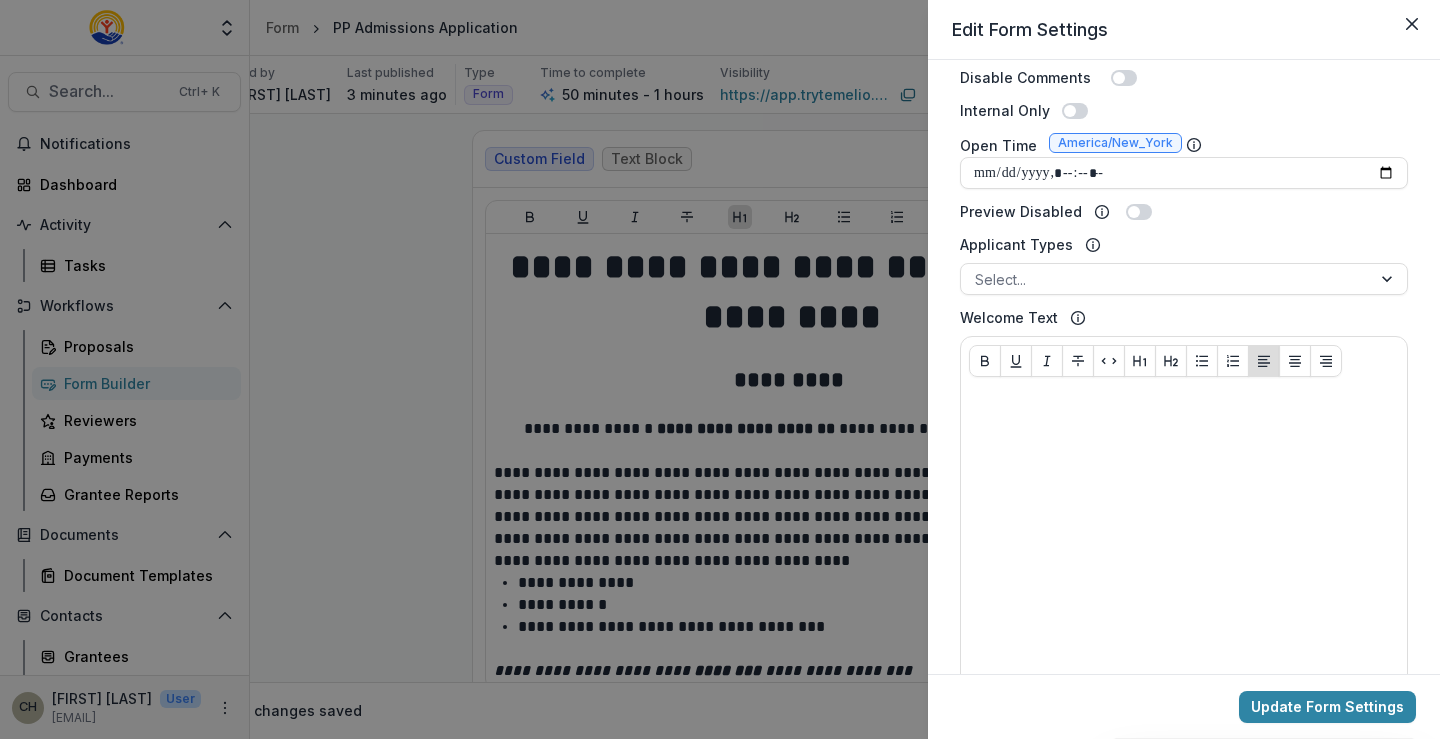 scroll, scrollTop: 895, scrollLeft: 0, axis: vertical 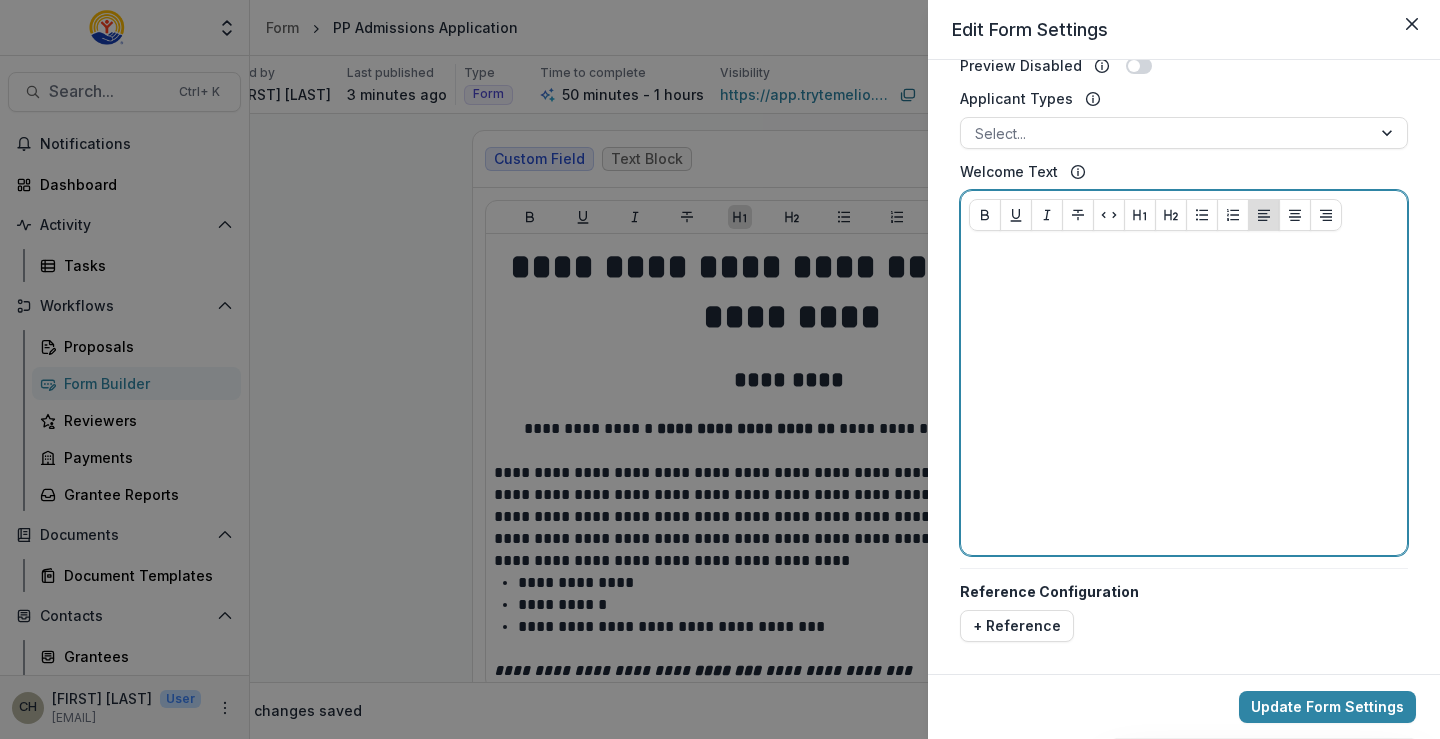 click at bounding box center [1184, 397] 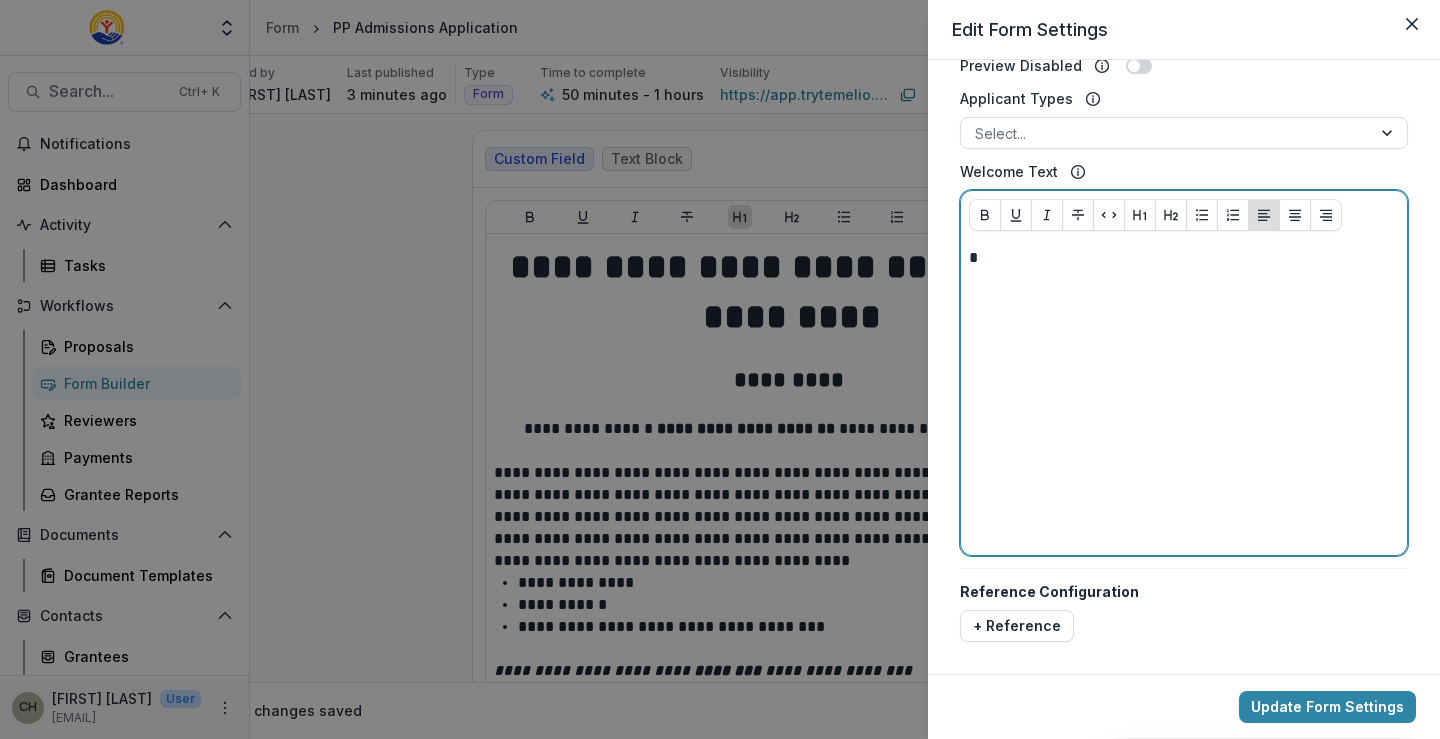 click on "*" at bounding box center (1184, 397) 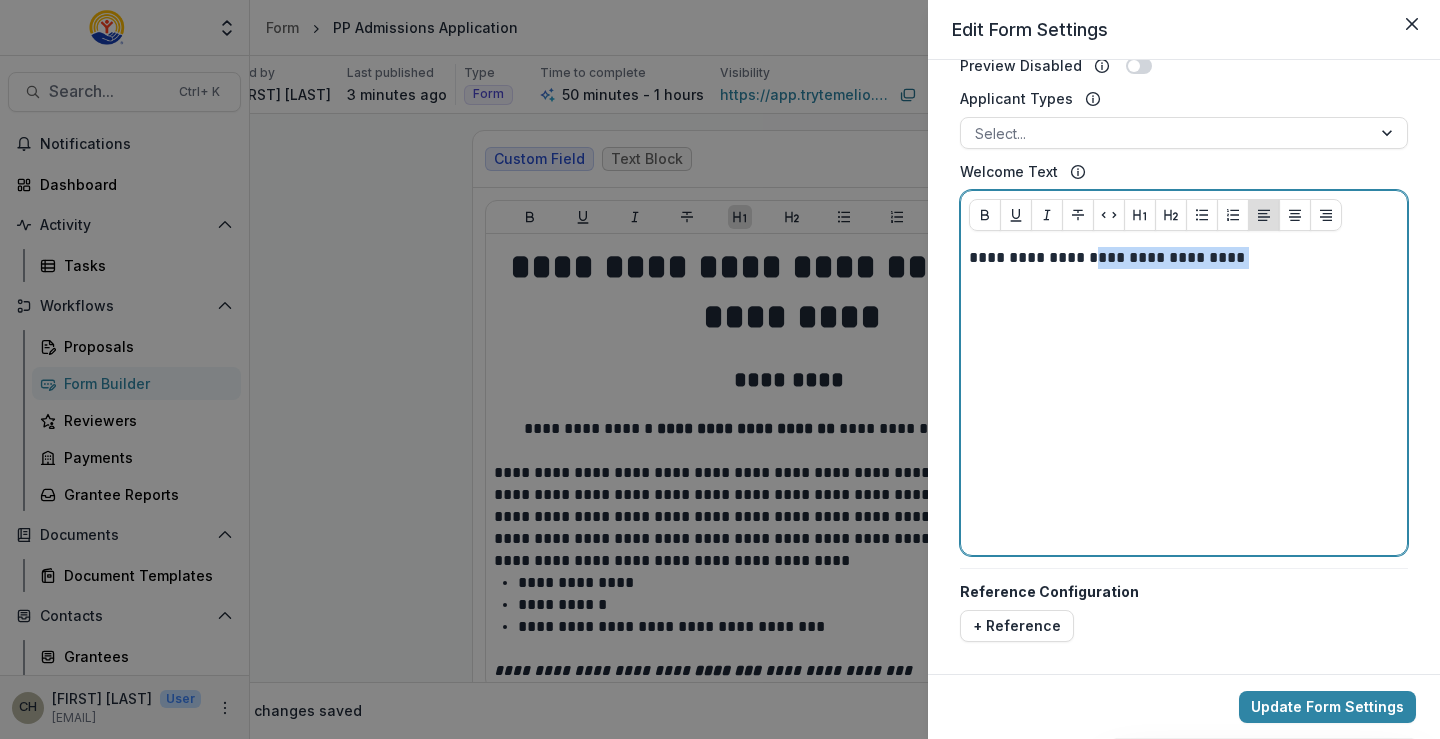 drag, startPoint x: 1187, startPoint y: 266, endPoint x: 1097, endPoint y: 269, distance: 90.04999 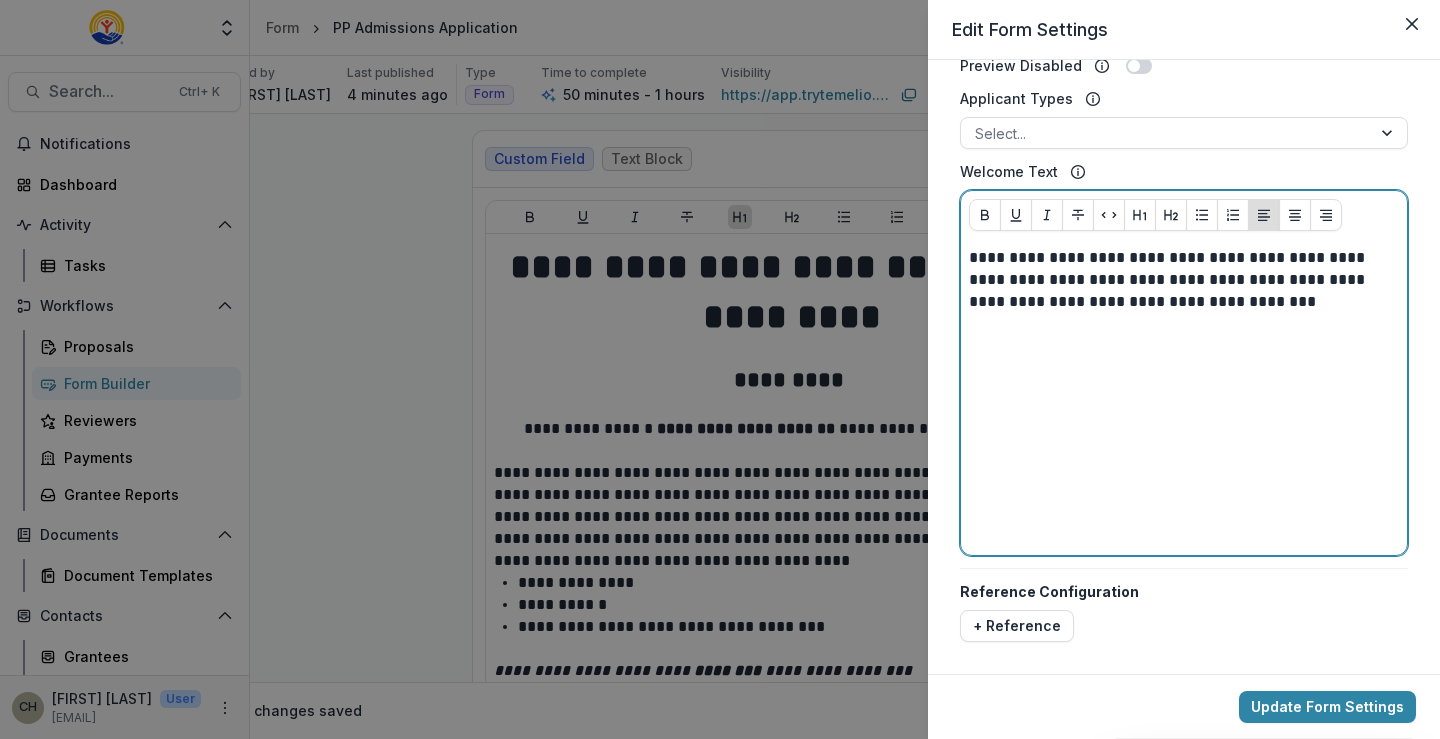 click on "**********" at bounding box center [1181, 280] 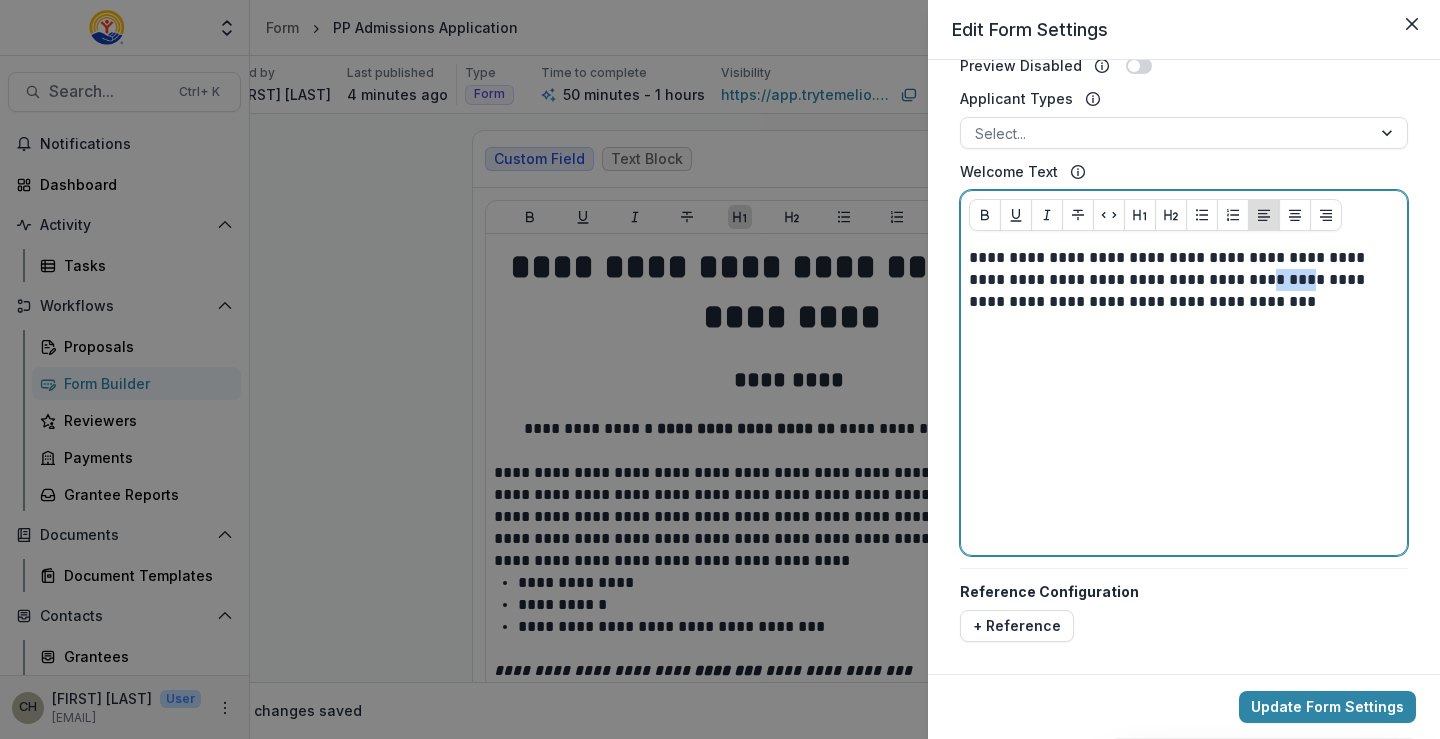 drag, startPoint x: 1298, startPoint y: 283, endPoint x: 1254, endPoint y: 290, distance: 44.553337 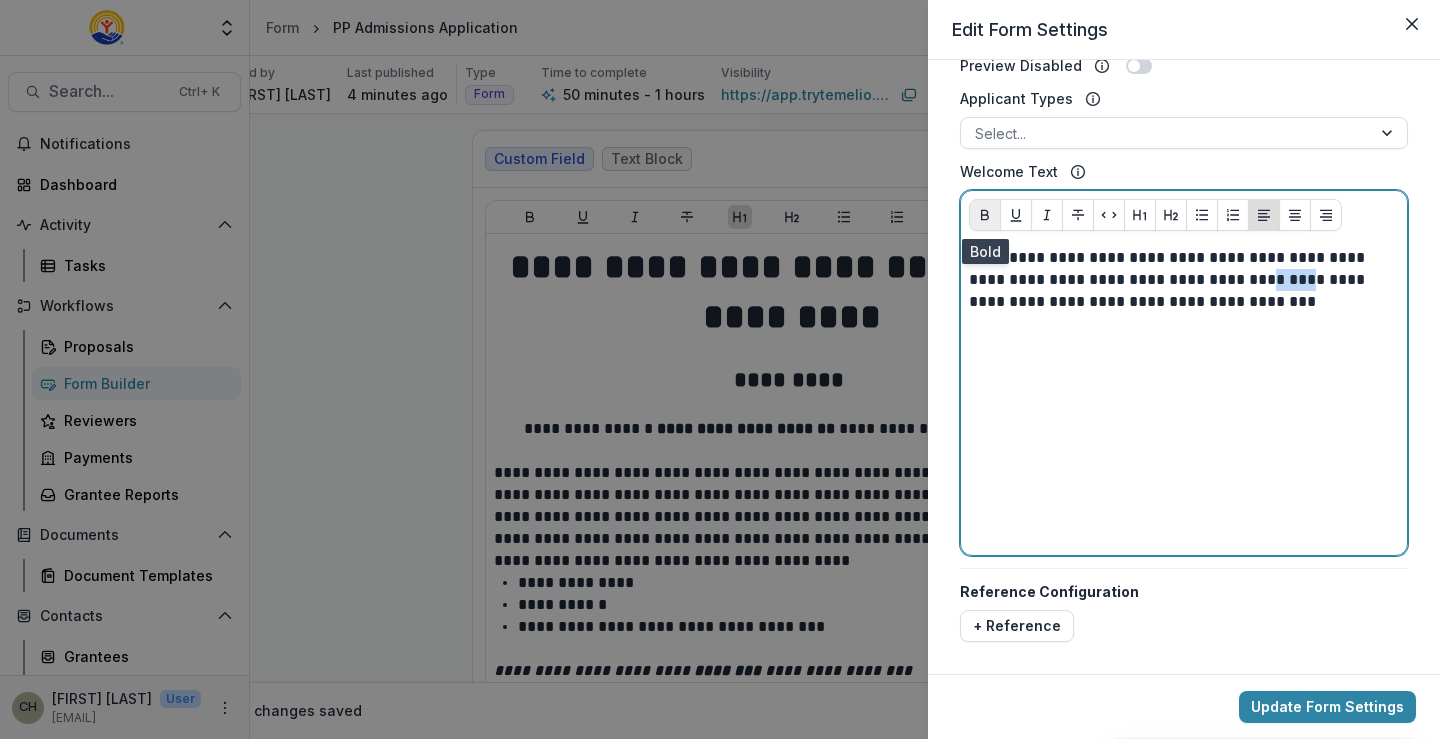 click 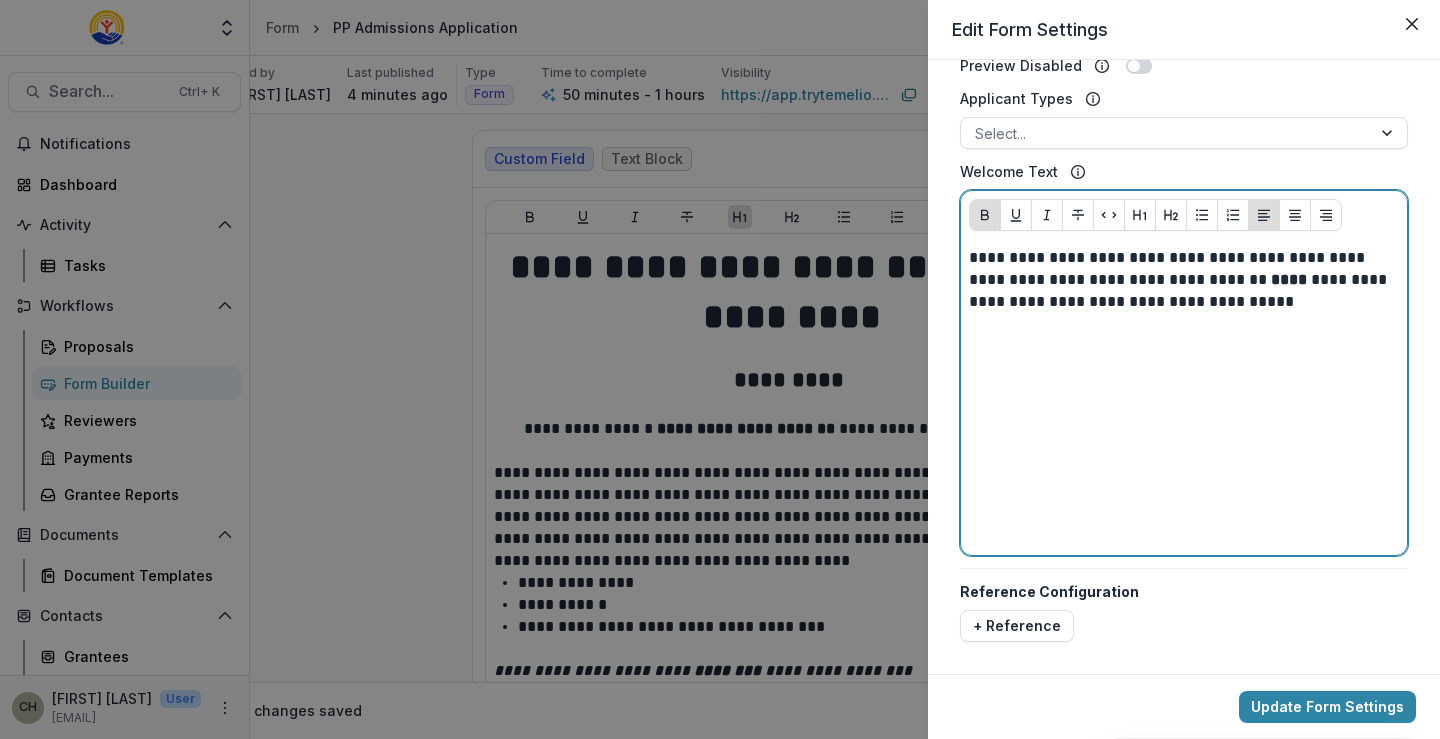 click on "**********" at bounding box center (1181, 280) 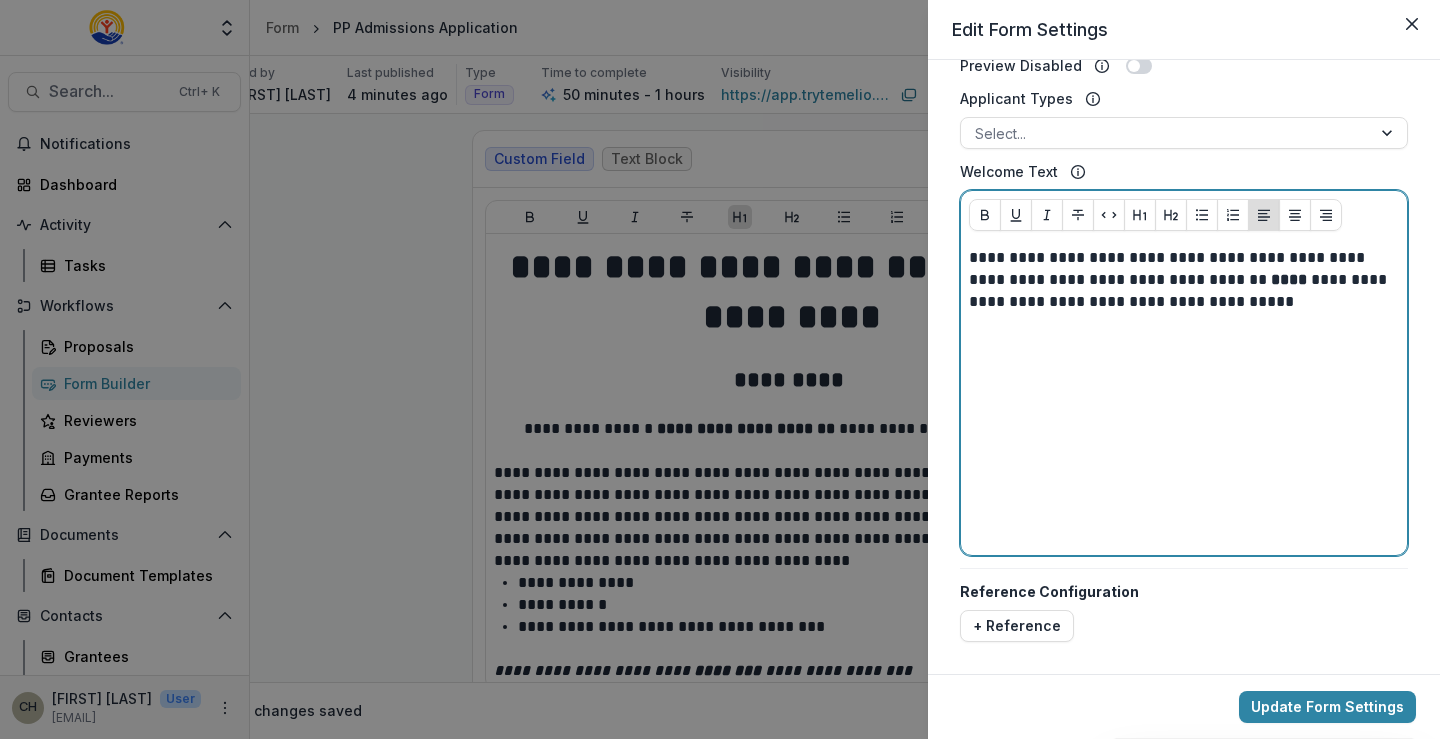 click on "**********" at bounding box center [1181, 280] 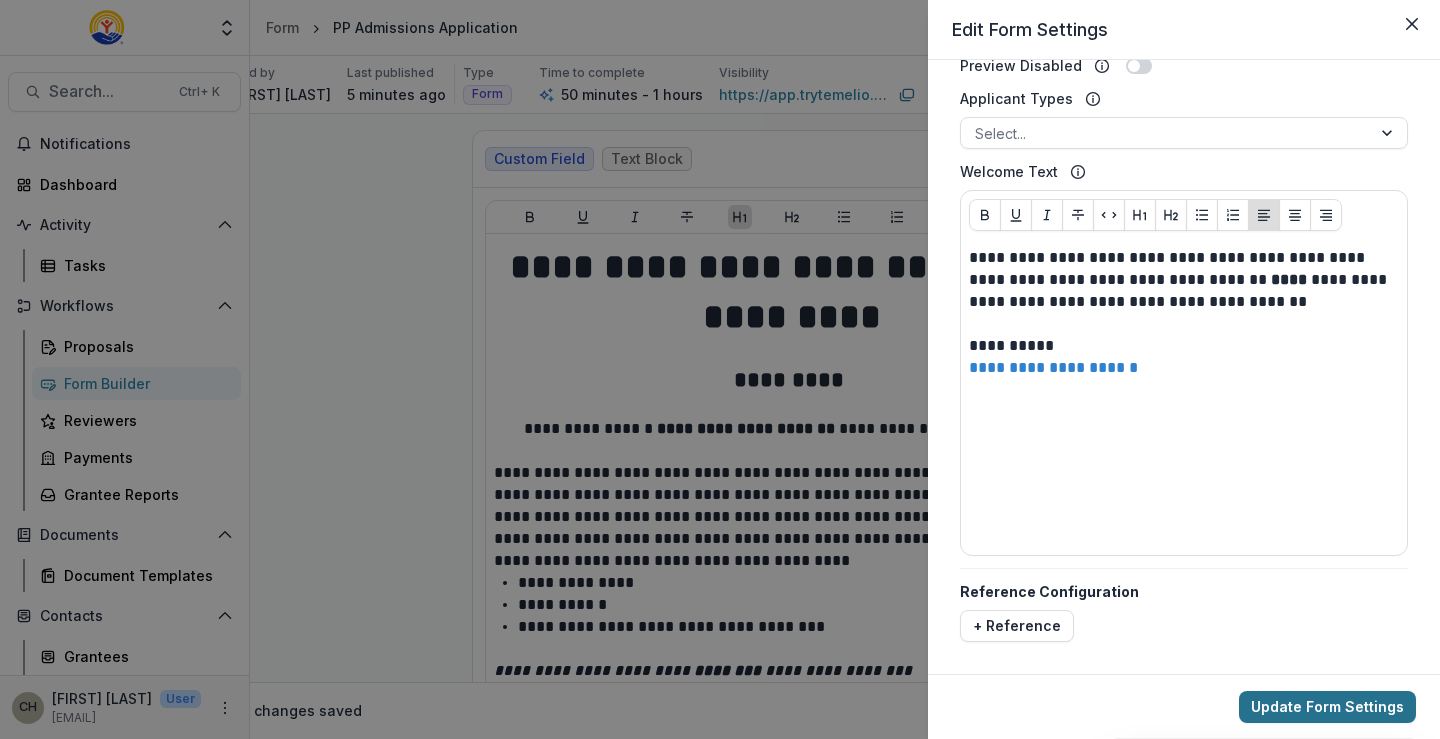 click on "Update Form Settings" at bounding box center (1327, 707) 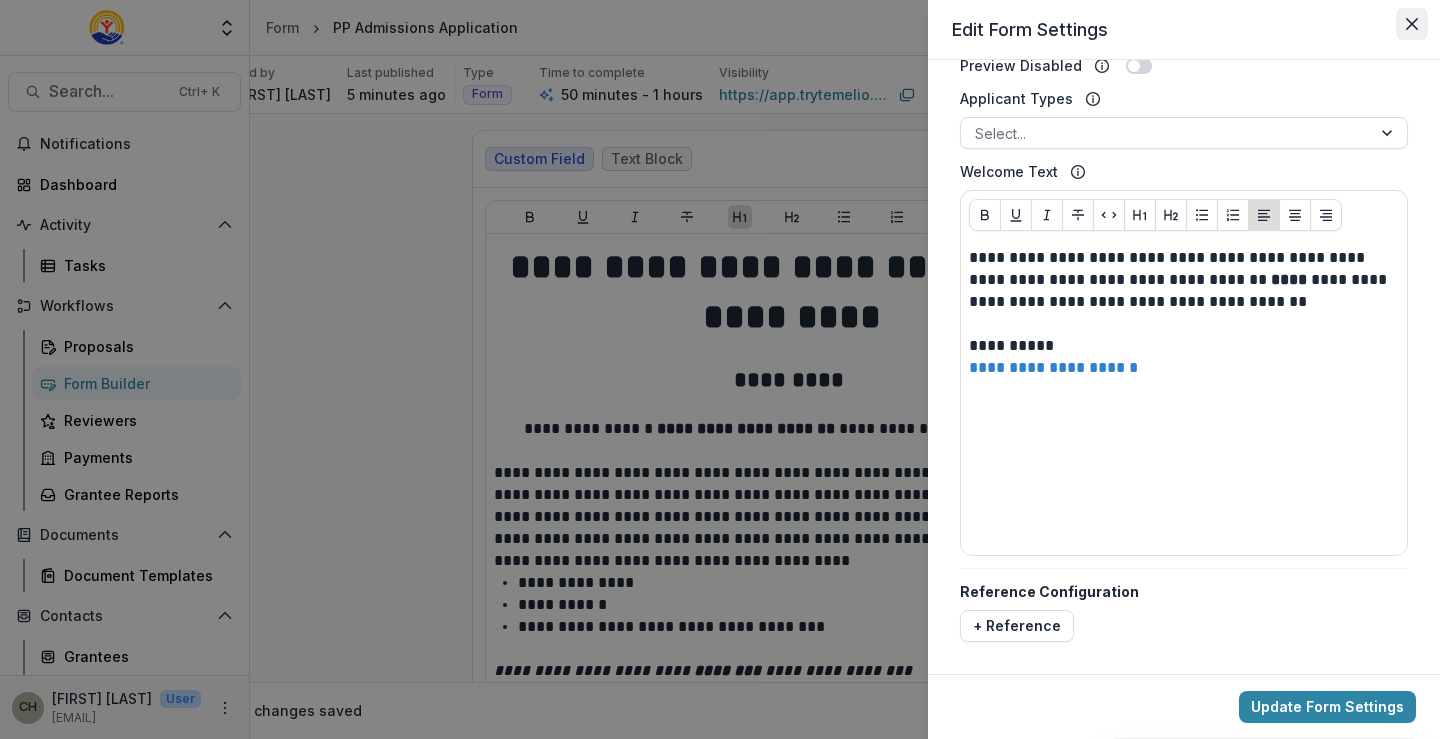 click 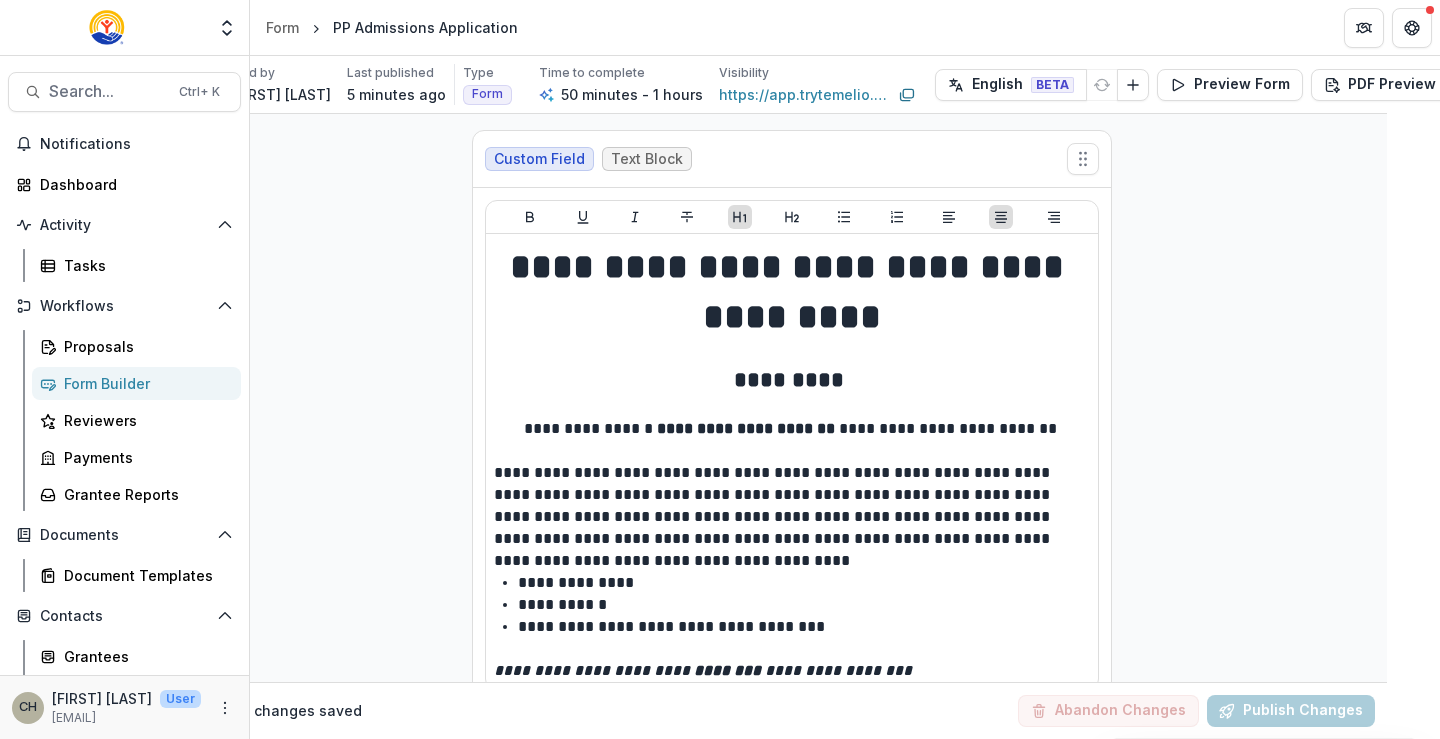 click on "**********" at bounding box center (792, 4139) 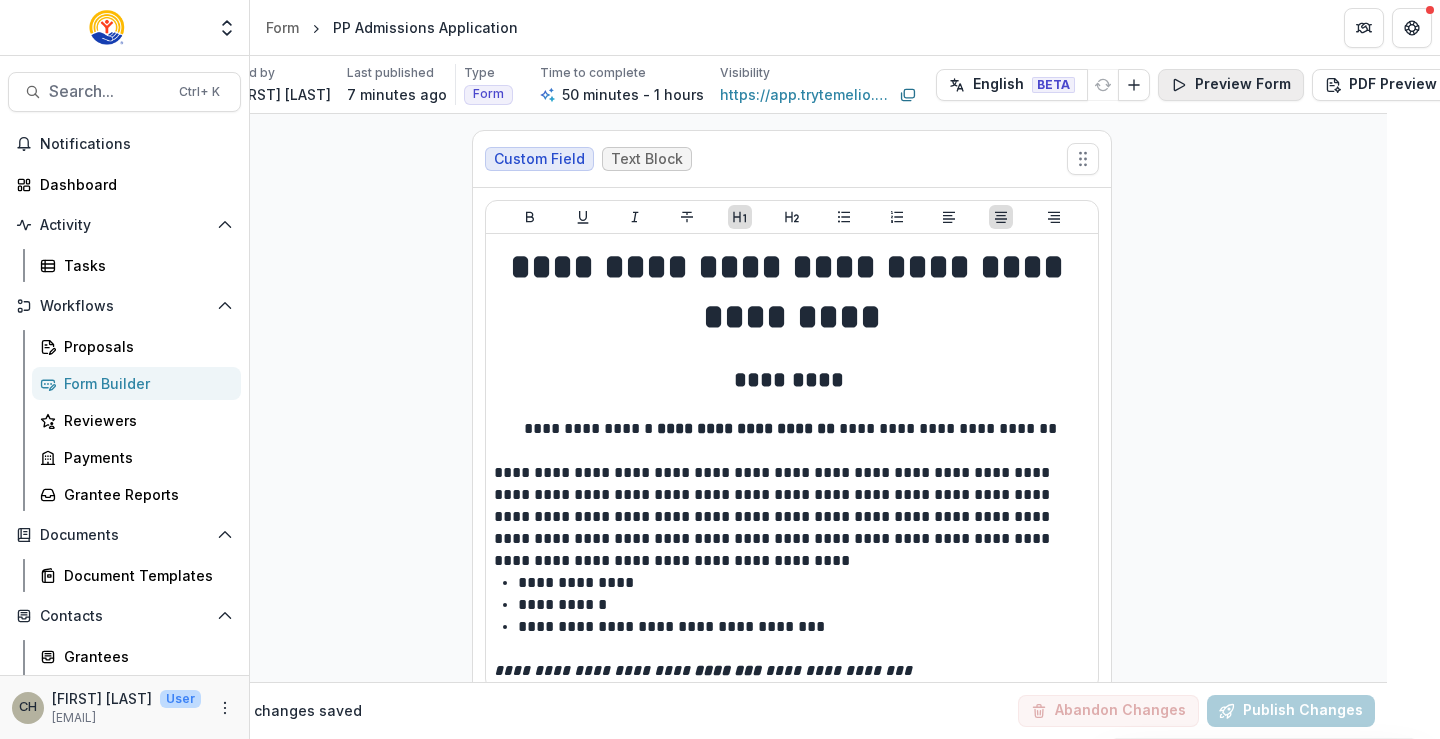 click on "Preview Form" at bounding box center [1231, 85] 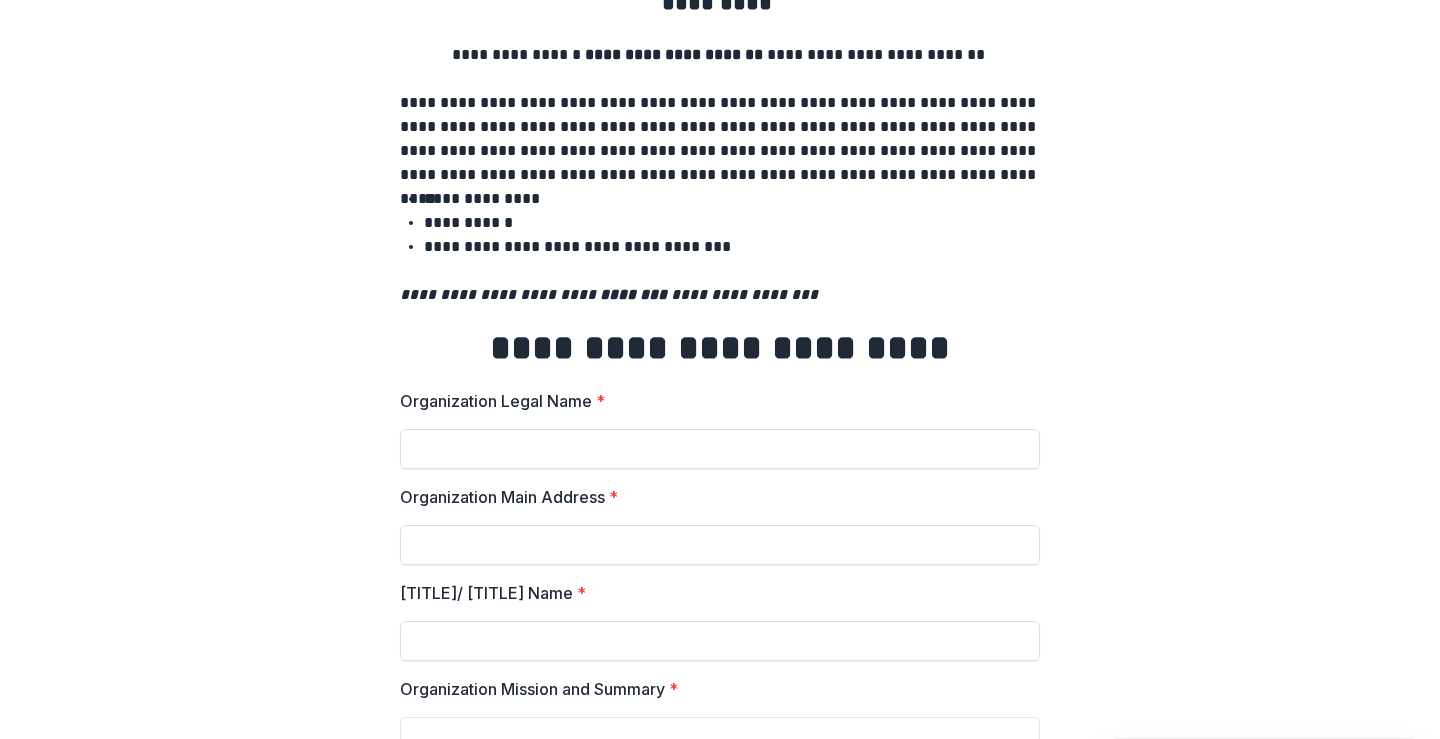 scroll, scrollTop: 0, scrollLeft: 0, axis: both 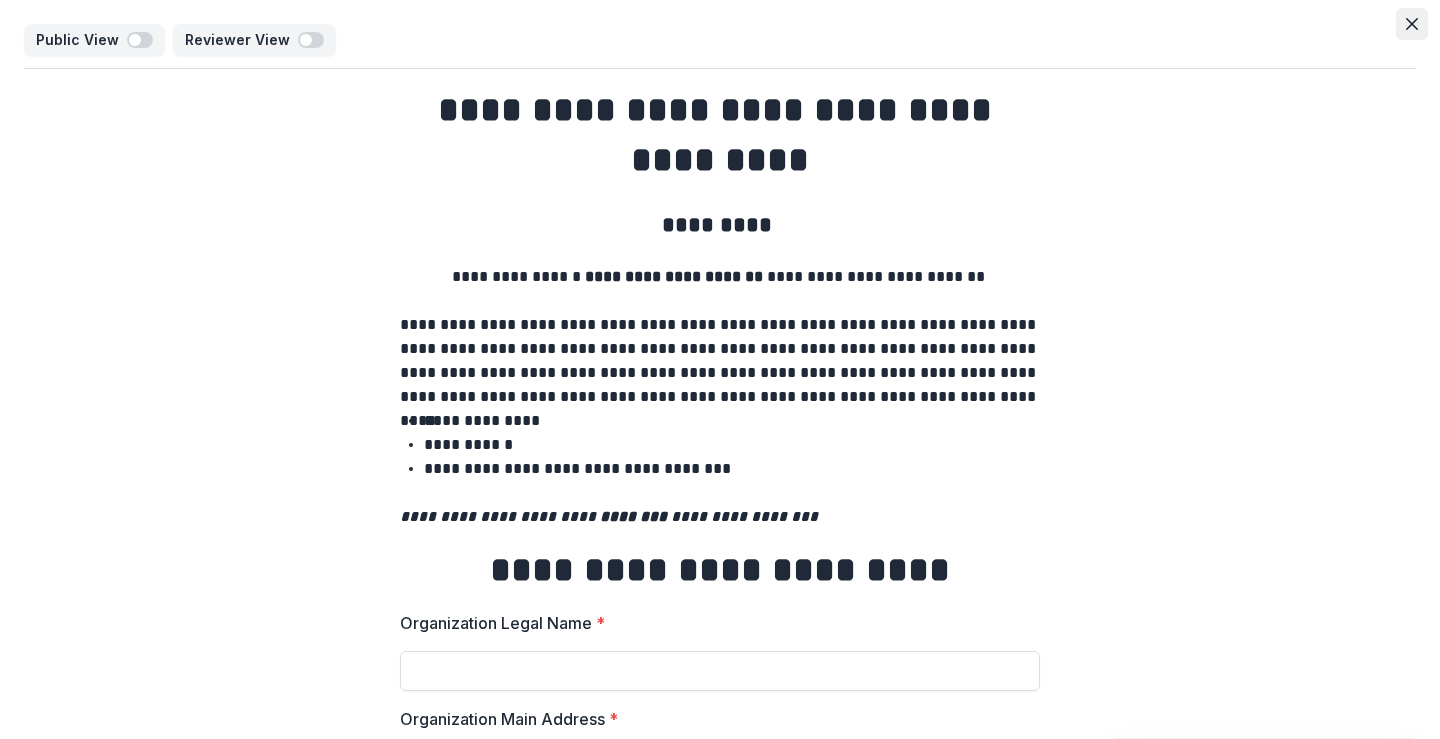 click at bounding box center (1412, 24) 